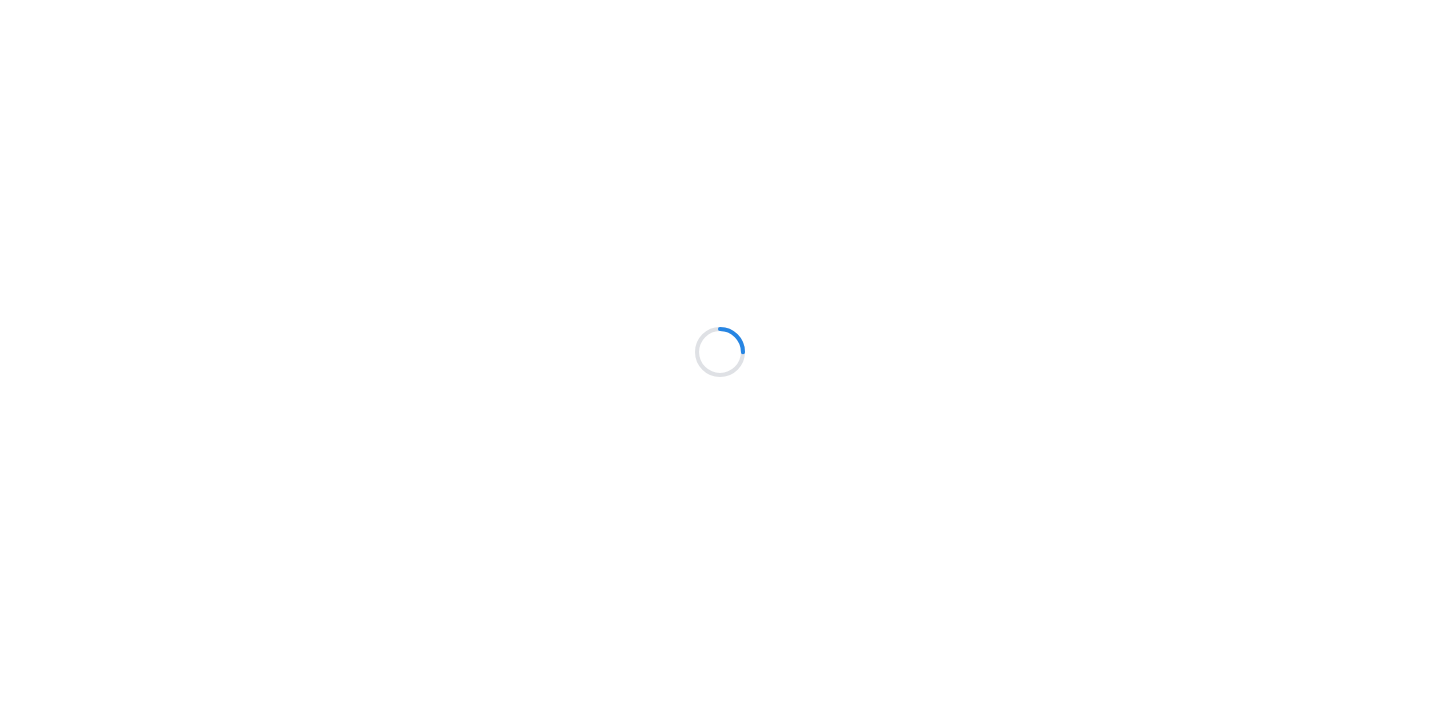 scroll, scrollTop: 0, scrollLeft: 0, axis: both 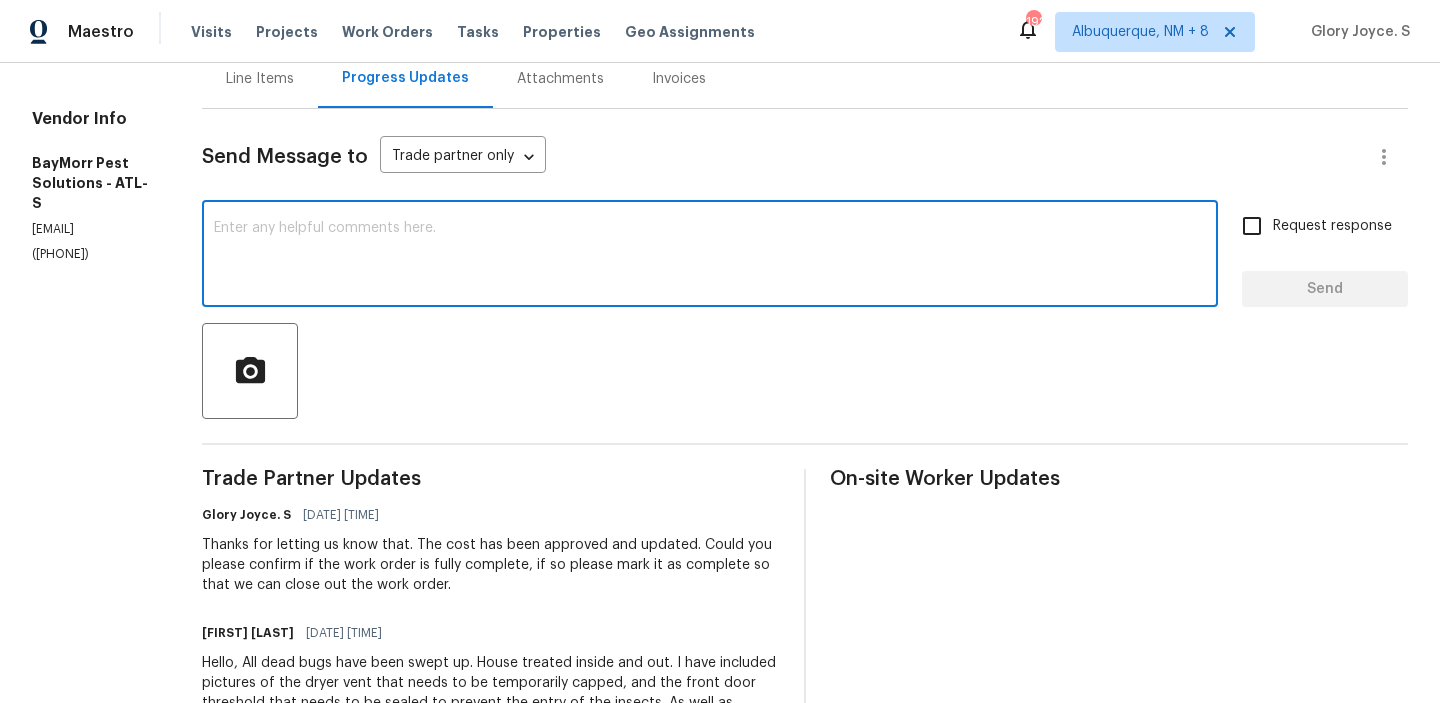 click at bounding box center (710, 256) 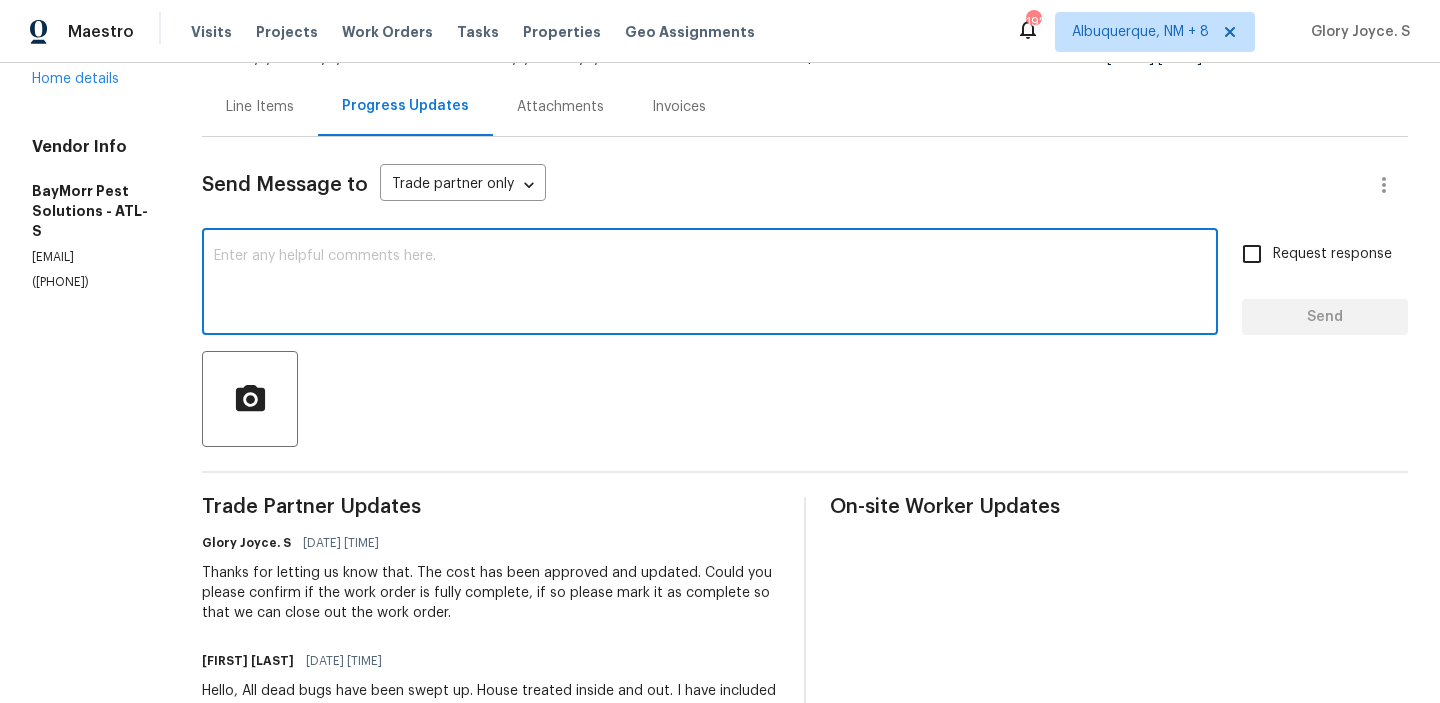 scroll, scrollTop: 168, scrollLeft: 0, axis: vertical 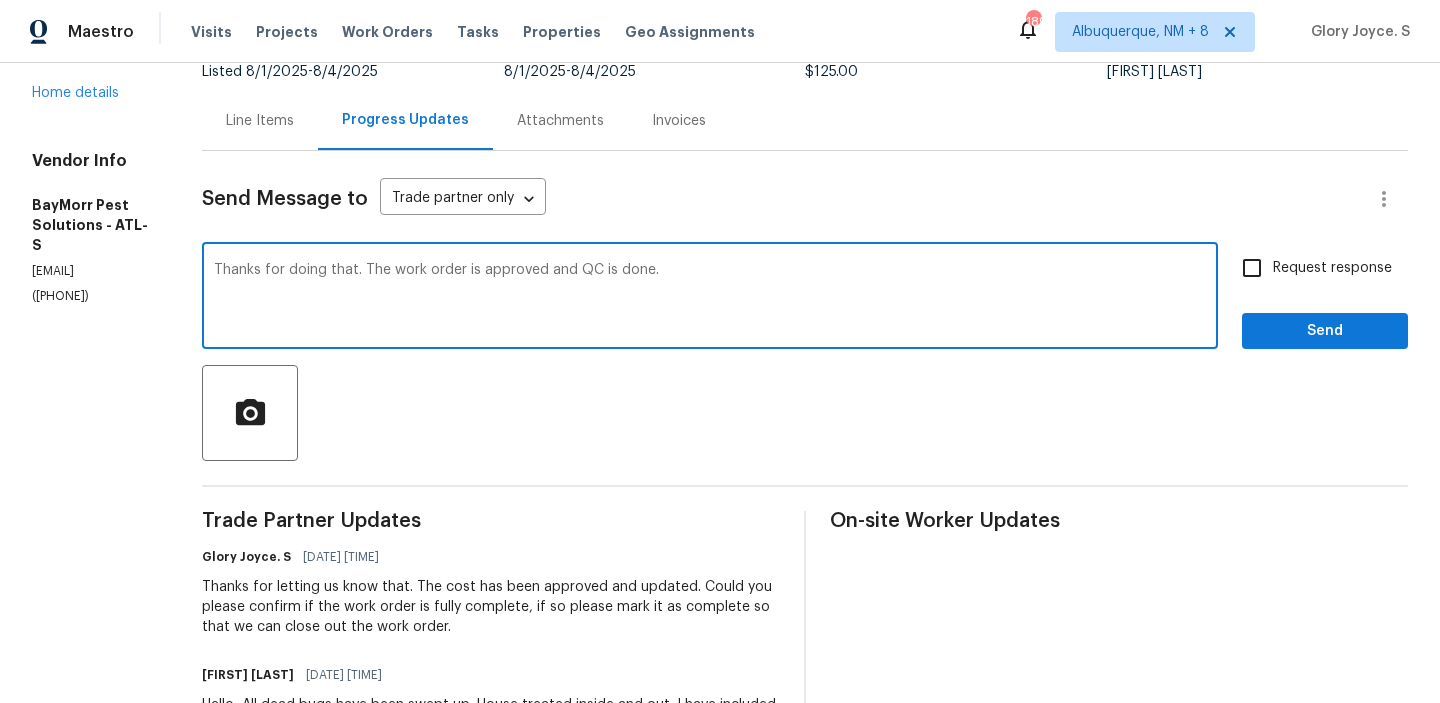 click on "Send Message to Trade partner only Trade partner only ​ Thanks for doing that. The work order is approved and QC is done. x ​ Request response Send Trade Partner Updates Glory Joyce. S 08/05/2025 10:52 AM Thanks for letting us know that. The cost has been approved and updated. Could you please confirm if the work order is fully complete, if so please mark it as complete so that we can close out the work order. Todd Morrison 08/05/2025 8:45 AM Hello,
All dead bugs have been swept up.
House treated inside and out.
I have included pictures of the dryer vent that needs to be temporarily capped, and the front door threshold that needs to be sealed to prevent the entry of the insects. As well as replacing the aluminum windows that do not close all the way.
Please change the pricing to $125?
Thank you! Glory Joyce. S 08/05/2025 8:06 AM May we have an update on the progress of the work order that has been scheduled for today? Please reply back with the updates. Glory Joyce. S 08/04/2025 9:32 AM Todd Morrison" at bounding box center [805, 750] 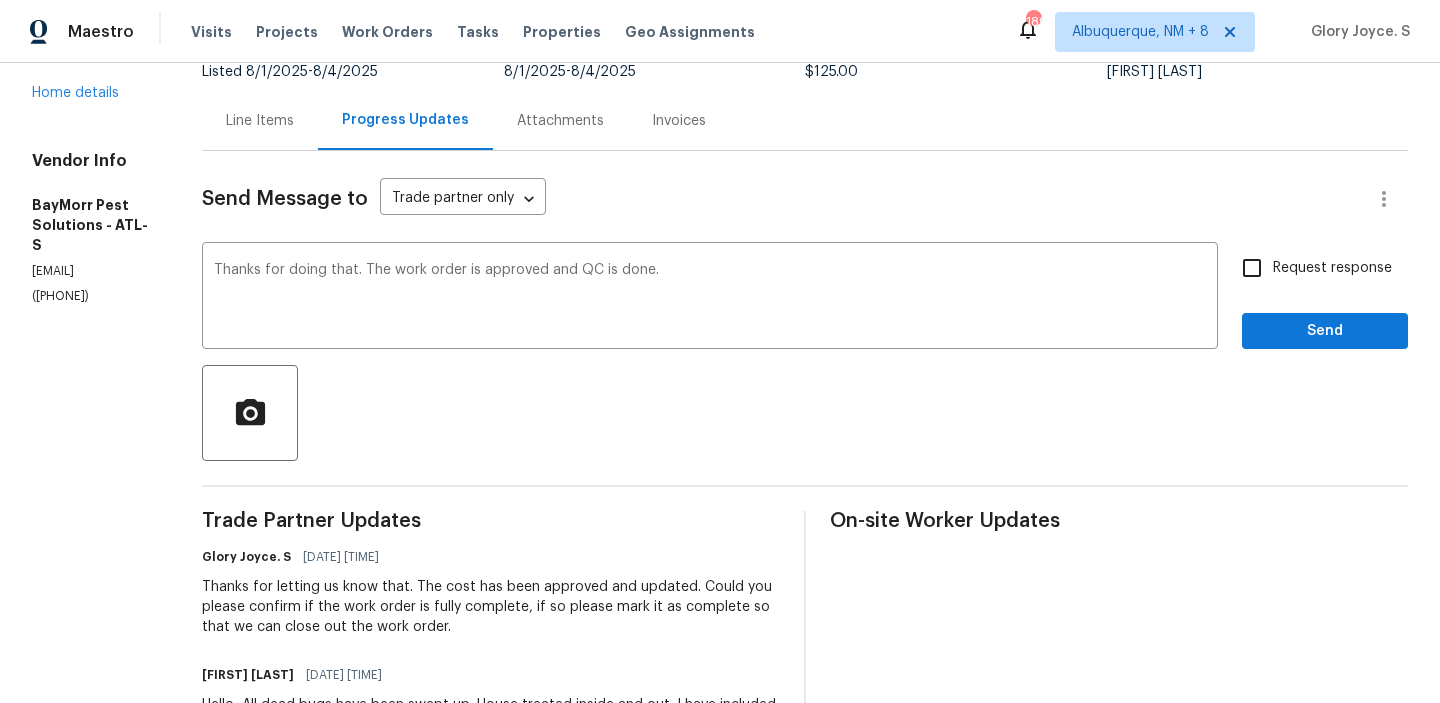 click on "Send Message to Trade partner only Trade partner only ​ Thanks for doing that. The work order is approved and QC is done. x ​ Request response Send Trade Partner Updates Glory Joyce. S 08/05/2025 10:52 AM Thanks for letting us know that. The cost has been approved and updated. Could you please confirm if the work order is fully complete, if so please mark it as complete so that we can close out the work order. Todd Morrison 08/05/2025 8:45 AM Hello,
All dead bugs have been swept up.
House treated inside and out.
I have included pictures of the dryer vent that needs to be temporarily capped, and the front door threshold that needs to be sealed to prevent the entry of the insects. As well as replacing the aluminum windows that do not close all the way.
Please change the pricing to $125?
Thank you! Glory Joyce. S 08/05/2025 8:06 AM May we have an update on the progress of the work order that has been scheduled for today? Please reply back with the updates. Glory Joyce. S 08/04/2025 9:32 AM Todd Morrison" at bounding box center (805, 750) 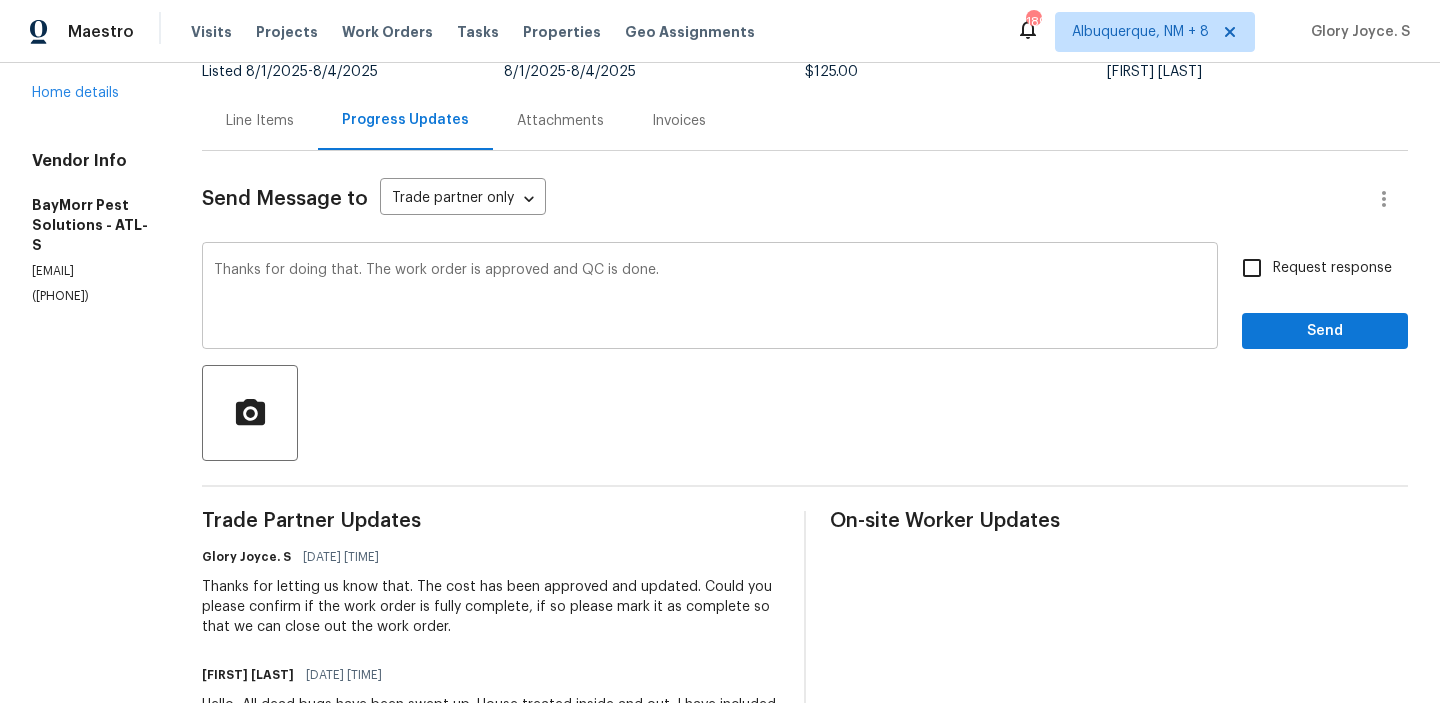 click on "Thanks for doing that. The work order is approved and QC is done." at bounding box center (710, 298) 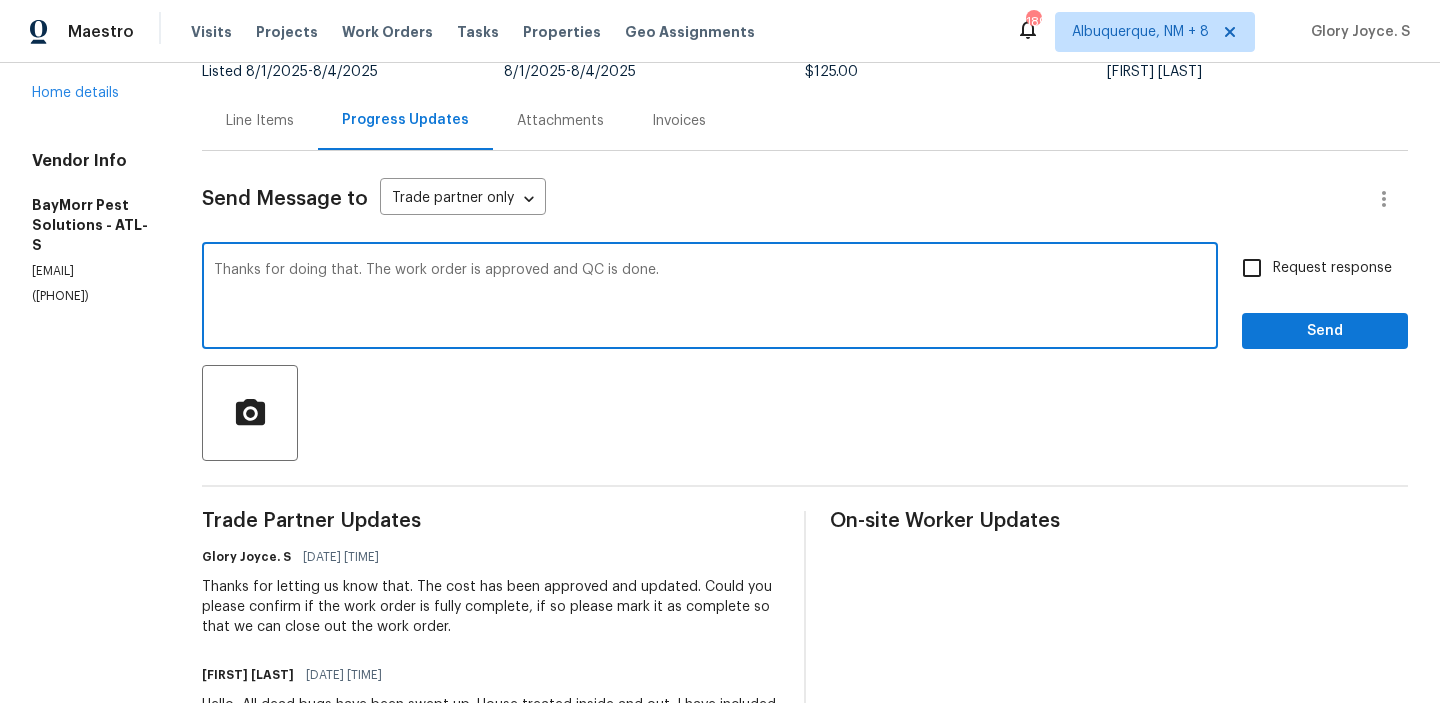 drag, startPoint x: 374, startPoint y: 269, endPoint x: 305, endPoint y: 275, distance: 69.260376 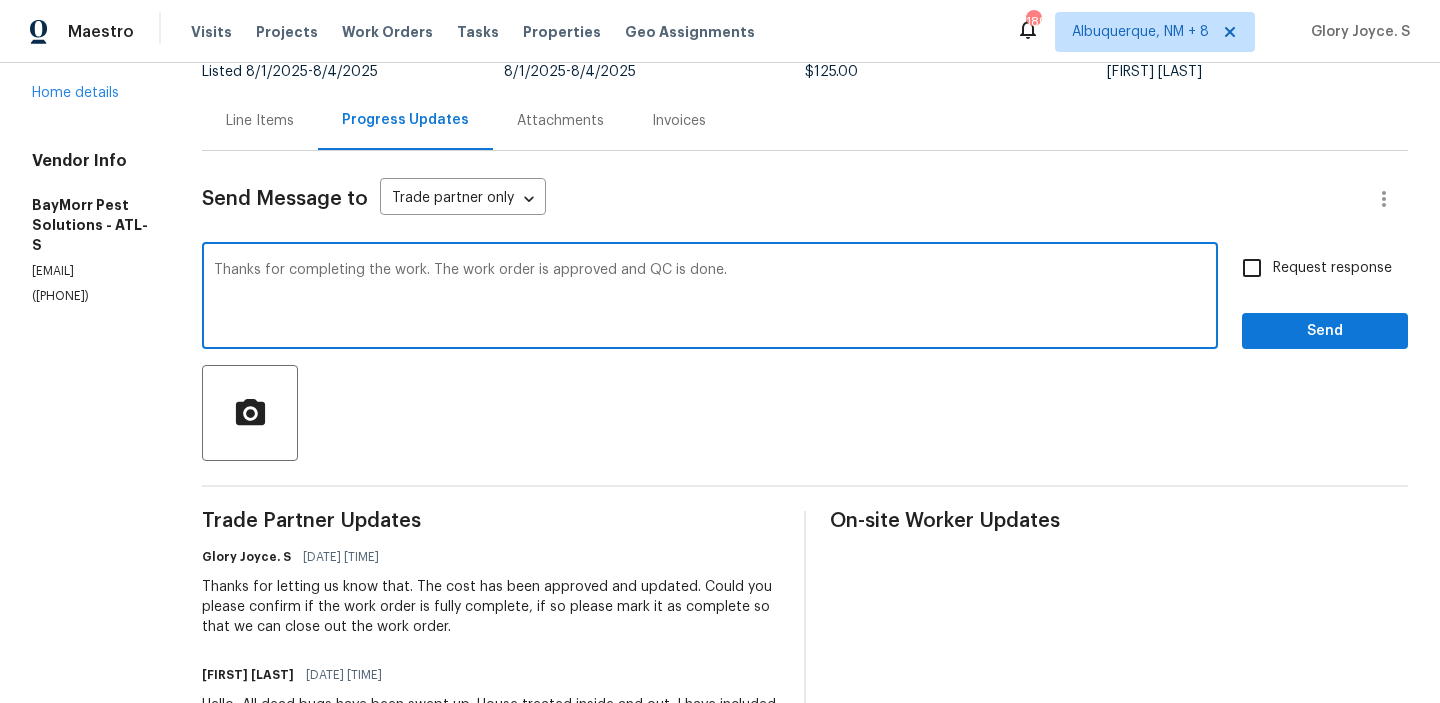 click on "Thanks for completing the work. The work order is approved and QC is done." at bounding box center (710, 298) 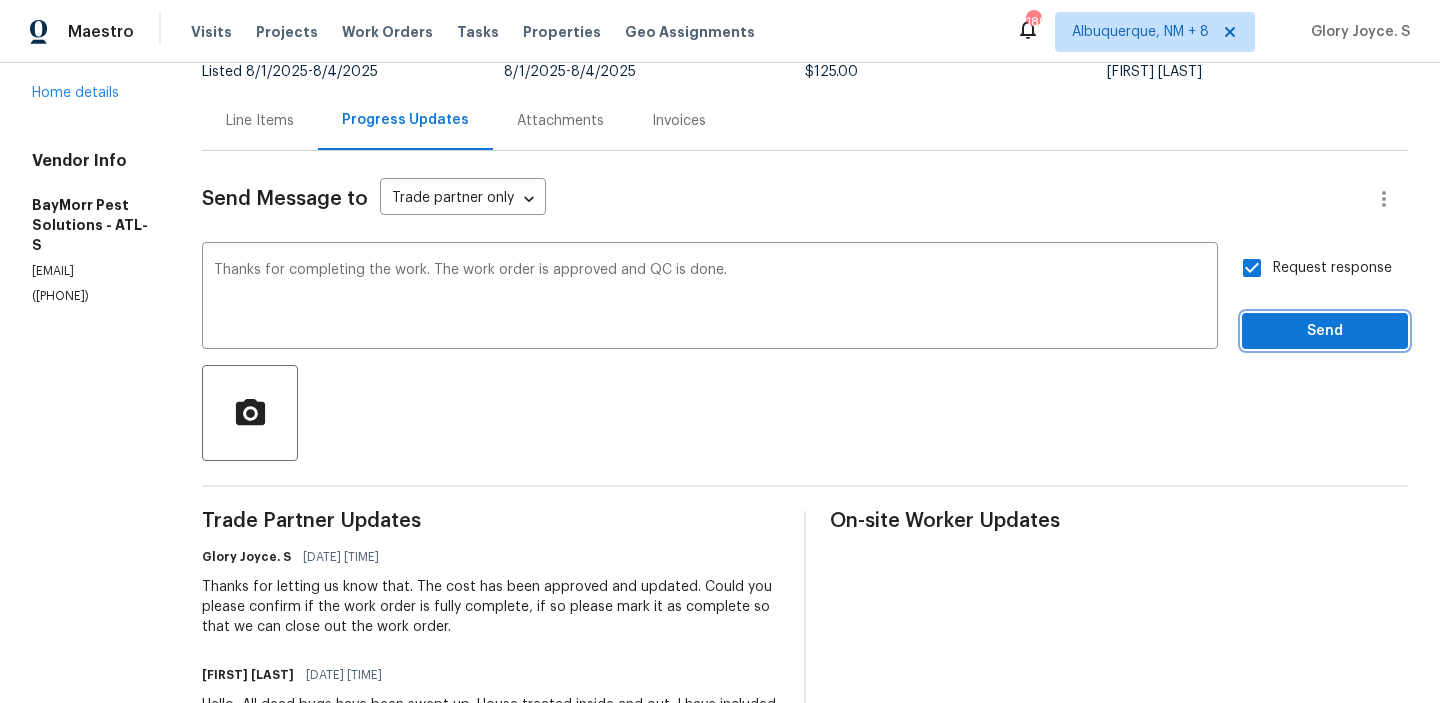click on "Send" at bounding box center (1325, 331) 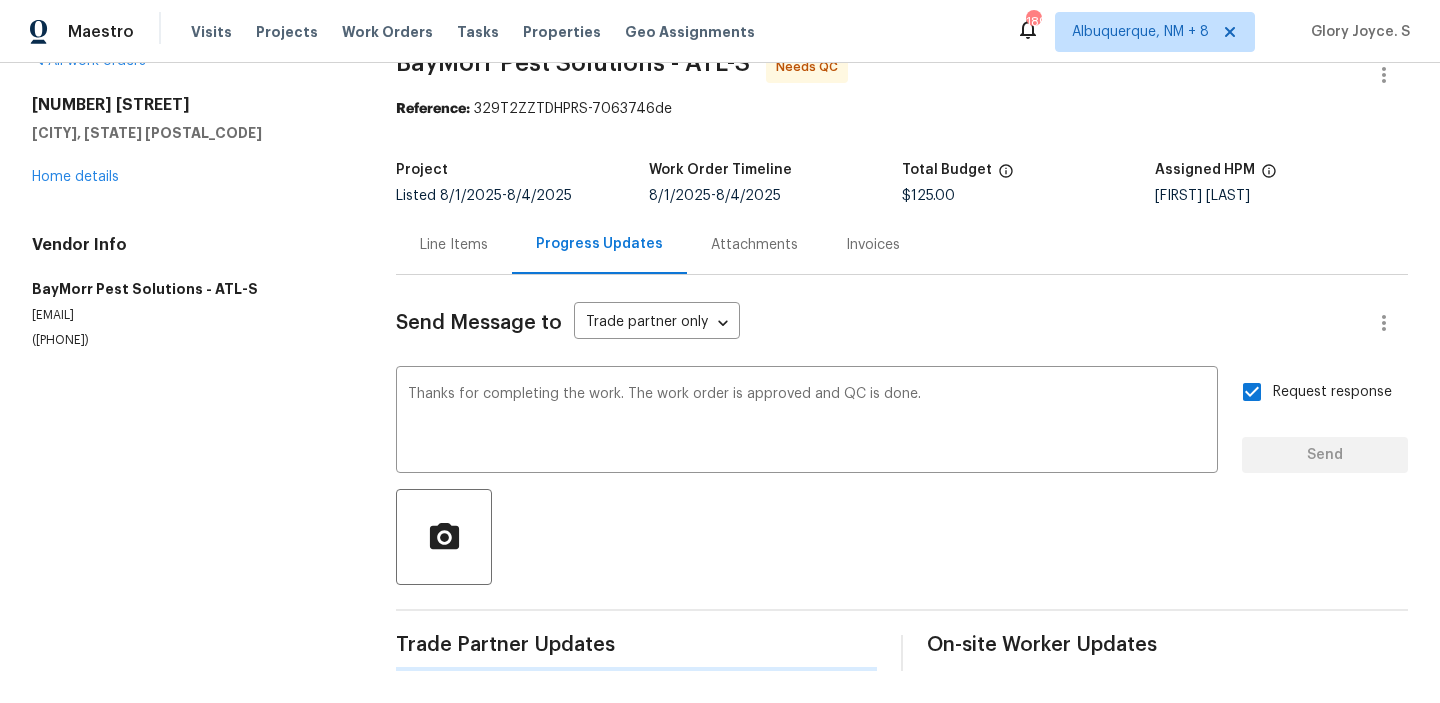 type 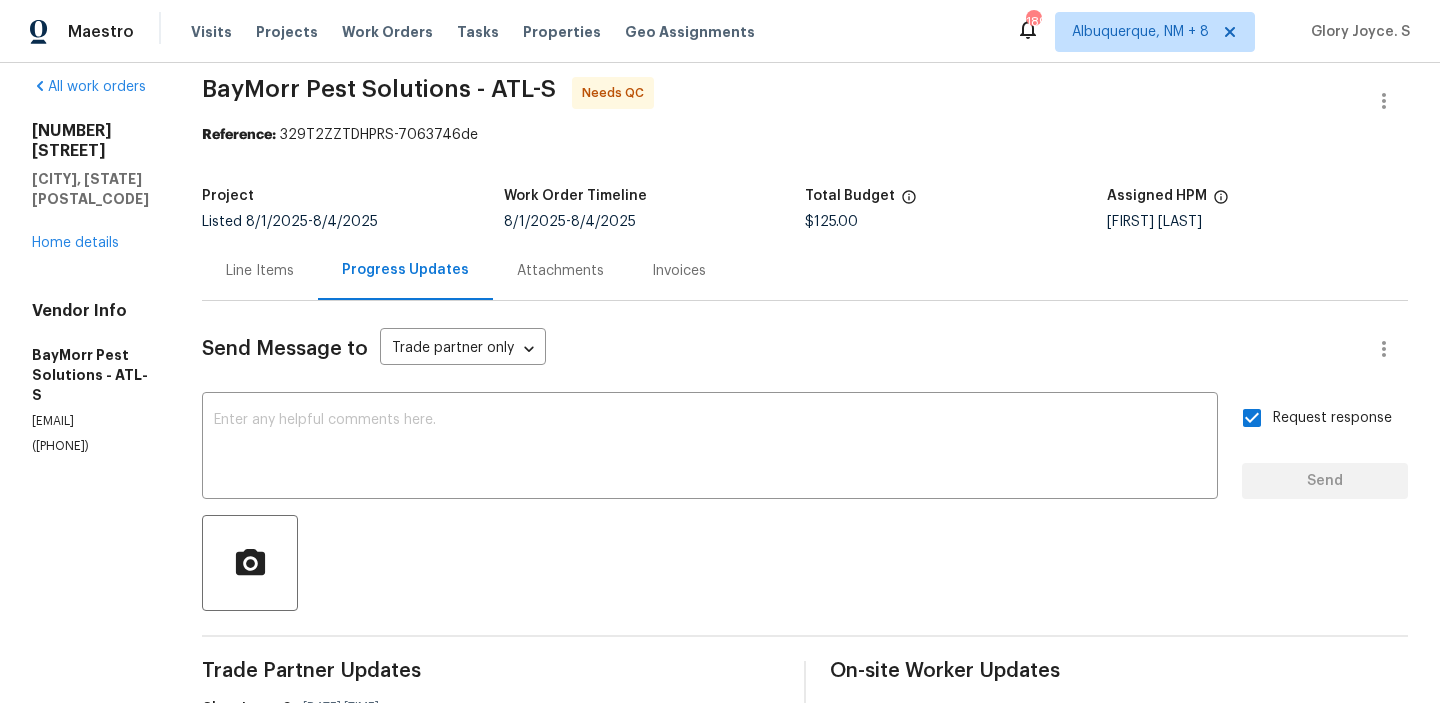 scroll, scrollTop: 0, scrollLeft: 0, axis: both 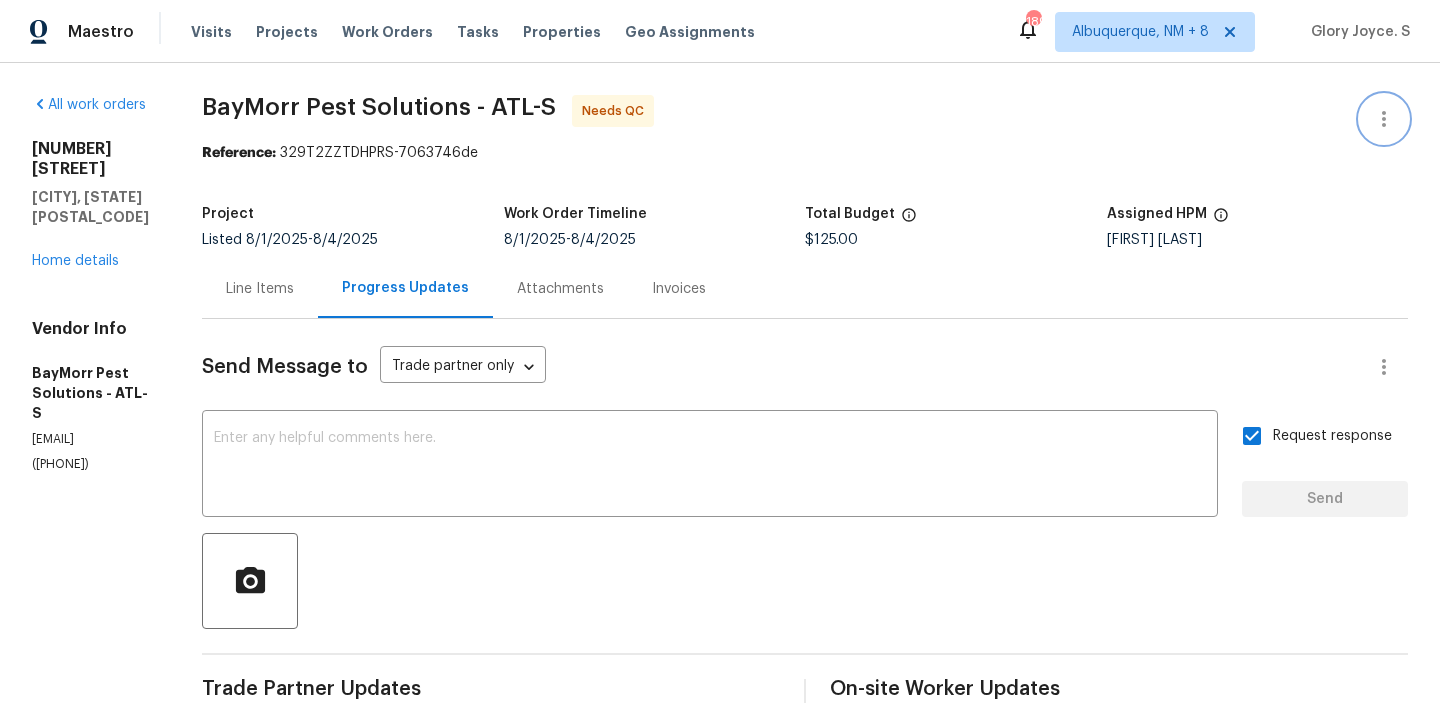 click 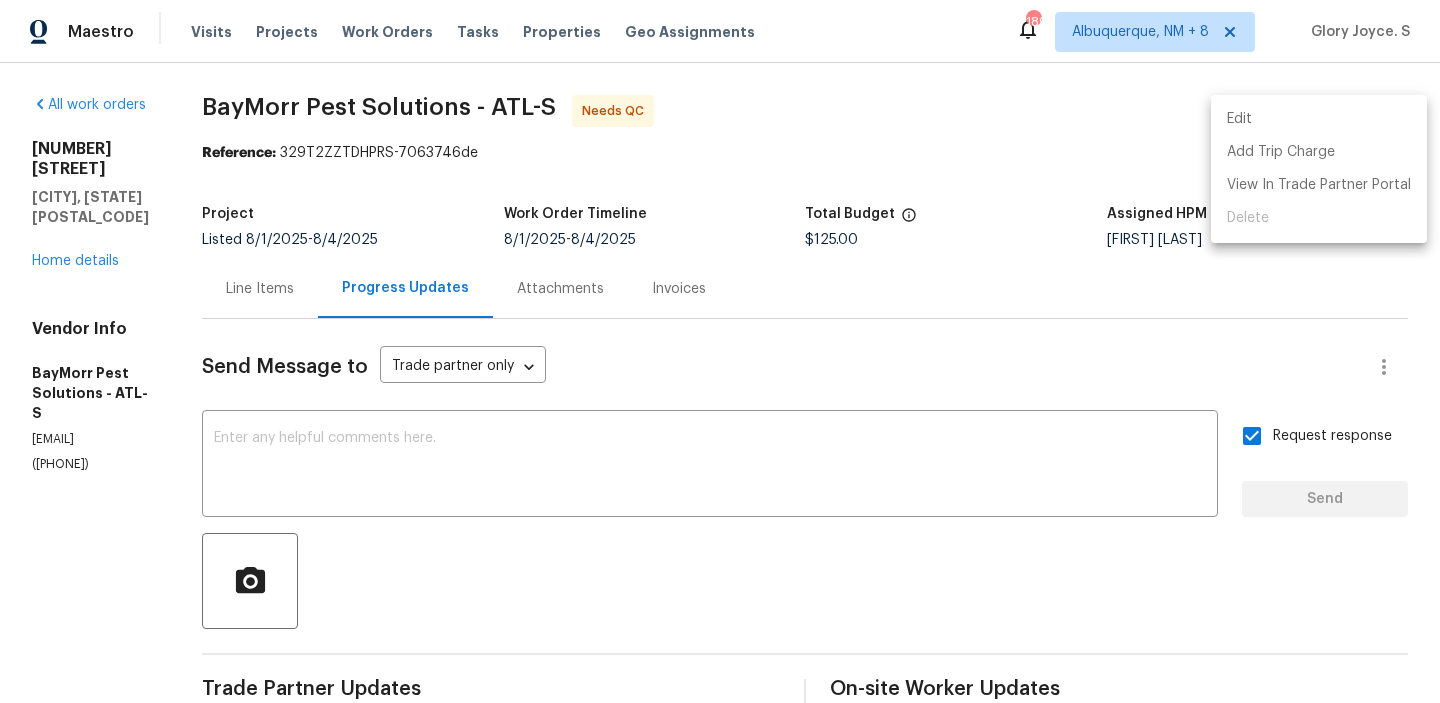 click on "Edit" at bounding box center (1319, 119) 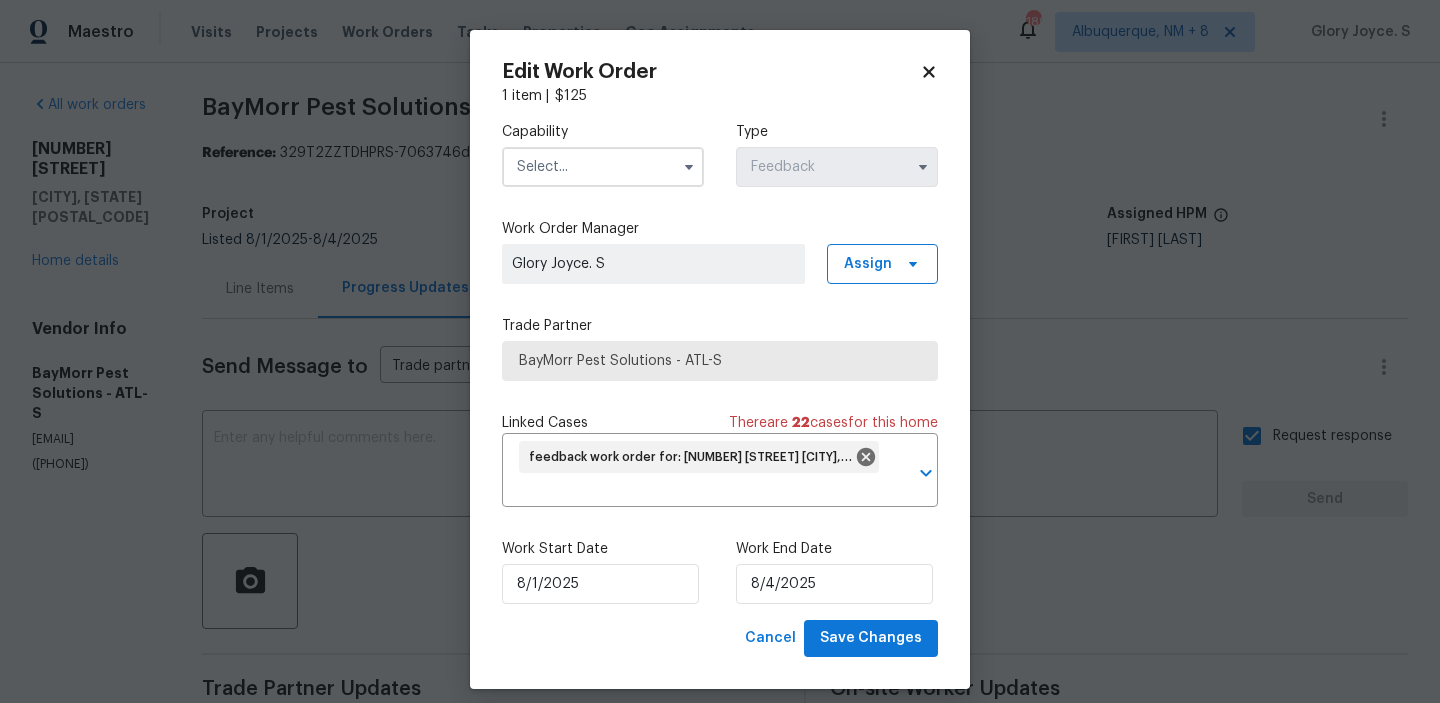 click on "Work Start Date   8/1/2025 Work End Date   8/4/2025" at bounding box center (720, 571) 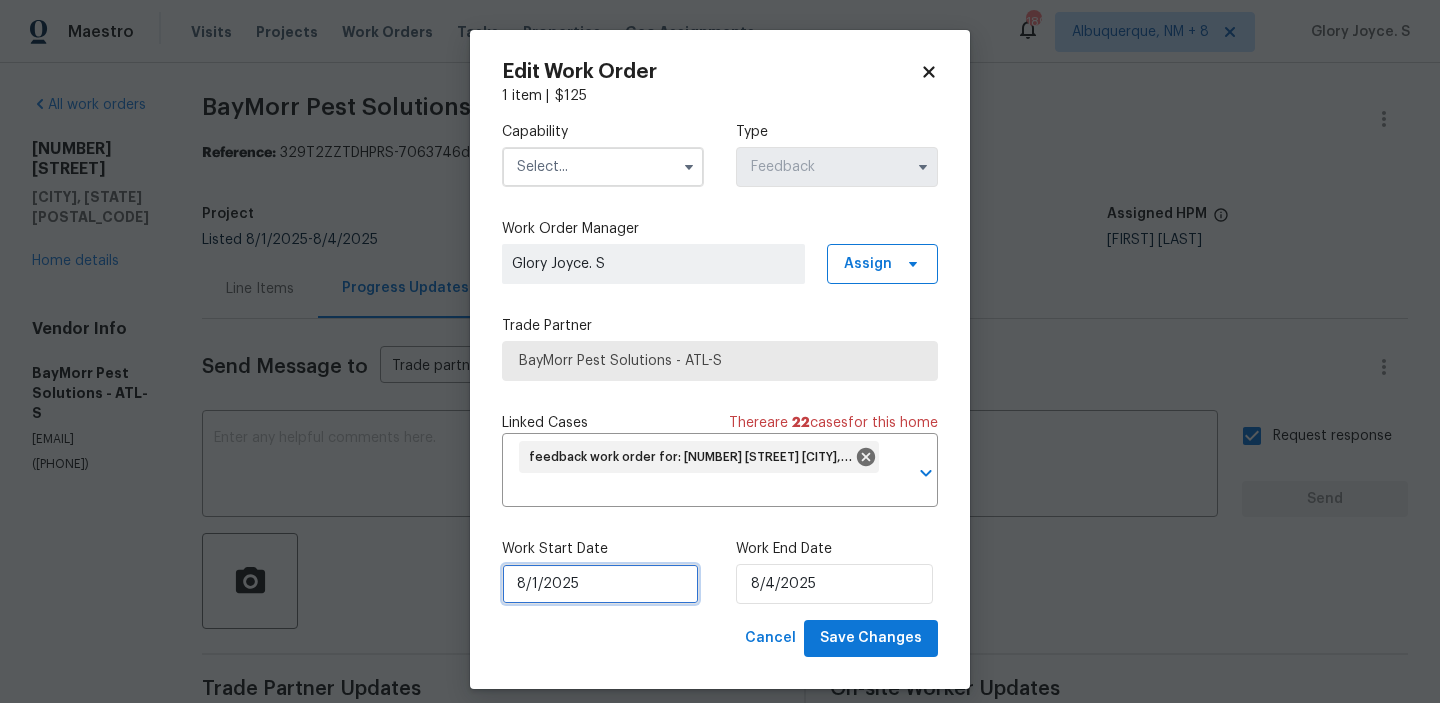 click on "8/1/2025" at bounding box center (600, 584) 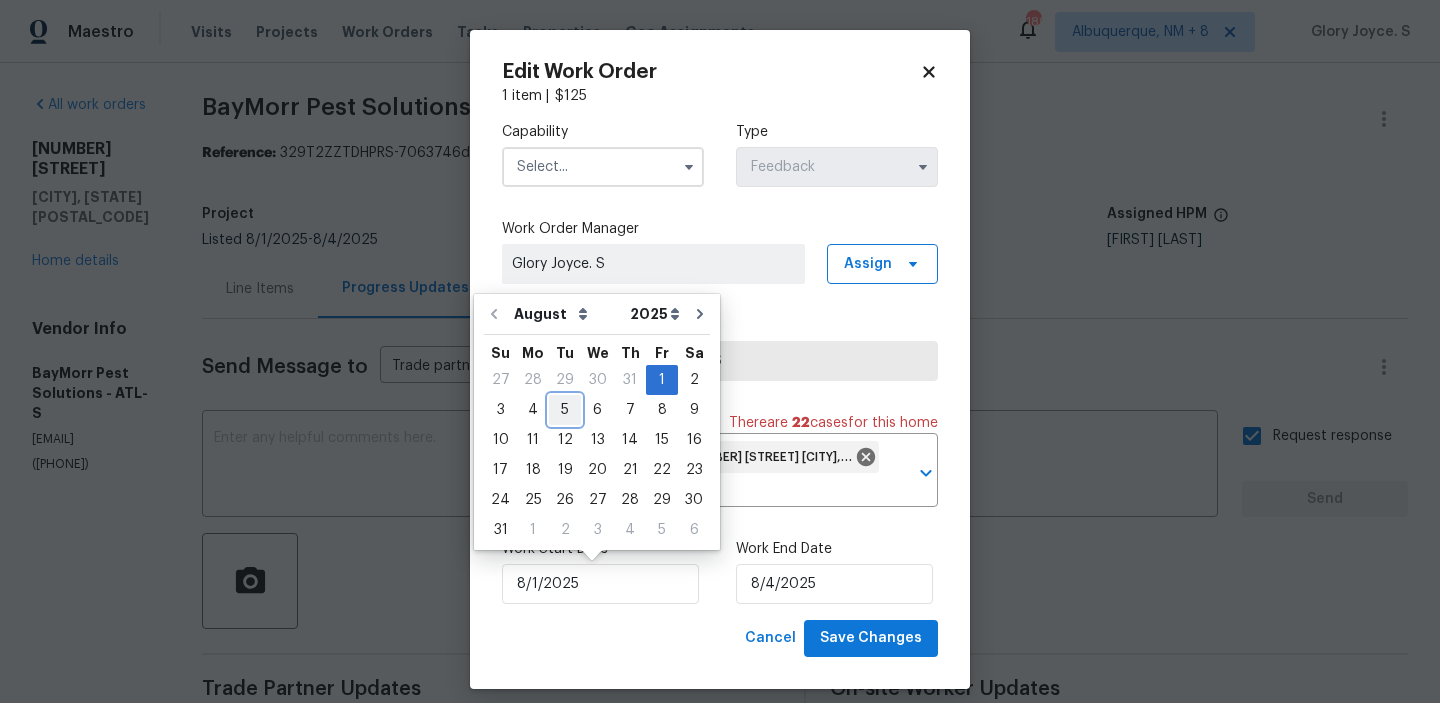 click on "5" at bounding box center [565, 410] 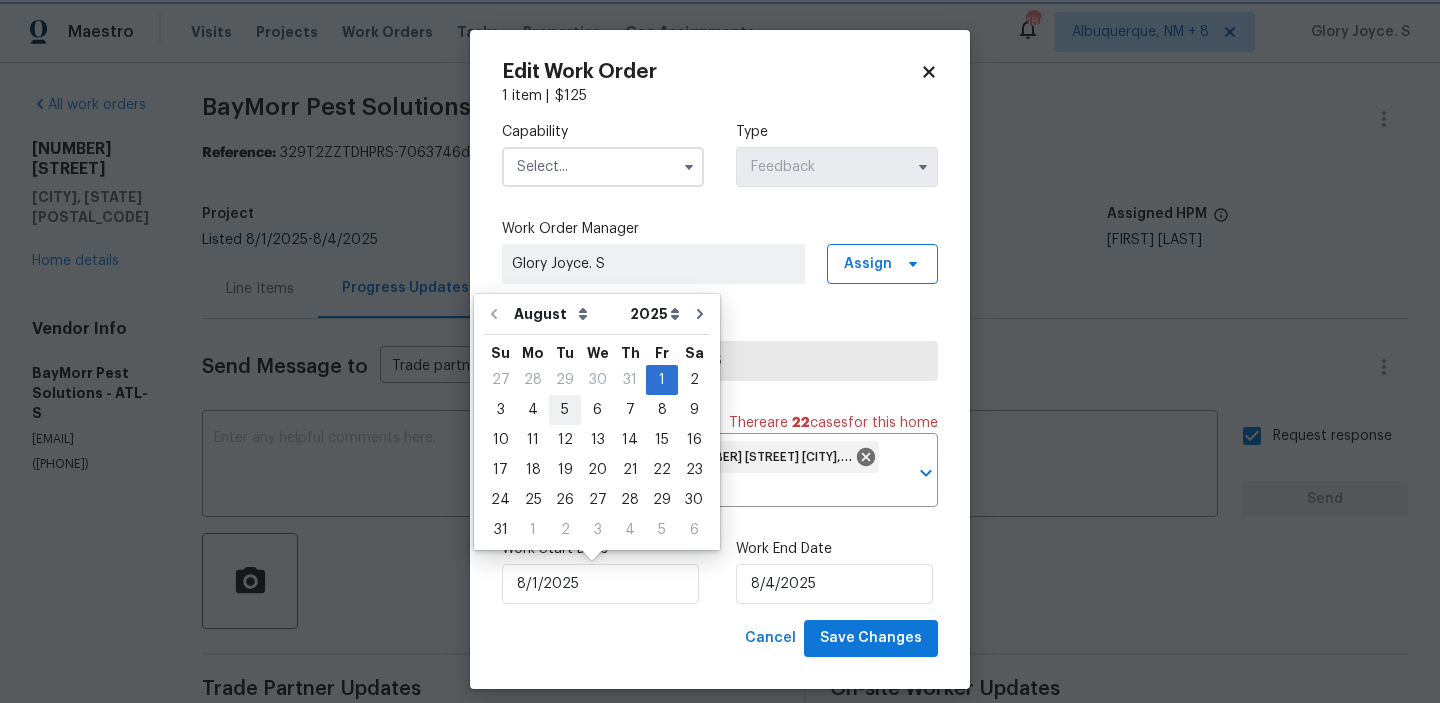 type on "8/5/2025" 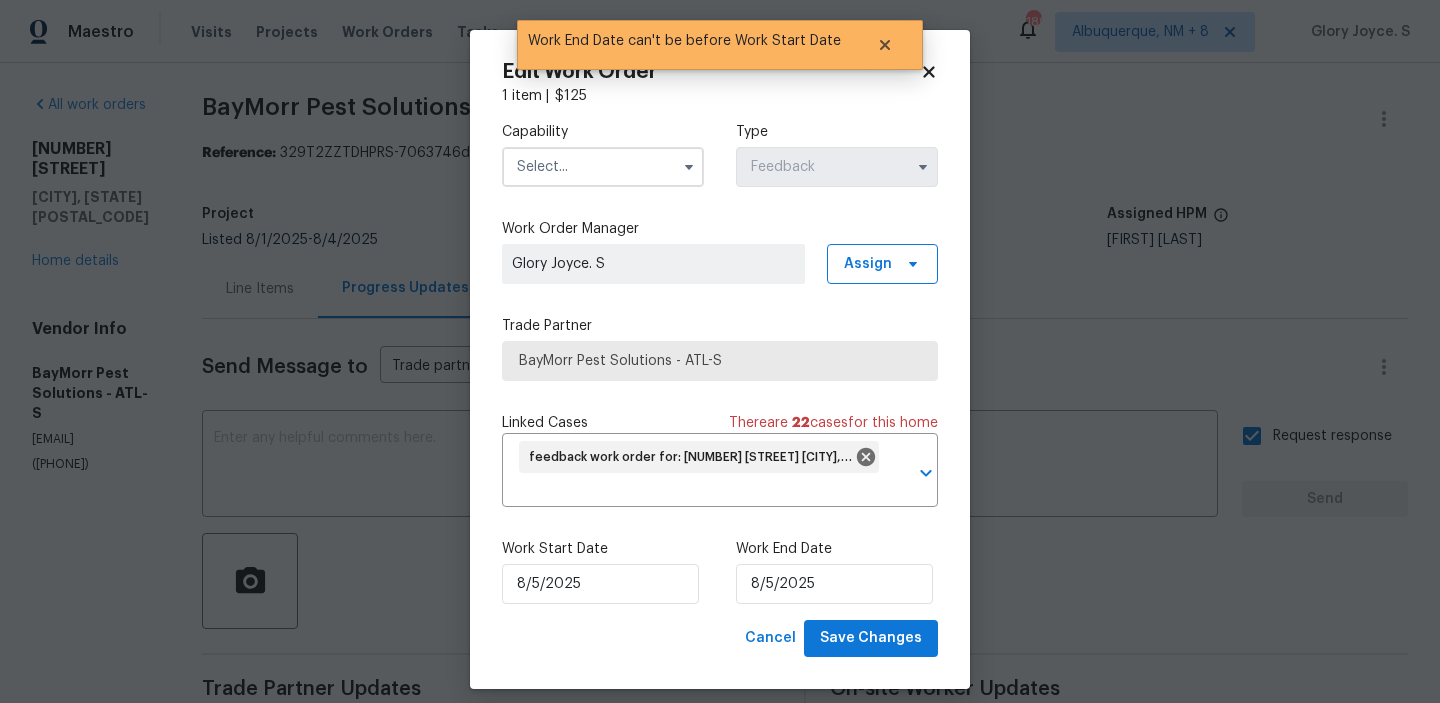 click at bounding box center (603, 167) 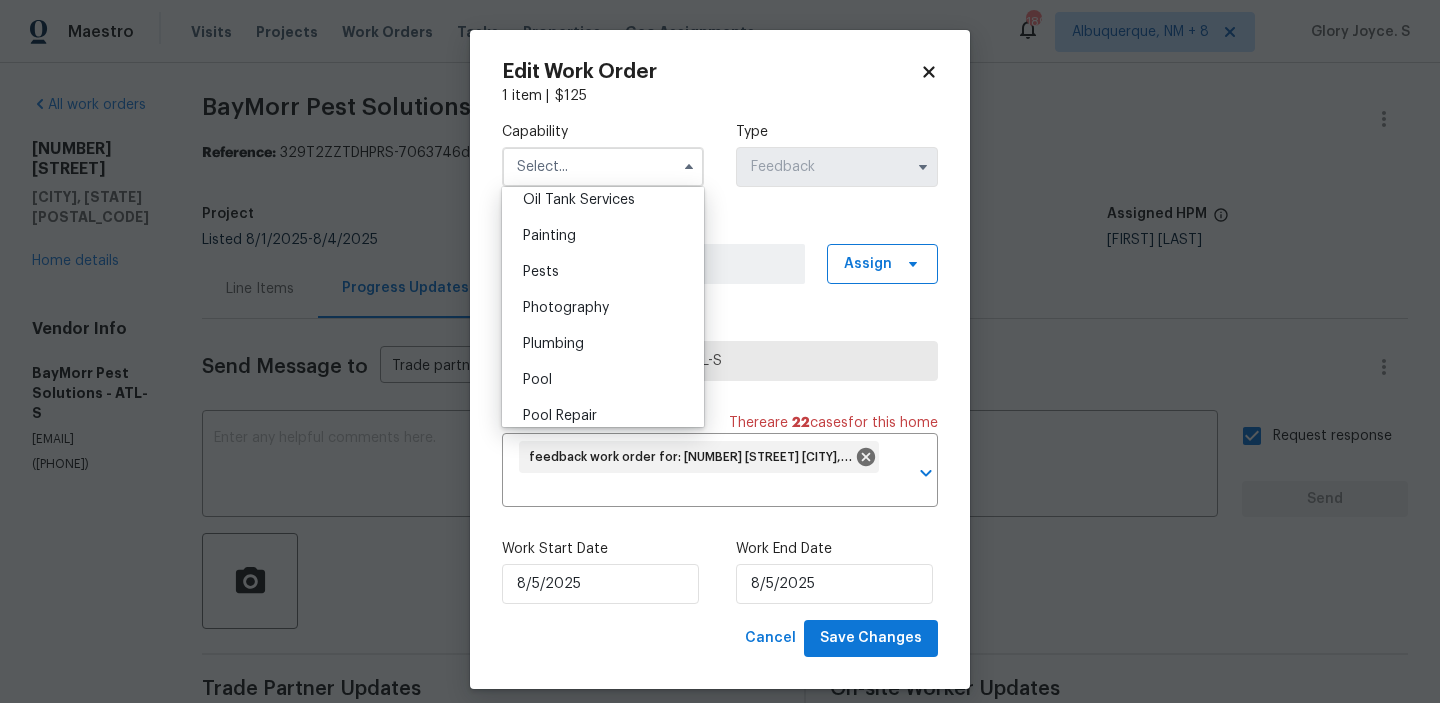 scroll, scrollTop: 1655, scrollLeft: 0, axis: vertical 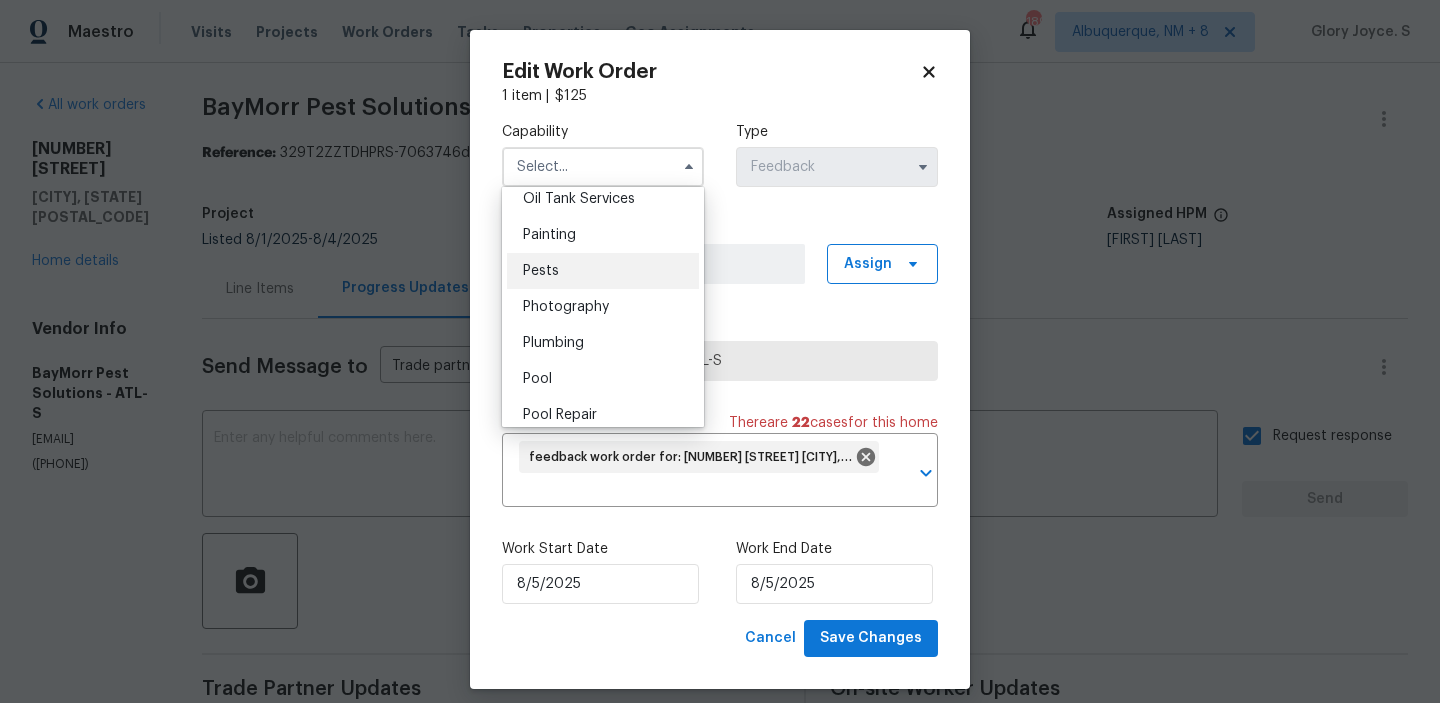 click on "Pests" at bounding box center (603, 271) 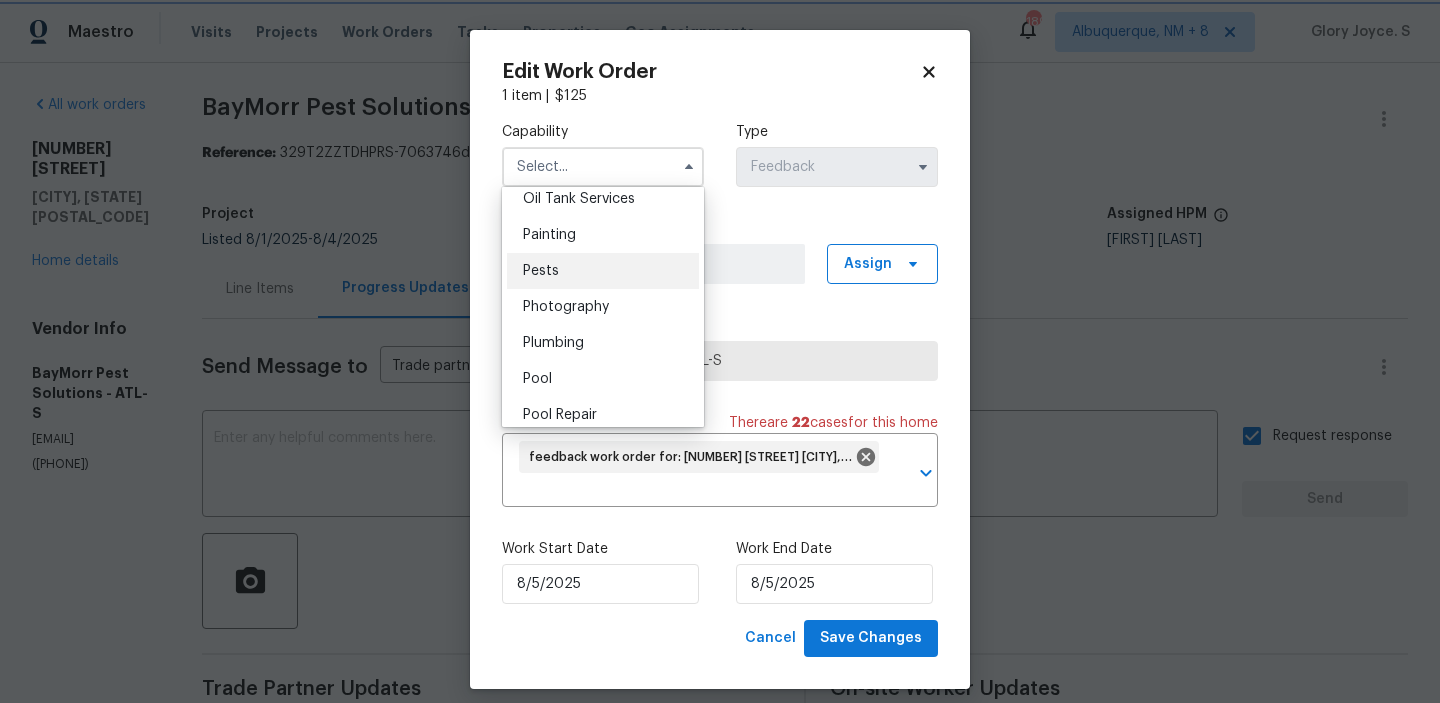 type on "Pests" 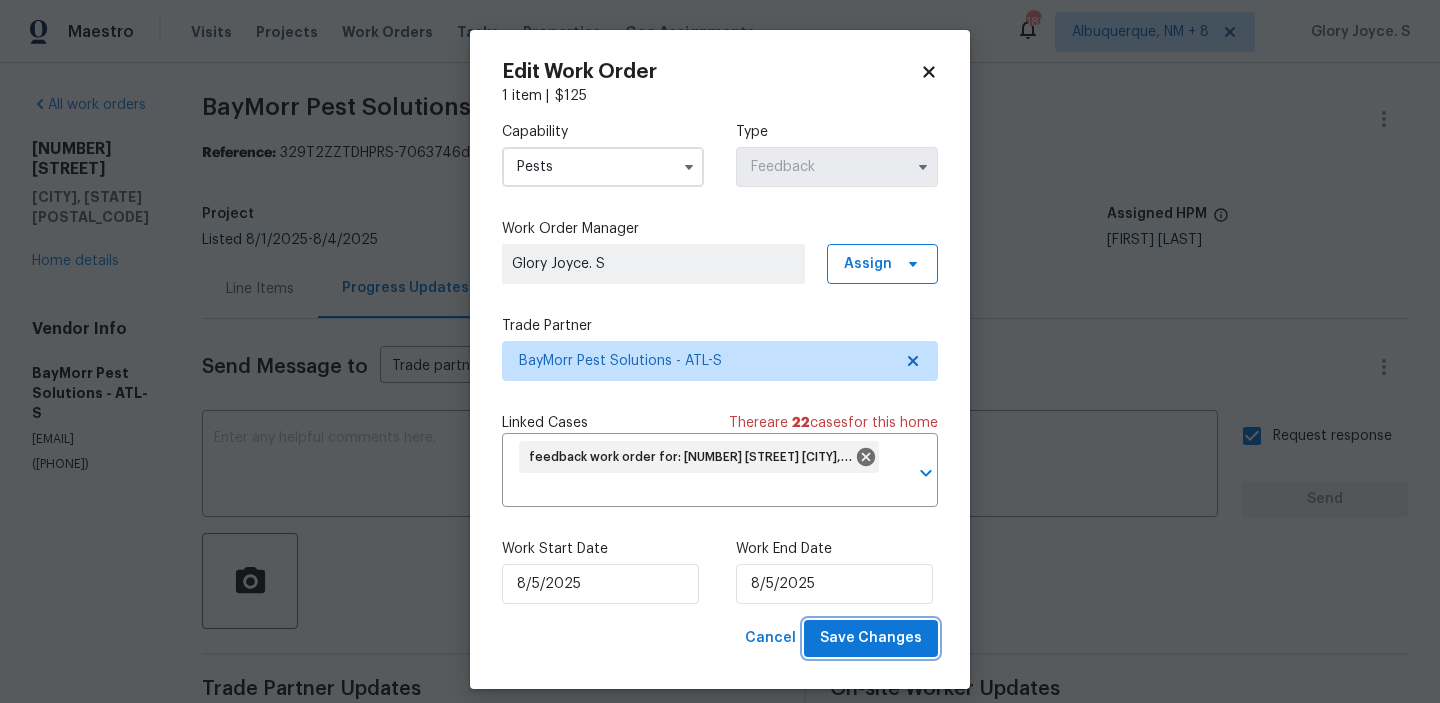 click on "Save Changes" at bounding box center [871, 638] 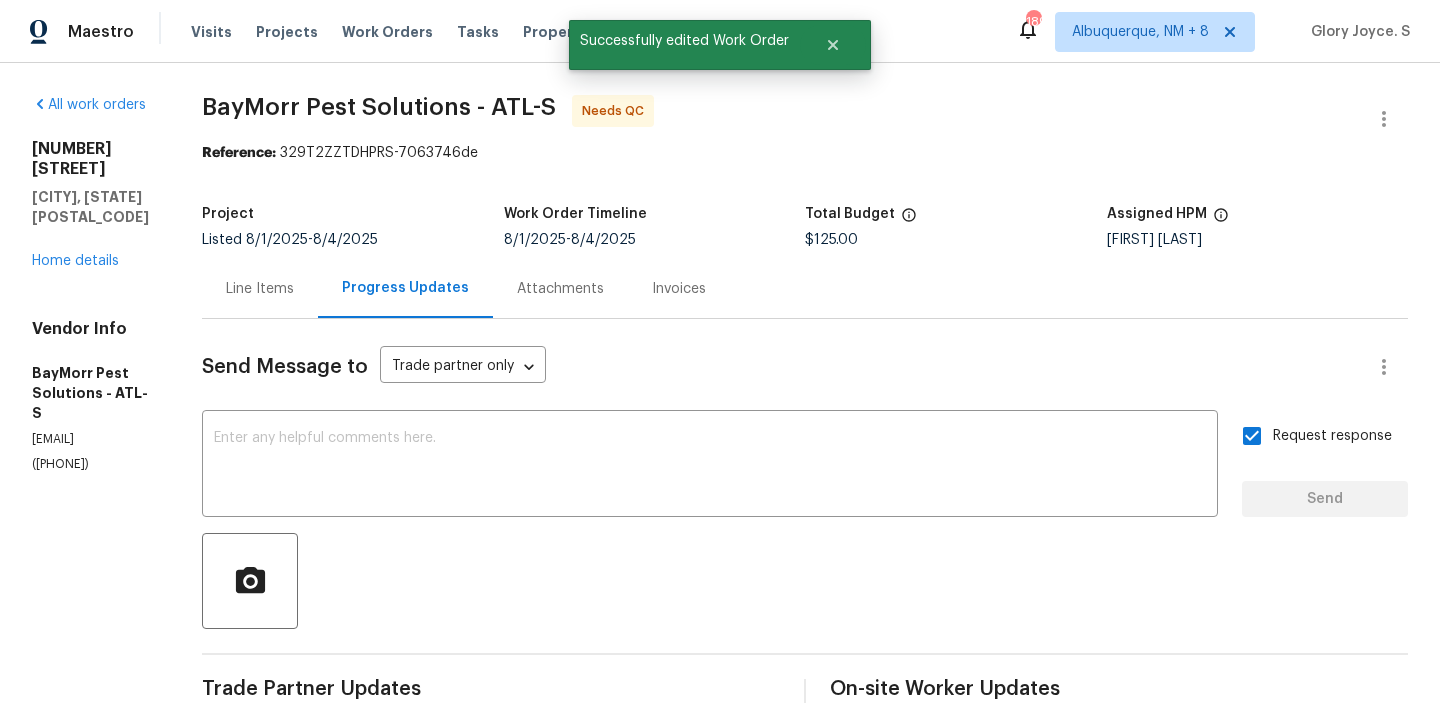 click on "Line Items" at bounding box center [260, 289] 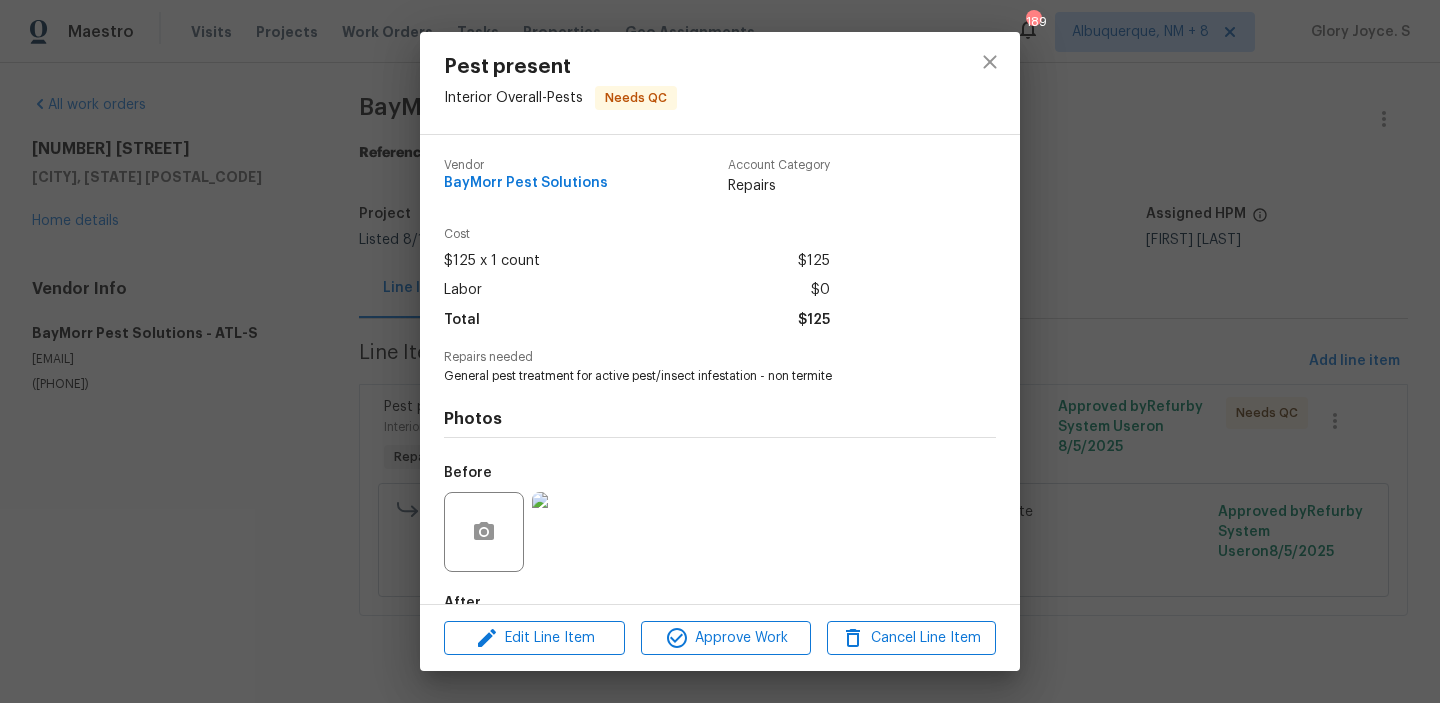 scroll, scrollTop: 118, scrollLeft: 0, axis: vertical 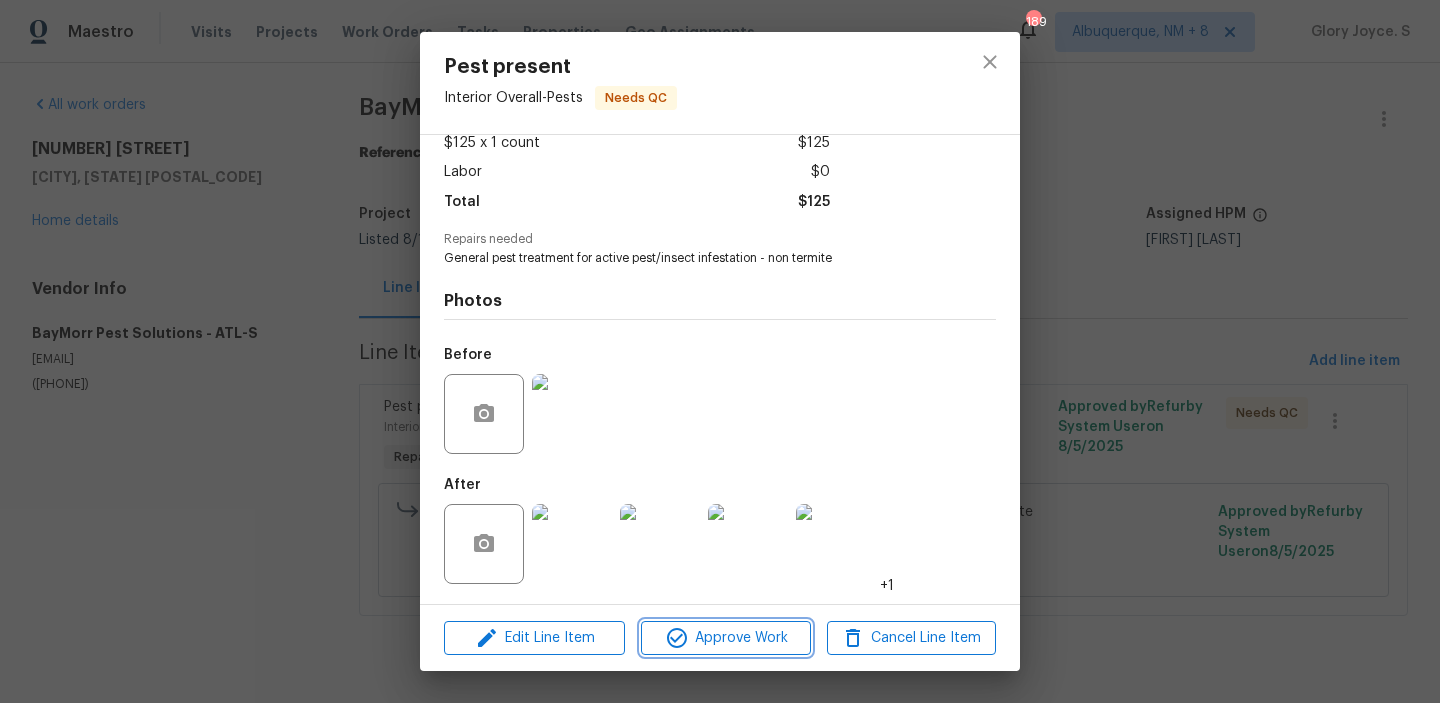 click on "Approve Work" at bounding box center (725, 638) 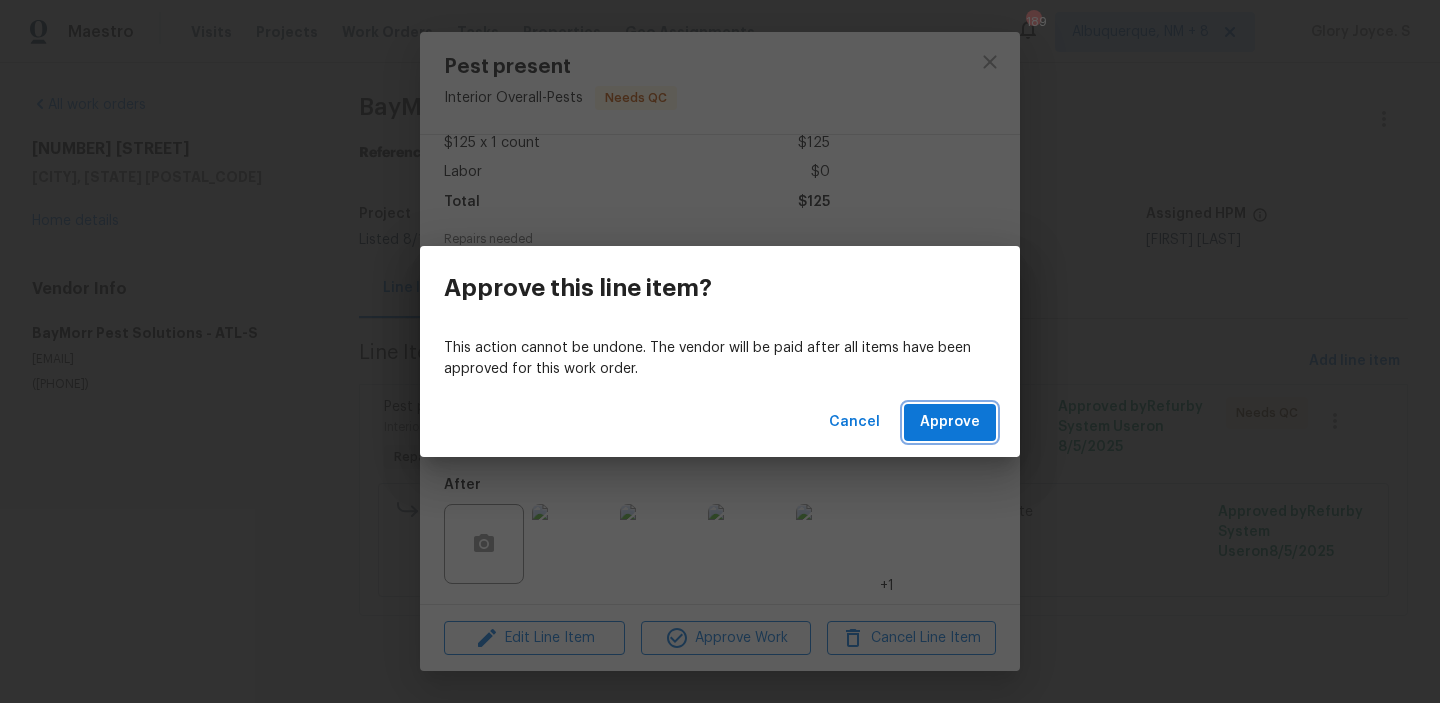 click on "Approve" at bounding box center [950, 422] 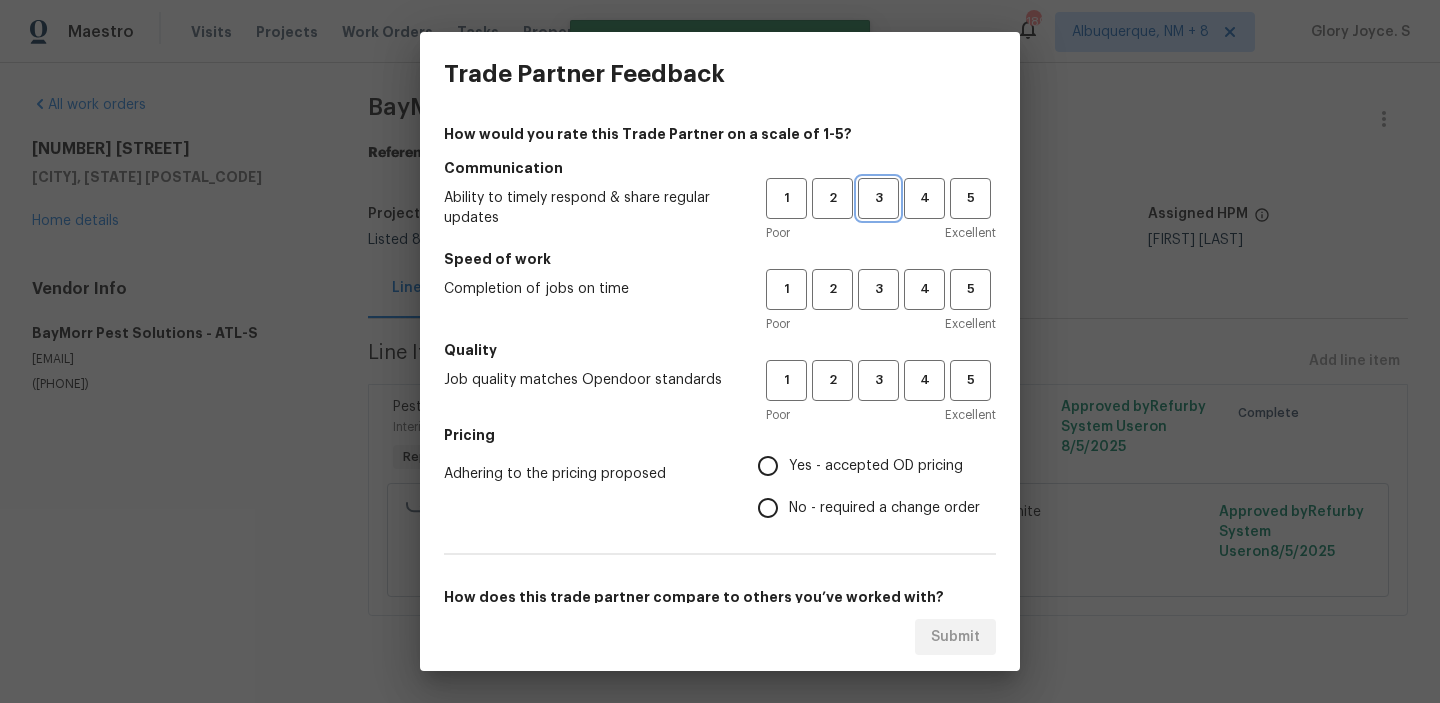click on "3" at bounding box center (878, 198) 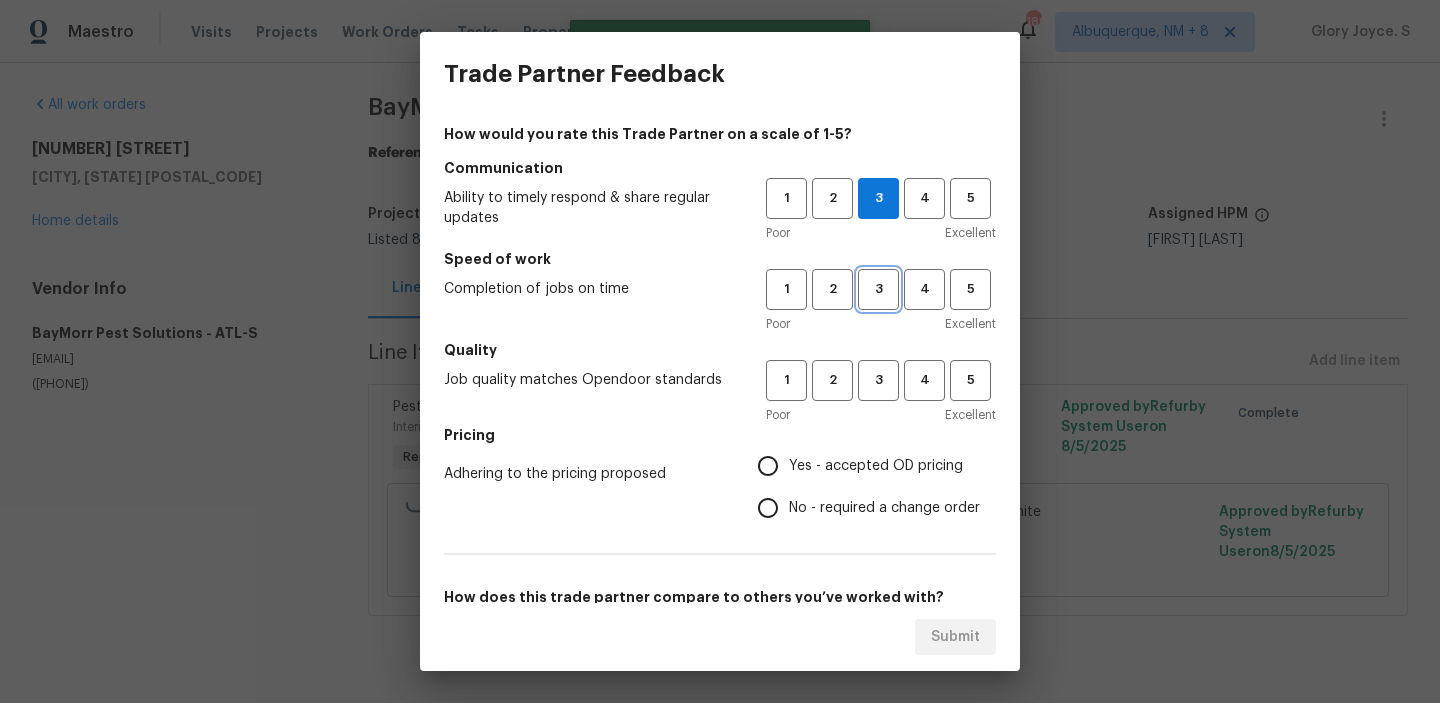 click on "3" at bounding box center (878, 289) 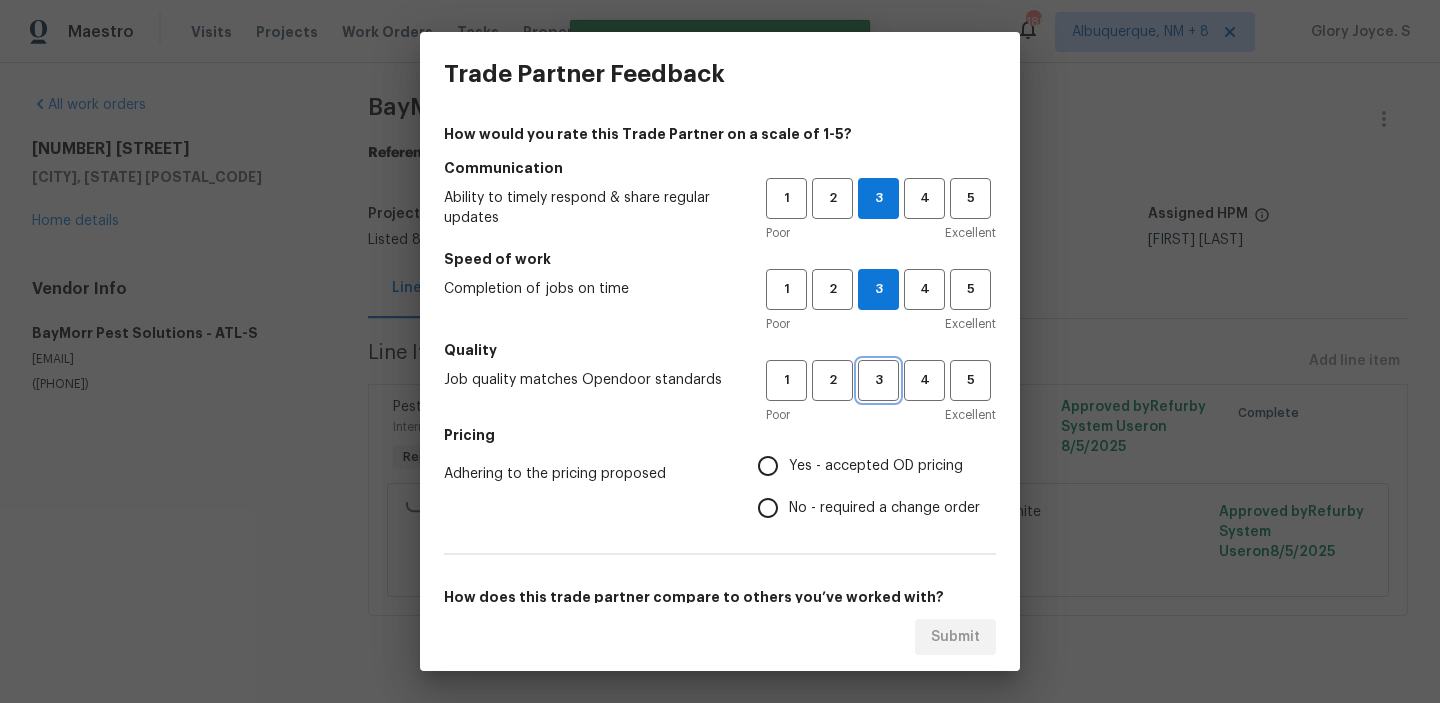 click on "3" at bounding box center [878, 380] 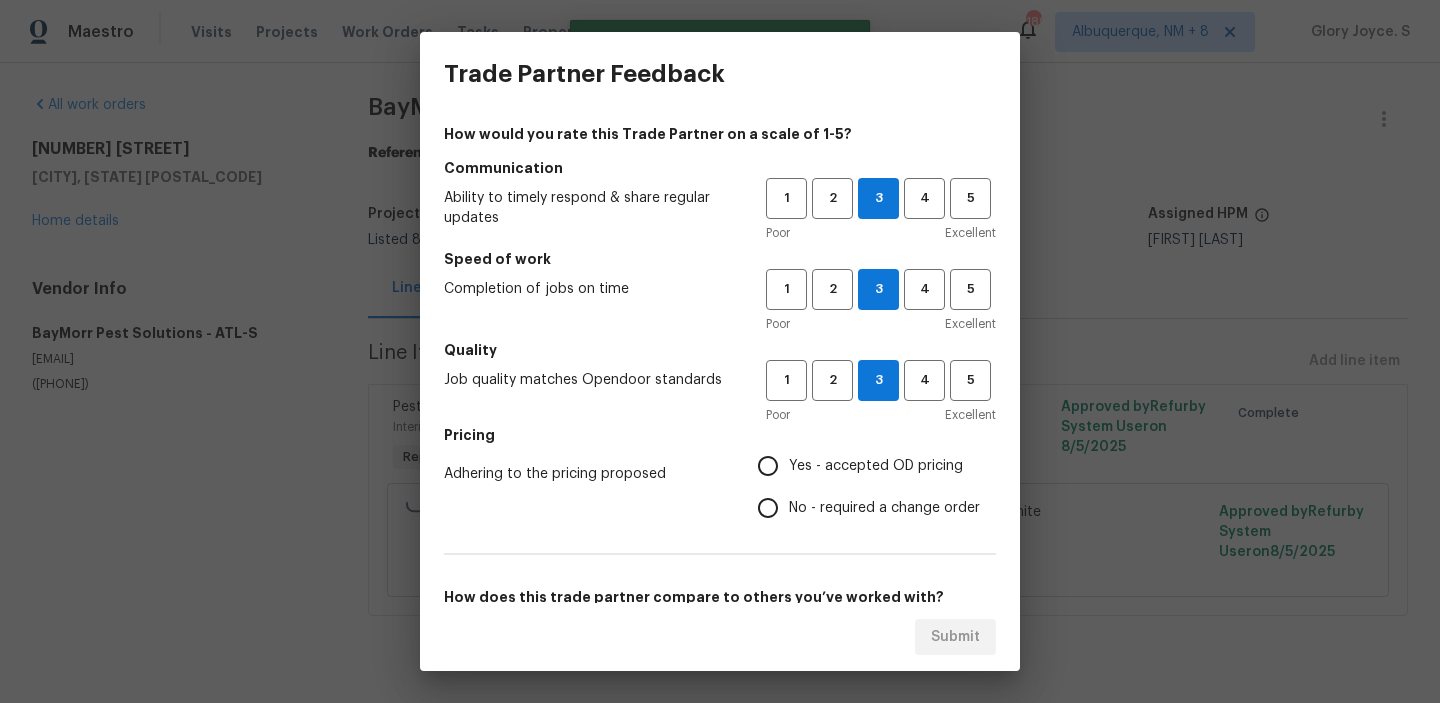 click on "Yes - accepted OD pricing" at bounding box center [876, 466] 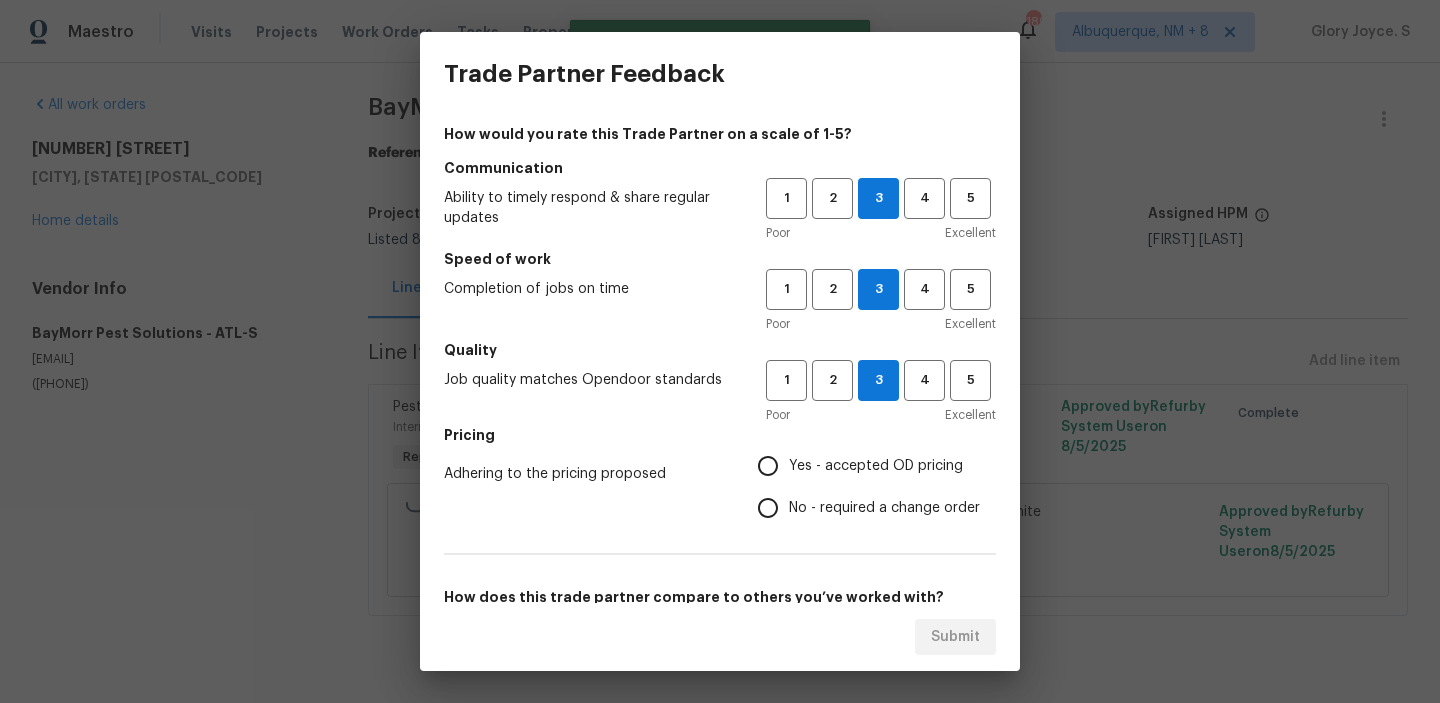 click on "Yes - accepted OD pricing" at bounding box center (768, 466) 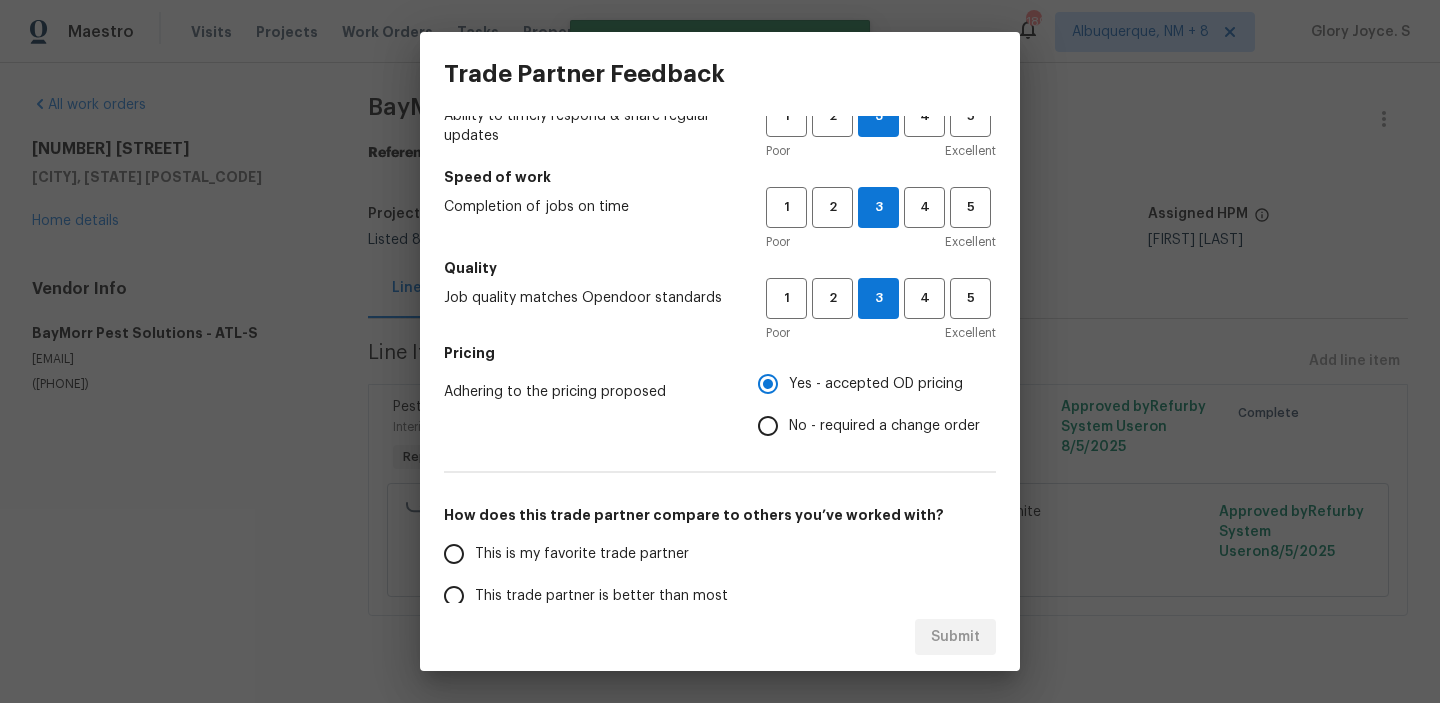 scroll, scrollTop: 90, scrollLeft: 0, axis: vertical 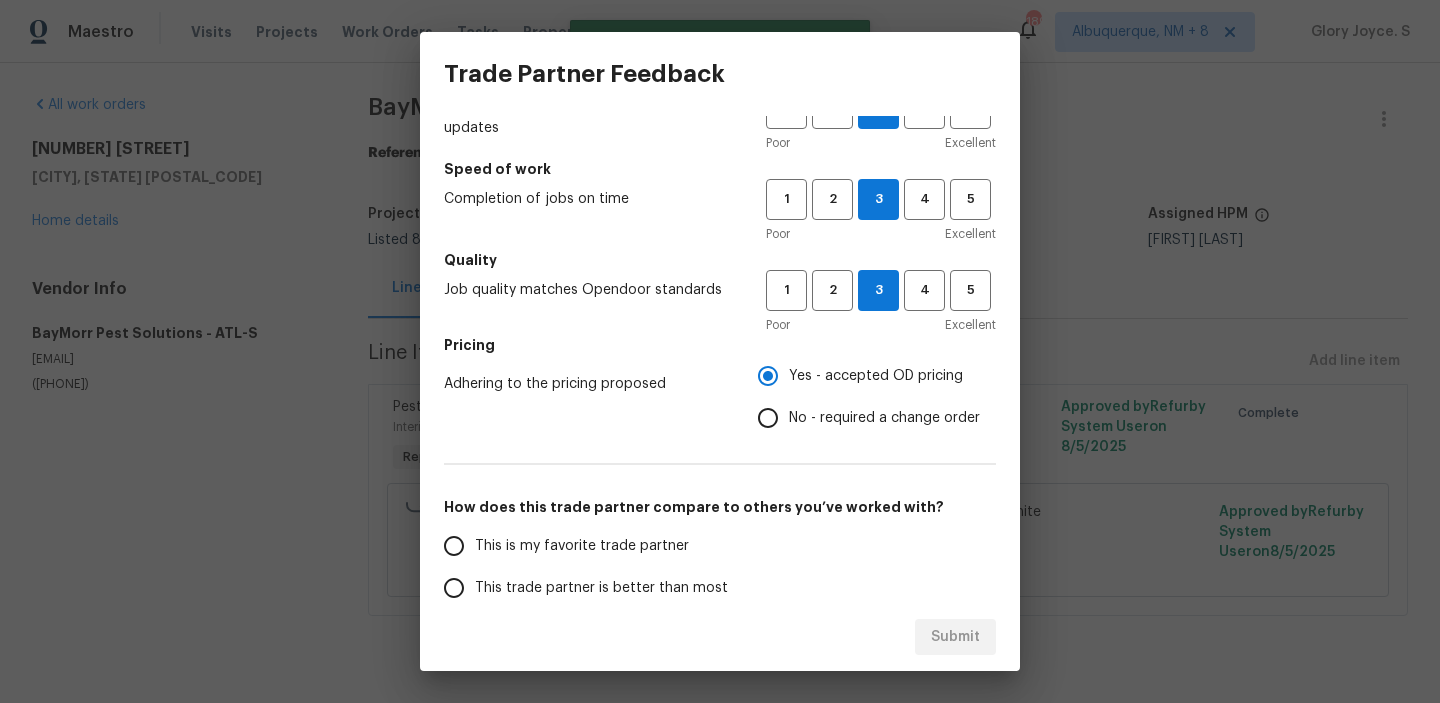 click on "No - required a change order" at bounding box center (863, 418) 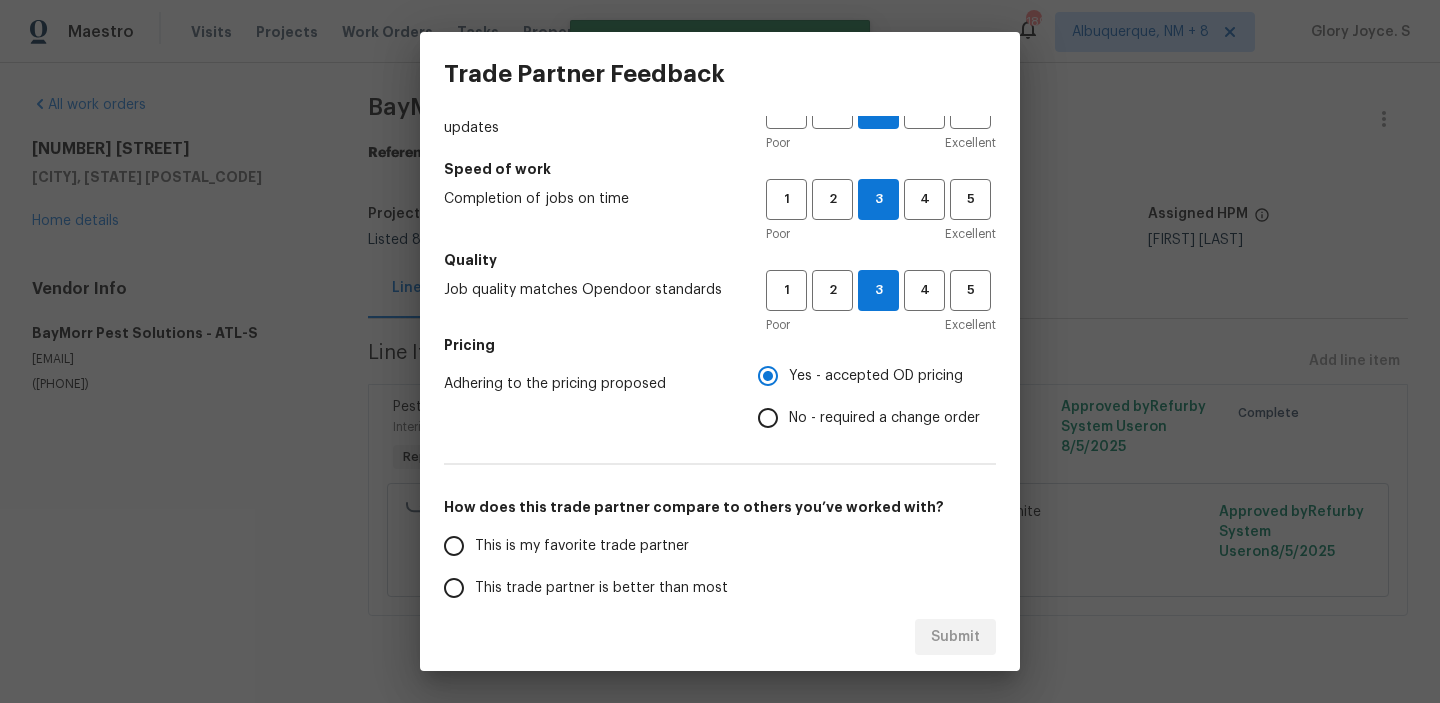click on "No - required a change order" at bounding box center (768, 418) 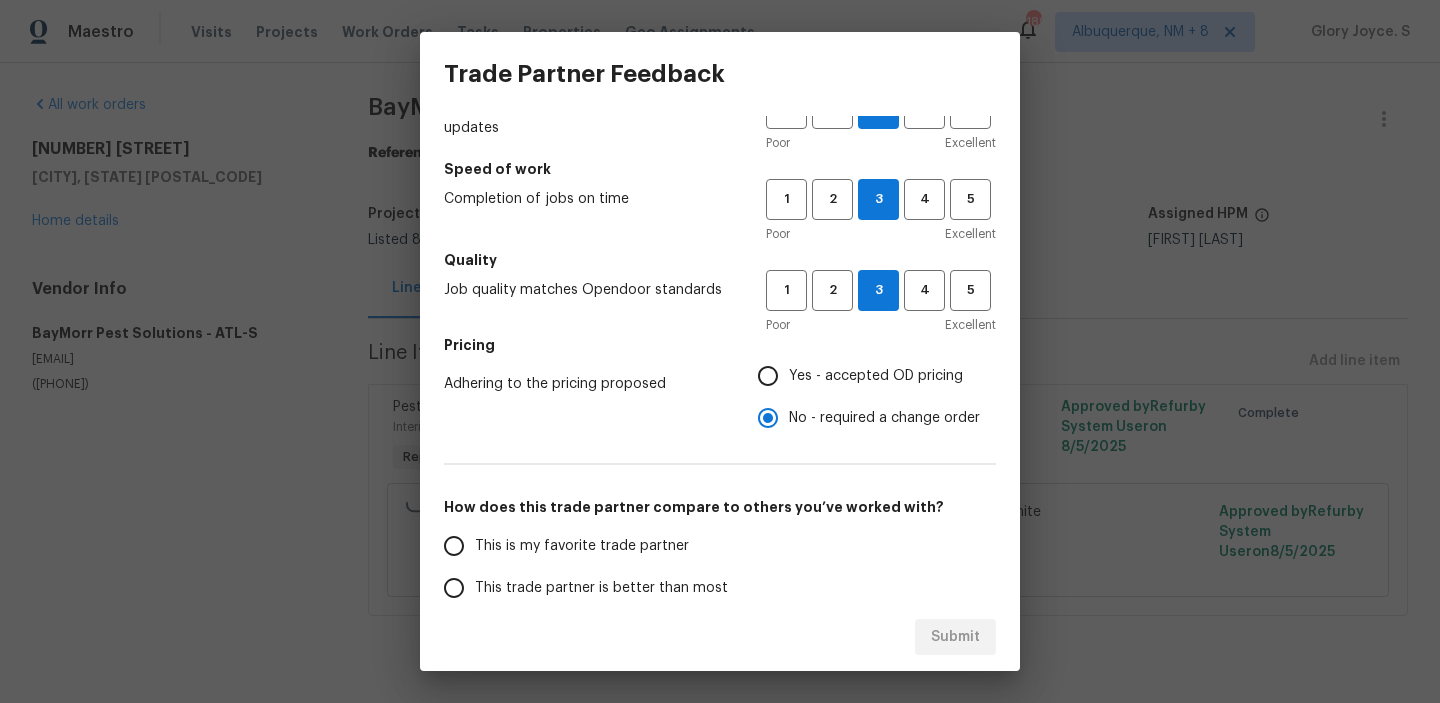 click on "This trade partner is better than most" at bounding box center [601, 588] 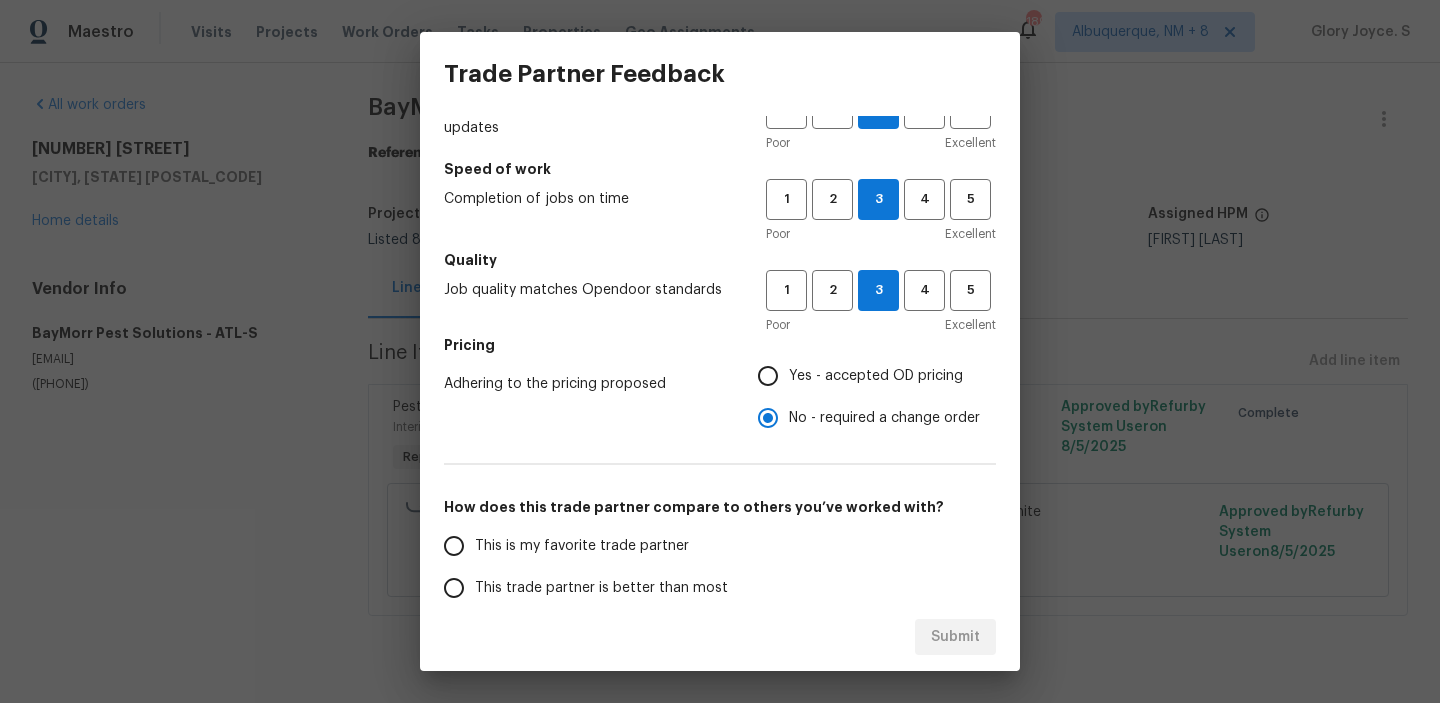 click on "This trade partner is better than most" at bounding box center (454, 588) 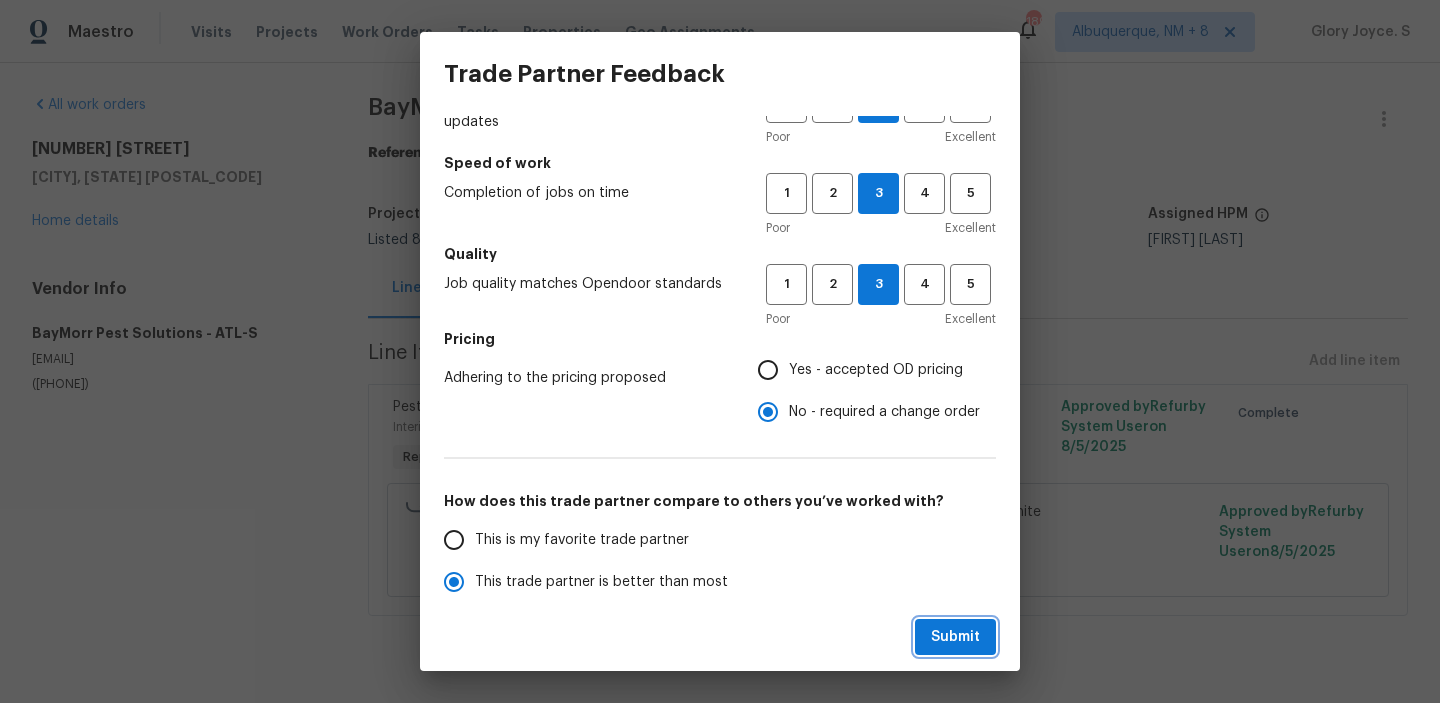 click on "Submit" at bounding box center [955, 637] 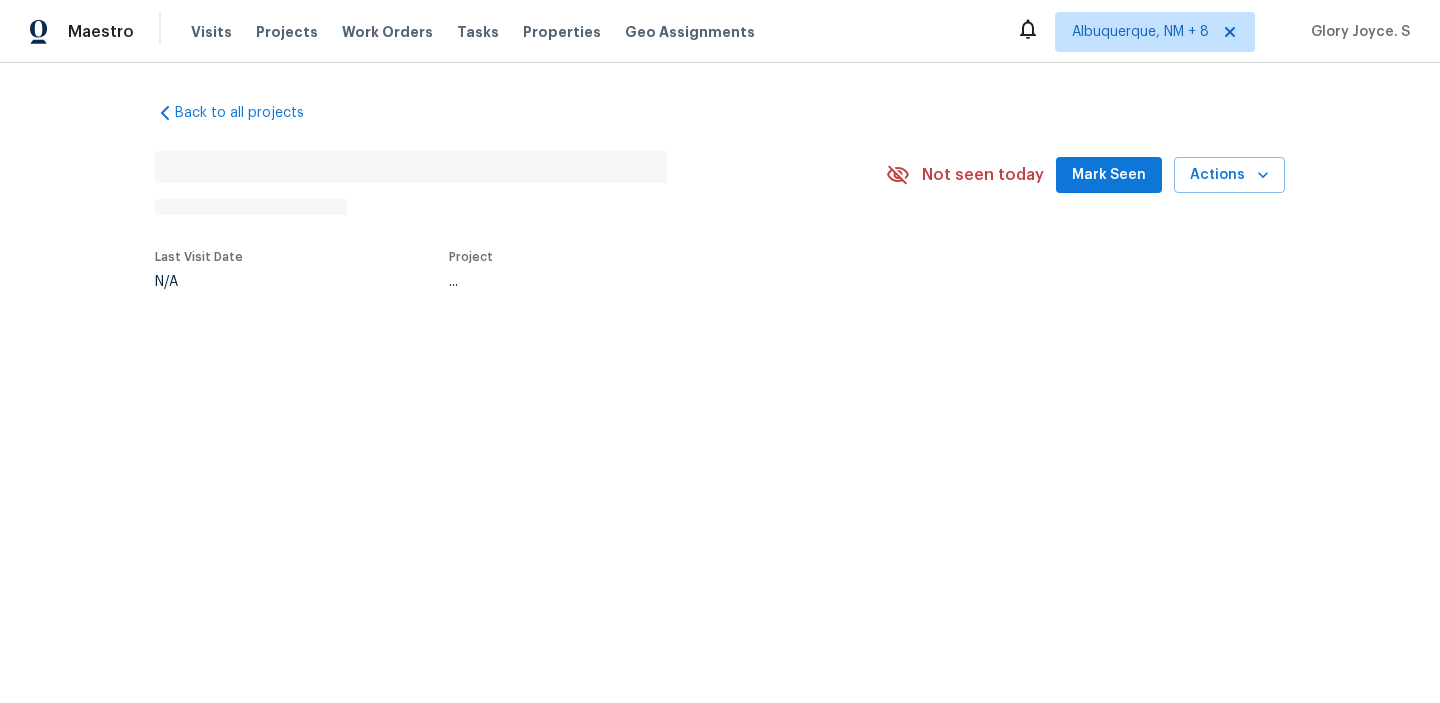 scroll, scrollTop: 0, scrollLeft: 0, axis: both 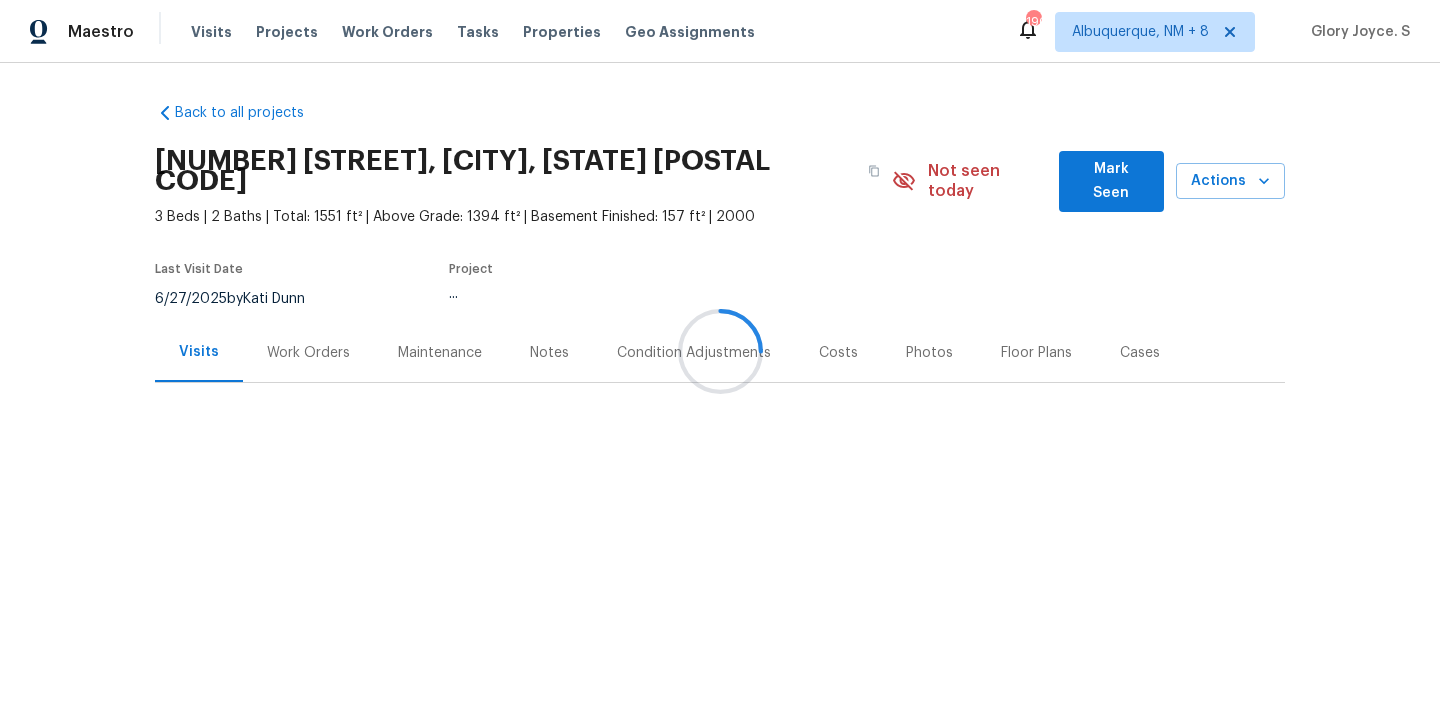 click at bounding box center [720, 351] 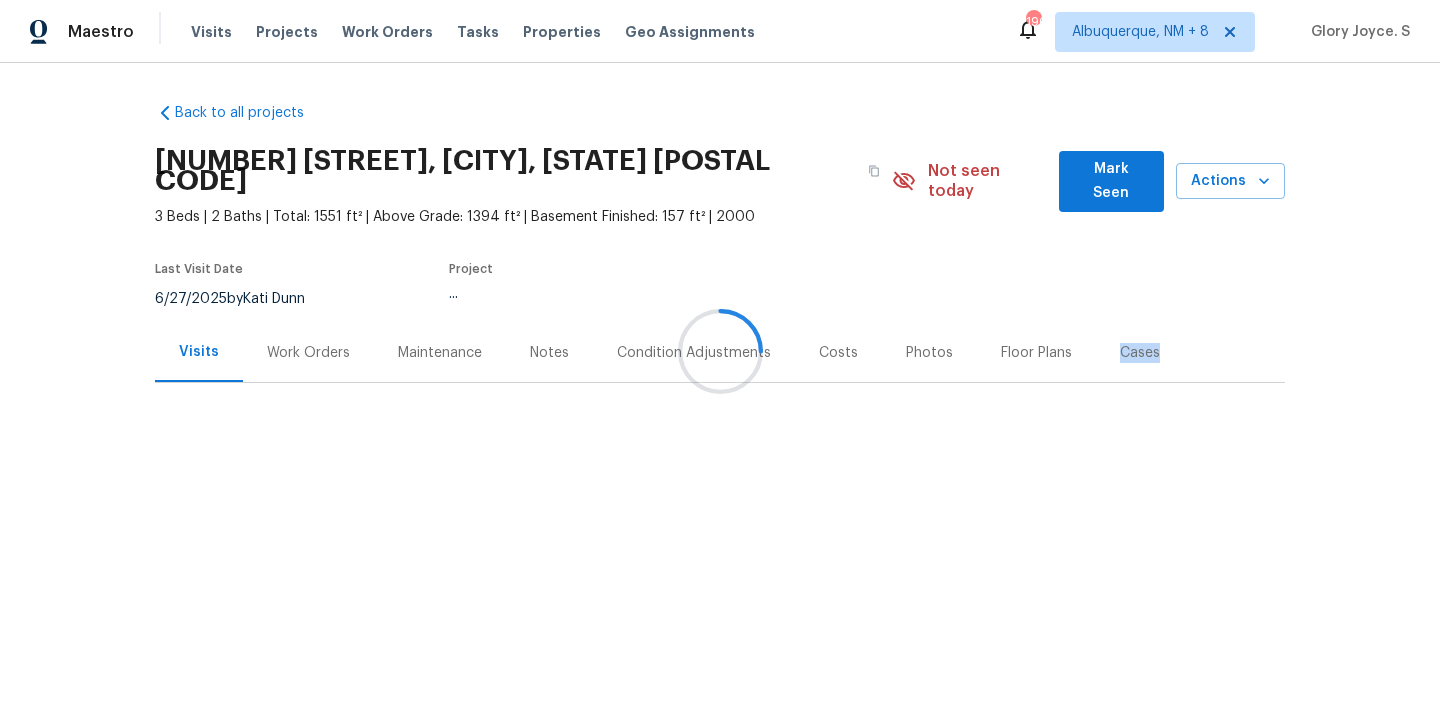 click at bounding box center (720, 351) 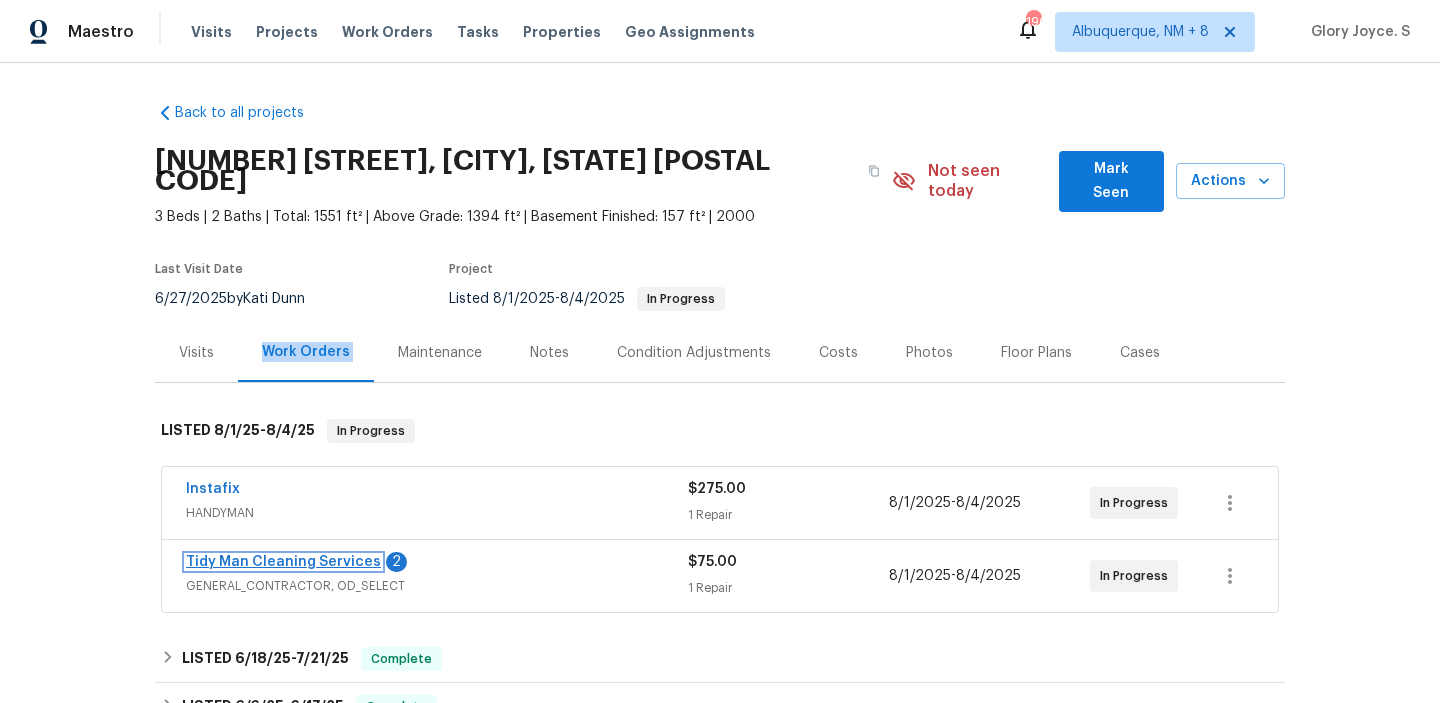 click on "Tidy Man Cleaning Services" at bounding box center [283, 562] 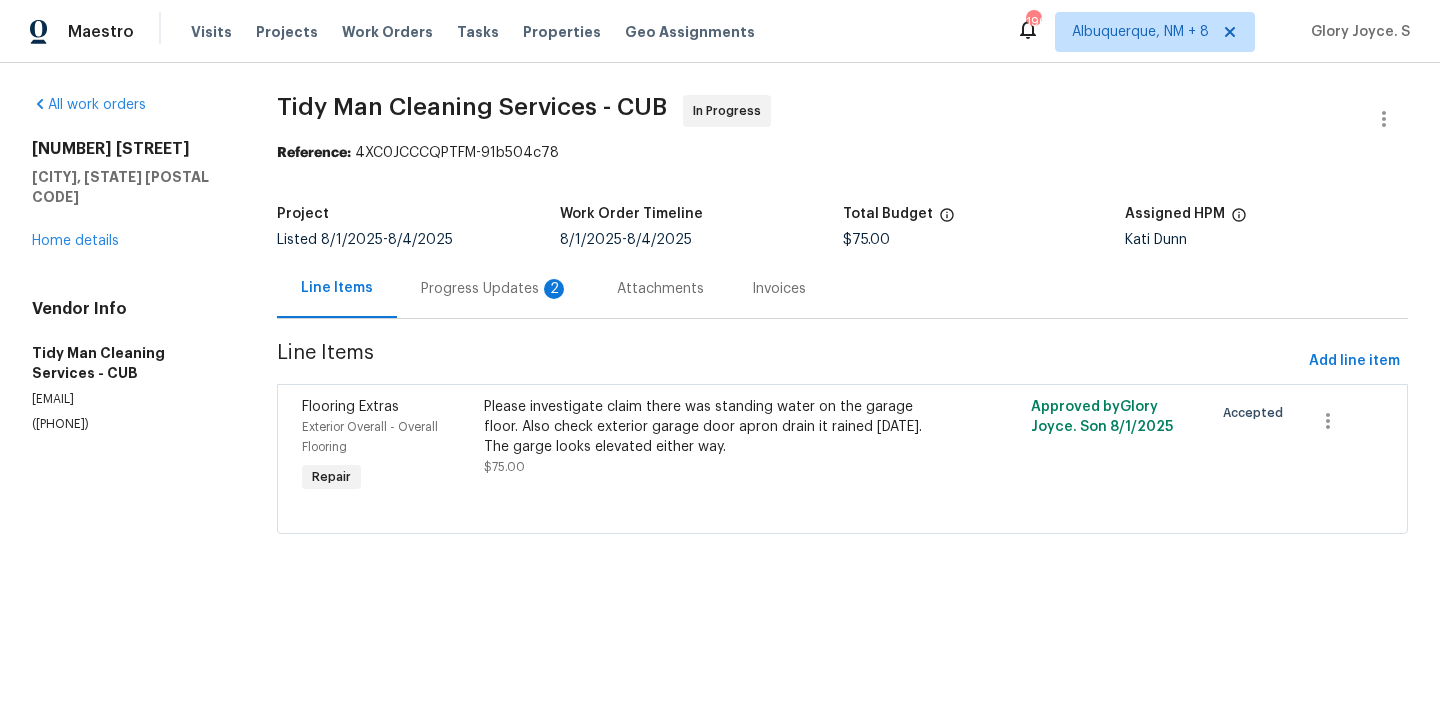 click on "Progress Updates 2" at bounding box center (495, 288) 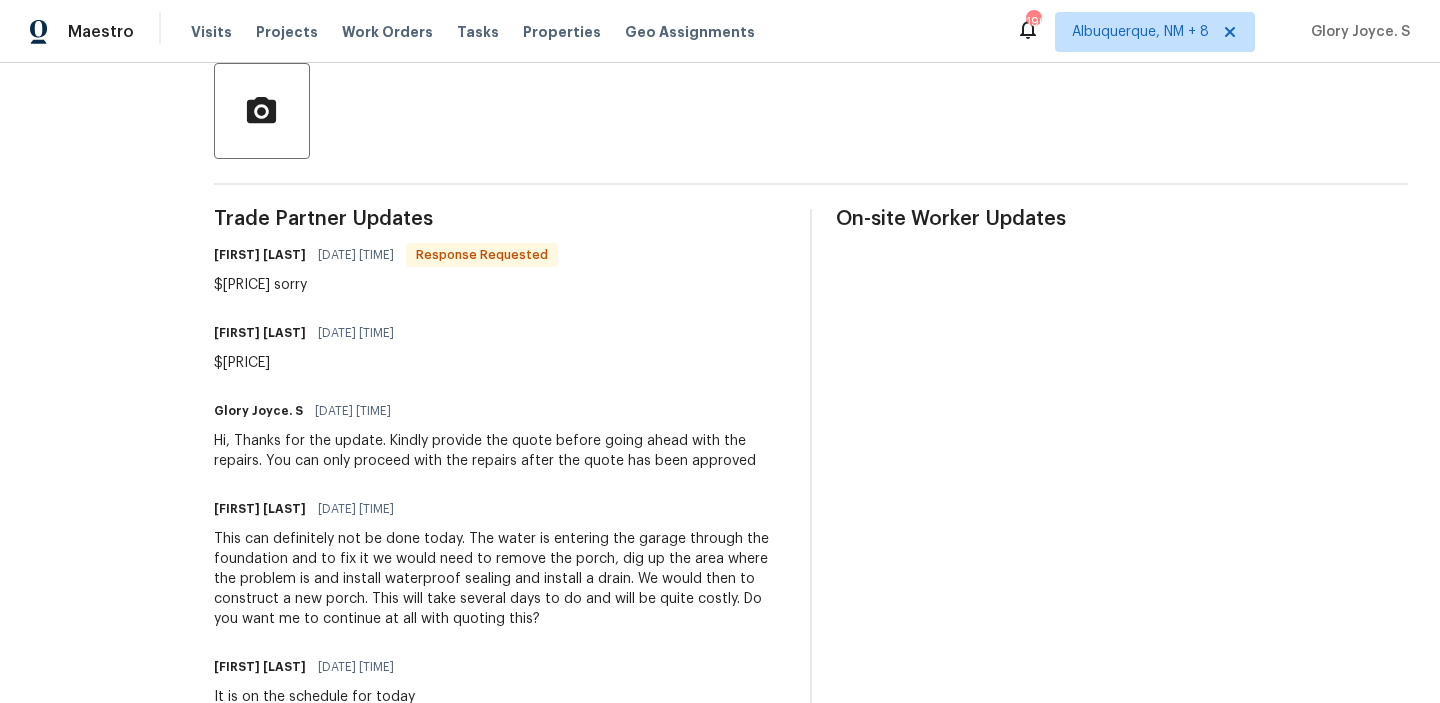 scroll, scrollTop: 204, scrollLeft: 0, axis: vertical 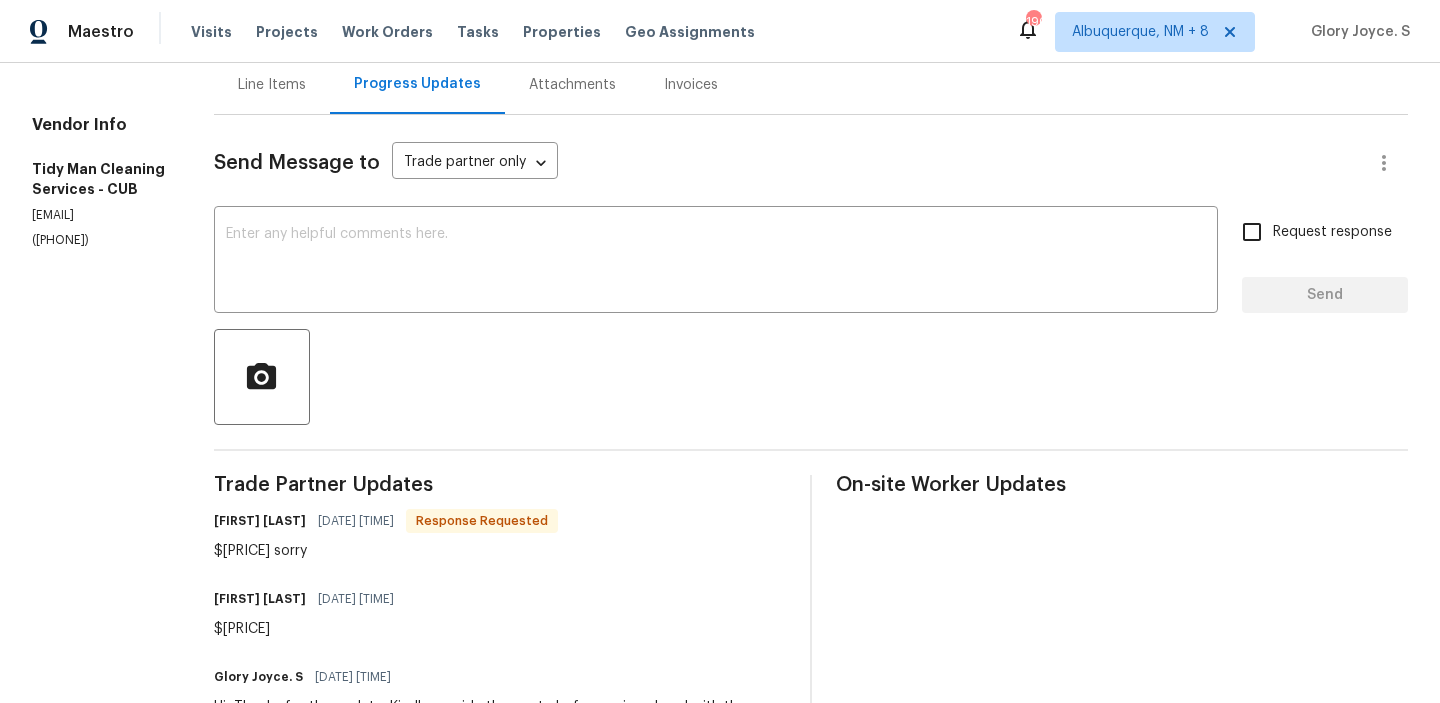 click on "Send Message to Trade partner only Trade partner only ​ x ​ Request response Send Trade Partner Updates Carl Palmgren 08/05/2025 1:04 PM Response Requested $5200 sorry Carl Palmgren 08/05/2025 1:04 PM $5209 Glory Joyce. S 08/05/2025 10:57 AM Hi,
Thanks for the update. Kindly provide the quote before going ahead with the repairs. You can only proceed with the repairs after the quote has been approved Carl Palmgren 08/05/2025 9:53 AM This can definitely not be done today.  The water is entering the garage through the foundation and to fix it we would need to remove the porch, dig up the area where the problem is and install waterproof sealing and install a drain. We would then to construct a new porch. This will take several days to do and will be quite costly. Do you want me to continue at all with quoting this? Carl Palmgren 08/05/2025 8:21 AM It is on the schedule for today Glory Joyce. S 08/05/2025 8:09 AM Glory Joyce. S 08/04/2025 9:47 AM Carl Palmgren 08/04/2025 9:29 AM On schedule for tomorrow" at bounding box center [811, 889] 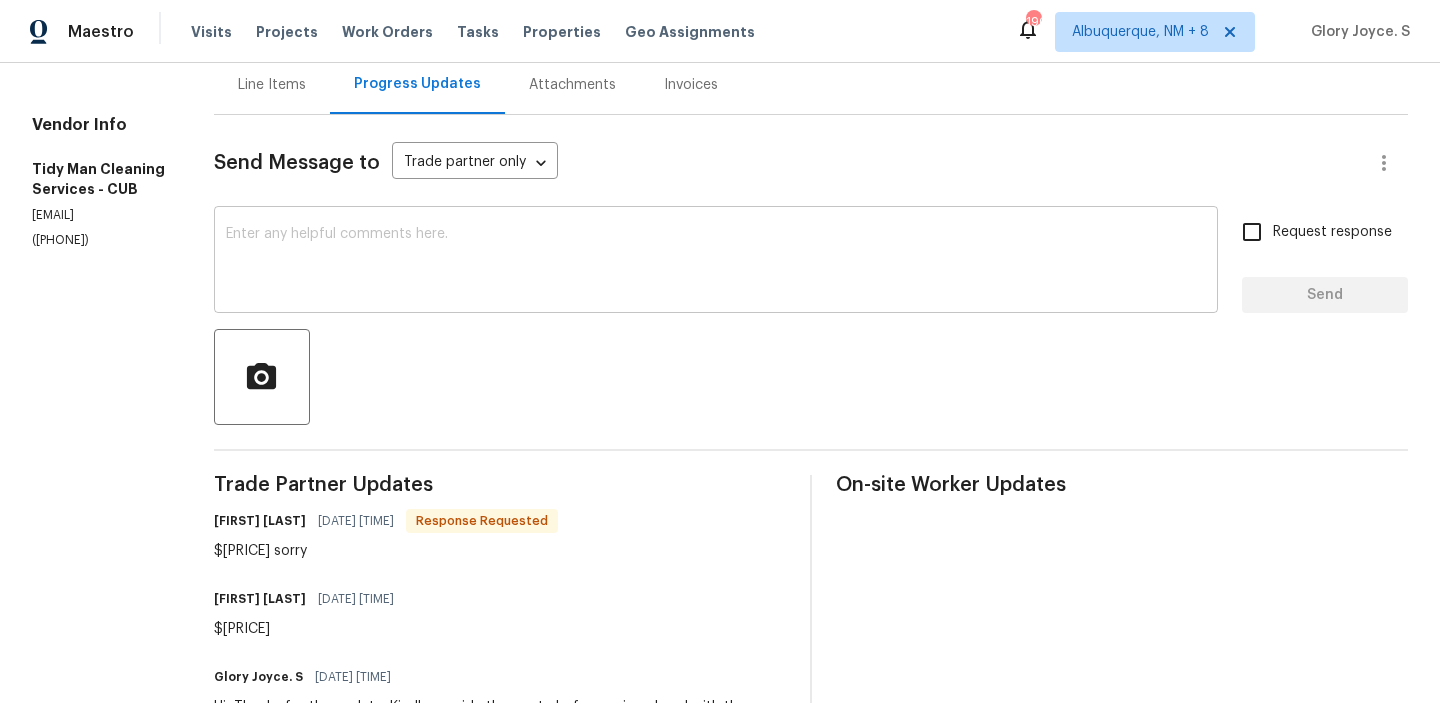 click at bounding box center [716, 262] 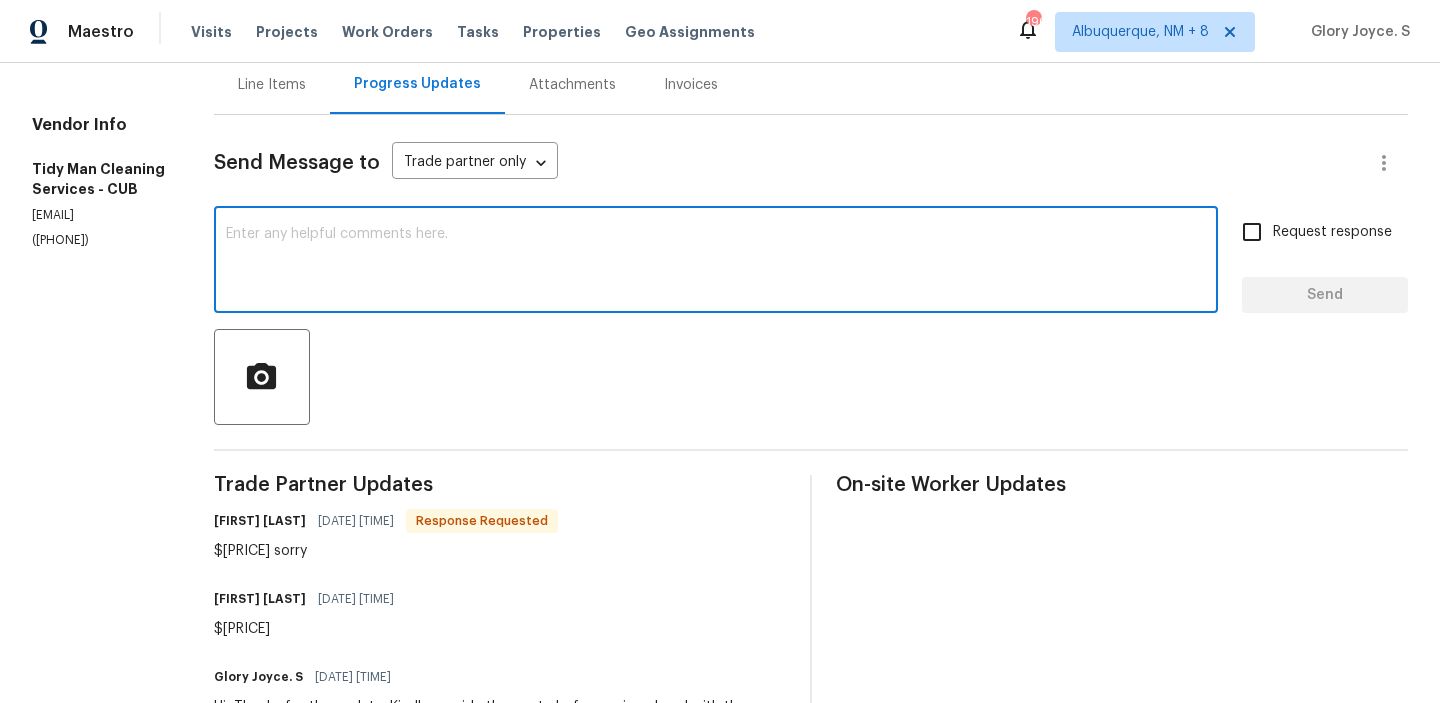 type on "k" 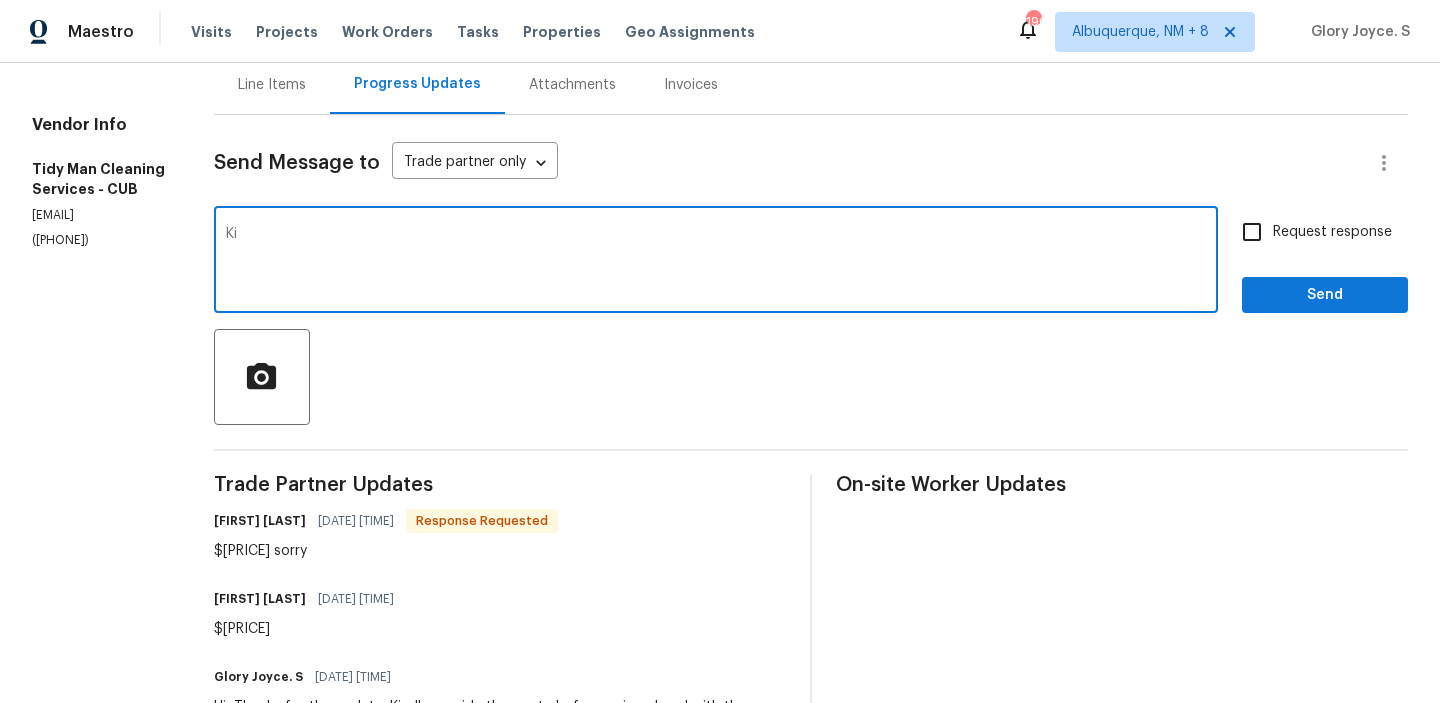 type on "K" 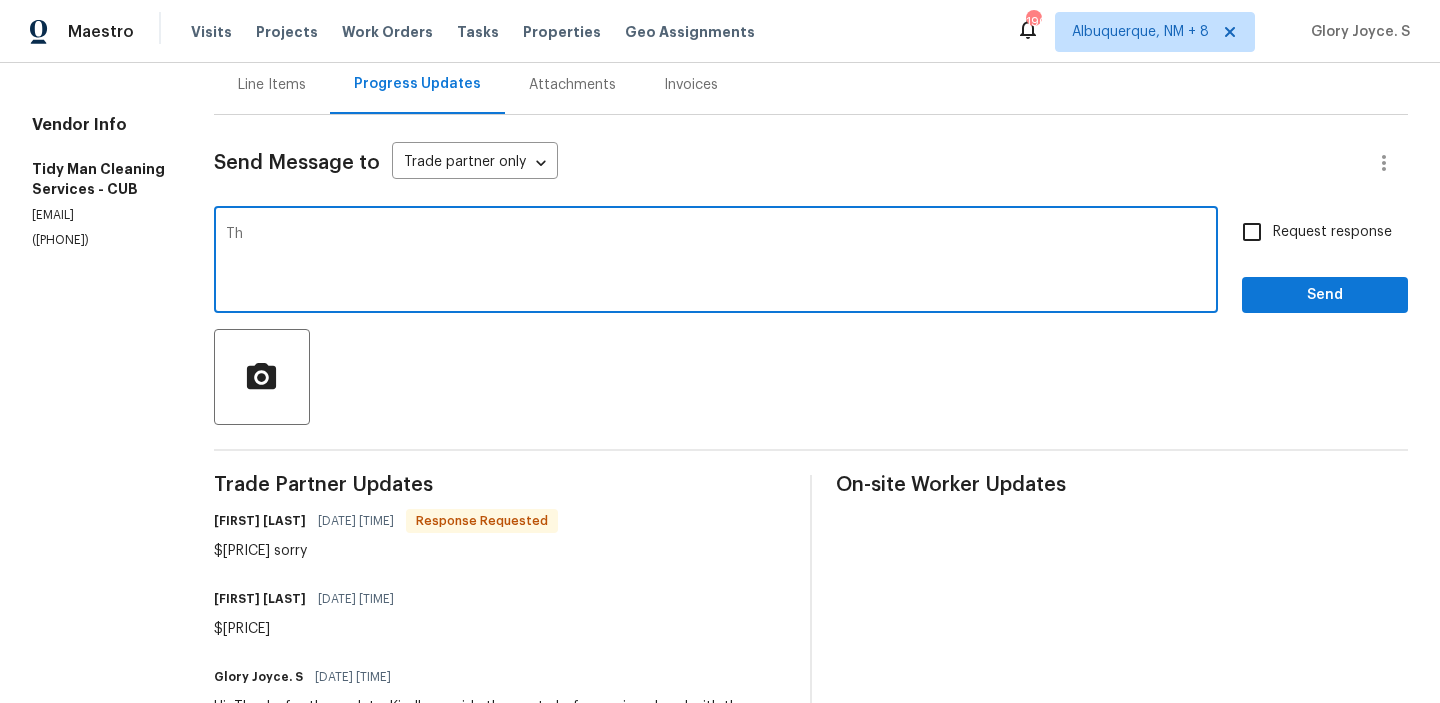 type on "T" 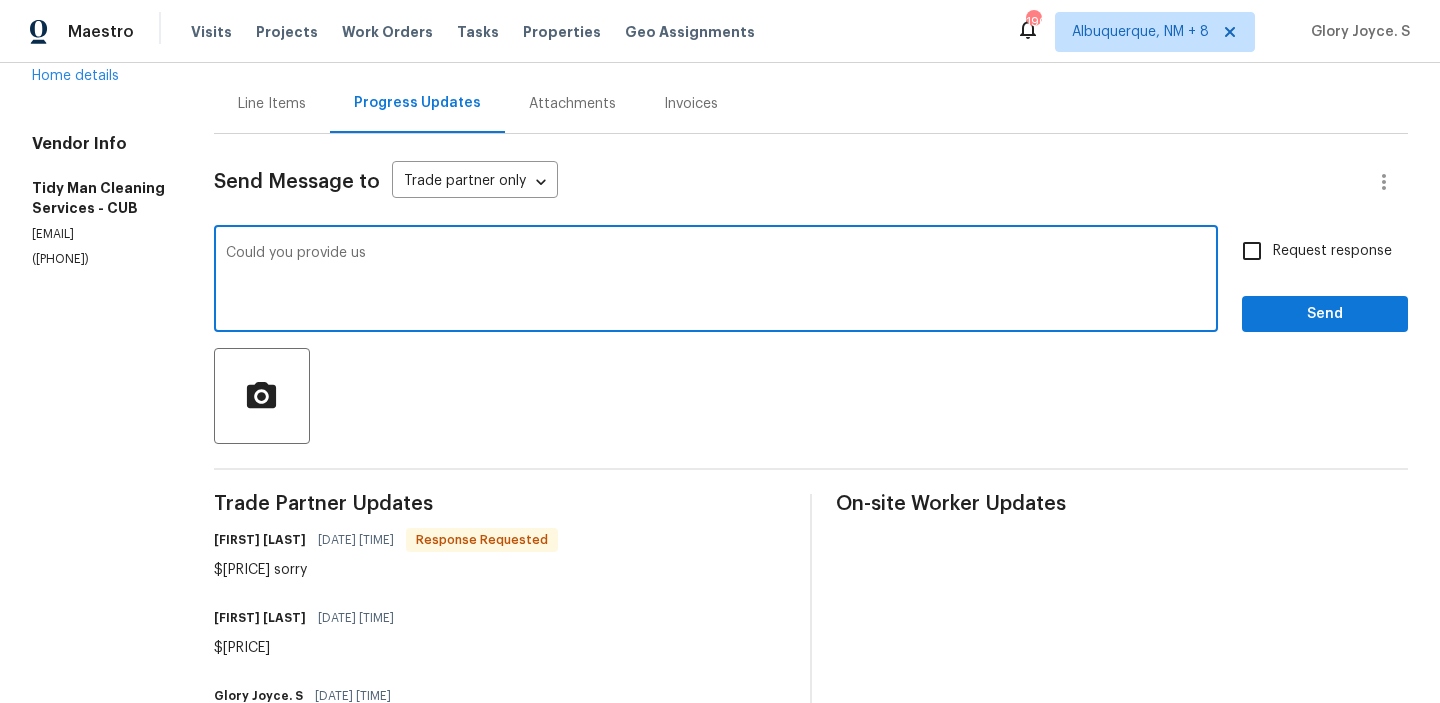 scroll, scrollTop: 115, scrollLeft: 0, axis: vertical 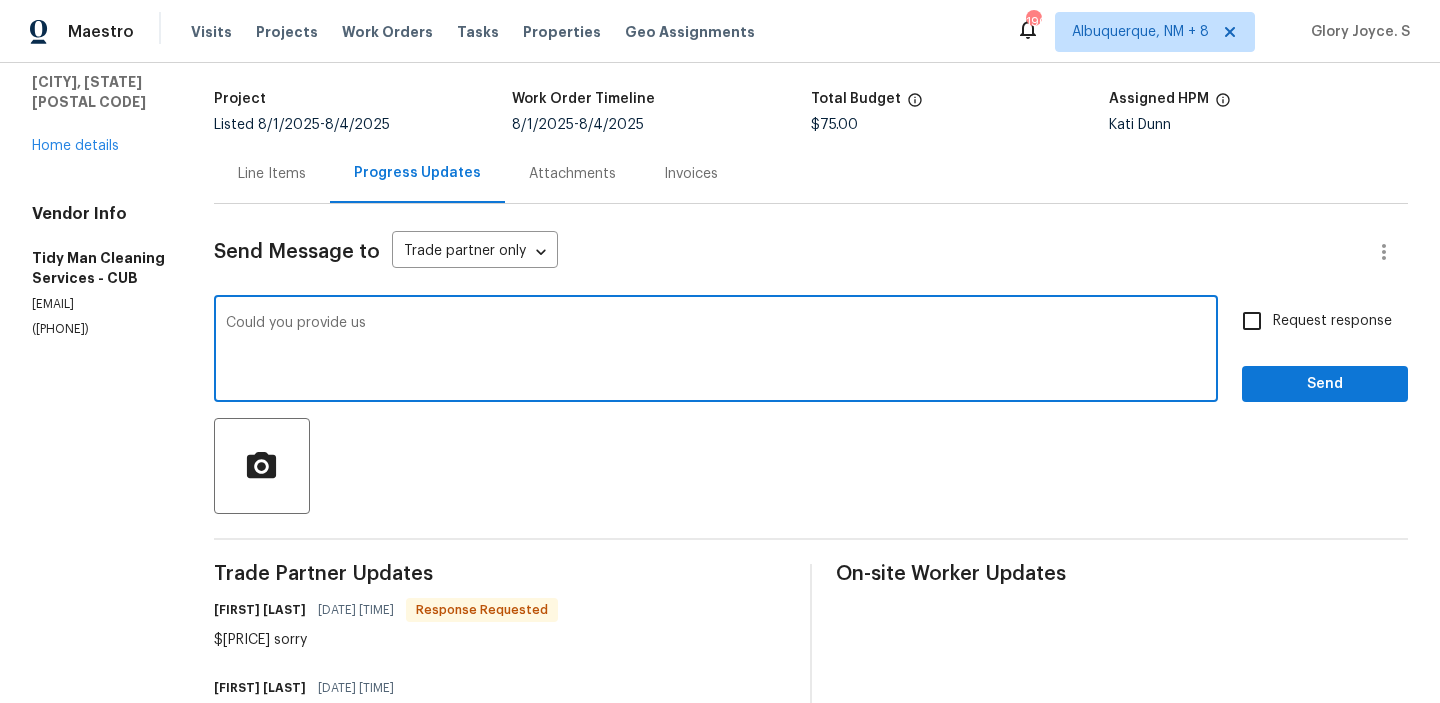 click on "Could you provide us" at bounding box center (716, 351) 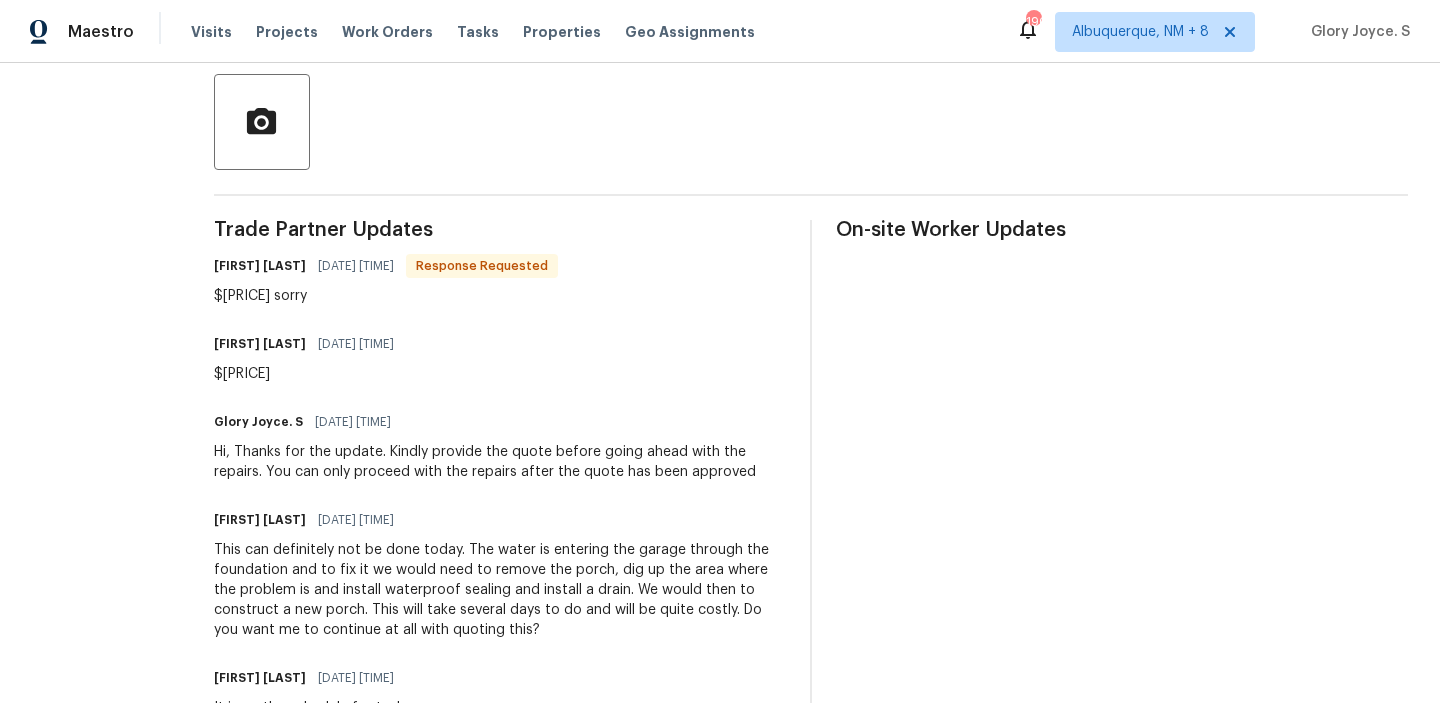 scroll, scrollTop: 565, scrollLeft: 0, axis: vertical 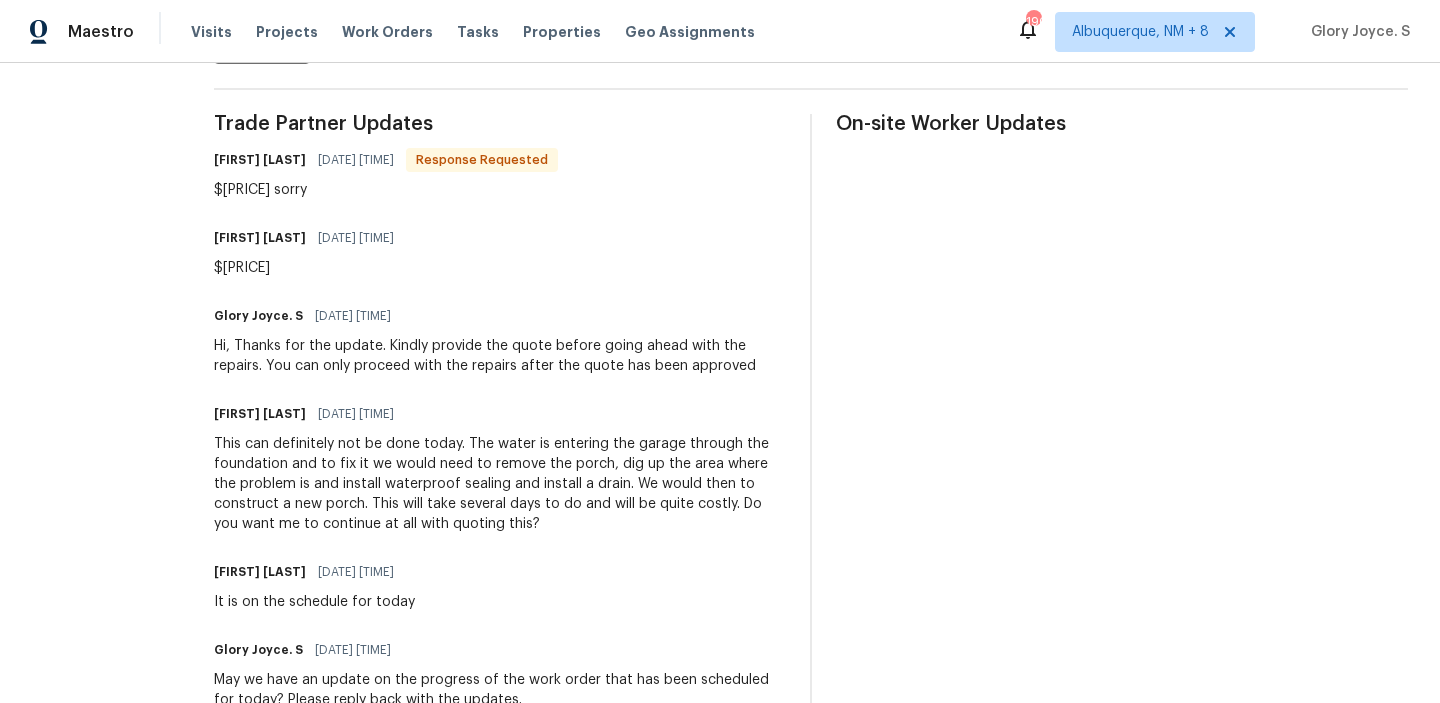 type on "Thanks for letting us know that. Let me check with the BR team and will let you know once it is approved. Kindly hold on." 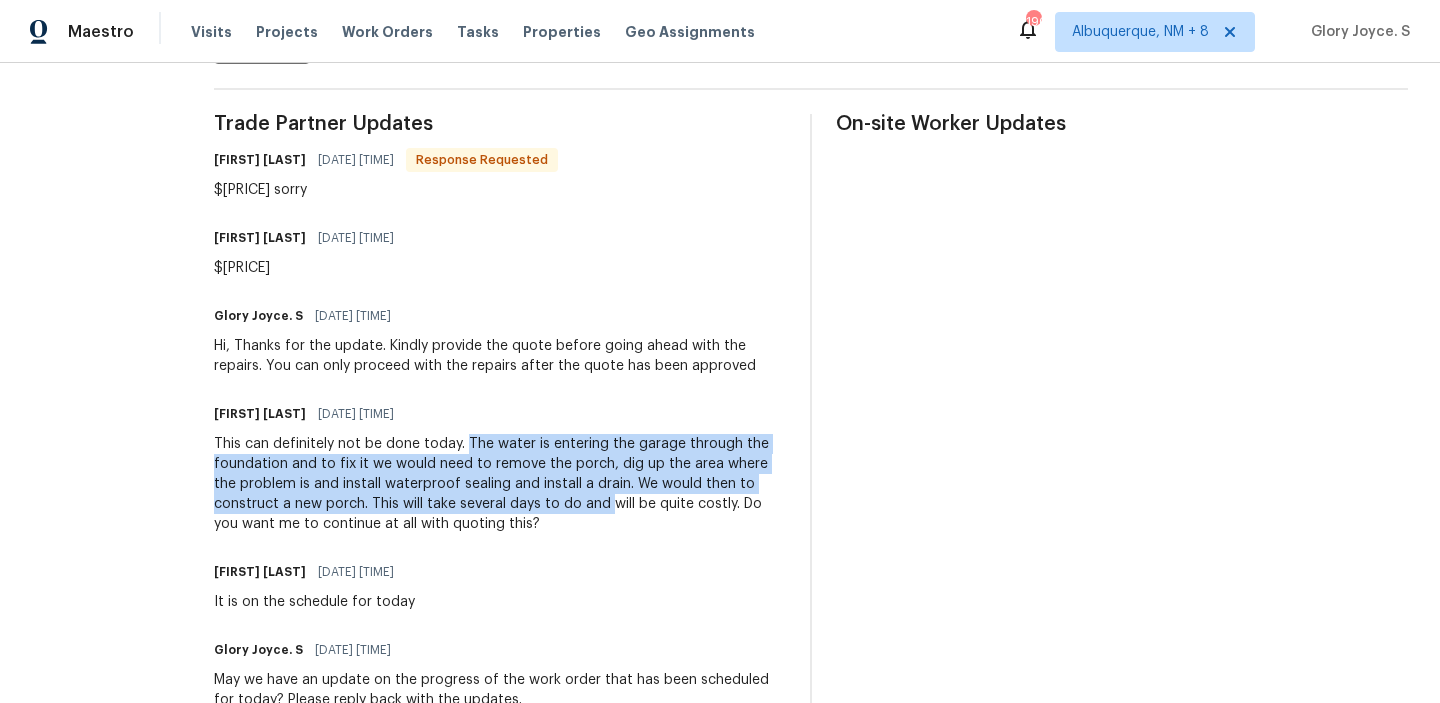 drag, startPoint x: 458, startPoint y: 445, endPoint x: 601, endPoint y: 501, distance: 153.57408 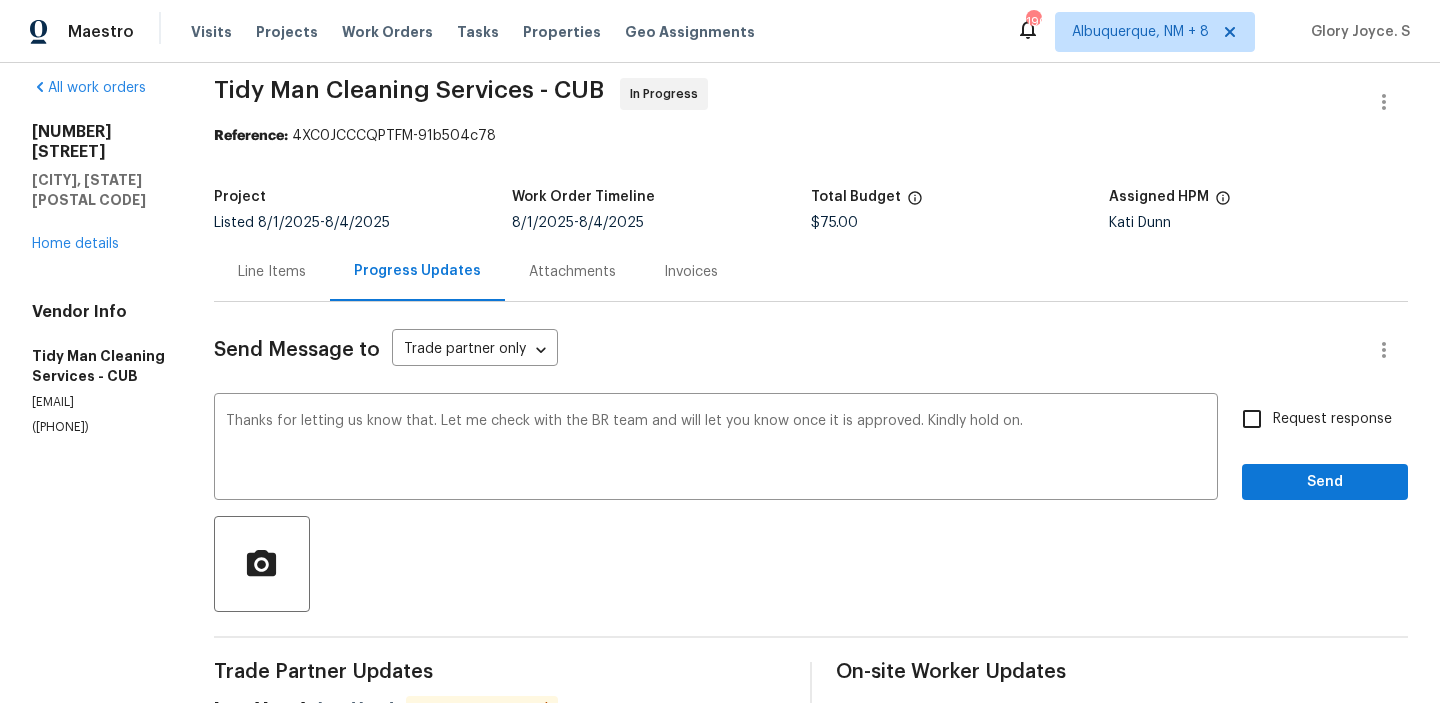 scroll, scrollTop: 0, scrollLeft: 0, axis: both 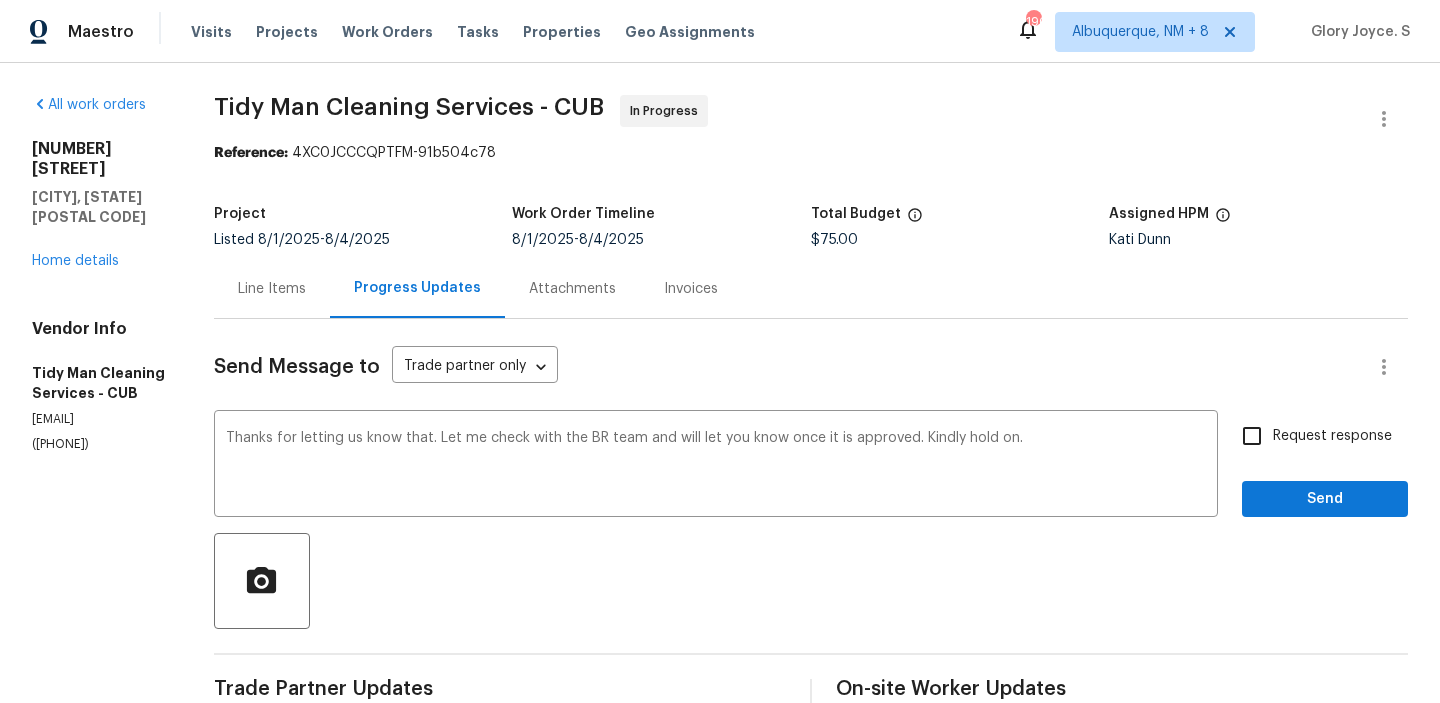 click on "Tidy Man Cleaning Services - CUB In Progress" at bounding box center (787, 119) 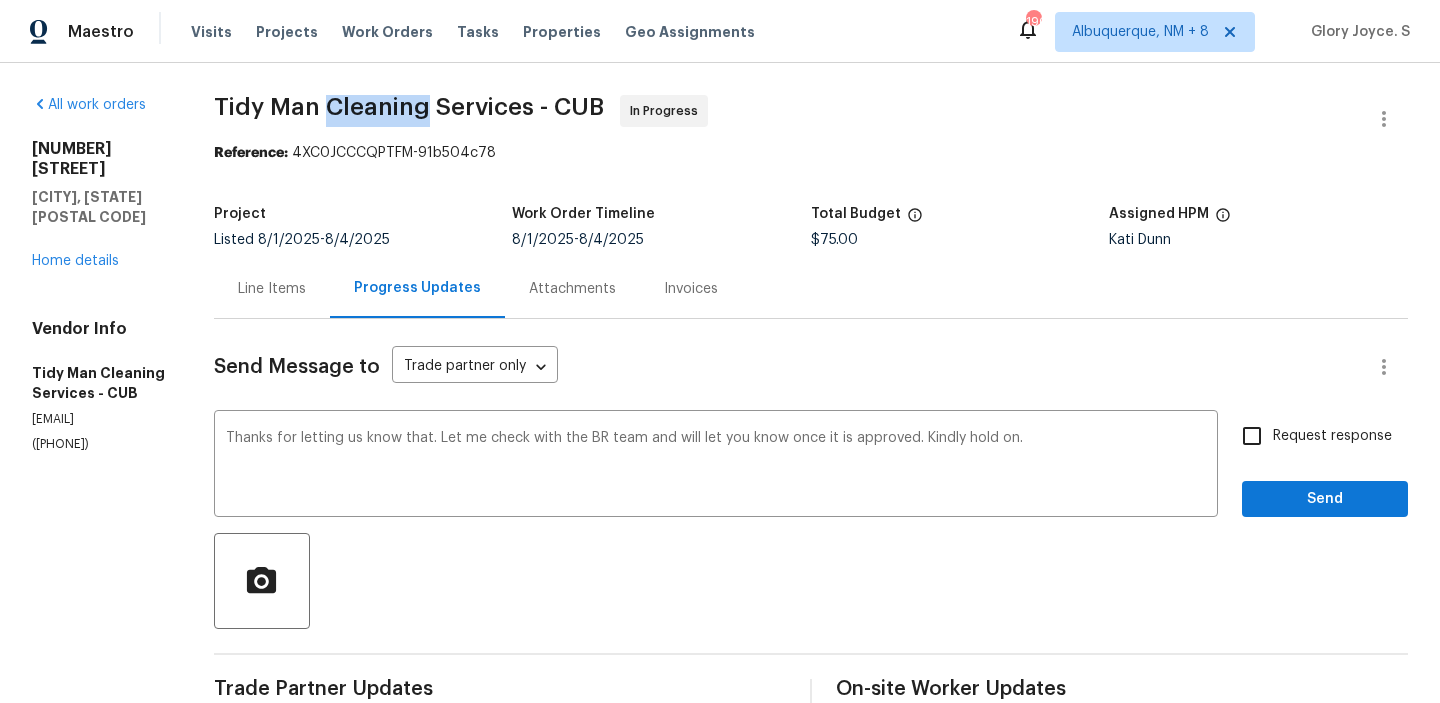 click on "Tidy Man Cleaning Services - CUB In Progress" at bounding box center [787, 119] 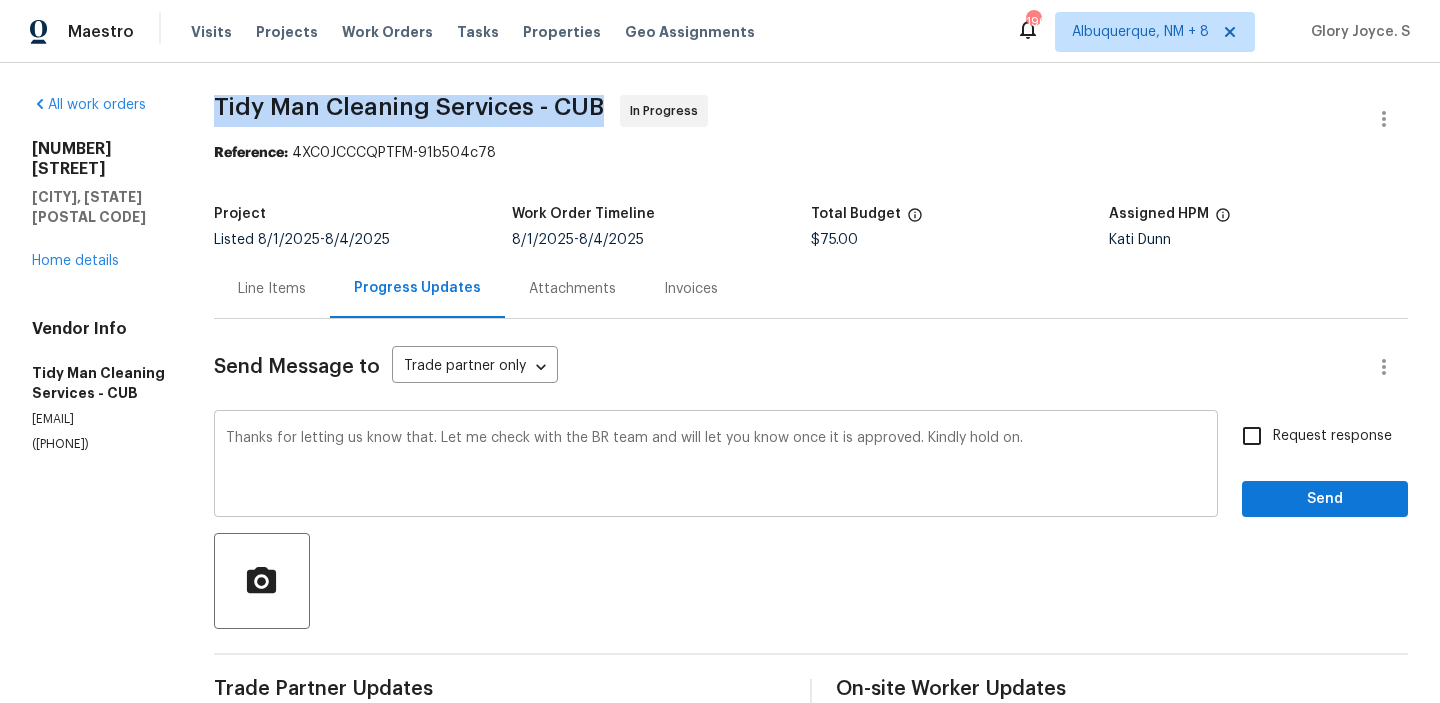 copy on "Tidy Man Cleaning Services - CUB" 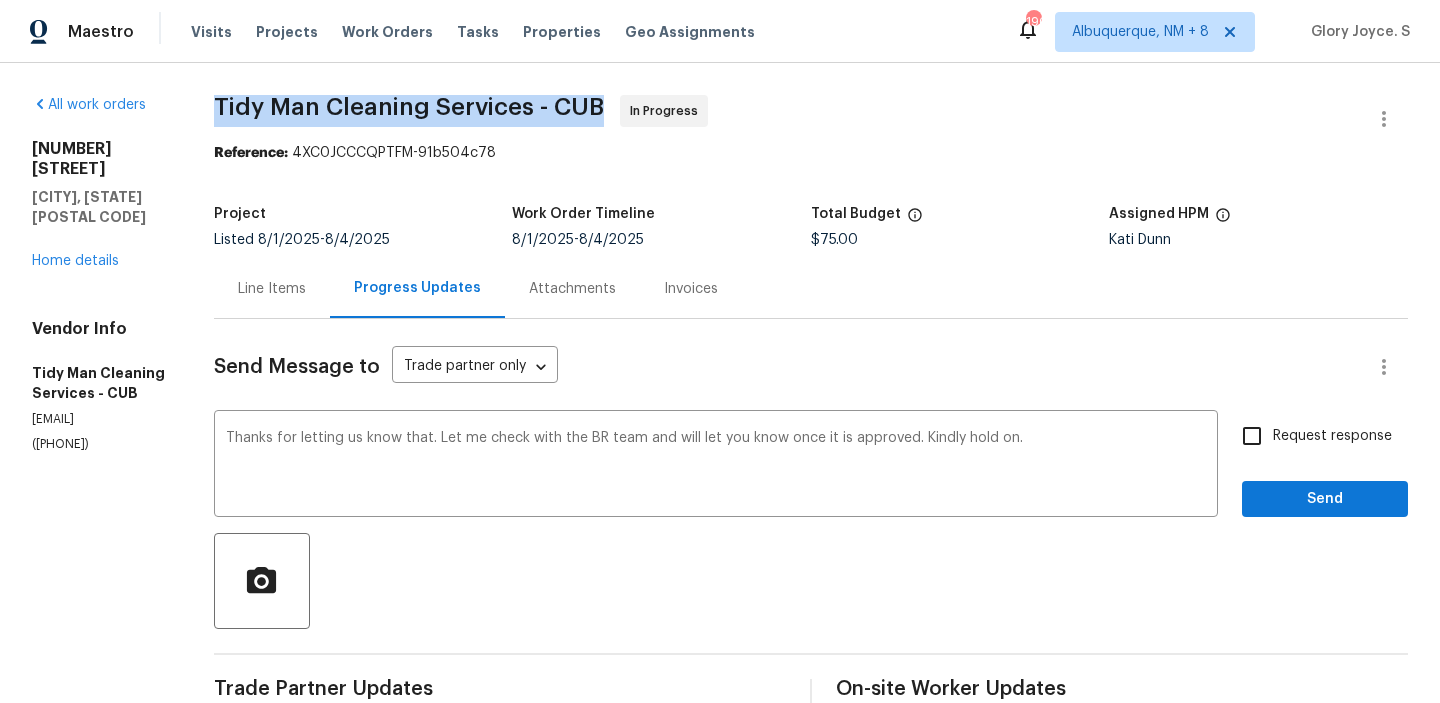 click on "Request response" at bounding box center [1252, 436] 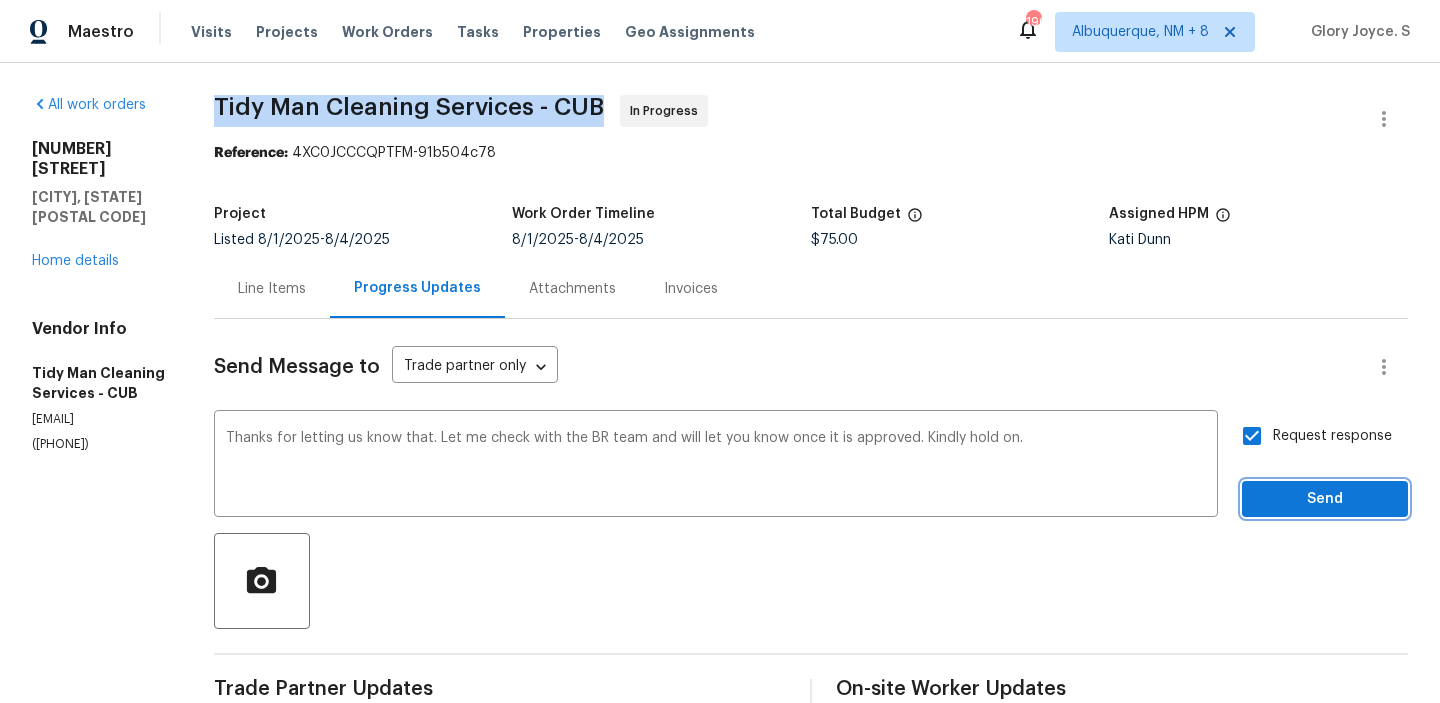 click on "Send" at bounding box center (1325, 499) 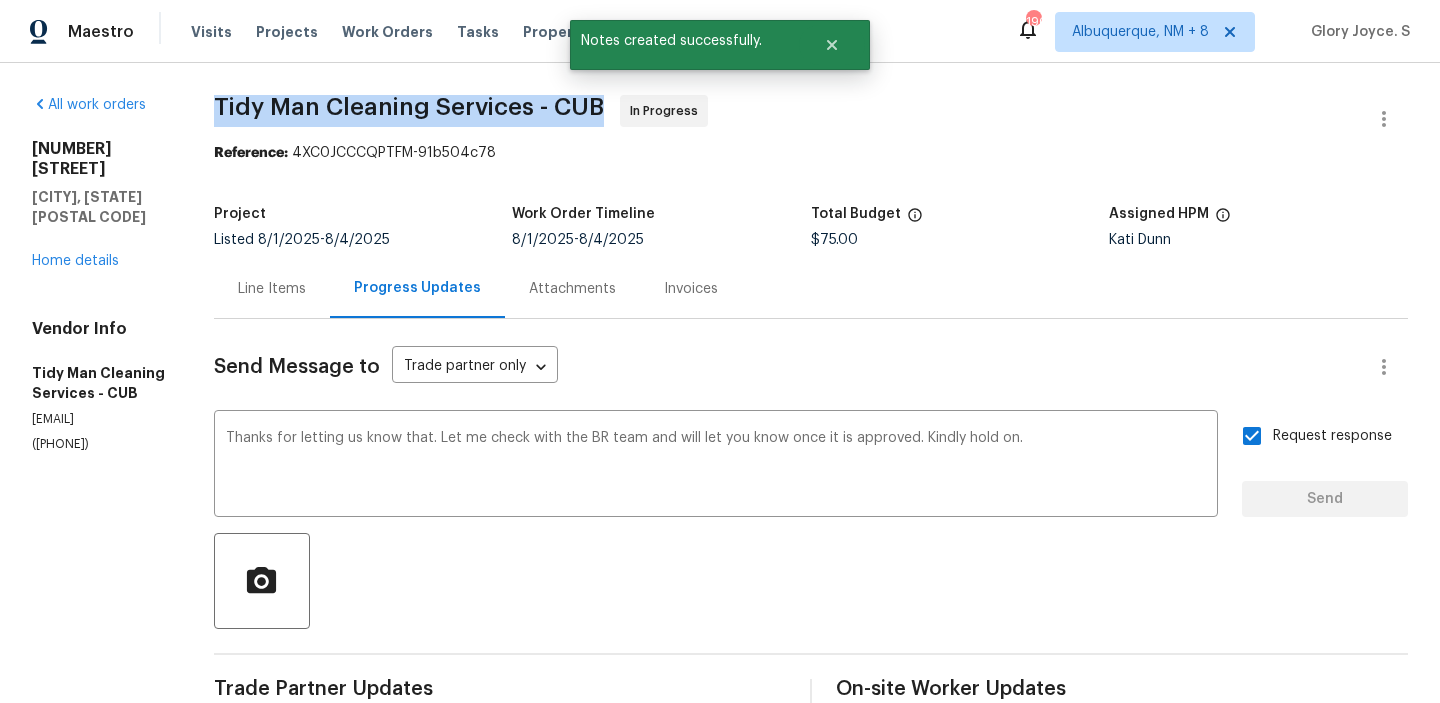 type 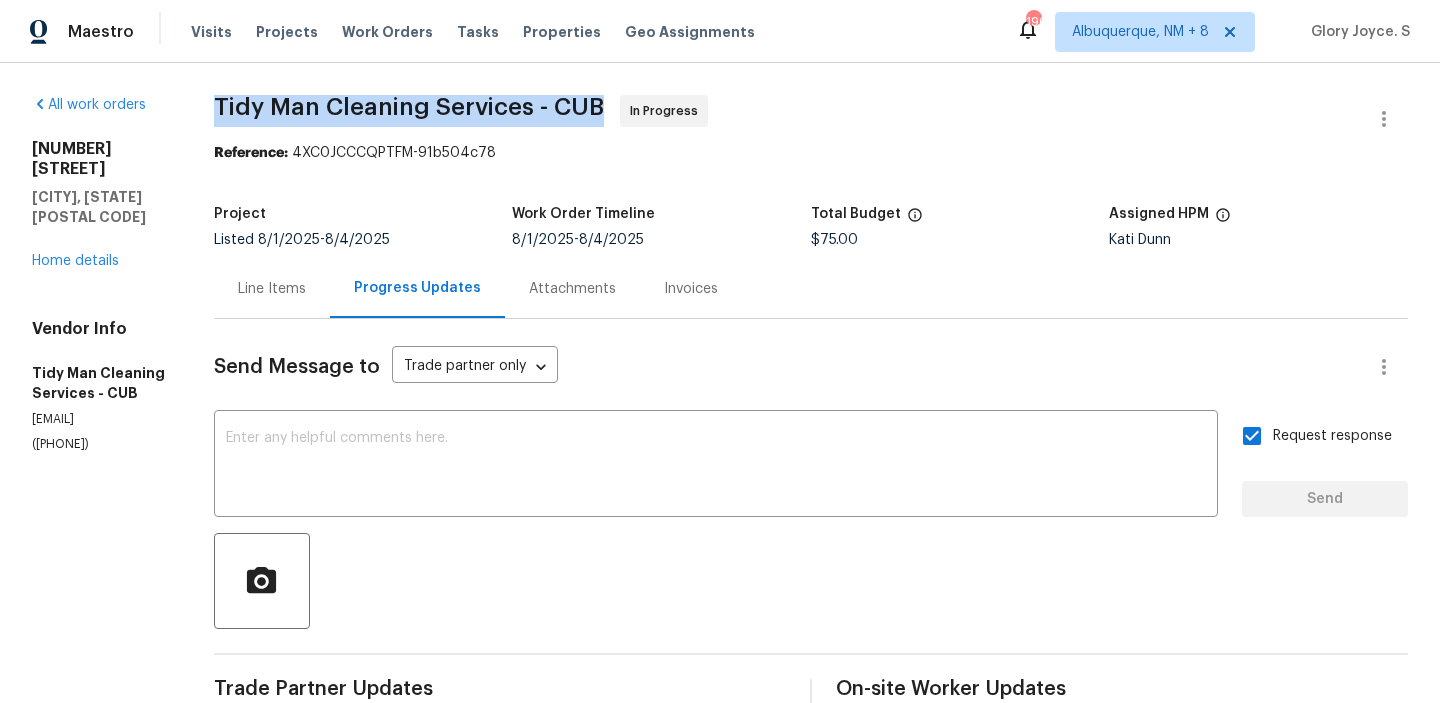click on "Line Items" at bounding box center [272, 289] 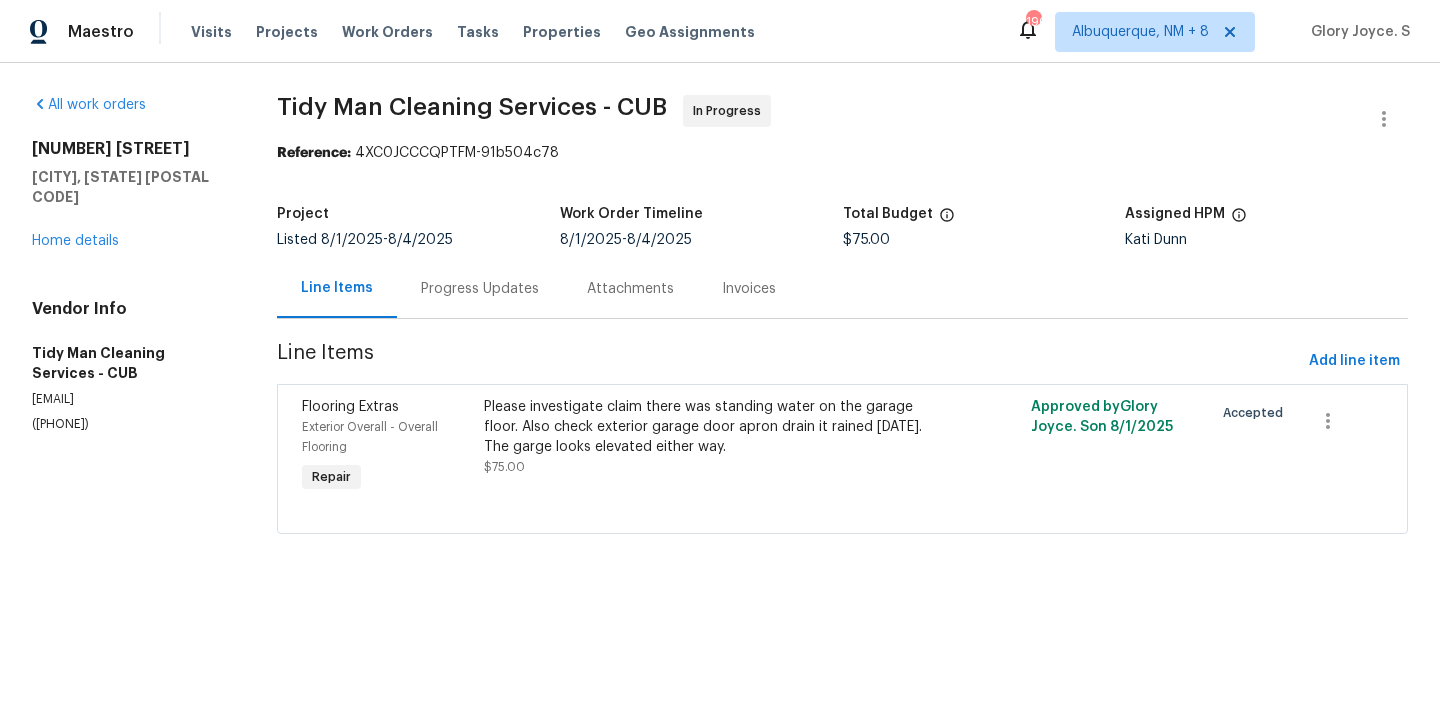 click on "Please investigate claim there was standing water on the garage floor. Also check exterior garage door apron drain it rained 7/31/25. The garge looks elevated either way. $75.00" at bounding box center (705, 437) 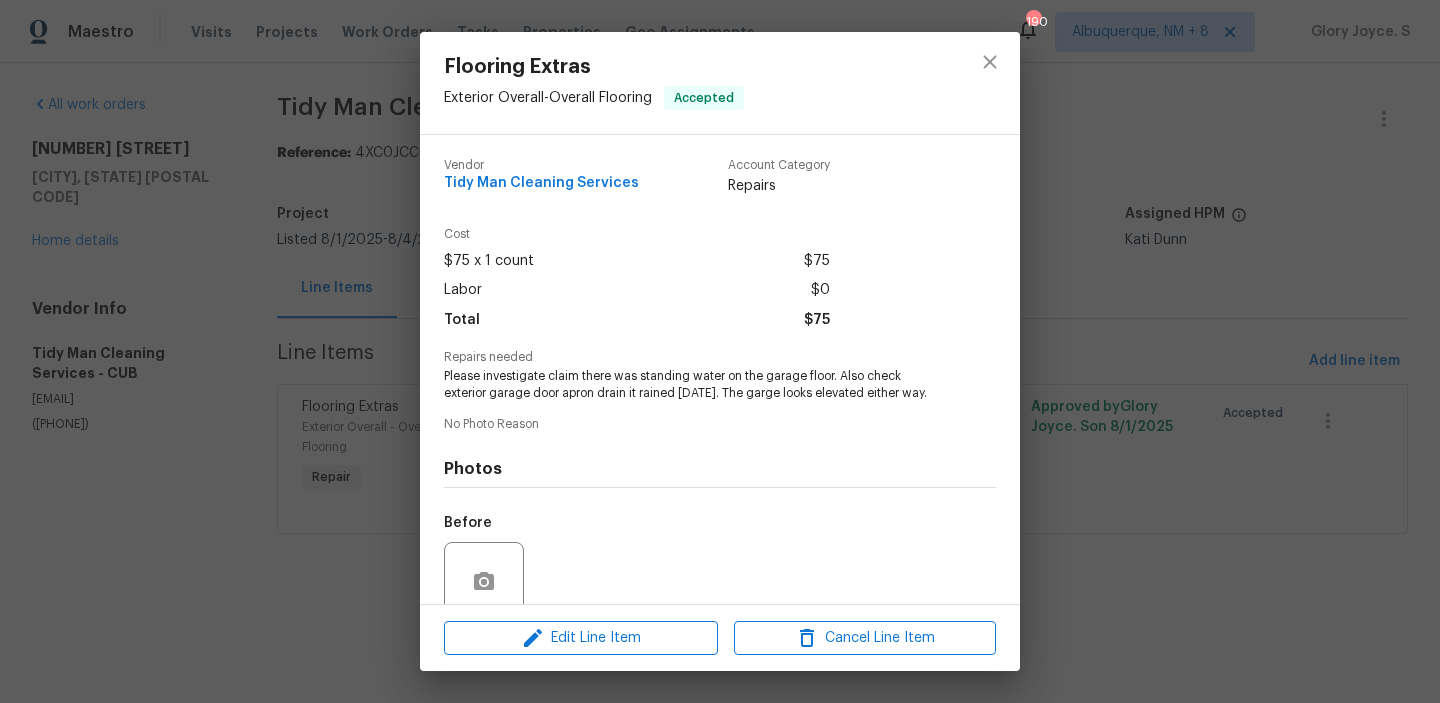 click on "Please investigate claim there was standing water on the garage floor. Also check exterior garage door apron drain it rained 7/31/25. The garge looks elevated either way." at bounding box center [692, 385] 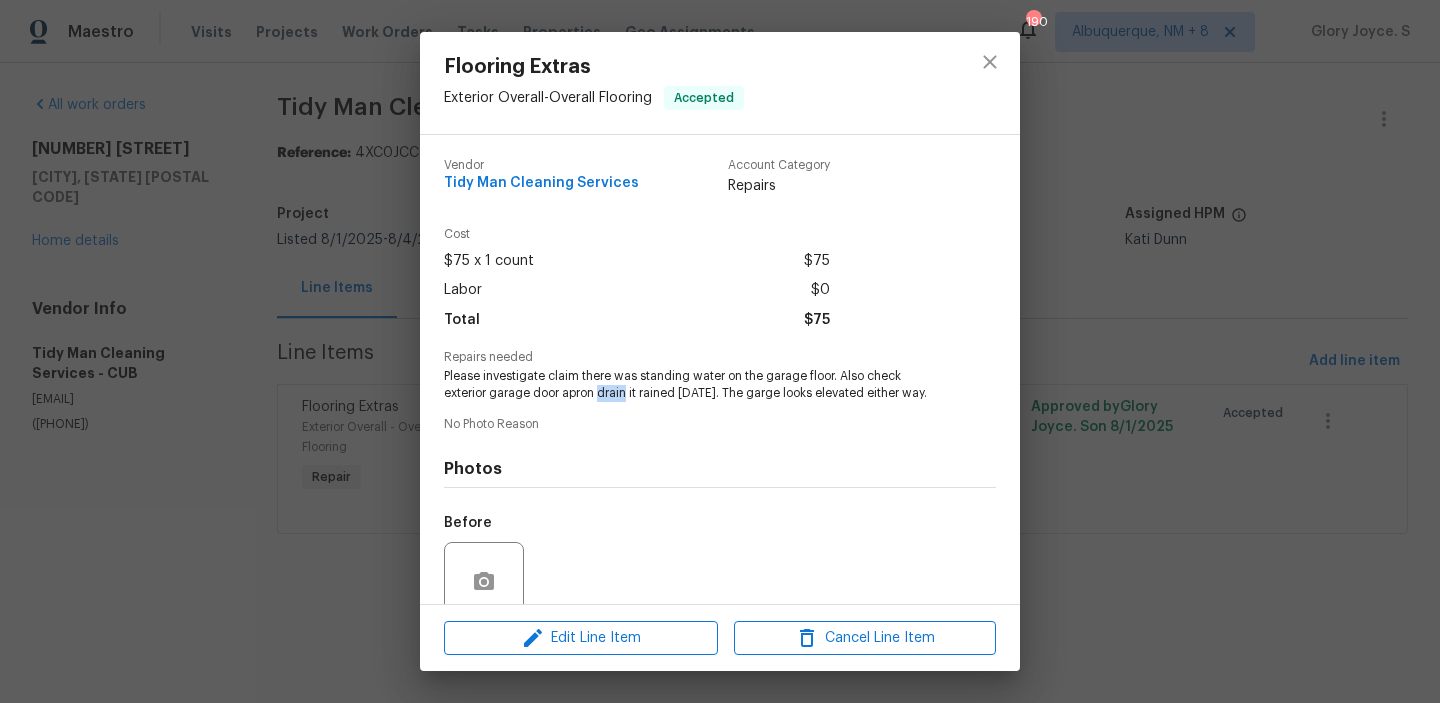 click on "Please investigate claim there was standing water on the garage floor. Also check exterior garage door apron drain it rained 7/31/25. The garge looks elevated either way." at bounding box center (692, 385) 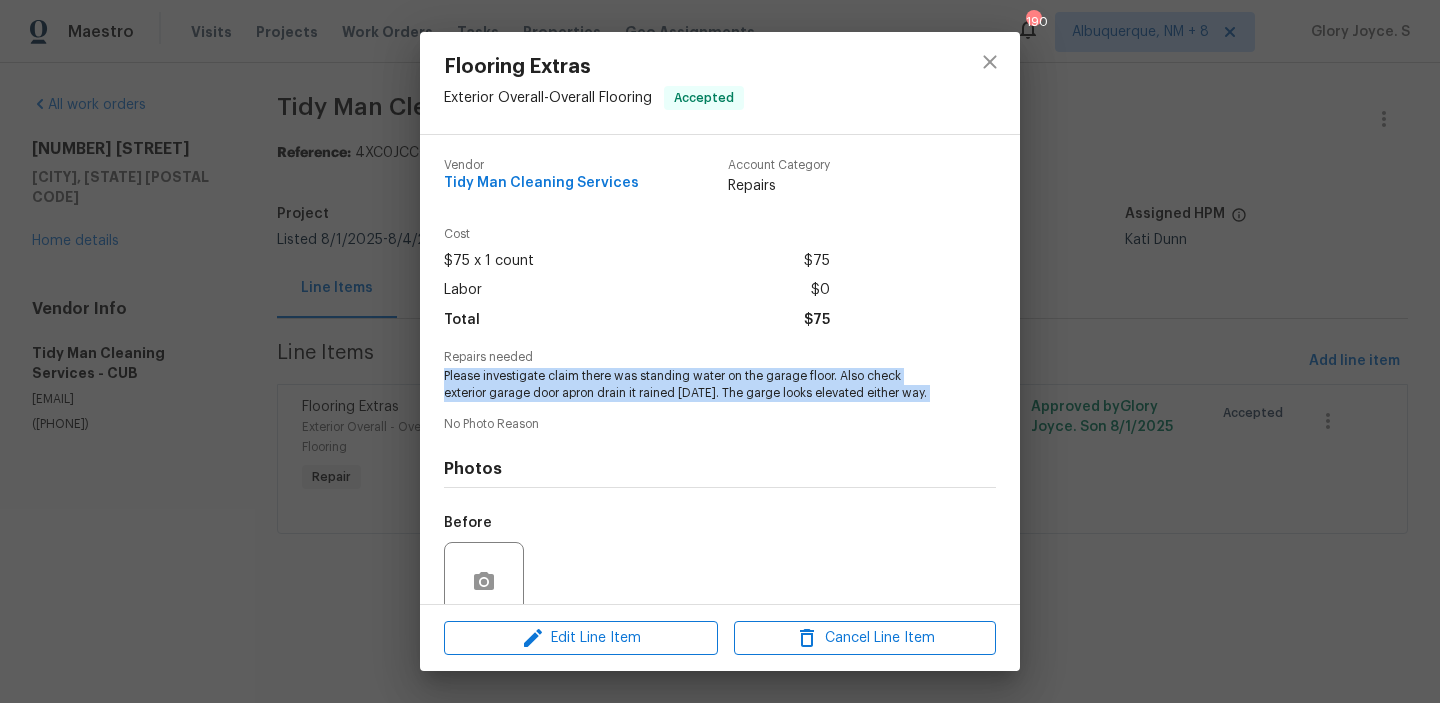 copy on "Please investigate claim there was standing water on the garage floor. Also check exterior garage door apron drain it rained 7/31/25. The garge looks elevated either way." 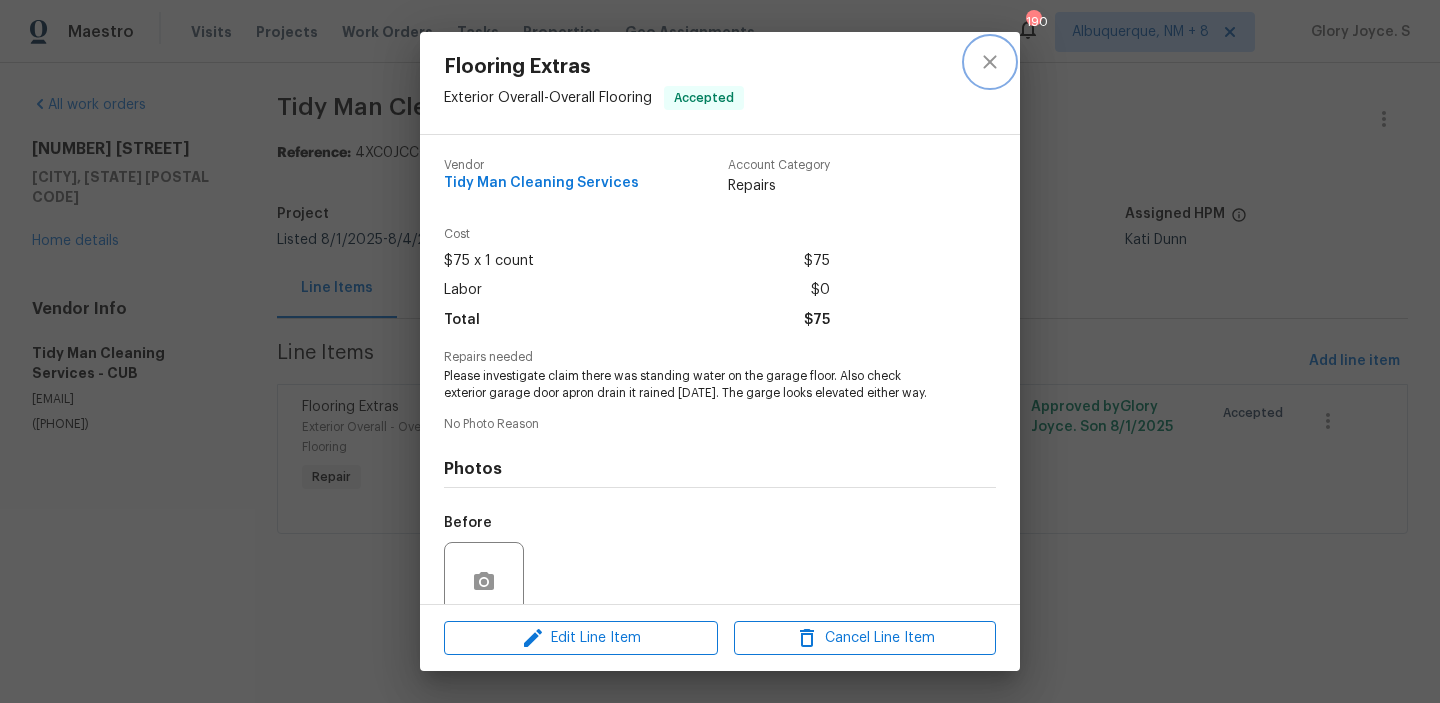 click at bounding box center (990, 62) 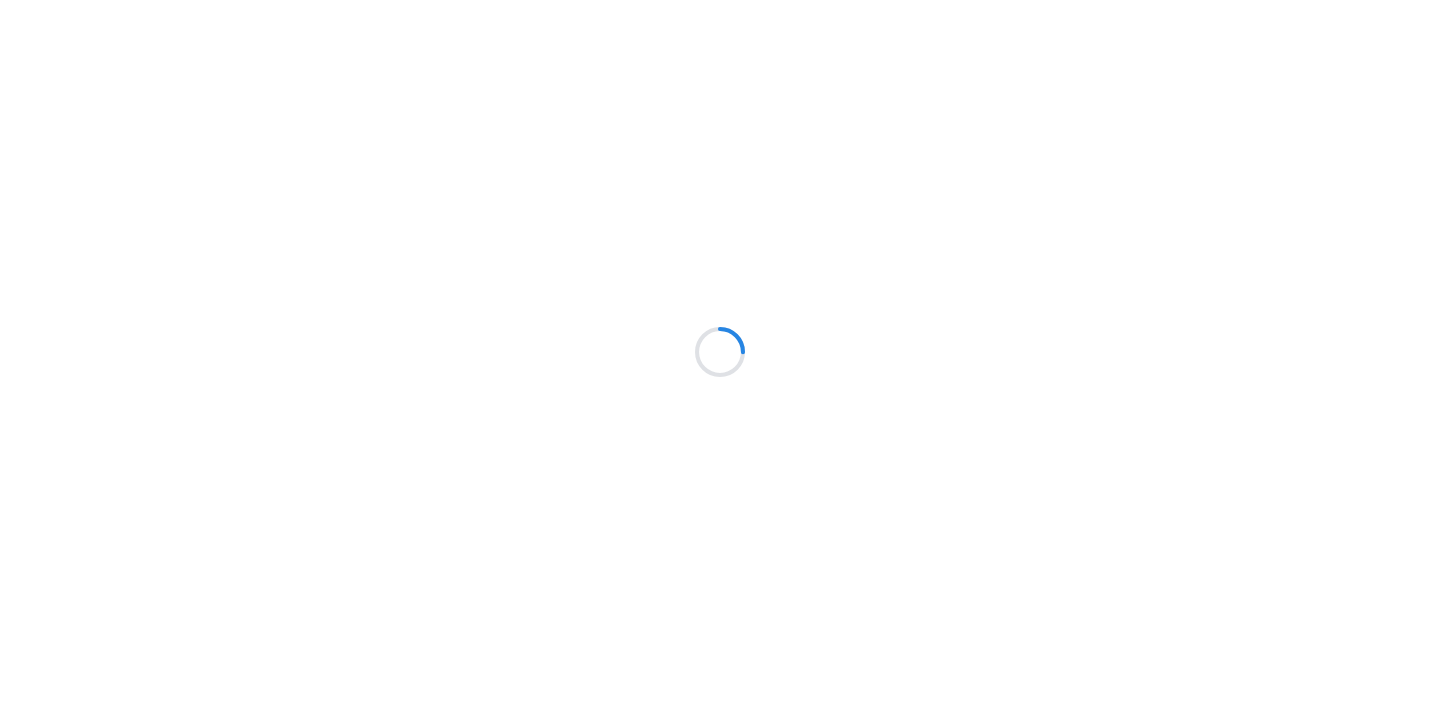 scroll, scrollTop: 0, scrollLeft: 0, axis: both 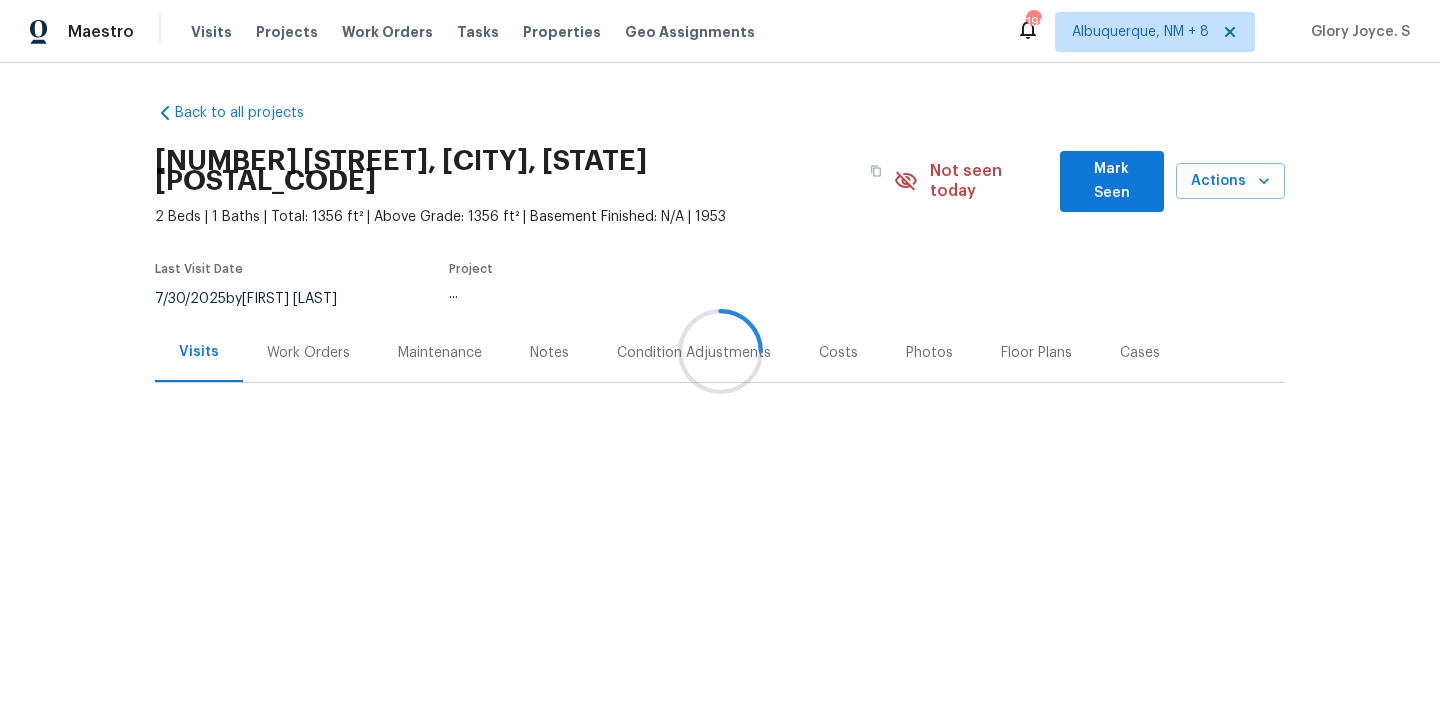 click at bounding box center (720, 351) 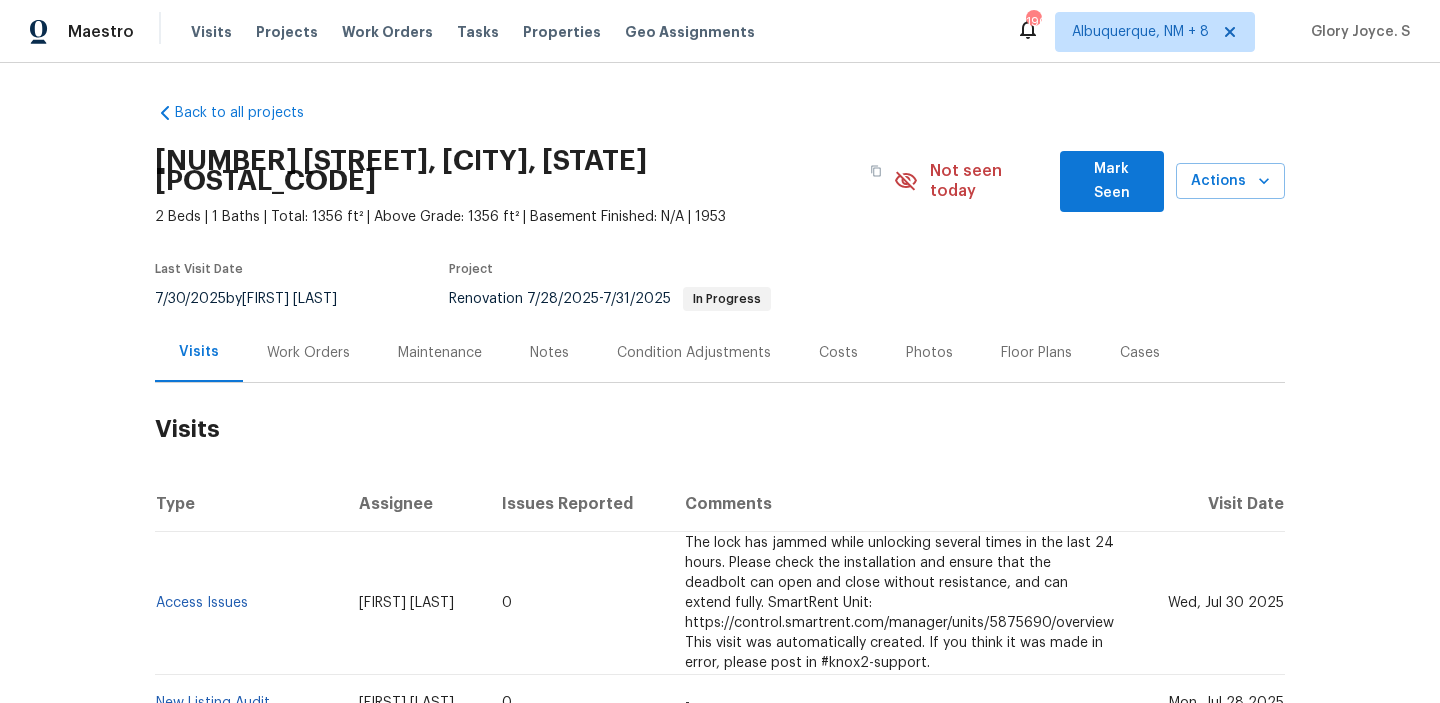 click on "Work Orders" at bounding box center [308, 353] 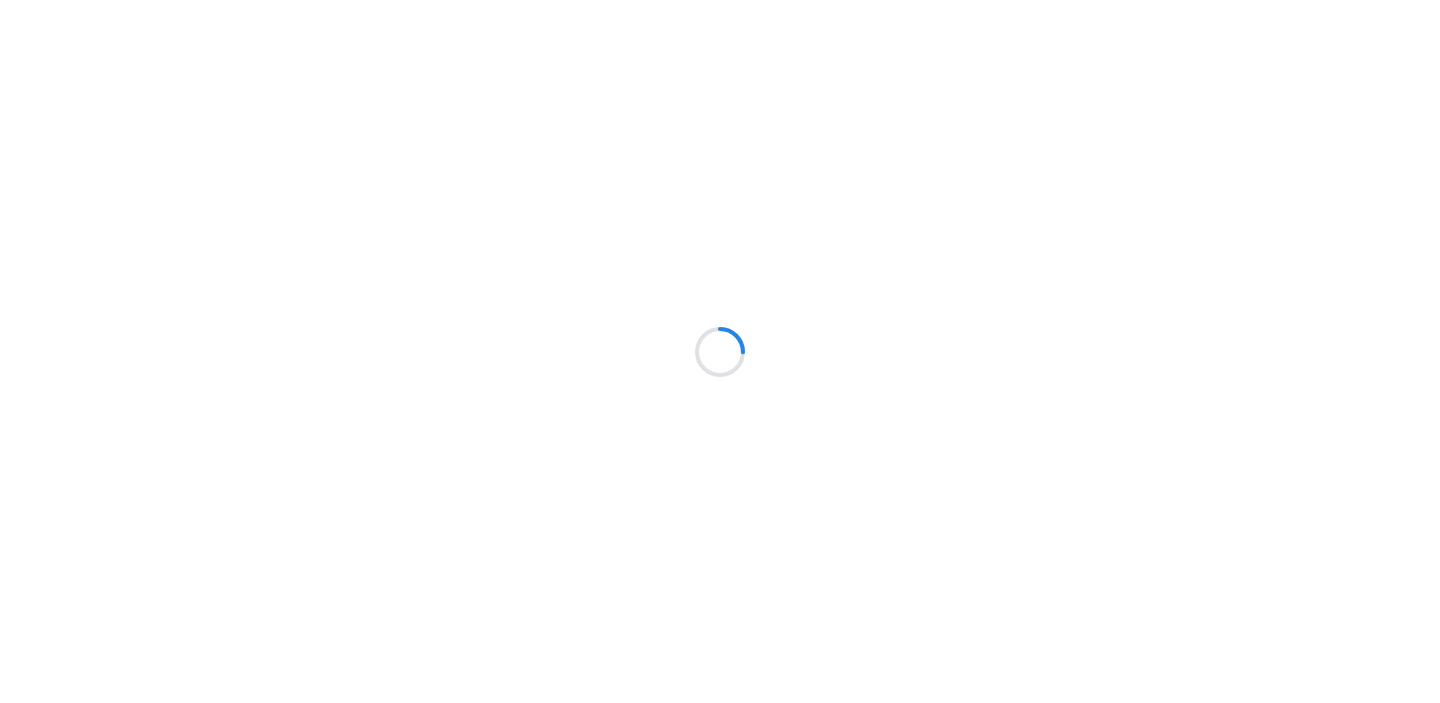 scroll, scrollTop: 0, scrollLeft: 0, axis: both 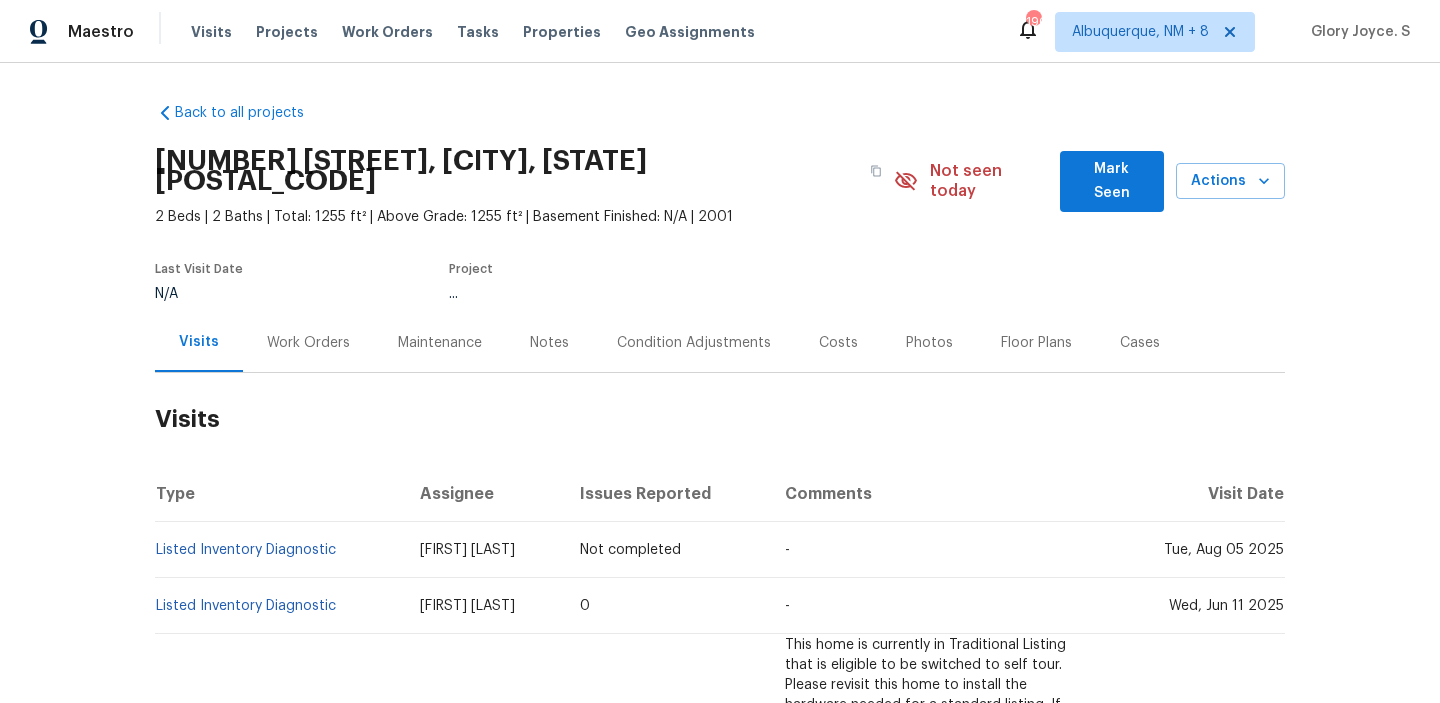 click on "Work Orders" at bounding box center (308, 342) 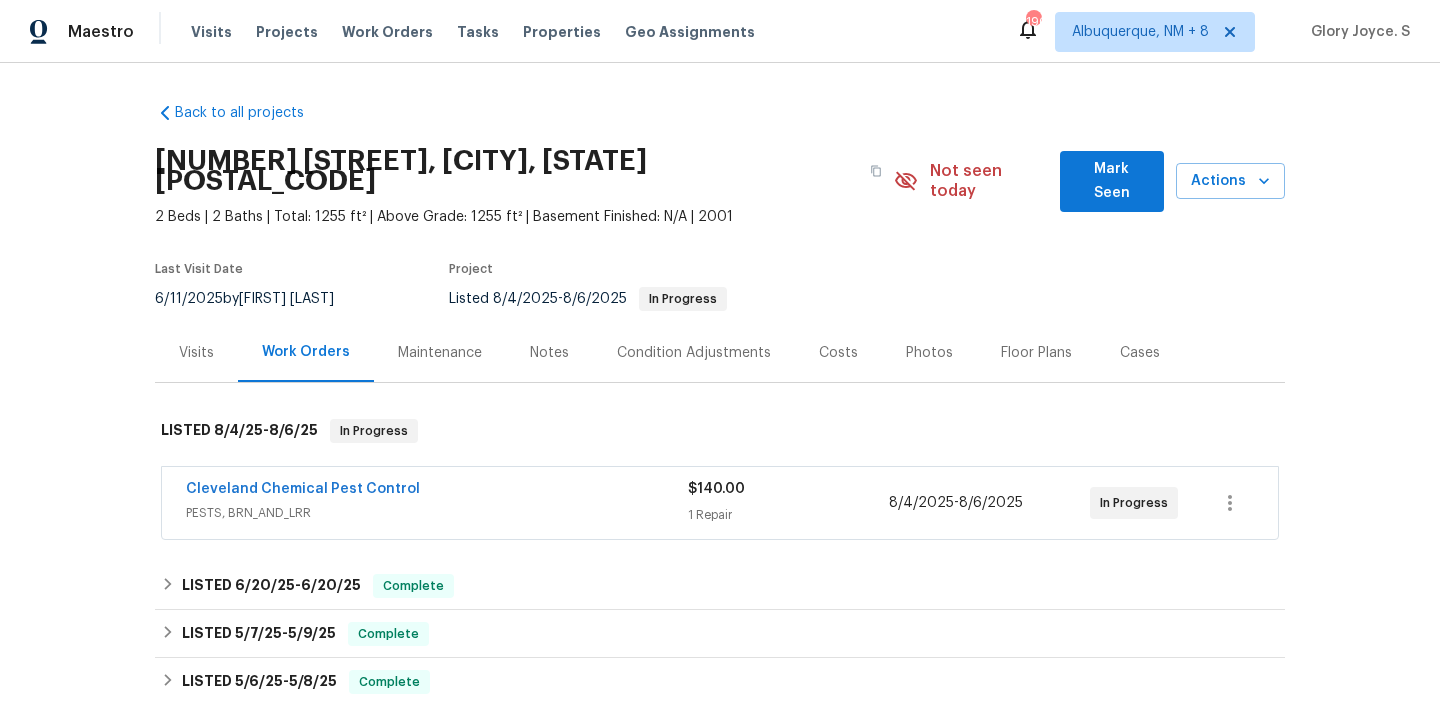 click on "Work Orders" at bounding box center [306, 352] 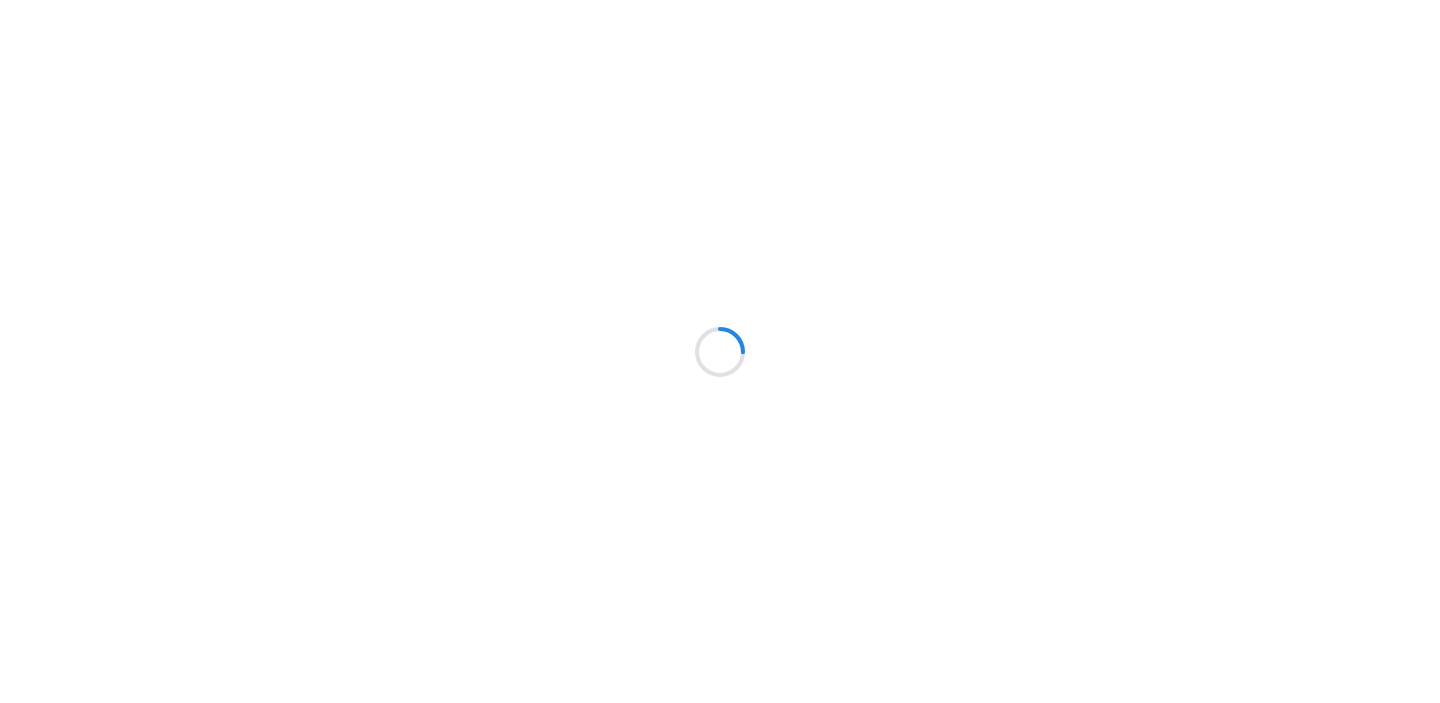 scroll, scrollTop: 0, scrollLeft: 0, axis: both 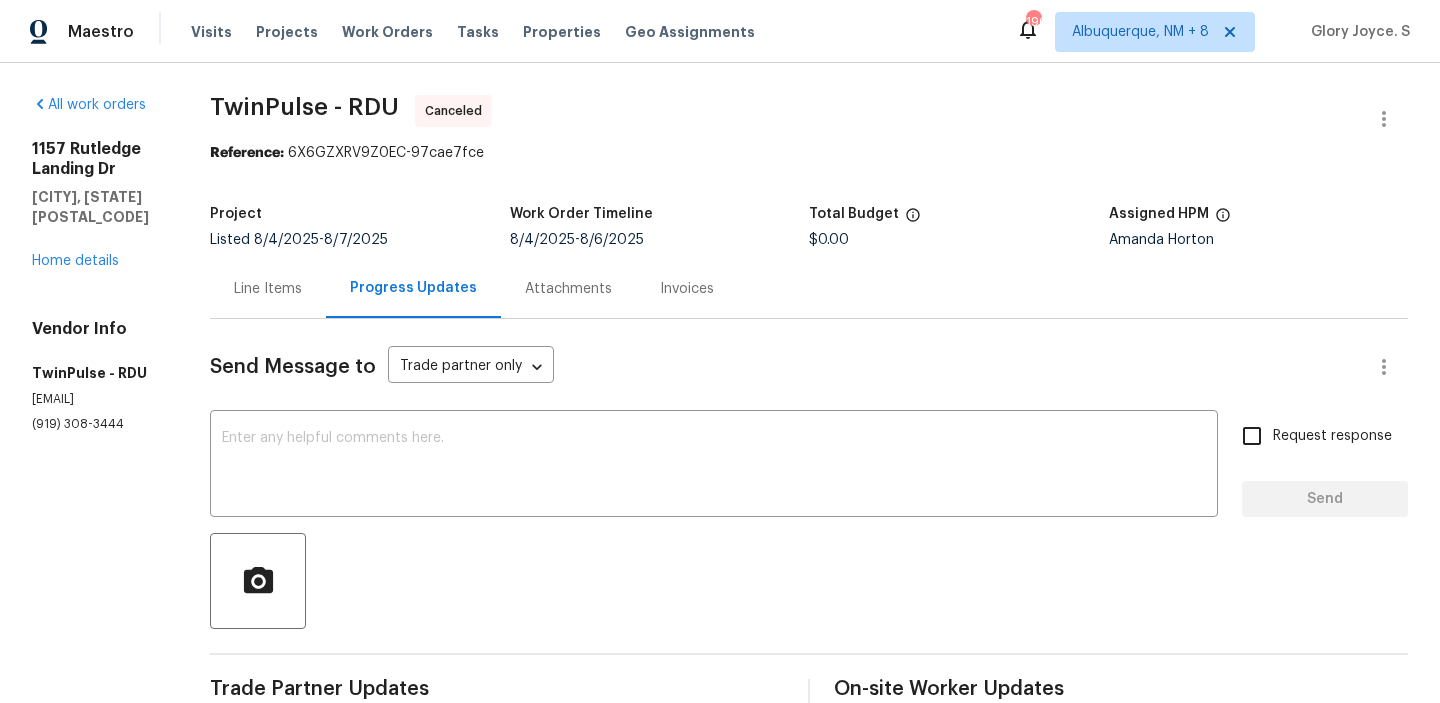 click on "[NUMBER] [STREET] [CITY], [STATE] [POSTAL_CODE] [WORD]" at bounding box center [97, 205] 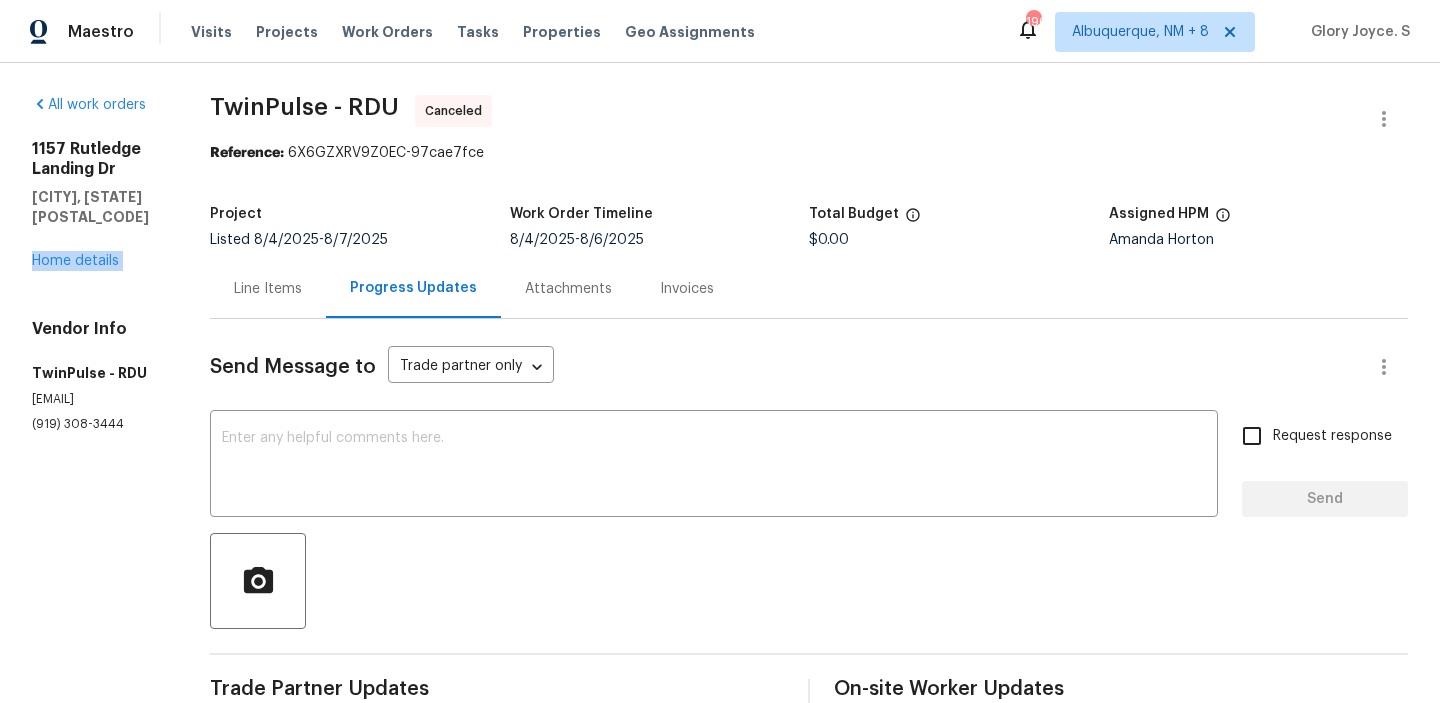 click on "[NUMBER] [STREET] [CITY], [STATE] [POSTAL_CODE] [WORD]" at bounding box center [97, 205] 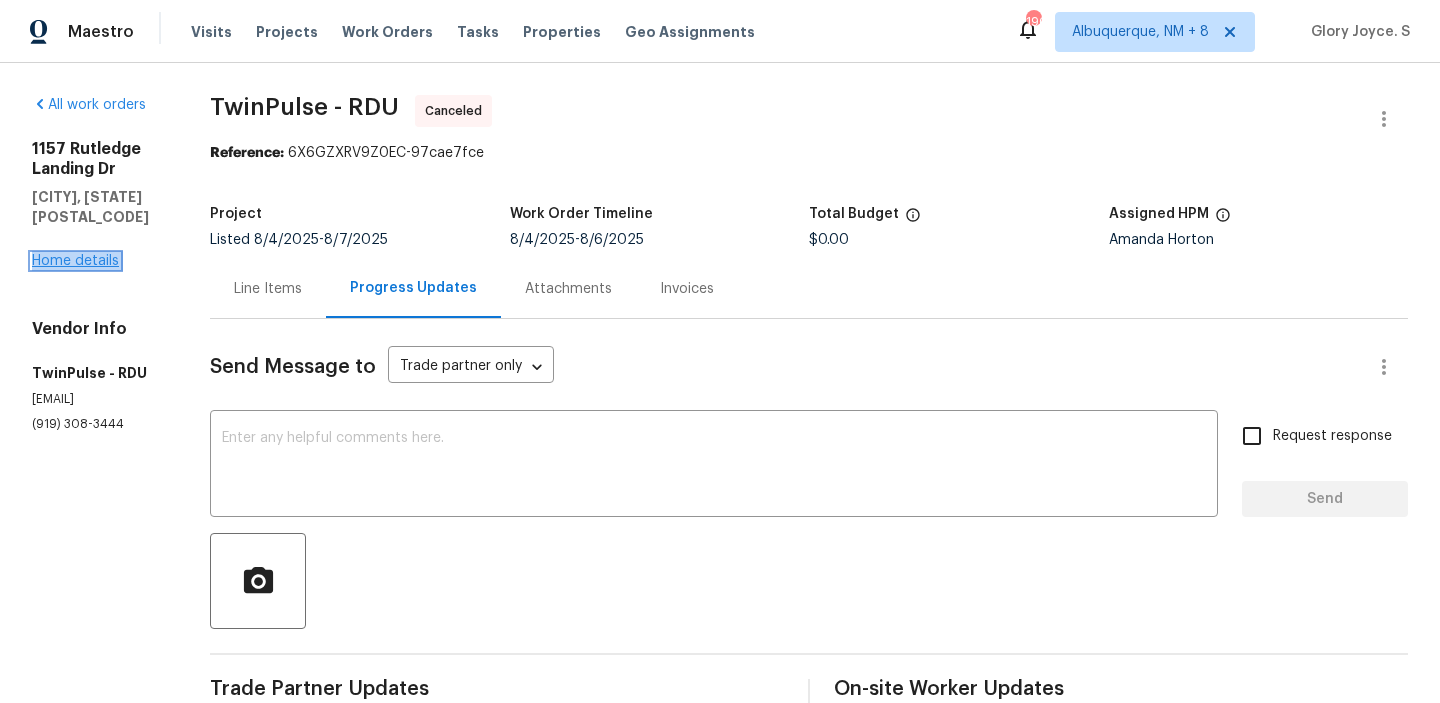 click on "Home details" at bounding box center [75, 261] 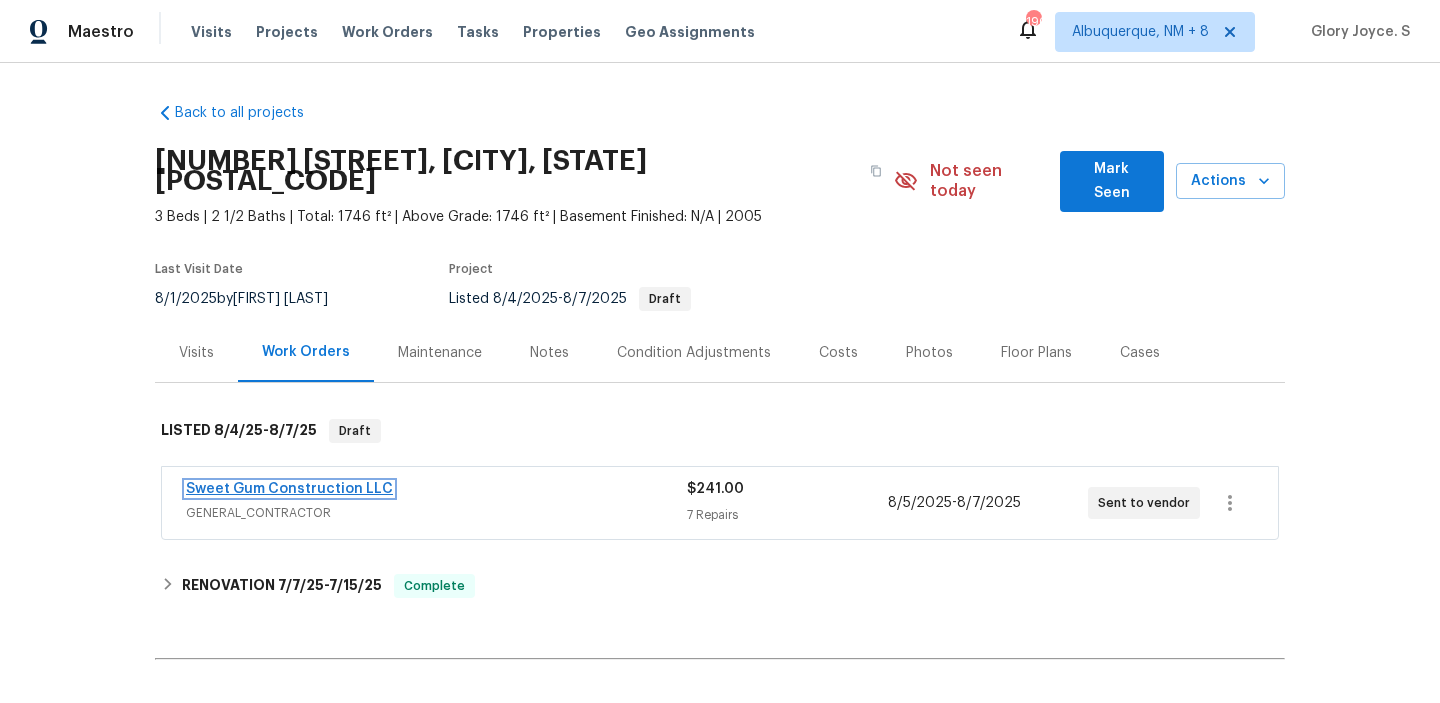 click on "Sweet Gum Construction LLC" at bounding box center [289, 489] 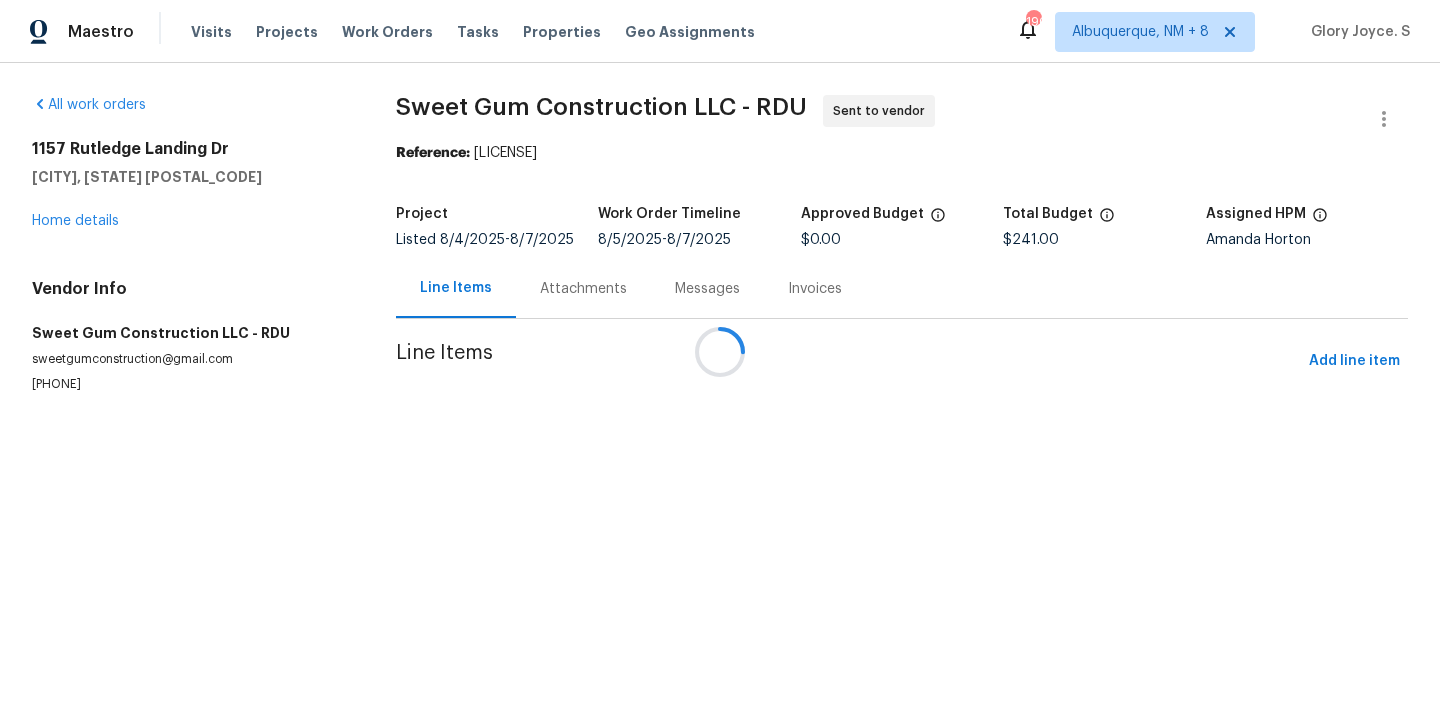 click at bounding box center (720, 351) 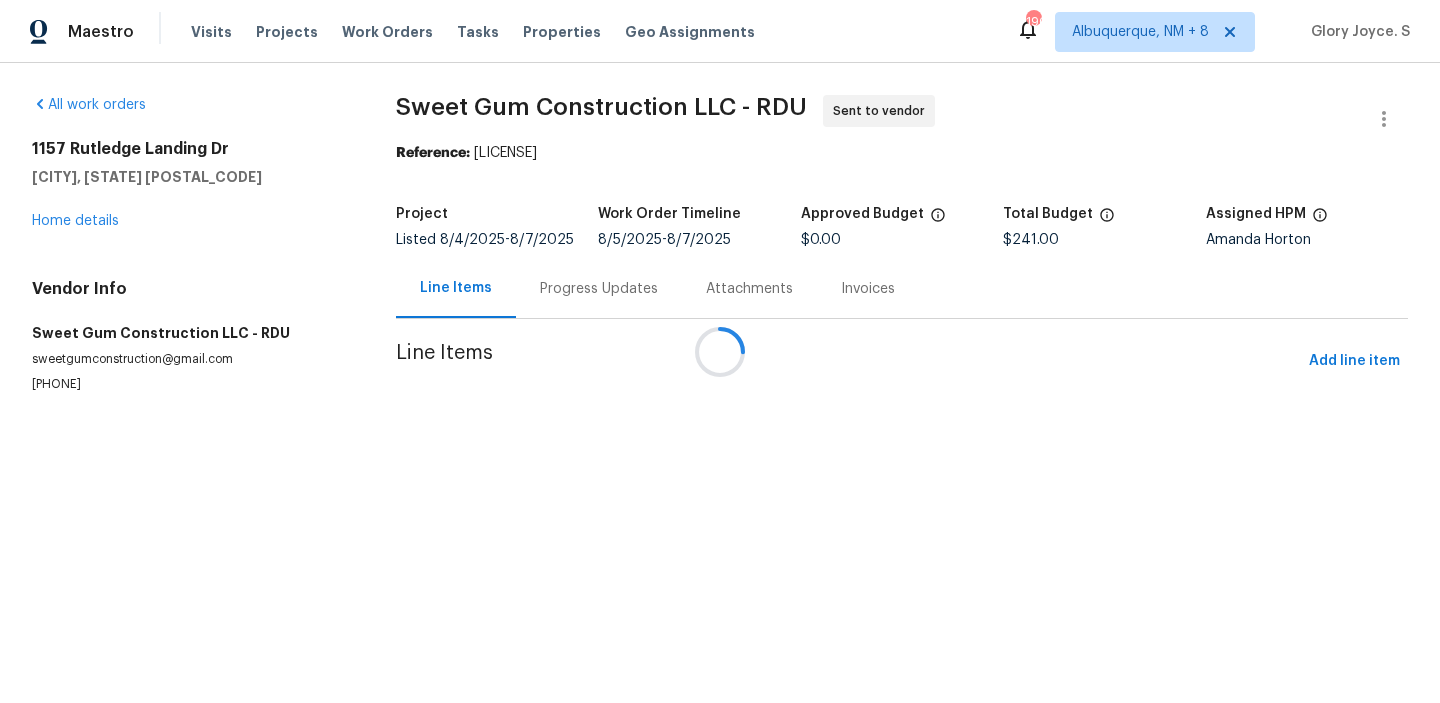 click at bounding box center [720, 351] 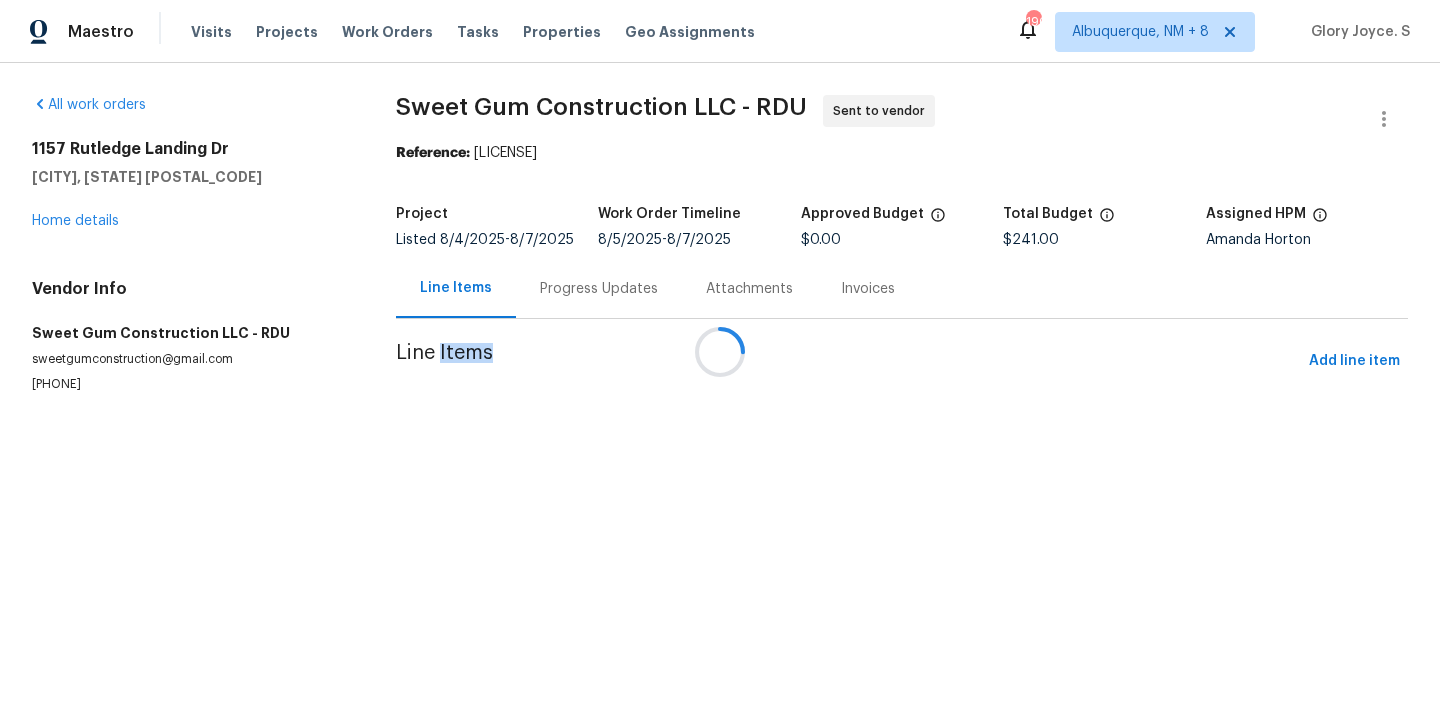 click on "All work orders 1157 Rutledge Landing Dr Knightdale, NC 27545 Home details Vendor Info Sweet Gum Construction LLC - RDU sweetgumconstruction@gmail.com (336) 592-5848" at bounding box center (190, 268) 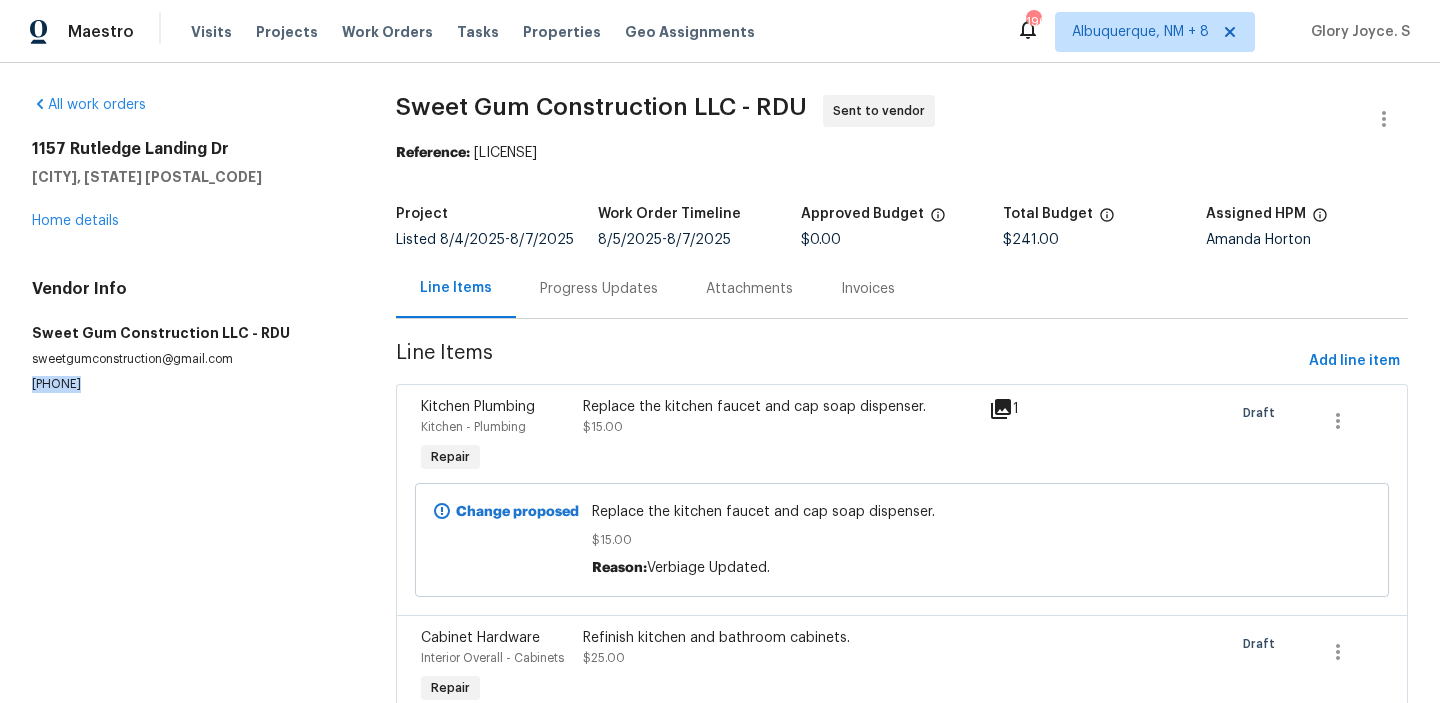 click on "All work orders 1157 Rutledge Landing Dr Knightdale, NC 27545 Home details Vendor Info Sweet Gum Construction LLC - RDU sweetgumconstruction@gmail.com (336) 592-5848" at bounding box center (190, 1080) 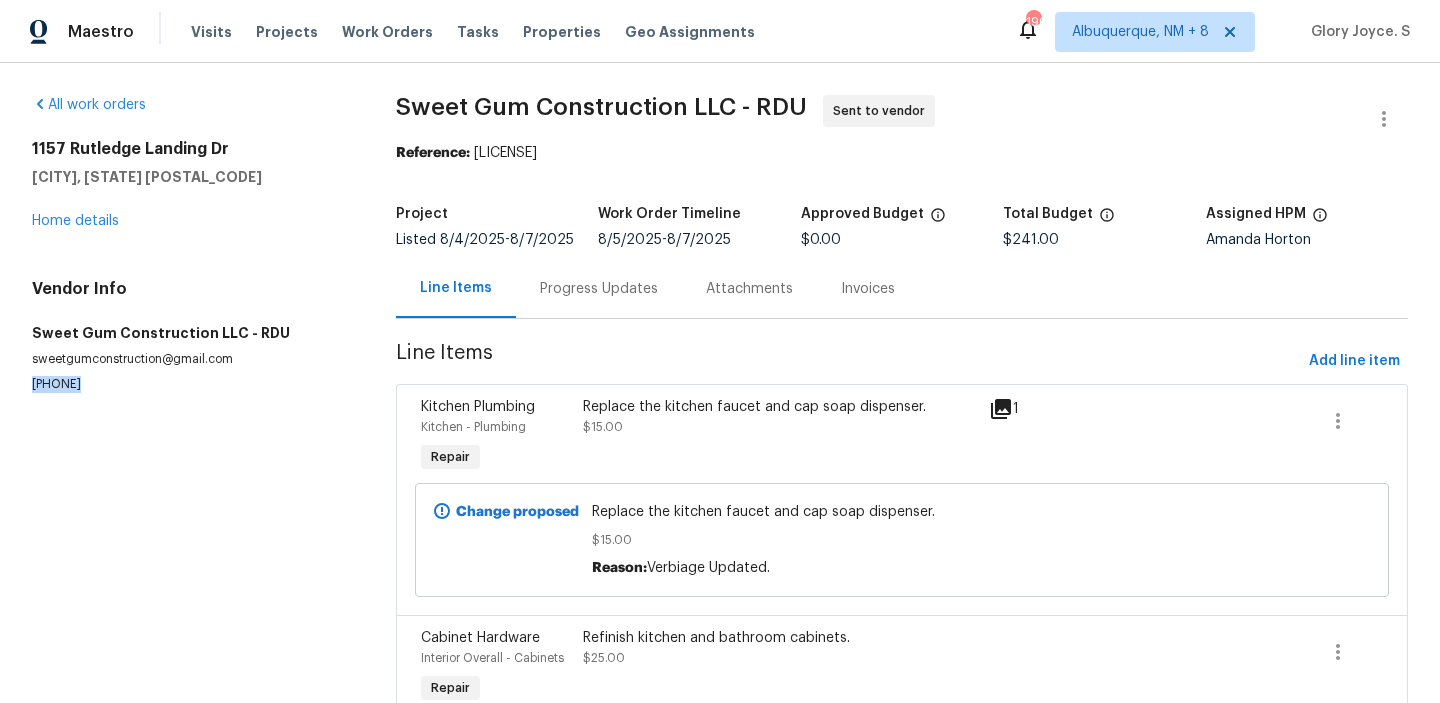 click on "All work orders 1157 Rutledge Landing Dr Knightdale, NC 27545 Home details Vendor Info Sweet Gum Construction LLC - RDU sweetgumconstruction@gmail.com (336) 592-5848" at bounding box center (190, 1080) 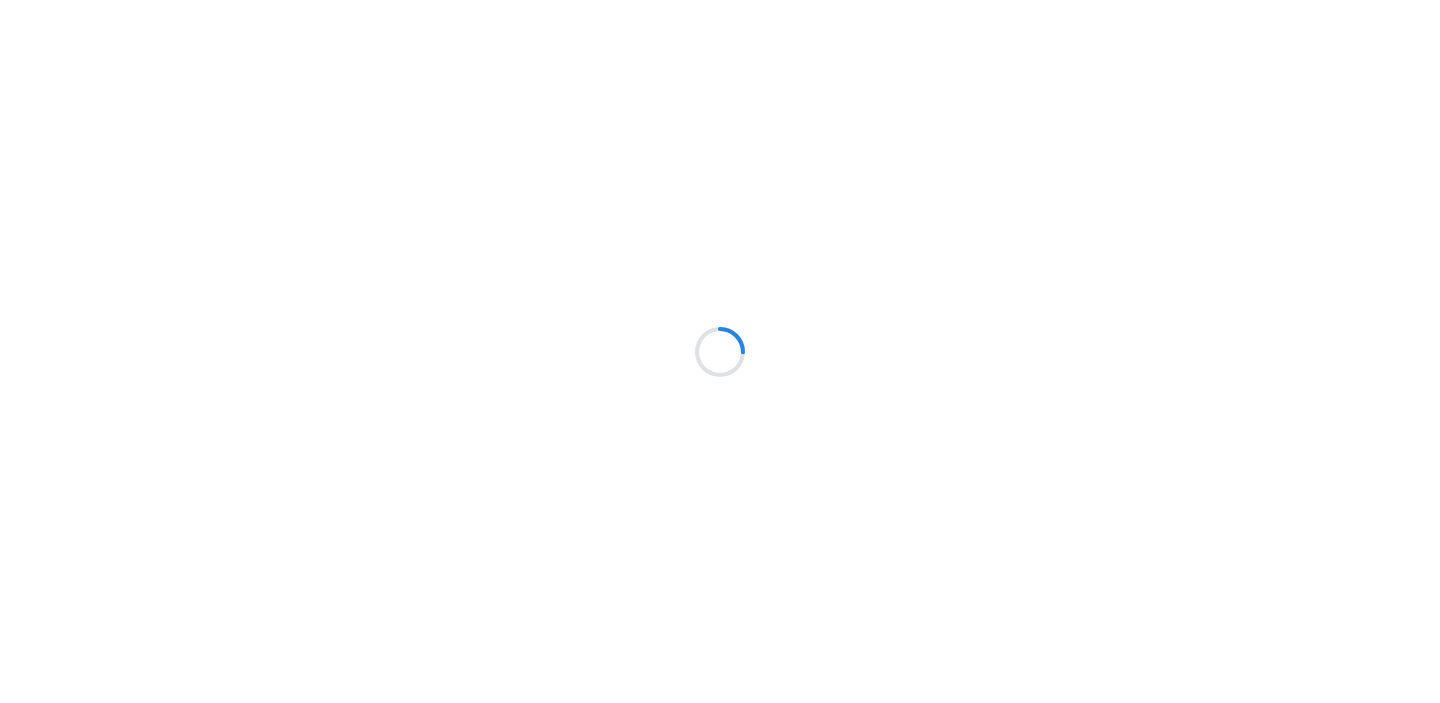 scroll, scrollTop: 0, scrollLeft: 0, axis: both 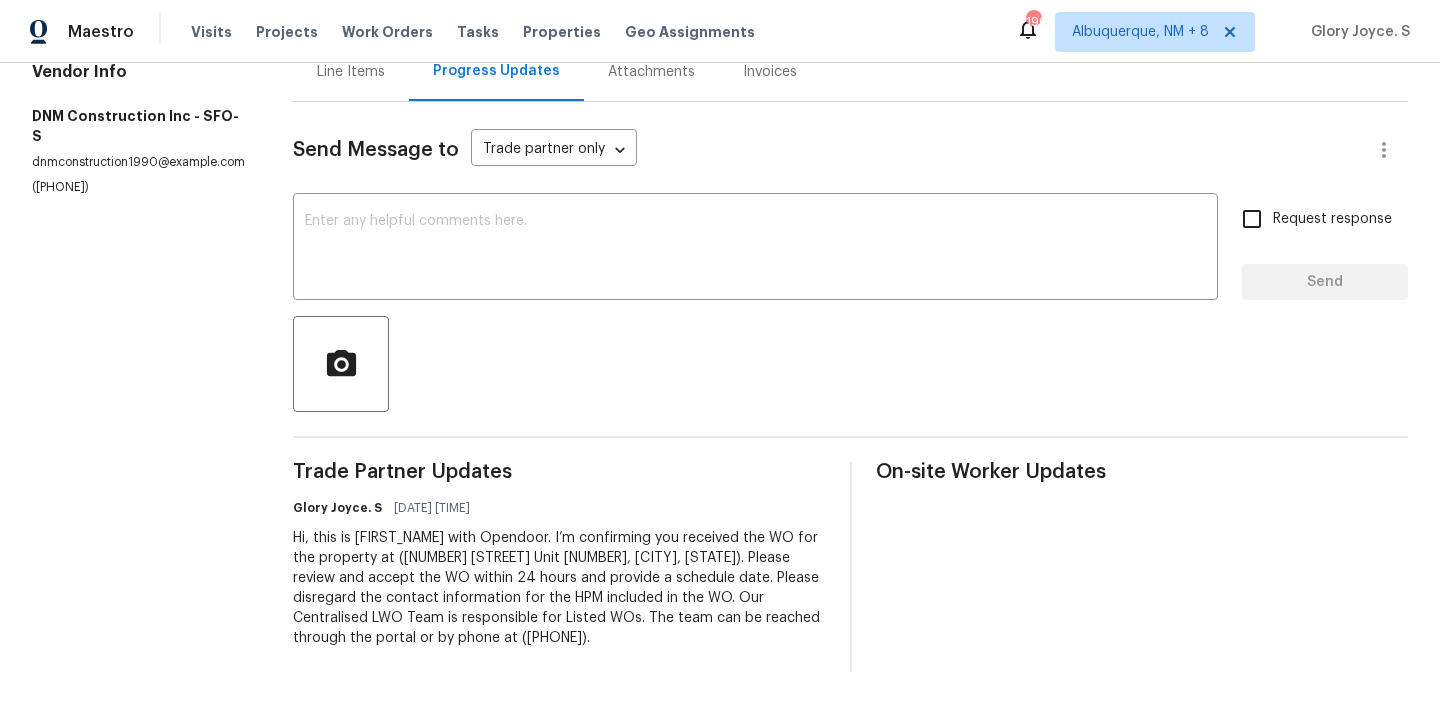 click on "Send Message to Trade partner only Trade partner only ​ x ​ Request response Send Trade Partner Updates Glory Joyce. S 08/04/2025 11:31 AM Hi, this is Glory with Opendoor. I’m confirming you received the WO for the property at ([NUMBER] [STREET] Unit A, [CITY], [STATE] [POSTAL CODE]). Please review and accept the WO within 24 hours and provide a schedule date. Please disregard the contact information for the HPM included in the WO. Our Centralised LWO Team is responsible for Listed WOs. The team can be reached through the portal or by phone at ([PHONE]). On-site Worker Updates" at bounding box center [850, 387] 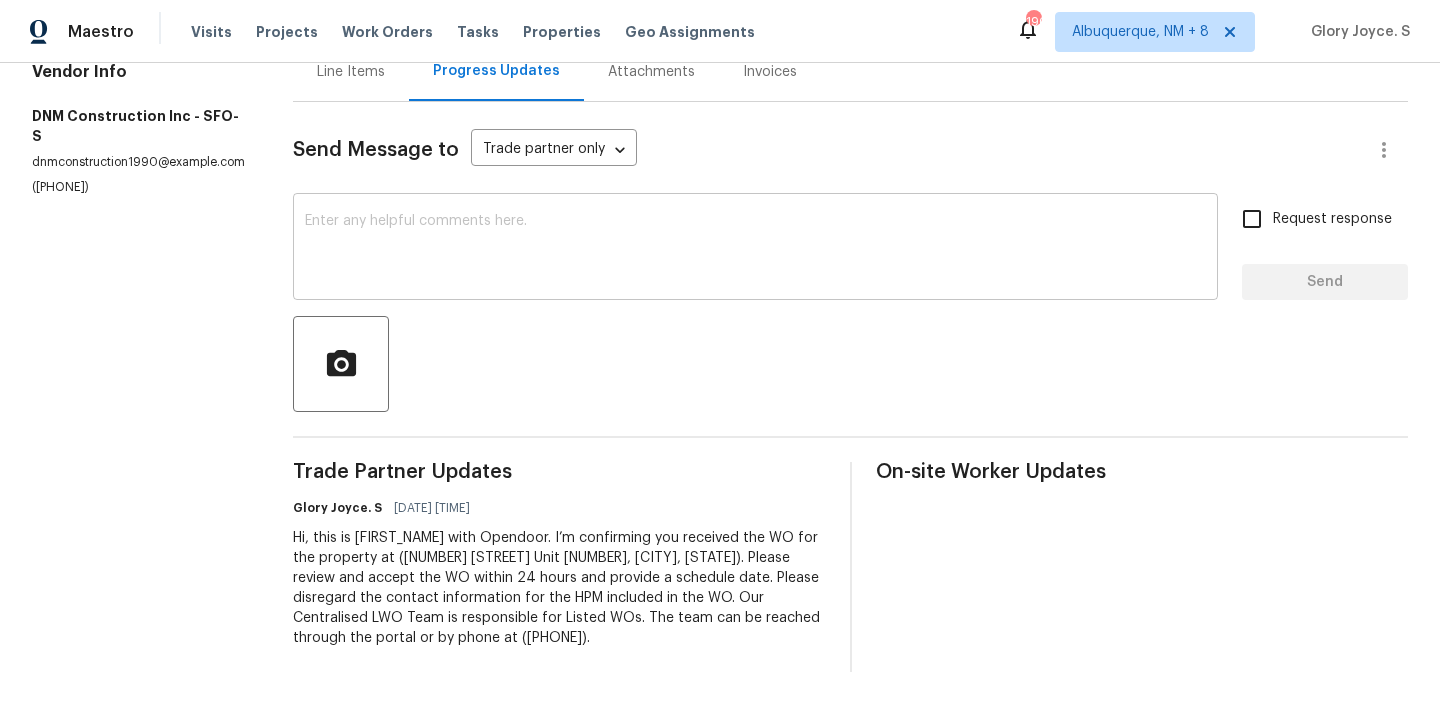 click at bounding box center [755, 249] 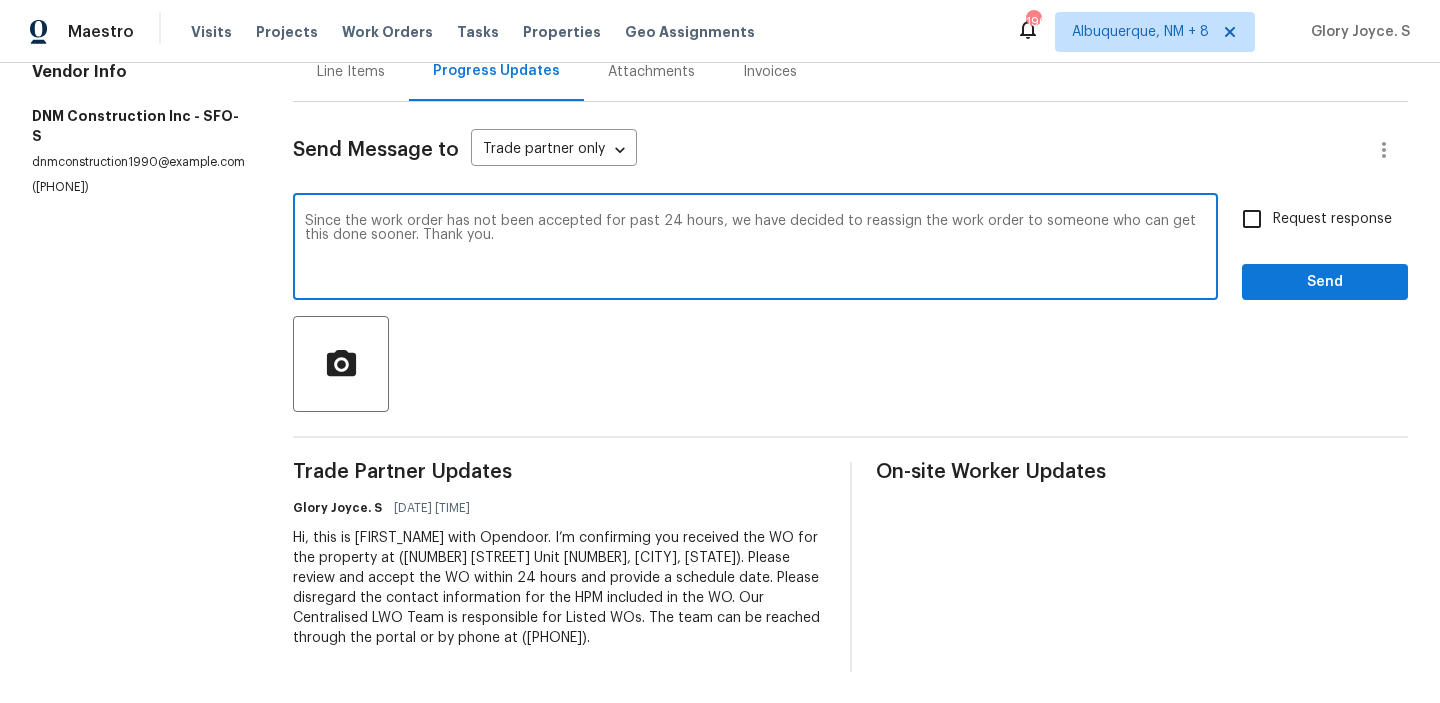 type on "Since the work order has not been accepted for past 24 hours, we have decided to reassign the work order to someone who can get this done sooner. Thank you." 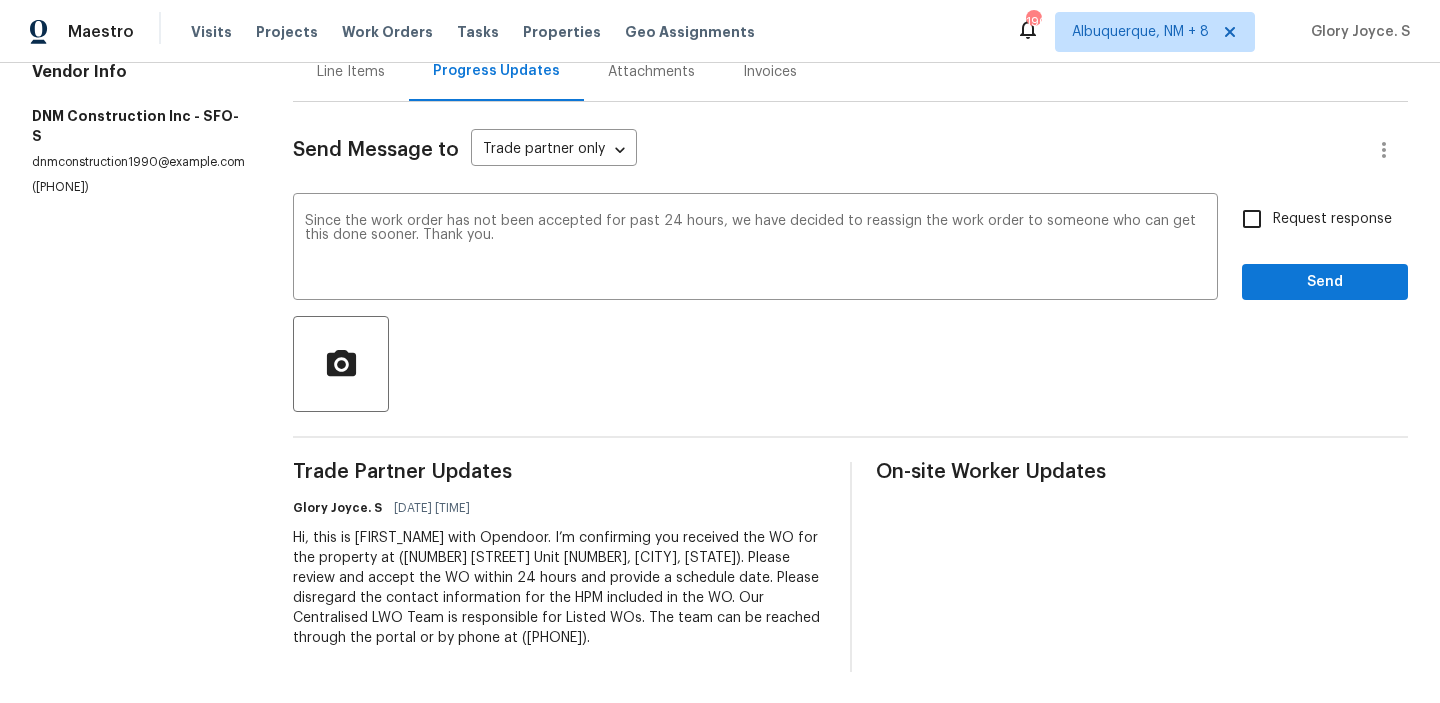 click on "Request response" at bounding box center [1311, 219] 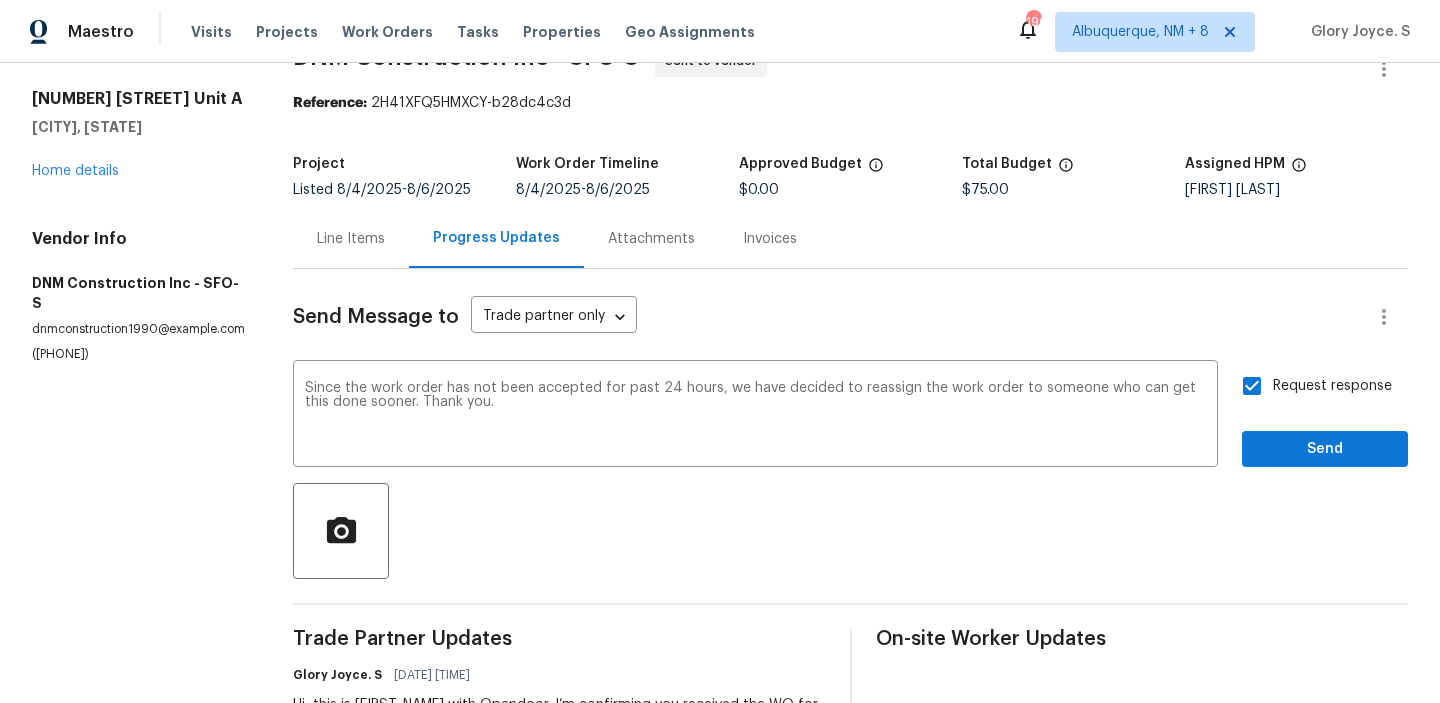 scroll, scrollTop: 0, scrollLeft: 0, axis: both 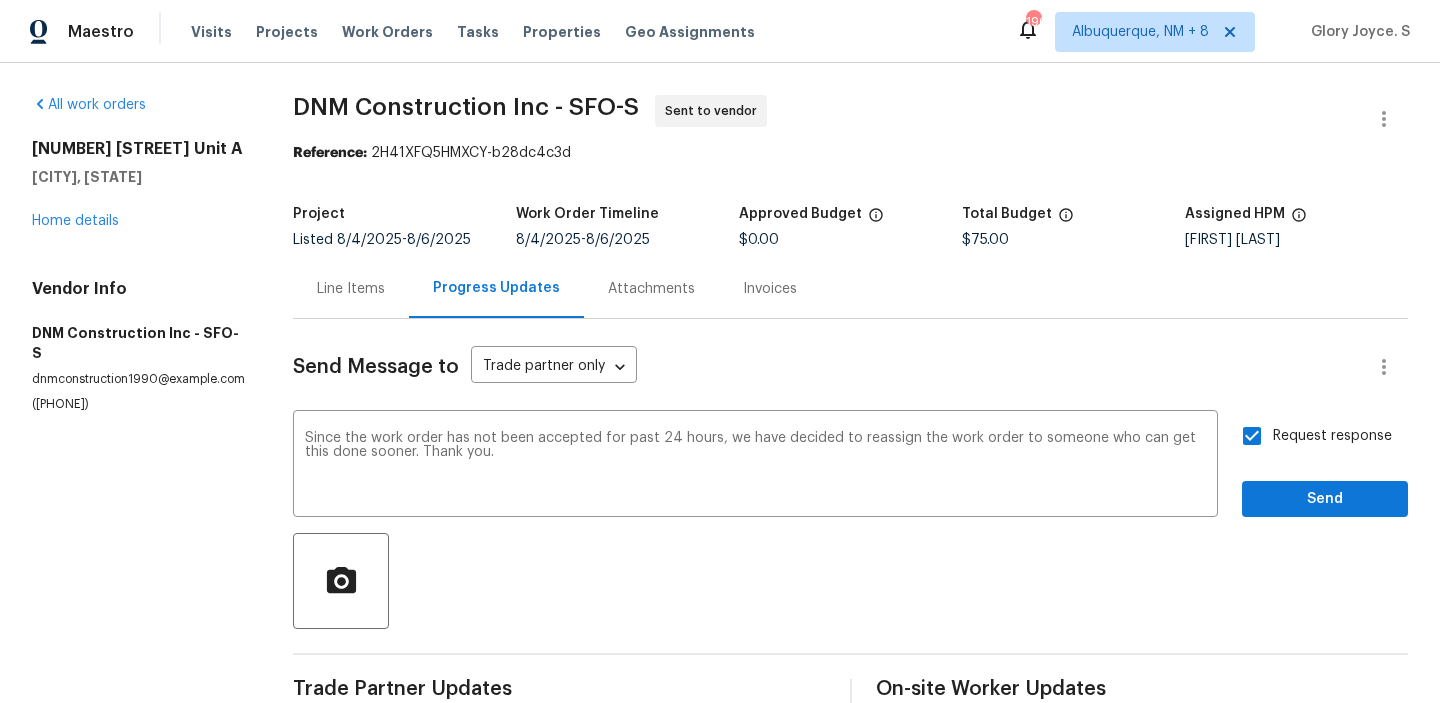 click on "Correct the article" at bounding box center (0, 0) 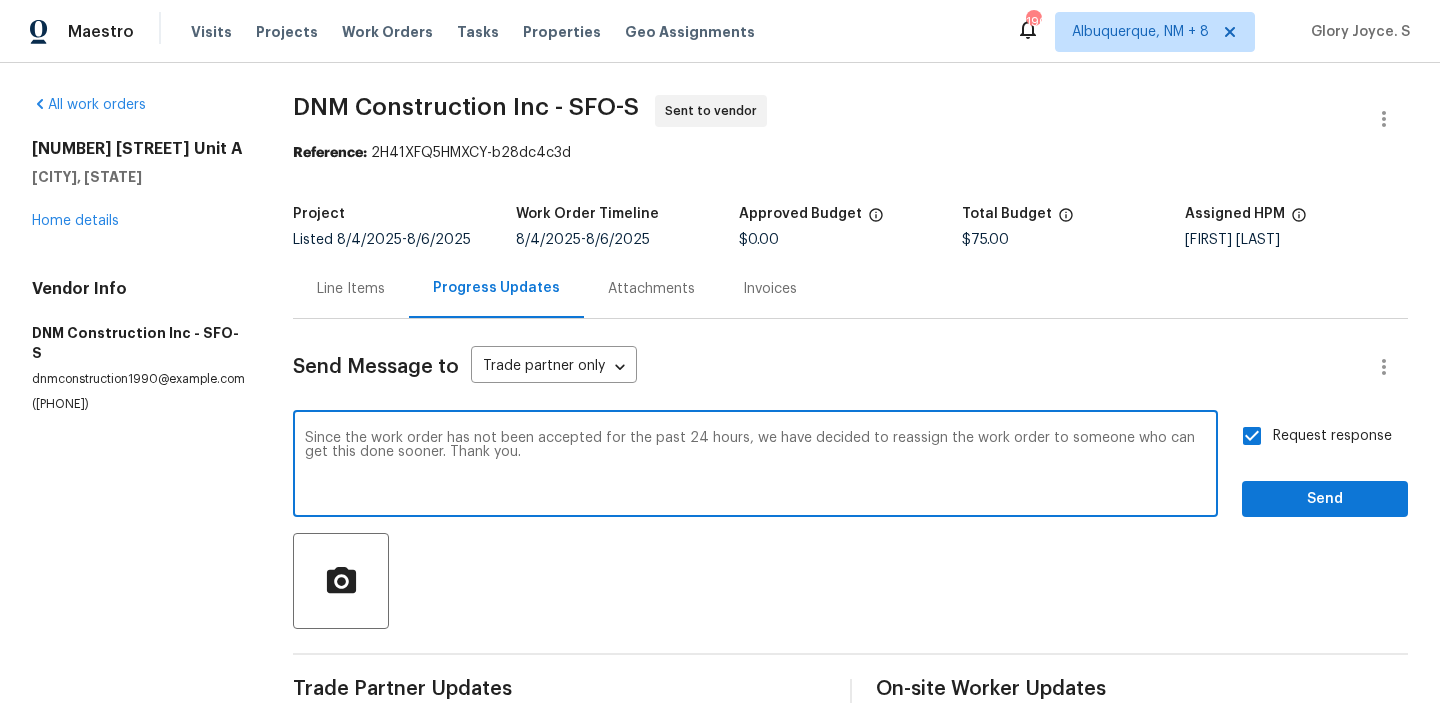 type on "Since the work order has not been accepted for the past 24 hours, we have decided to reassign the work order to someone who can get this done sooner. Thank you." 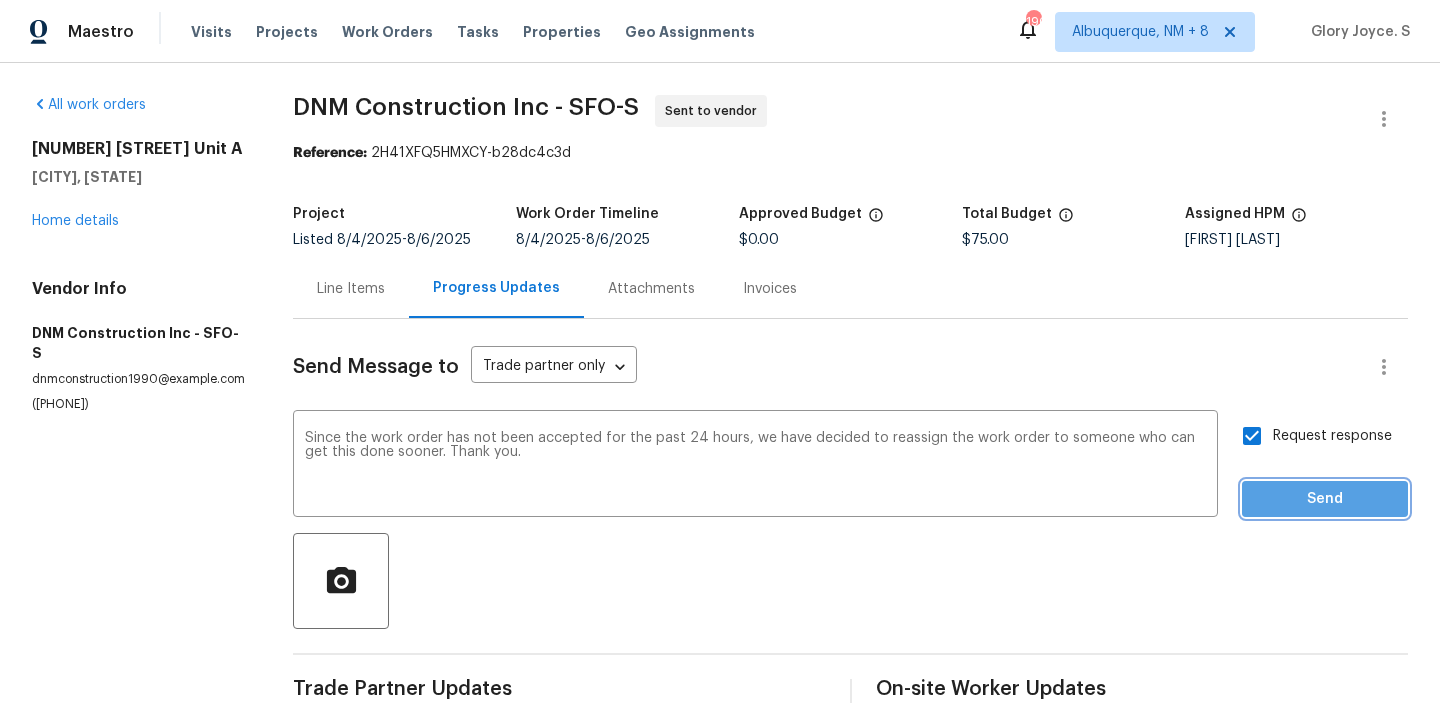 click on "Send" at bounding box center (1325, 499) 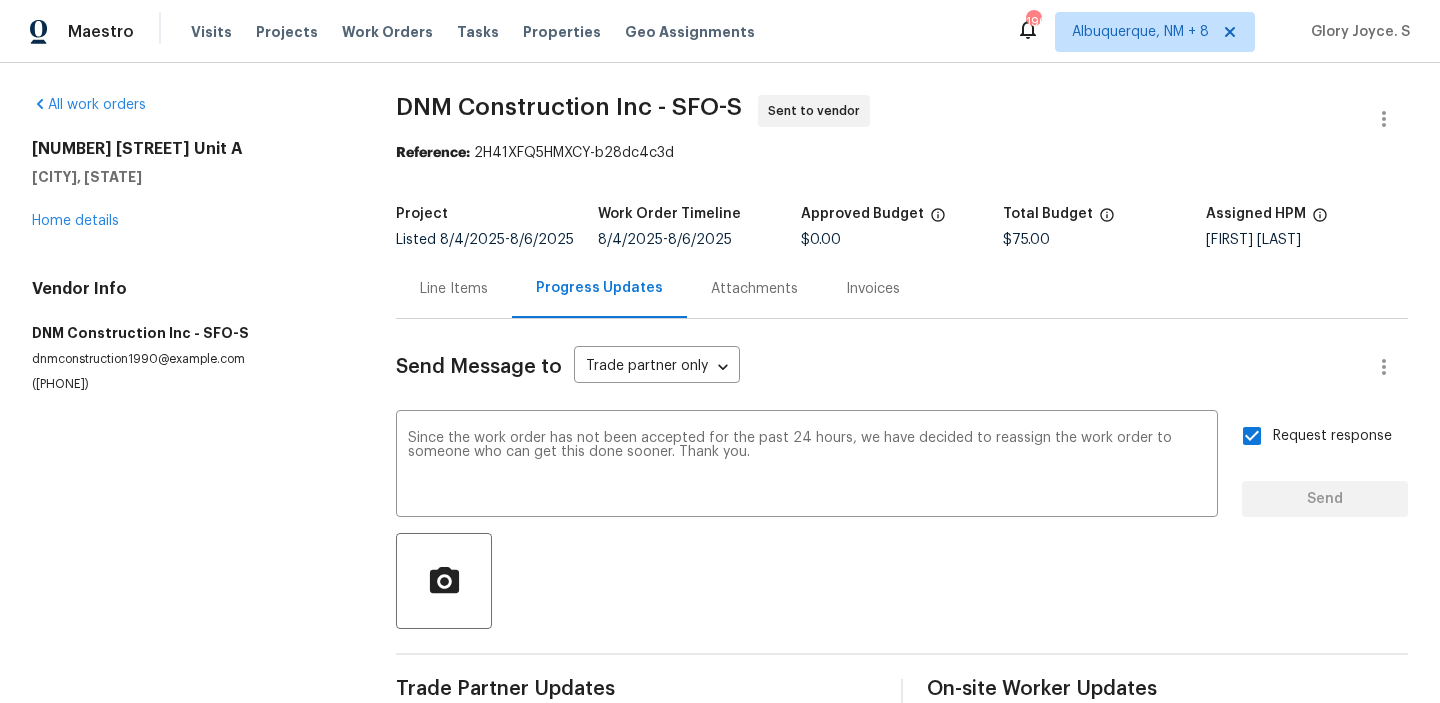 type 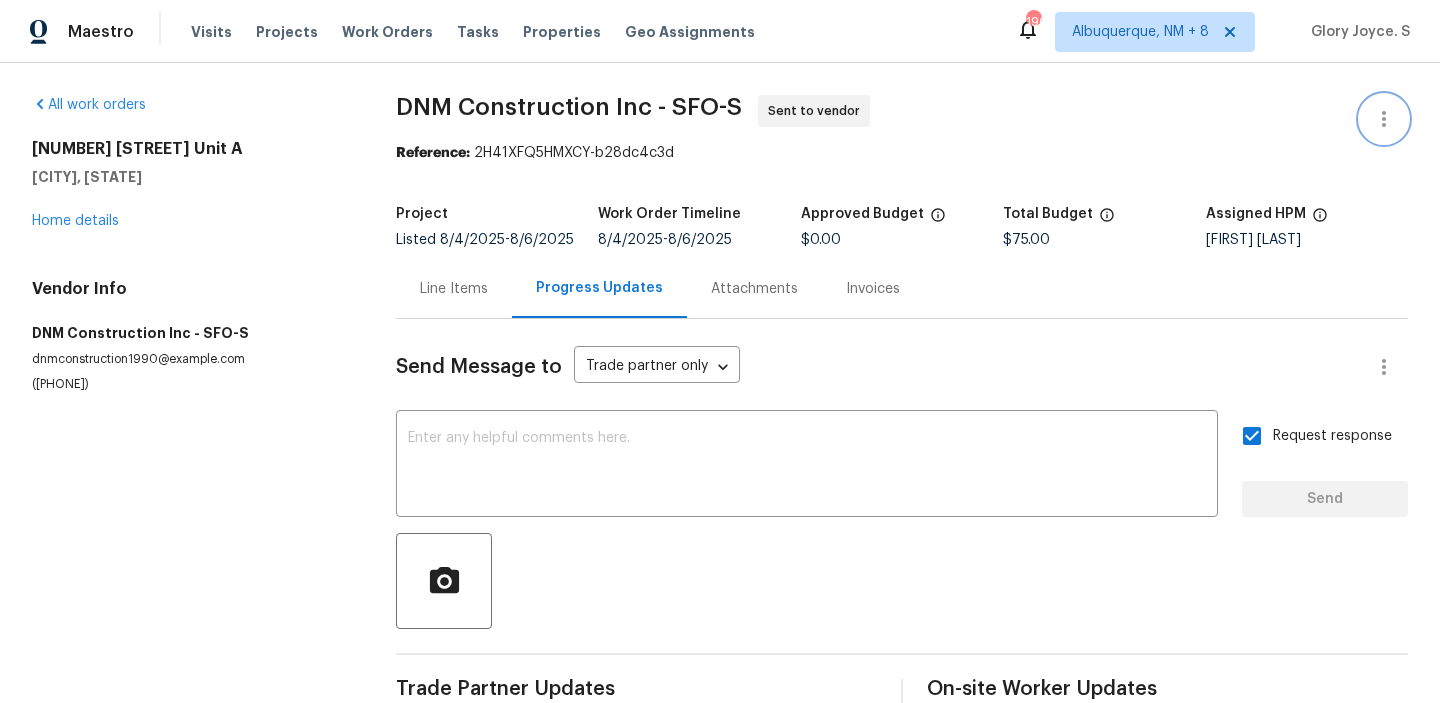 click 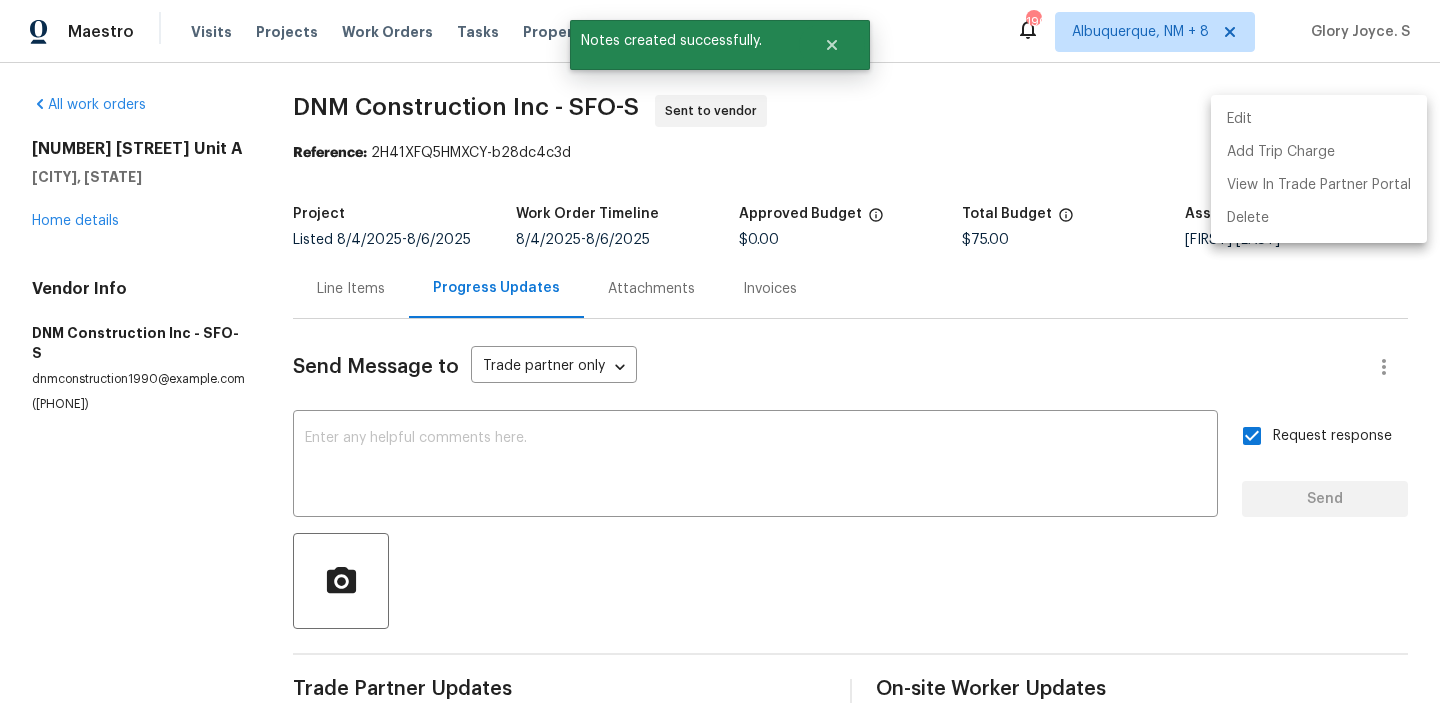 click on "Edit" at bounding box center [1319, 119] 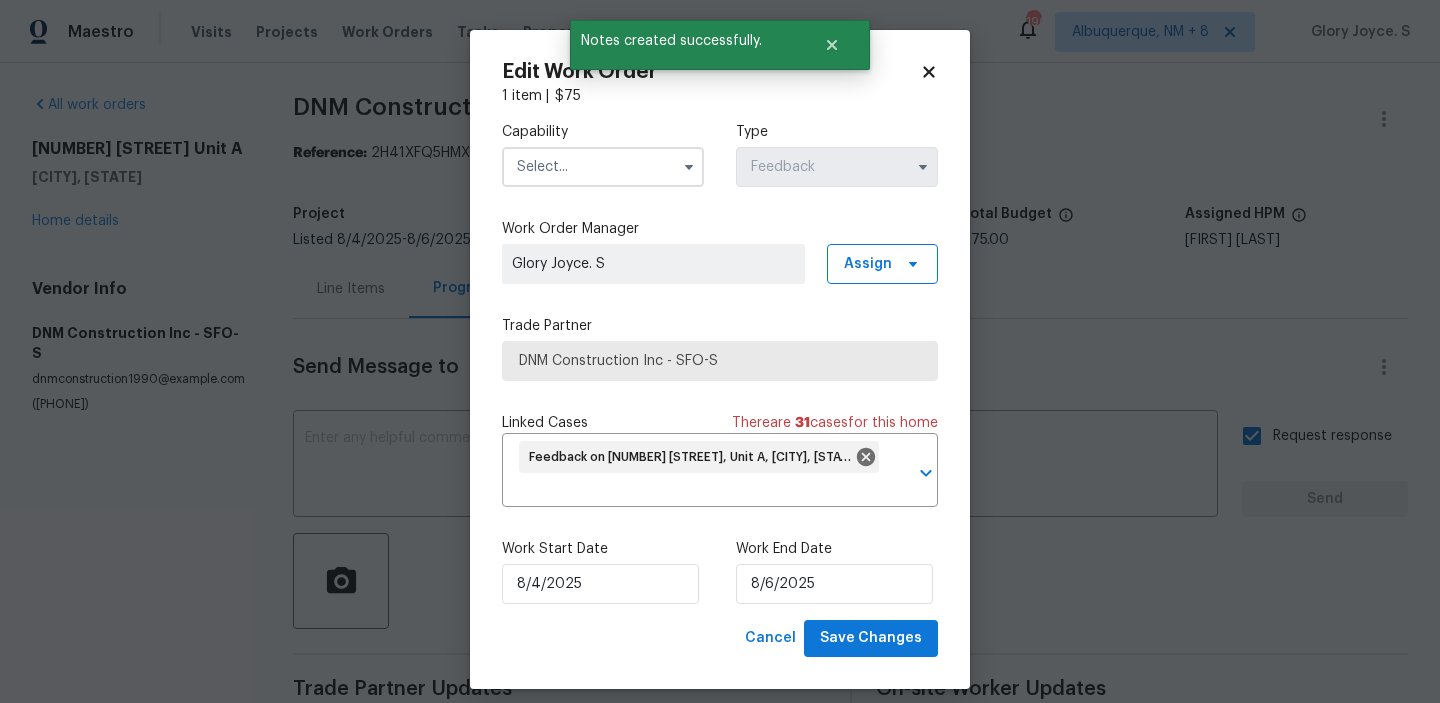 click on "Capability   Type   Feedback" at bounding box center [720, 154] 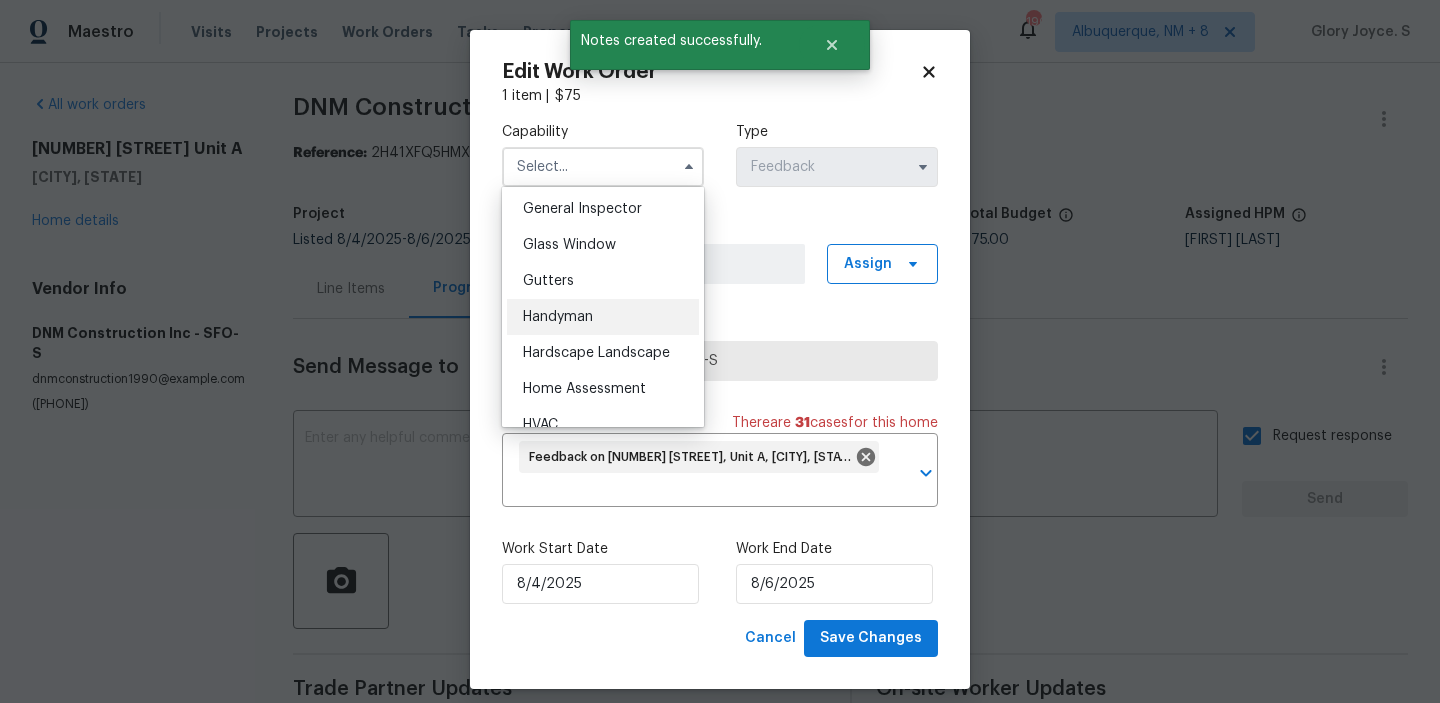 scroll, scrollTop: 1006, scrollLeft: 0, axis: vertical 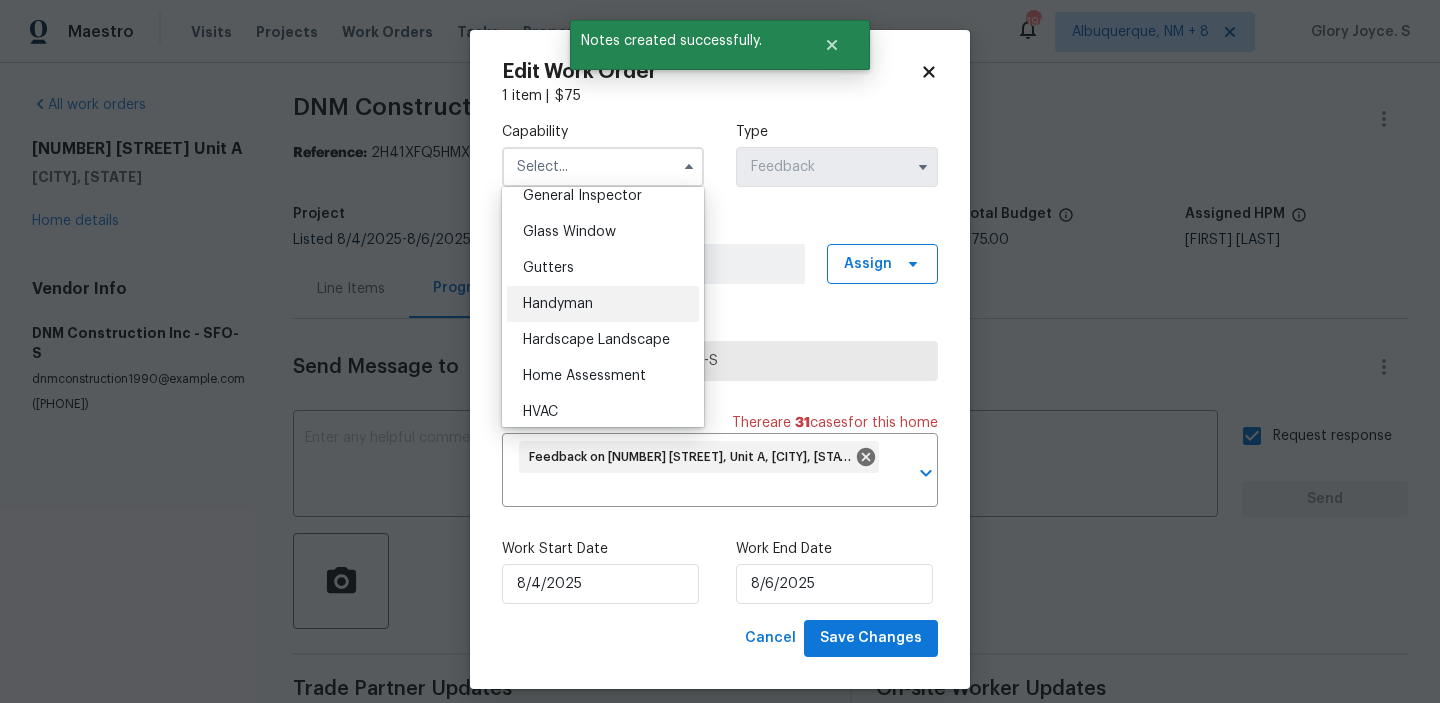 click on "Handyman" at bounding box center (603, 304) 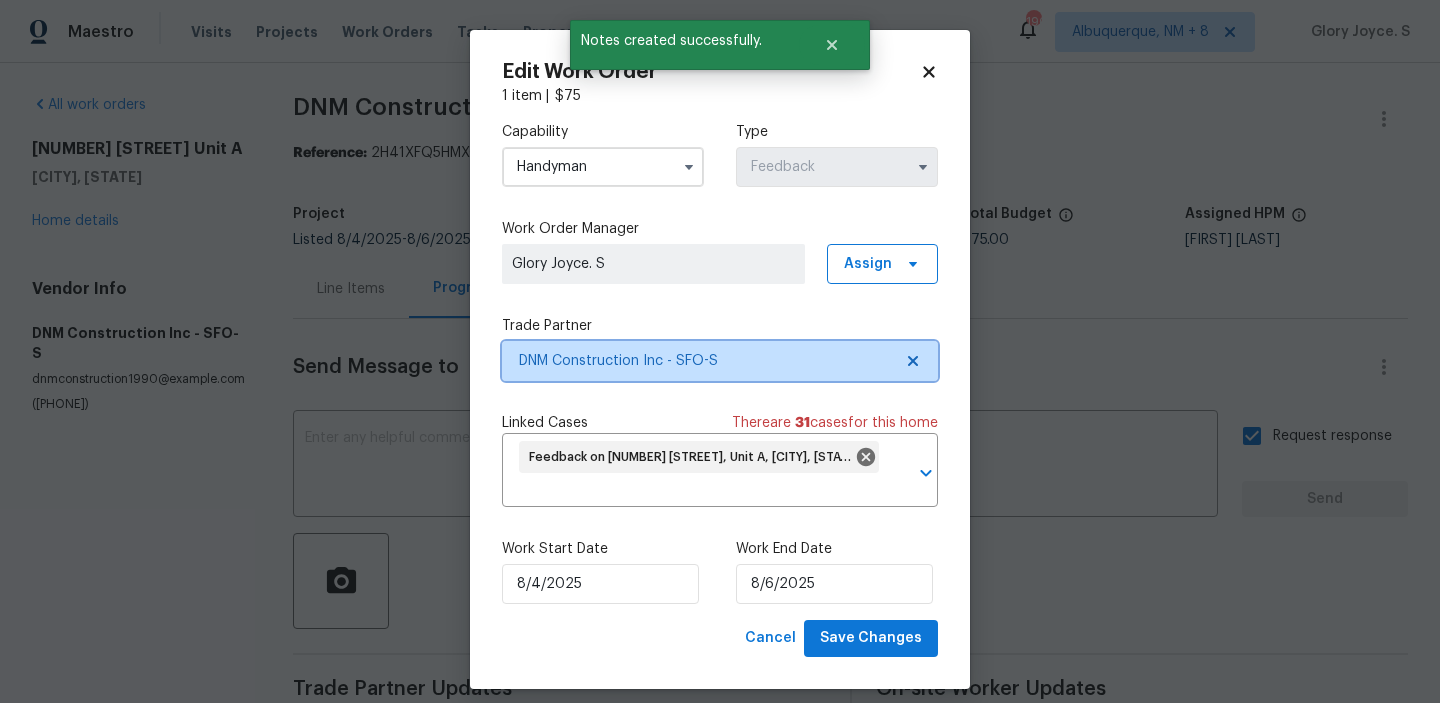 click 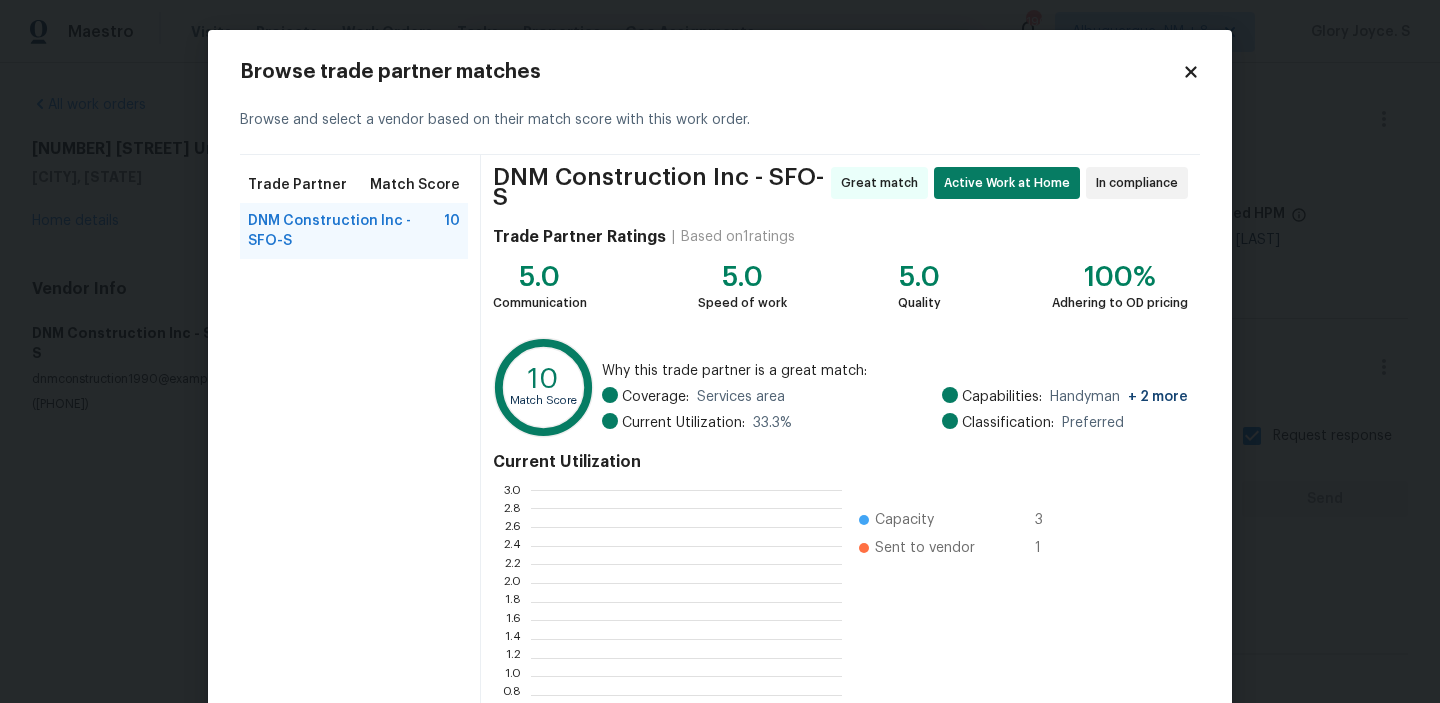 scroll, scrollTop: 2, scrollLeft: 1, axis: both 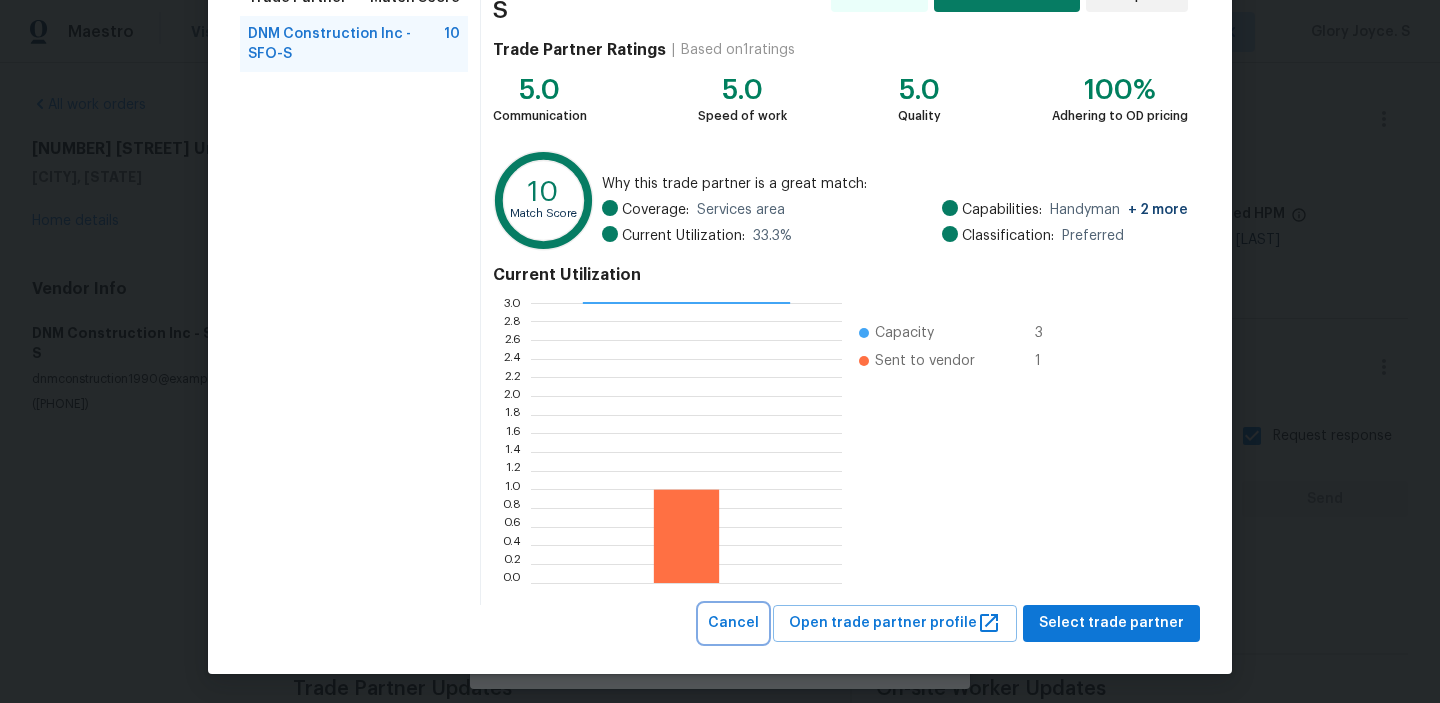 click on "Cancel" at bounding box center (733, 623) 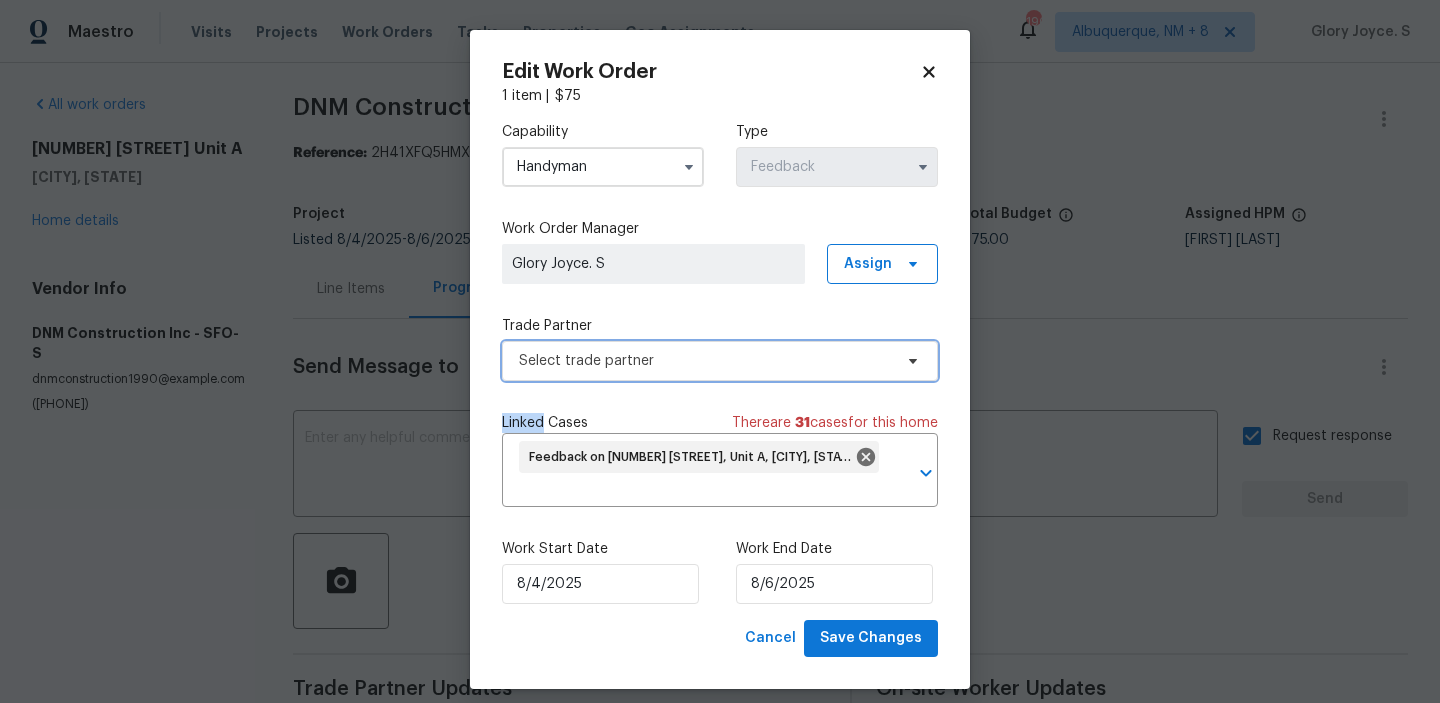 scroll, scrollTop: 0, scrollLeft: 0, axis: both 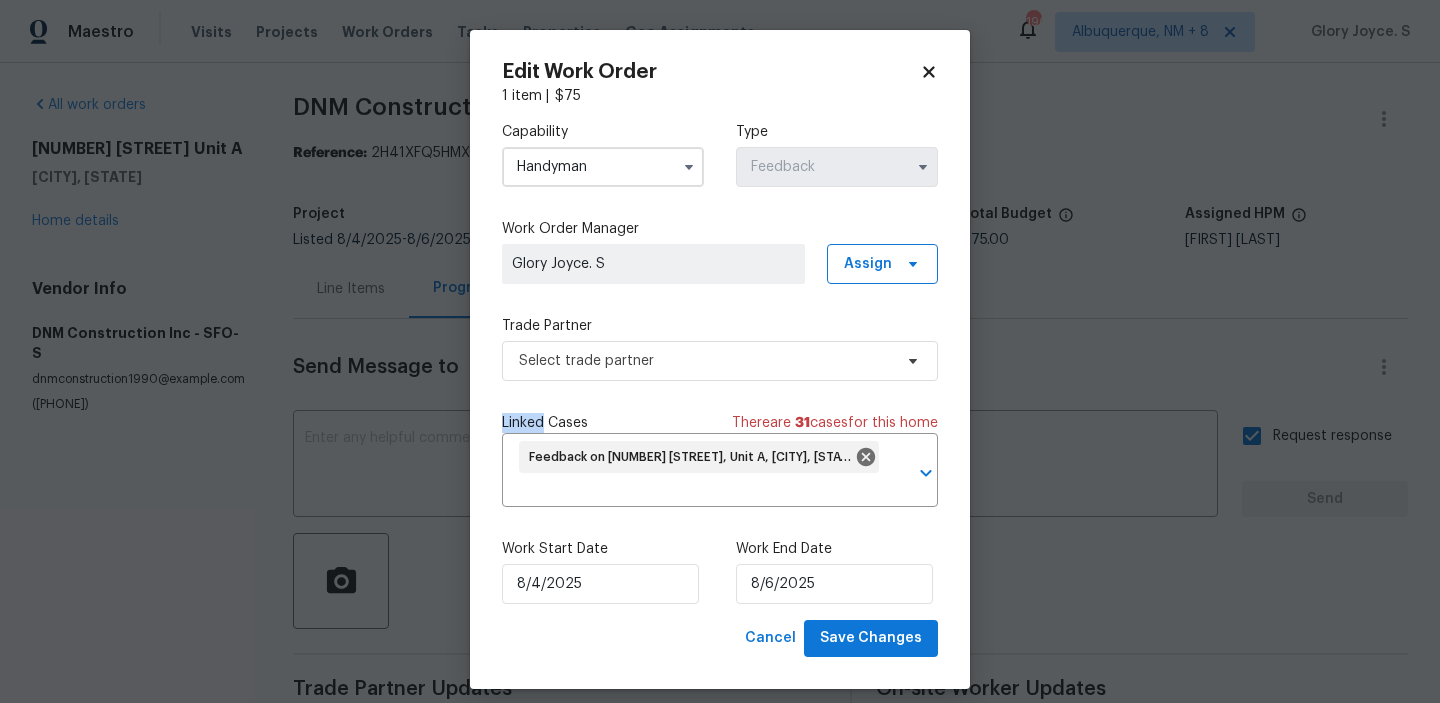 click on "Handyman" at bounding box center [603, 167] 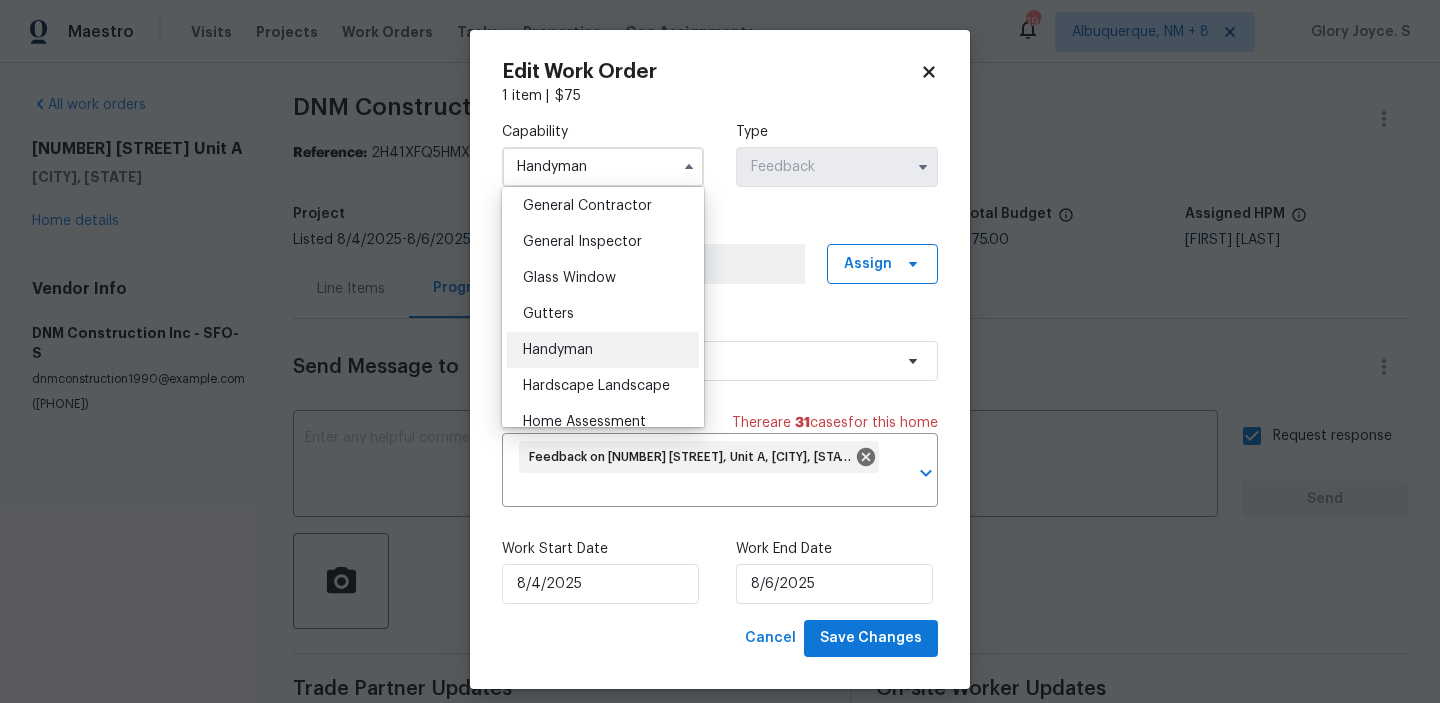 scroll, scrollTop: 894, scrollLeft: 0, axis: vertical 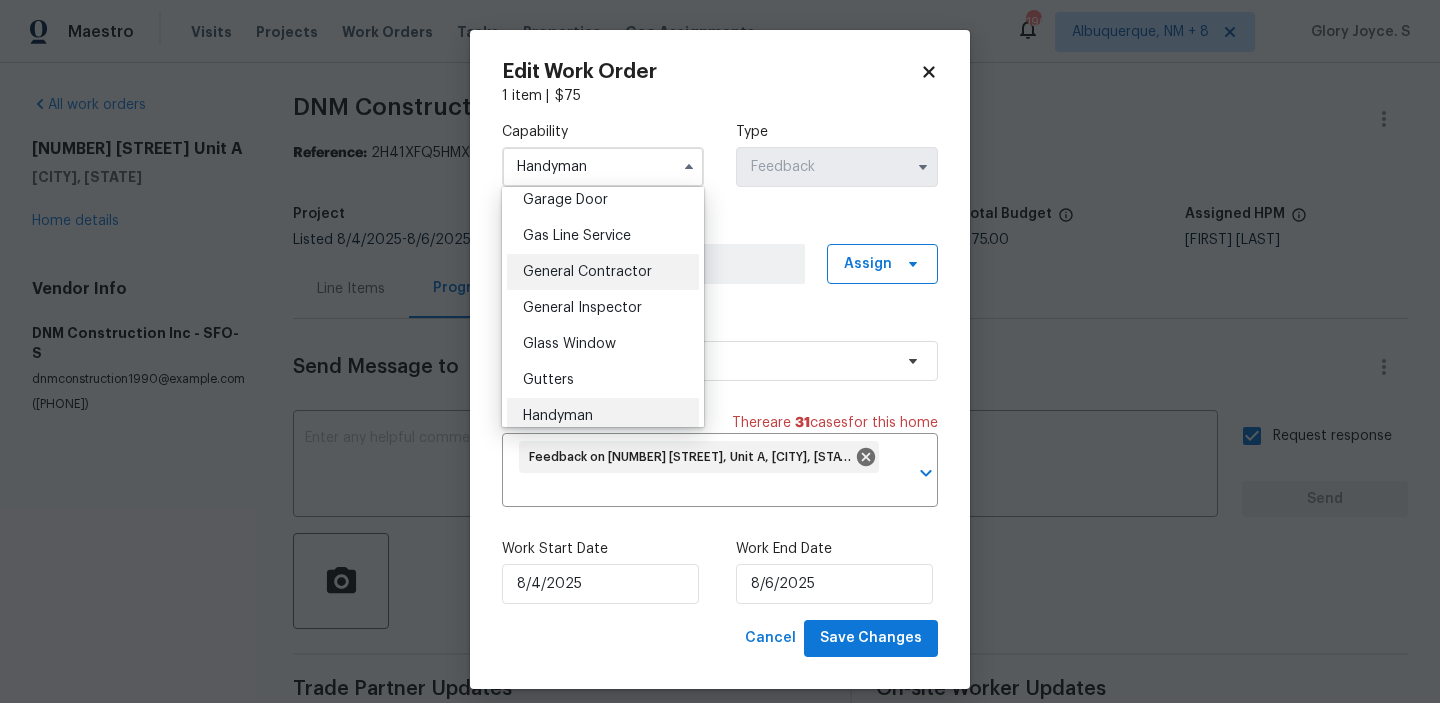 click on "General Contractor" at bounding box center (603, 272) 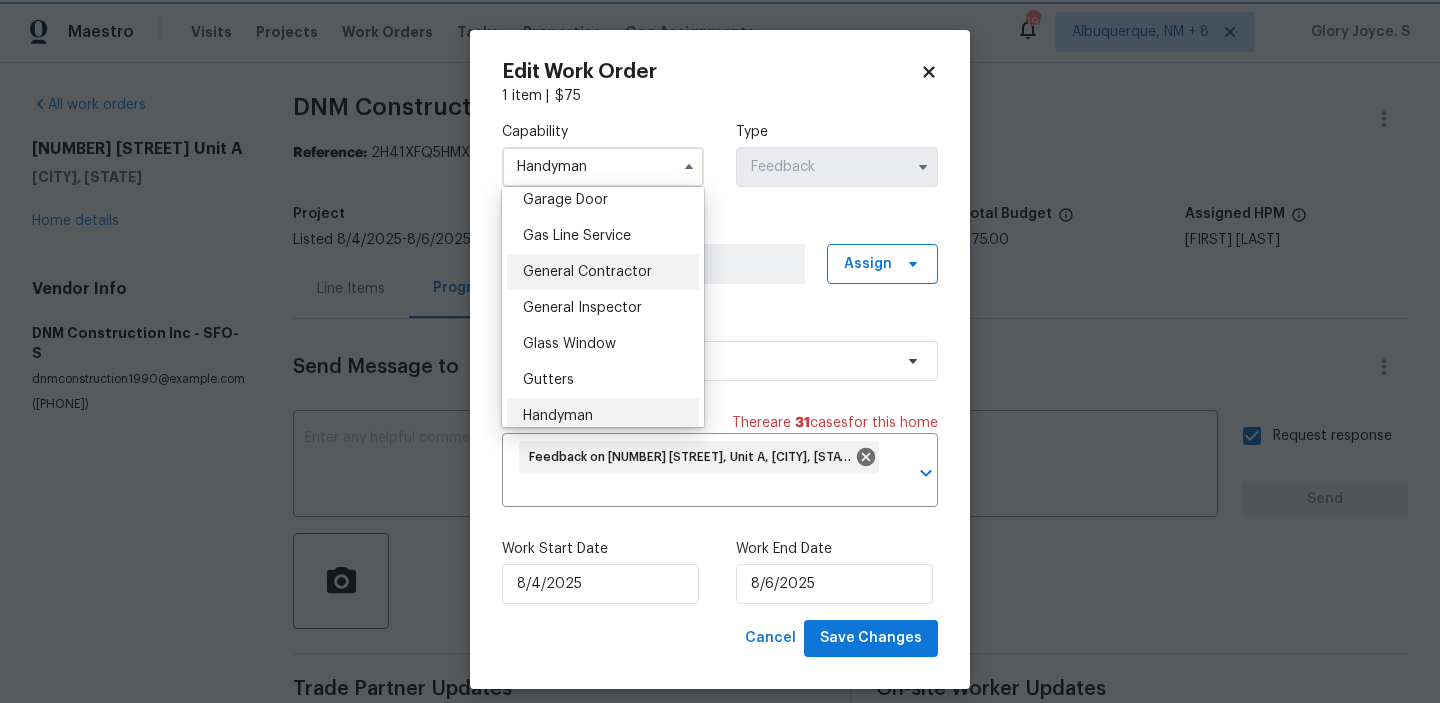 type on "General Contractor" 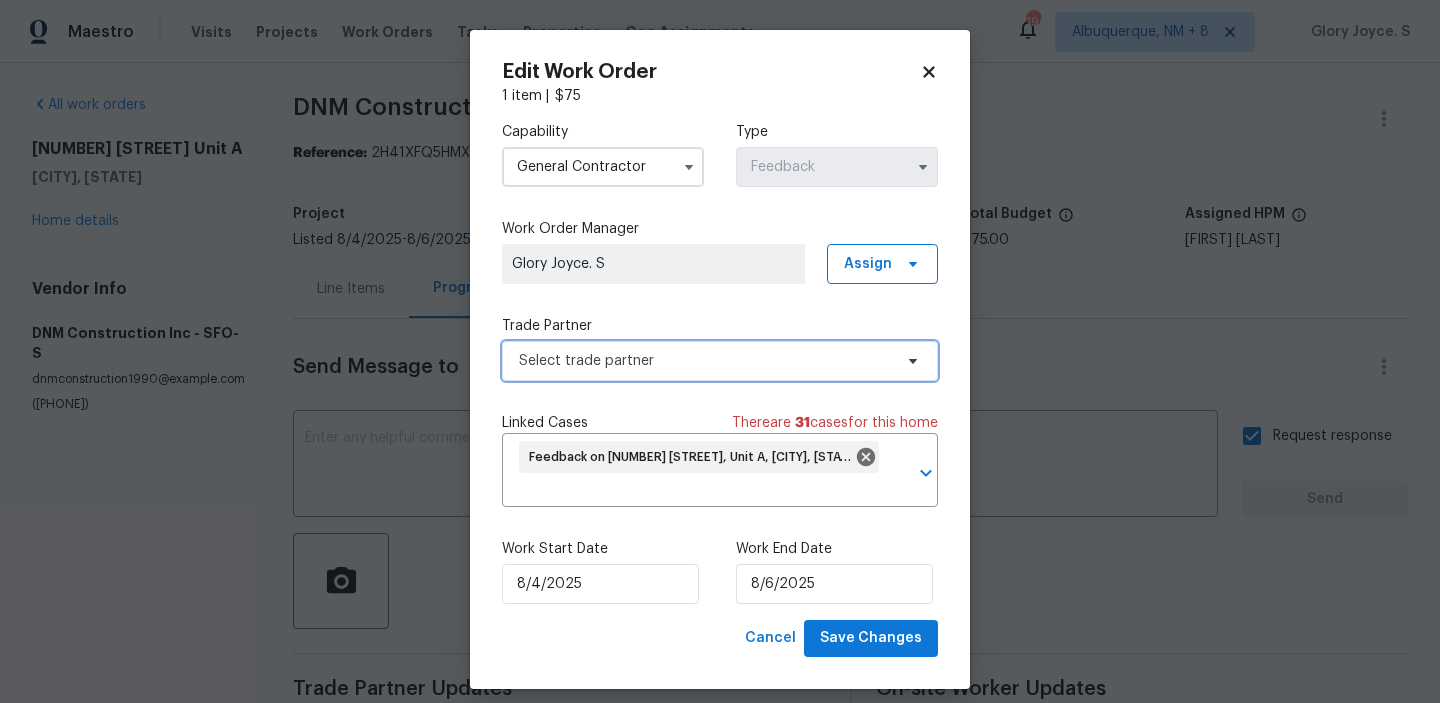 click on "Select trade partner" at bounding box center [720, 361] 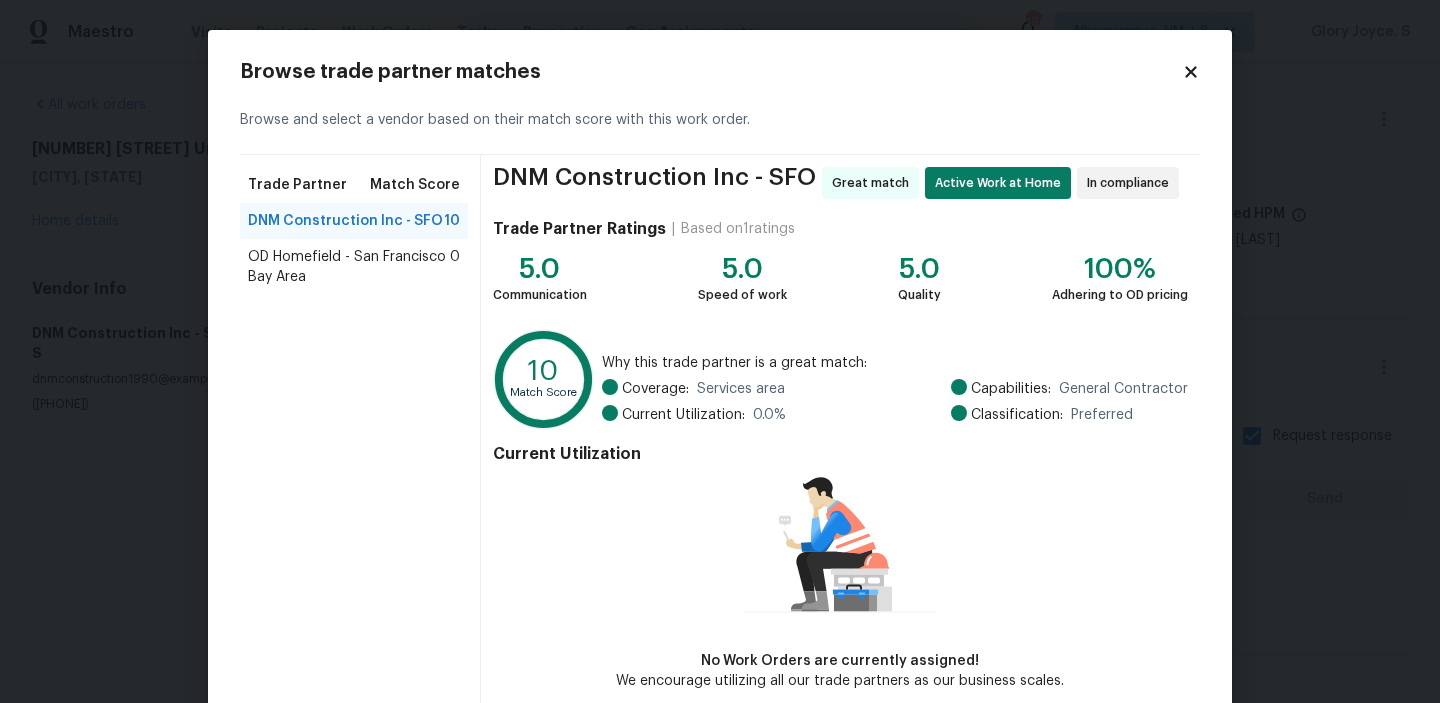 click on "OD Homefield - San Francisco Bay Area 0" at bounding box center [354, 267] 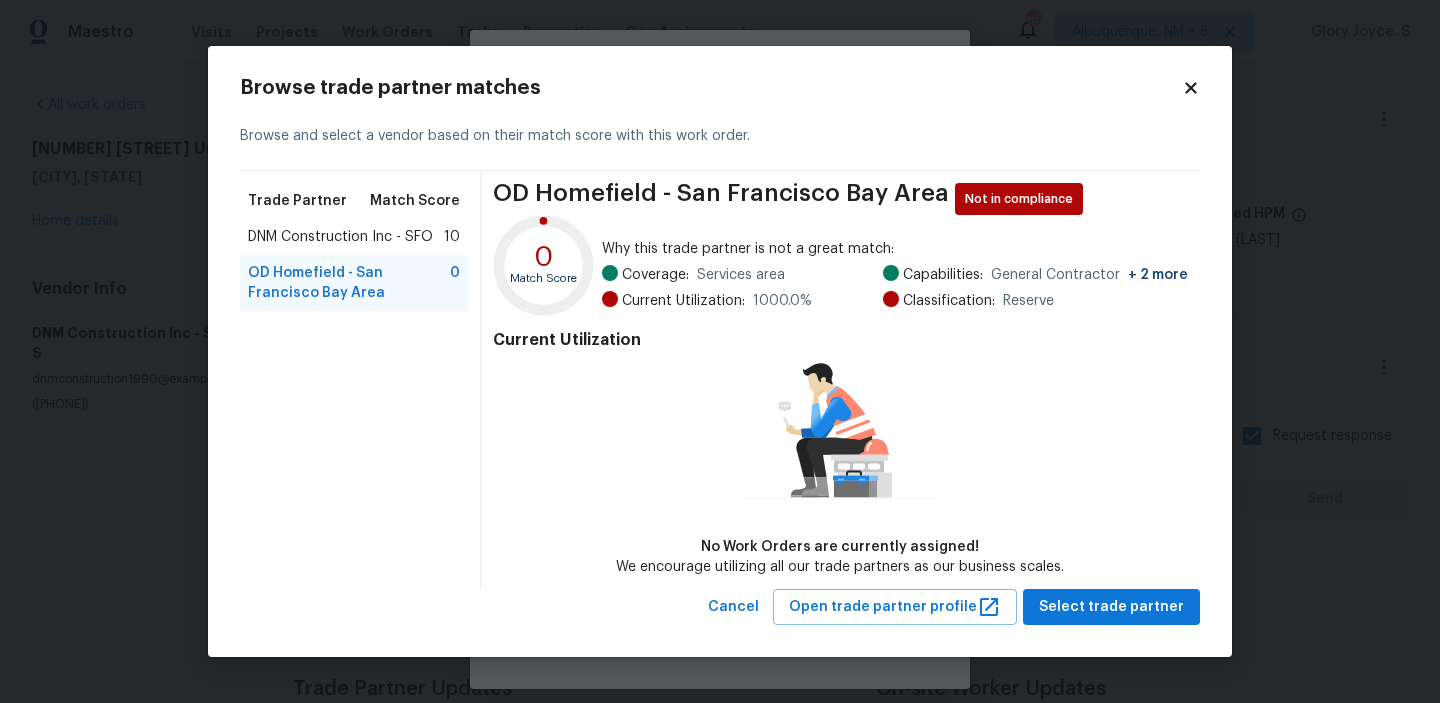 click on "DNM Construction Inc - SFO 10" at bounding box center [354, 237] 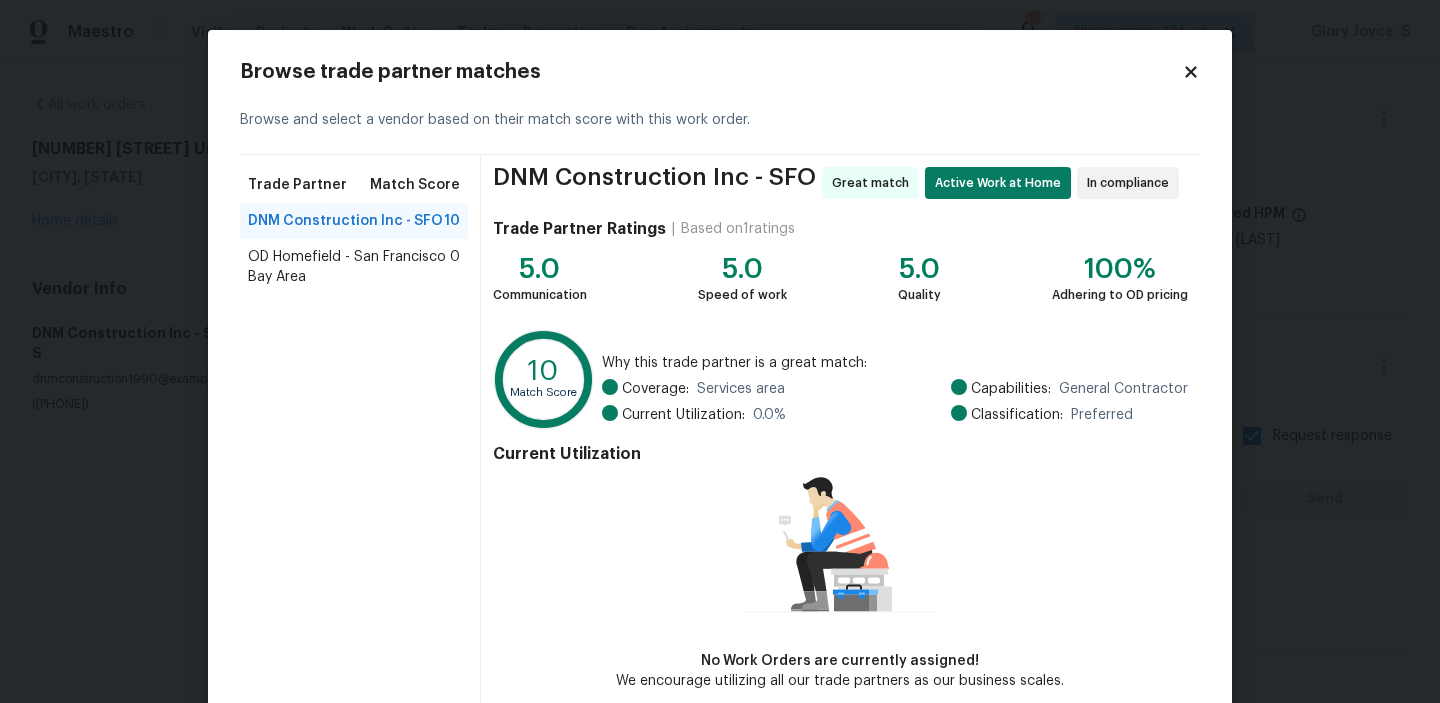 scroll, scrollTop: 97, scrollLeft: 0, axis: vertical 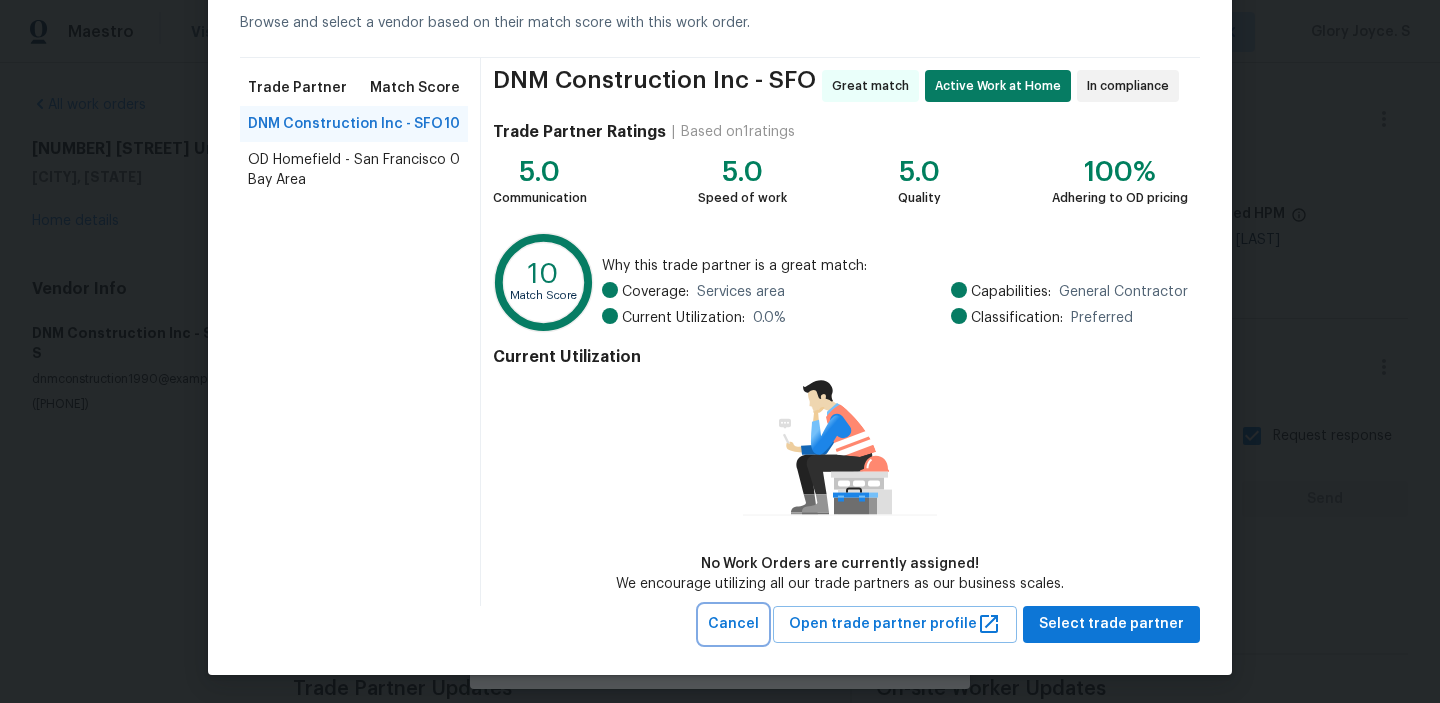click on "Cancel" at bounding box center (733, 624) 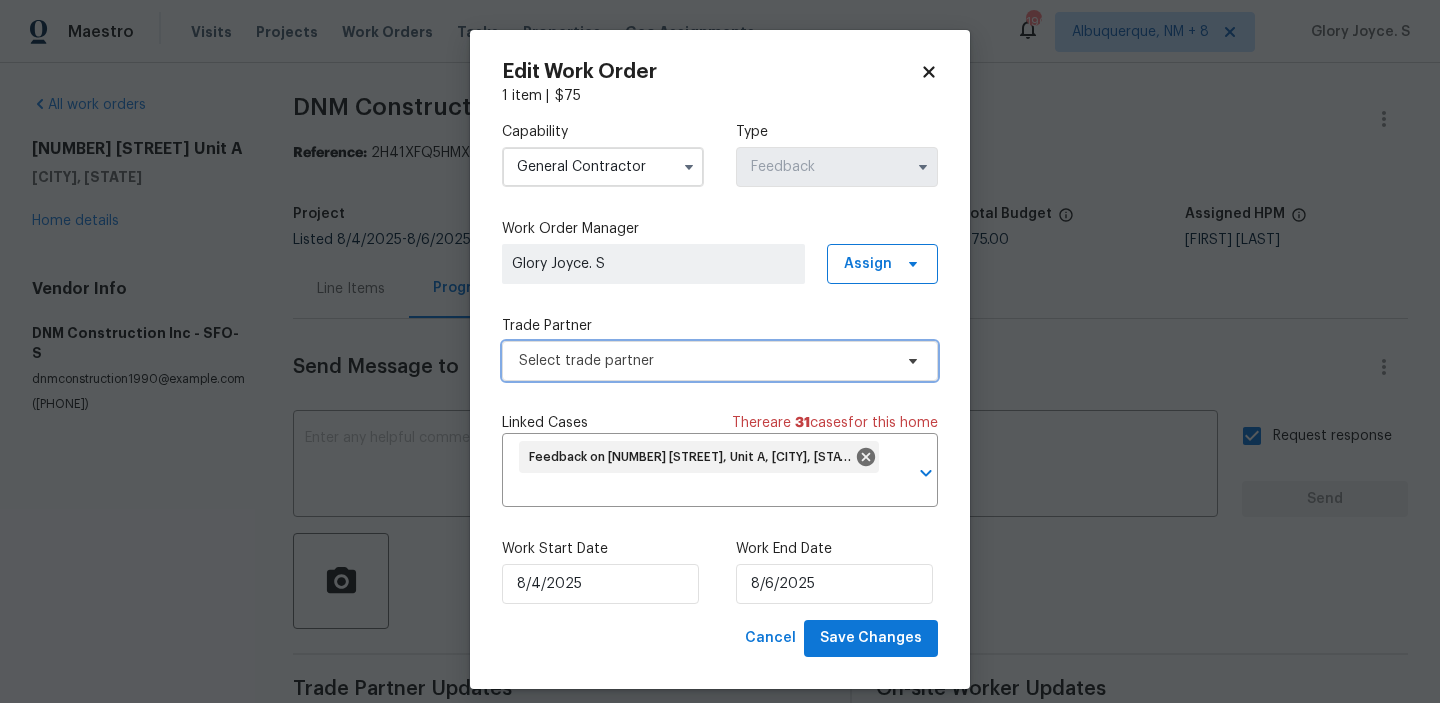 scroll, scrollTop: 0, scrollLeft: 0, axis: both 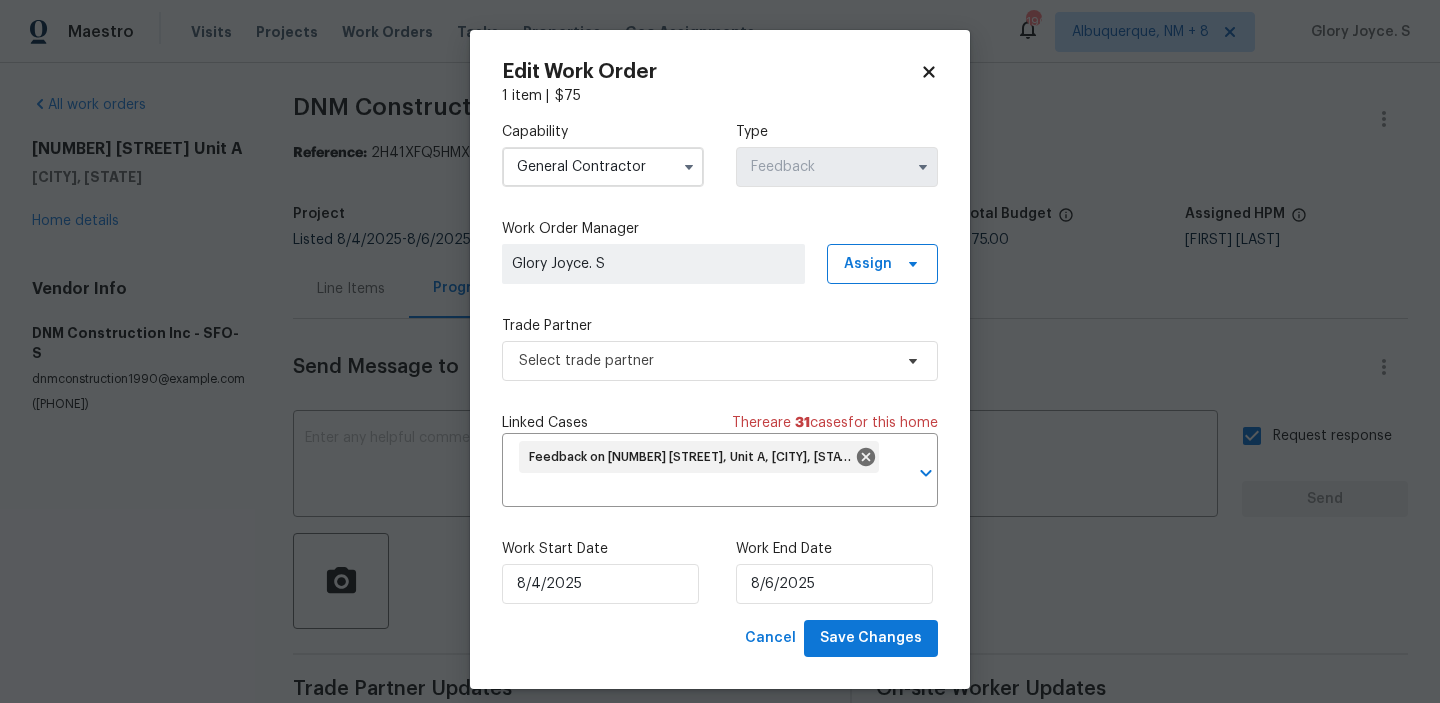click on "Capability" at bounding box center (603, 132) 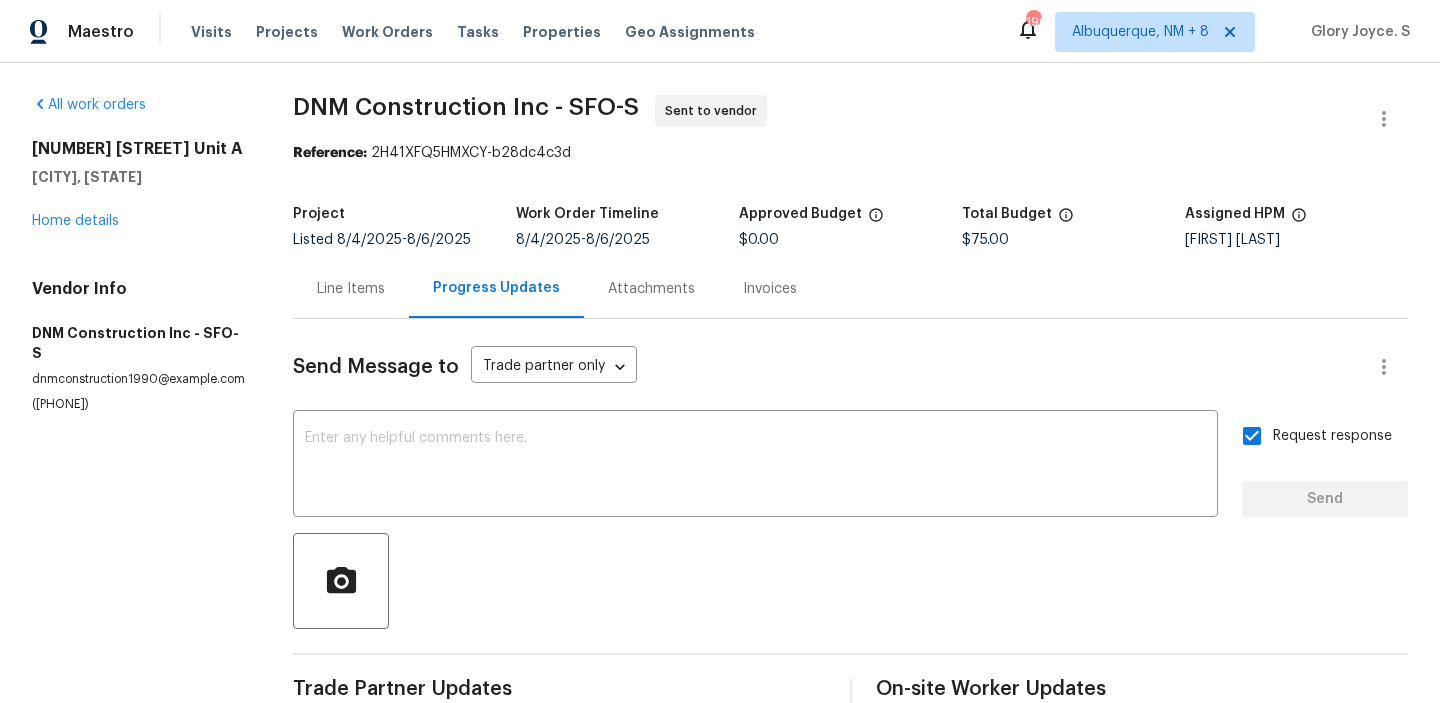 click on "Line Items" at bounding box center [351, 289] 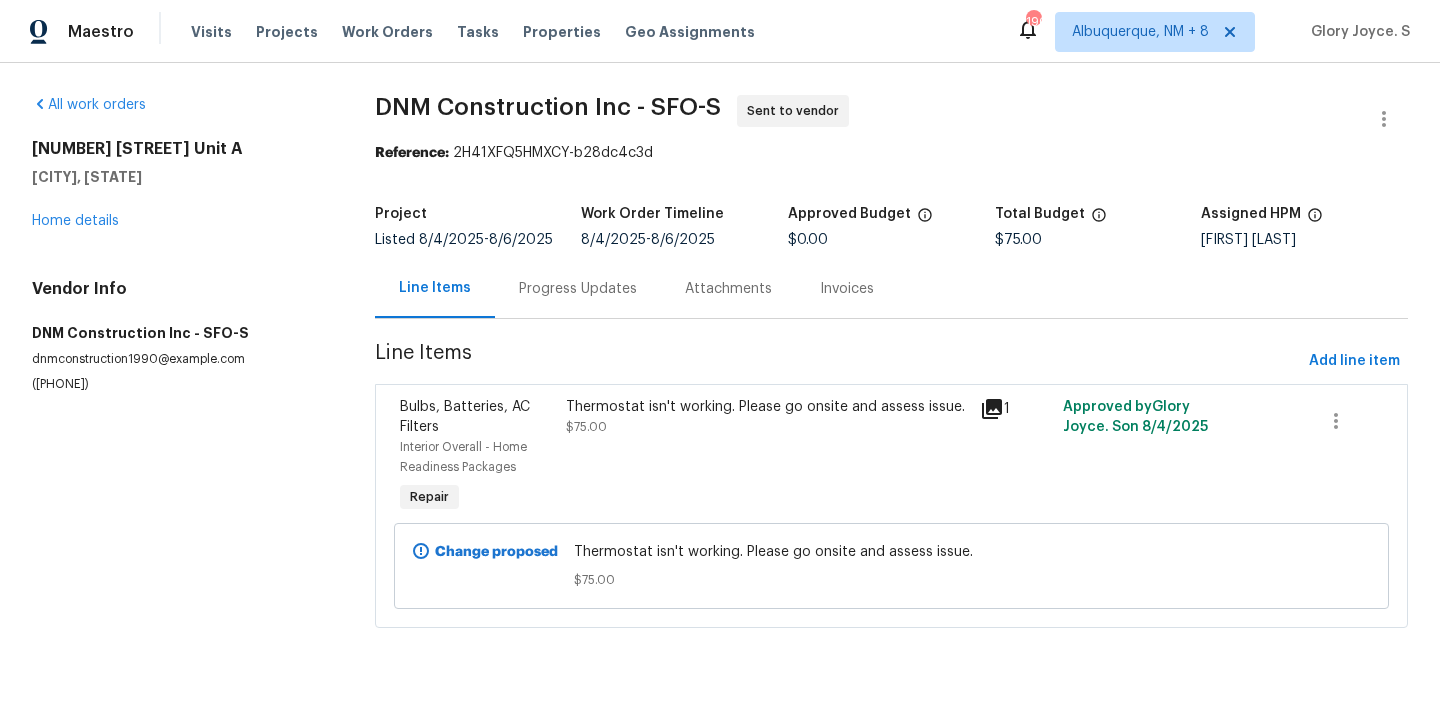 click on "Progress Updates" at bounding box center [578, 289] 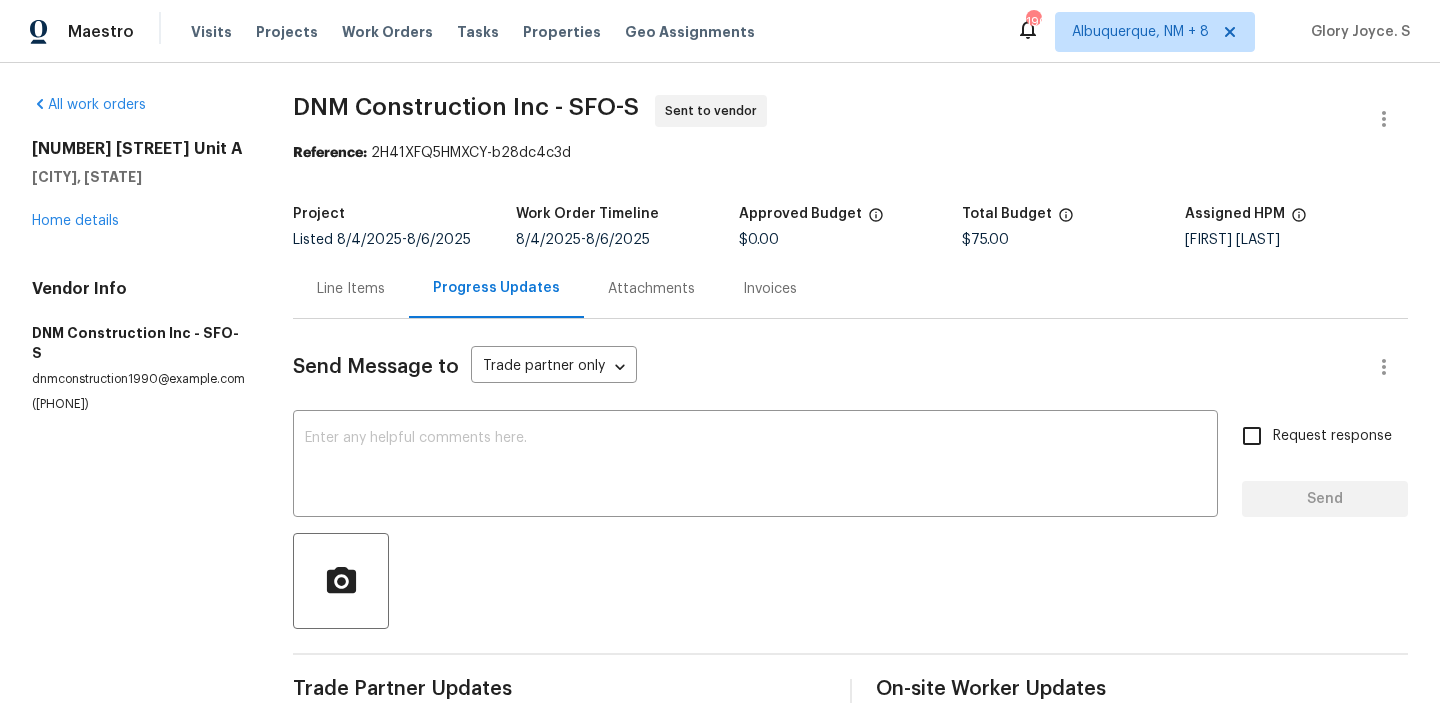 click on "Progress Updates" at bounding box center [496, 288] 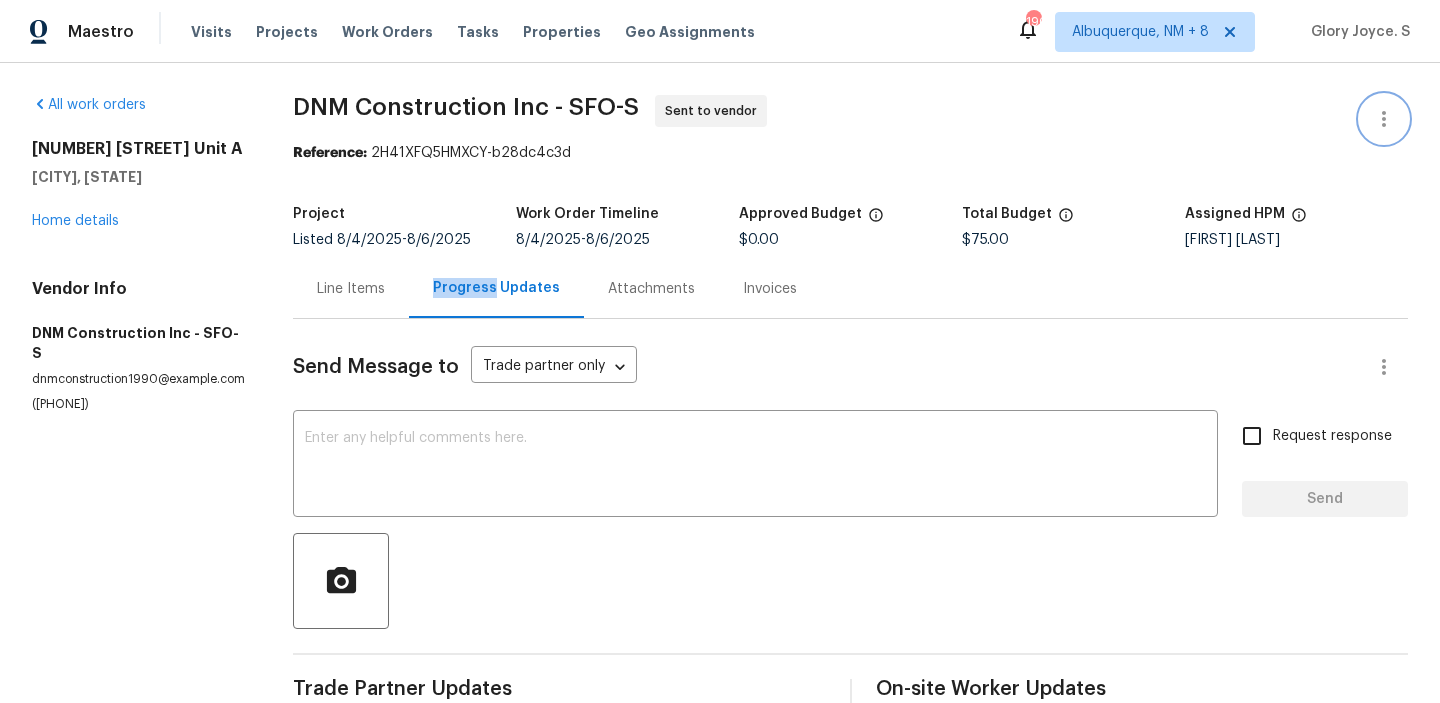 click 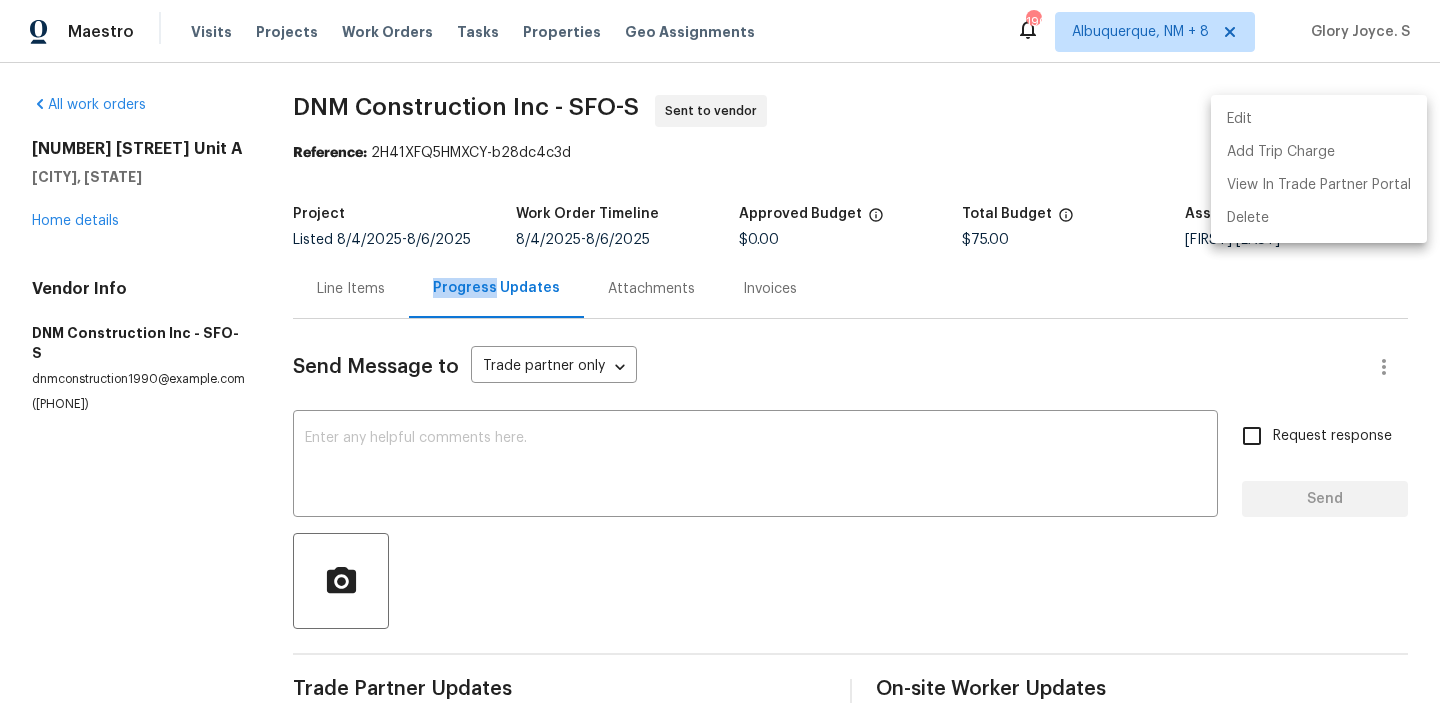 click on "Edit" at bounding box center (1319, 119) 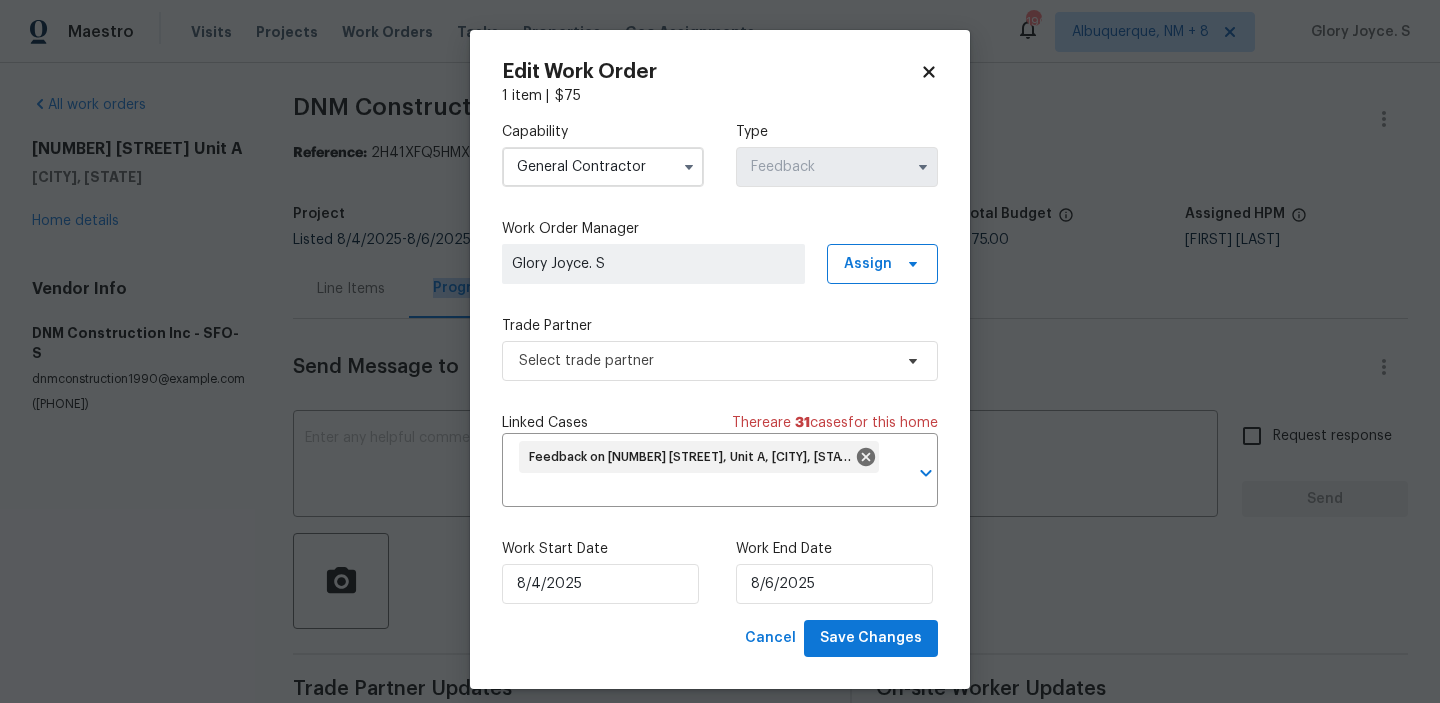 click on "Capability   General Contractor" at bounding box center (603, 154) 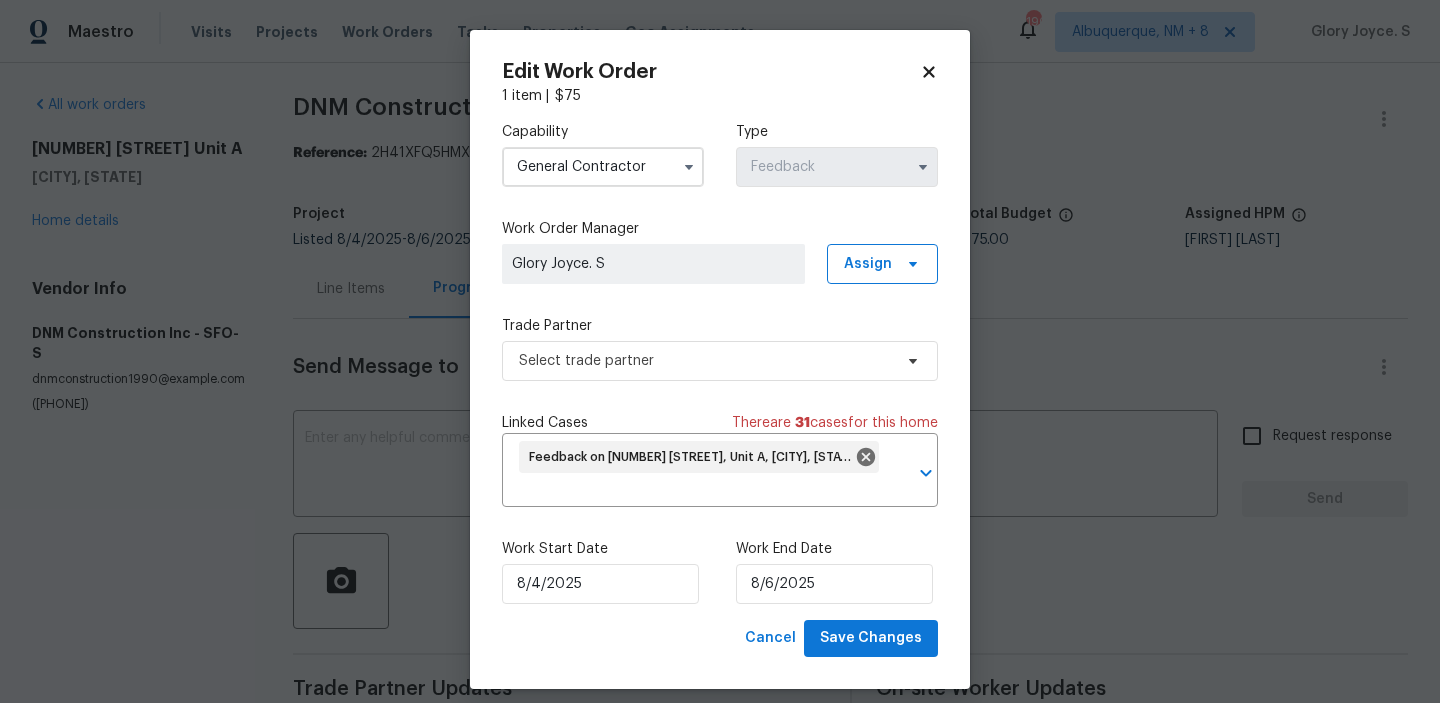 click on "General Contractor" at bounding box center [603, 167] 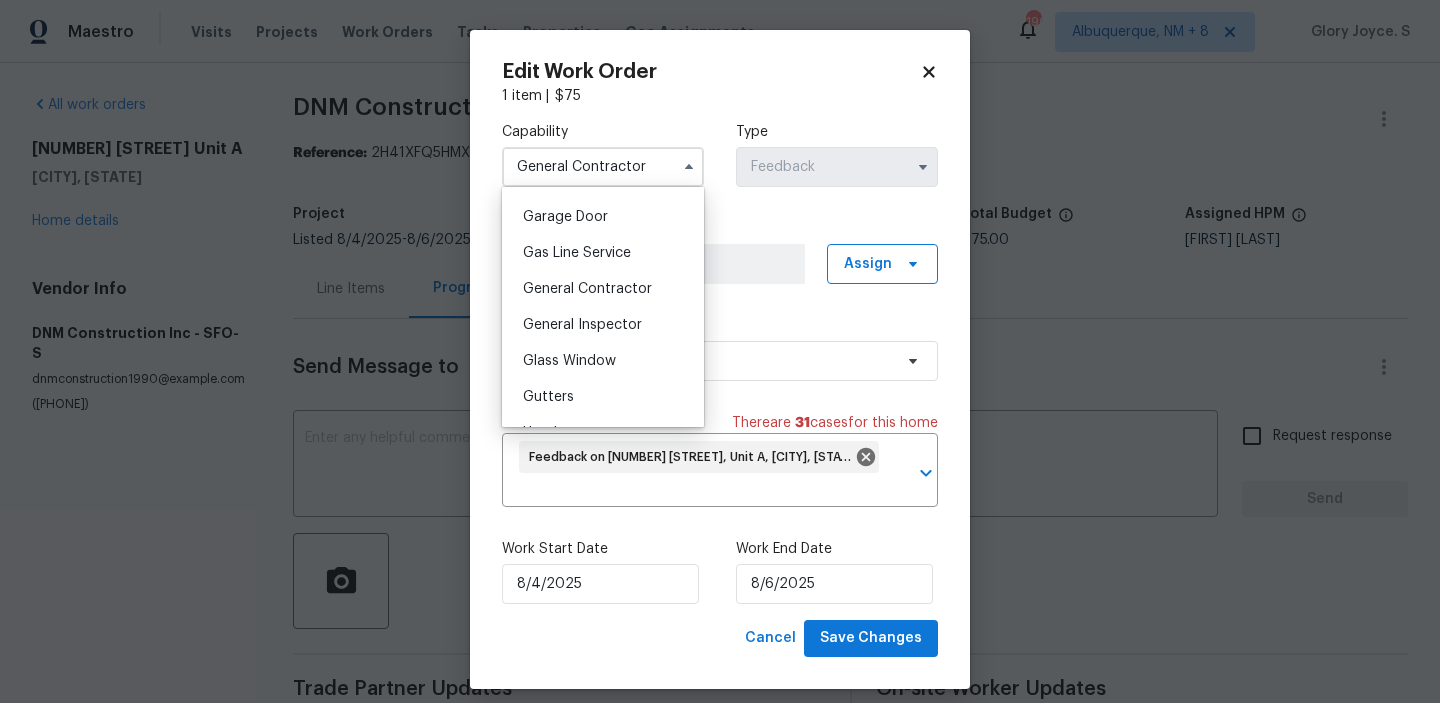 scroll, scrollTop: 887, scrollLeft: 0, axis: vertical 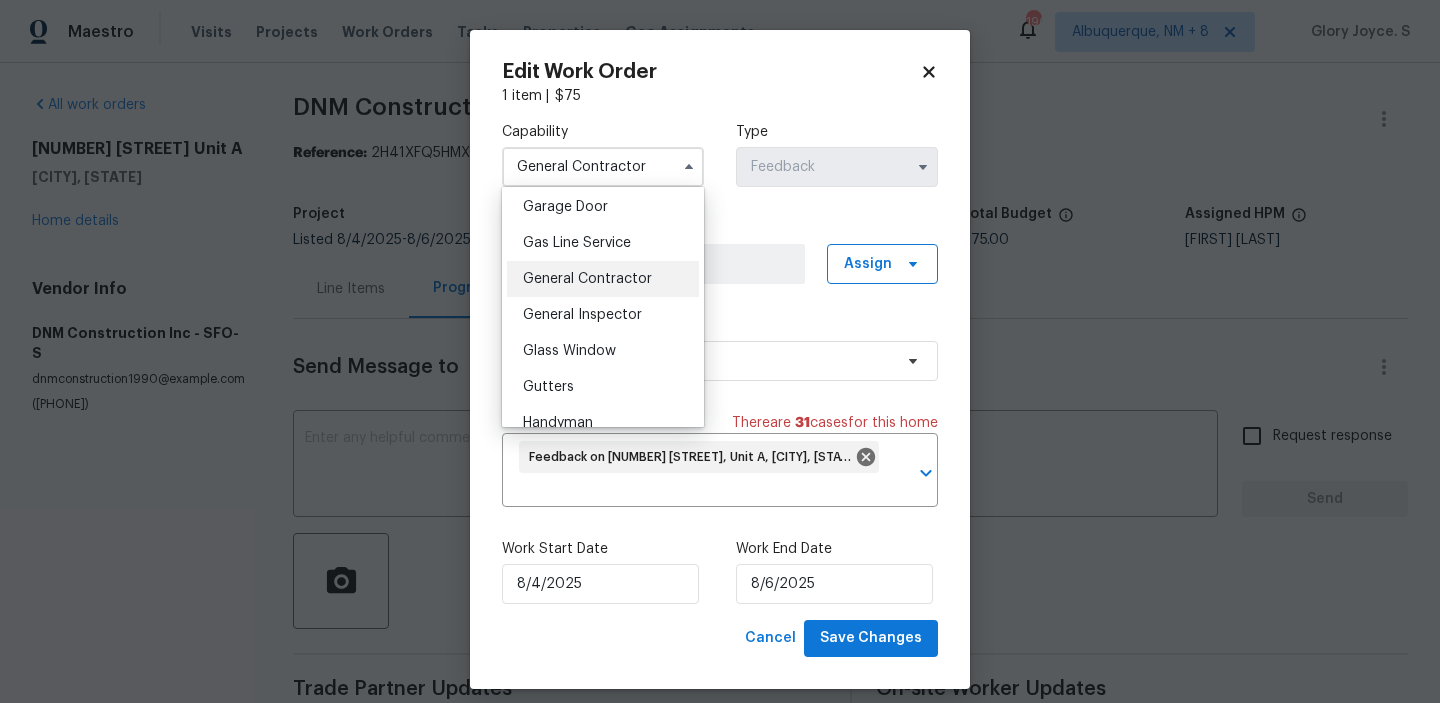click on "General Contractor" at bounding box center [587, 279] 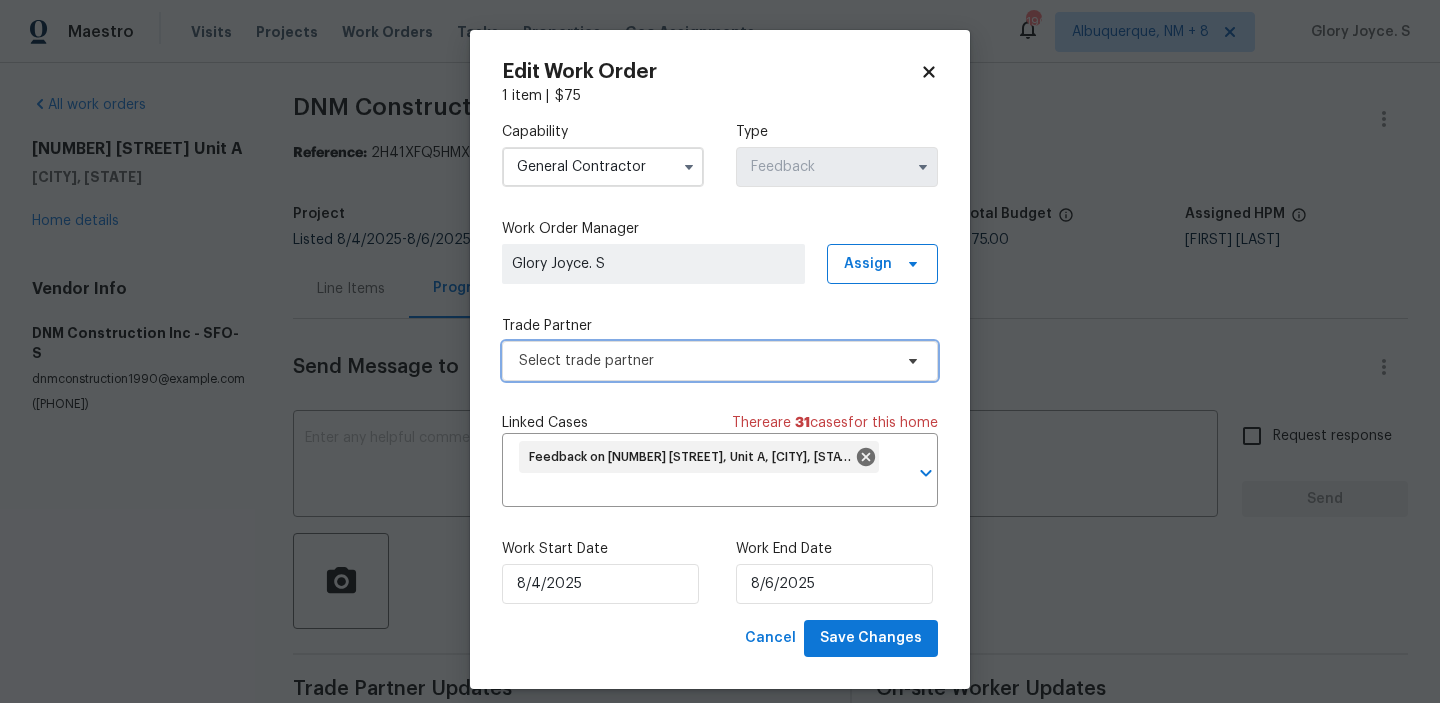 click on "Select trade partner" at bounding box center [720, 361] 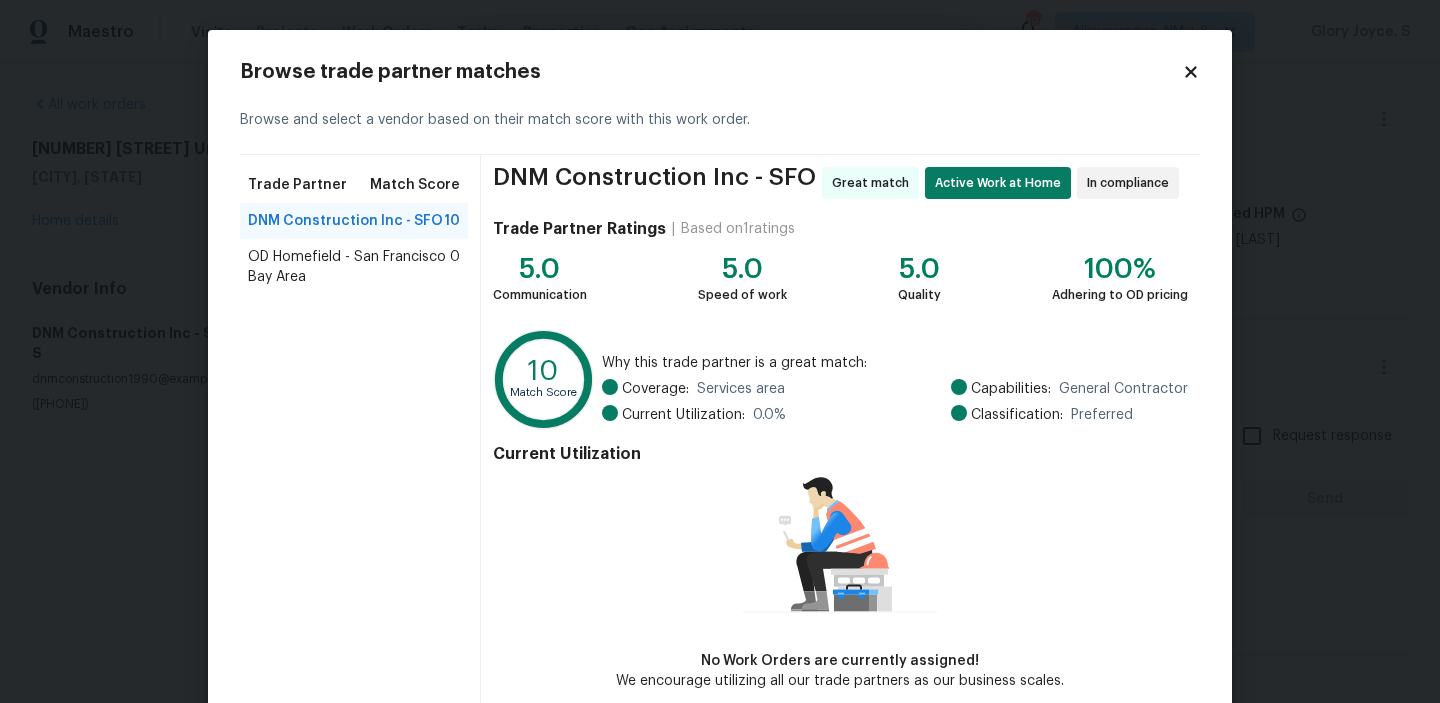 click on "OD Homefield - San Francisco Bay Area" at bounding box center [349, 267] 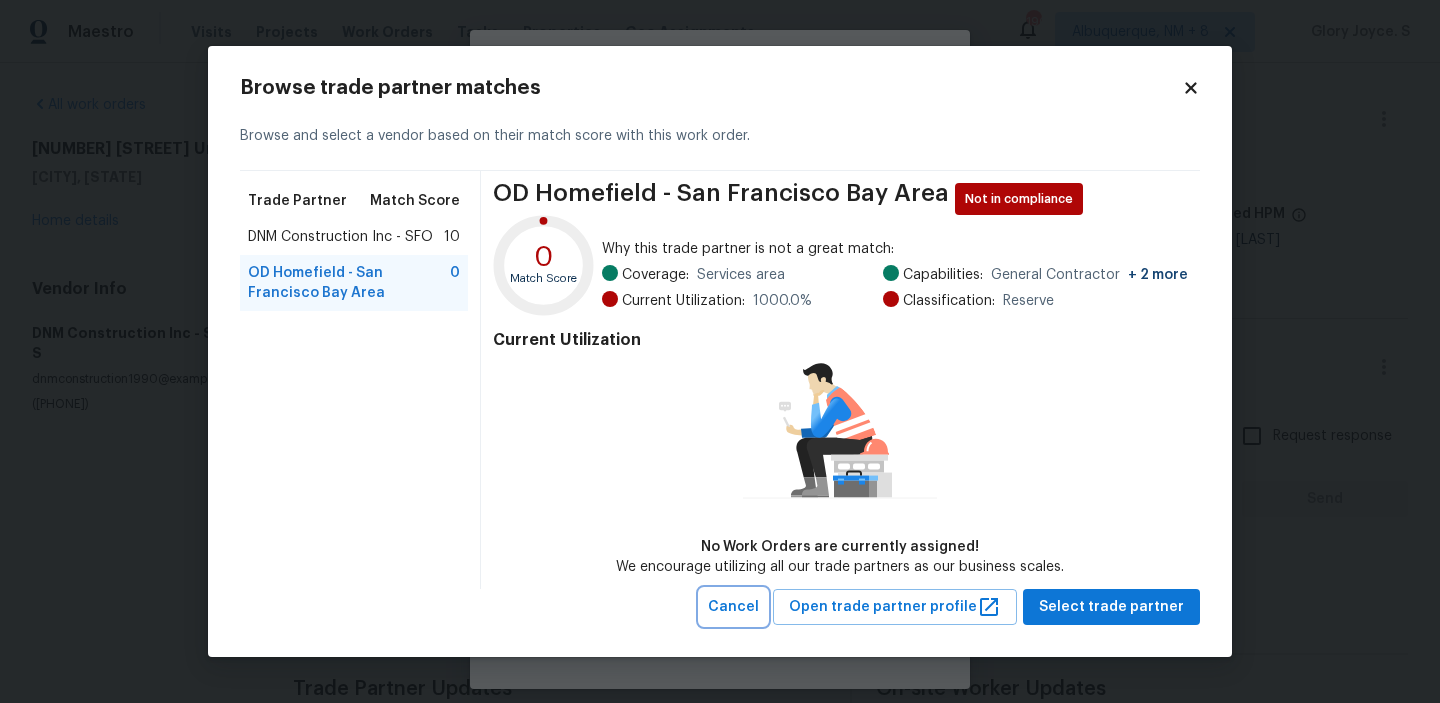 click on "Cancel" at bounding box center (733, 607) 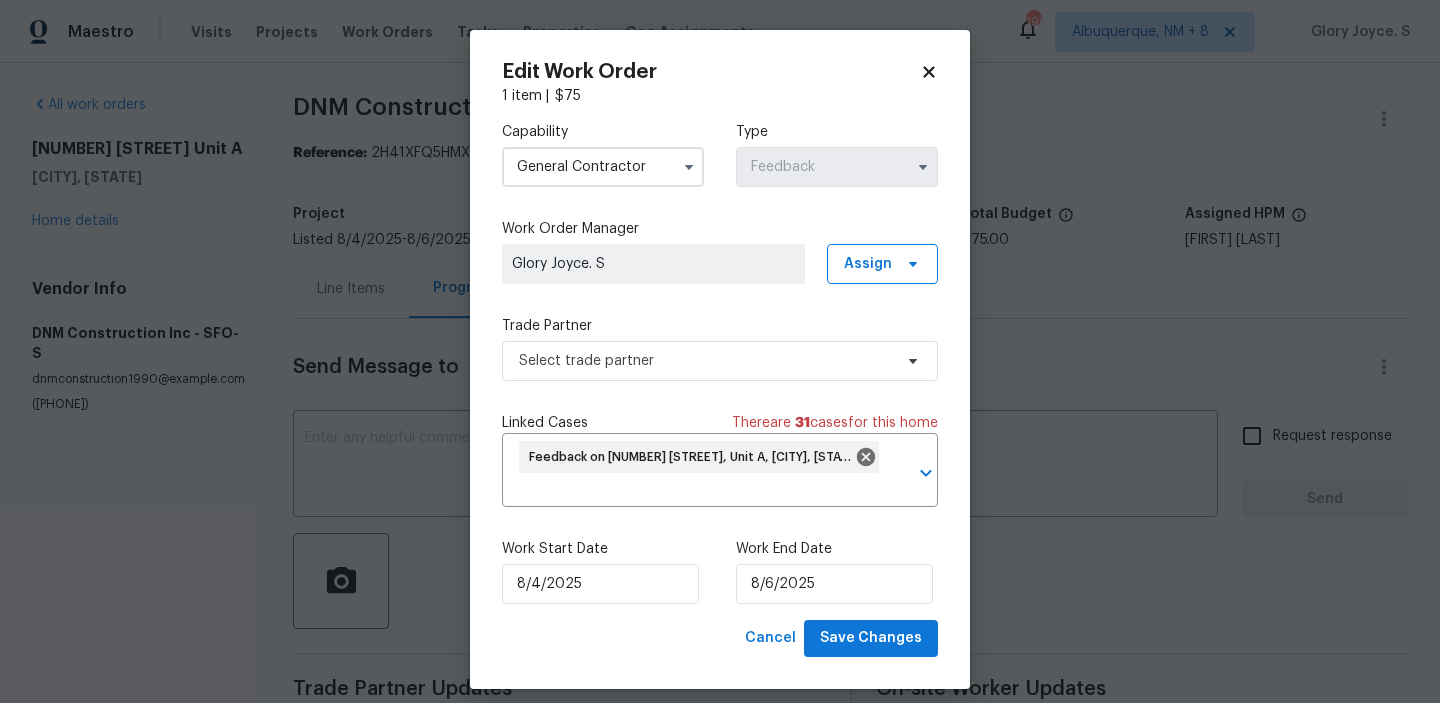 click on "Capability   General Contractor" at bounding box center (603, 154) 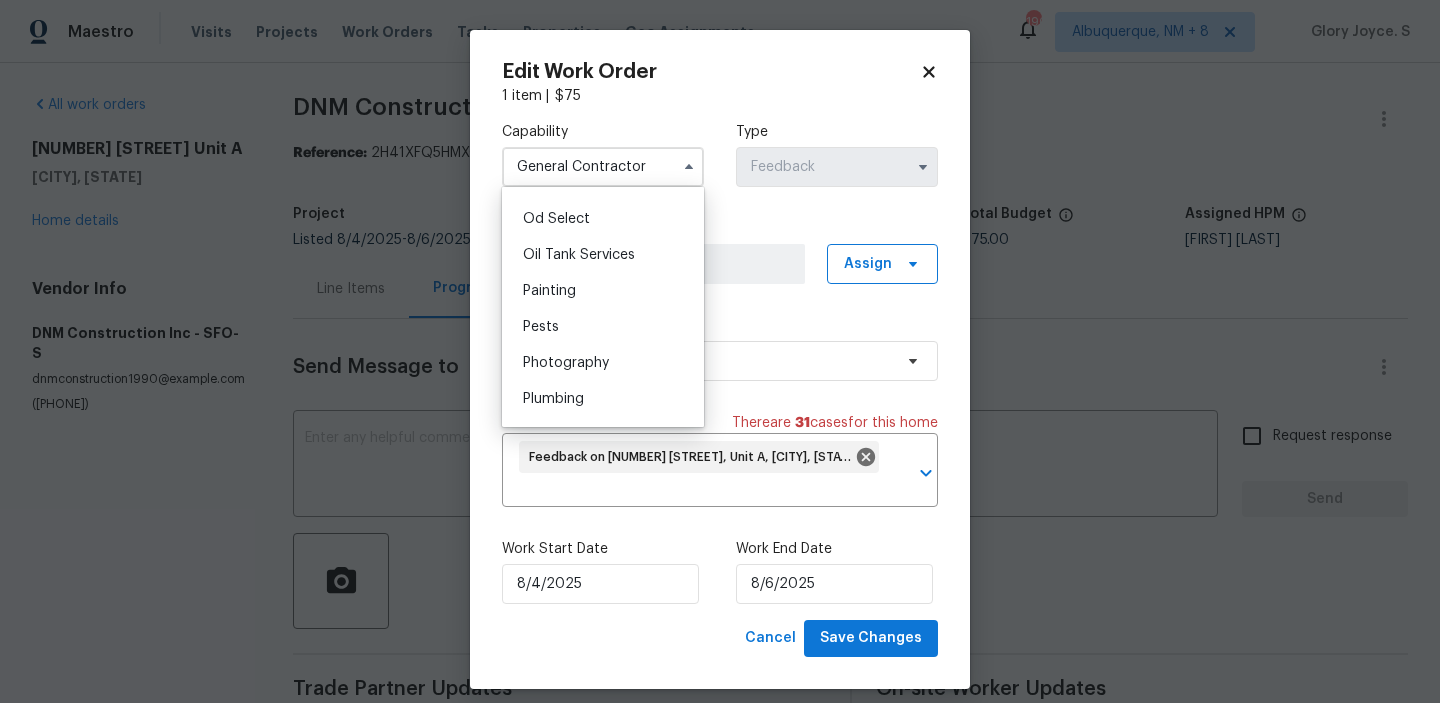 scroll, scrollTop: 1579, scrollLeft: 0, axis: vertical 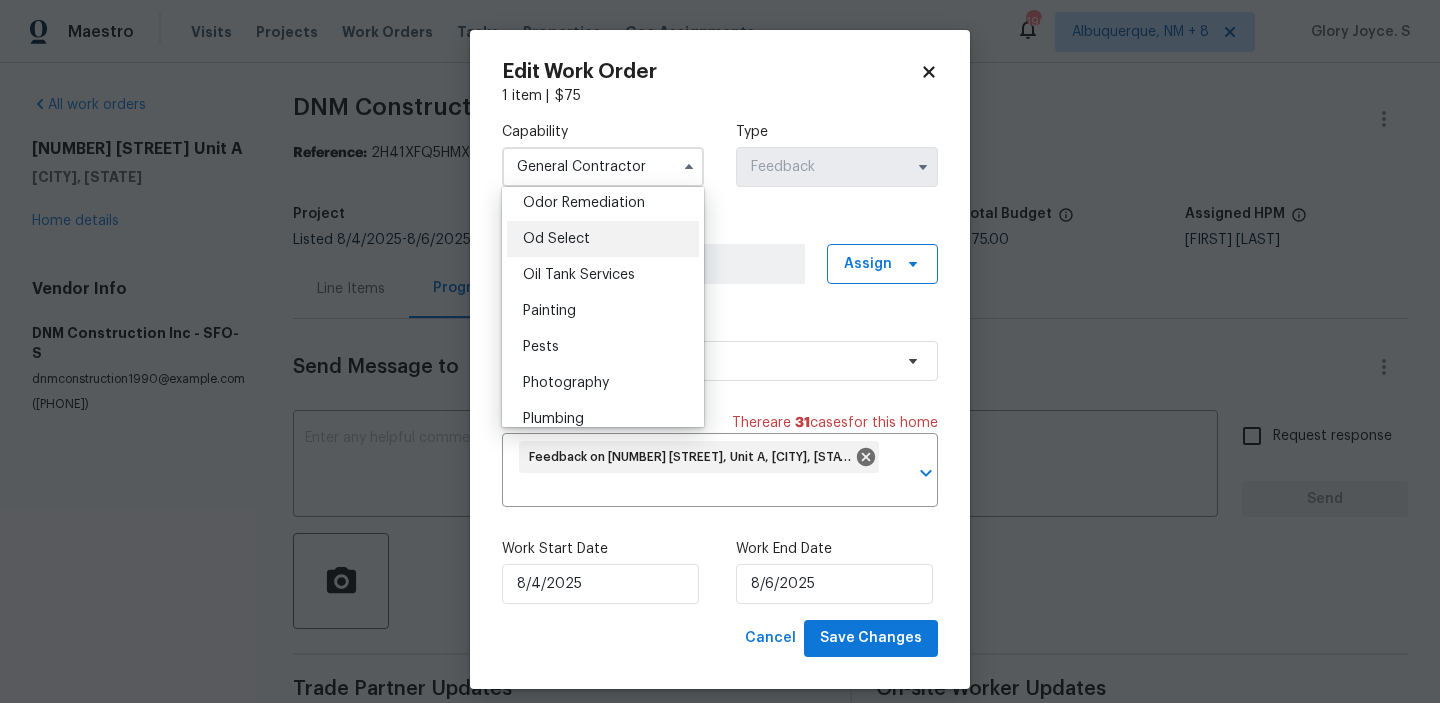 click on "Od Select" at bounding box center (603, 239) 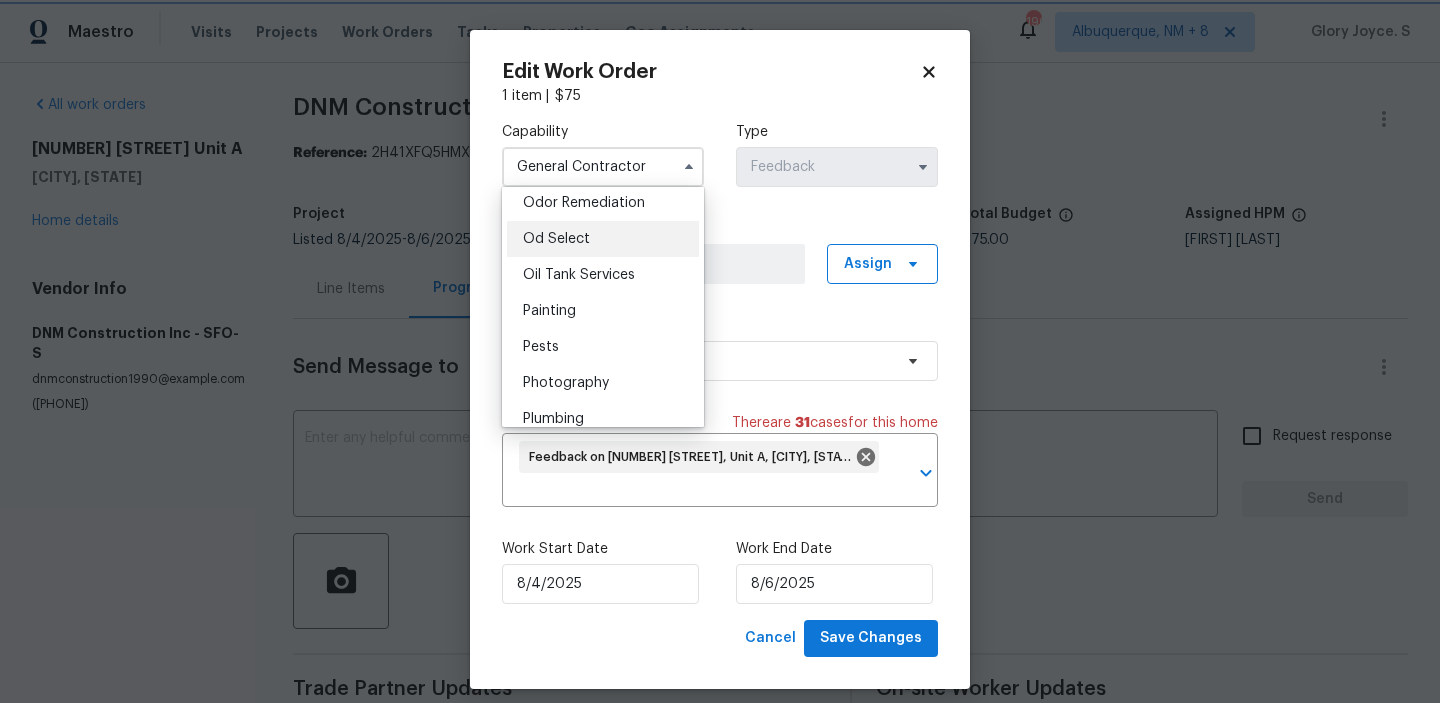 type on "Od Select" 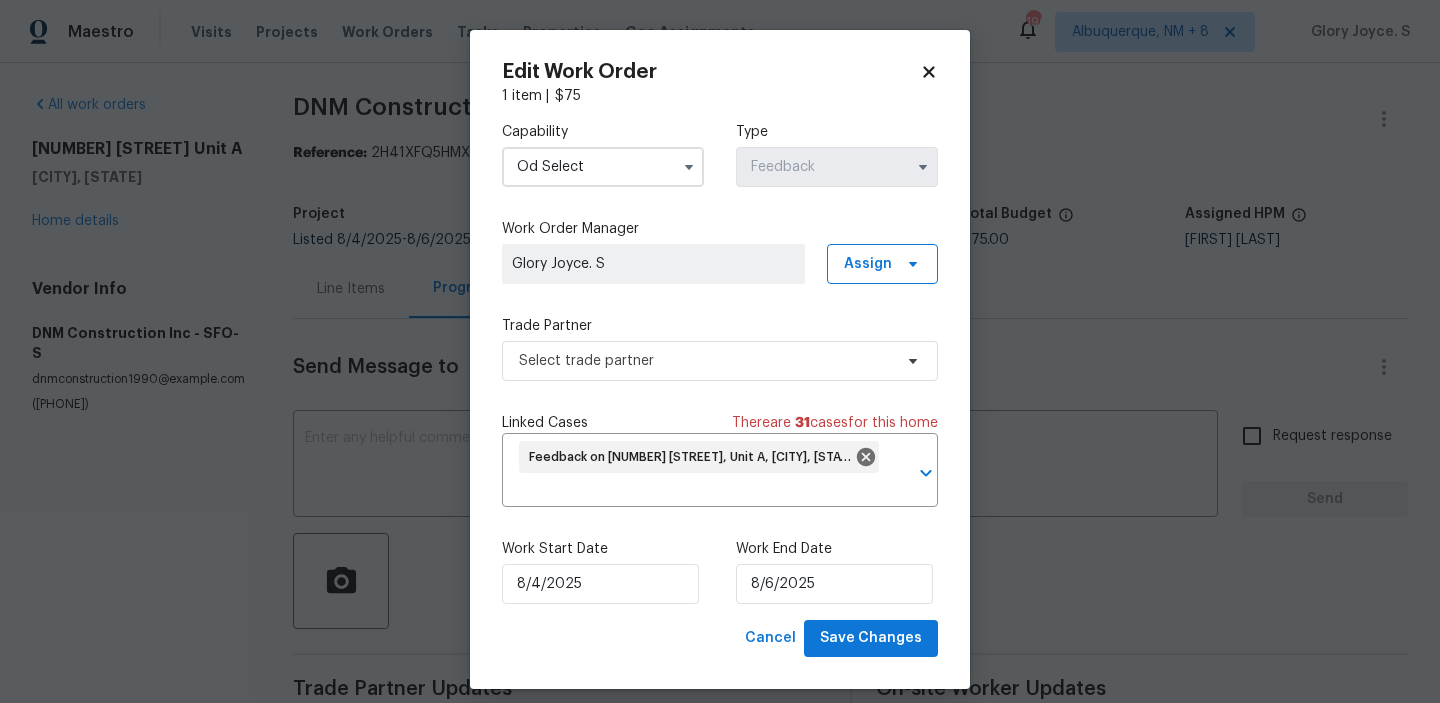click on "Trade Partner" at bounding box center (720, 326) 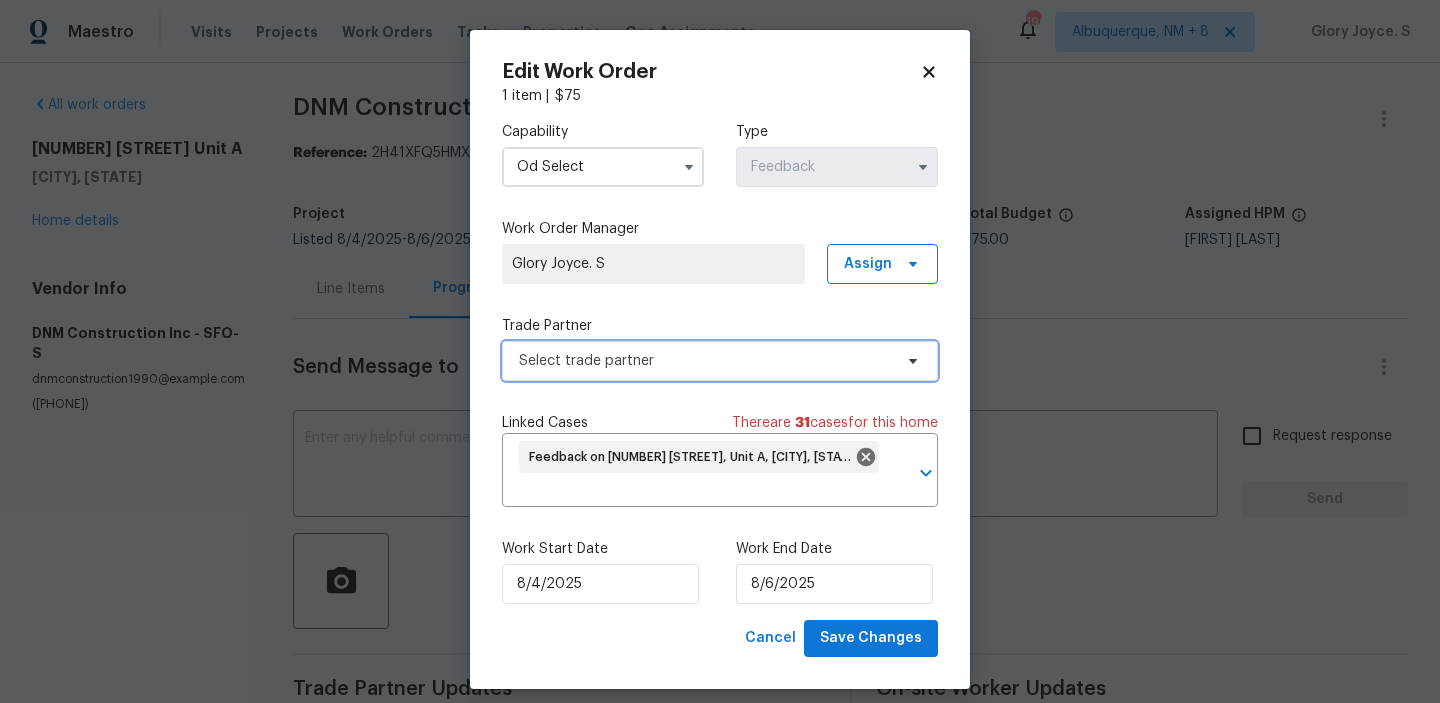 click on "Select trade partner" at bounding box center [705, 361] 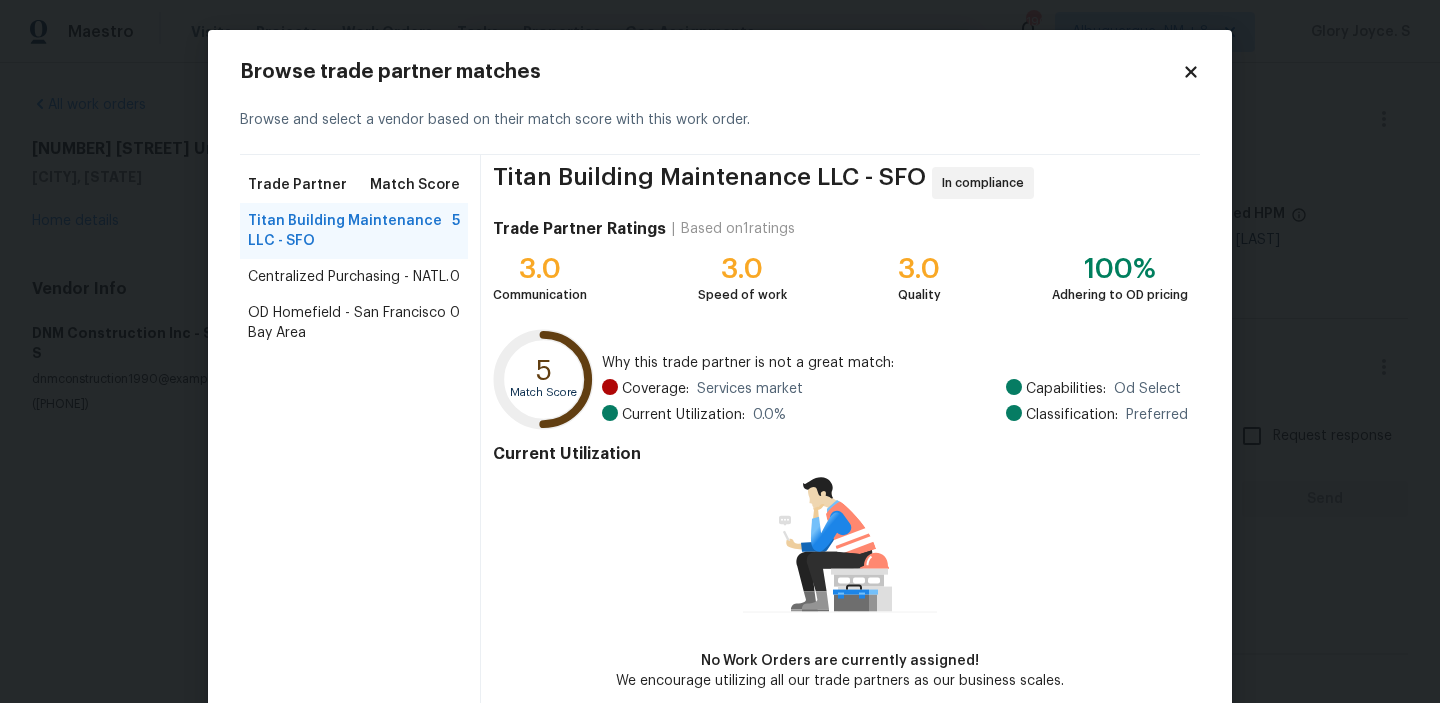 click on "Centralized Purchasing - NATL." at bounding box center [348, 277] 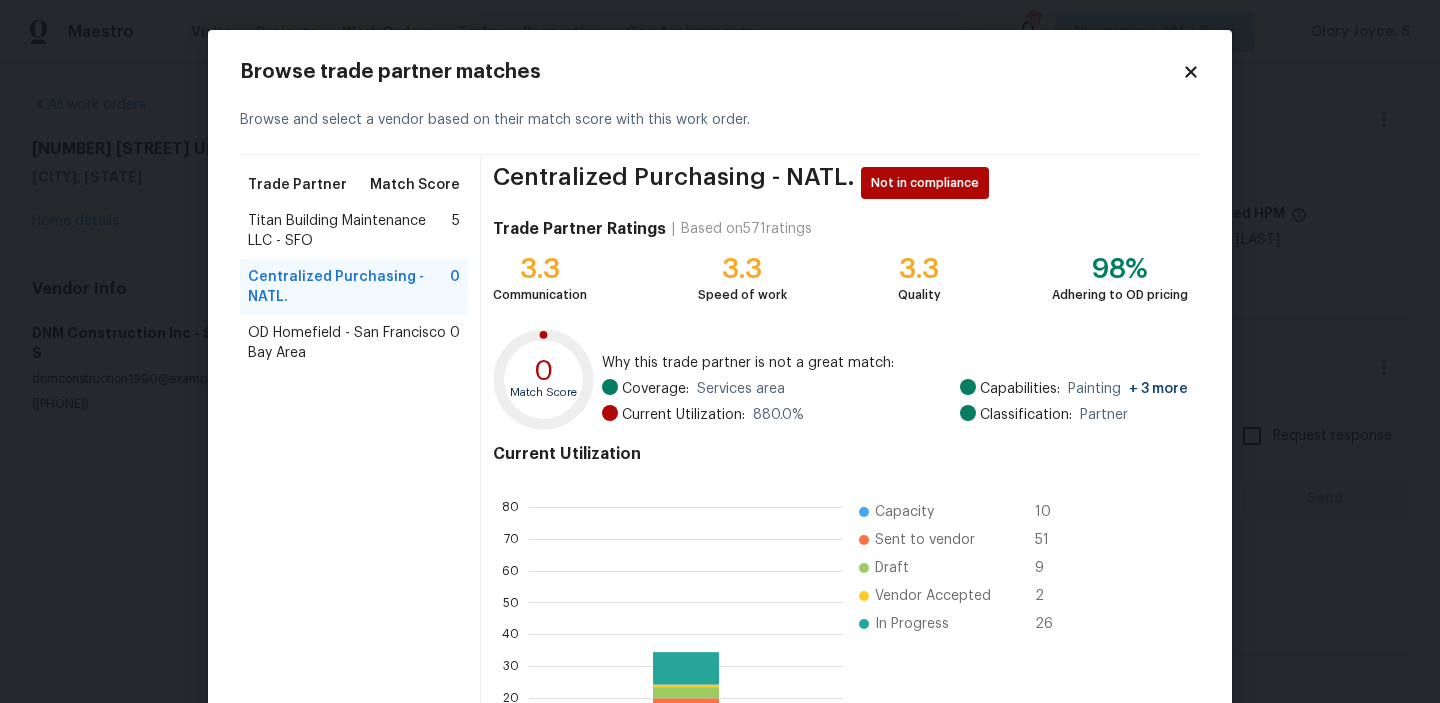 scroll, scrollTop: 2, scrollLeft: 1, axis: both 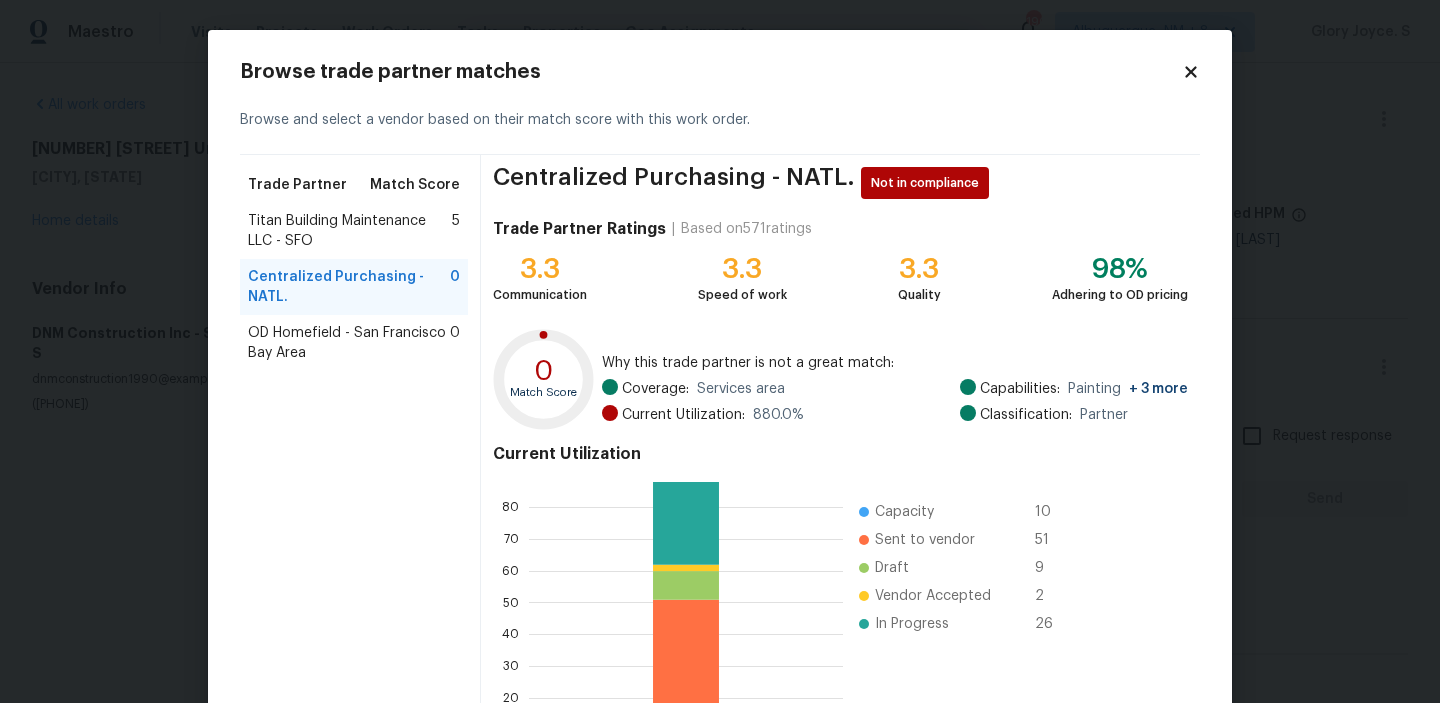 click on "Titan Building Maintenance LLC - SFO" at bounding box center [350, 231] 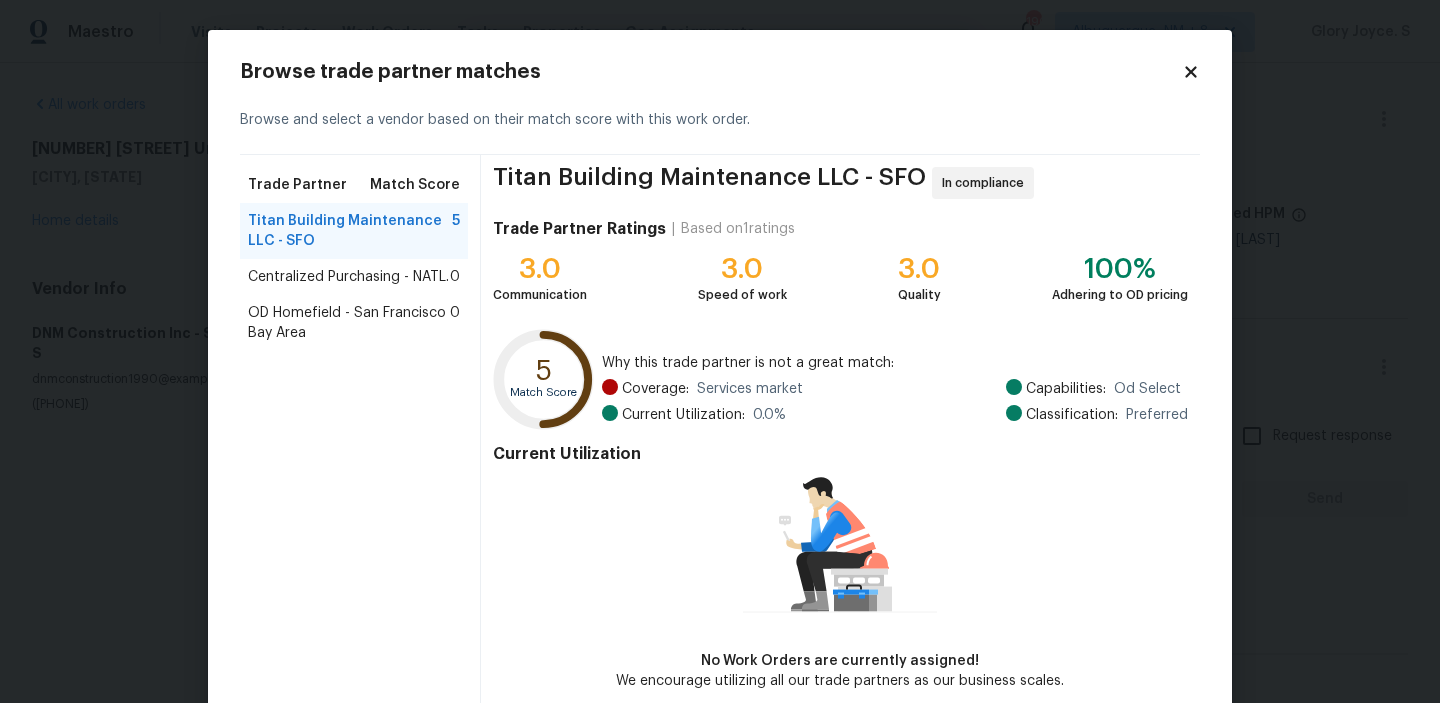 scroll, scrollTop: 97, scrollLeft: 0, axis: vertical 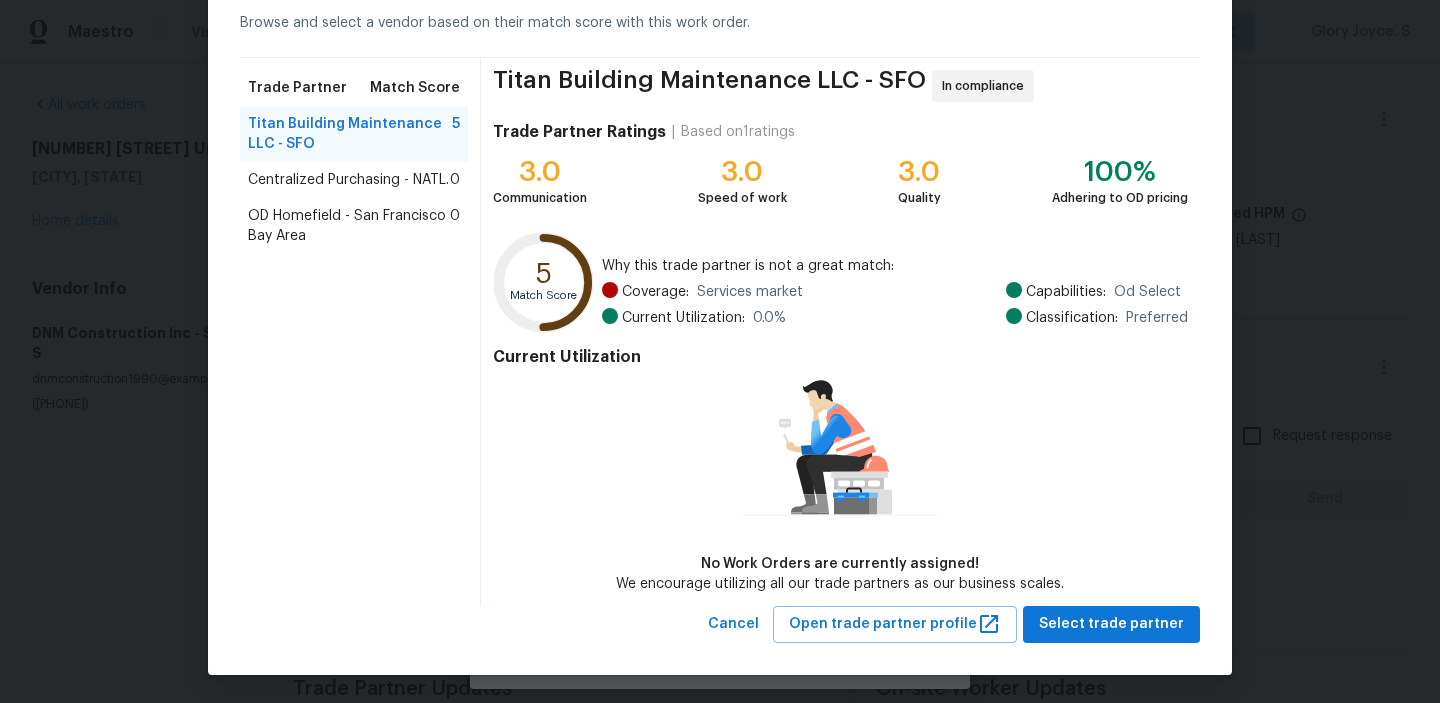 click on "Browse trade partner matches Browse and select a vendor based on their match score with this work order. Trade Partner Match Score Titan Building Maintenance LLC - SFO 5 Centralized Purchasing - NATL. 0 OD Homefield - San Francisco Bay Area 0 Titan Building Maintenance LLC - SFO In compliance Trade Partner Ratings    |    Based on  1  ratings 3.0 Communication 3.0 Speed of work 3.0 Quality 100% Adhering to OD pricing 5 Match Score Why this trade partner is not a great match: Coverage: Services market Current Utilization: 0.0 % Capabilities: Od Select Classification: Preferred Current Utilization No Work Orders are currently assigned! We encourage utilizing all our trade partners as our business scales. Cancel Open trade partner profile Select trade partner" at bounding box center (720, 304) 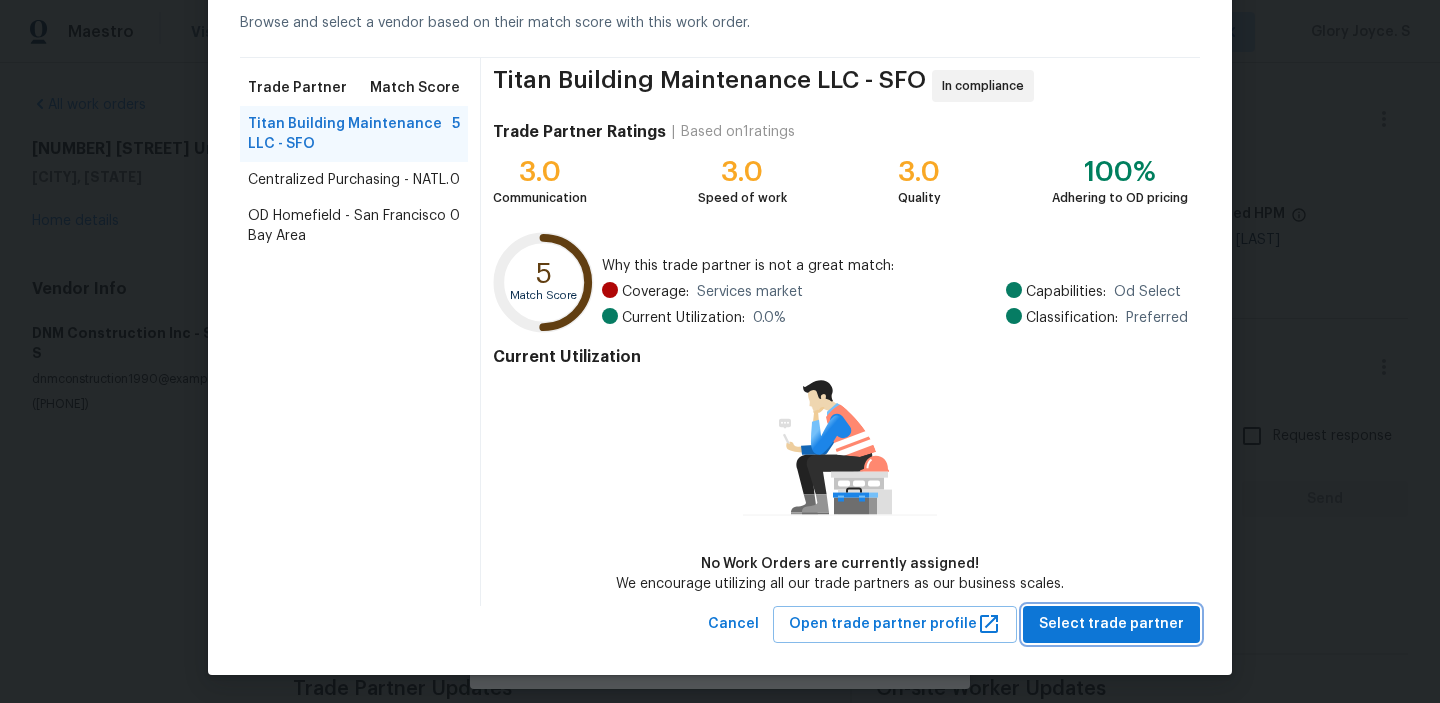 click on "Select trade partner" at bounding box center (1111, 624) 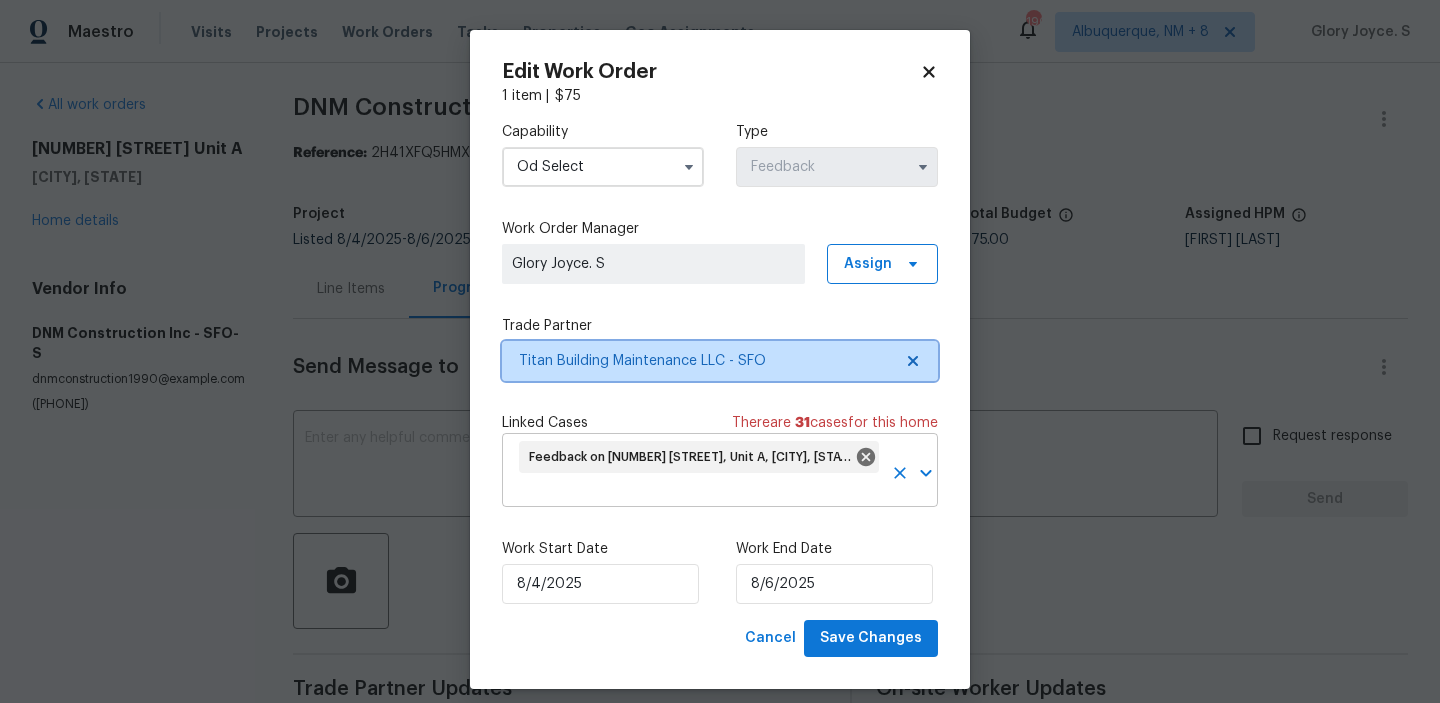 scroll, scrollTop: 0, scrollLeft: 0, axis: both 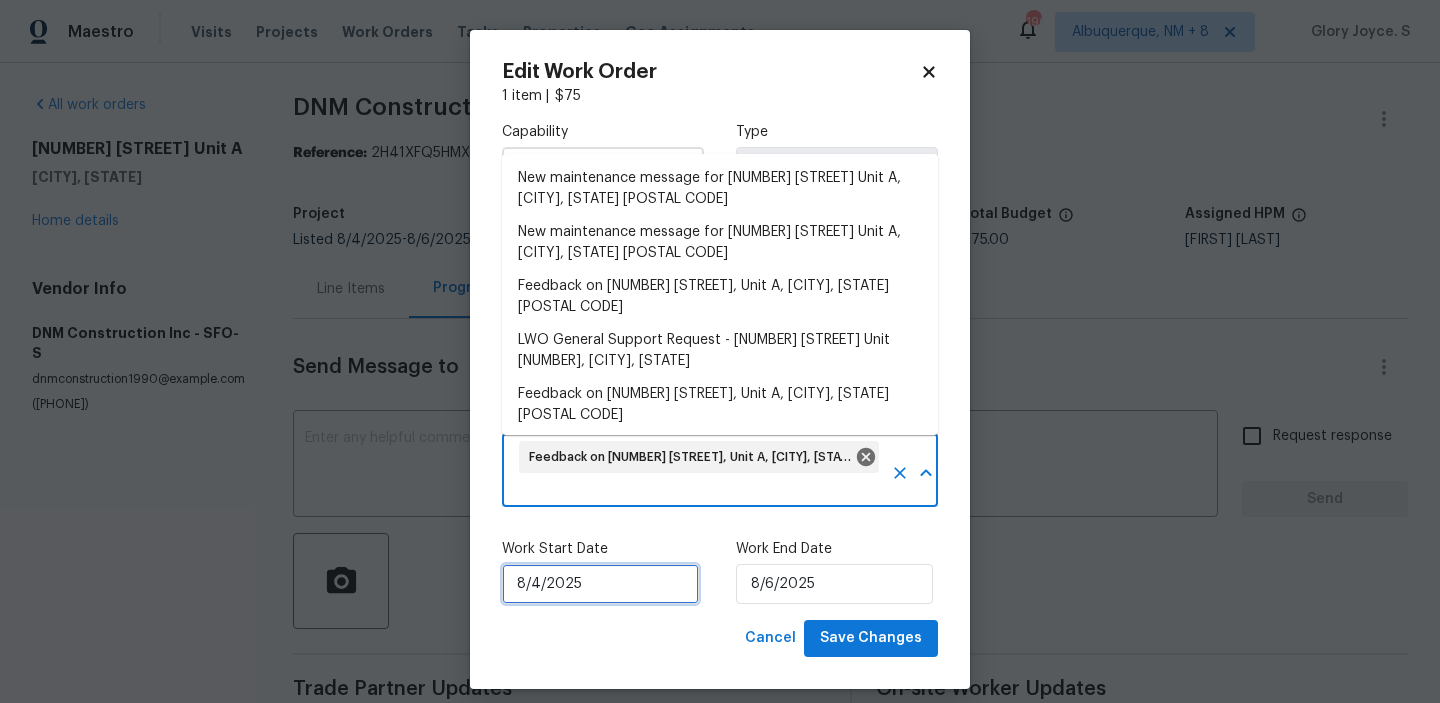click on "8/4/2025" at bounding box center (600, 584) 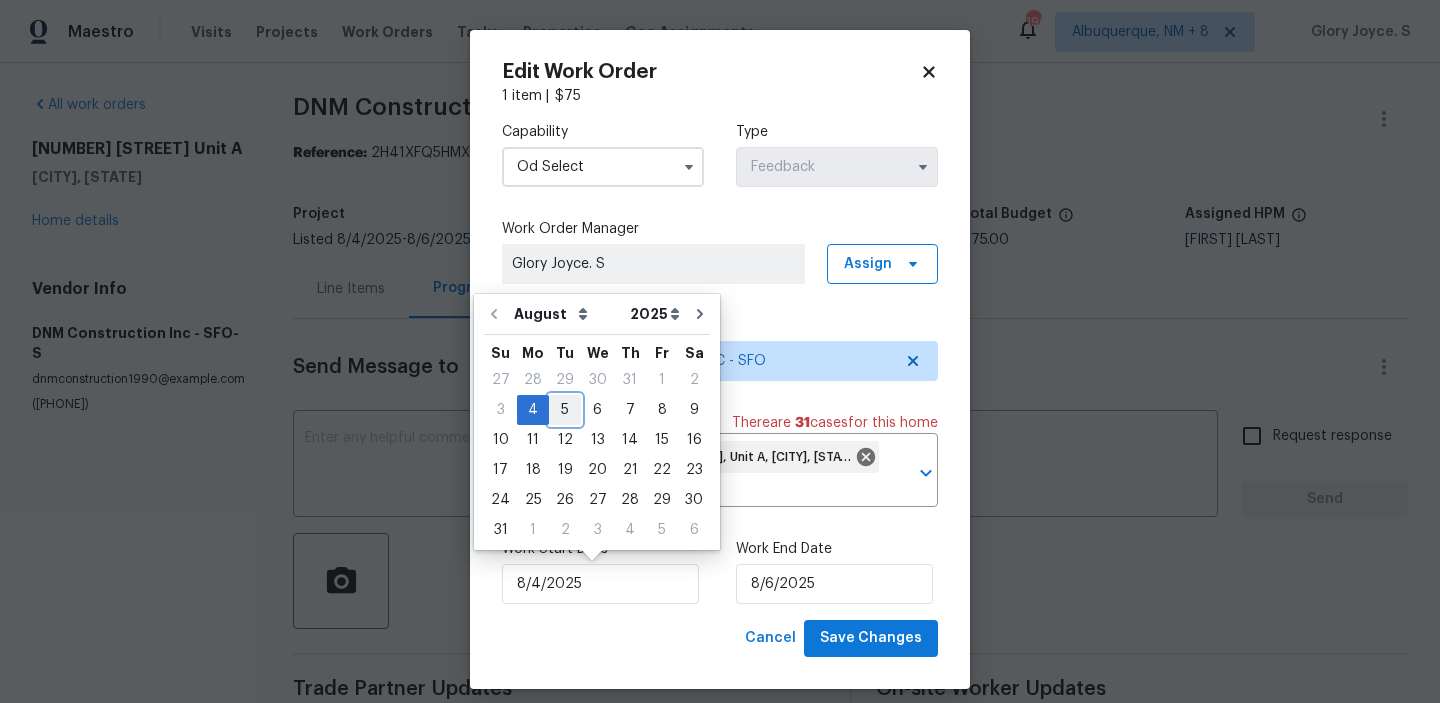 click on "5" at bounding box center (565, 410) 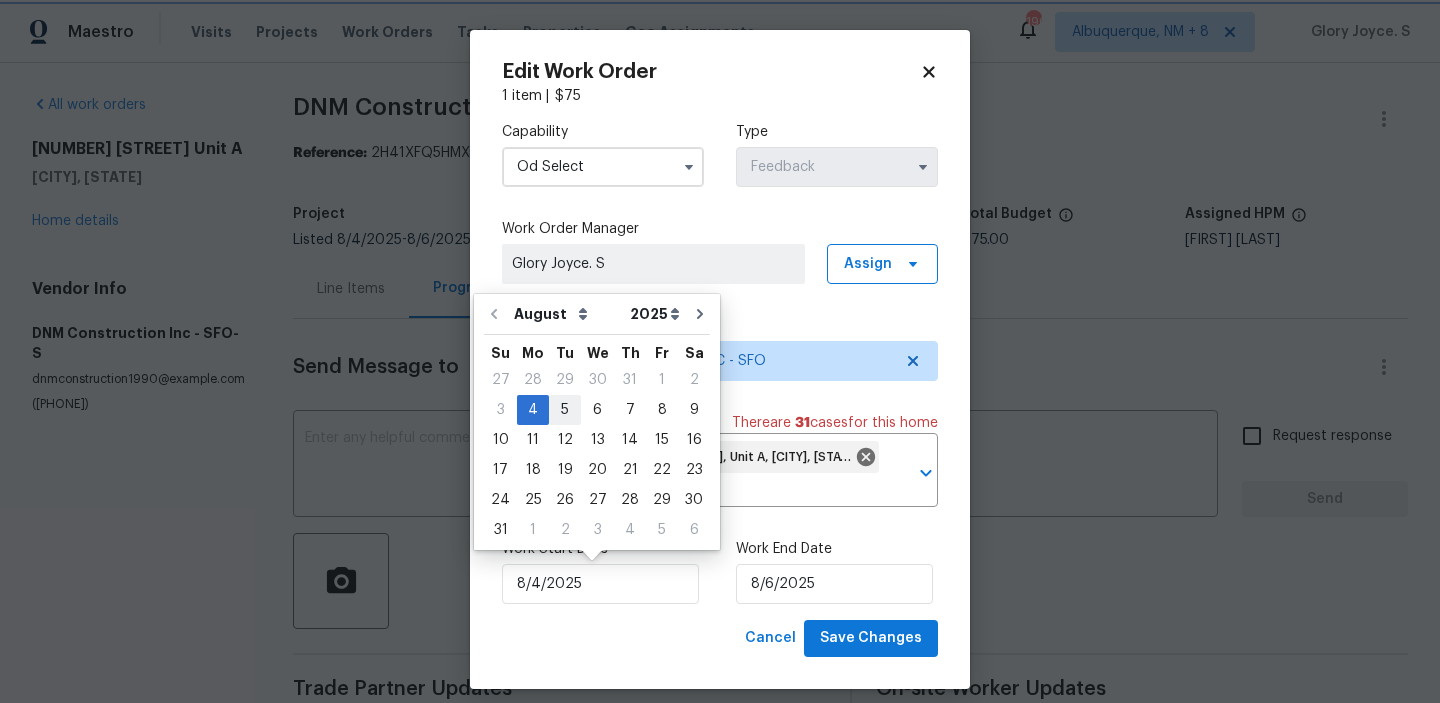 type on "8/5/2025" 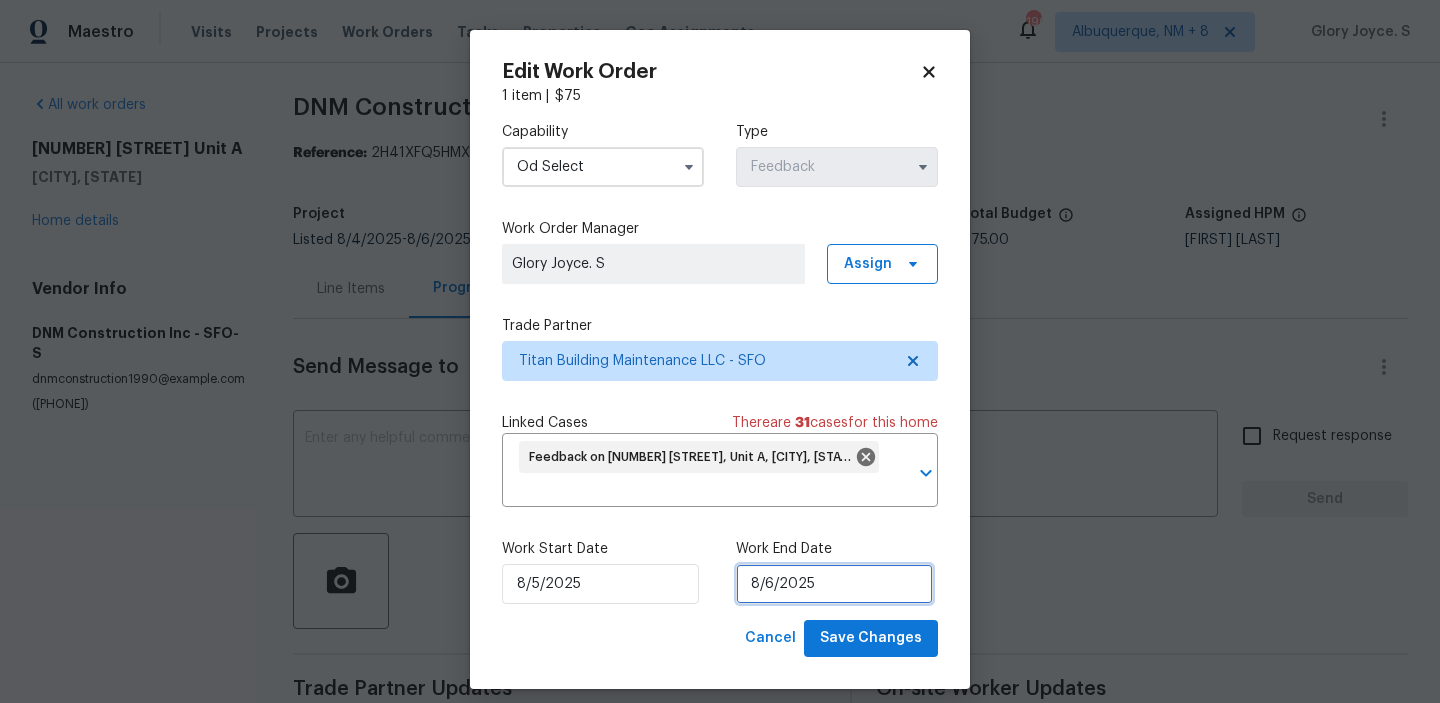 click on "8/6/2025" at bounding box center [834, 584] 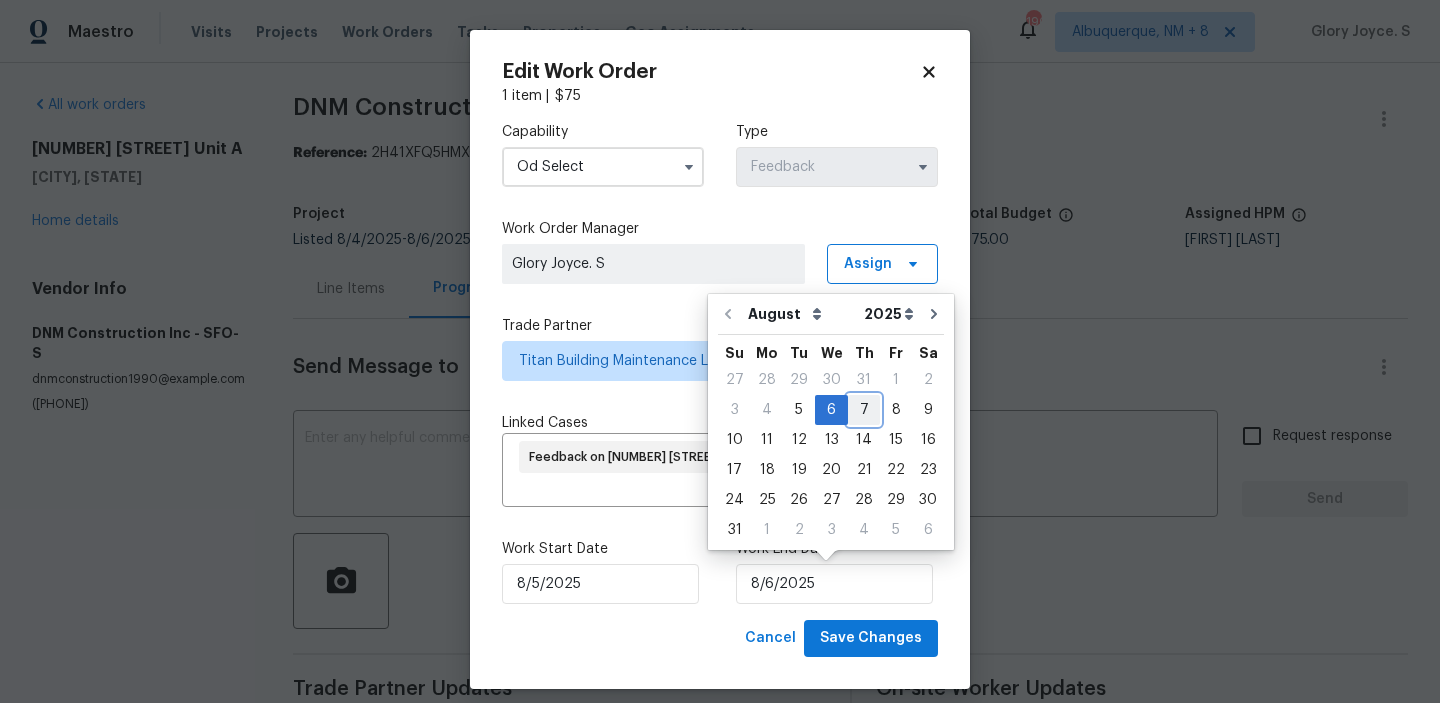 click on "7" at bounding box center (864, 410) 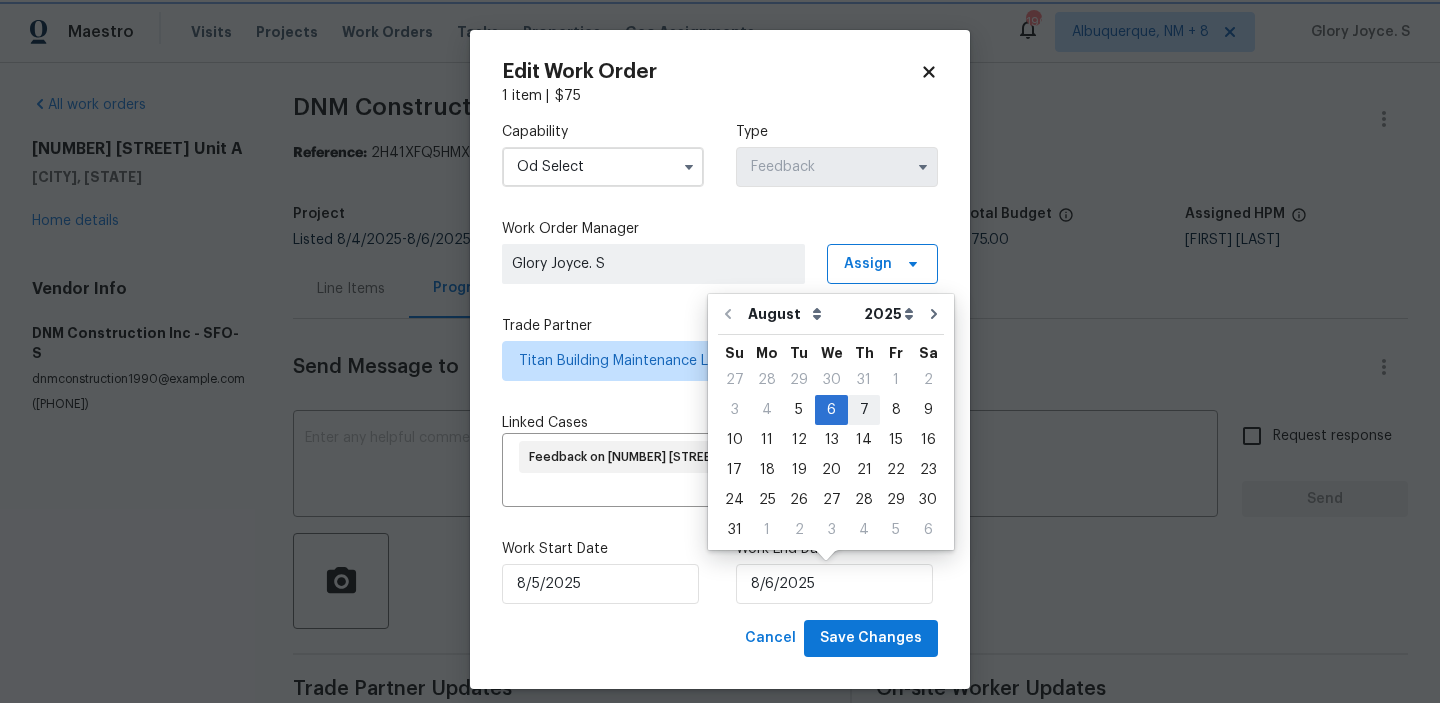 type on "8/7/2025" 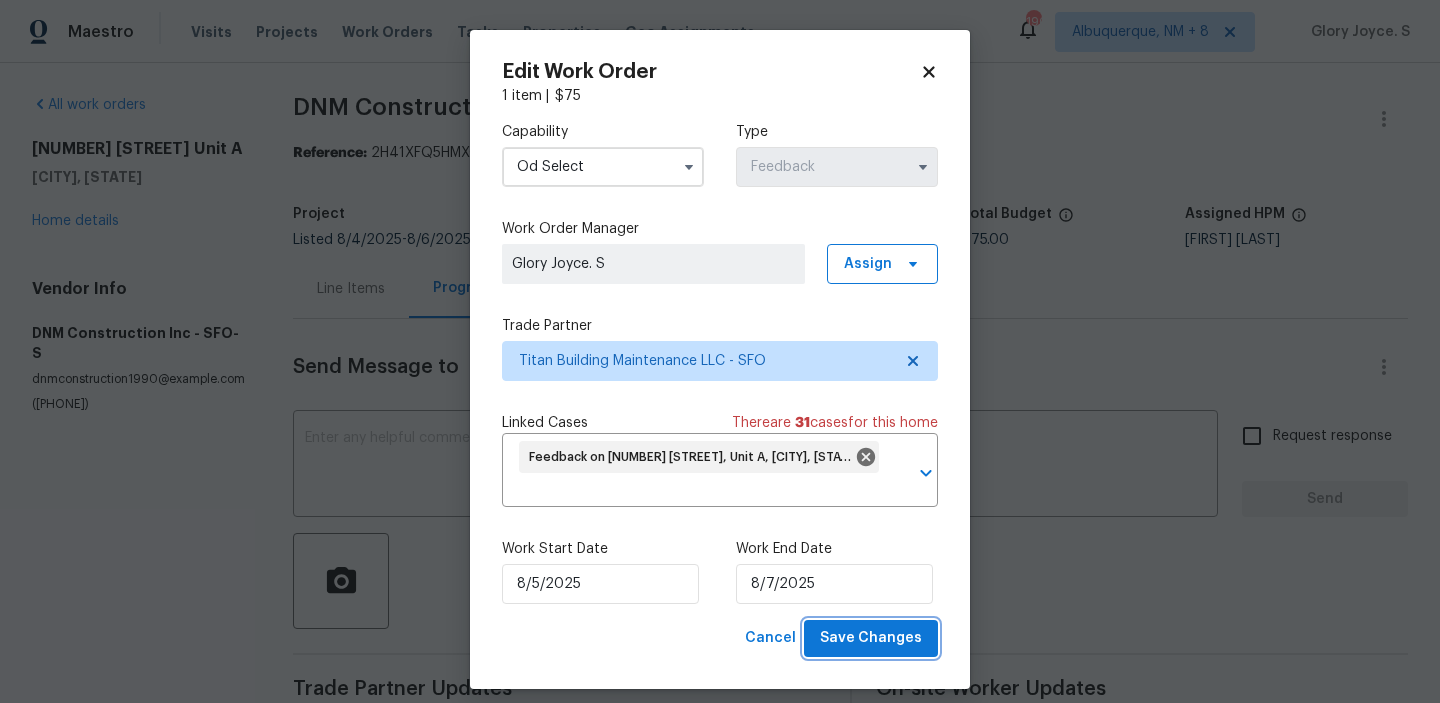 click on "Save Changes" at bounding box center (871, 638) 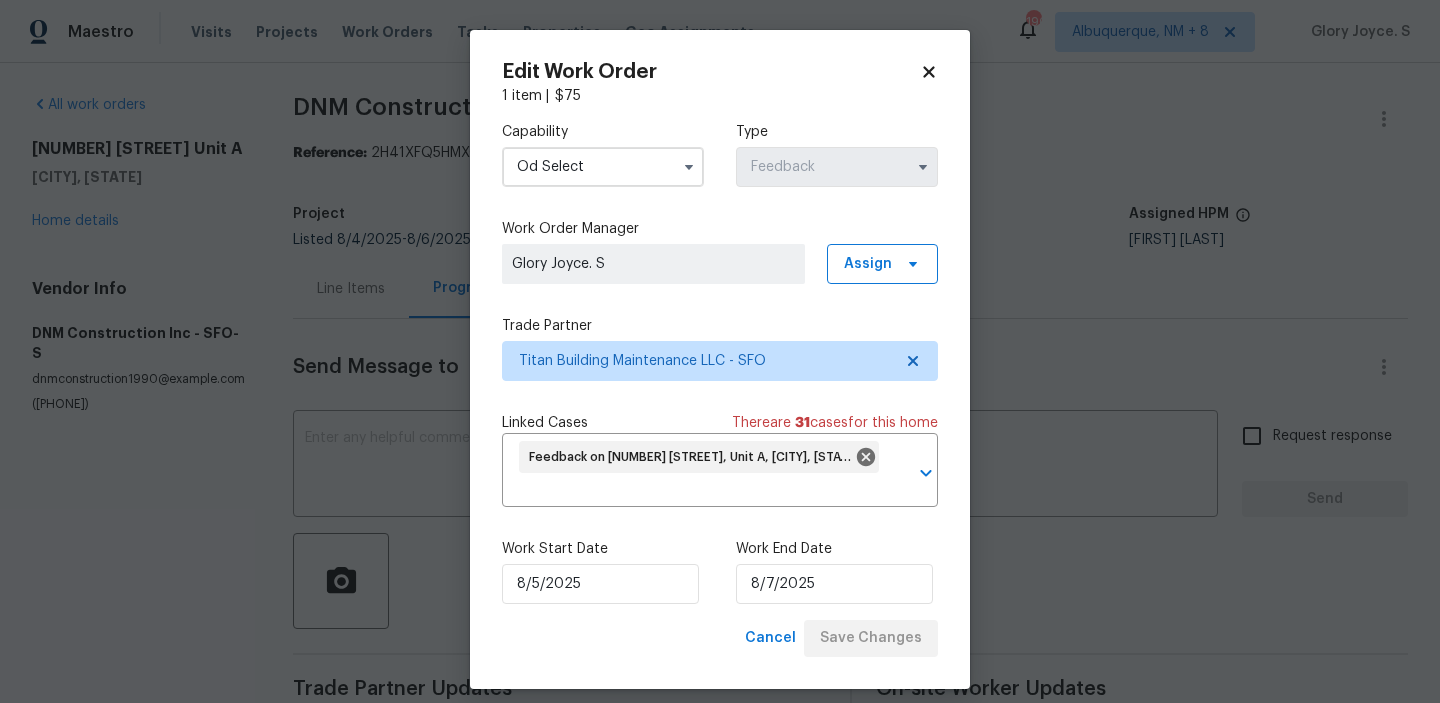 click on "Maestro Visits Projects Work Orders Tasks Properties Geo Assignments 190 Albuquerque, NM + 8 Glory Joyce. S All work orders 1555 Day Ave Unit A San Mateo, CA 94403 Home details Vendor Info DNM Construction Inc - SFO-S dnmconstruction1990@gmail.com (909) 587-8409 DNM Construction Inc - SFO-S Canceled Reference:   2H41XFQ5HMXCY-b28dc4c3d Project Listed   8/4/2025  -  8/6/2025 Work Order Timeline 8/4/2025  -  8/6/2025 Total Budget $0.00 Assigned HPM Adam Clark Line Items Progress Updates Attachments Invoices Send Message to Trade partner only Trade partner only ​ x ​ Request response Send Trade Partner Updates Glory Joyce. S 08/05/2025 1:40 PM Since the work order has not been accepted for the past 24 hours, we have decided to reassign the work order to someone who can get this done sooner. Thank you. Glory Joyce. S 08/04/2025 11:31 AM On-site Worker Updates
Edit Work Order 1 item | $ 75 Capability   Od Select Type   Feedback Work Order Manager   Glory Joyce. S Assign Trade Partner   Linked Cases are" at bounding box center [720, 351] 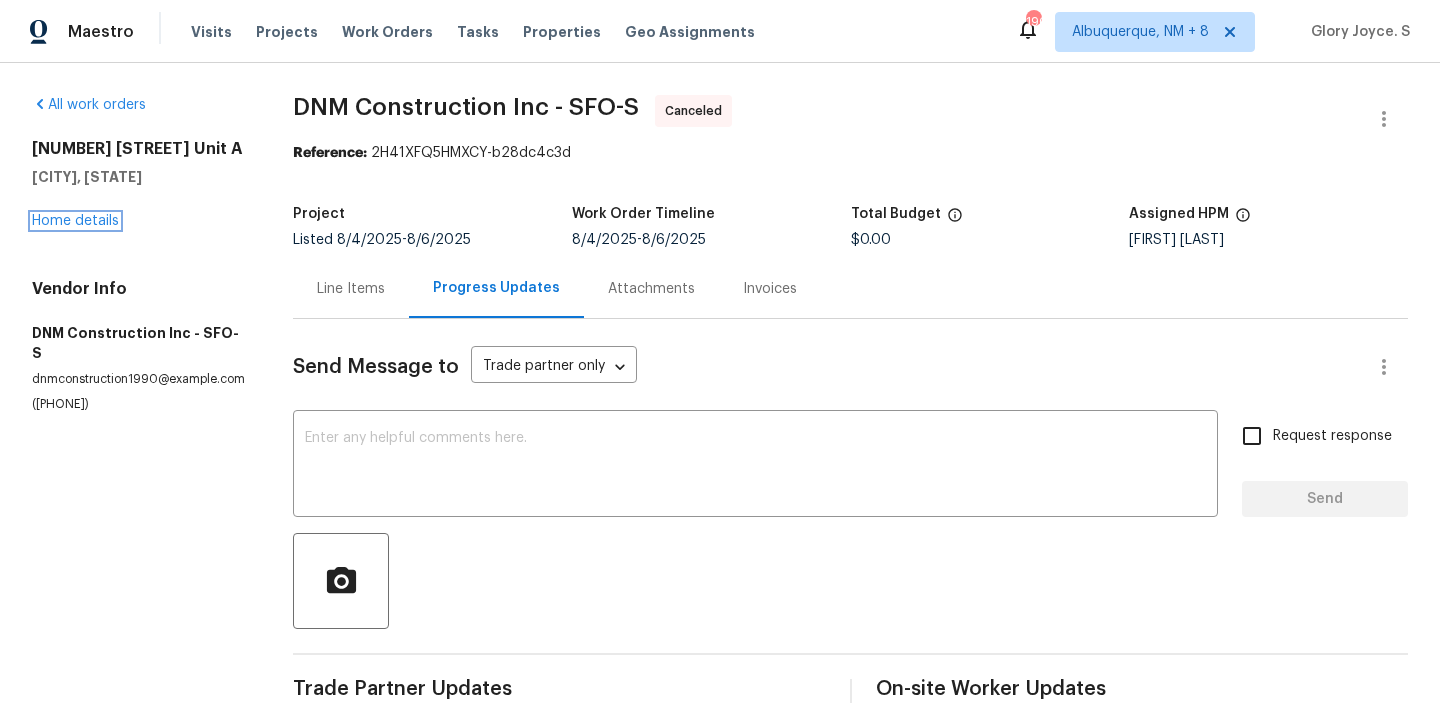 click on "Home details" at bounding box center (75, 221) 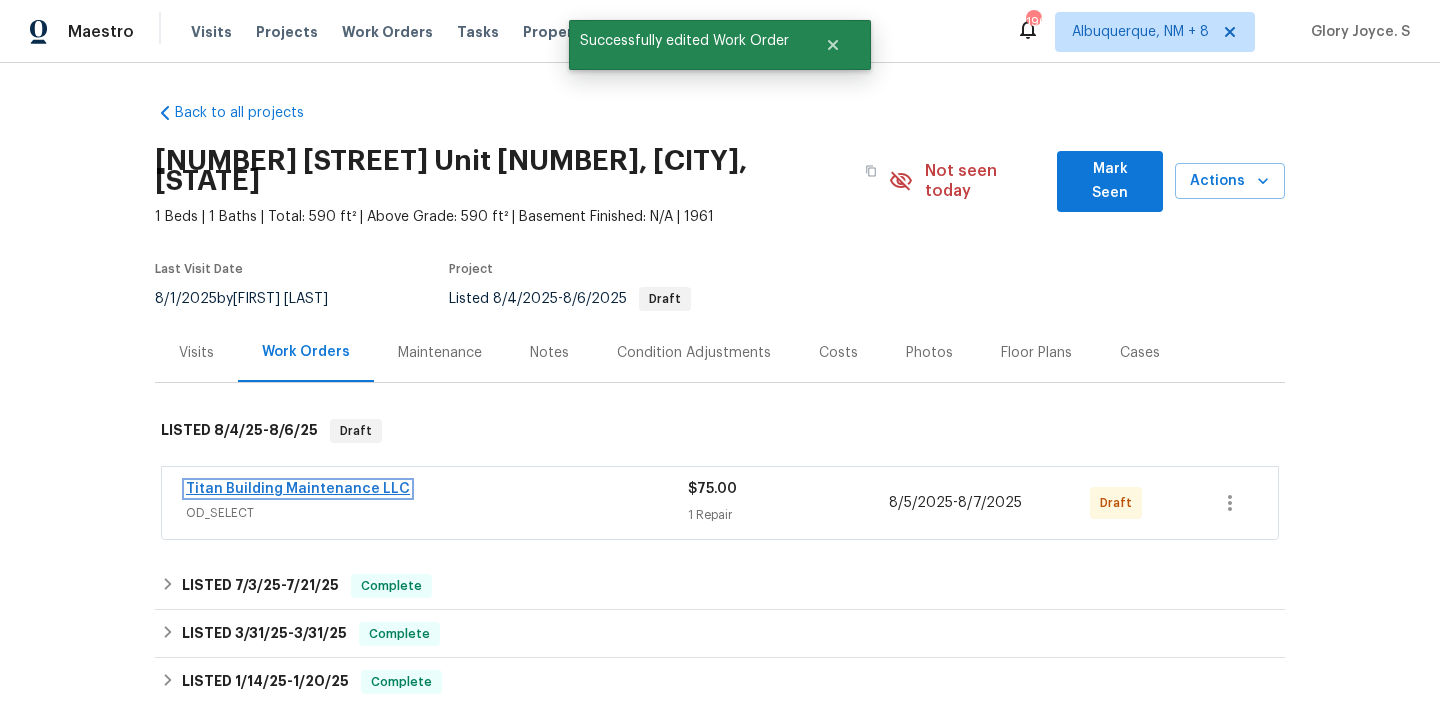 click on "Titan Building Maintenance LLC" at bounding box center (298, 489) 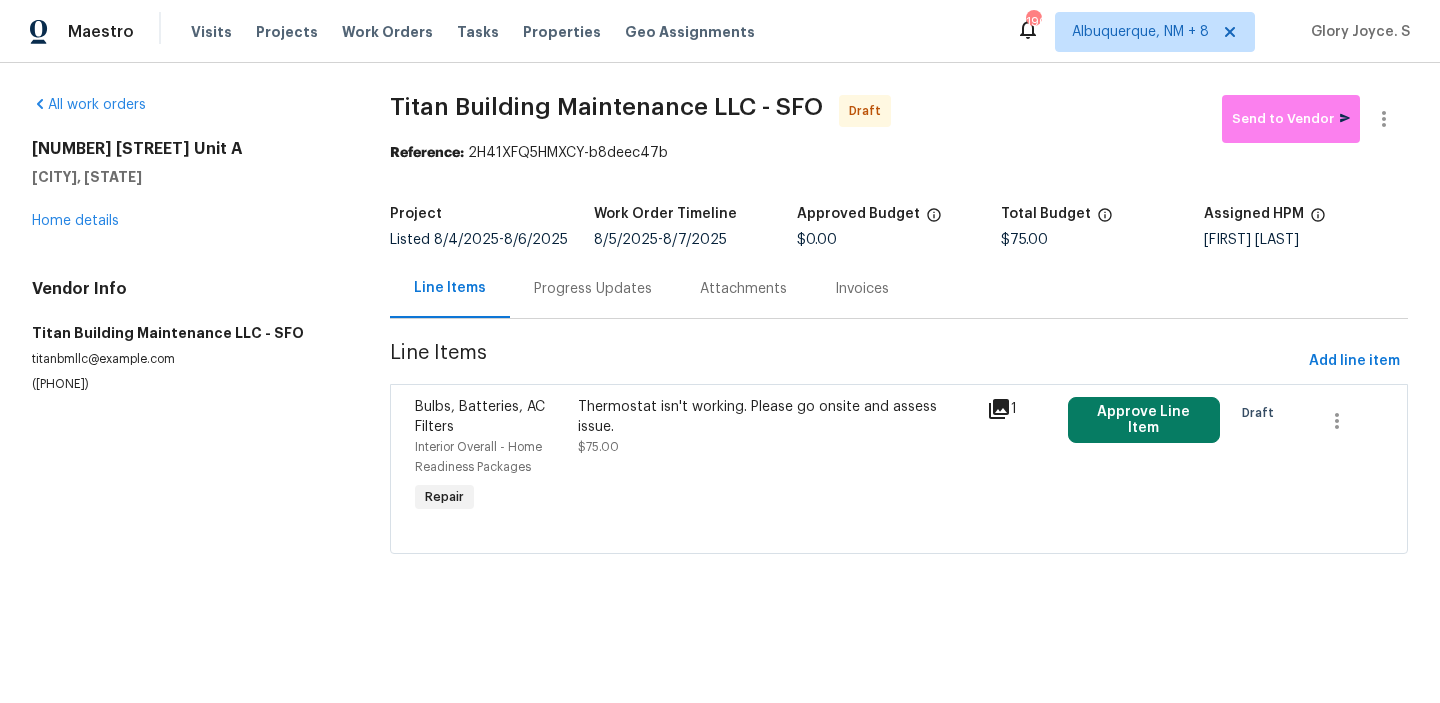 click on "Thermostat isn't working. Please go onsite and assess issue." at bounding box center [776, 417] 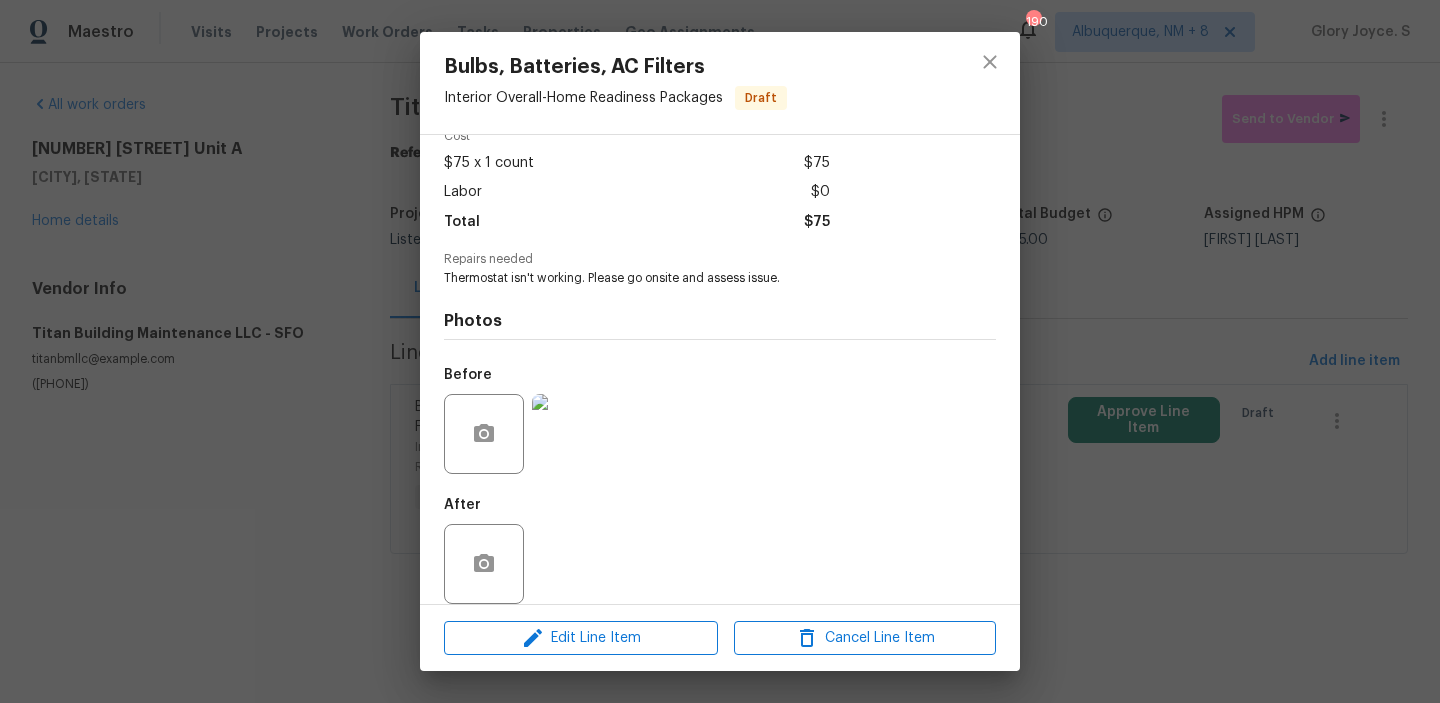 scroll, scrollTop: 118, scrollLeft: 0, axis: vertical 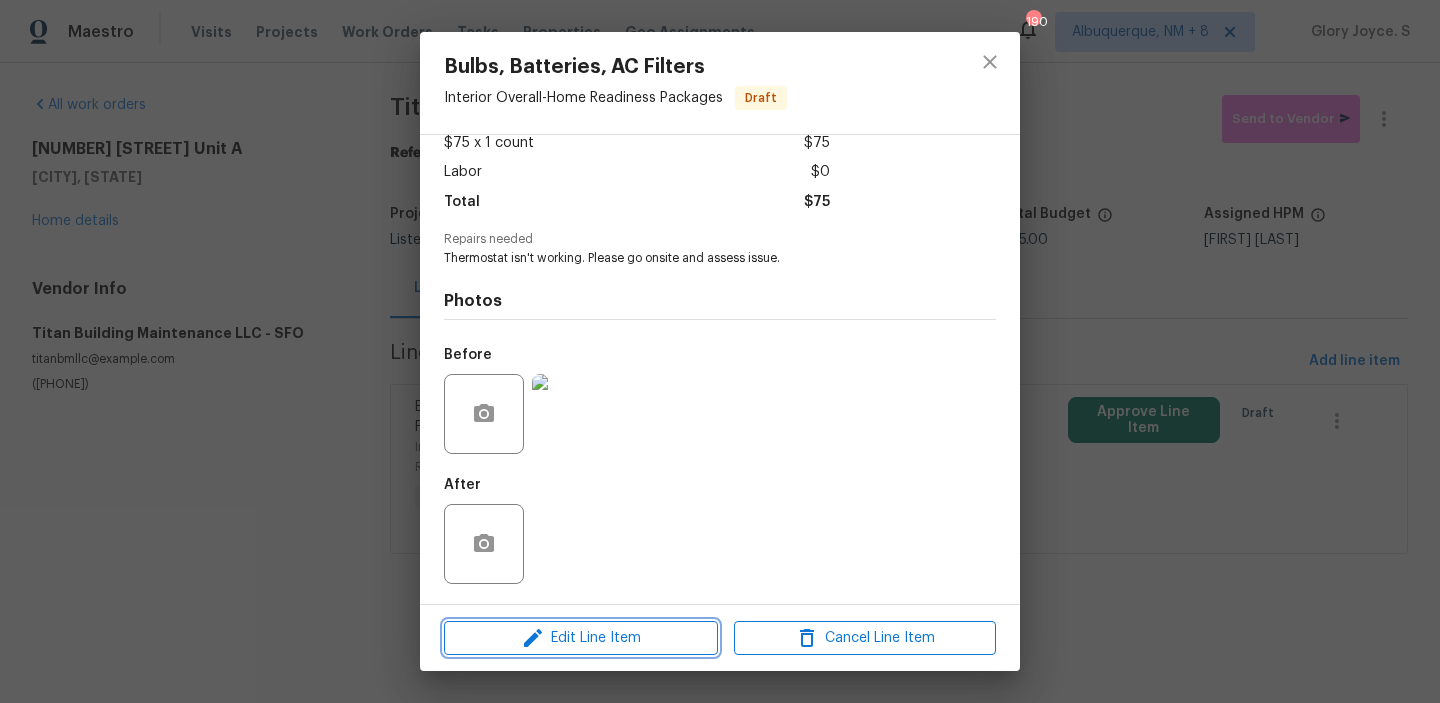 click on "Edit Line Item" at bounding box center (581, 638) 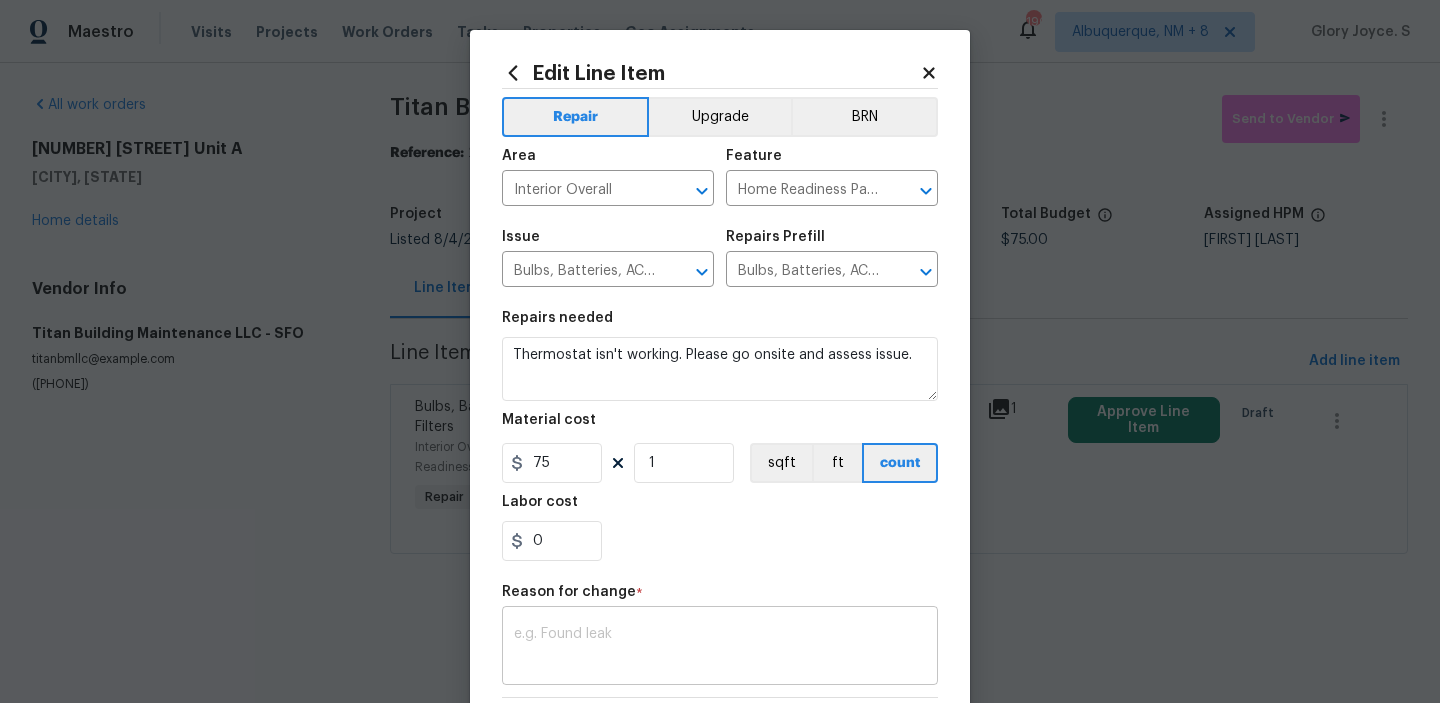 click at bounding box center (720, 648) 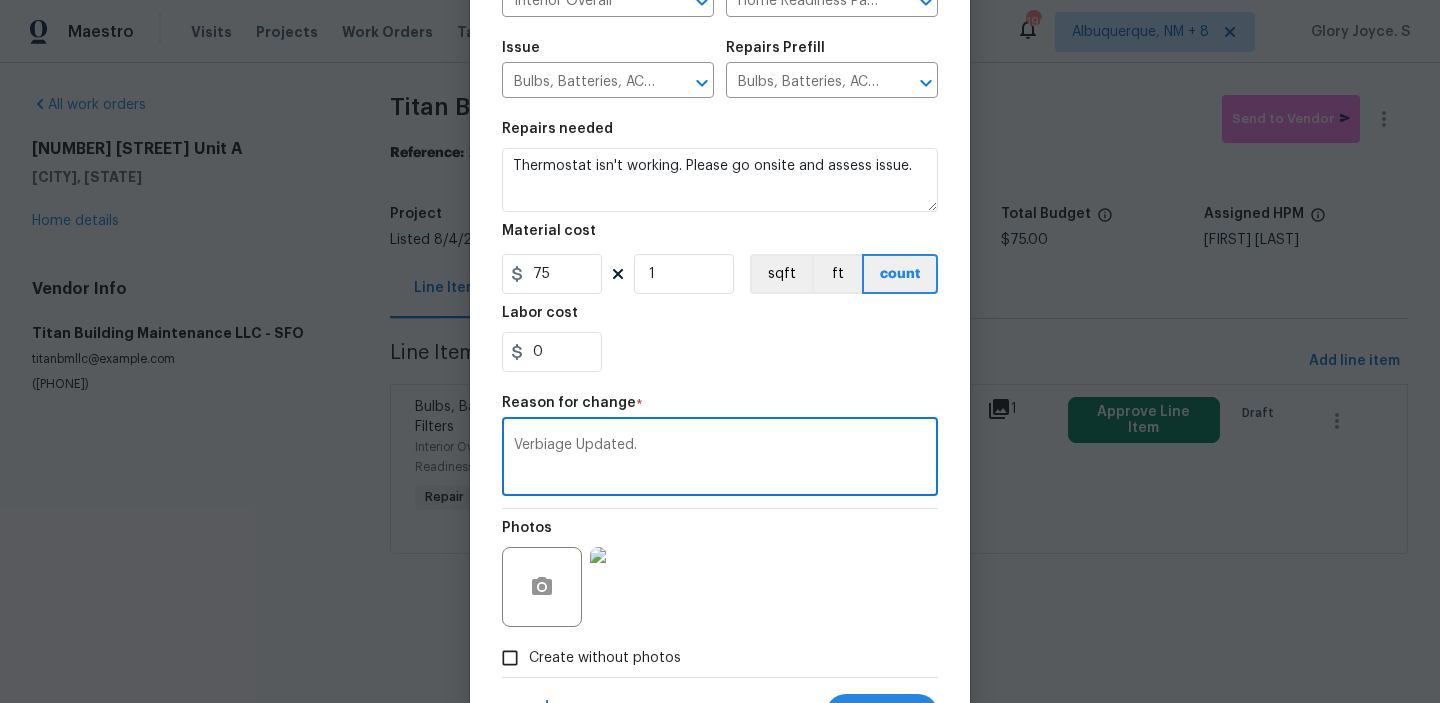scroll, scrollTop: 283, scrollLeft: 0, axis: vertical 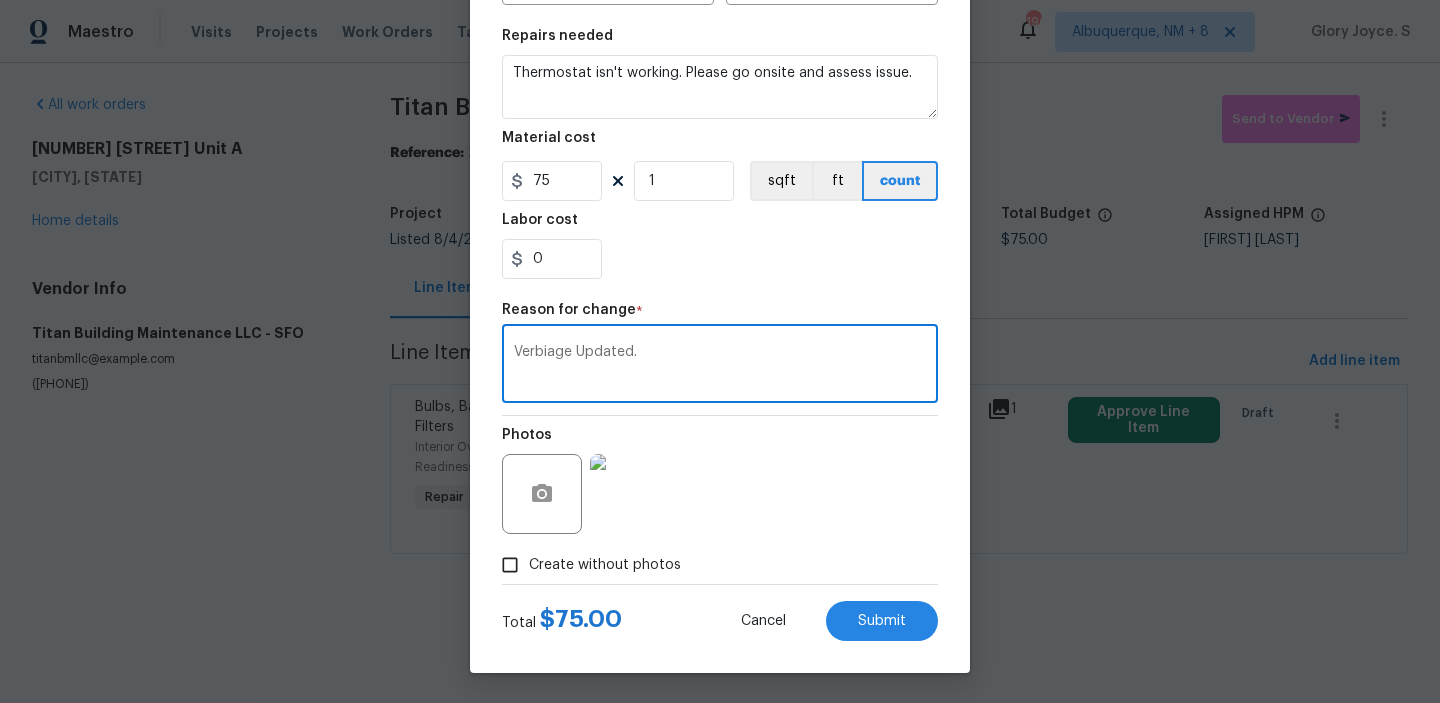 type on "Verbiage Updated." 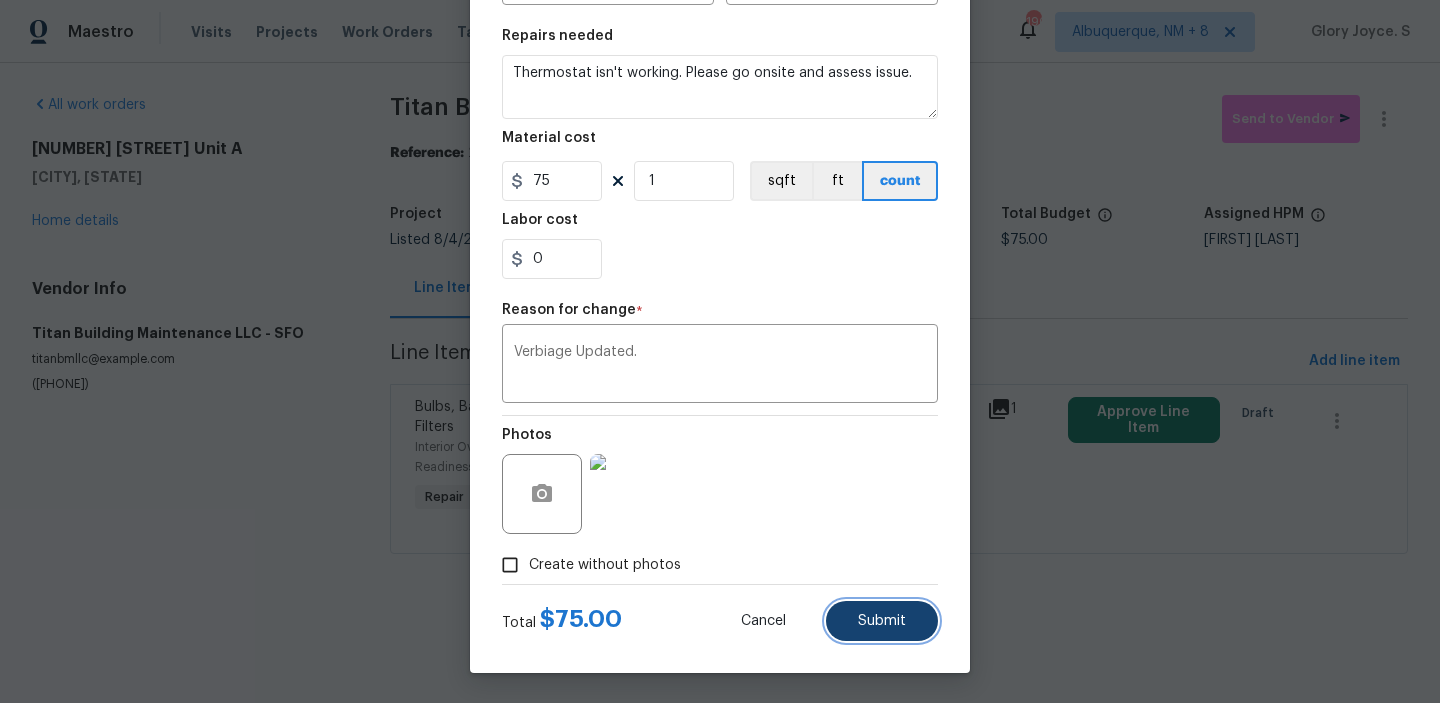 click on "Submit" at bounding box center [882, 621] 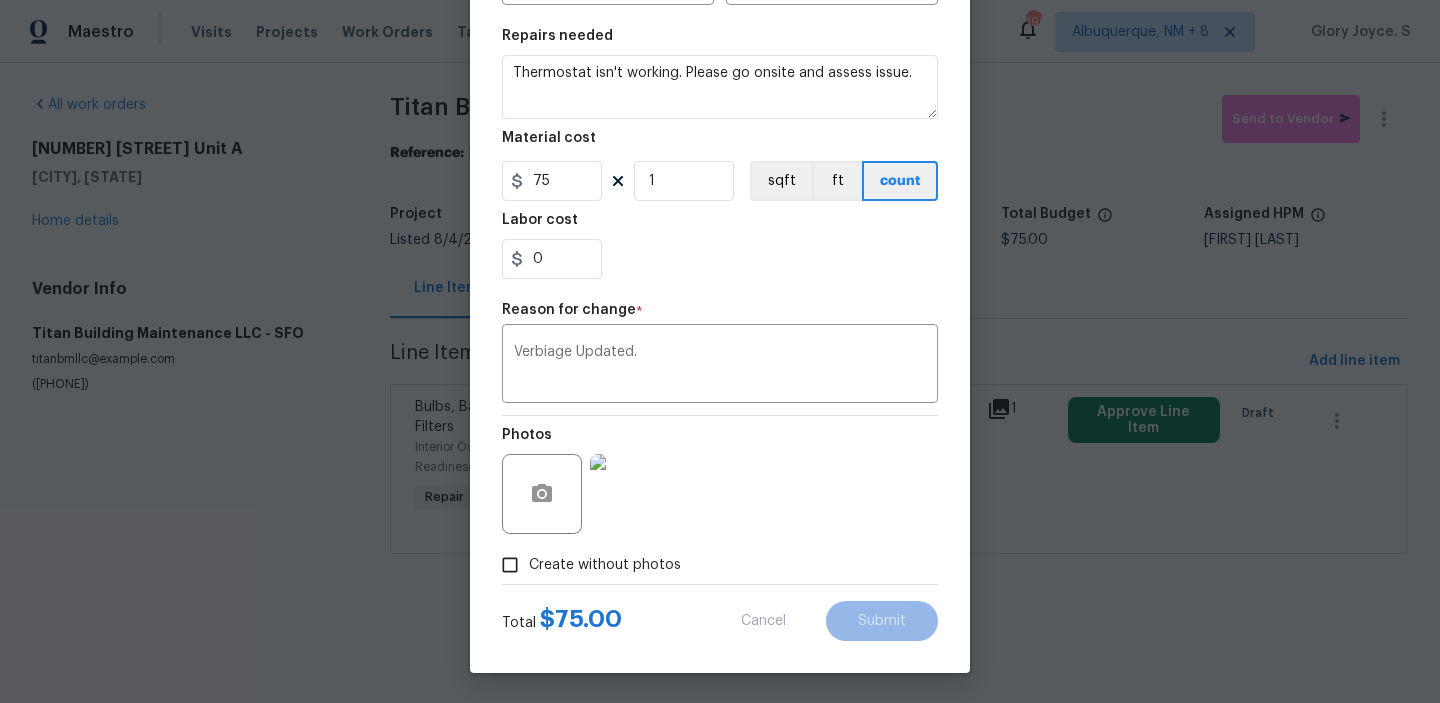 click on "Maestro Visits Projects Work Orders Tasks Properties Geo Assignments 190 Albuquerque, NM + 8 Glory Joyce. S All work orders 1555 Day Ave Unit A San Mateo, CA 94403 Home details Vendor Info Titan Building Maintenance LLC - SFO titanbmllc@gmail.com (615) 417-5983 Titan Building Maintenance LLC - SFO Draft Send to Vendor   Reference:   2H41XFQ5HMXCY-b8deec47b Project Listed   8/4/2025  -  8/6/2025 Work Order Timeline 8/5/2025  -  8/7/2025 Approved Budget $0.00 Total Budget $75.00 Assigned HPM Adam Clark Line Items Progress Updates Attachments Invoices Line Items Add line item Bulbs, Batteries, AC Filters Interior Overall - Home Readiness Packages Repair Thermostat isn't working. Please go onsite and assess issue. $75.00   1 Approve Line Item Draft
Edit Line Item Repair Upgrade BRN Area Interior Overall ​ Feature Home Readiness Packages ​ Issue Bulbs, Batteries, AC Filters ​ Repairs Prefill Bulbs, Batteries, AC Filters package $66.00 ​ Repairs needed Material cost 75 1 sqft ft count Labor cost 0 * x" at bounding box center [720, 305] 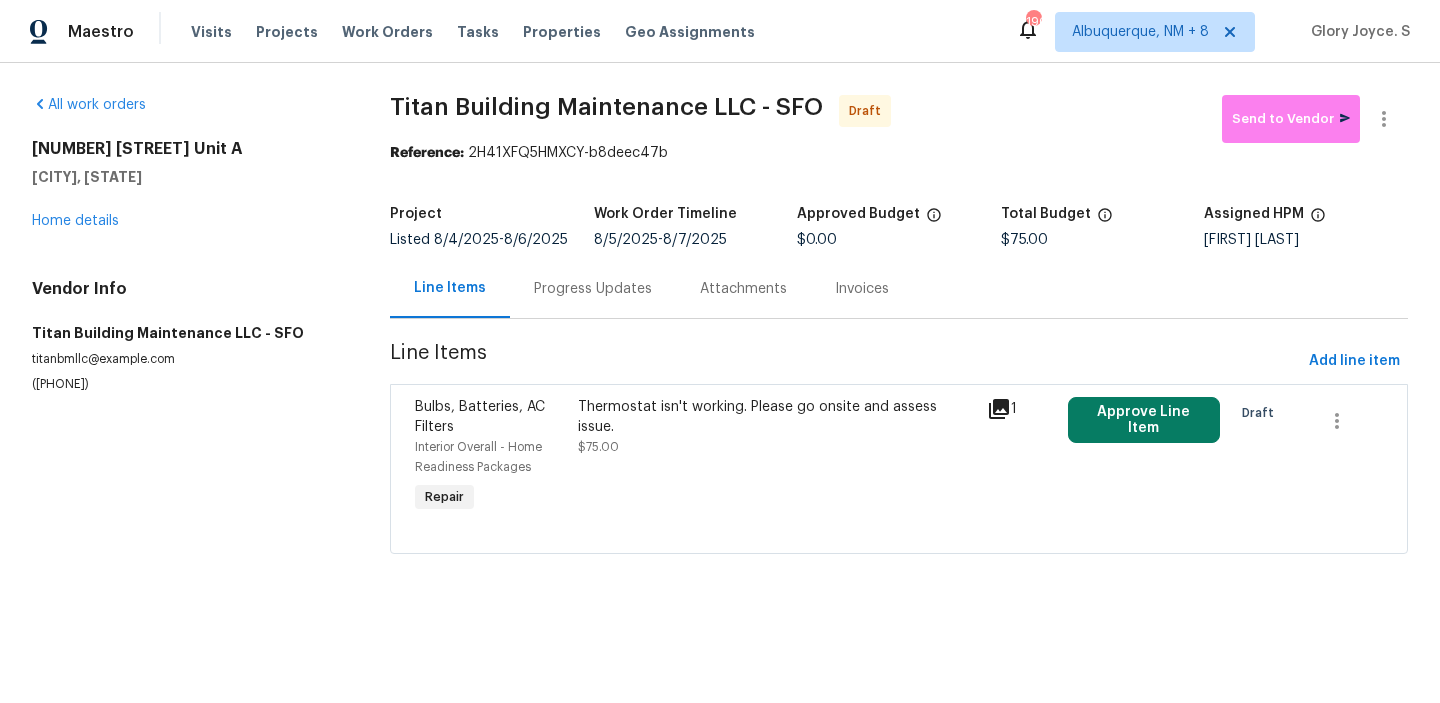 scroll, scrollTop: 0, scrollLeft: 0, axis: both 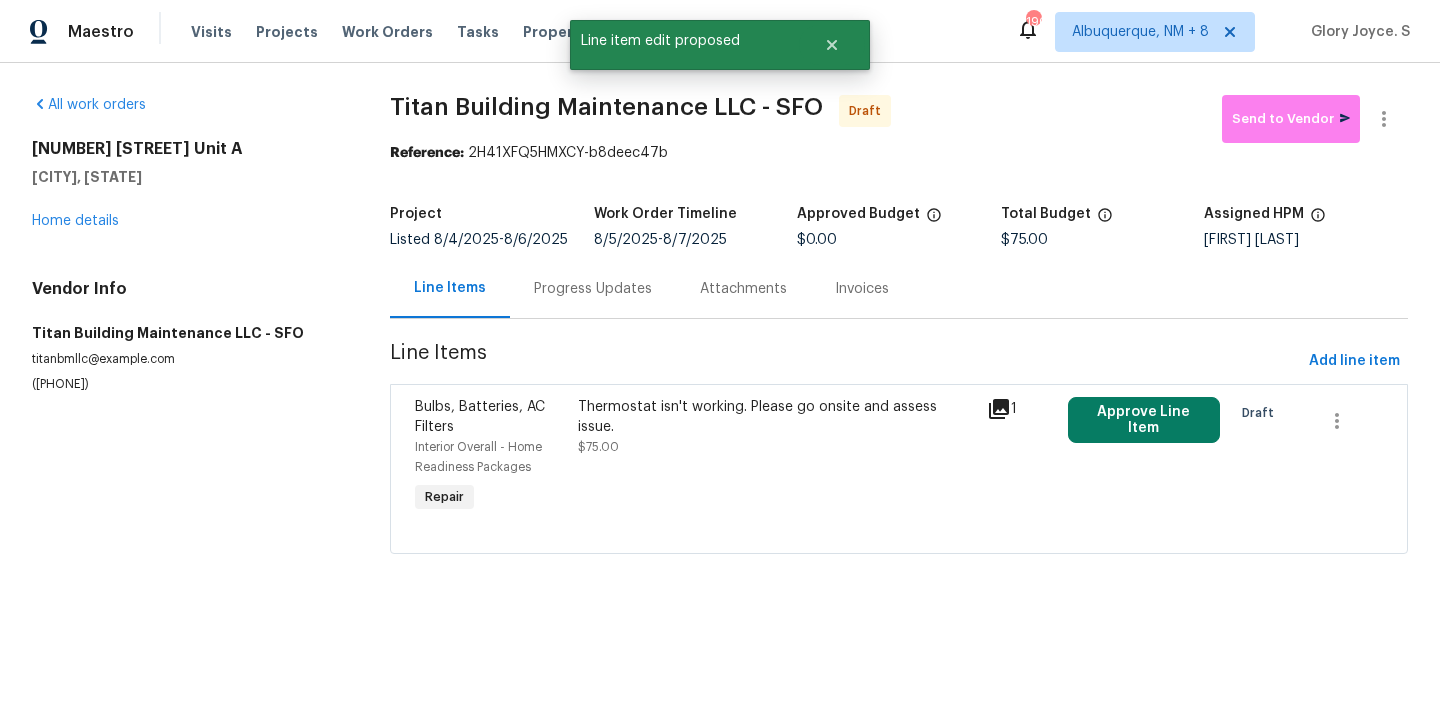 click on "Maestro Visits Projects Work Orders Tasks Properties Geo Assignments 190 Albuquerque, NM + 8 Glory Joyce. S All work orders 1555 Day Ave Unit A San Mateo, CA 94403 Home details Vendor Info Titan Building Maintenance LLC - SFO titanbmllc@gmail.com (615) 417-5983 Titan Building Maintenance LLC - SFO Draft Send to Vendor   Reference:   2H41XFQ5HMXCY-b8deec47b Project Listed   8/4/2025  -  8/6/2025 Work Order Timeline 8/5/2025  -  8/7/2025 Approved Budget $0.00 Total Budget $75.00 Assigned HPM Adam Clark Line Items Progress Updates Attachments Invoices Line Items Add line item Bulbs, Batteries, AC Filters Interior Overall - Home Readiness Packages Repair Thermostat isn't working. Please go onsite and assess issue. $75.00   1 Approve Line Item Draft Line item edit proposed" at bounding box center (720, 305) 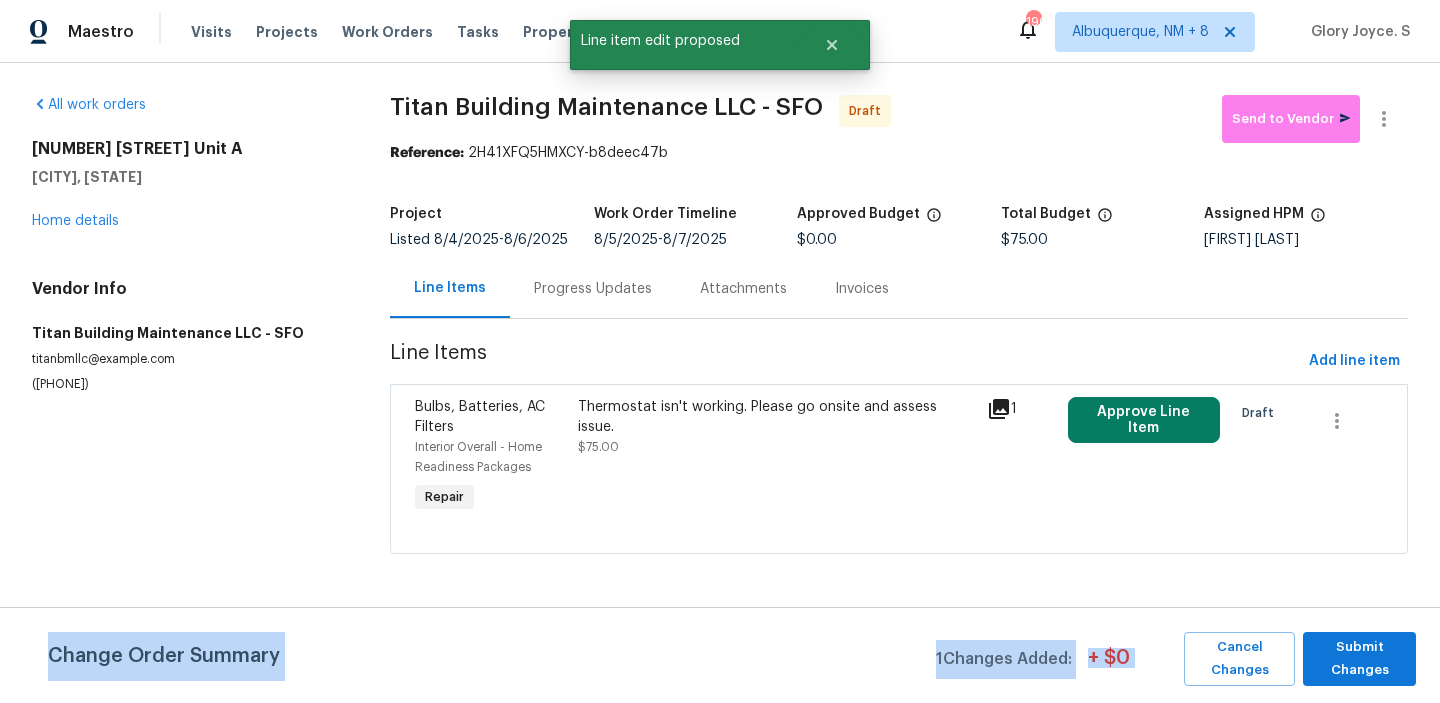 click on "Project Listed   8/4/2025  -  8/6/2025 Work Order Timeline 8/5/2025  -  8/7/2025 Approved Budget $0.00 Total Budget $75.00 Assigned HPM Adam Clark" at bounding box center [899, 227] 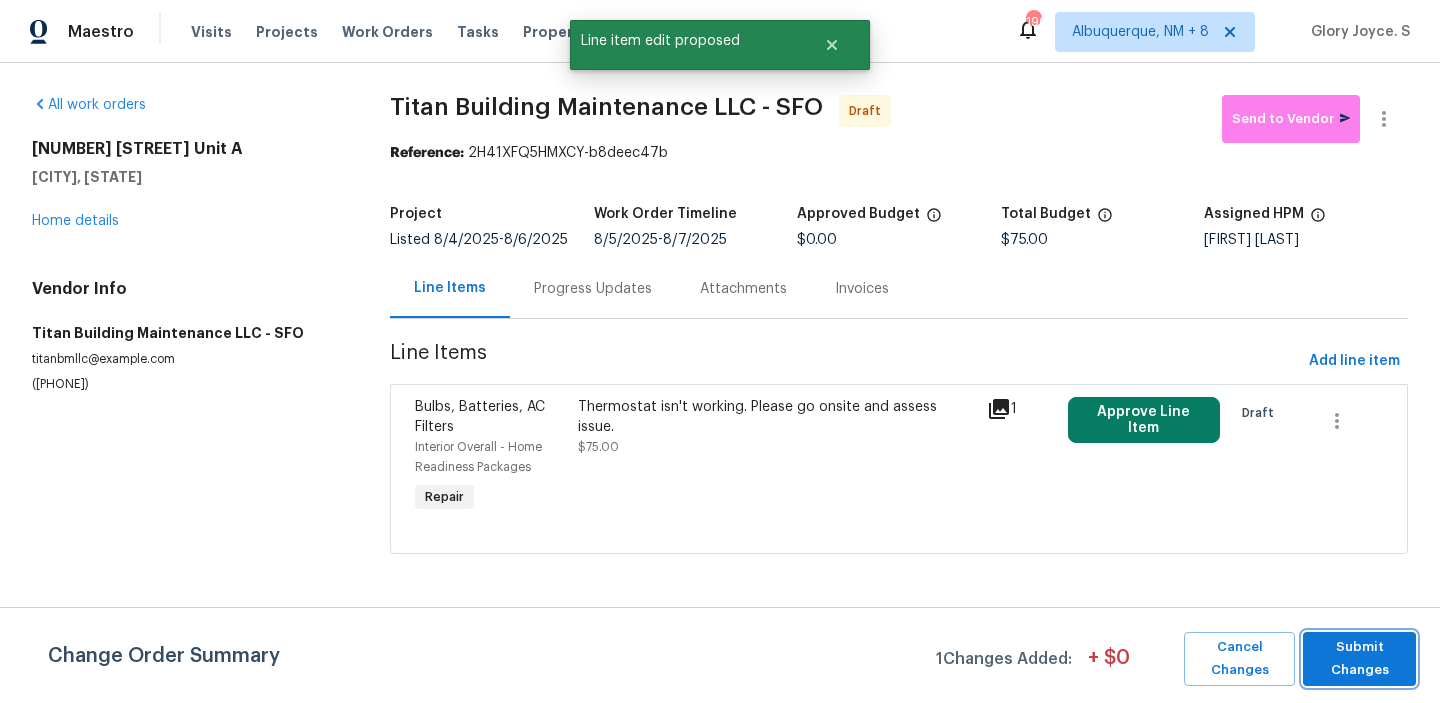 click on "Submit Changes" at bounding box center (1359, 659) 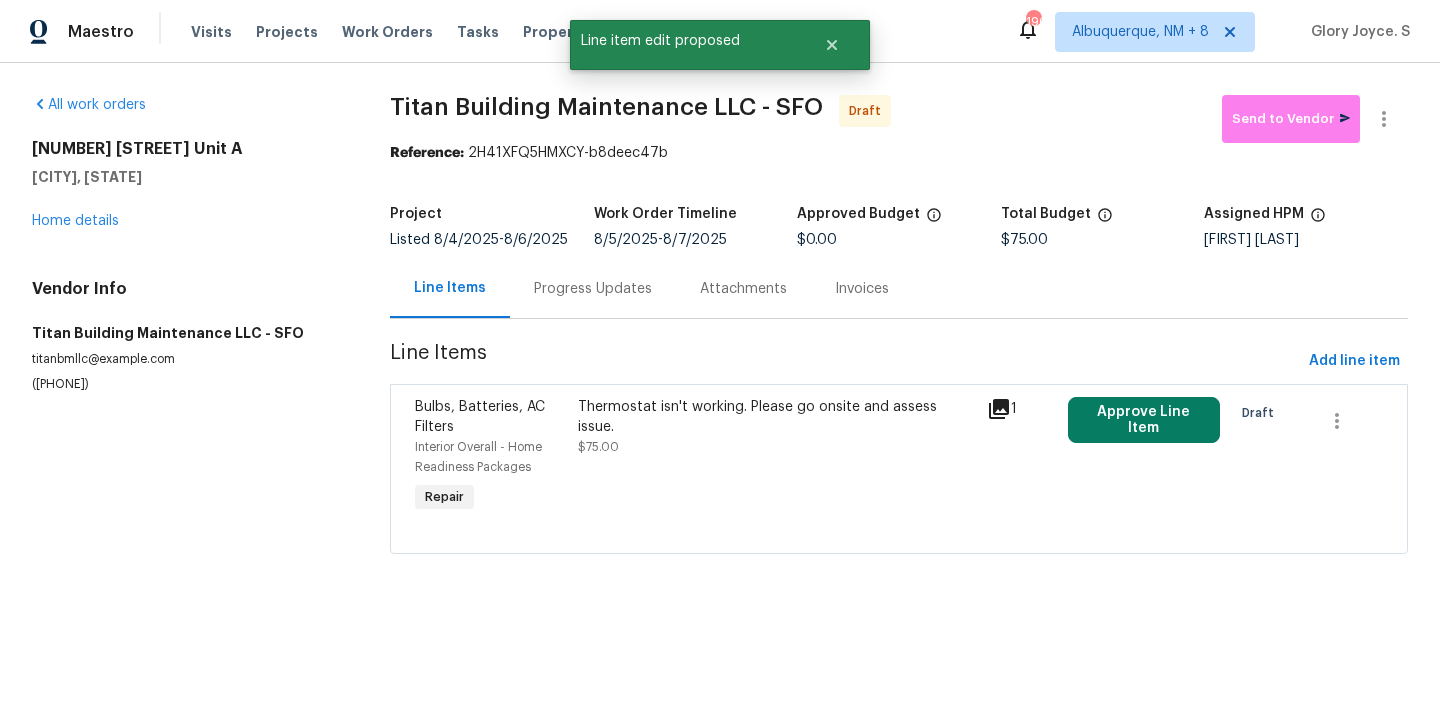 click on "Progress Updates" at bounding box center [593, 289] 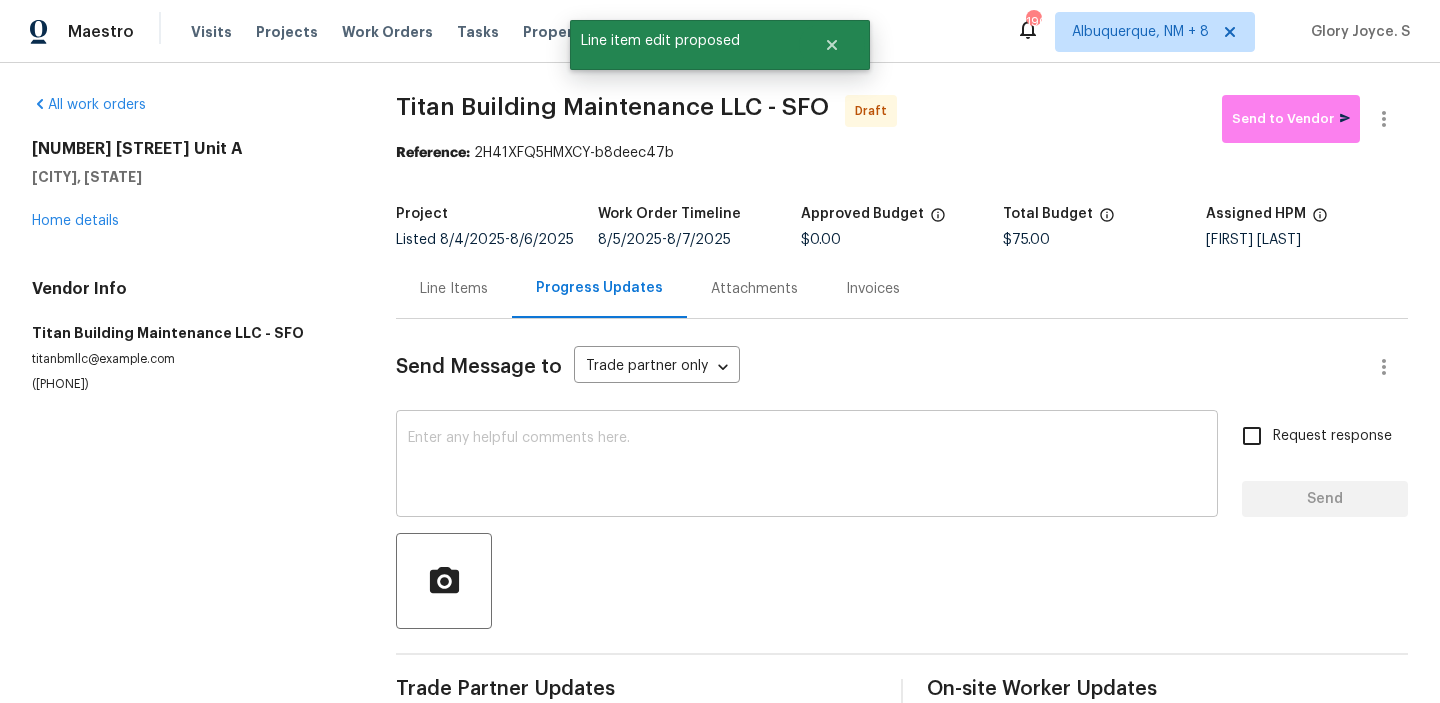 click at bounding box center [807, 466] 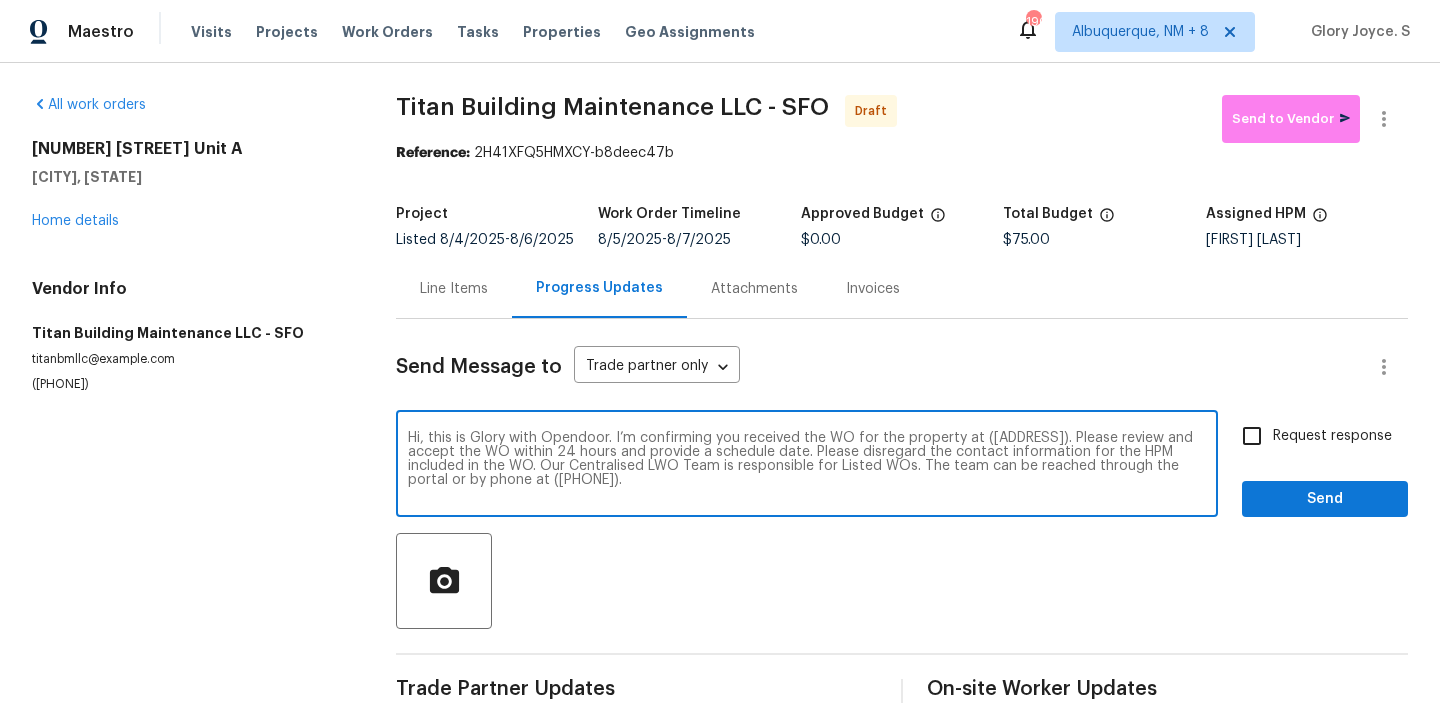 click on "Hi, this is Glory with Opendoor. I’m confirming you received the WO for the property at ([ADDRESS]). Please review and accept the WO within 24 hours and provide a schedule date. Please disregard the contact information for the HPM included in the WO. Our Centralised LWO Team is responsible for Listed WOs. The team can be reached through the portal or by phone at ([PHONE])." at bounding box center (807, 466) 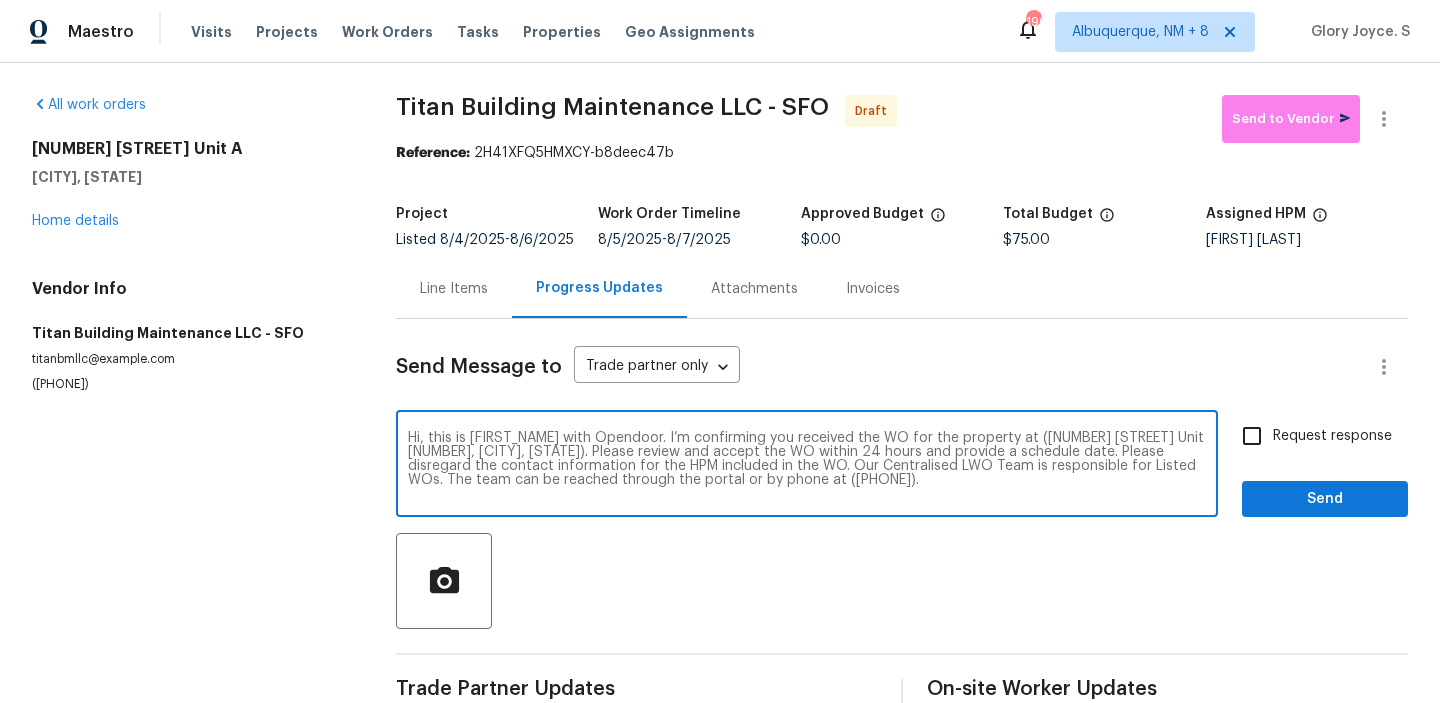 type on "Hi, this is Glory with Opendoor. I’m confirming you received the WO for the property at (1555 Day Ave Unit A, San Mateo, CA 94403). Please review and accept the WO within 24 hours and provide a schedule date. Please disregard the contact information for the HPM included in the WO. Our Centralised LWO Team is responsible for Listed WOs. The team can be reached through the portal or by phone at (480) 478-0155." 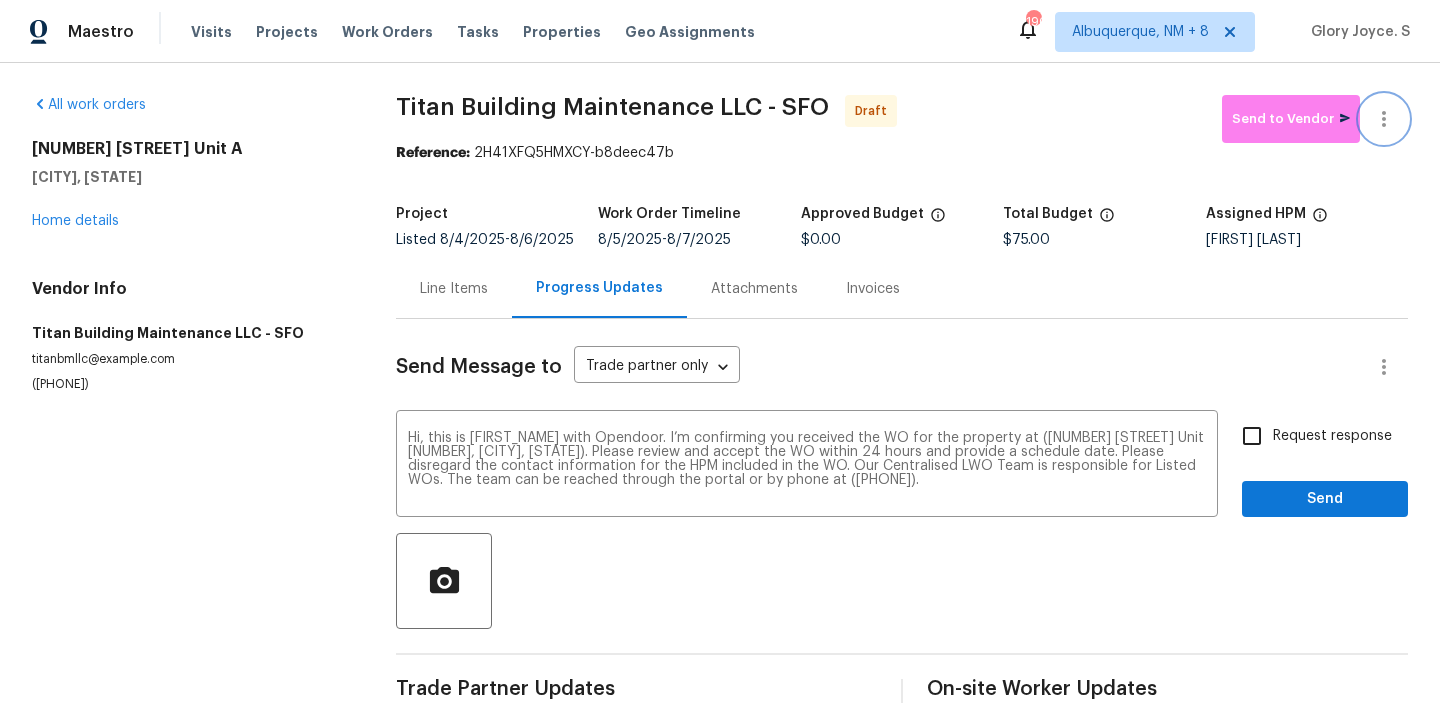 click at bounding box center [1384, 119] 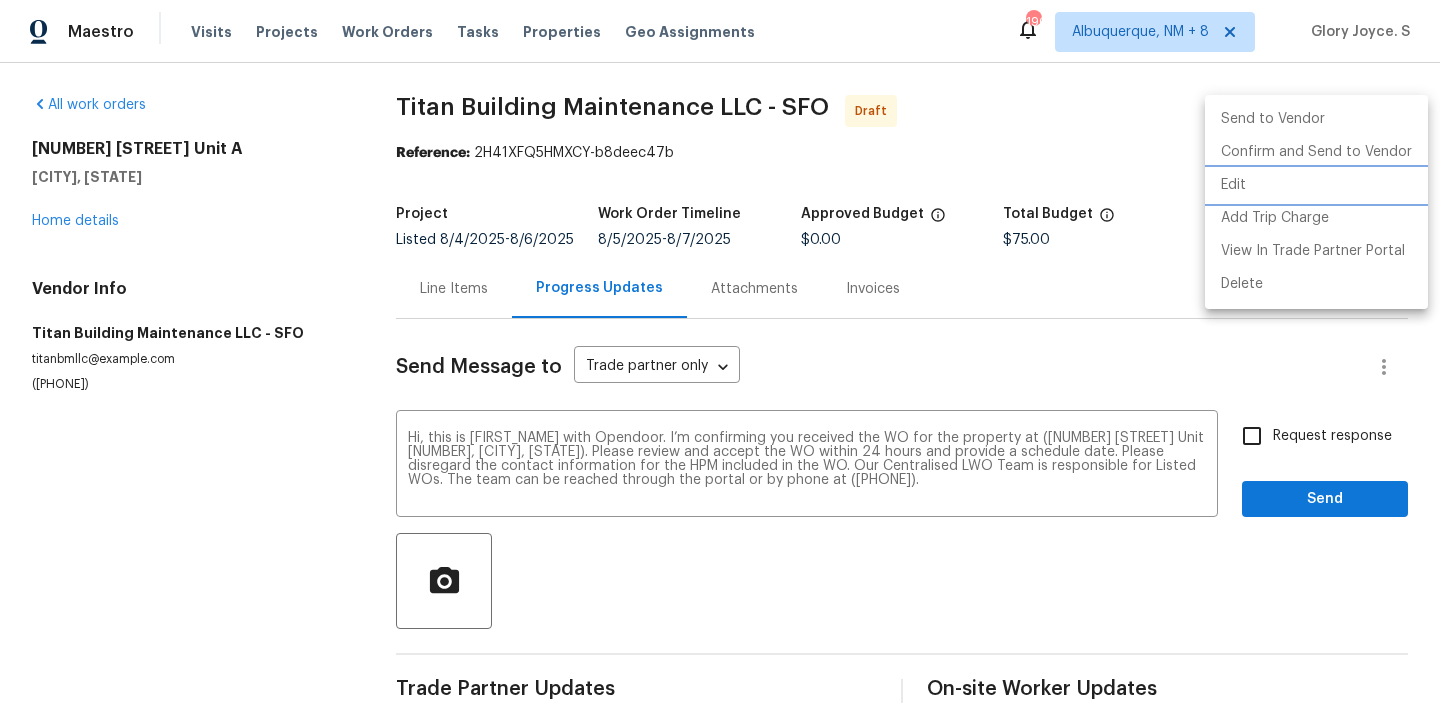 click on "Edit" at bounding box center [1316, 185] 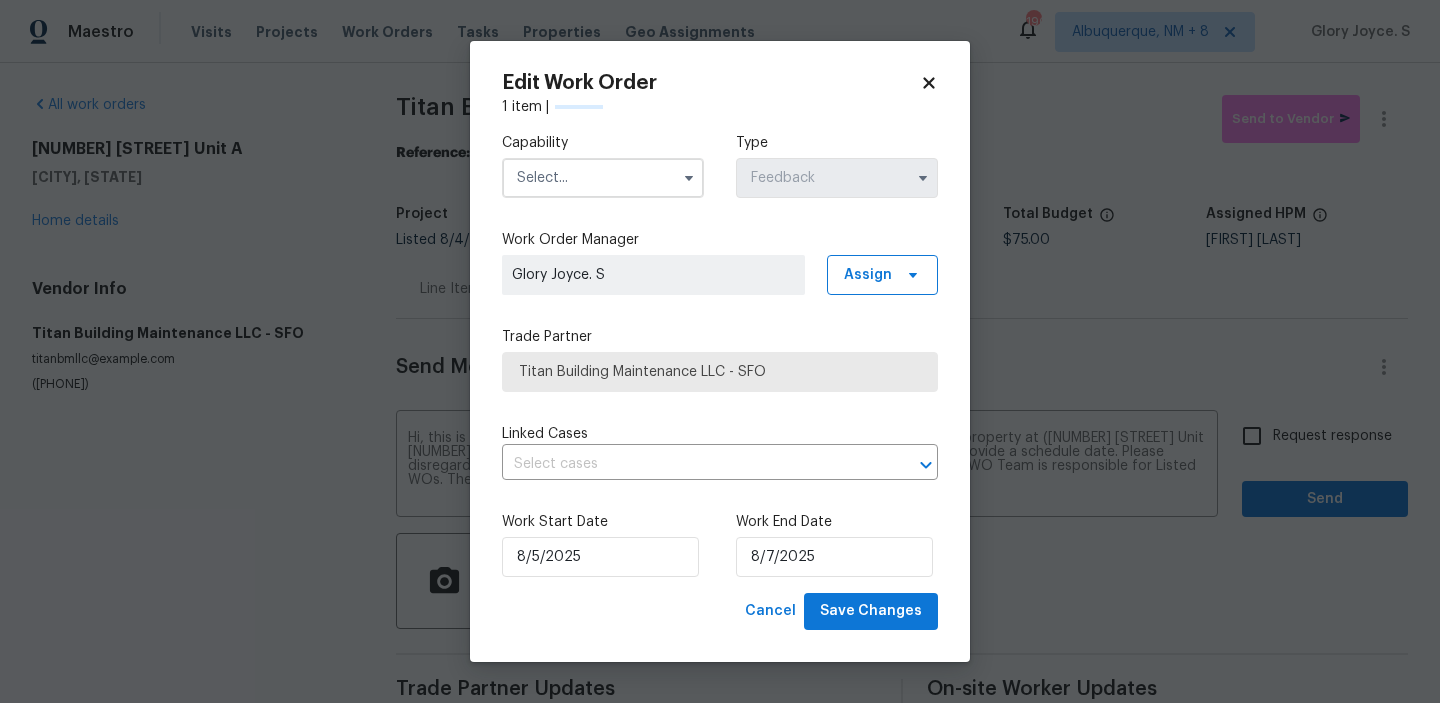 click at bounding box center (603, 178) 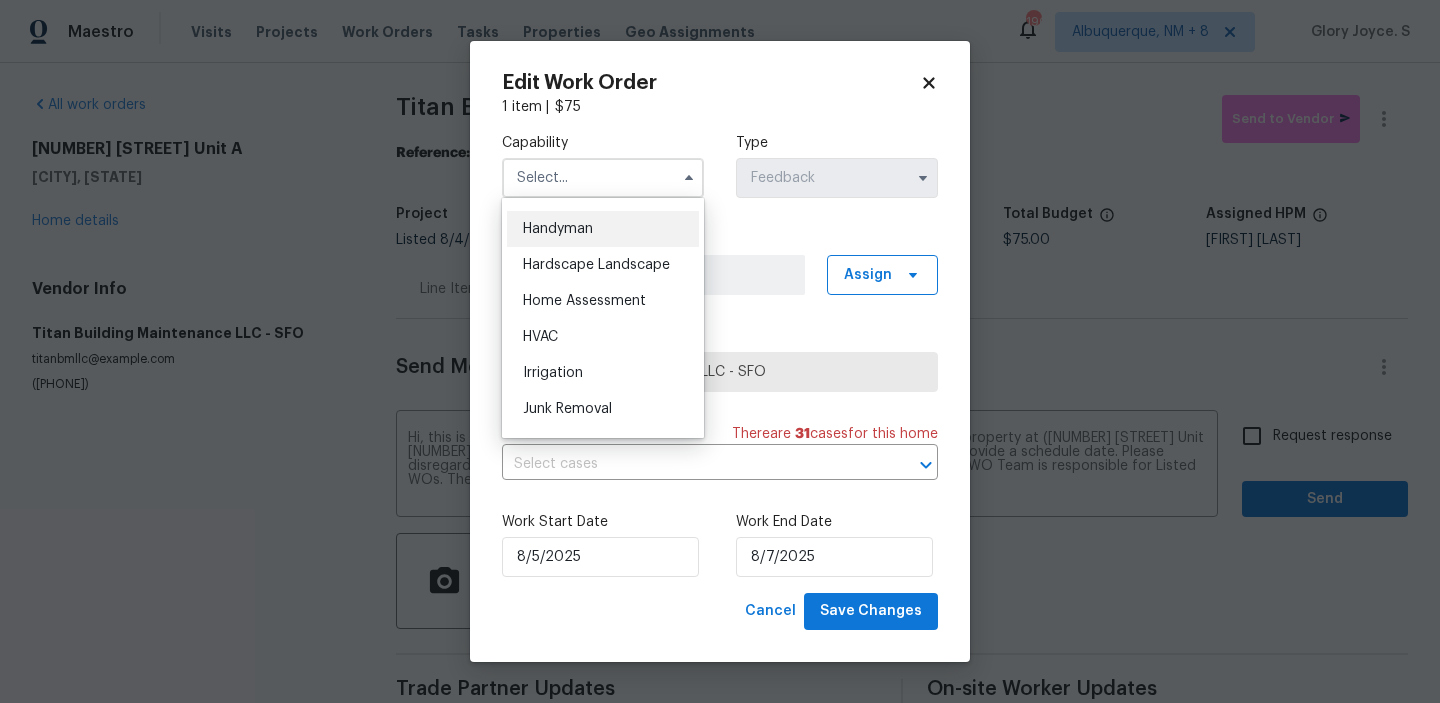 scroll, scrollTop: 1091, scrollLeft: 0, axis: vertical 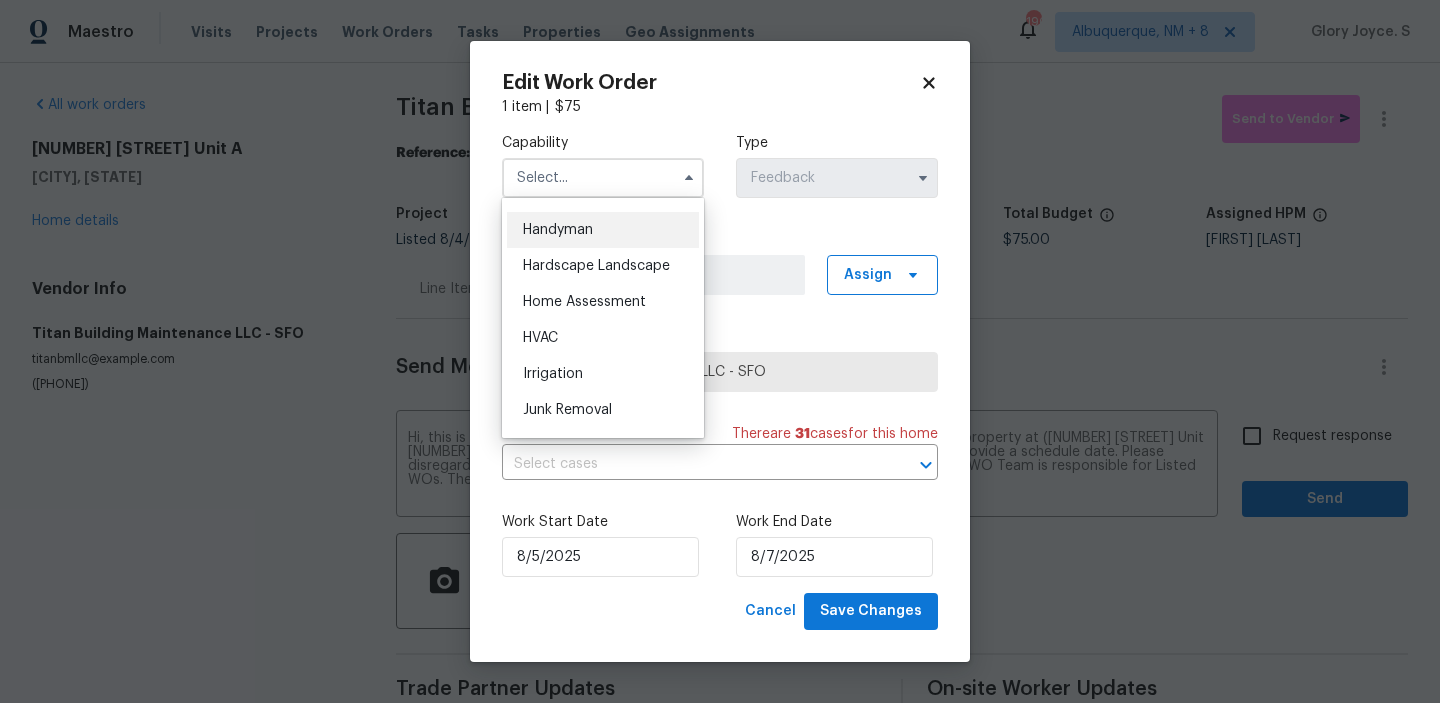 click on "Handyman" at bounding box center (603, 230) 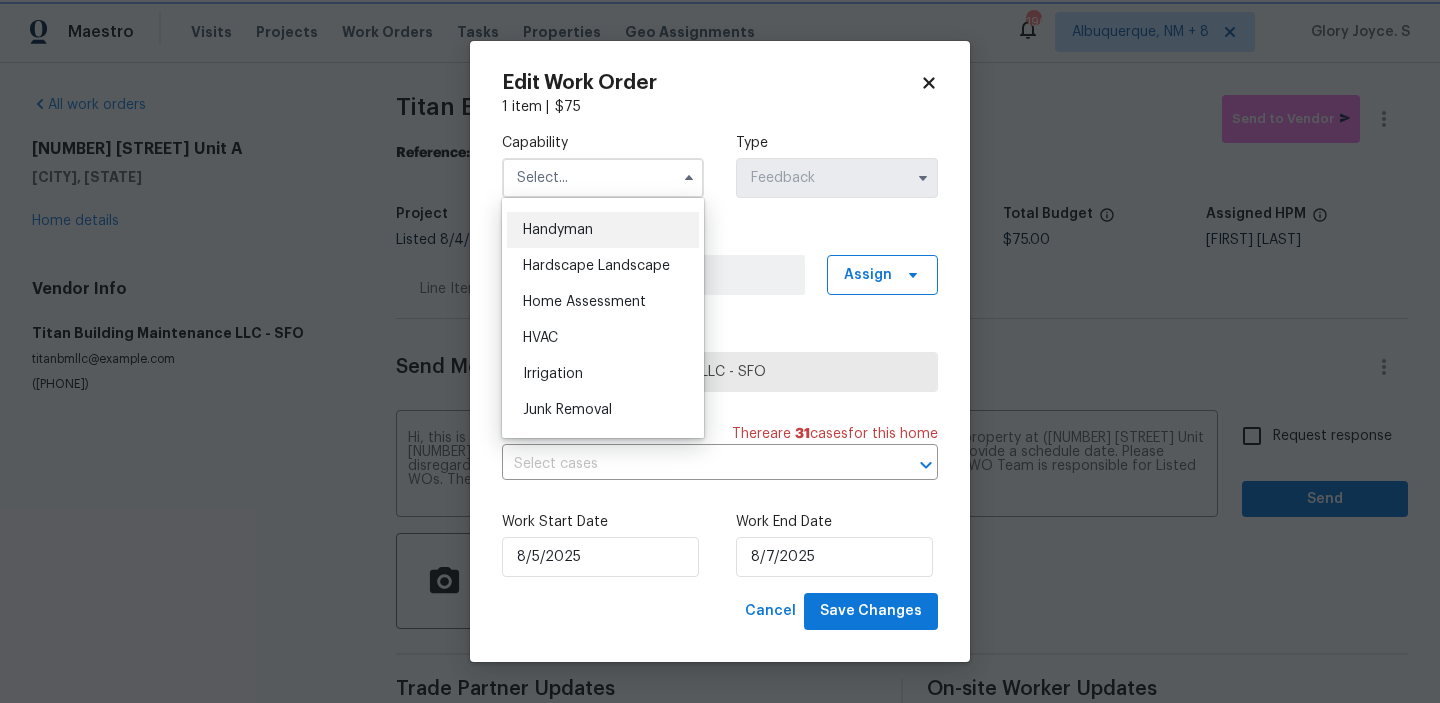 type on "Handyman" 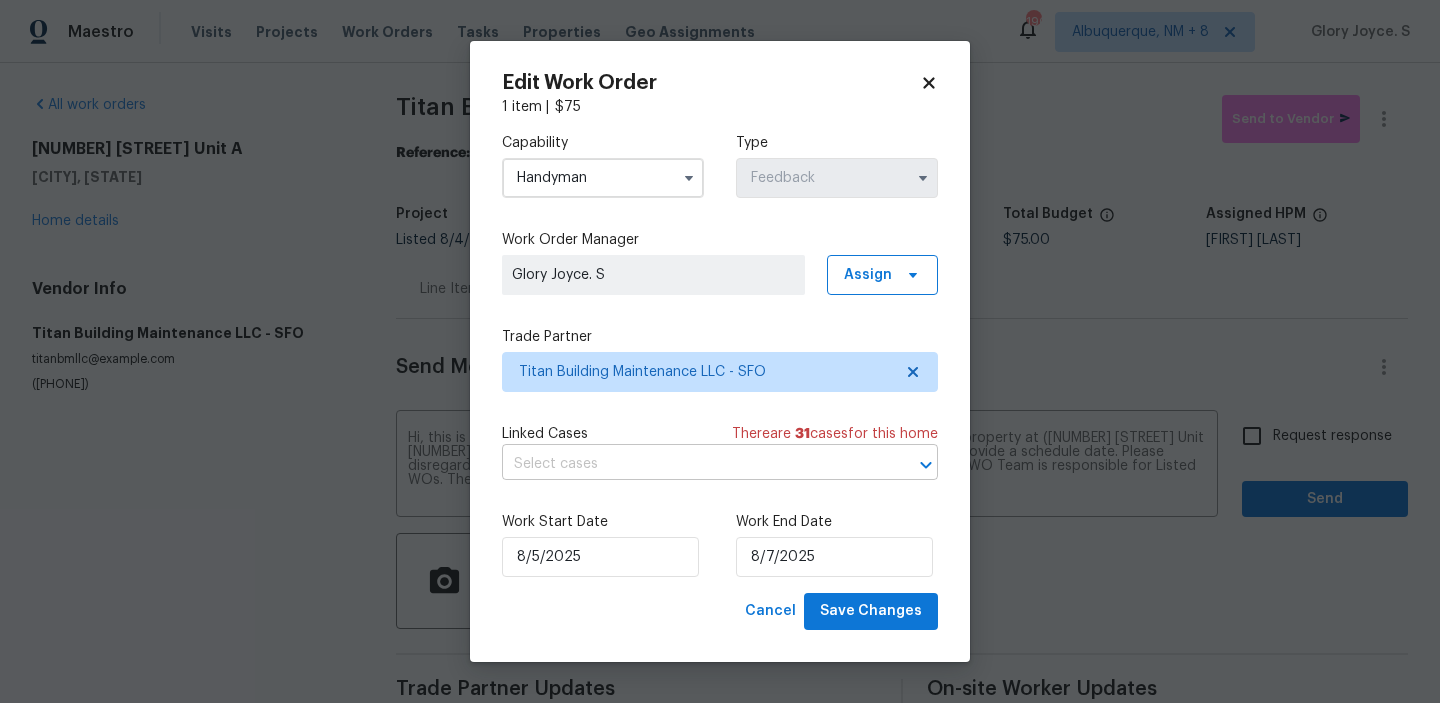 click at bounding box center [692, 464] 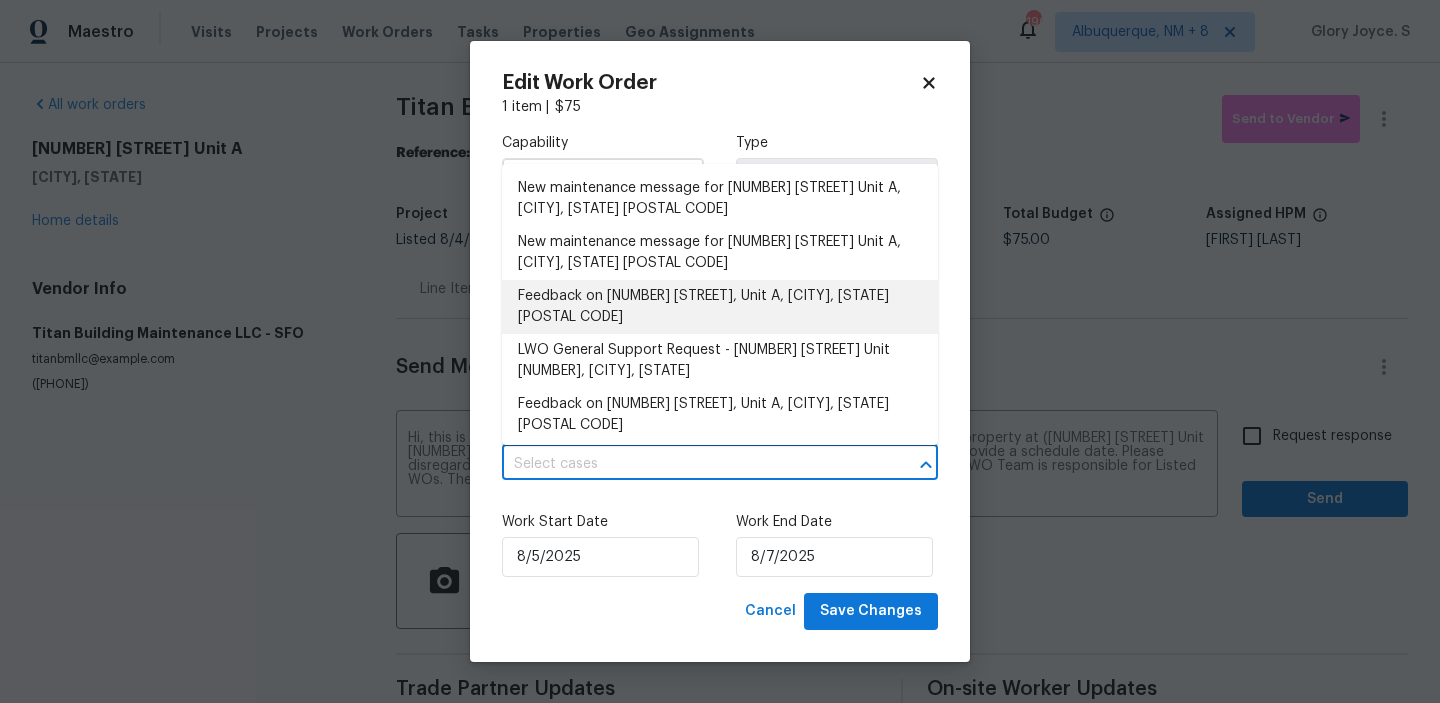 click on "Feedback on 1555 Day Ave, Unit A, San Mateo, CA 94403" at bounding box center [720, 307] 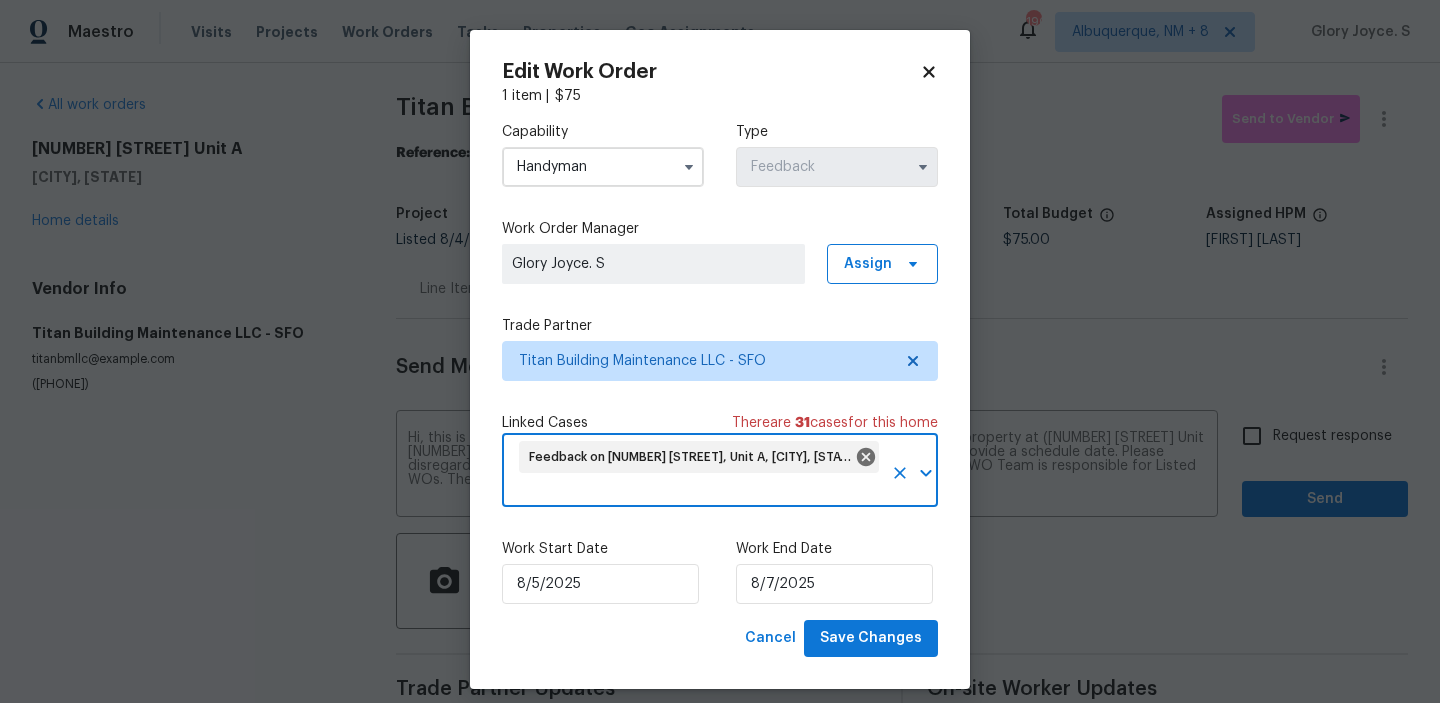 click on "Glory Joyce. S" at bounding box center (653, 264) 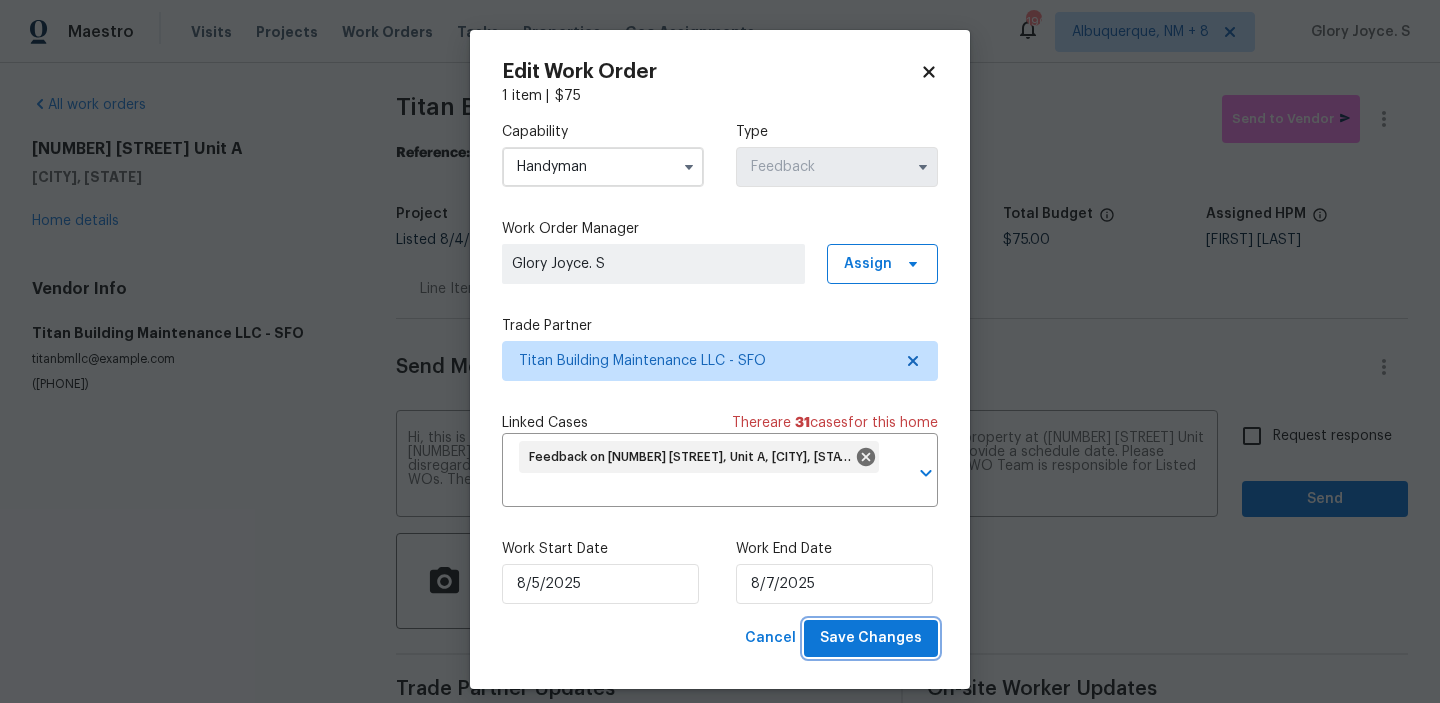 click on "Save Changes" at bounding box center (871, 638) 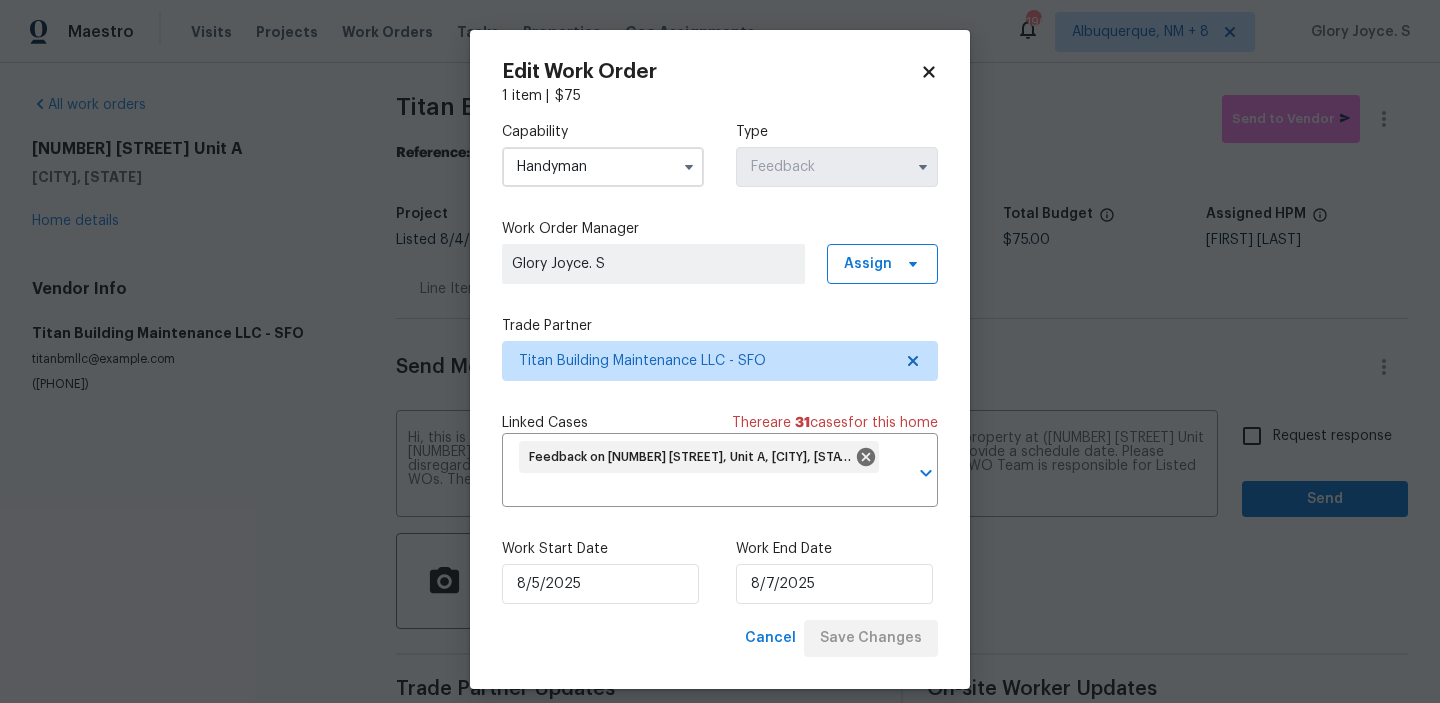 click on "Maestro Visits Projects Work Orders Tasks Properties Geo Assignments 190 Albuquerque, NM + 8 Glory Joyce. S All work orders 1555 Day Ave Unit A San Mateo, CA 94403 Home details Vendor Info Titan Building Maintenance LLC - SFO titanbmllc@gmail.com (615) 417-5983 Titan Building Maintenance LLC - SFO Draft Send to Vendor   Reference:   2H41XFQ5HMXCY-b8deec47b Project Listed   8/4/2025  -  8/6/2025 Work Order Timeline 8/5/2025  -  8/7/2025 Approved Budget $0.00 Total Budget $75.00 Assigned HPM Adam Clark Line Items Progress Updates Attachments Invoices Send Message to Trade partner only Trade partner only ​ x ​ Request response Send Trade Partner Updates On-site Worker Updates
Edit Work Order 1 item | $ 75 Capability   Handyman Type   Feedback Work Order Manager   Glory Joyce. S Assign Trade Partner   Titan Building Maintenance LLC - SFO Linked Cases There  are   31  case s  for this home   Feedback on 1555 Day Ave, Unit A, San Mateo, CA 94403 ​ Work Start Date   8/5/2025 Work End Date   8/7/2025" at bounding box center (720, 351) 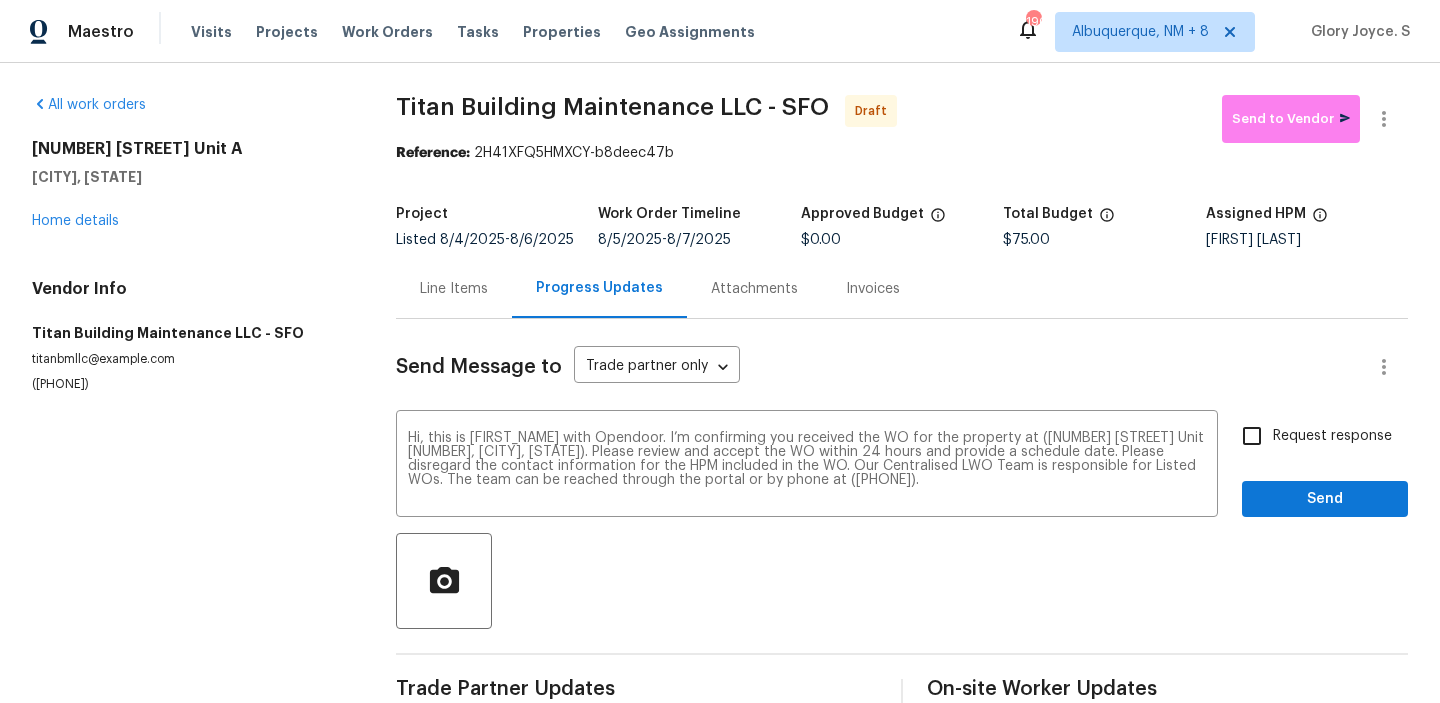 click on "Request response" at bounding box center [1252, 436] 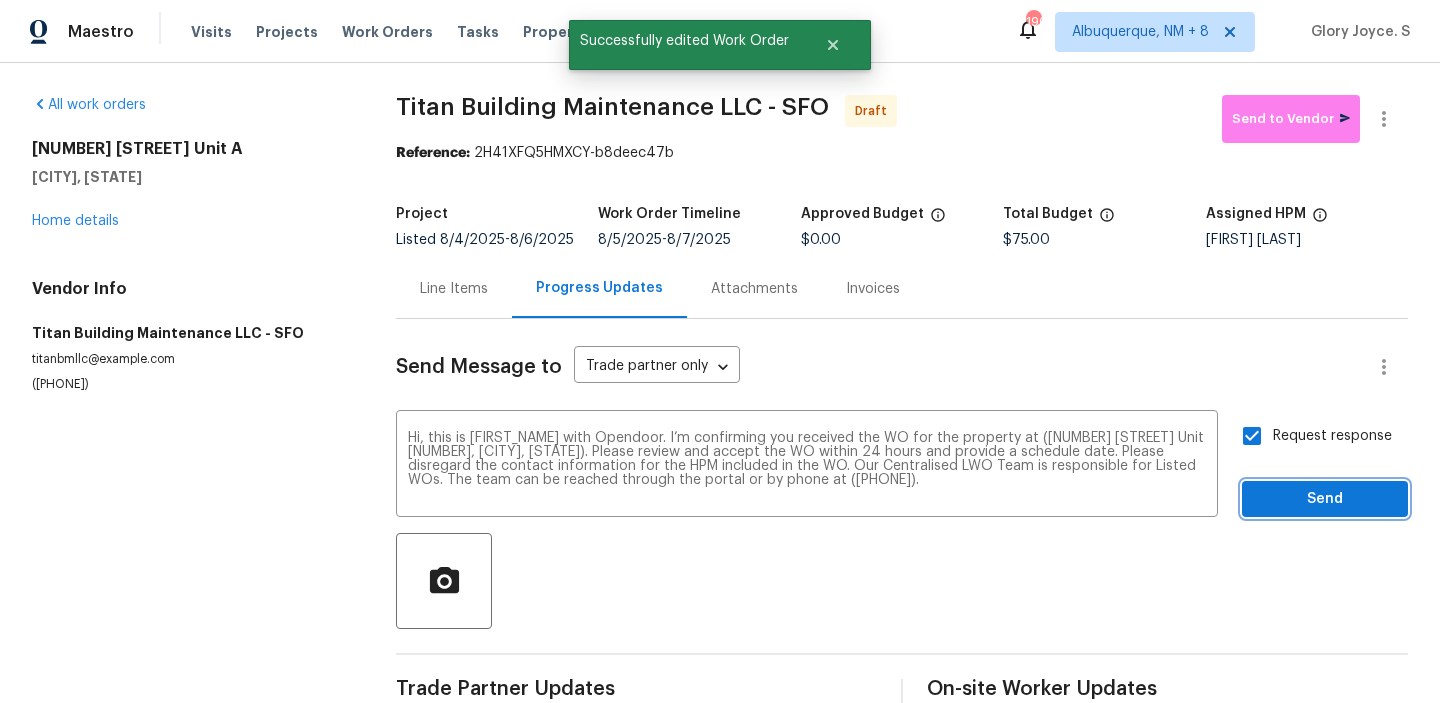 click on "Send" at bounding box center (1325, 499) 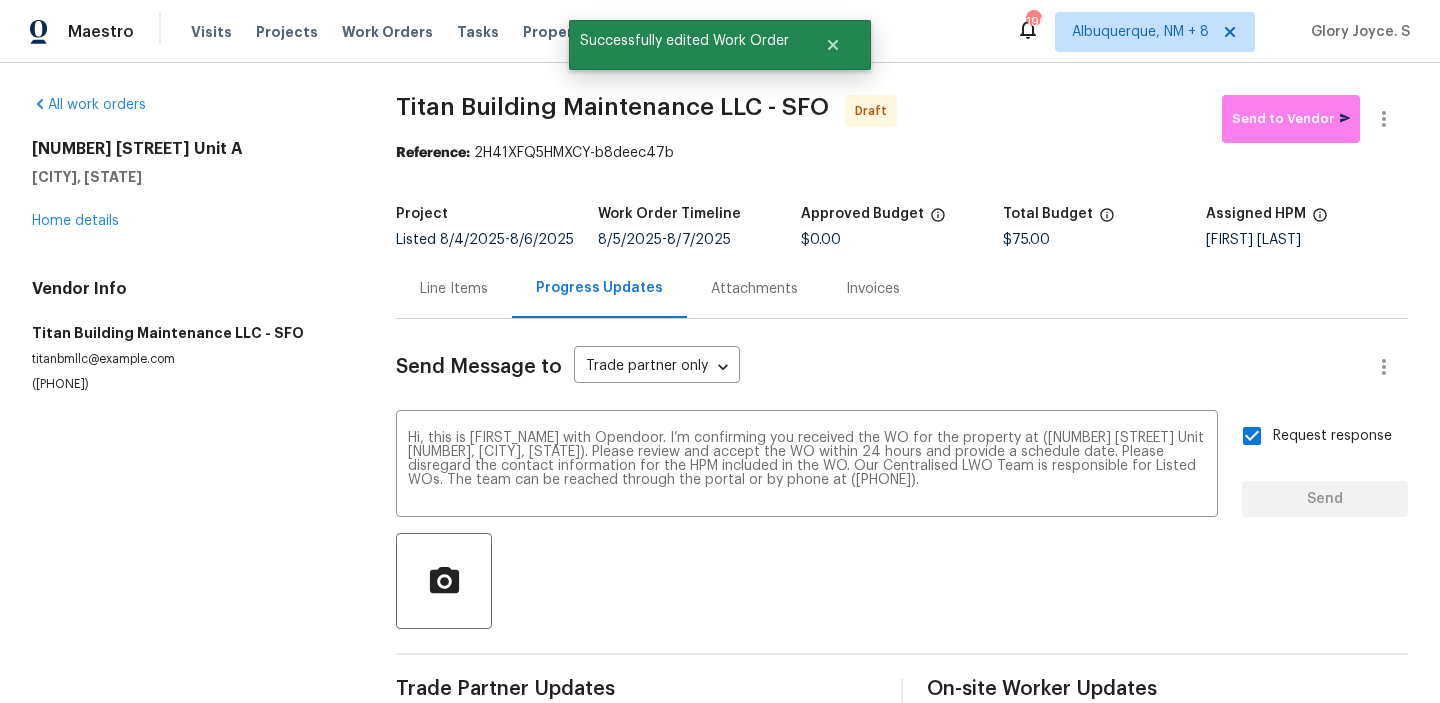type 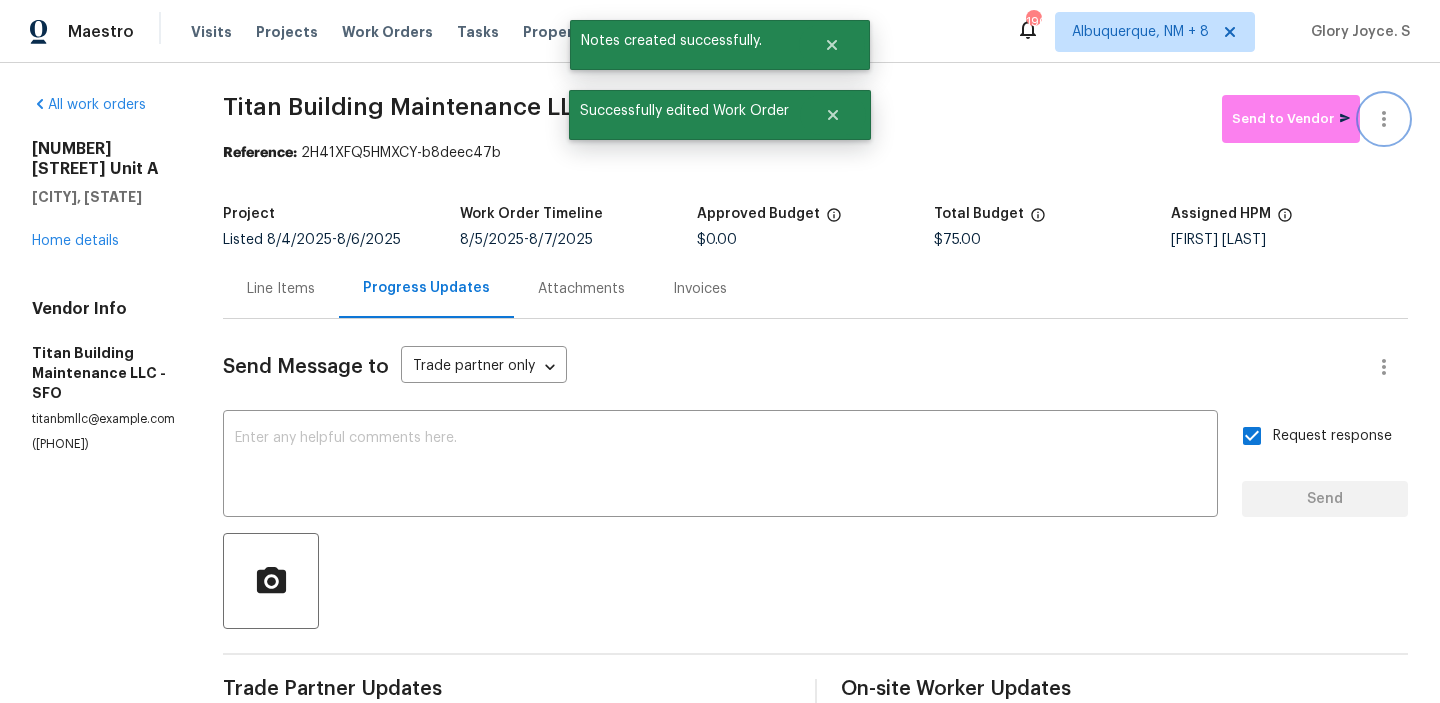 click 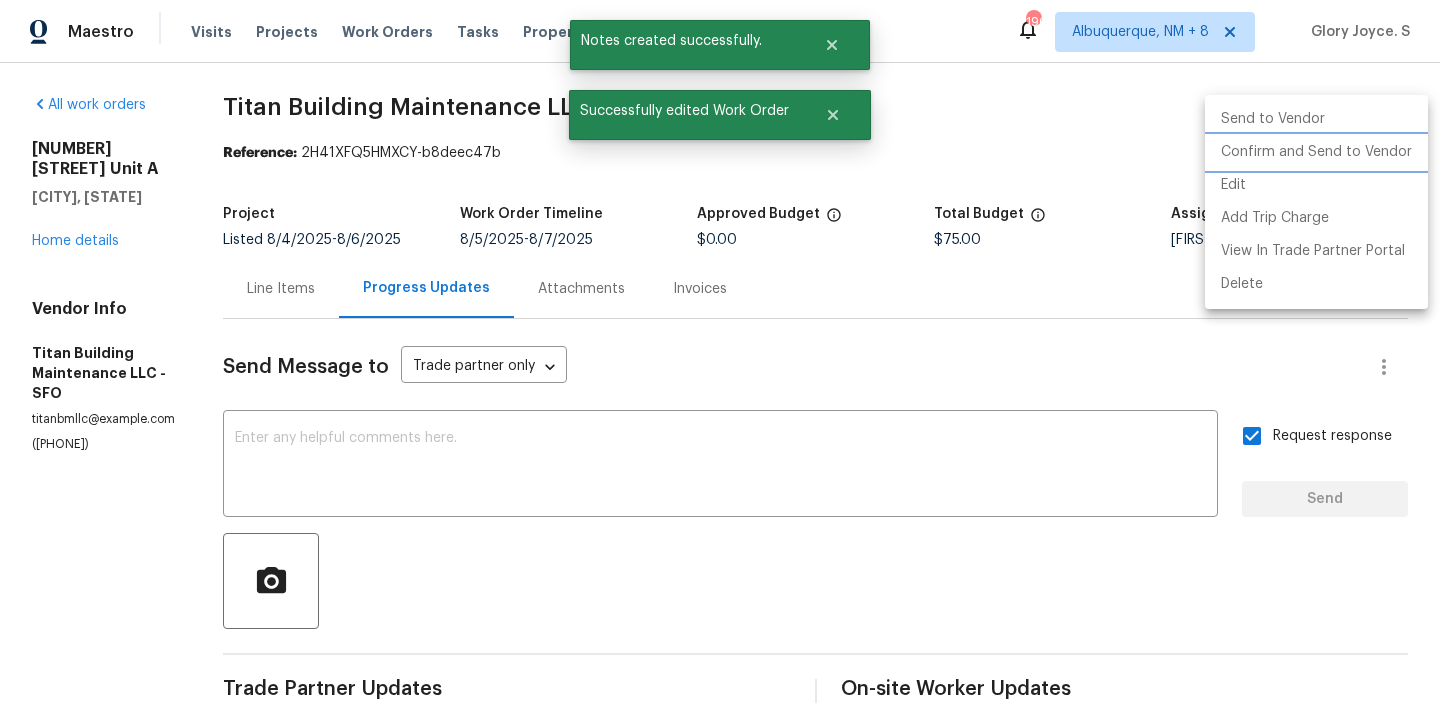 click on "Confirm and Send to Vendor" at bounding box center [1316, 152] 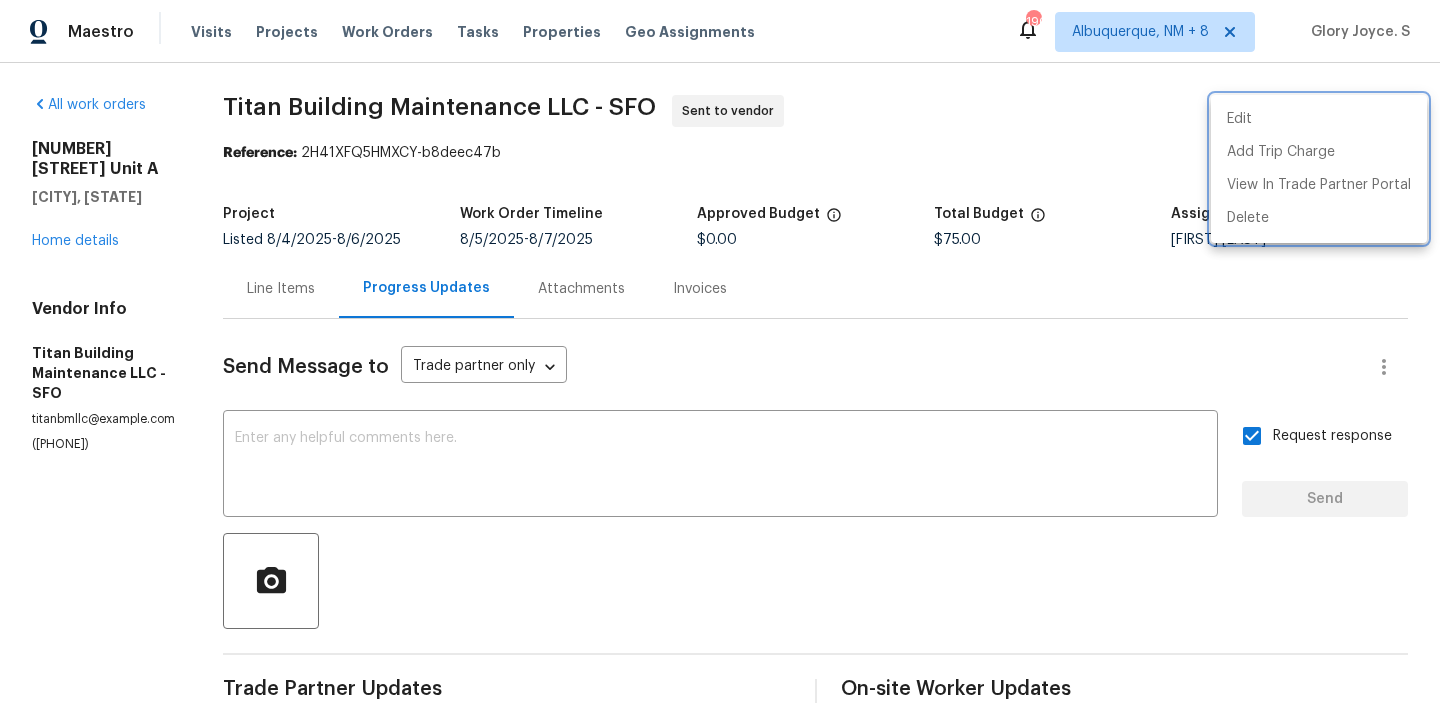 click at bounding box center [720, 351] 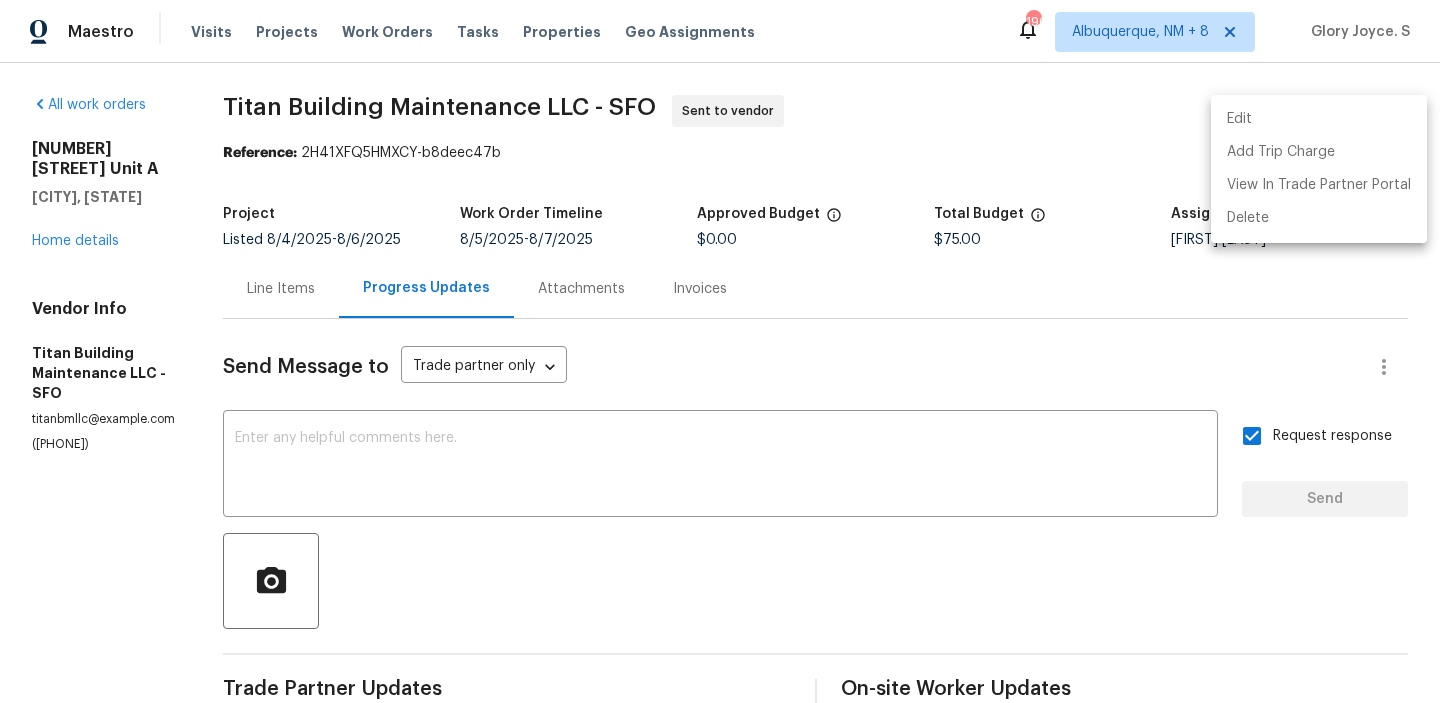 click on "Edit Add Trip Charge View In Trade Partner Portal Delete" at bounding box center [720, 351] 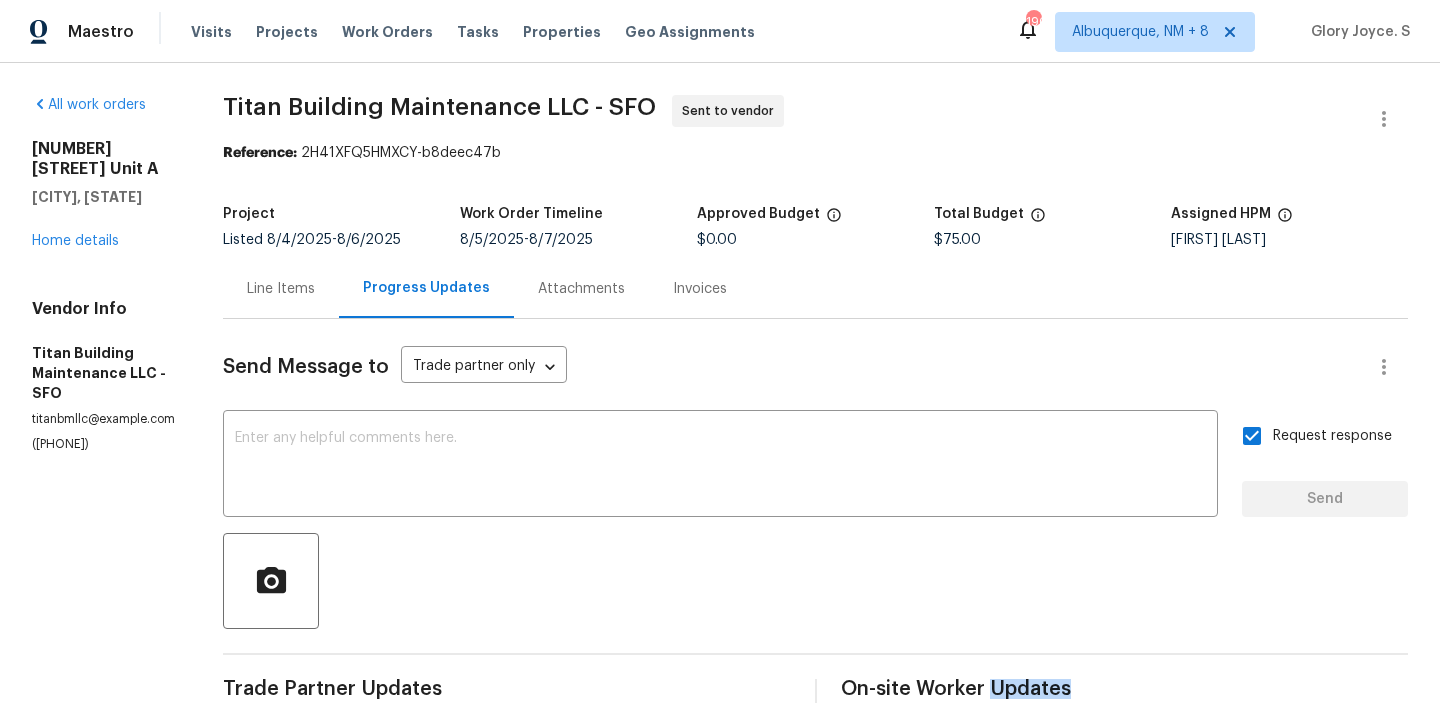 click on "Titan Building Maintenance LLC - SFO" at bounding box center [439, 107] 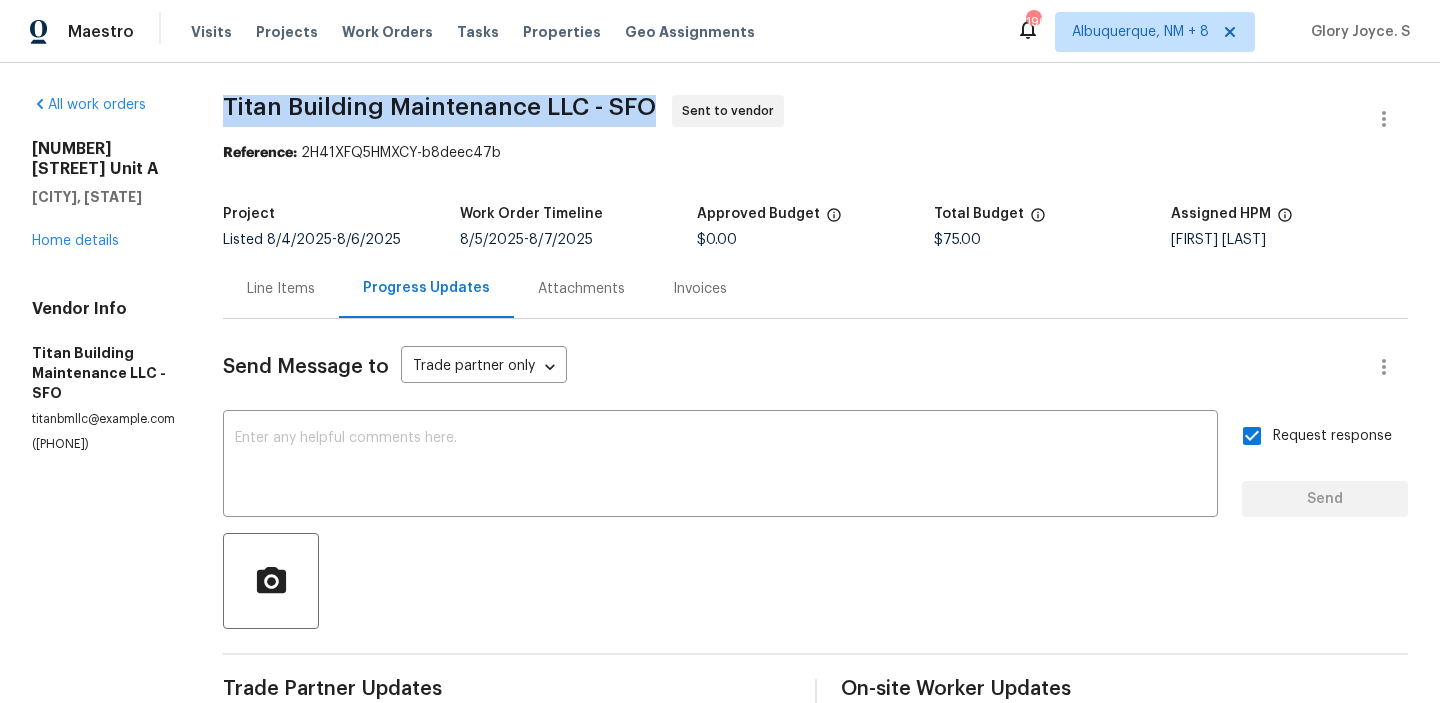 copy on "Titan Building Maintenance LLC - SFO" 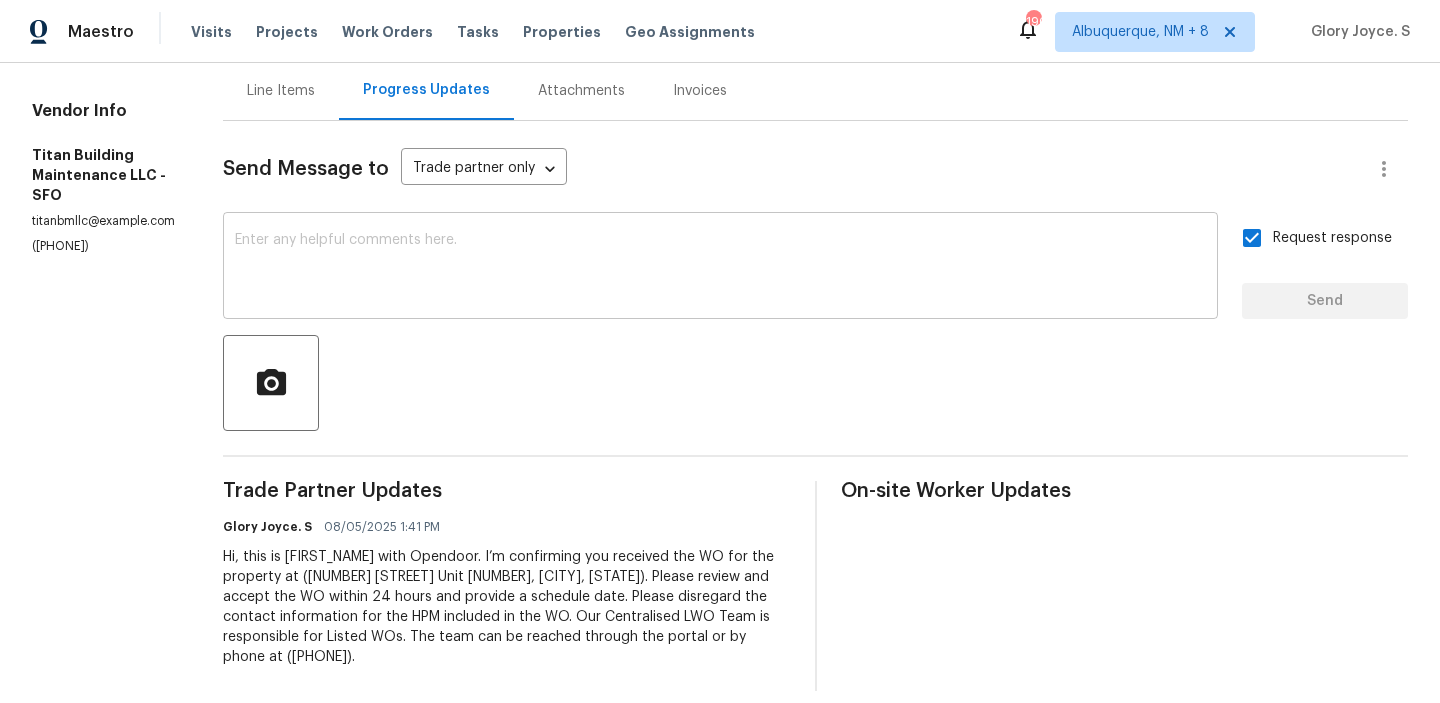 scroll, scrollTop: 0, scrollLeft: 0, axis: both 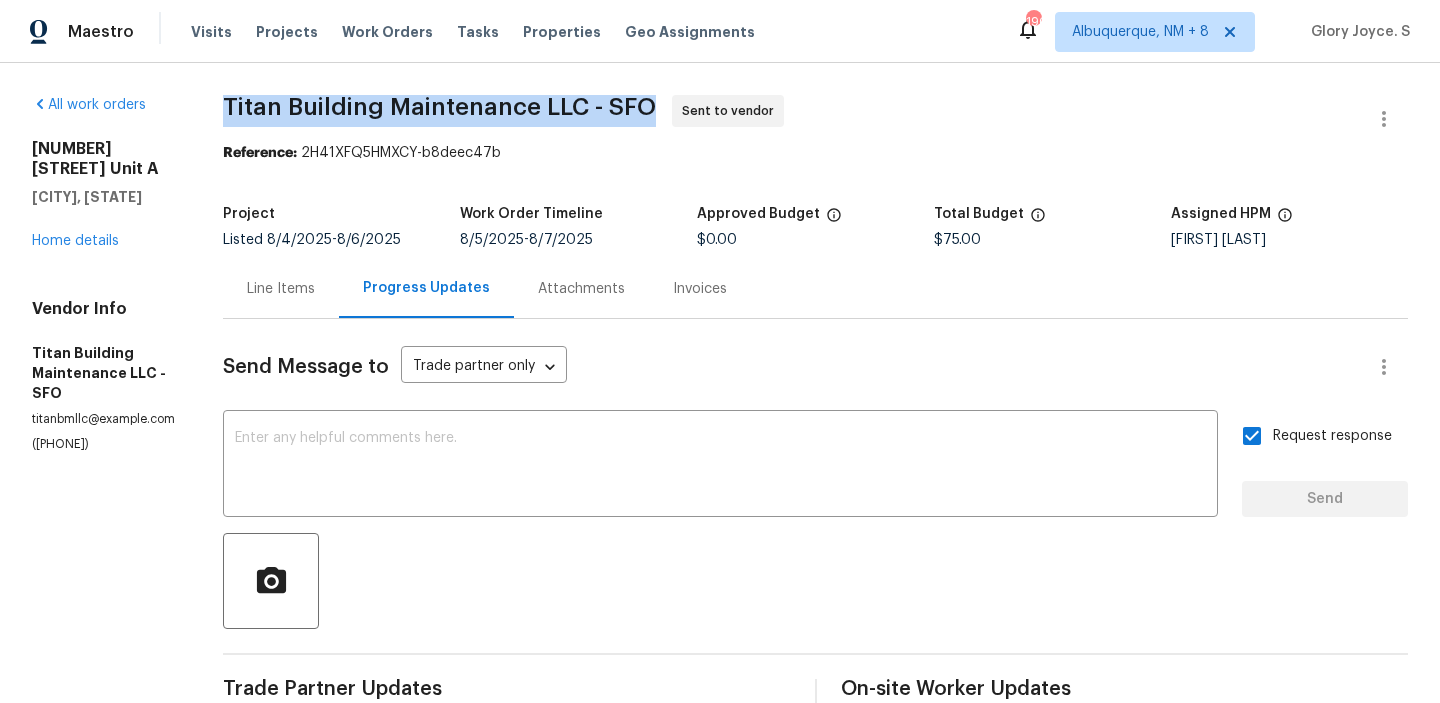 click on "Line Items" at bounding box center (281, 288) 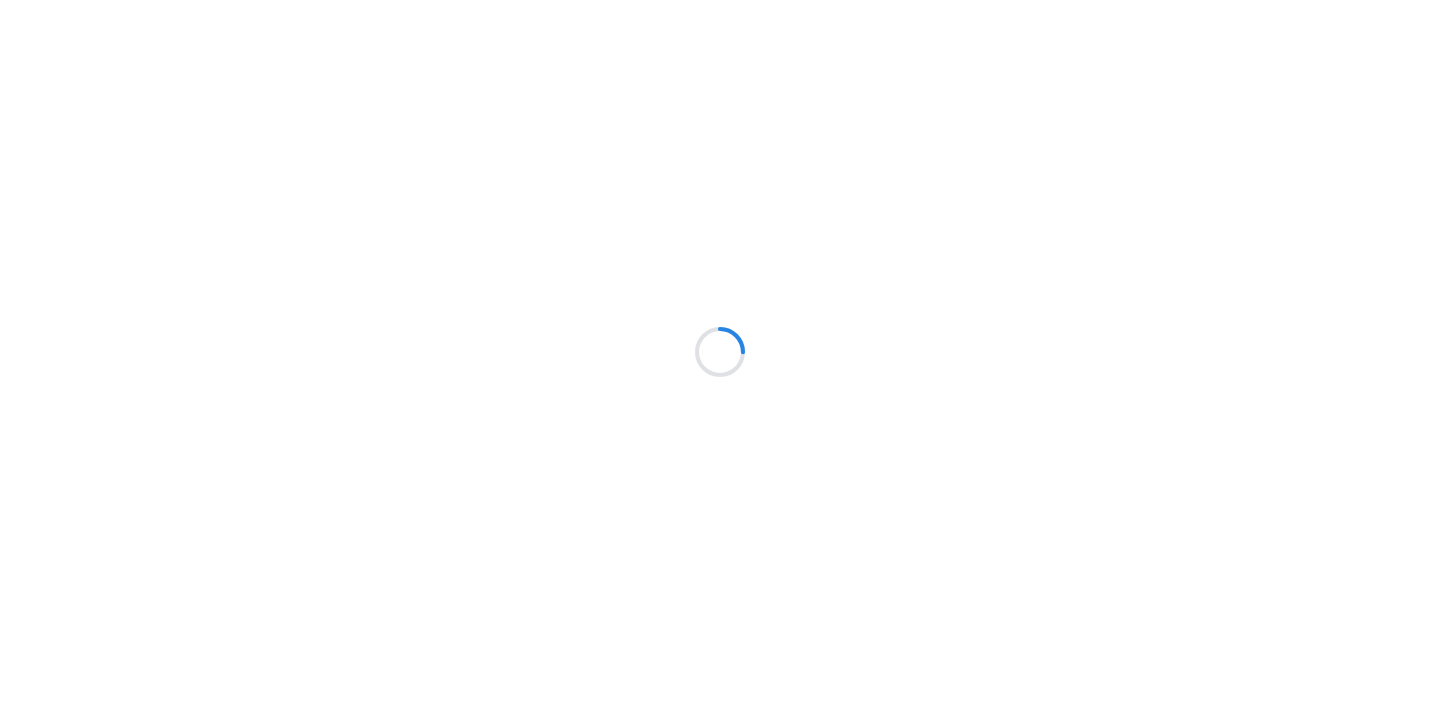 scroll, scrollTop: 0, scrollLeft: 0, axis: both 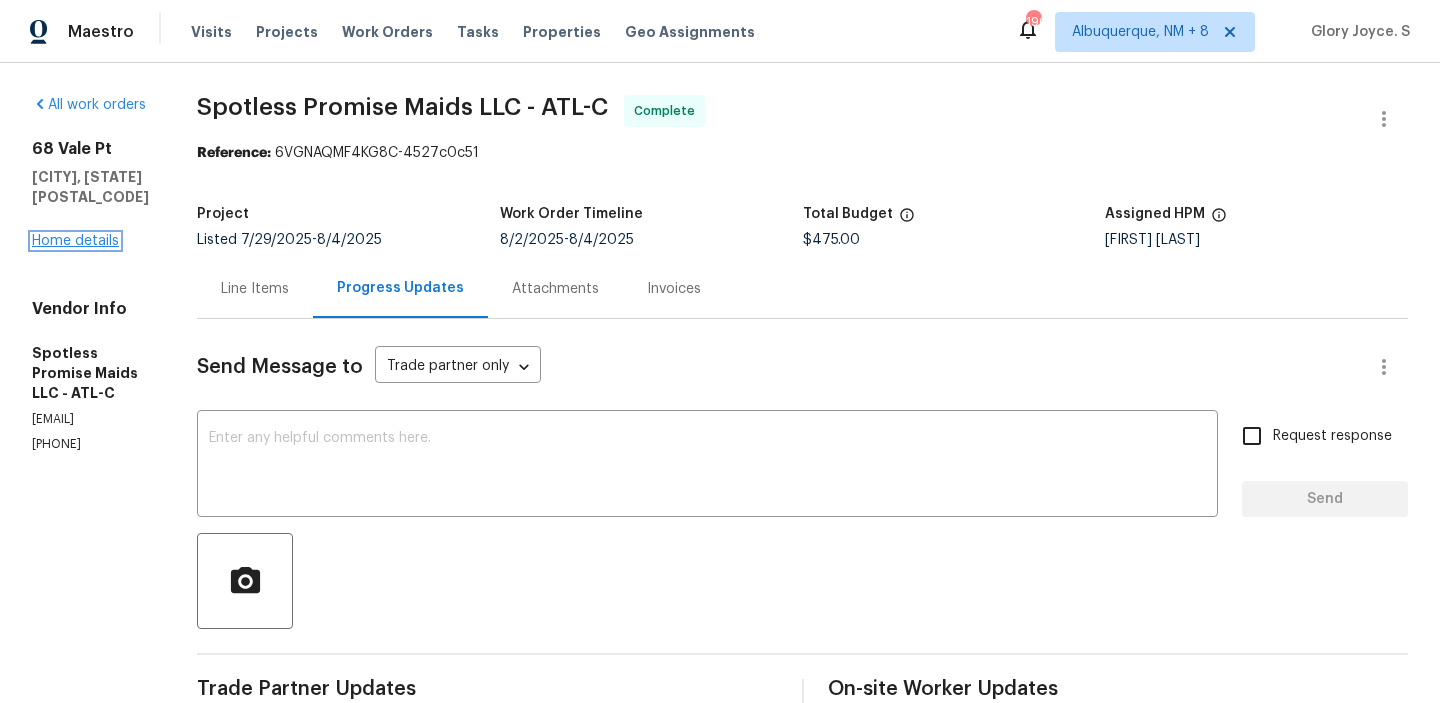 click on "Home details" at bounding box center [75, 241] 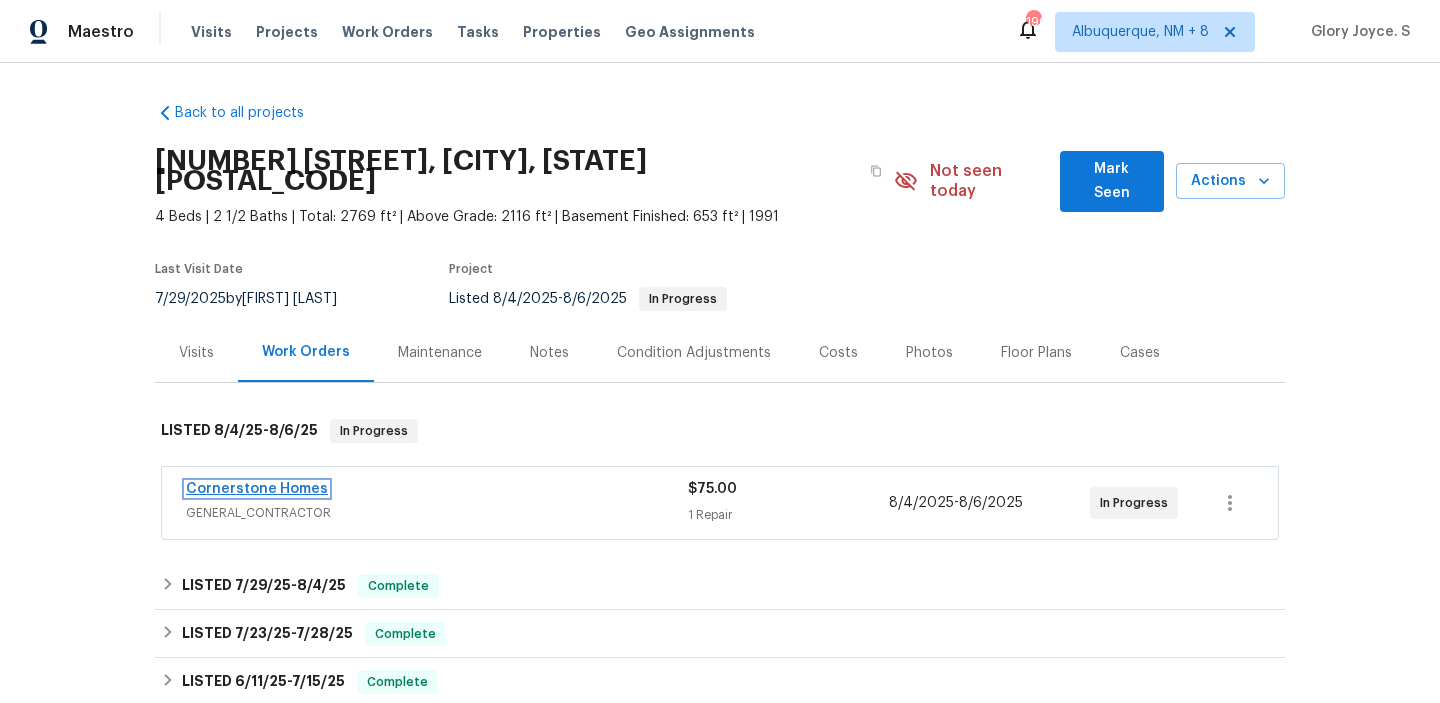 click on "Cornerstone Homes" at bounding box center [257, 489] 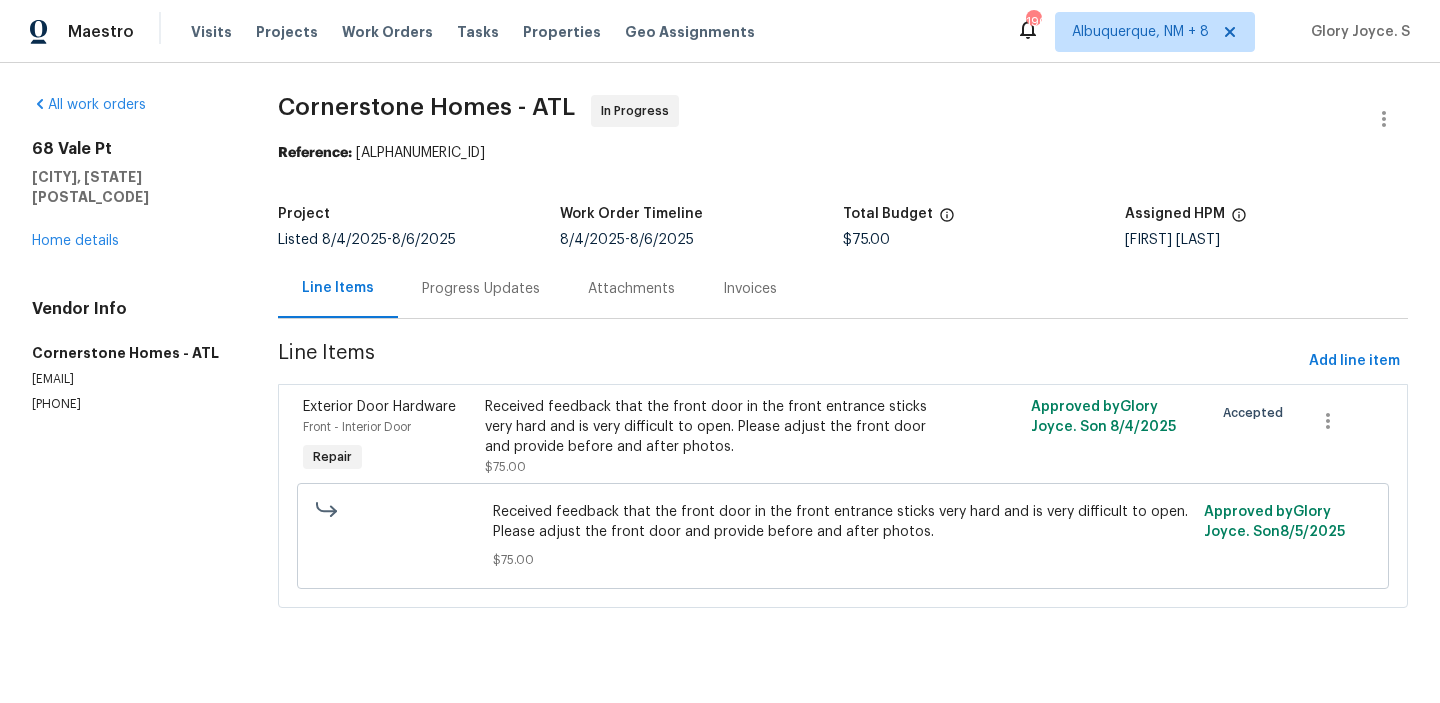 click on "Progress Updates" at bounding box center (481, 288) 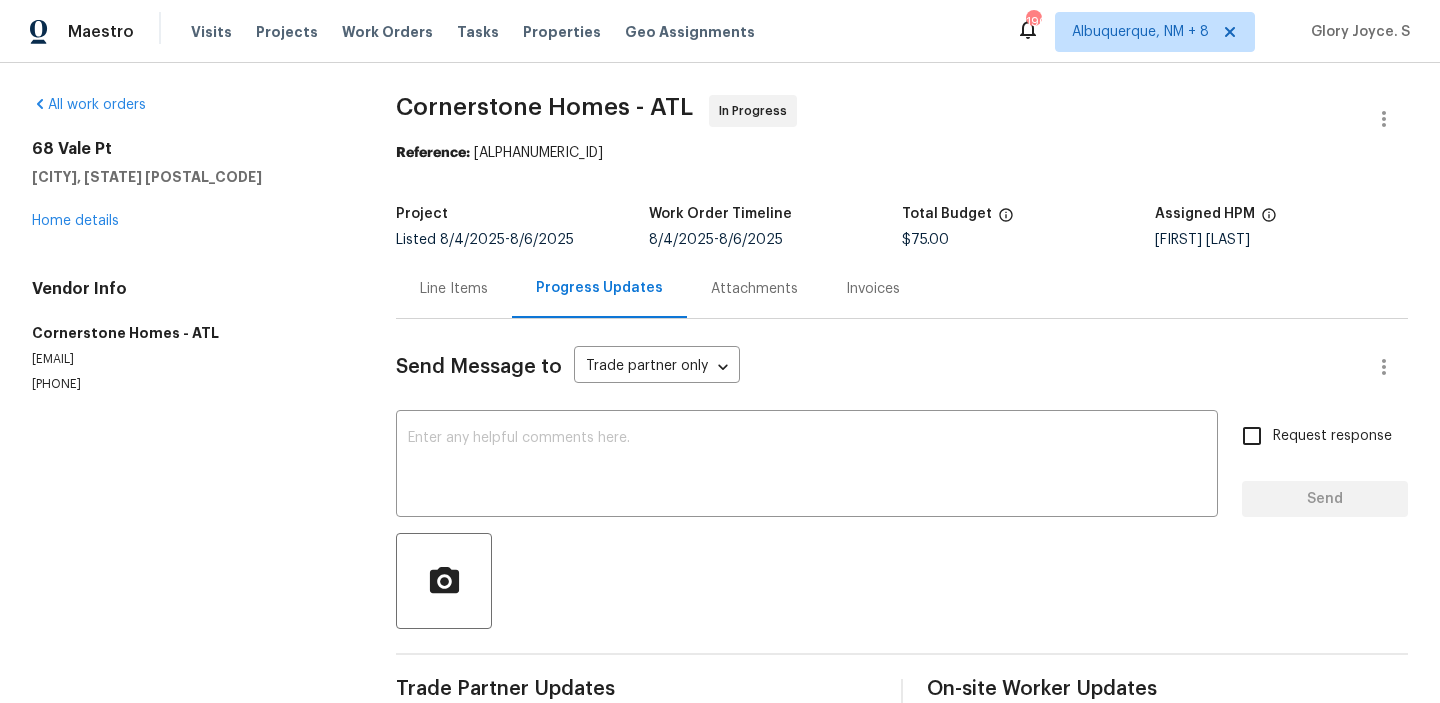 click on "Progress Updates" at bounding box center [599, 288] 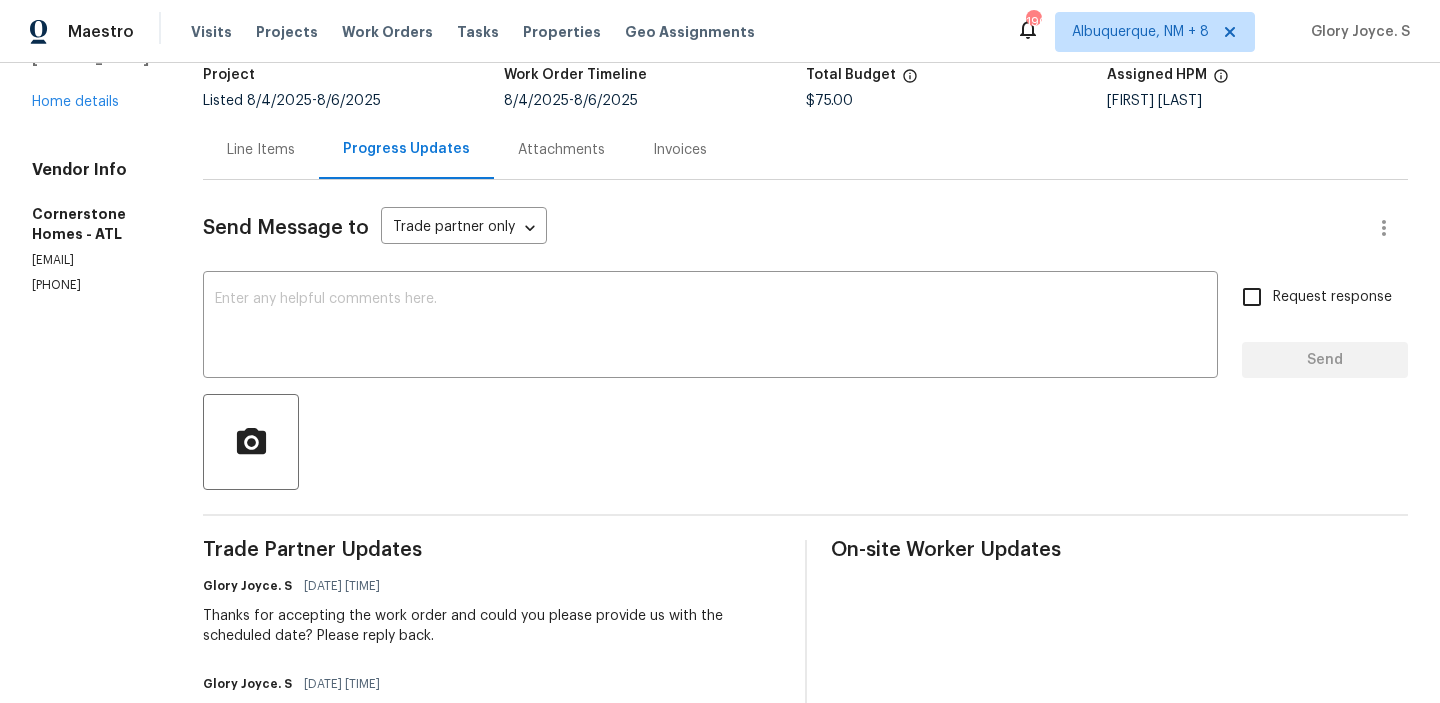 scroll, scrollTop: 0, scrollLeft: 0, axis: both 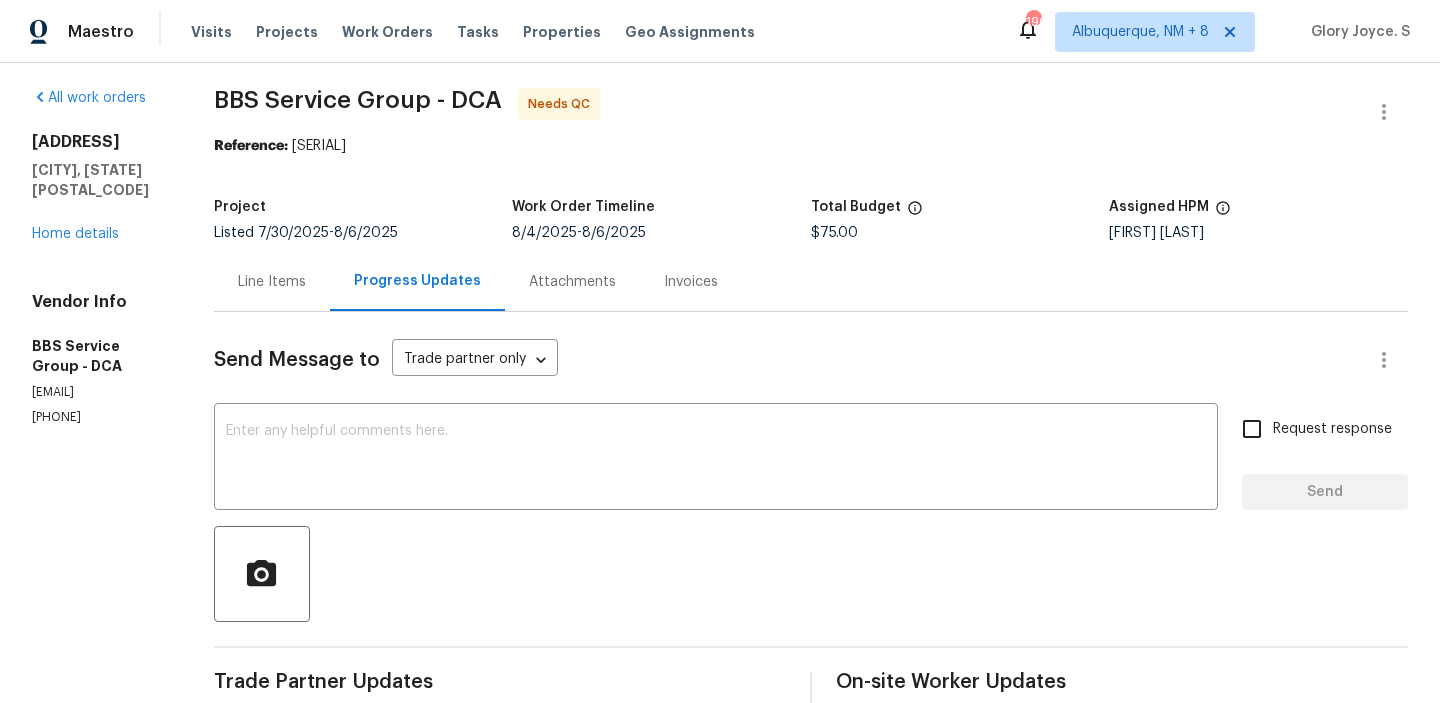 click on "All work orders [ADDRESS] Home details Vendor Info BBS Service Group - DCA [EMAIL] ([PHONE]) BBS Service Group - DCA Needs QC Reference:   [SERIAL] Project Listed   [DATE]  -  [DATE] Work Order Timeline [DATE]  -  [DATE] Total Budget $[PRICE] Assigned HPM [FIRST] [LAST] Line Items Progress Updates Attachments Invoices Send Message to Trade partner only Trade partner only ​ x ​ Request response Send Trade Partner Updates Admin [DATE] [TIME] Response Requested Onsite now Glory Joyce. S [DATE] [TIME] May we have an update on the progress of the work order that has been scheduled for today? We look forward to your updates. Glory Joyce. S [DATE] [TIME] Thanks for accepting the work order and for scheduling it. Kindly keep us posted with the updates tomorrow. Admin [DATE] [TIME] Glory Joyce. S [DATE] [TIME] On-site Worker Updates" at bounding box center [720, 661] 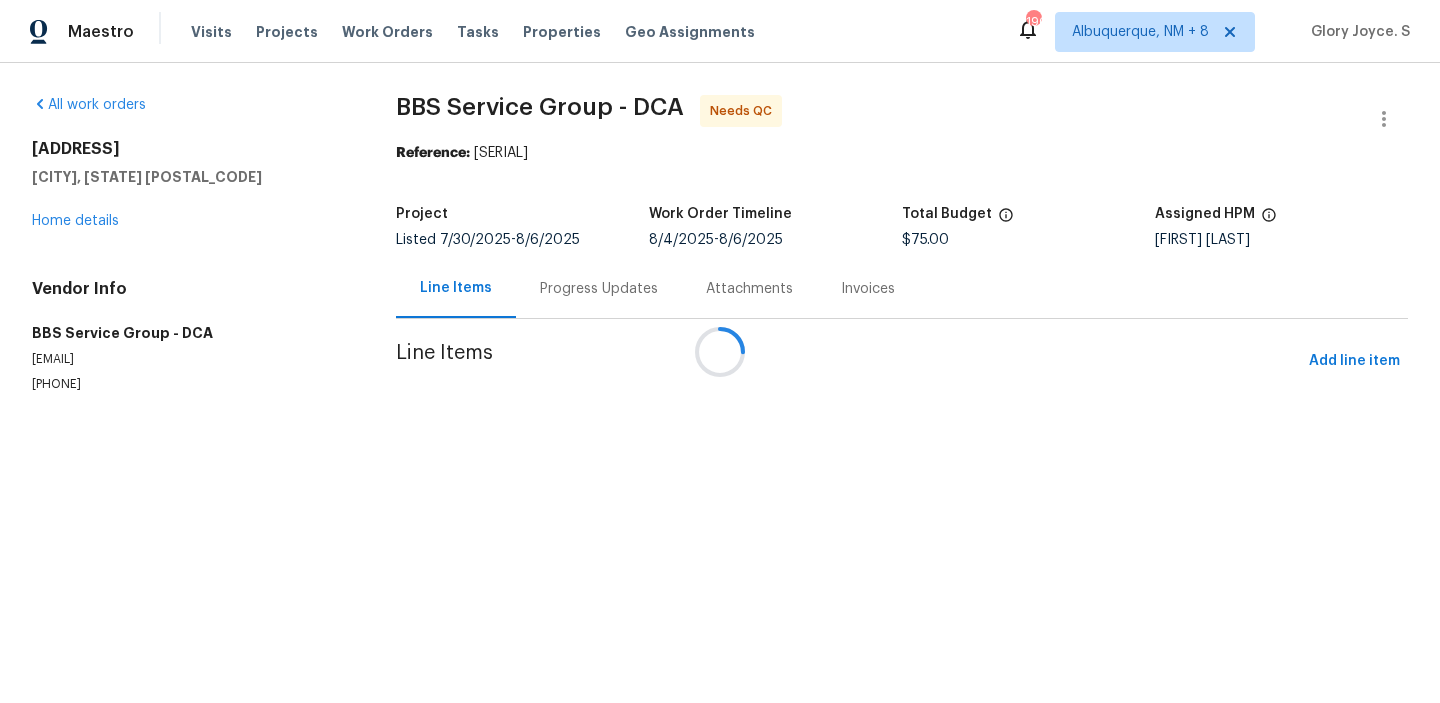 scroll, scrollTop: 0, scrollLeft: 0, axis: both 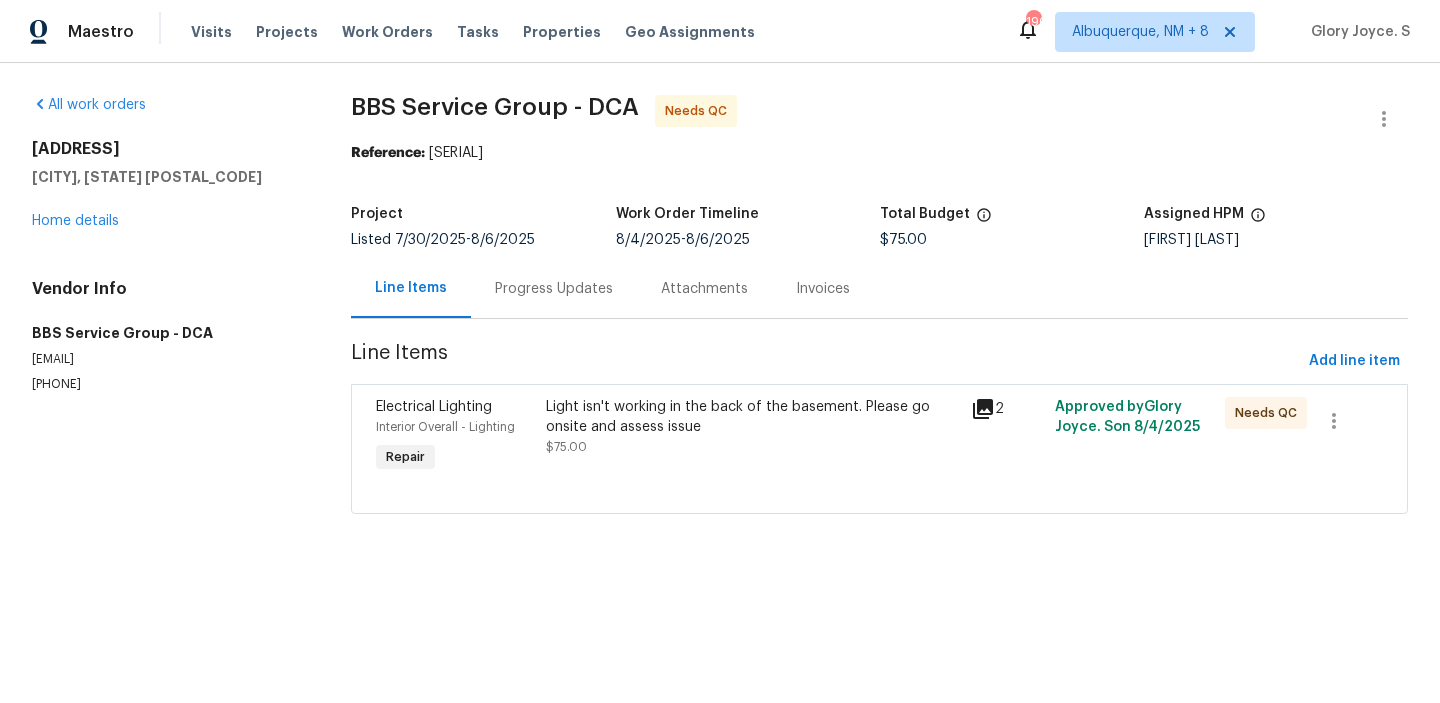 click on "Light isn't working in the back of the basement. Please go onsite and assess issue $[PRICE]" at bounding box center [752, 427] 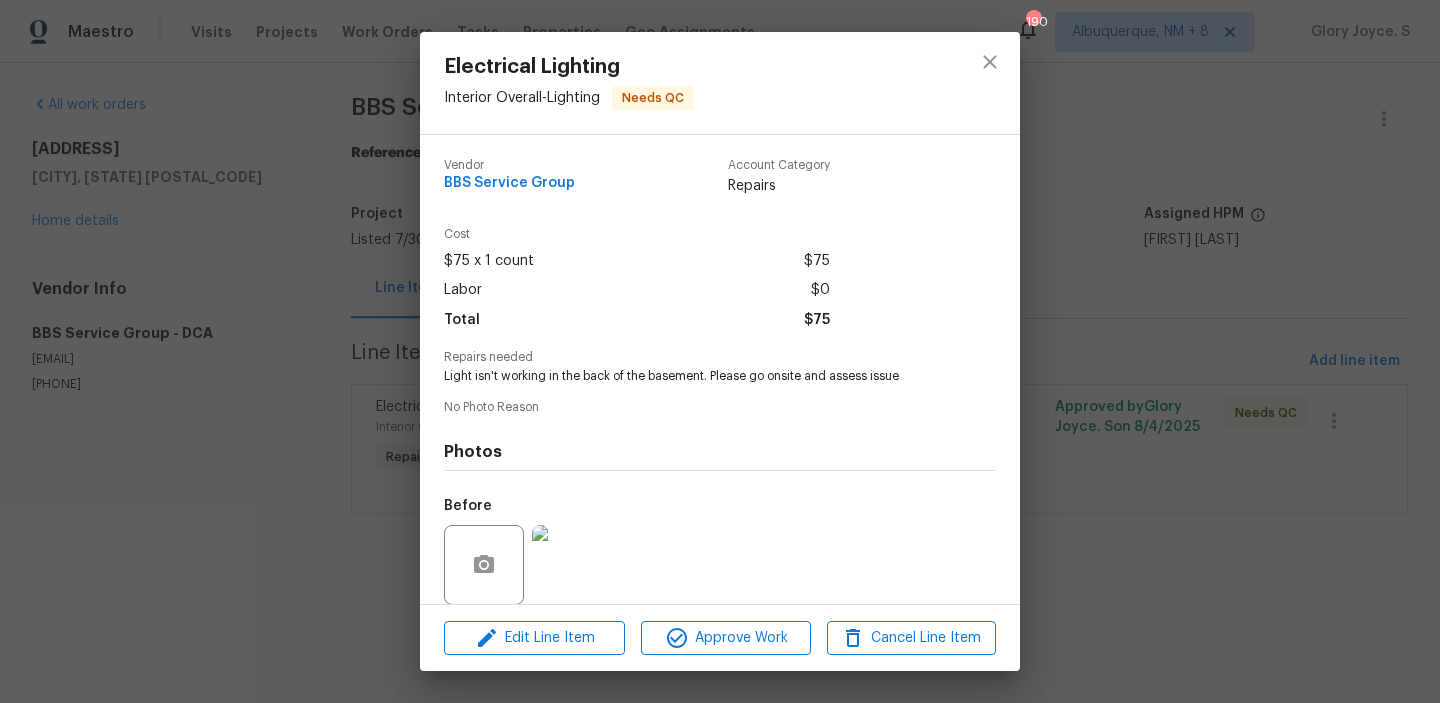 scroll, scrollTop: 150, scrollLeft: 0, axis: vertical 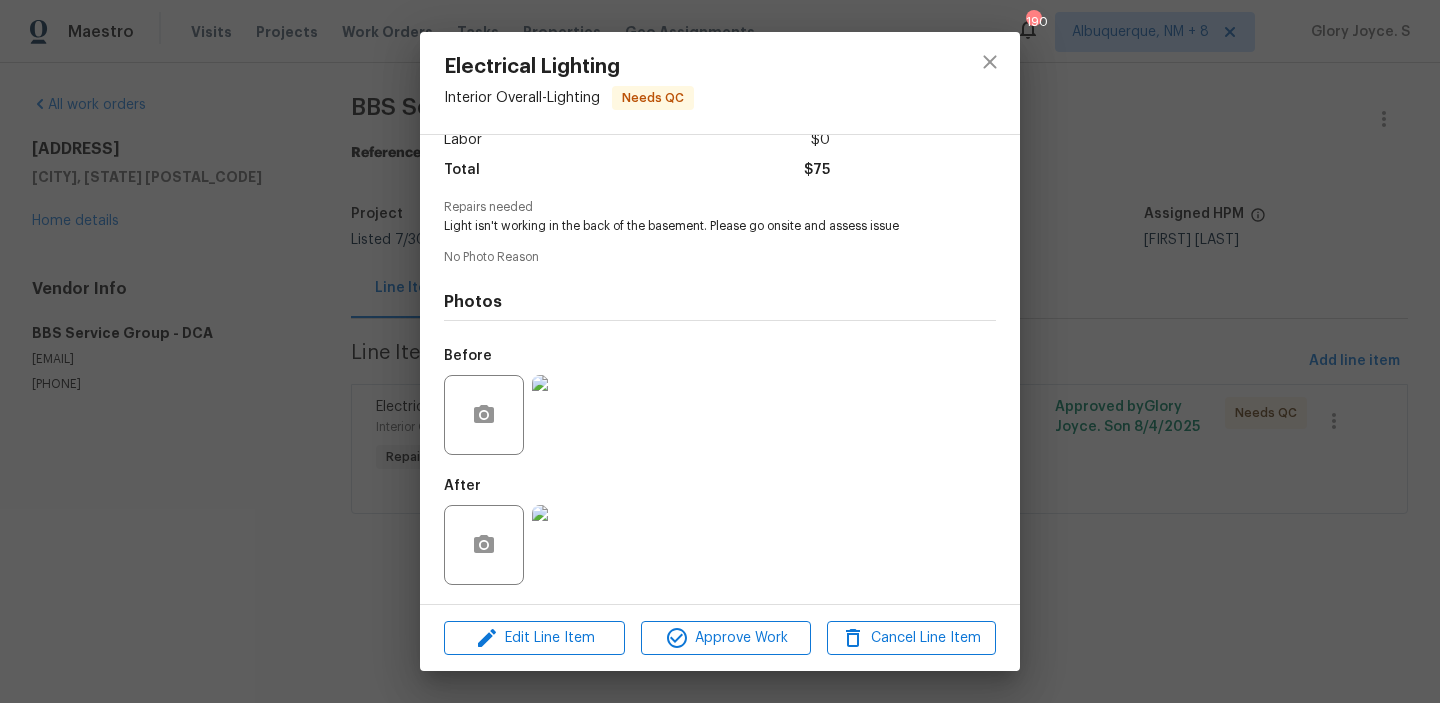 click at bounding box center (572, 545) 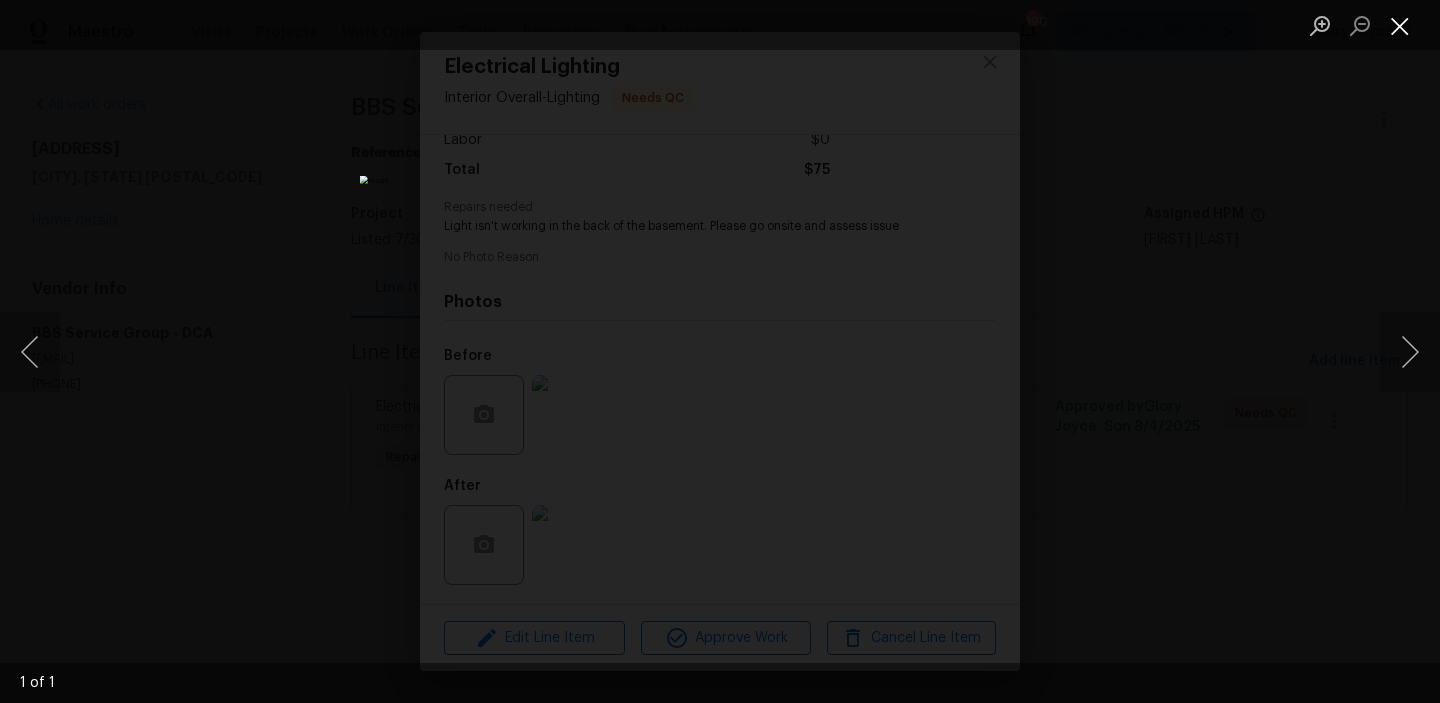 click at bounding box center (1400, 25) 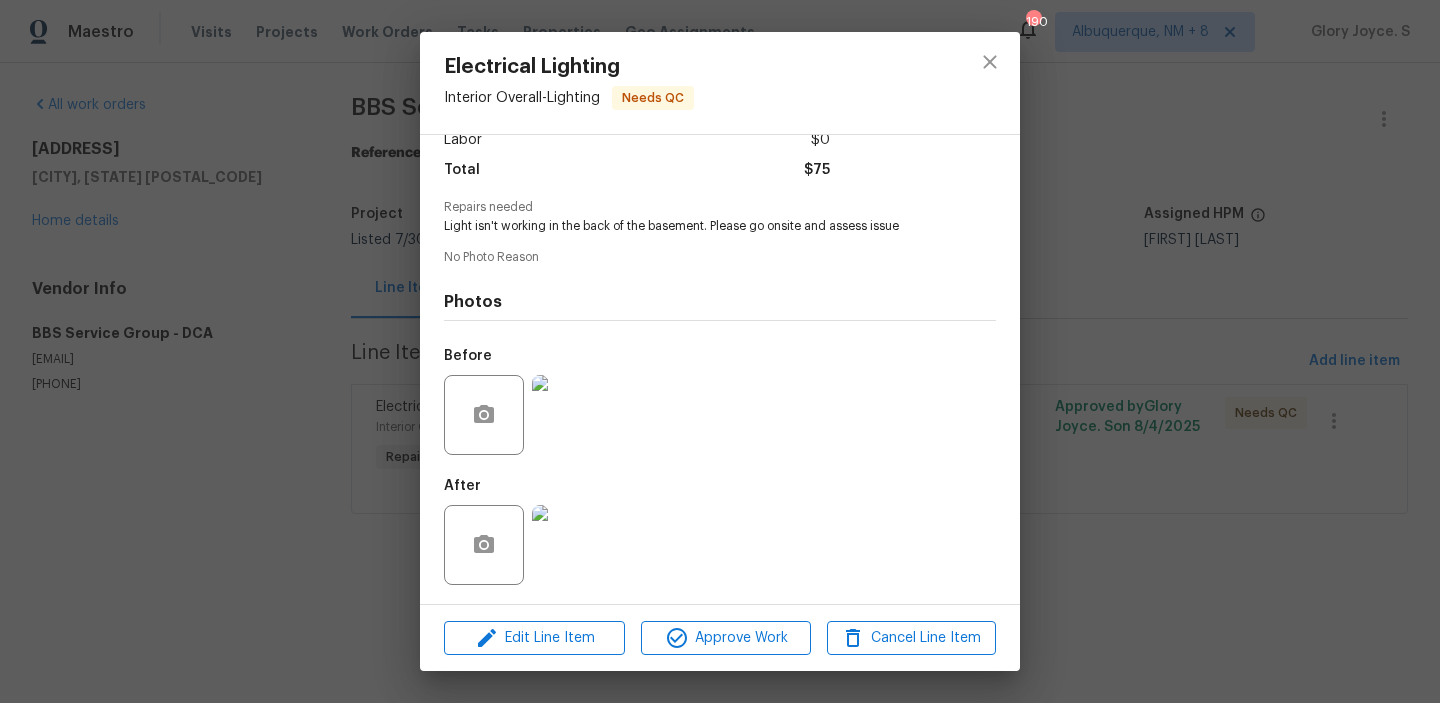 click at bounding box center (572, 415) 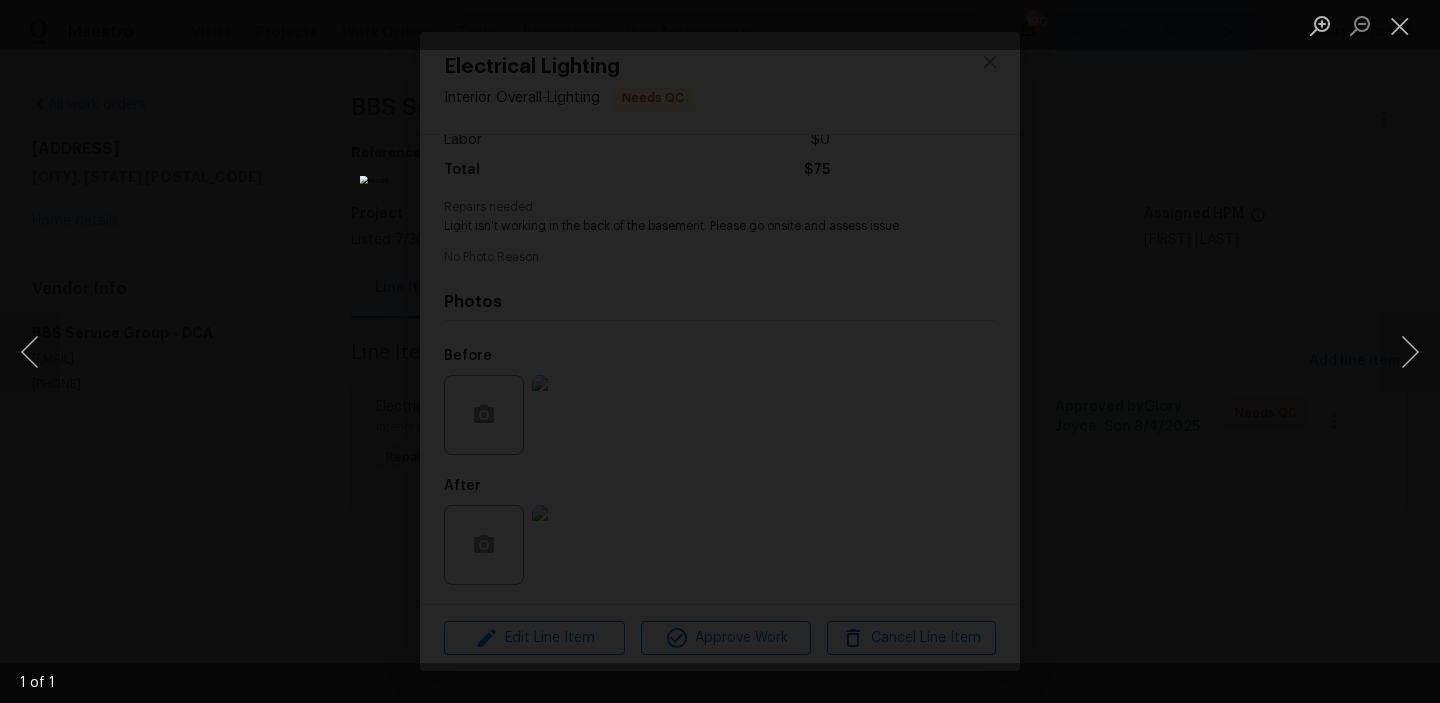 click at bounding box center [720, 351] 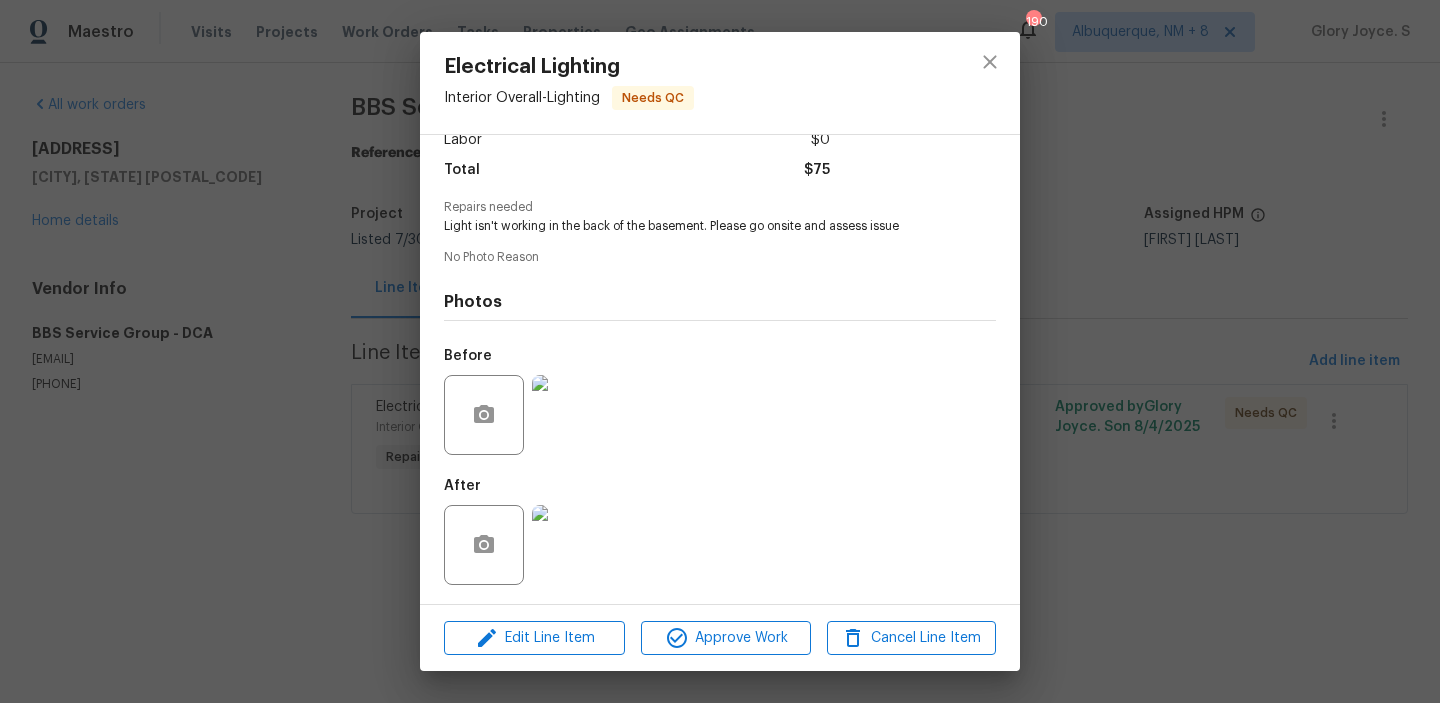 click on "Electrical Lighting Interior Overall  -  Lighting Needs QC Vendor BBS Service Group Account Category Repairs Cost $75 x 1 count $75 Labor $0 Total $75 Repairs needed Light isn't working in the back of the basement. Please go onsite and assess issue No Photo Reason   Photos Before After  Edit Line Item  Approve Work  Cancel Line Item" at bounding box center [720, 351] 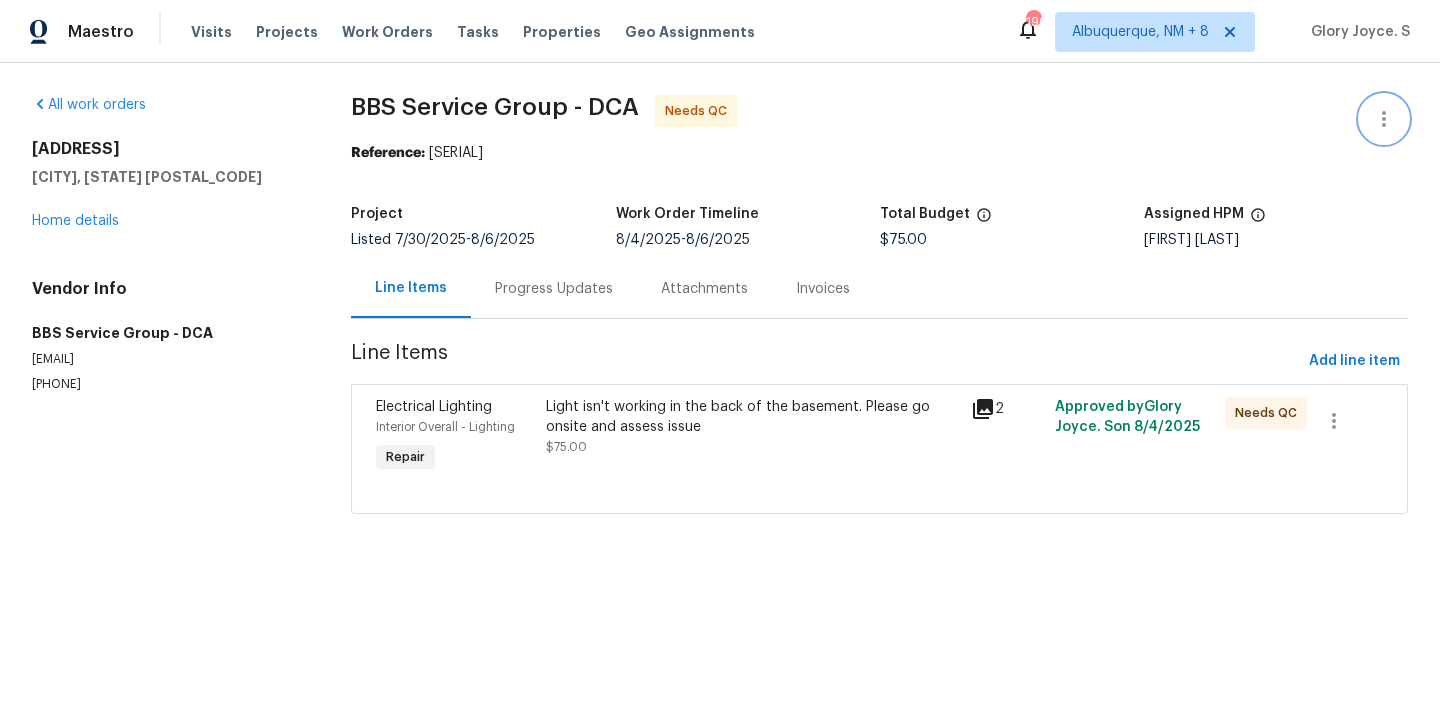 click 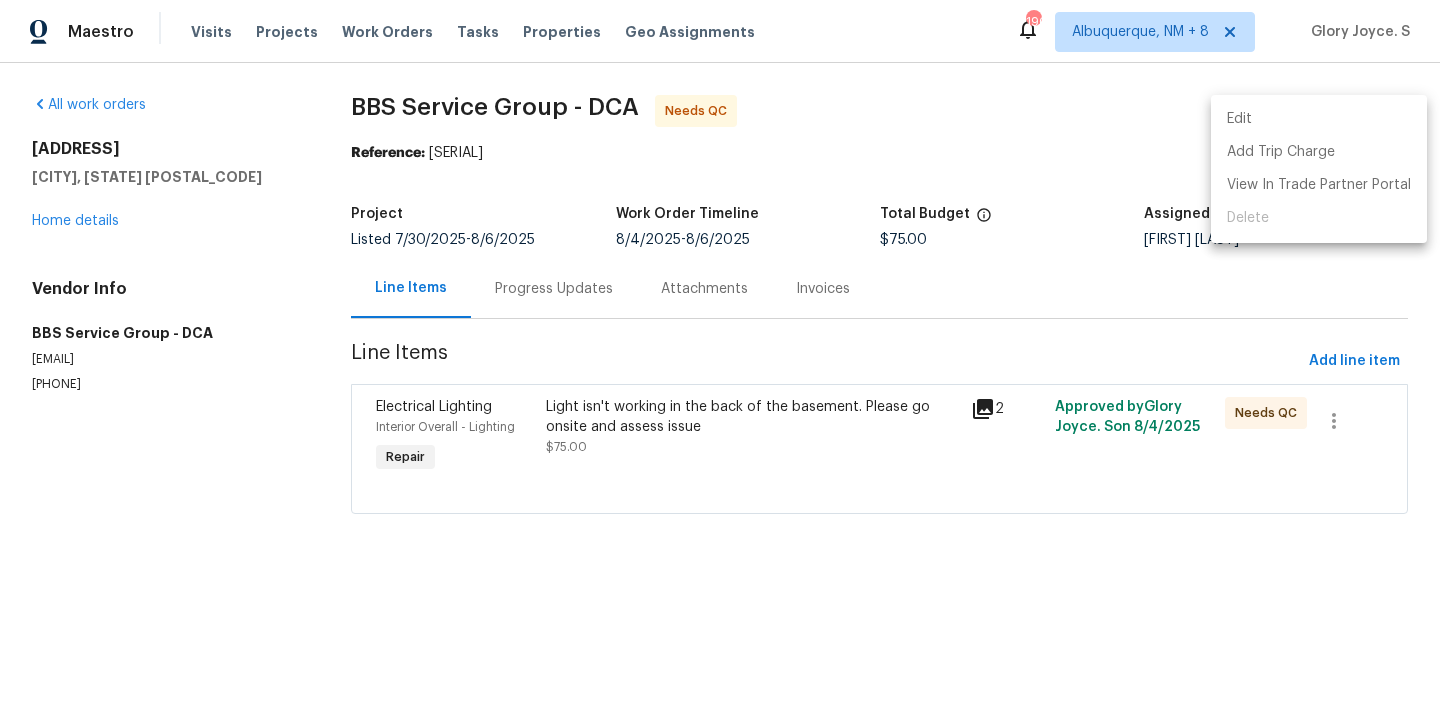 click on "Edit" at bounding box center [1319, 119] 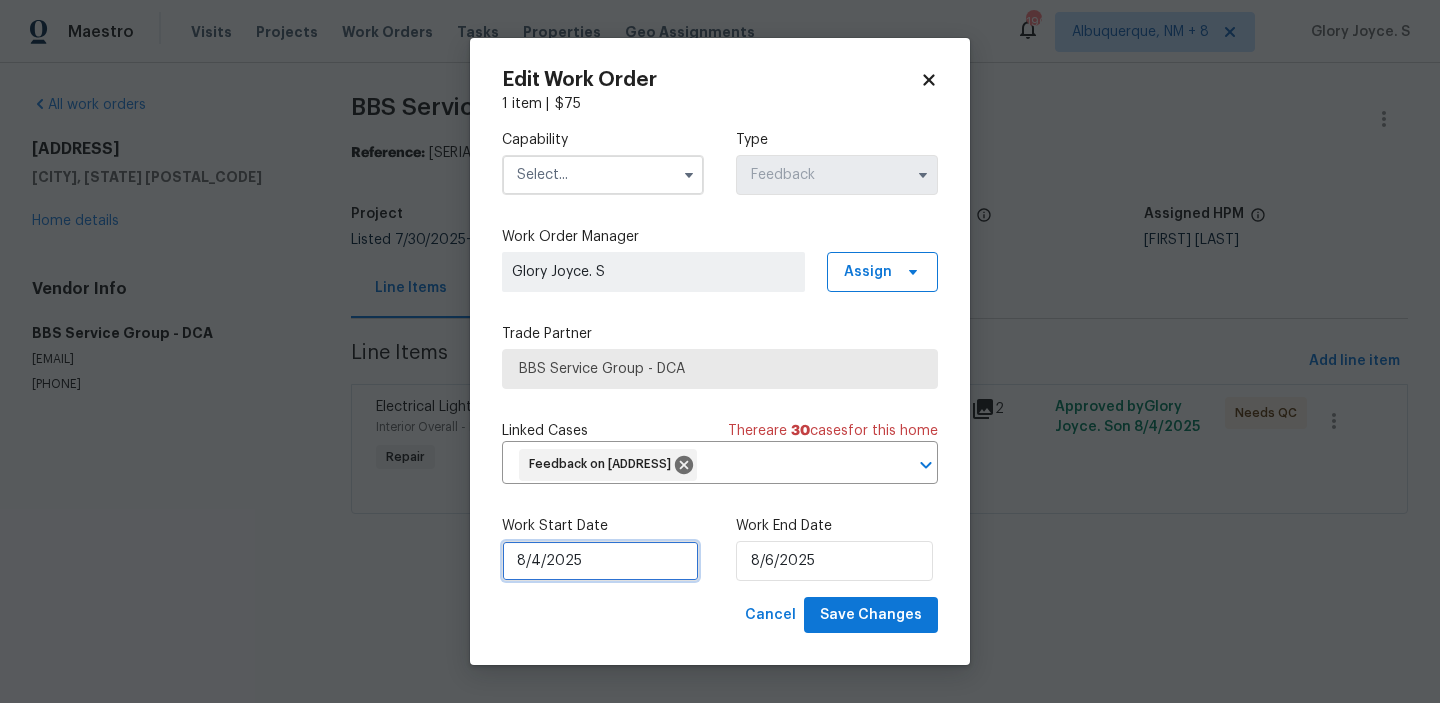 click on "8/4/2025" at bounding box center (600, 561) 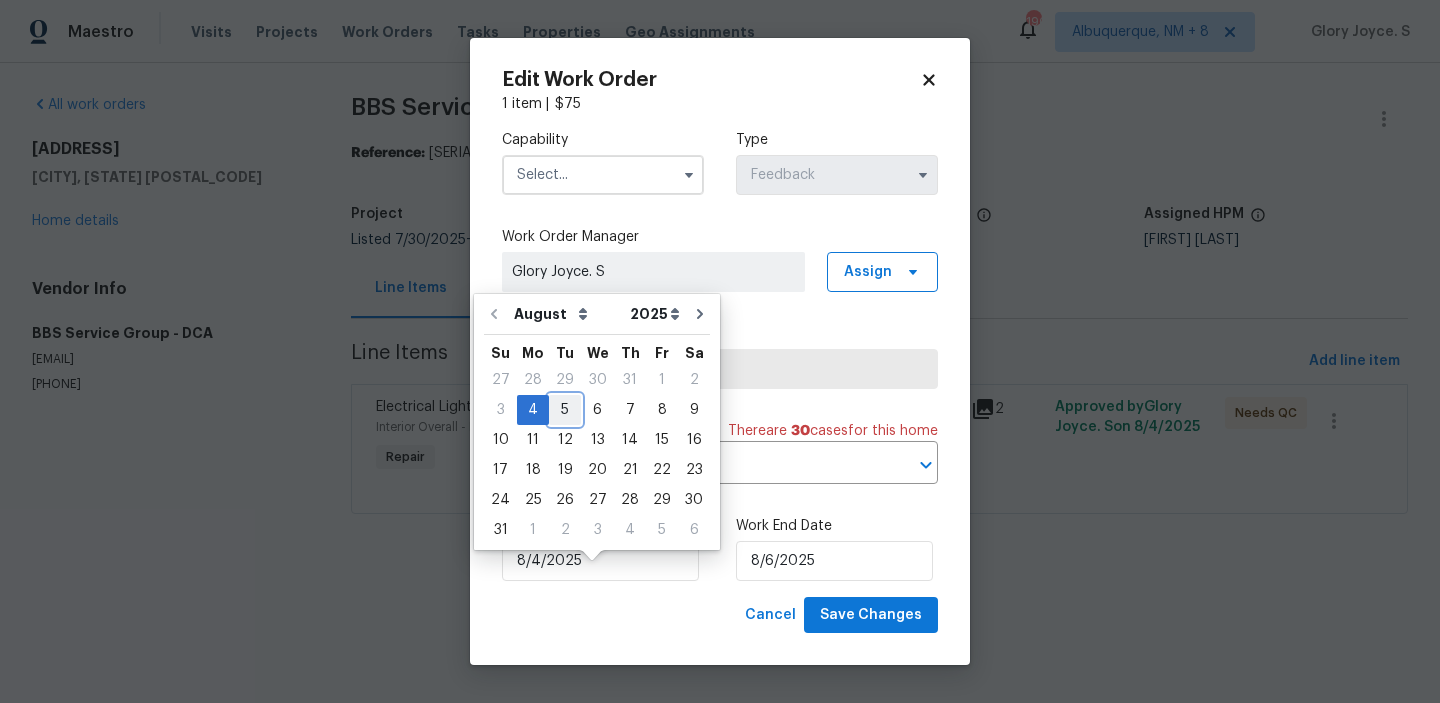 click on "5" at bounding box center [565, 410] 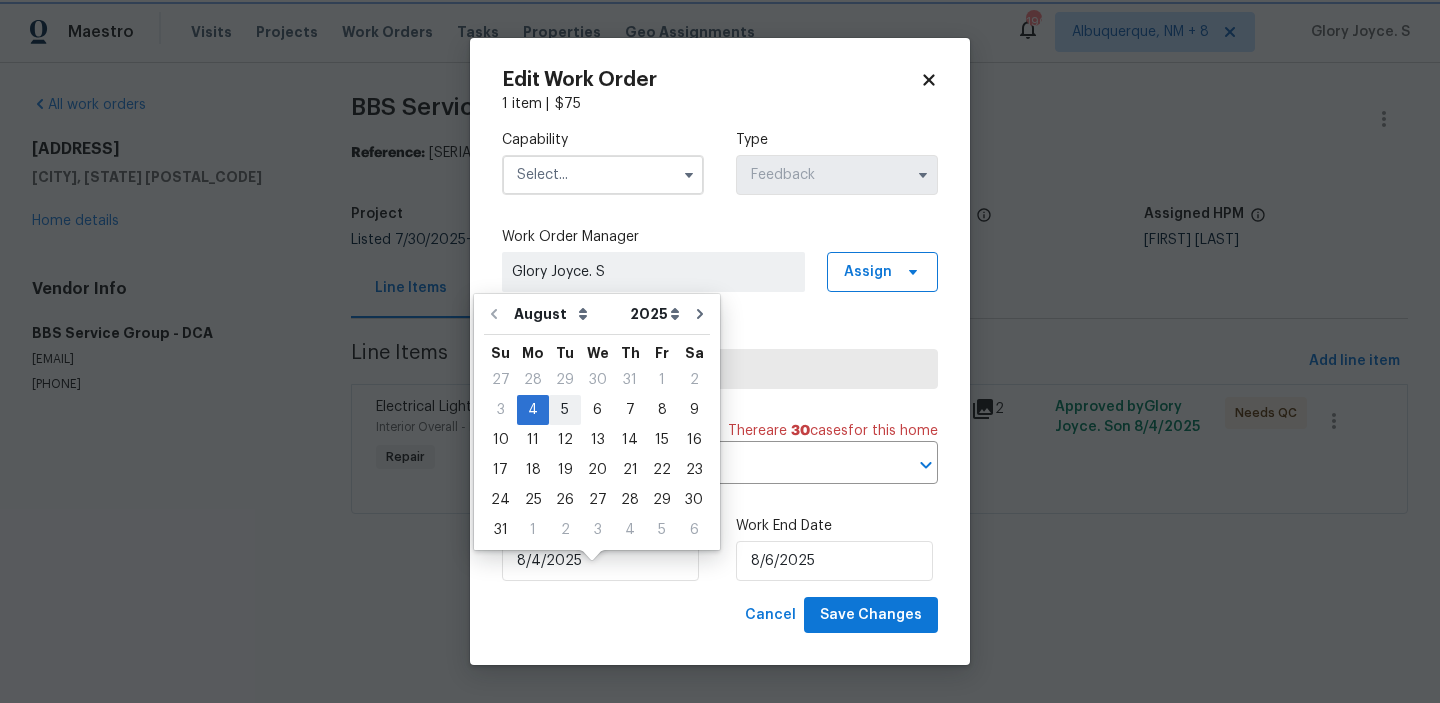 type on "8/5/2025" 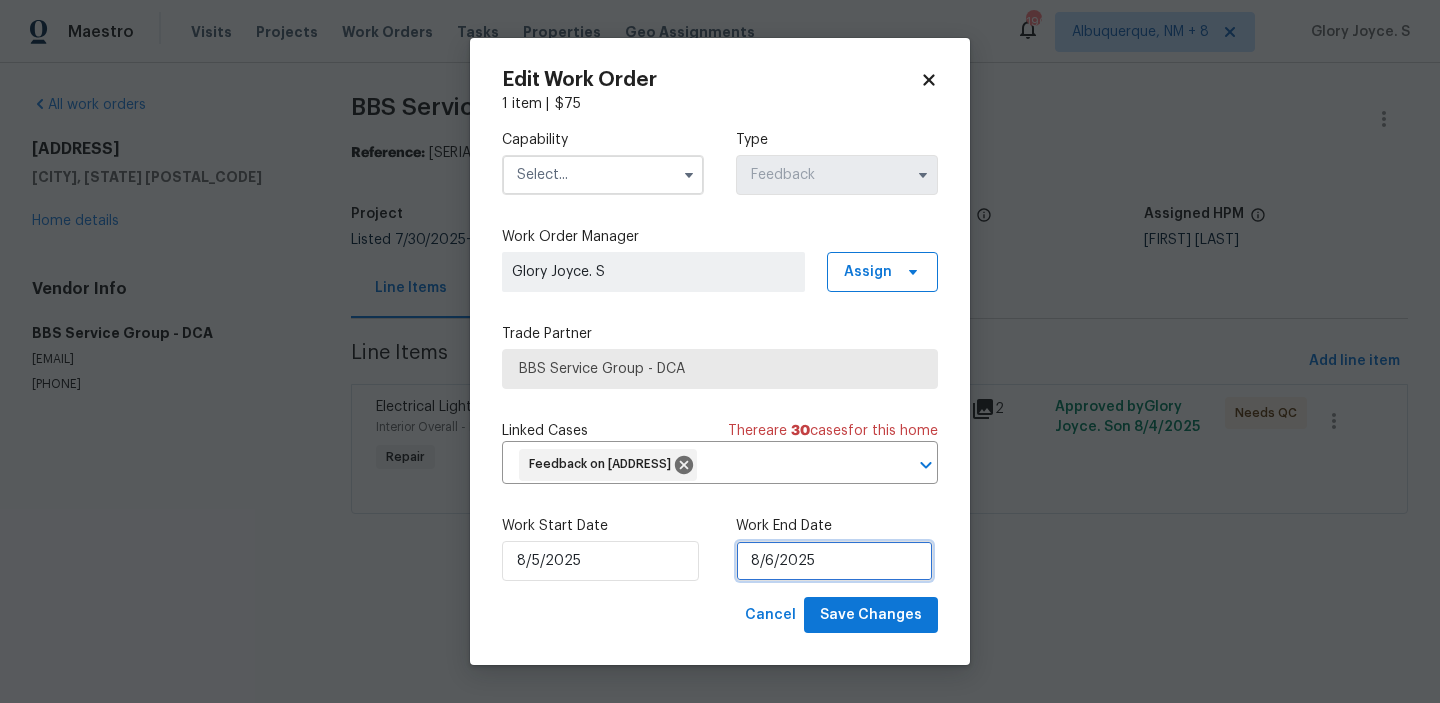 click on "8/6/2025" at bounding box center [834, 561] 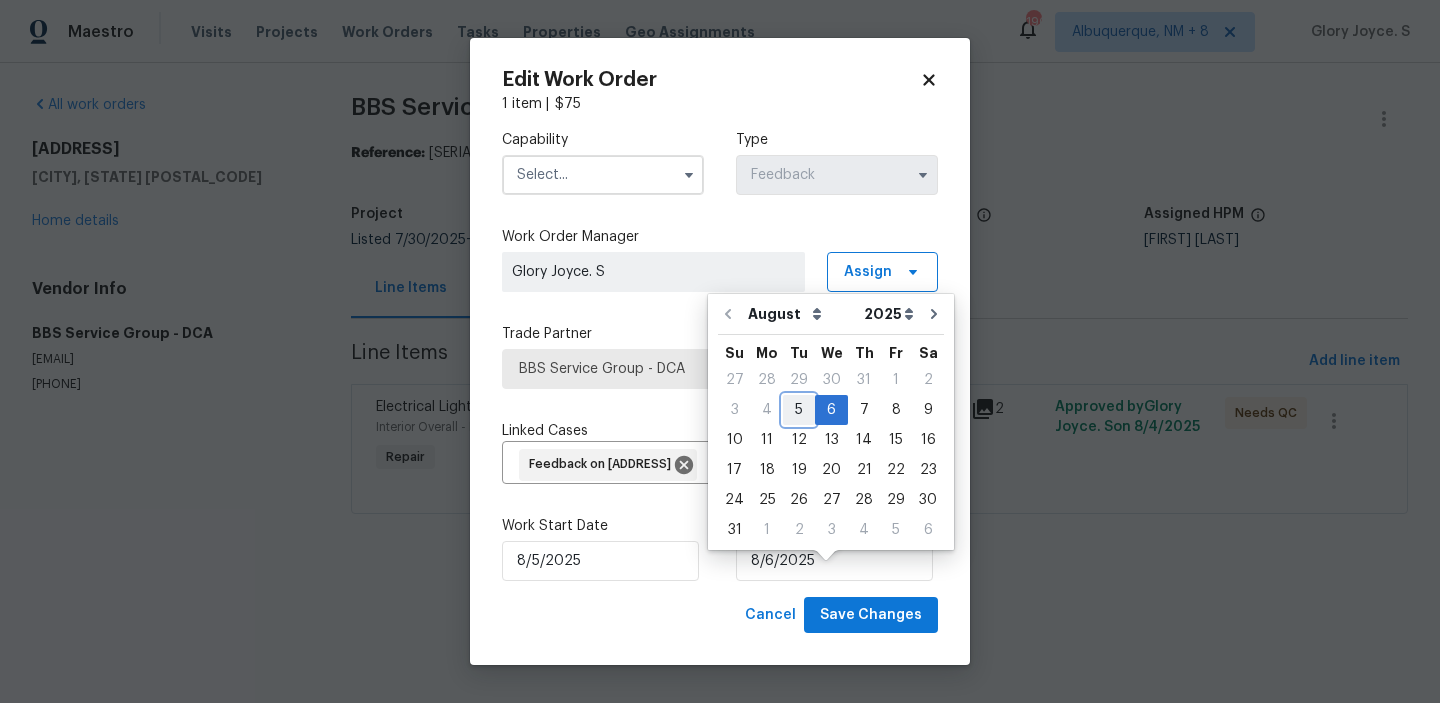 click on "5" at bounding box center [799, 410] 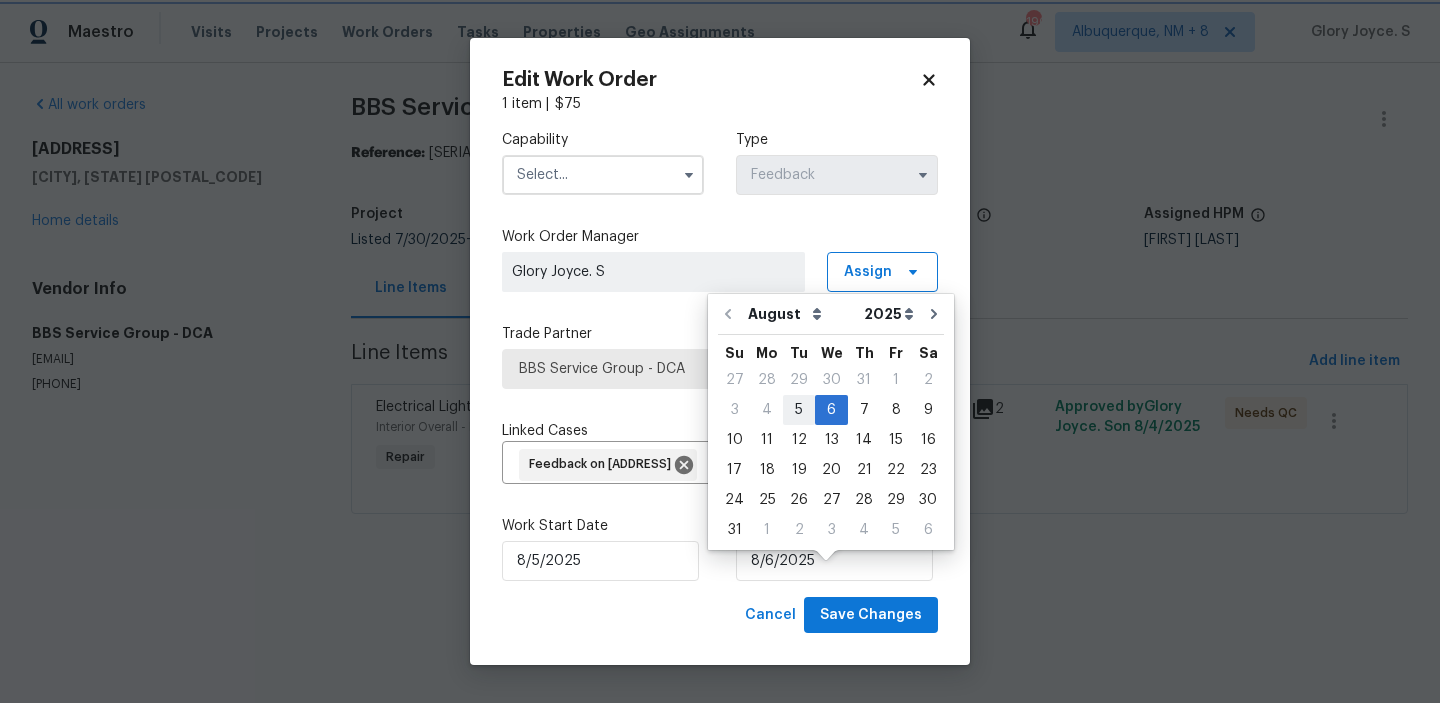 type on "8/5/2025" 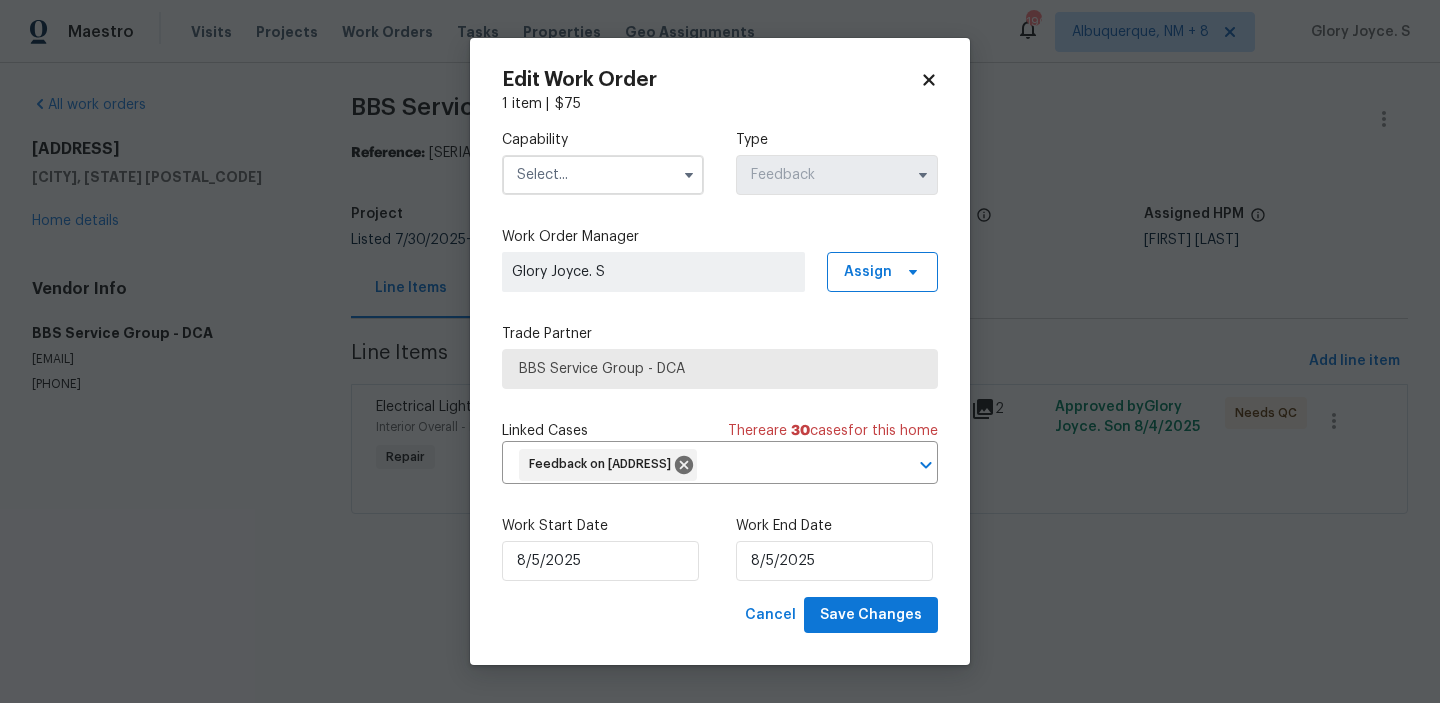 click at bounding box center (603, 175) 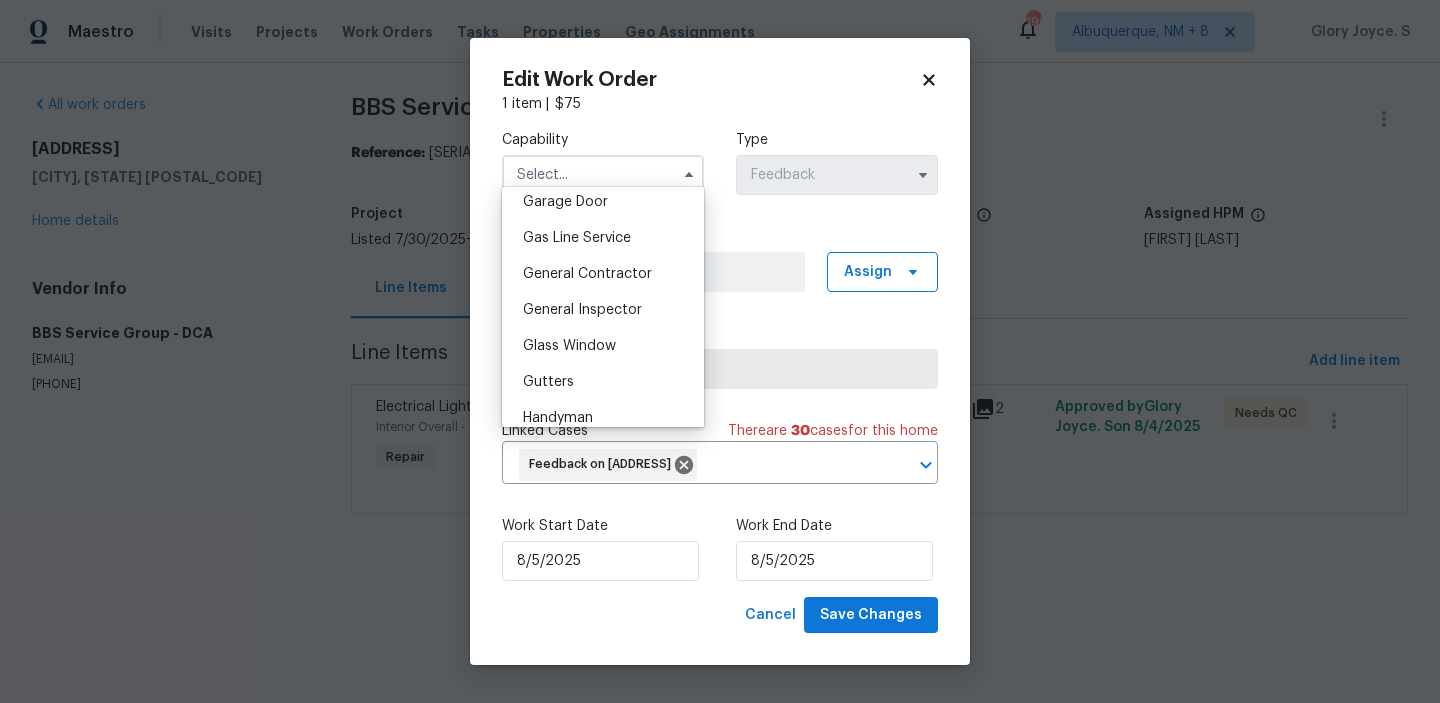 scroll, scrollTop: 951, scrollLeft: 0, axis: vertical 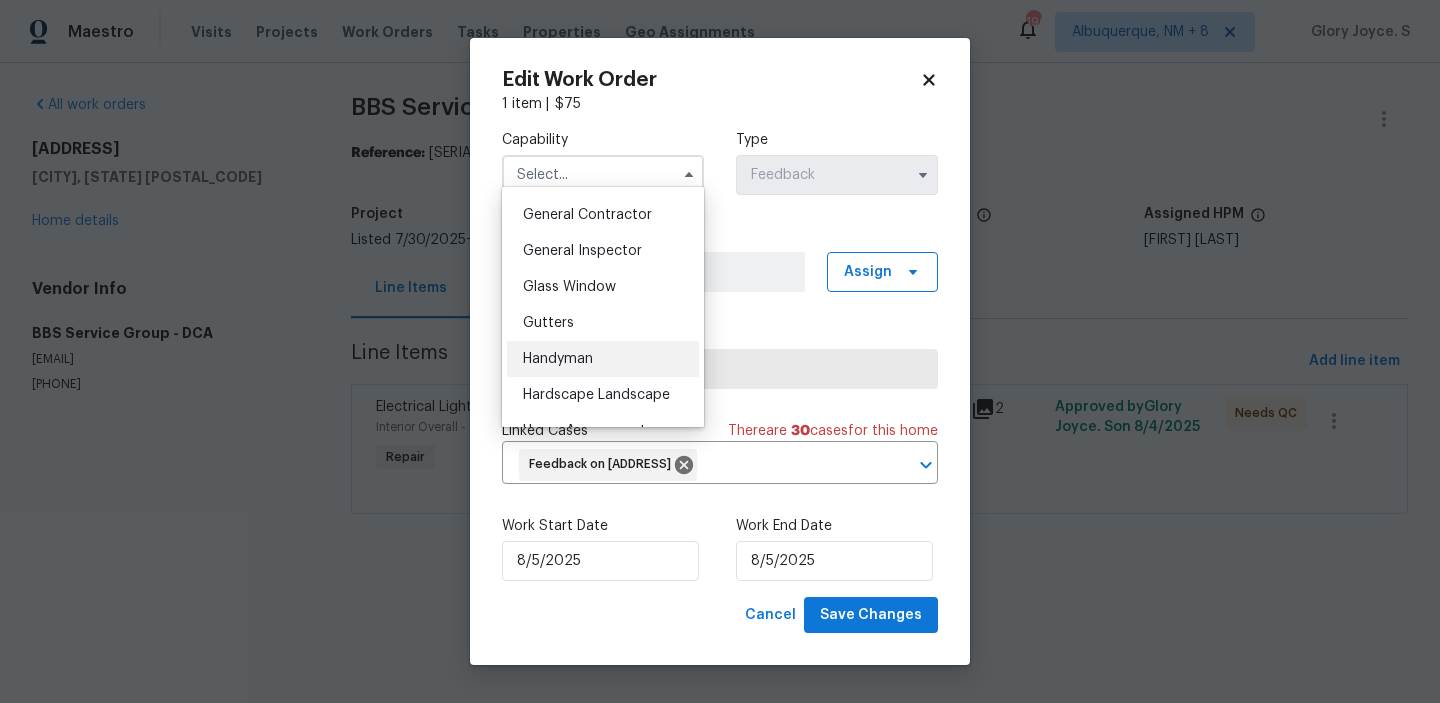 click on "Handyman" at bounding box center (558, 359) 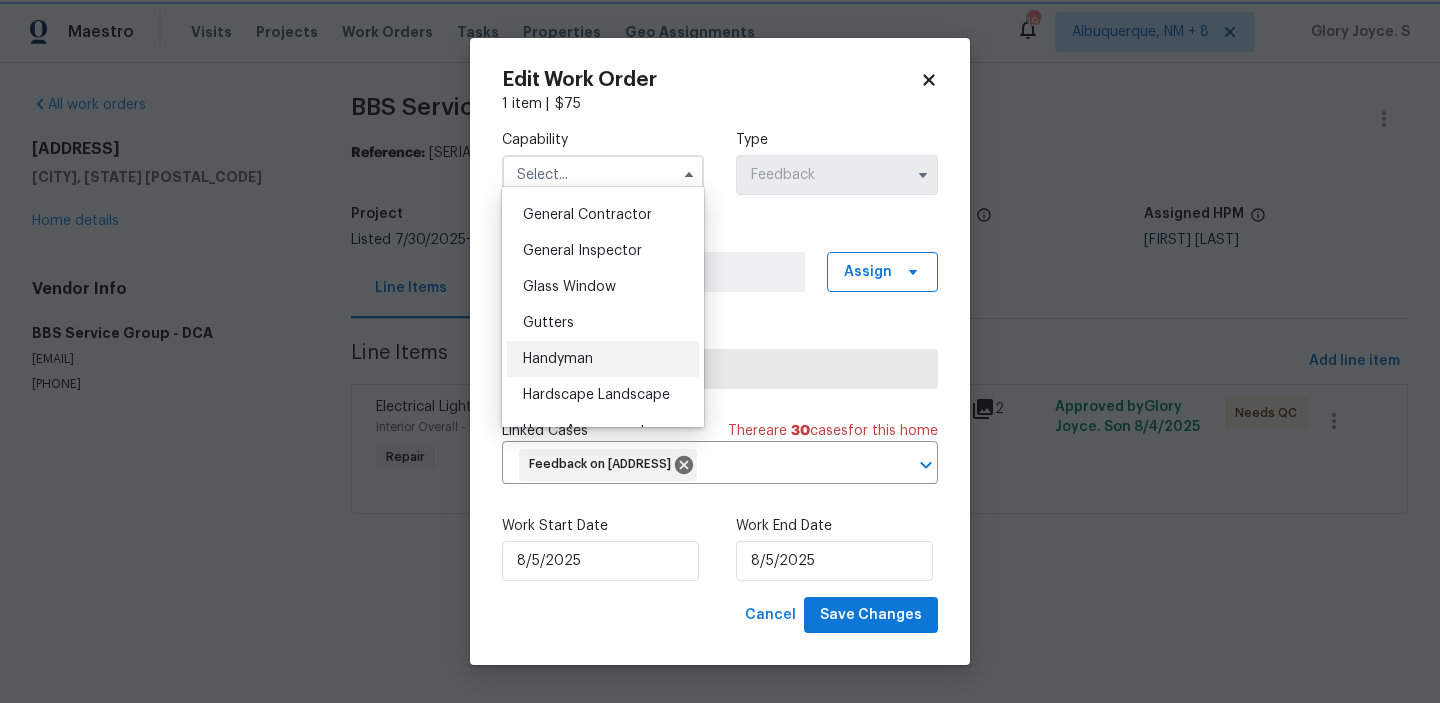 type on "Handyman" 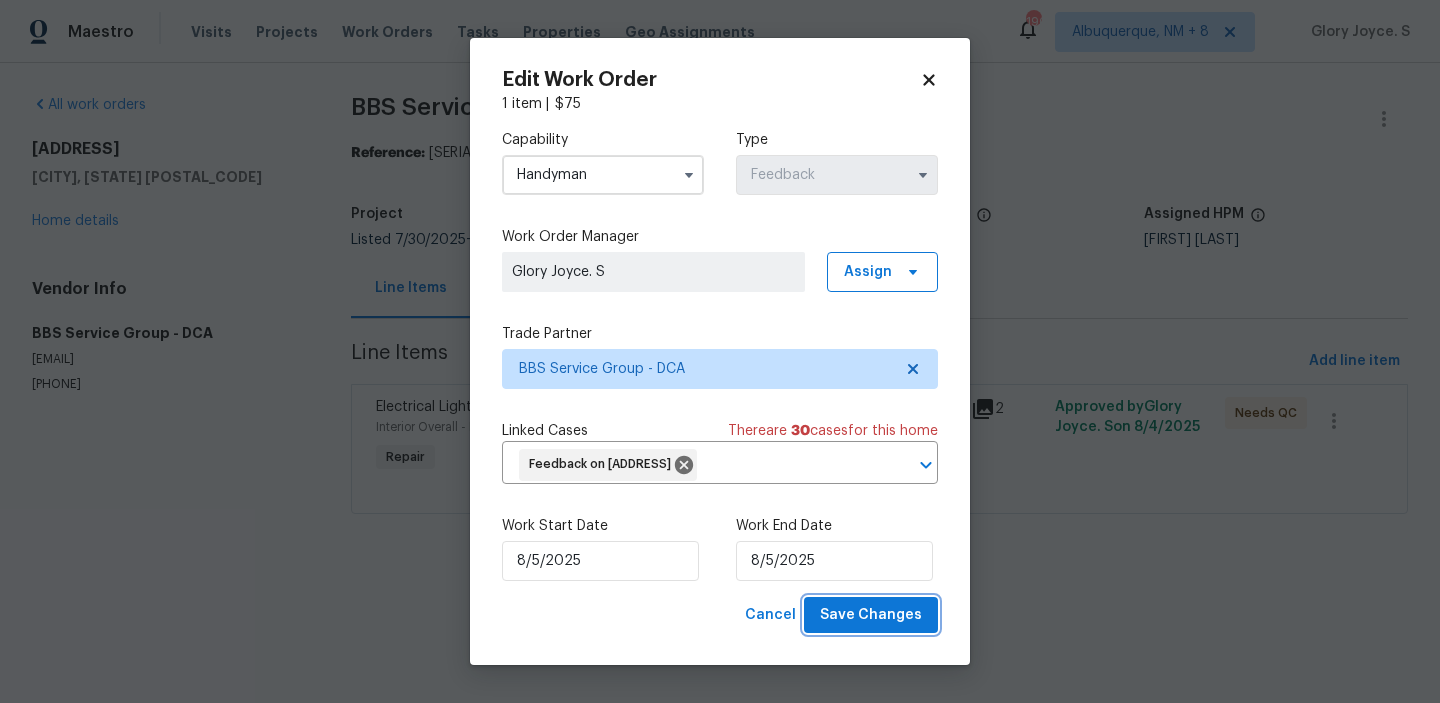 click on "Save Changes" at bounding box center [871, 615] 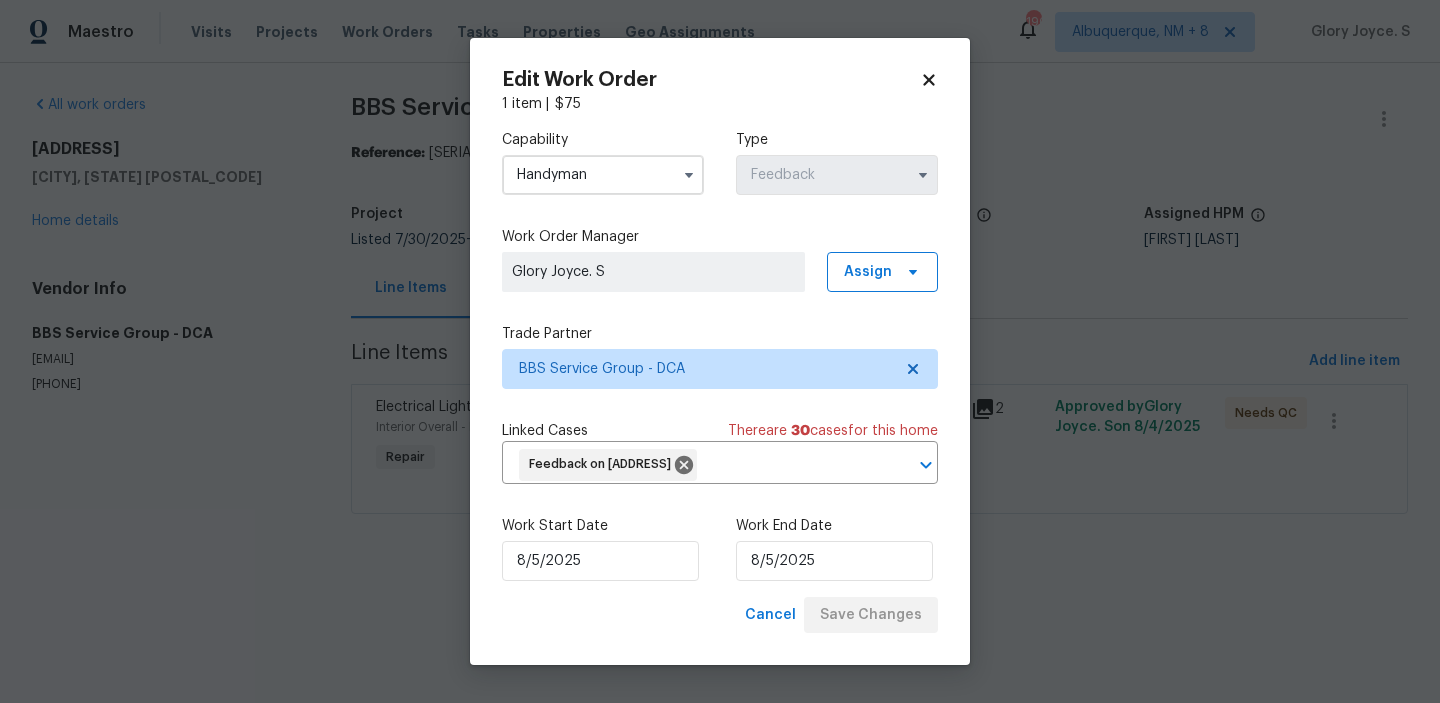 click on "Maestro Visits Projects Work Orders Tasks Properties Geo Assignments 190 Albuquerque, NM + 8 Glory Joyce. S All work orders 12511 Calvert Hills Dr Beltsville, MD 20705 Home details Vendor Info BBS Service Group - DCA admin@bbsrvgrp.com (202) 820-2989 BBS Service Group - DCA Needs QC Reference:   264ZPR82TDTYN-f112b5b05 Project Listed   7/30/2025  -  8/6/2025 Work Order Timeline 8/4/2025  -  8/6/2025 Total Budget $75.00 Assigned HPM Nicolas Campuzano Line Items Progress Updates Attachments Invoices Line Items Add line item Electrical Lighting Interior Overall - Lighting Repair Light isn't working in the back of the basement. Please go onsite and assess issue $75.00   2 Approved by  Glory Joyce. S  on   8/4/2025 Needs QC
Edit Work Order 1 item | $ 75 Capability   Handyman Type   Feedback Work Order Manager   Glory Joyce. S Assign Trade Partner   BBS Service Group - DCA Linked Cases There  are   30  case s  for this home   Feedback on 12511 Calvert Hills Dr, Beltsville, MD 20705 ​ Work Start Date" at bounding box center [720, 285] 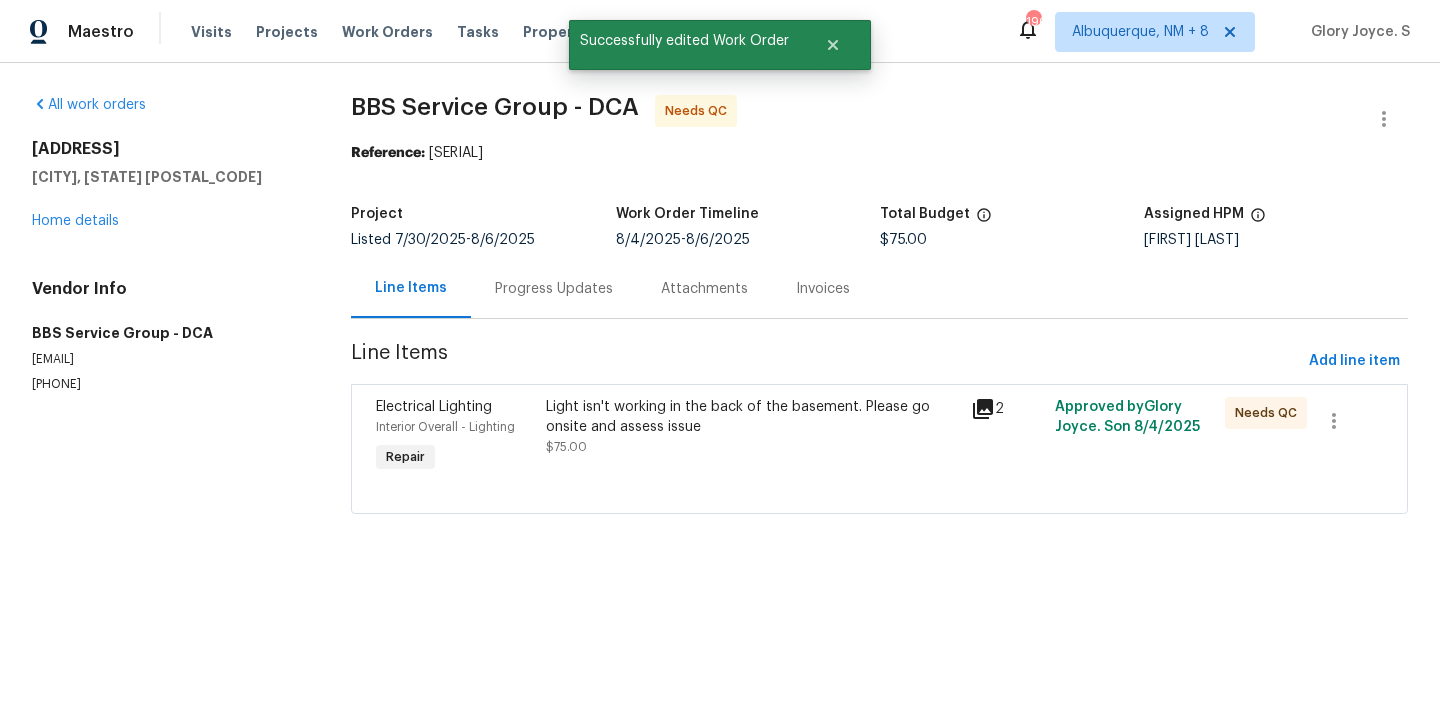 click at bounding box center (879, 489) 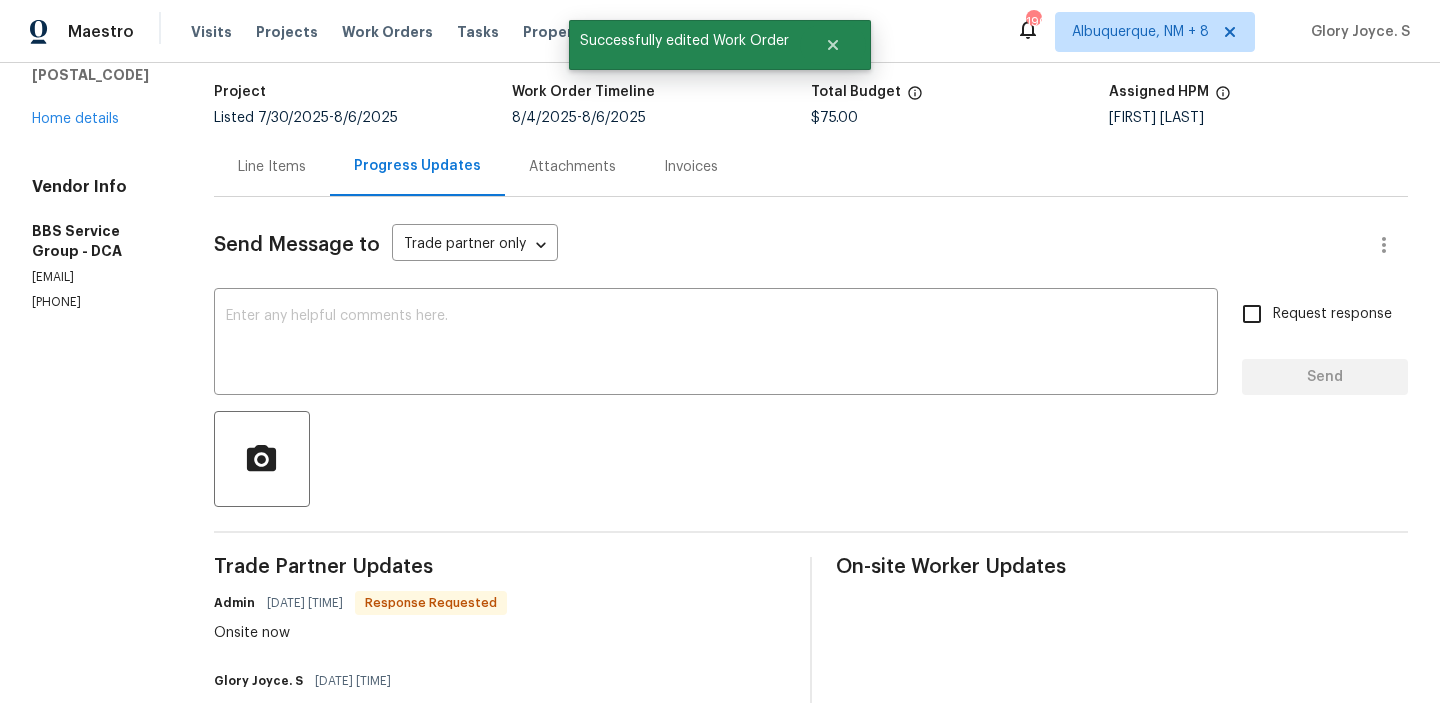 scroll, scrollTop: 280, scrollLeft: 0, axis: vertical 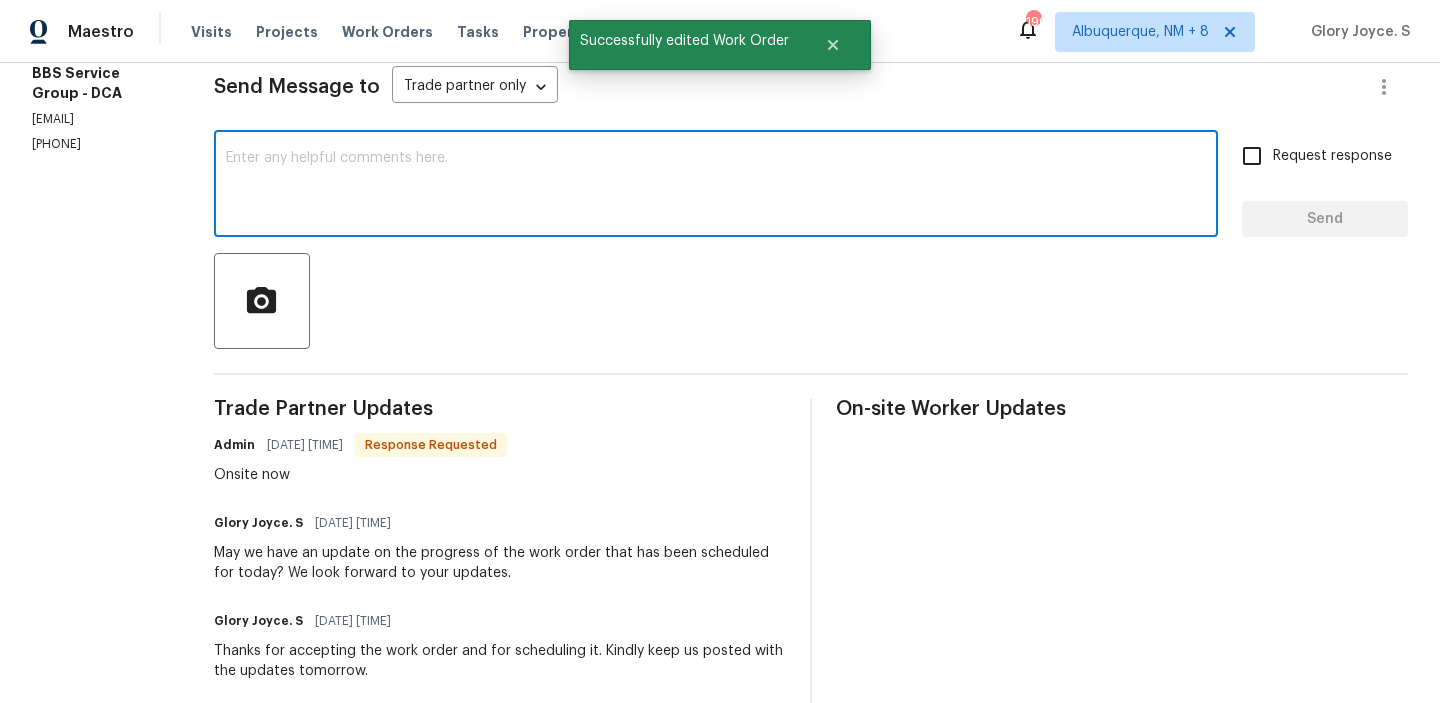 click at bounding box center [716, 186] 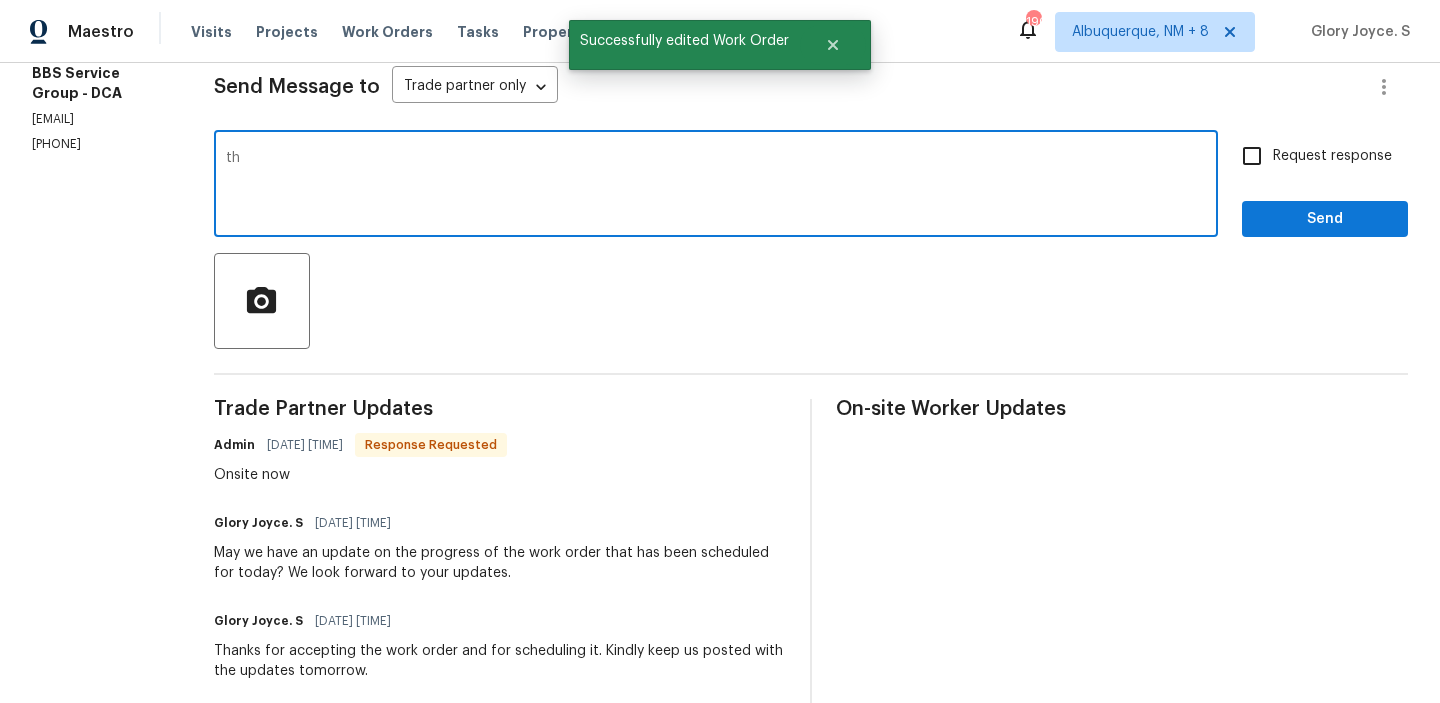 type on "t" 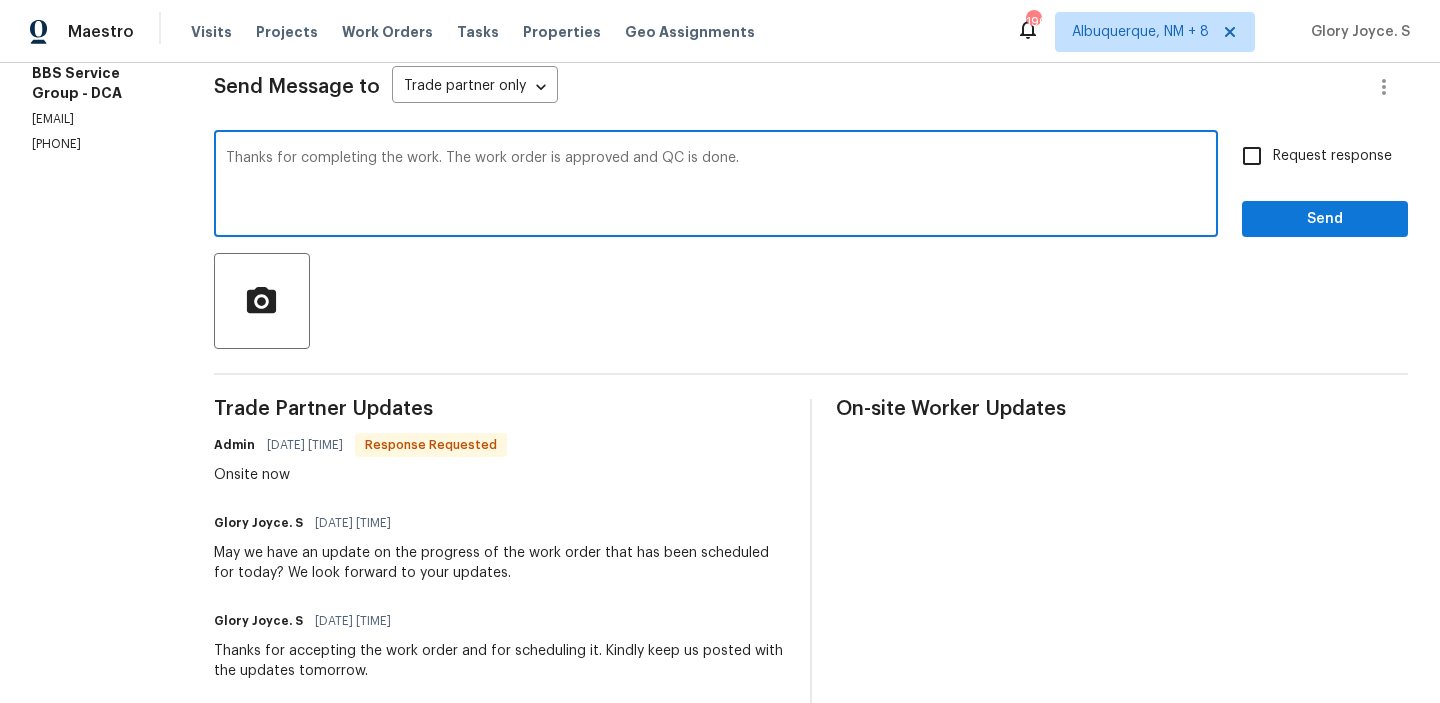 type on "Thanks for completing the work. The work order is approved and QC is done." 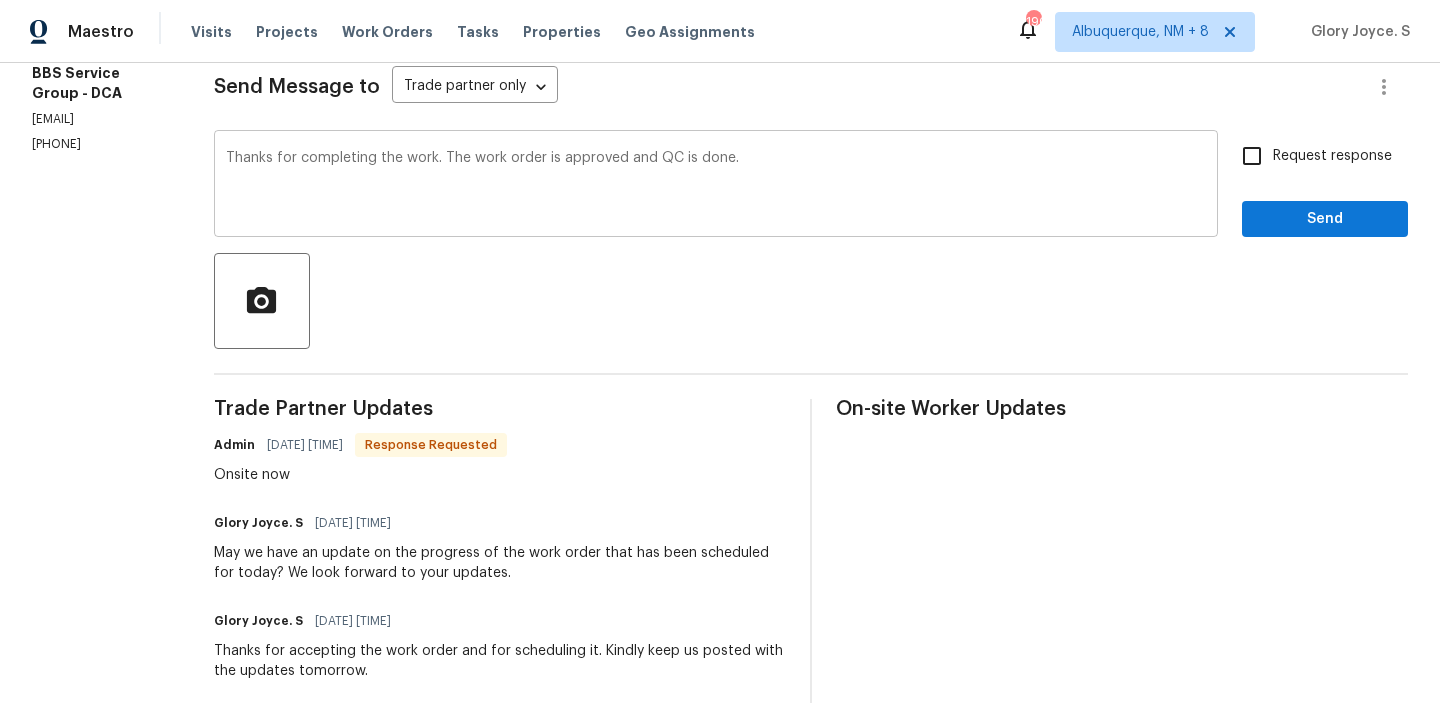 click on "Thanks for completing the work. The work order is approved and QC is done." at bounding box center [716, 186] 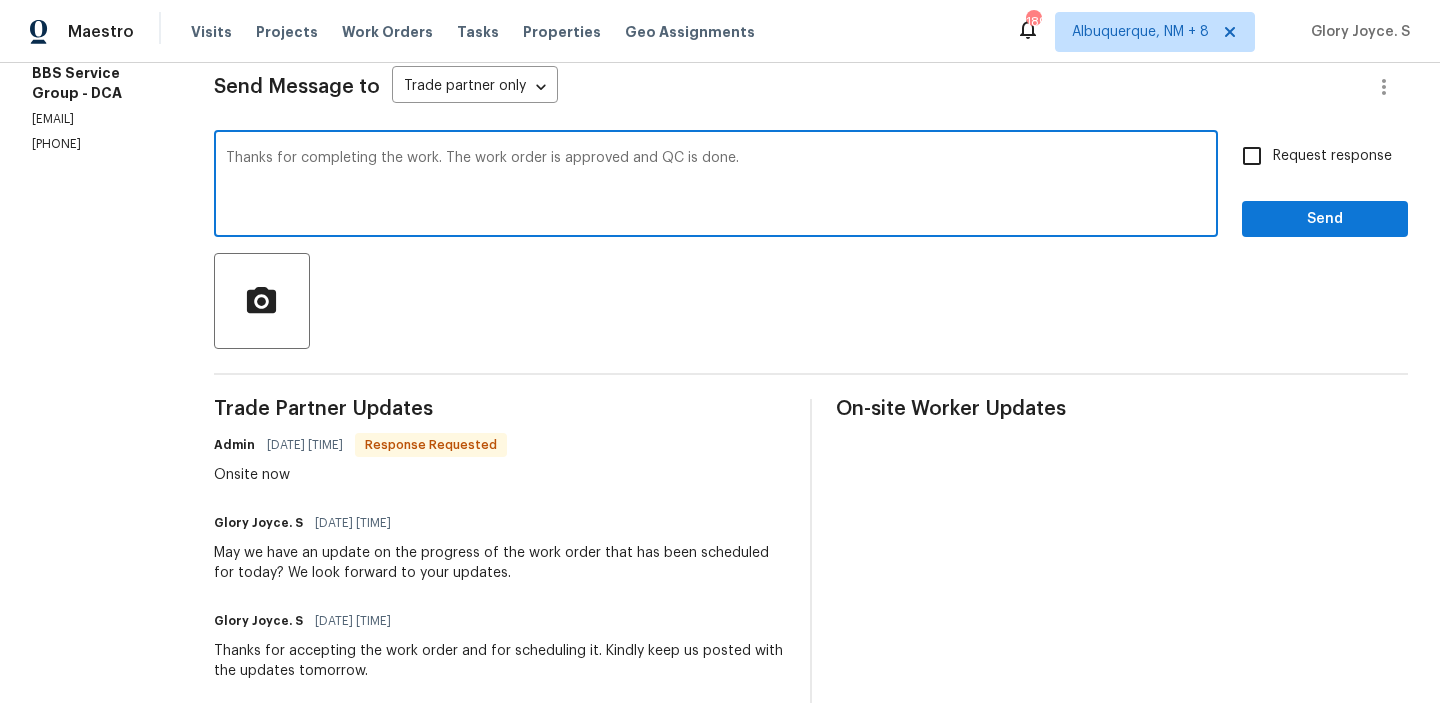 click on "Thanks for completing the work. The work order is approved and QC is done." at bounding box center [716, 186] 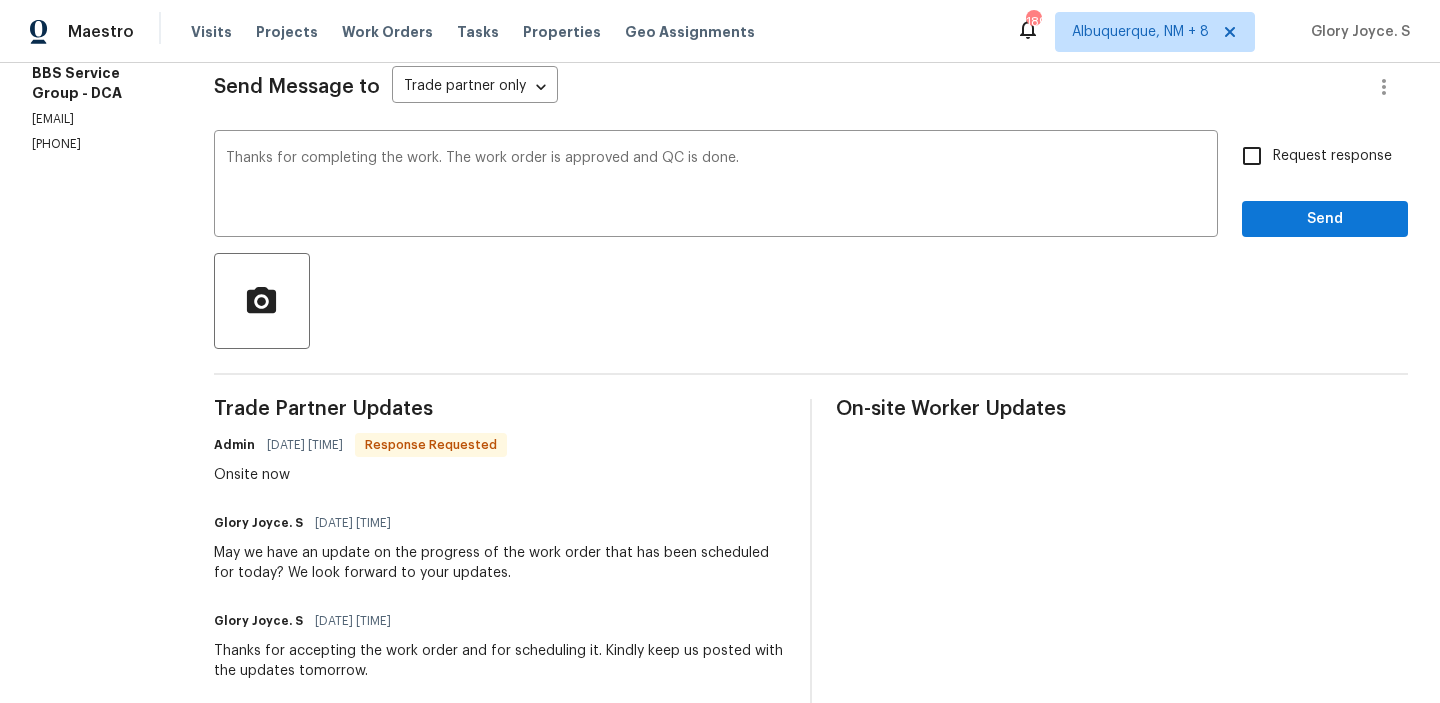 click on "Request response" at bounding box center (1332, 156) 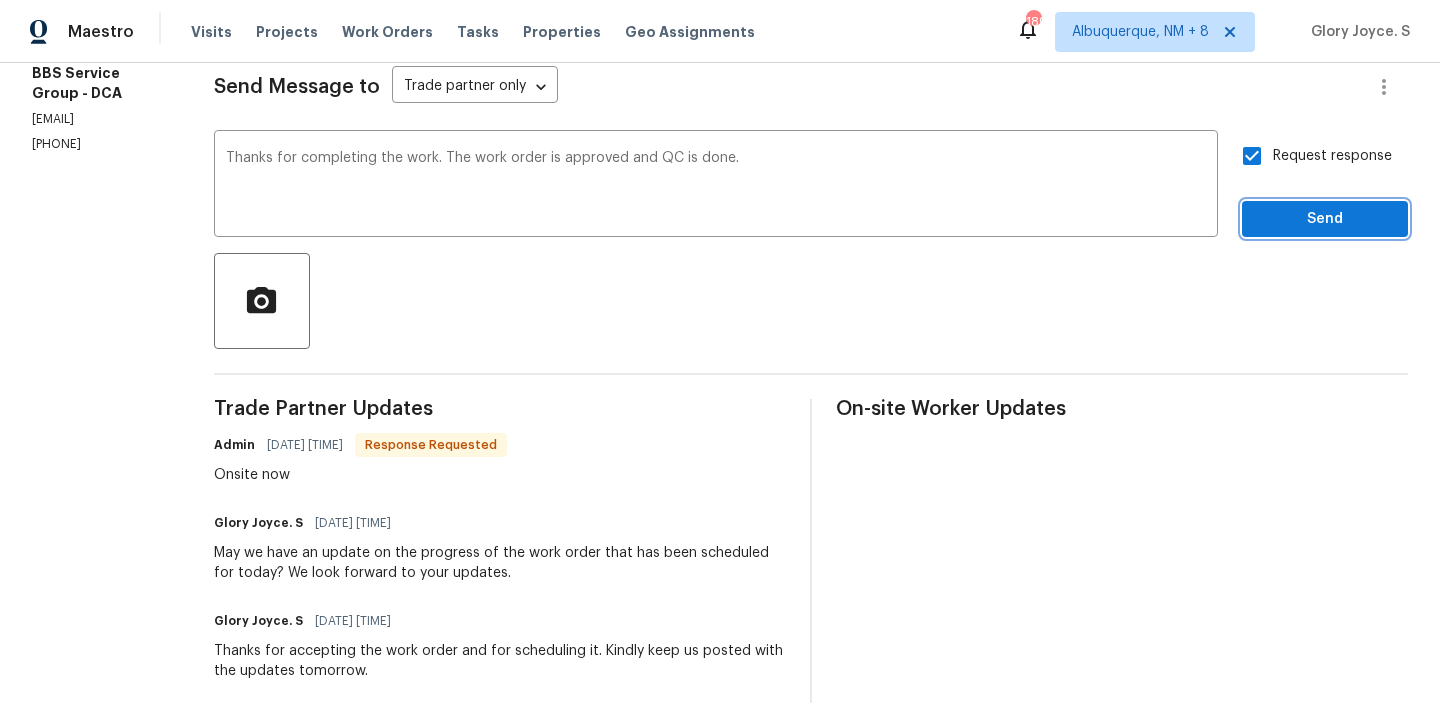 click on "Send" at bounding box center [1325, 219] 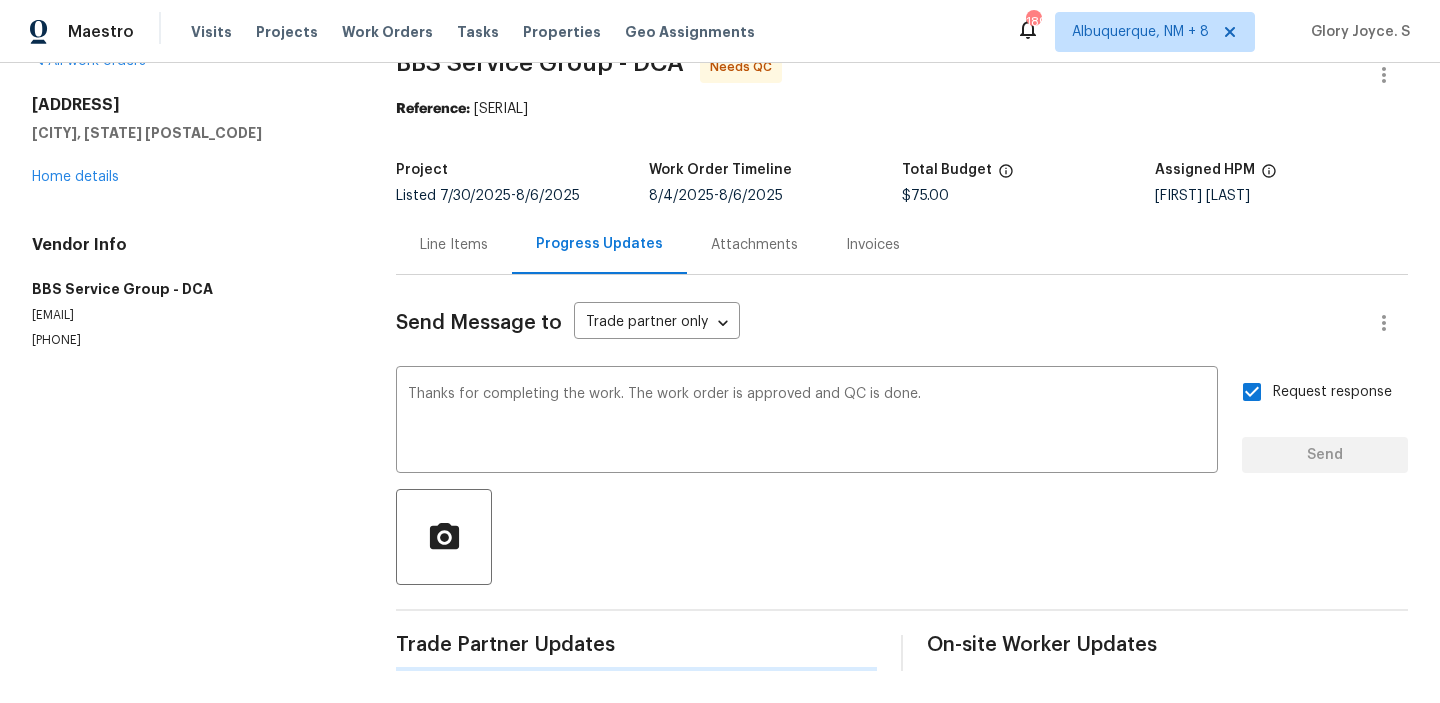 type 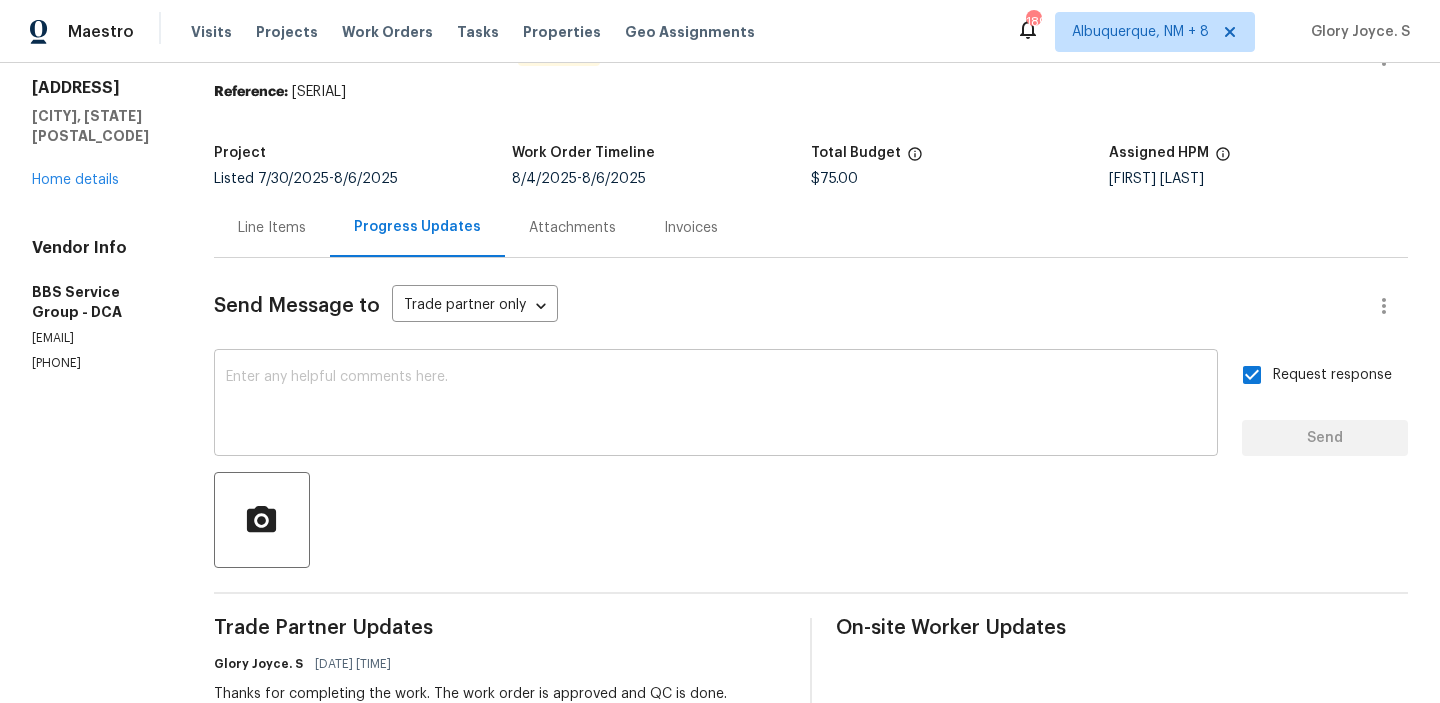 scroll, scrollTop: 0, scrollLeft: 0, axis: both 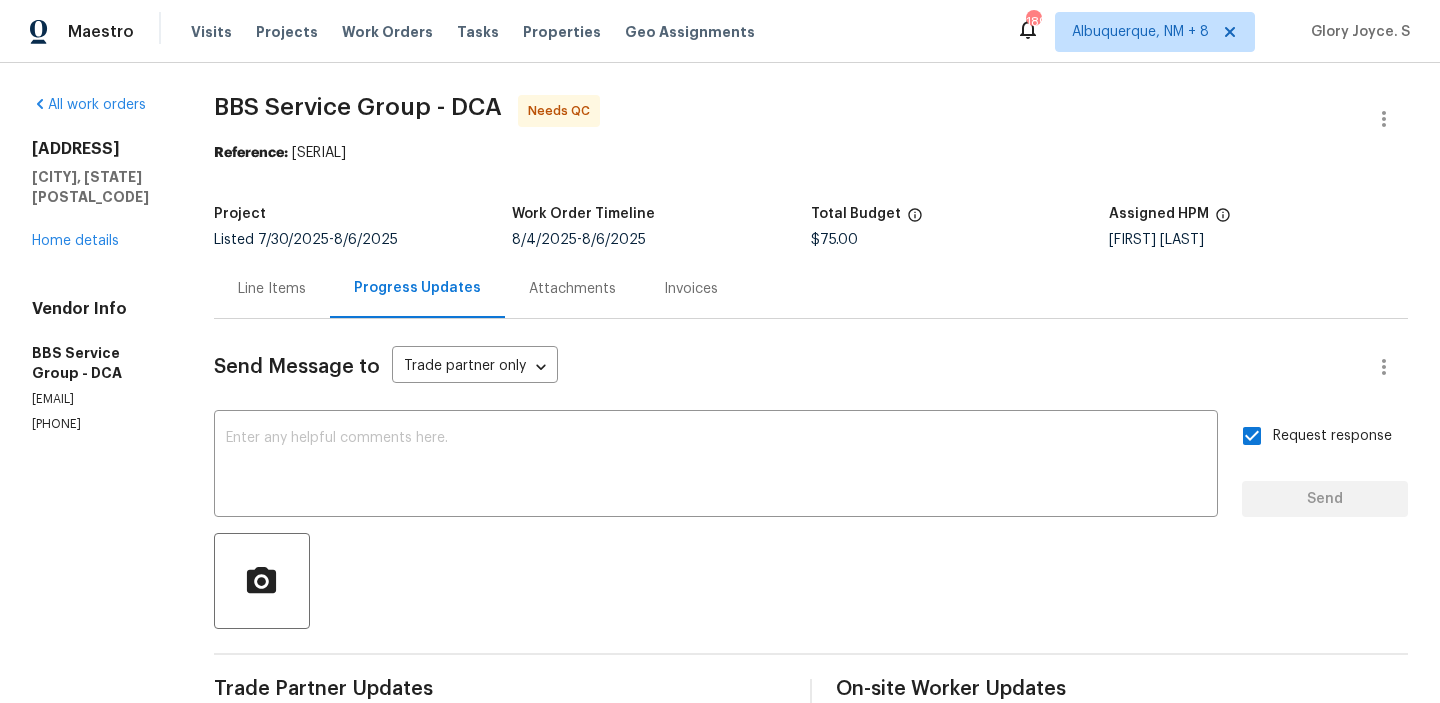 click on "Line Items" at bounding box center [272, 288] 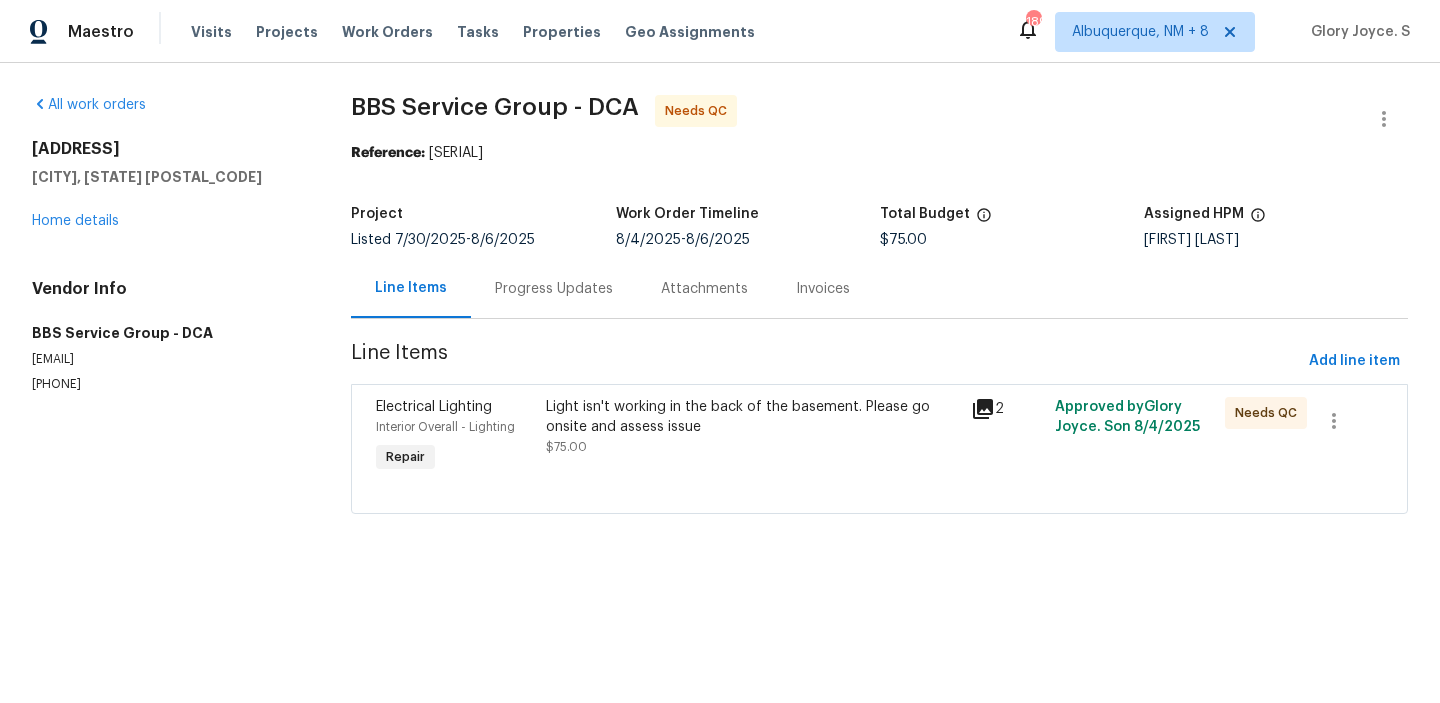 click at bounding box center [879, 489] 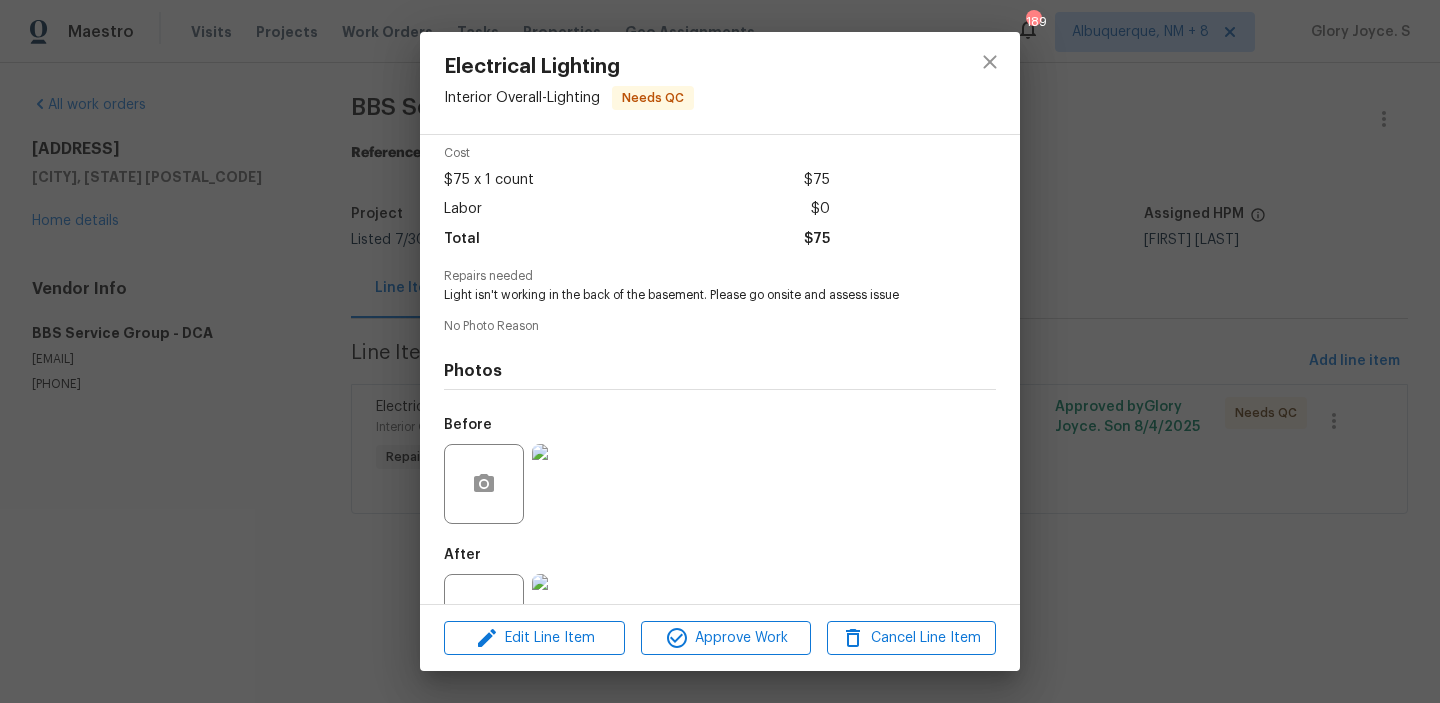 scroll, scrollTop: 150, scrollLeft: 0, axis: vertical 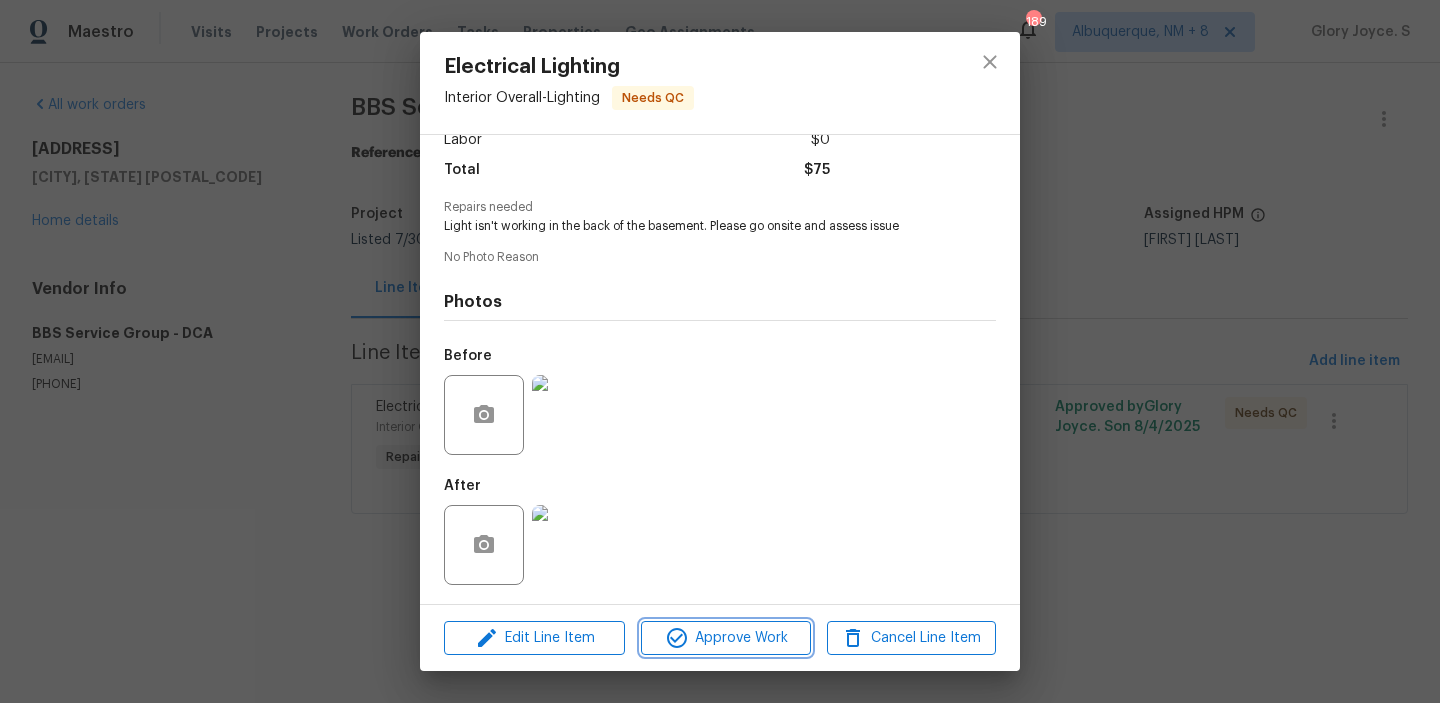 click on "Approve Work" at bounding box center [725, 638] 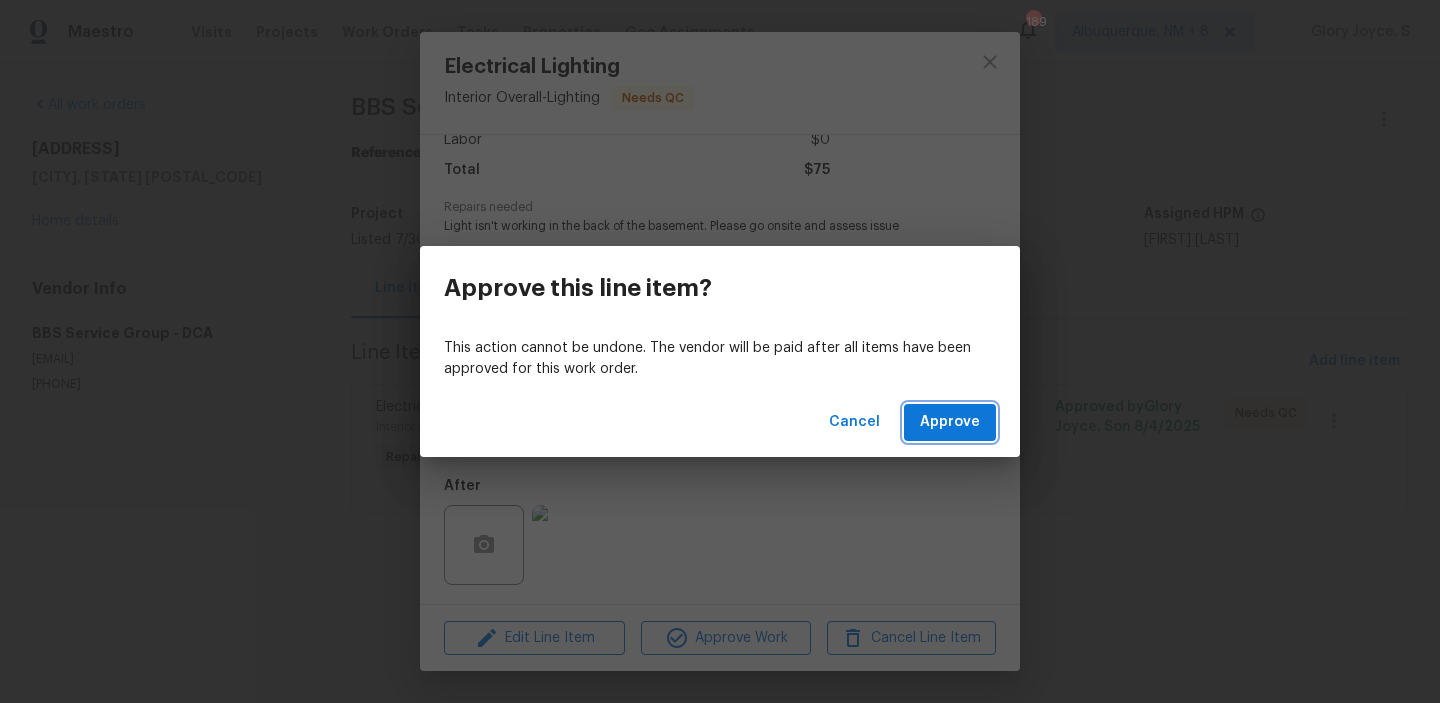 click on "Approve" at bounding box center [950, 422] 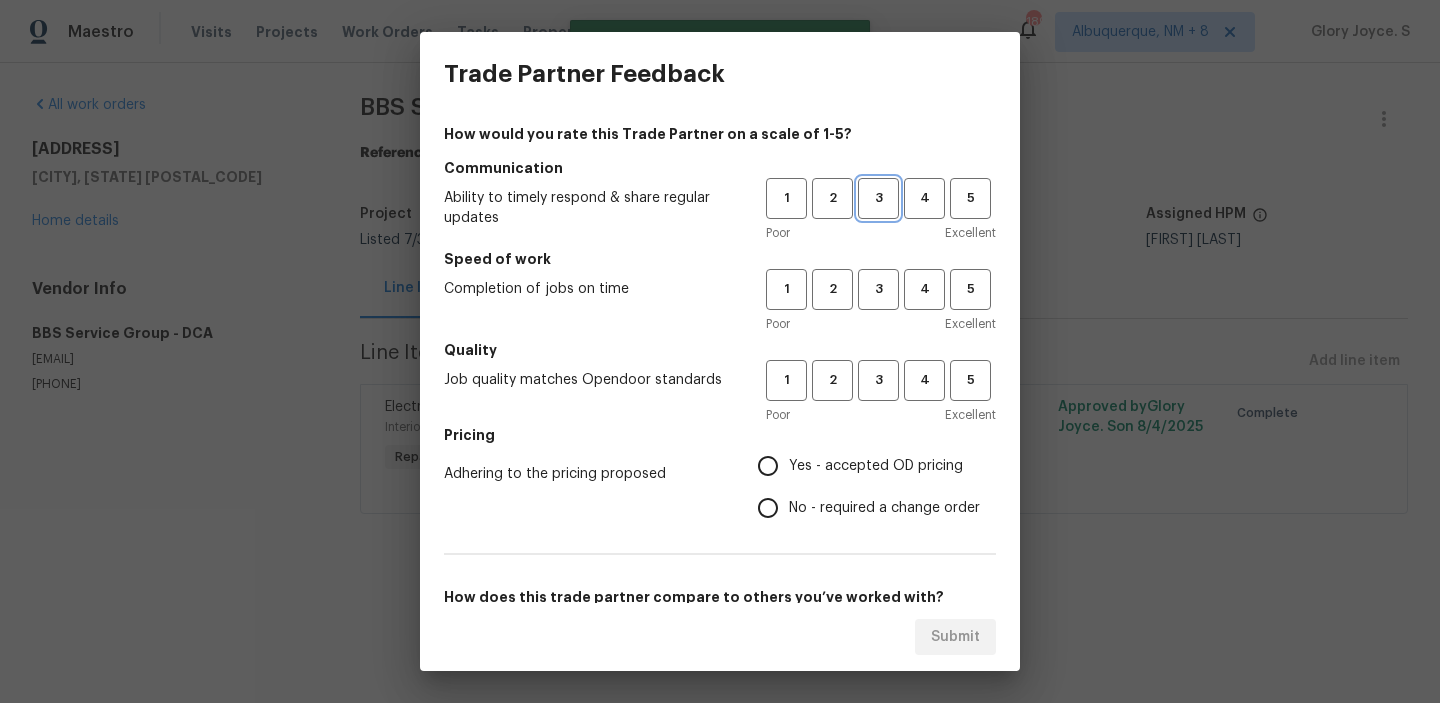 click on "3" at bounding box center [878, 198] 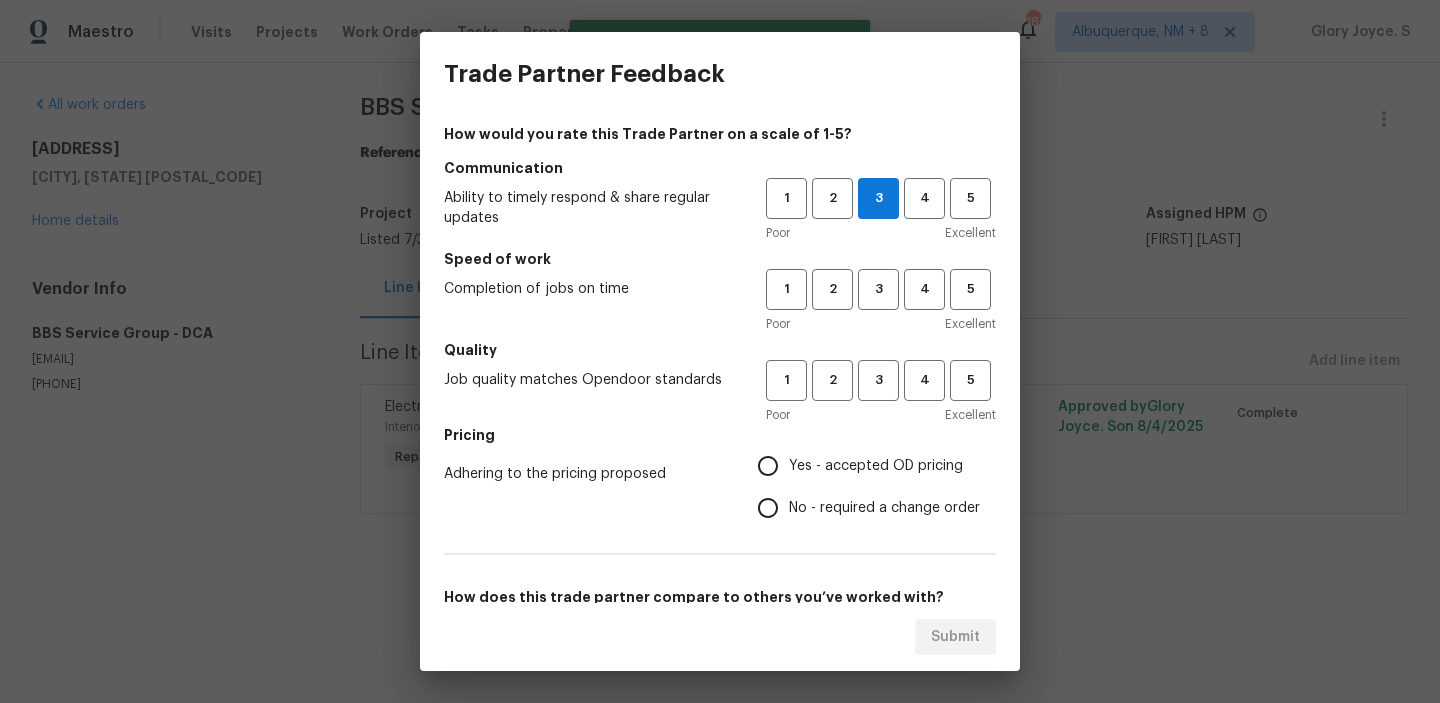 click on "1 2 3 4 5 Poor Excellent" at bounding box center (881, 301) 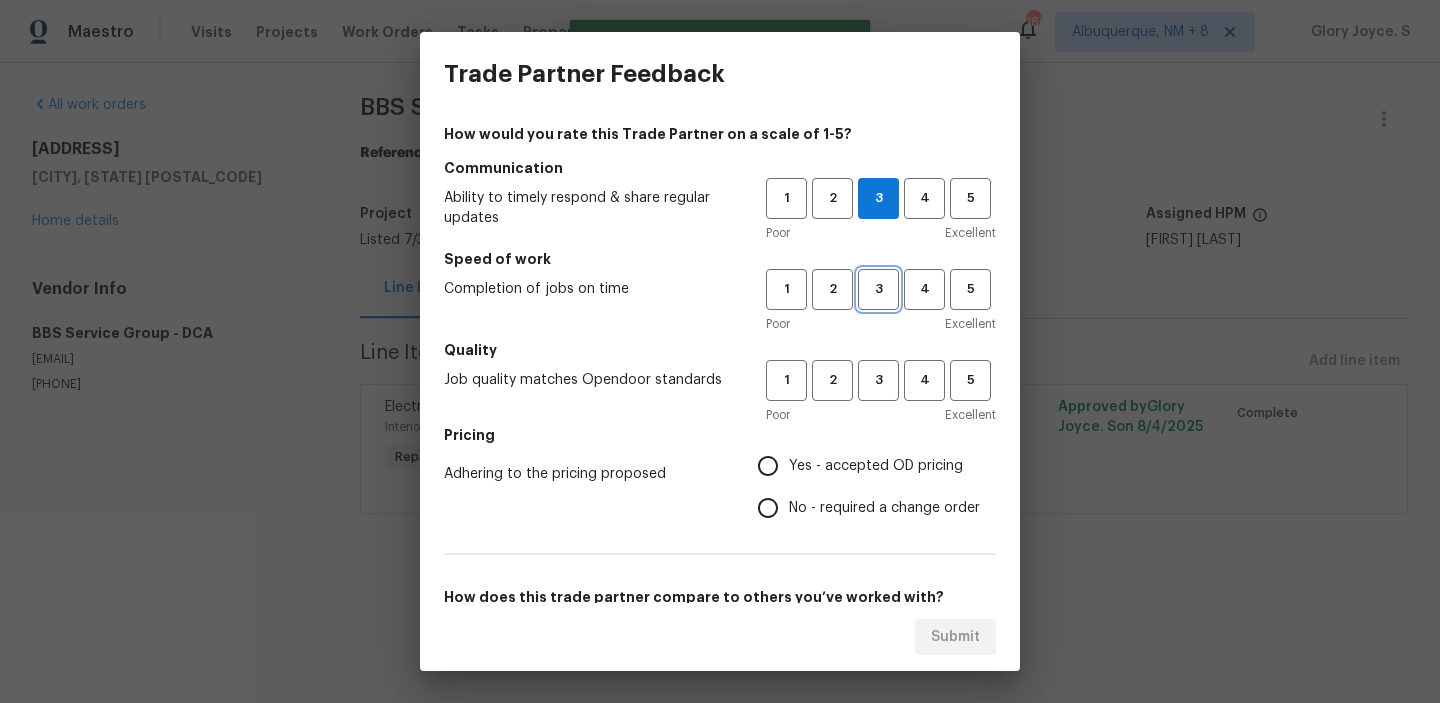 click on "3" at bounding box center [878, 289] 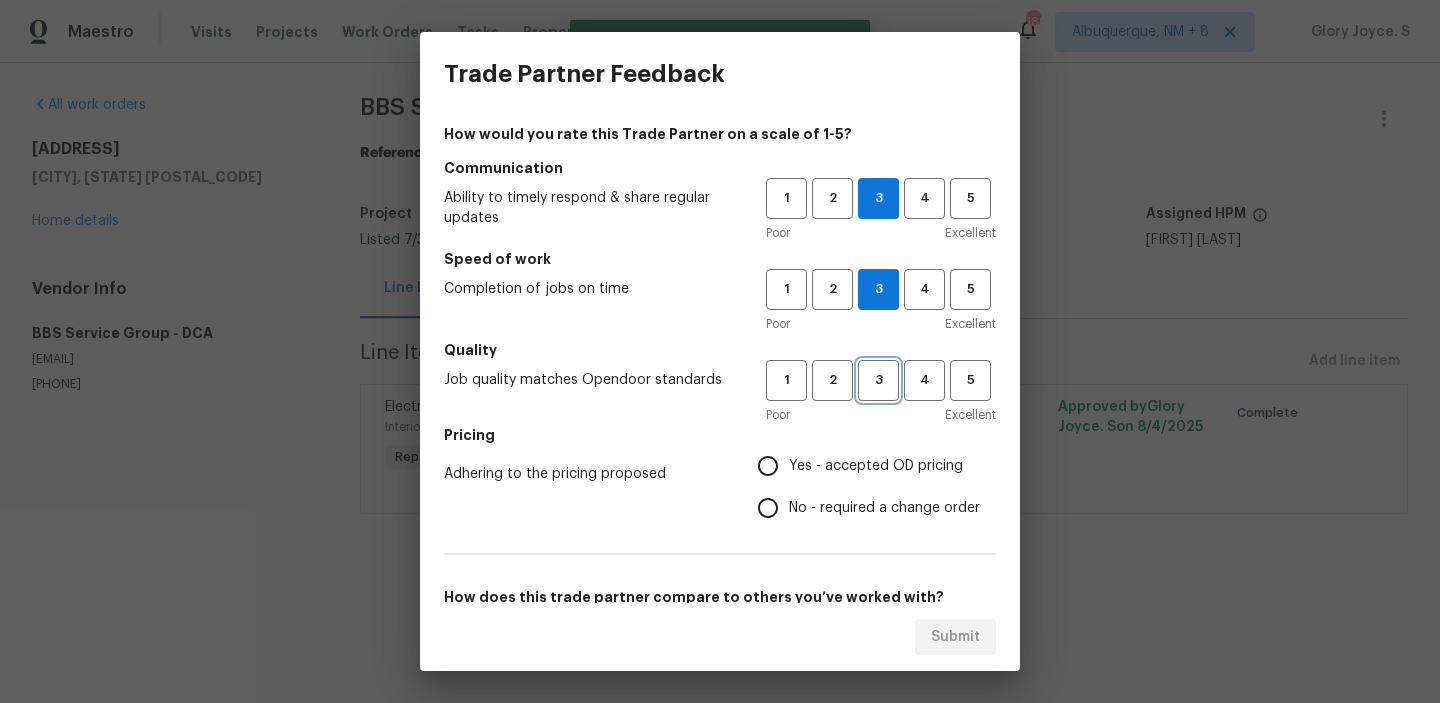 click on "3" at bounding box center (878, 380) 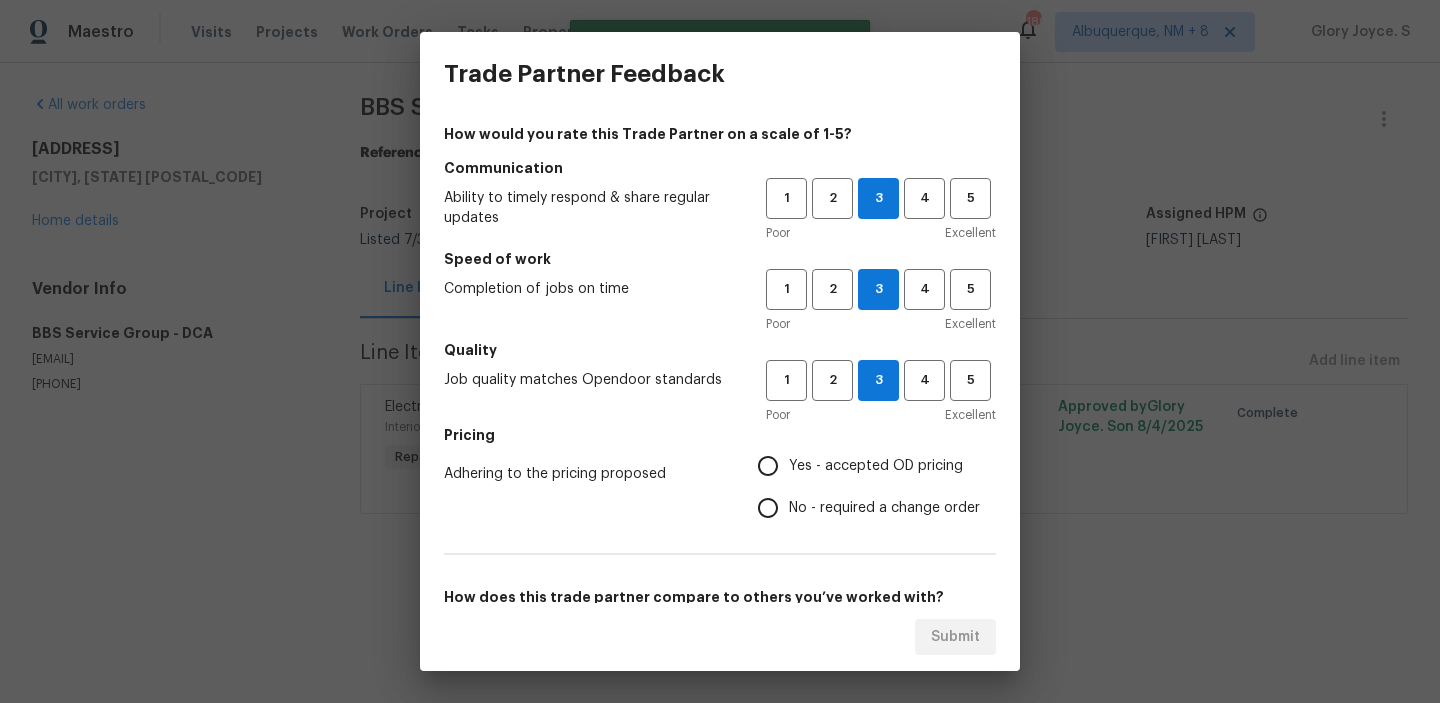 click on "Yes - accepted OD pricing" at bounding box center [876, 466] 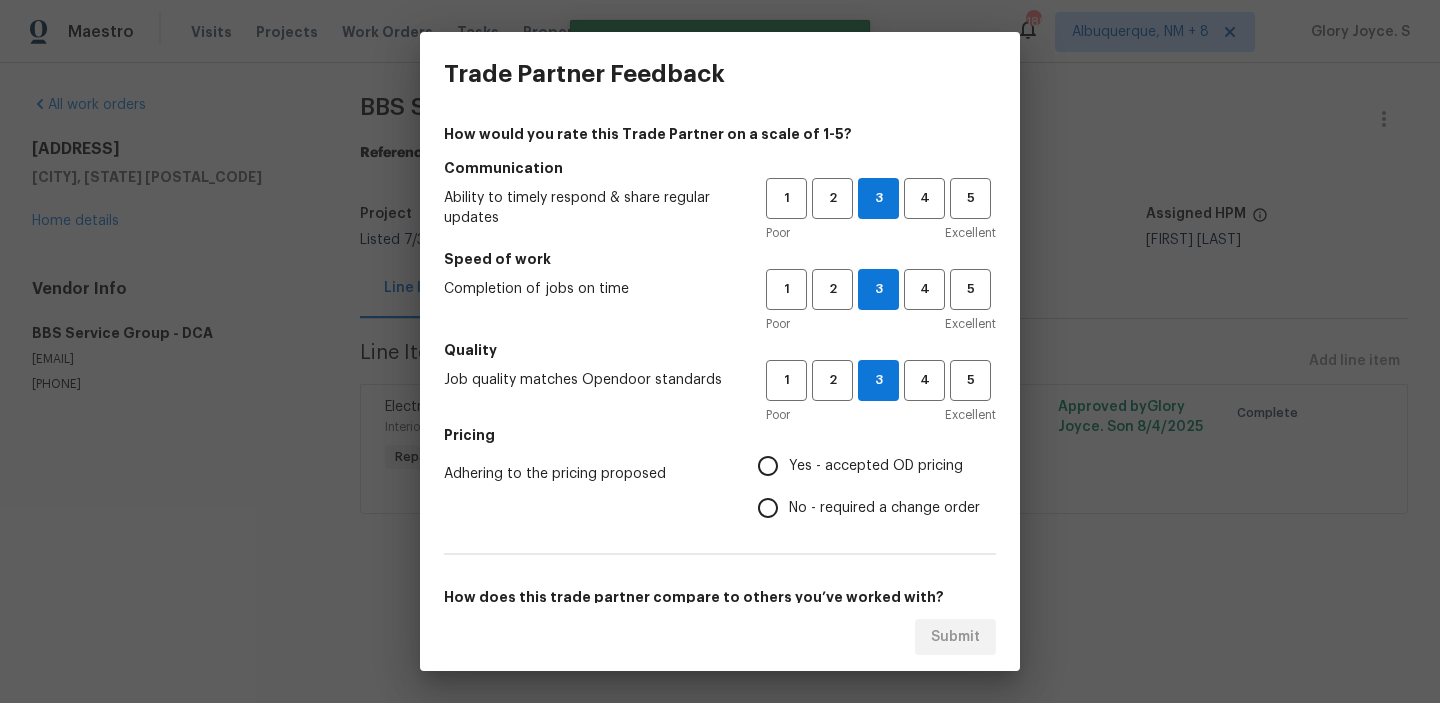 click on "Yes - accepted OD pricing" at bounding box center [768, 466] 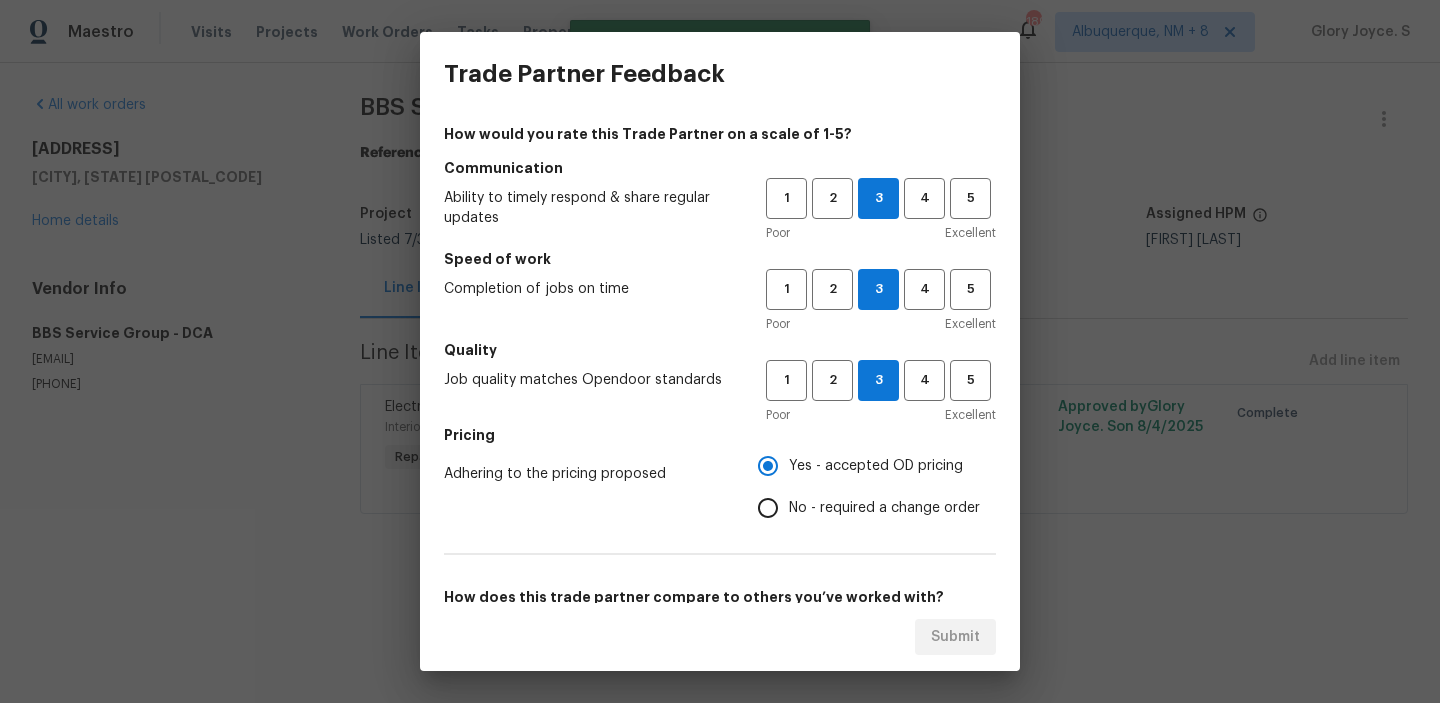 scroll, scrollTop: 154, scrollLeft: 0, axis: vertical 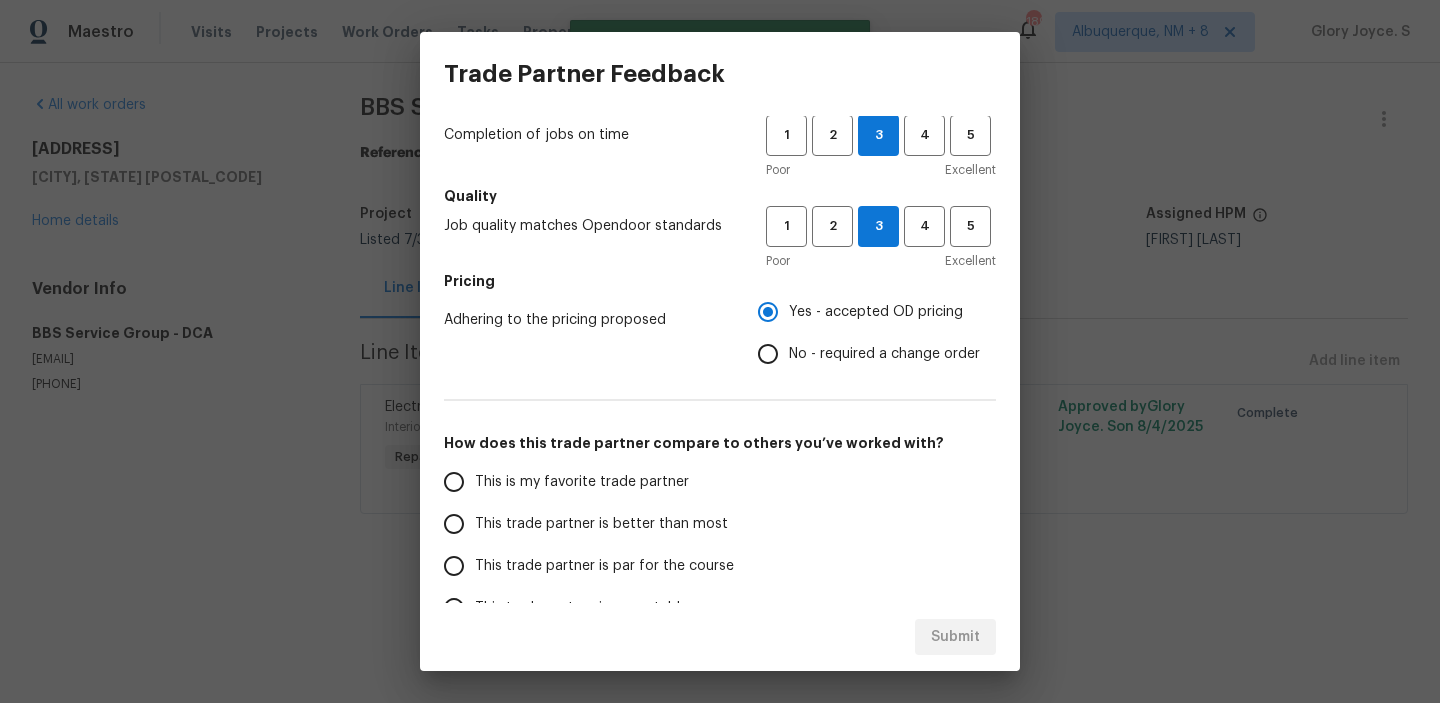 click on "This trade partner is better than most" at bounding box center (601, 524) 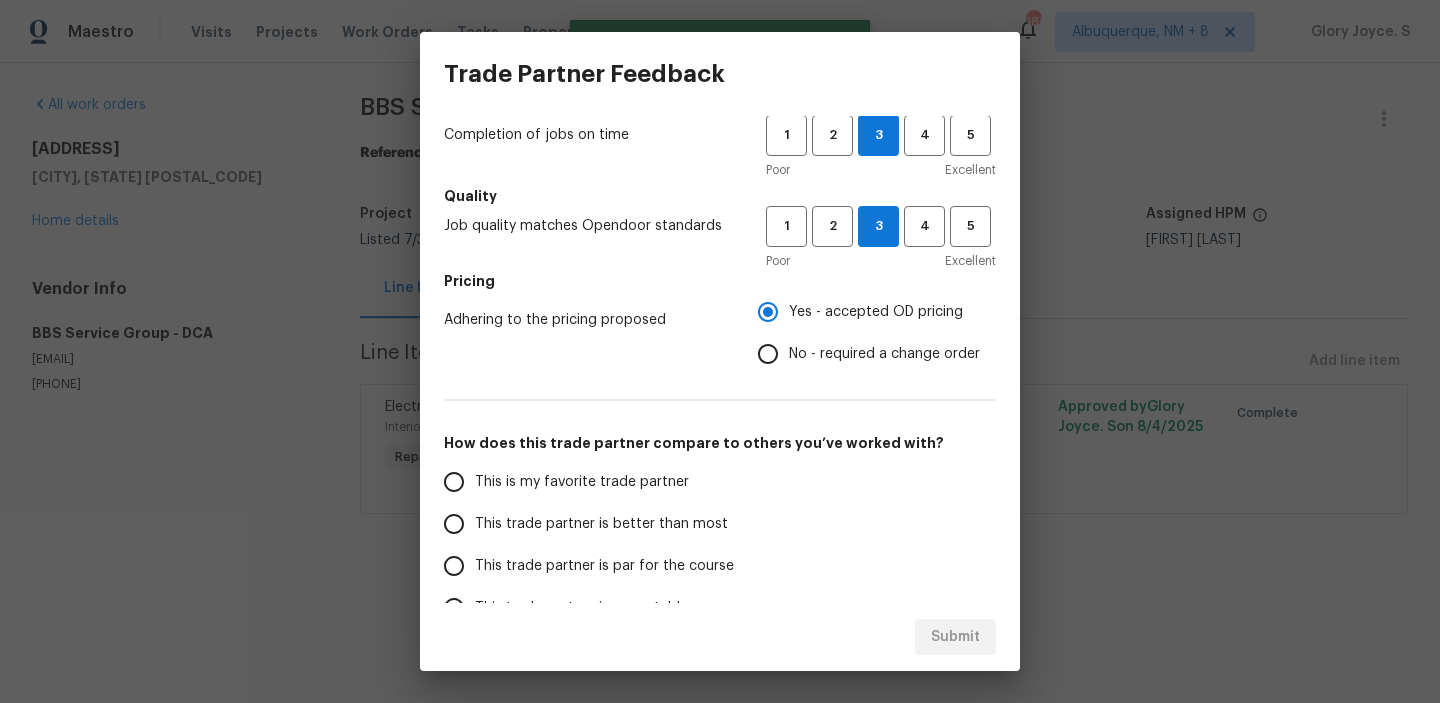 click on "This trade partner is better than most" at bounding box center [454, 524] 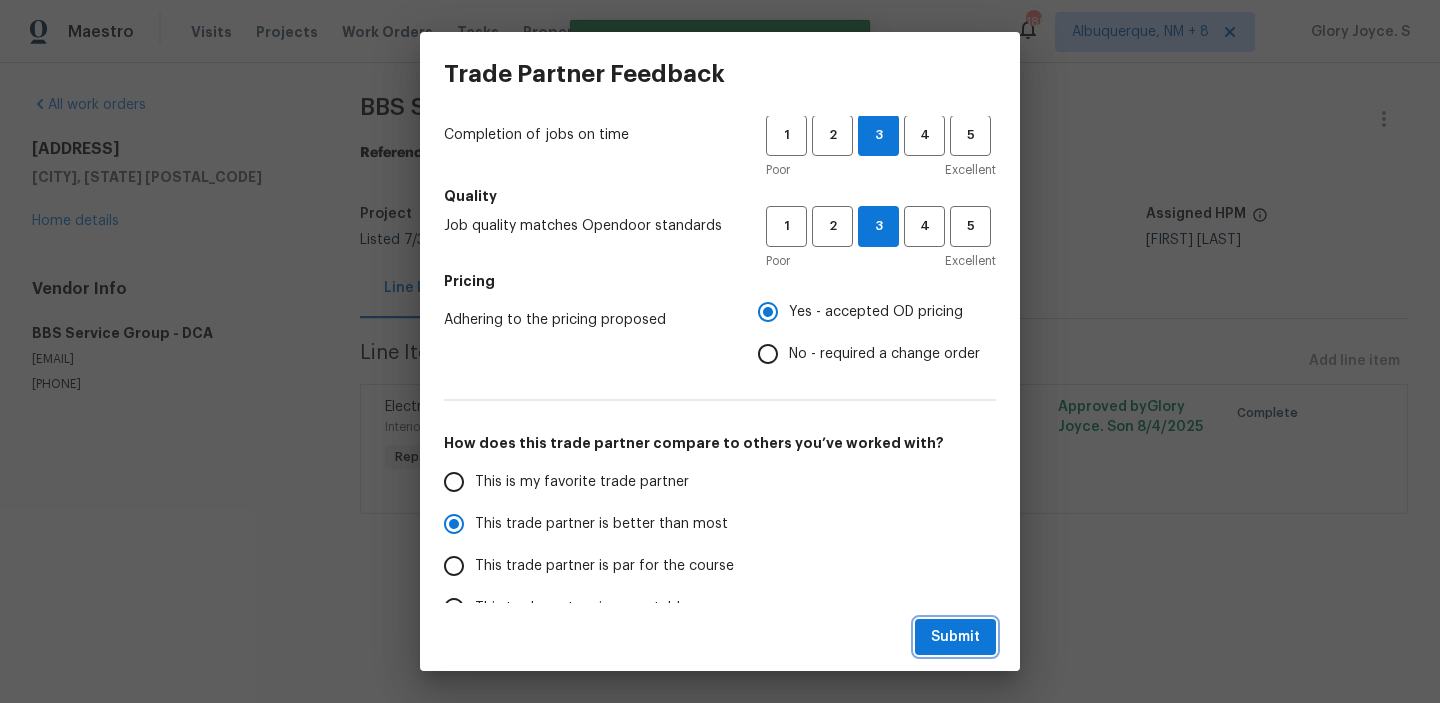 click on "Submit" at bounding box center (955, 637) 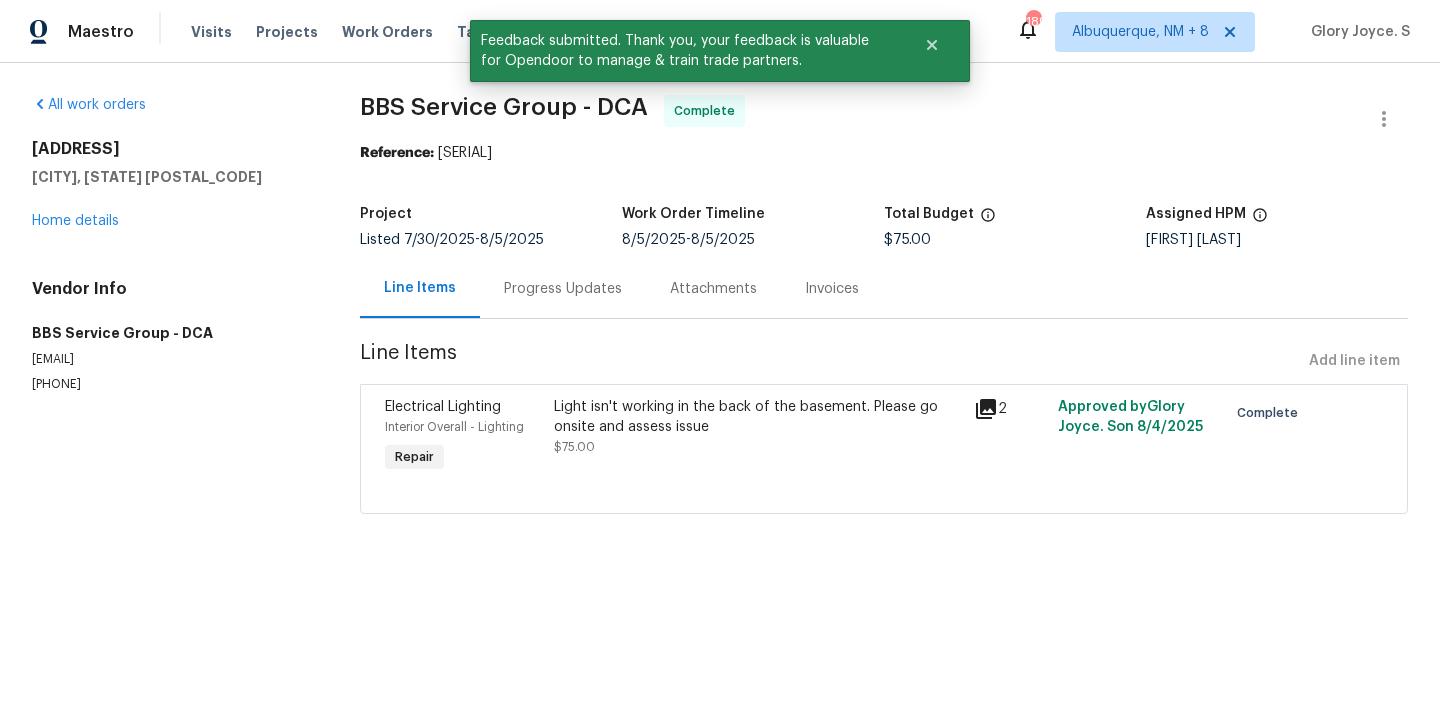 click on "12511 Calvert Hills Dr Beltsville, MD 20705 Home details" at bounding box center (172, 185) 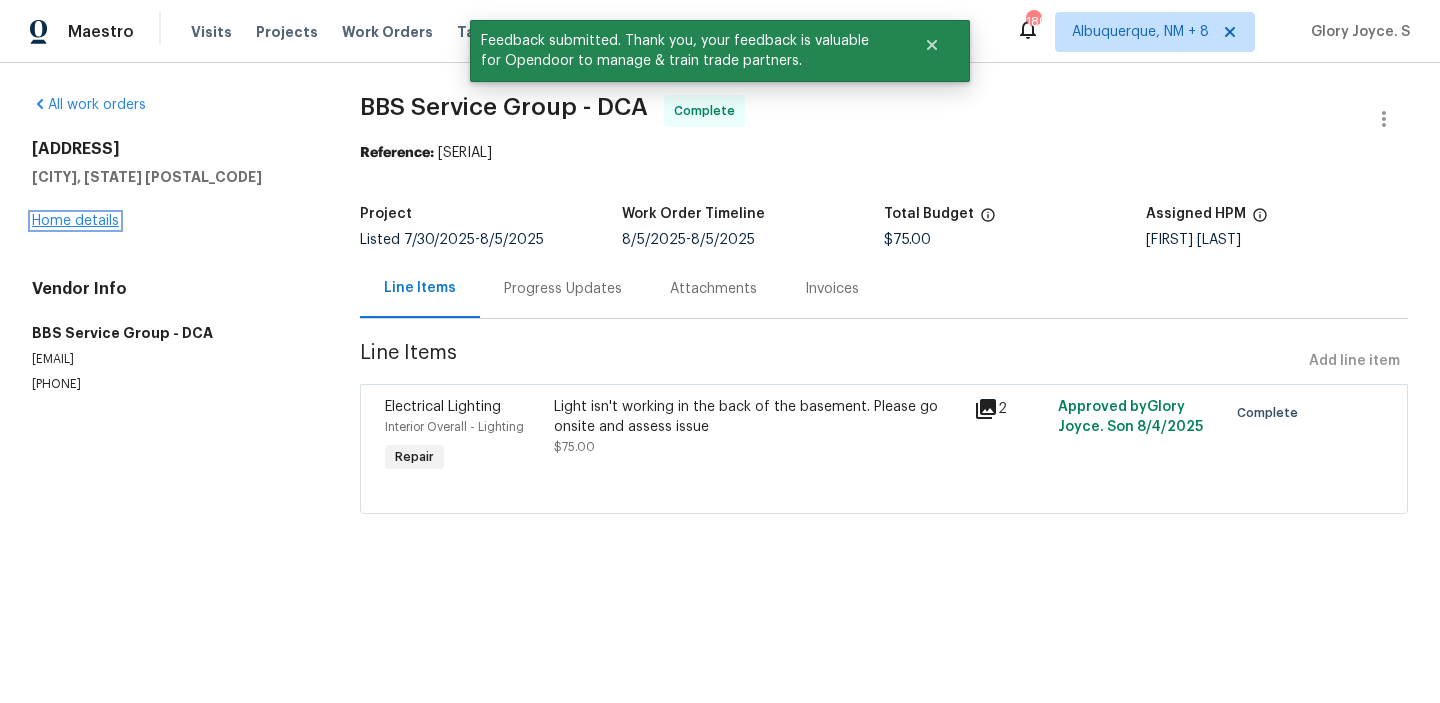 click on "Home details" at bounding box center (75, 221) 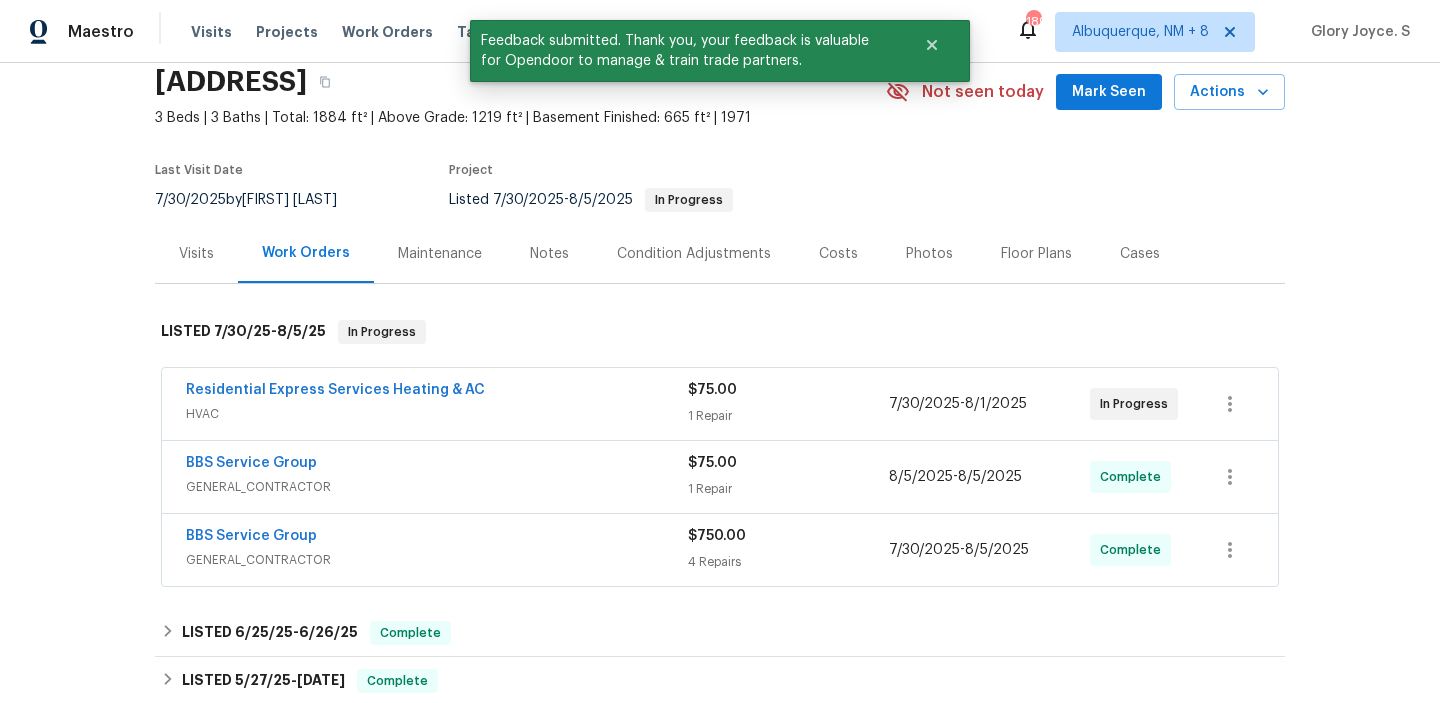 scroll, scrollTop: 84, scrollLeft: 0, axis: vertical 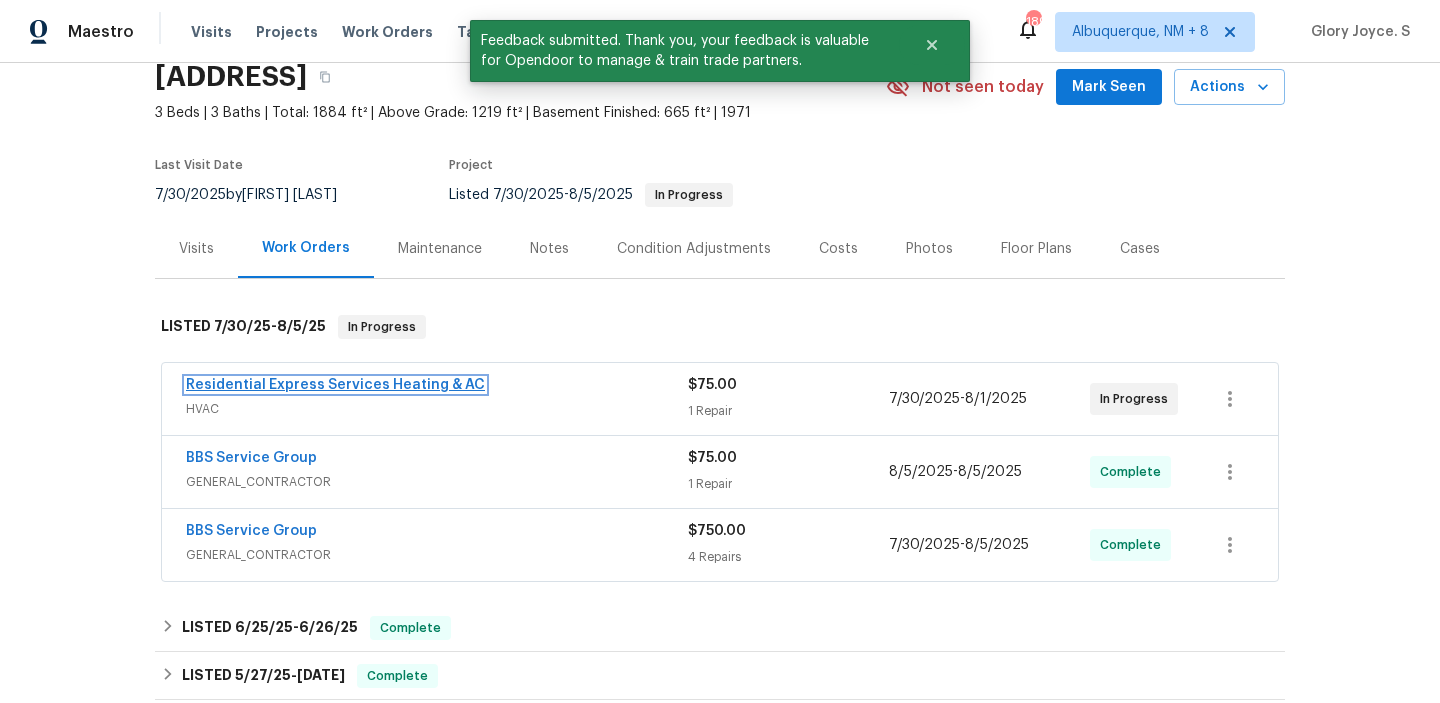 click on "Residential Express Services Heating & AC" at bounding box center (335, 385) 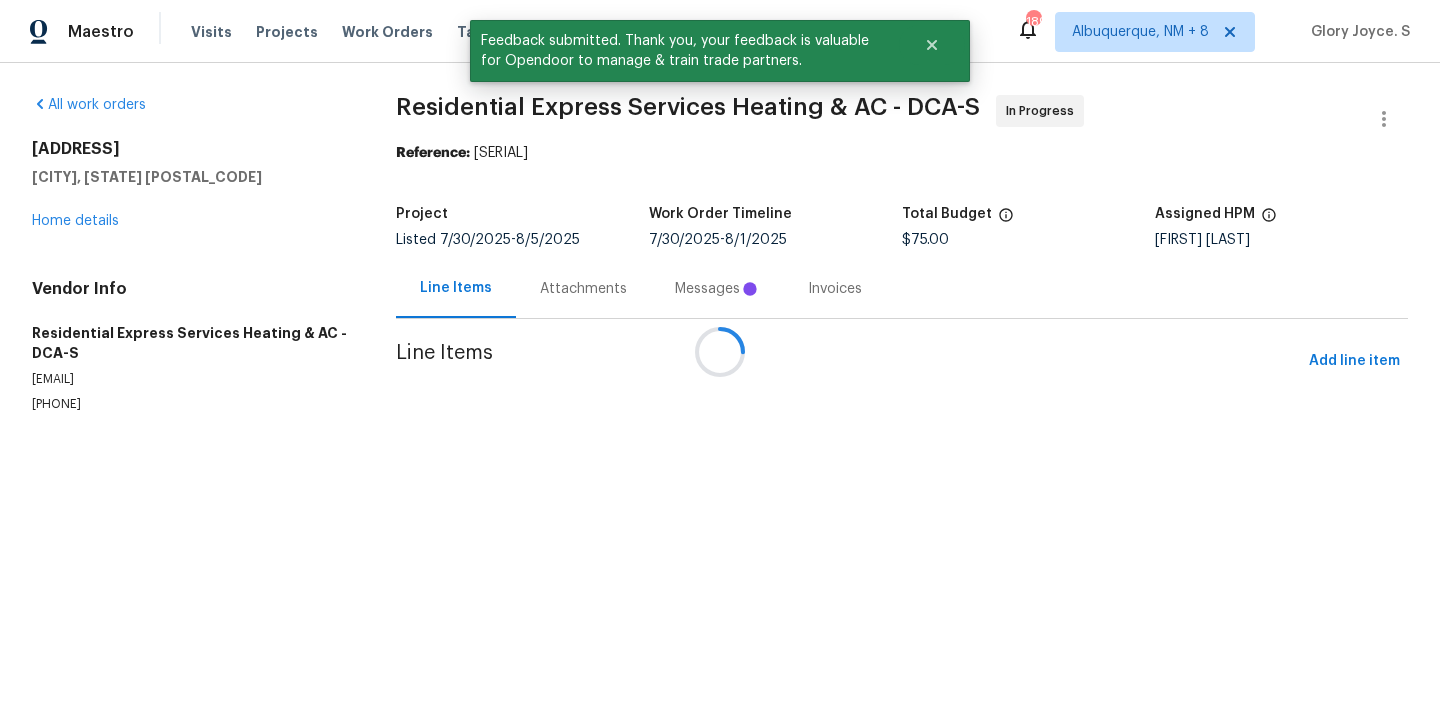 click at bounding box center [720, 351] 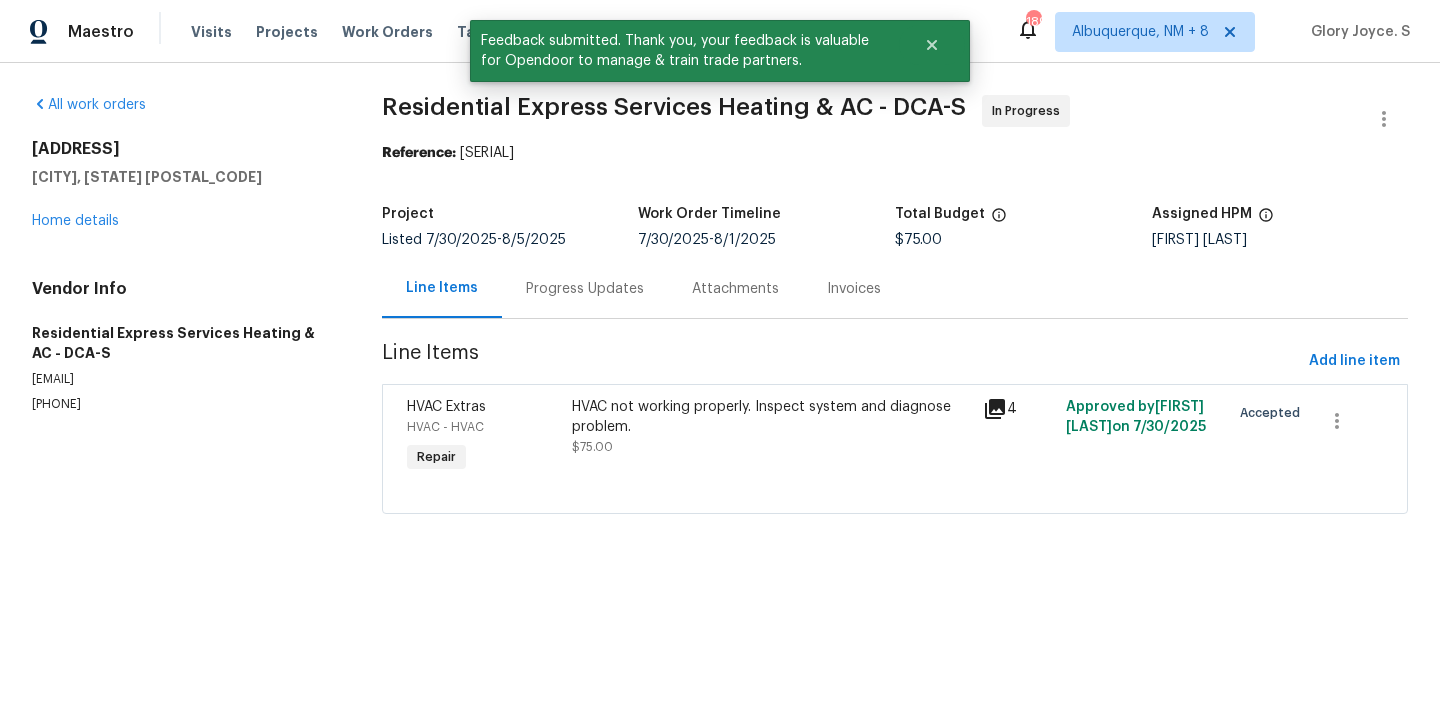 click on "Progress Updates" at bounding box center (585, 288) 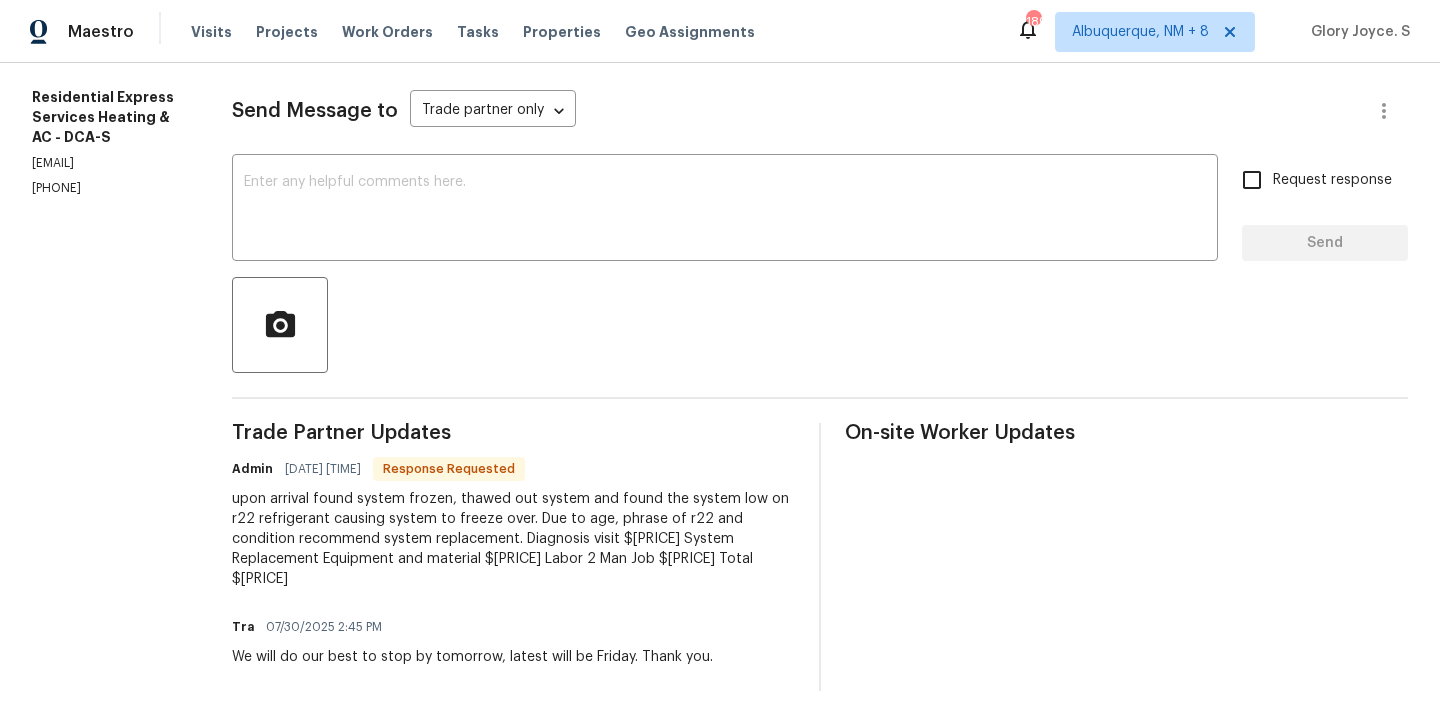 scroll, scrollTop: 0, scrollLeft: 0, axis: both 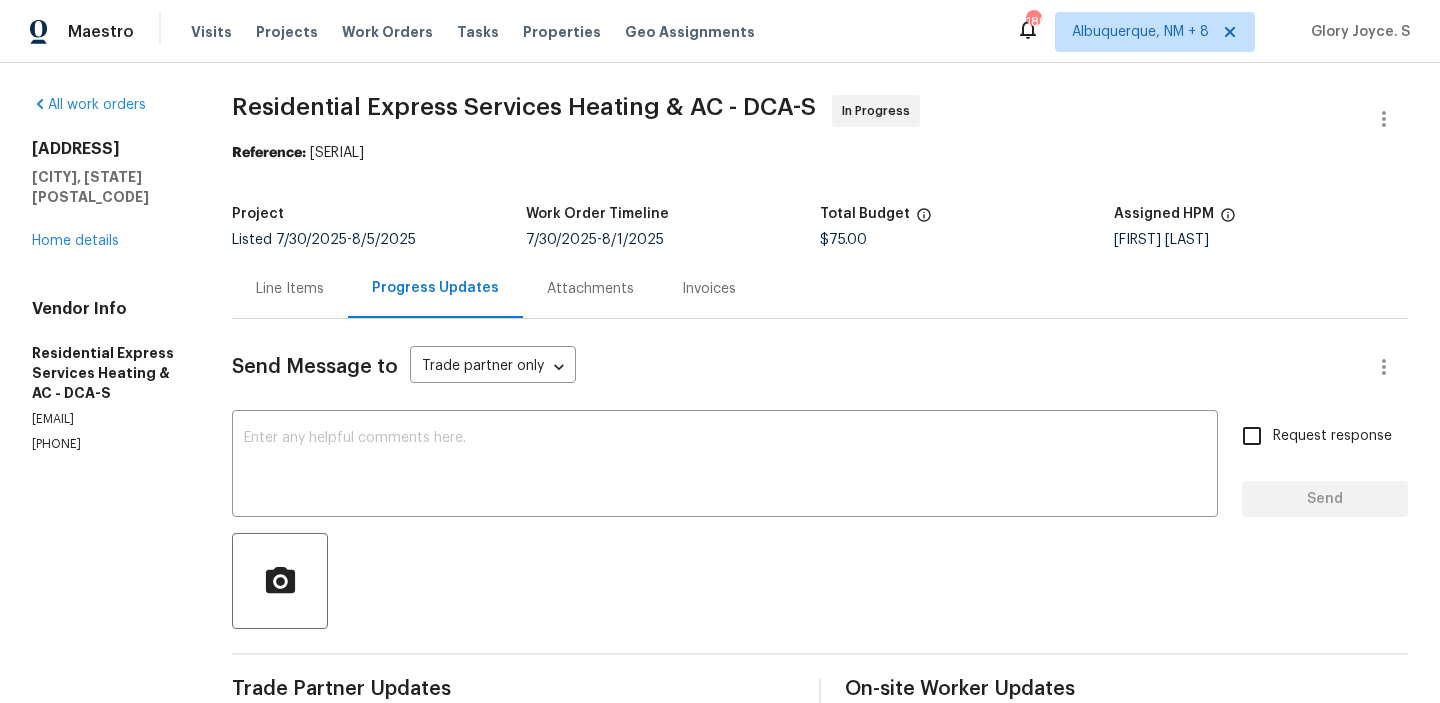 click on "12511 Calvert Hills Dr Beltsville, MD 20705 Home details" at bounding box center (108, 195) 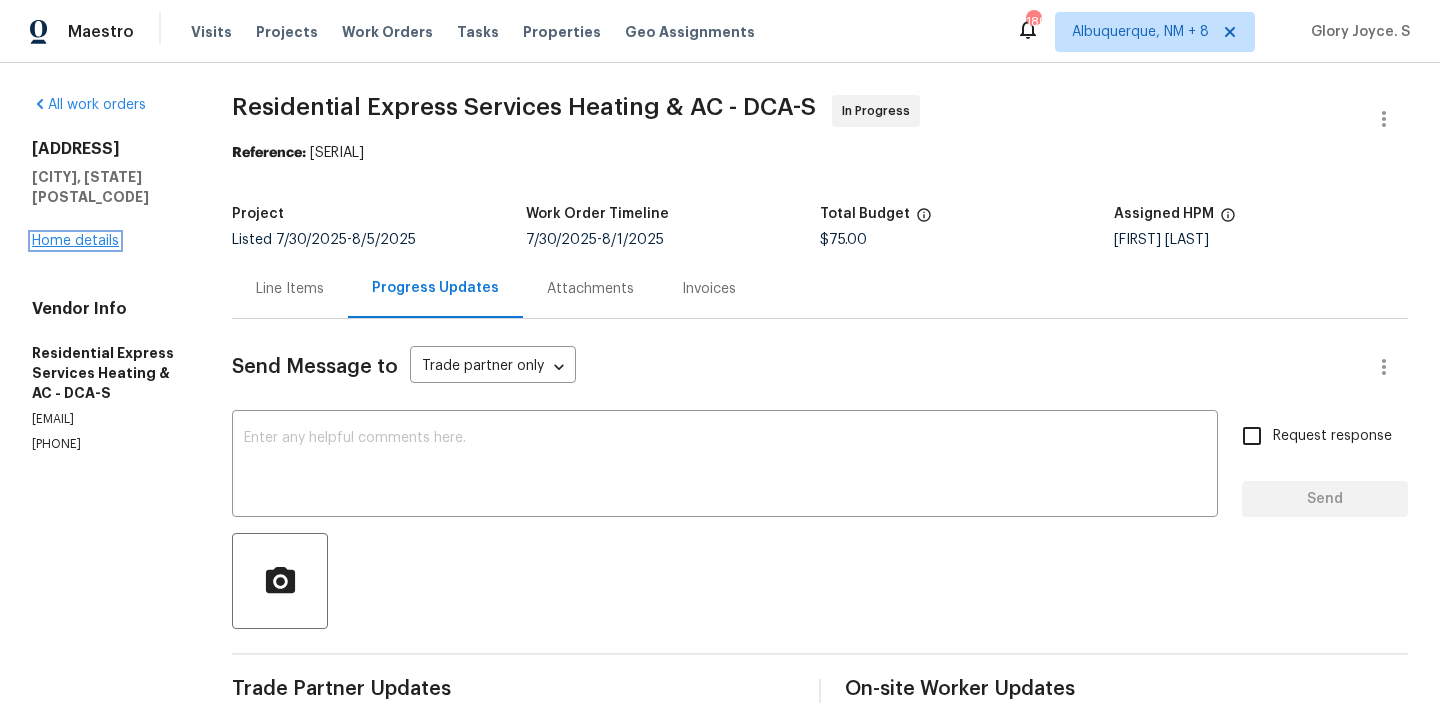 click on "Home details" at bounding box center (75, 241) 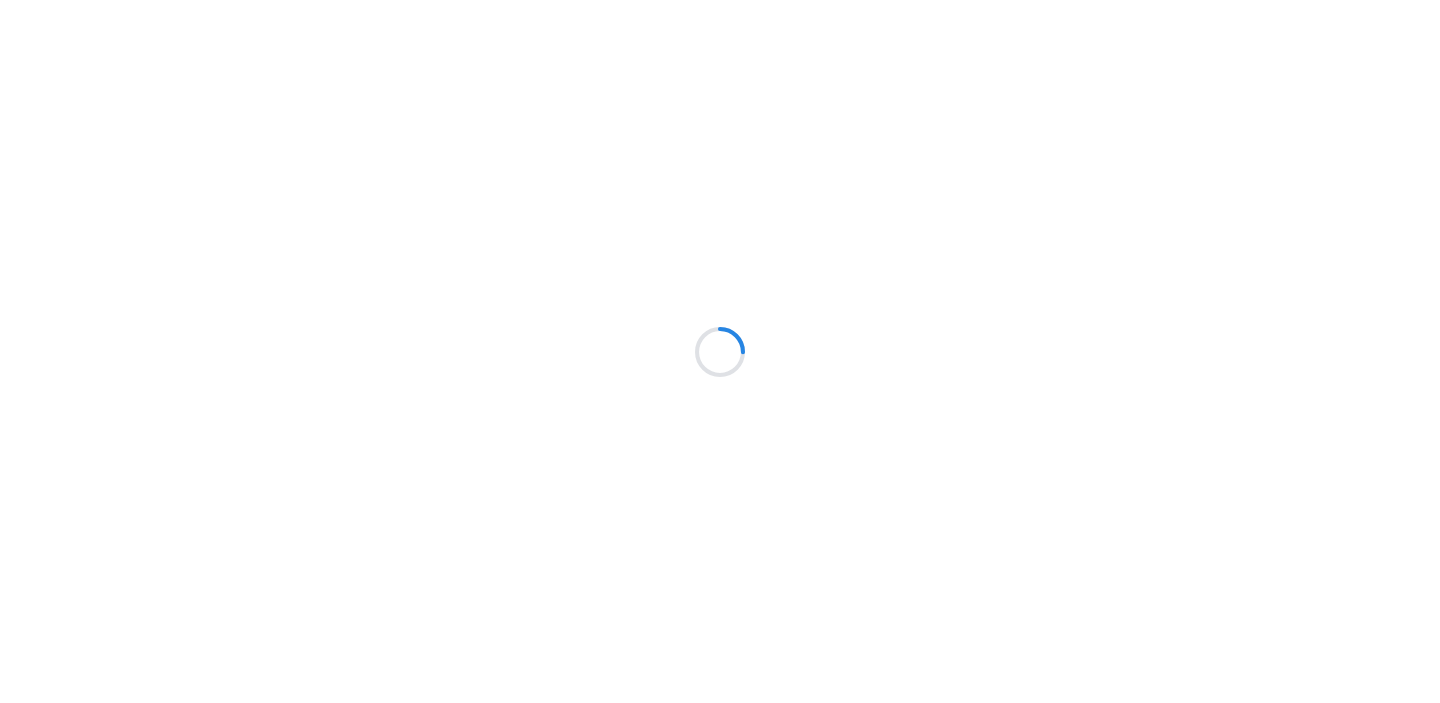 scroll, scrollTop: 0, scrollLeft: 0, axis: both 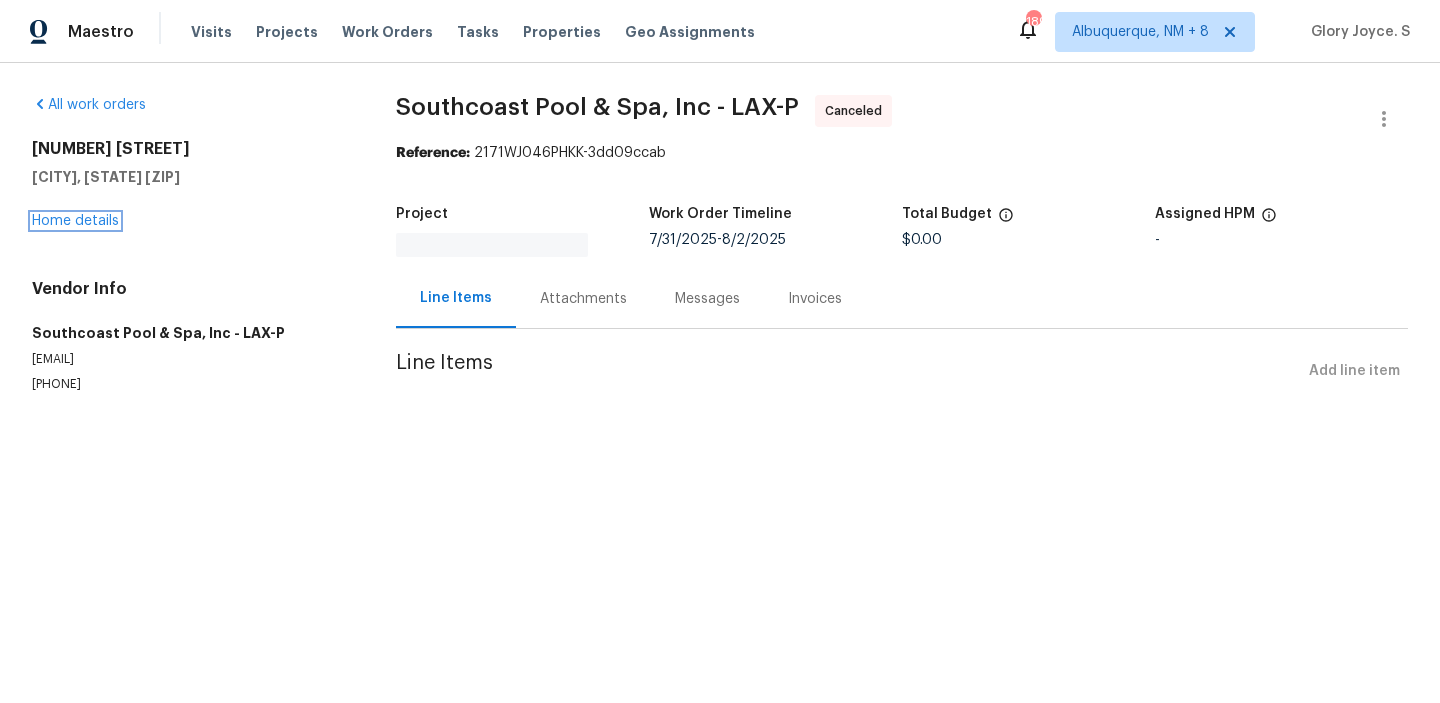 click on "Home details" at bounding box center (75, 221) 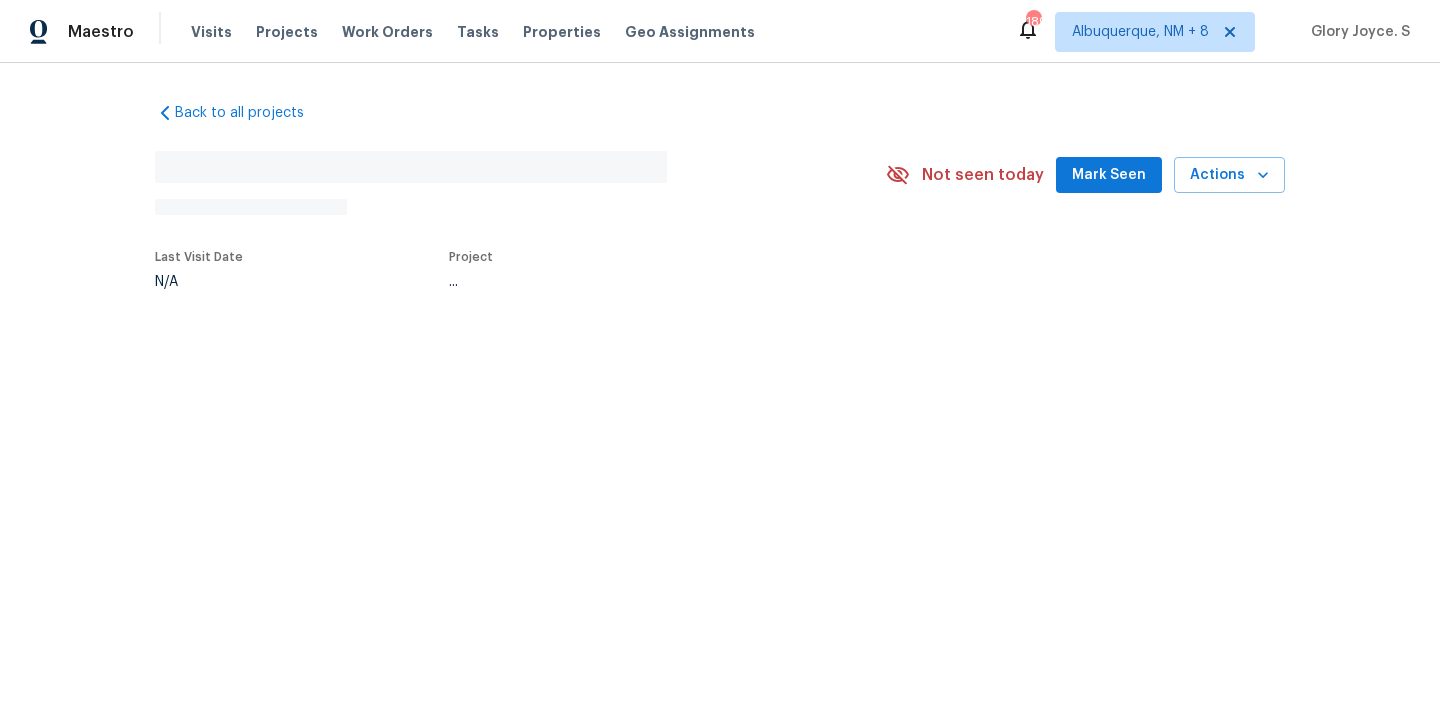 click on "Back to all projects No address found N/A Not seen today Mark Seen Actions Last Visit Date N/A Project ..." at bounding box center [720, 242] 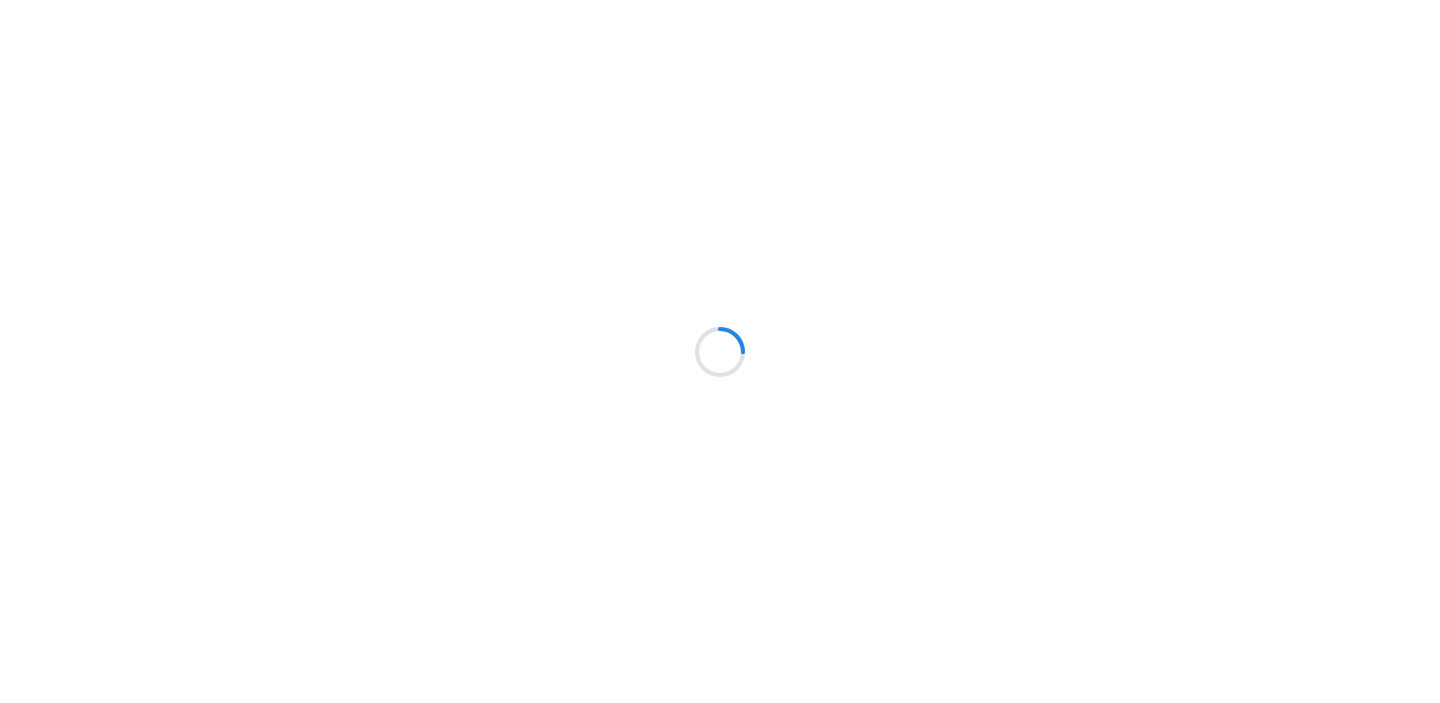 scroll, scrollTop: 0, scrollLeft: 0, axis: both 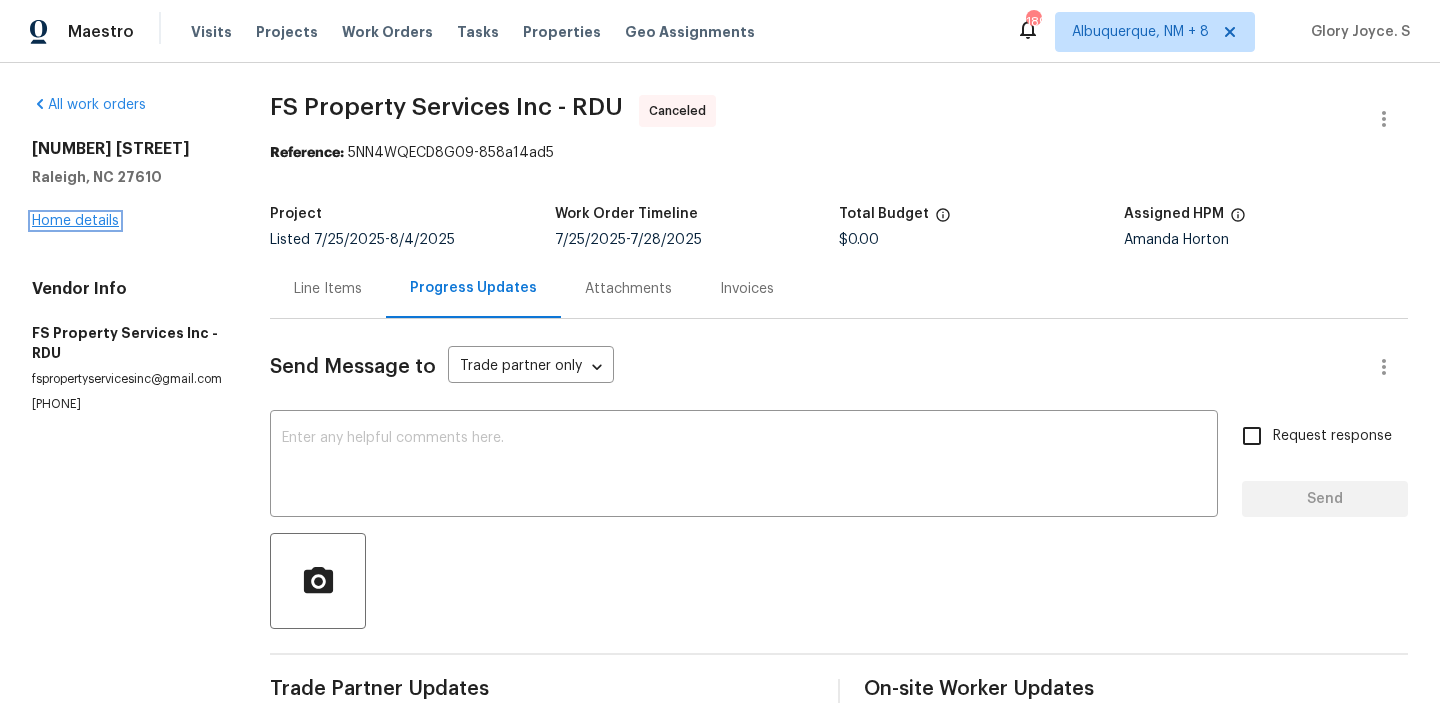 click on "Home details" at bounding box center (75, 221) 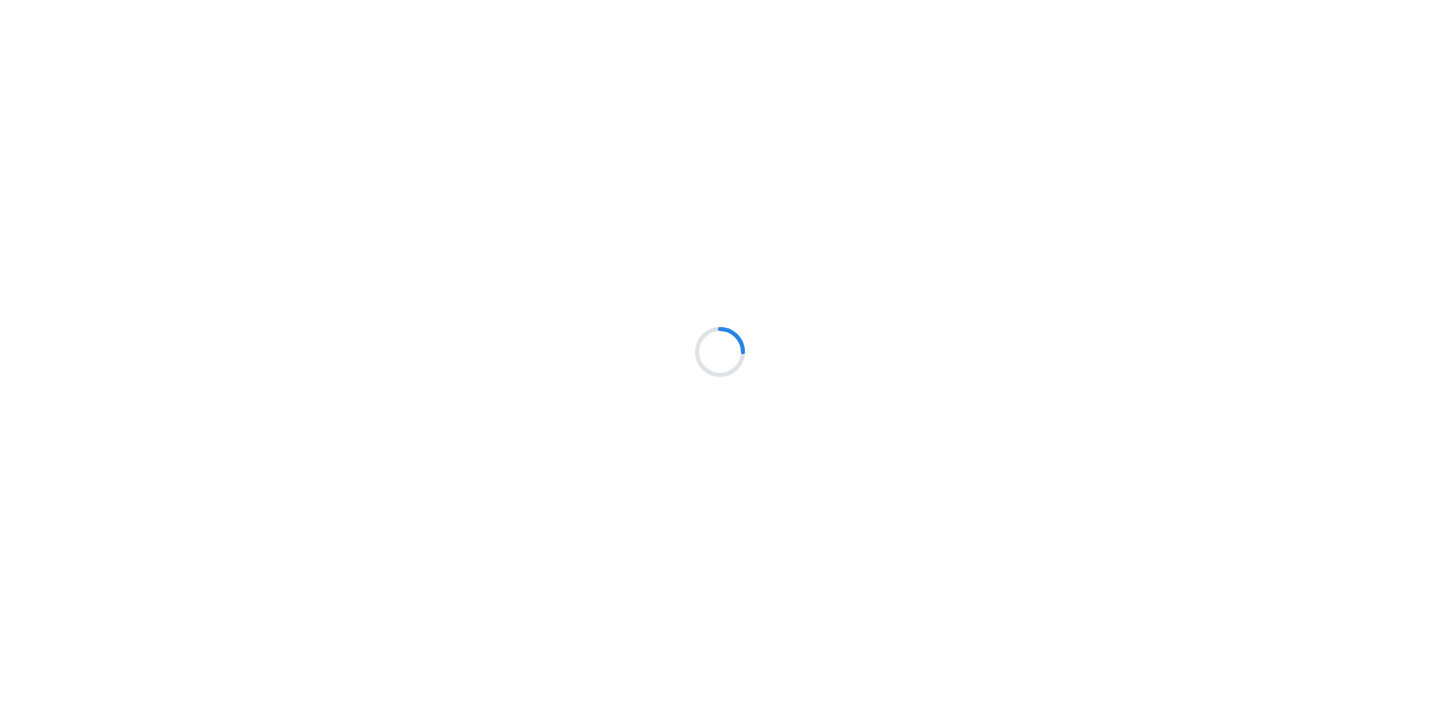 scroll, scrollTop: 0, scrollLeft: 0, axis: both 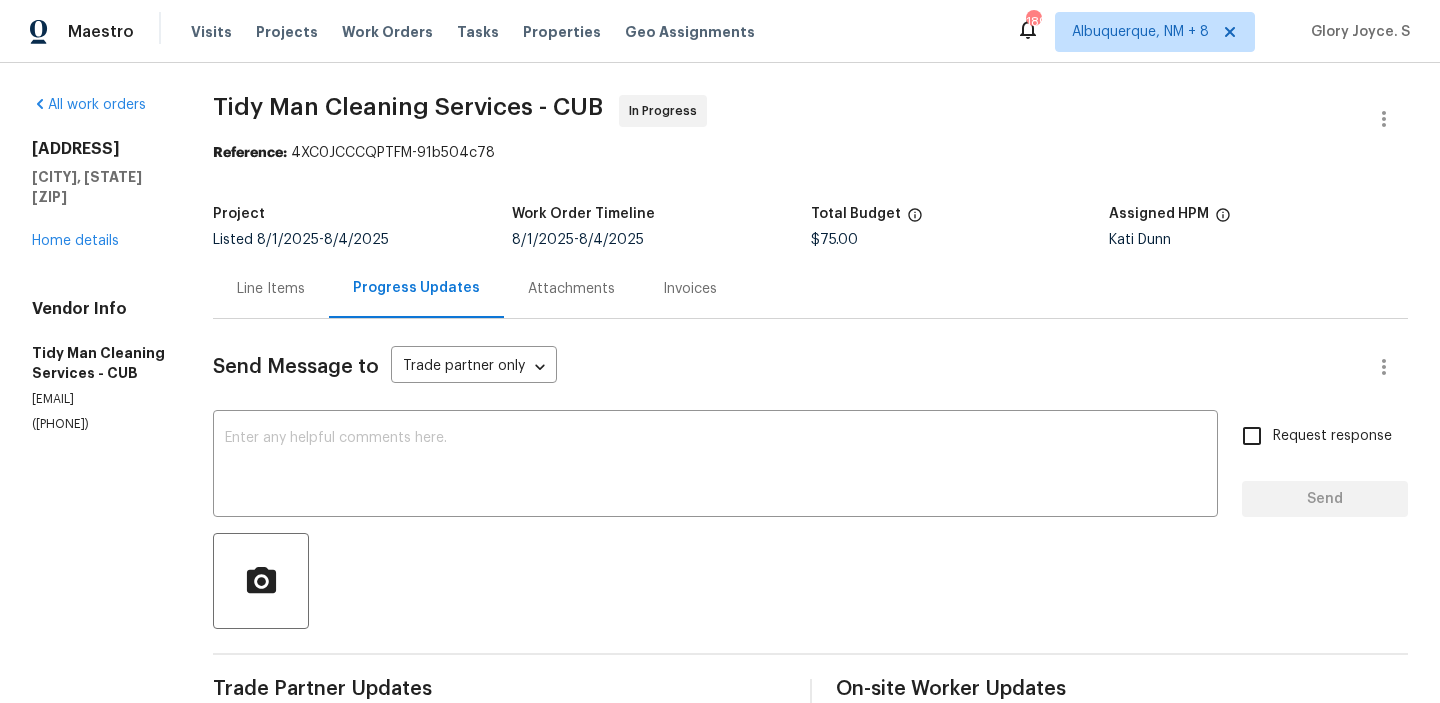 click on "Line Items" at bounding box center [271, 288] 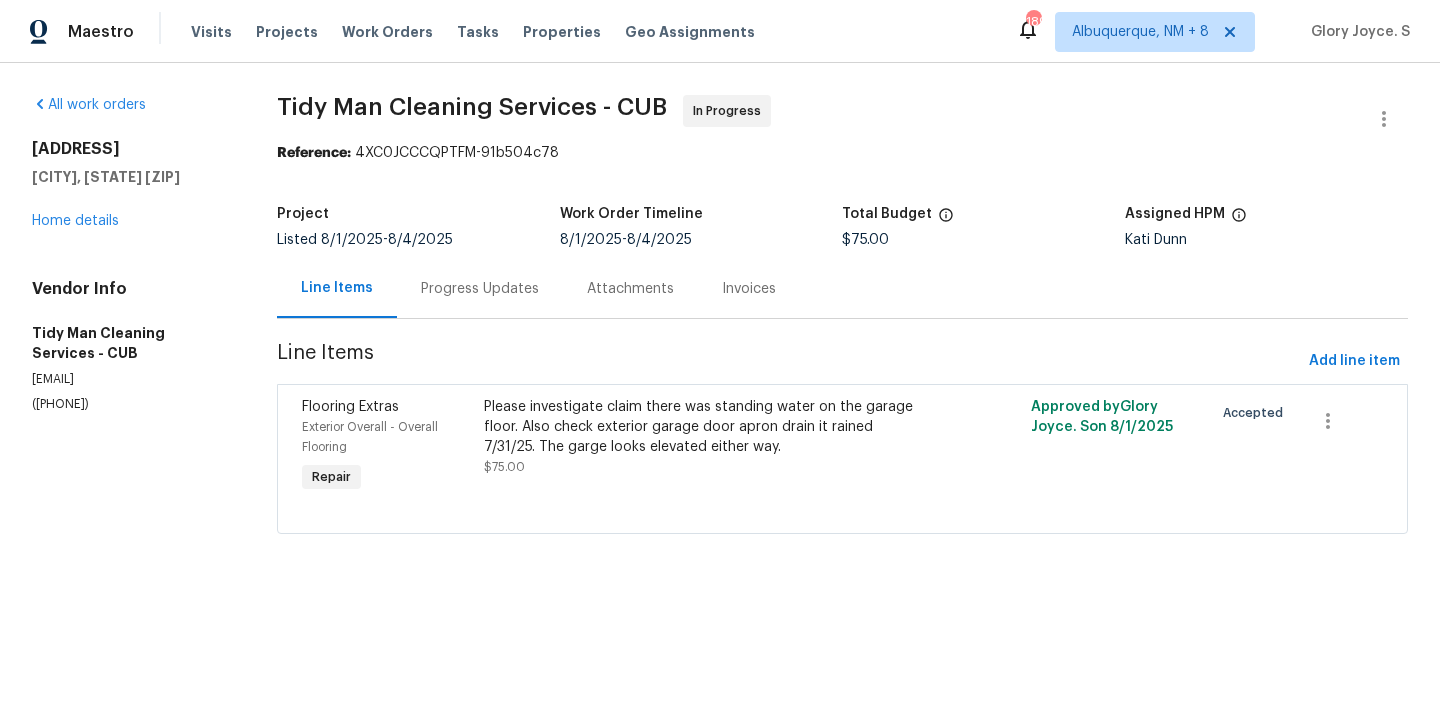 click on "Progress Updates" at bounding box center (480, 288) 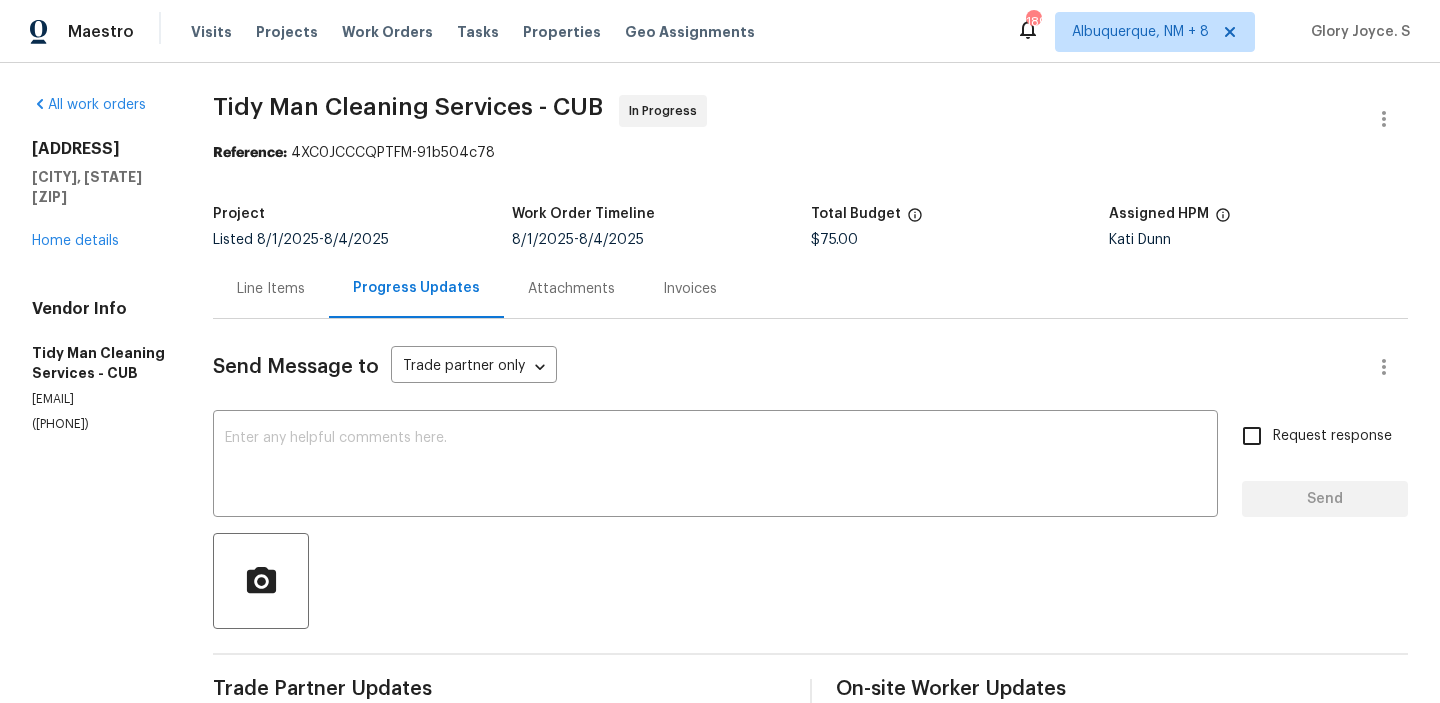 click on "All work orders [ADDRESS] [CITY], [STATE] [ZIP] Home details Vendor Info Tidy Man Cleaning Services - CUB [EMAIL] ([PHONE])" at bounding box center (98, 1030) 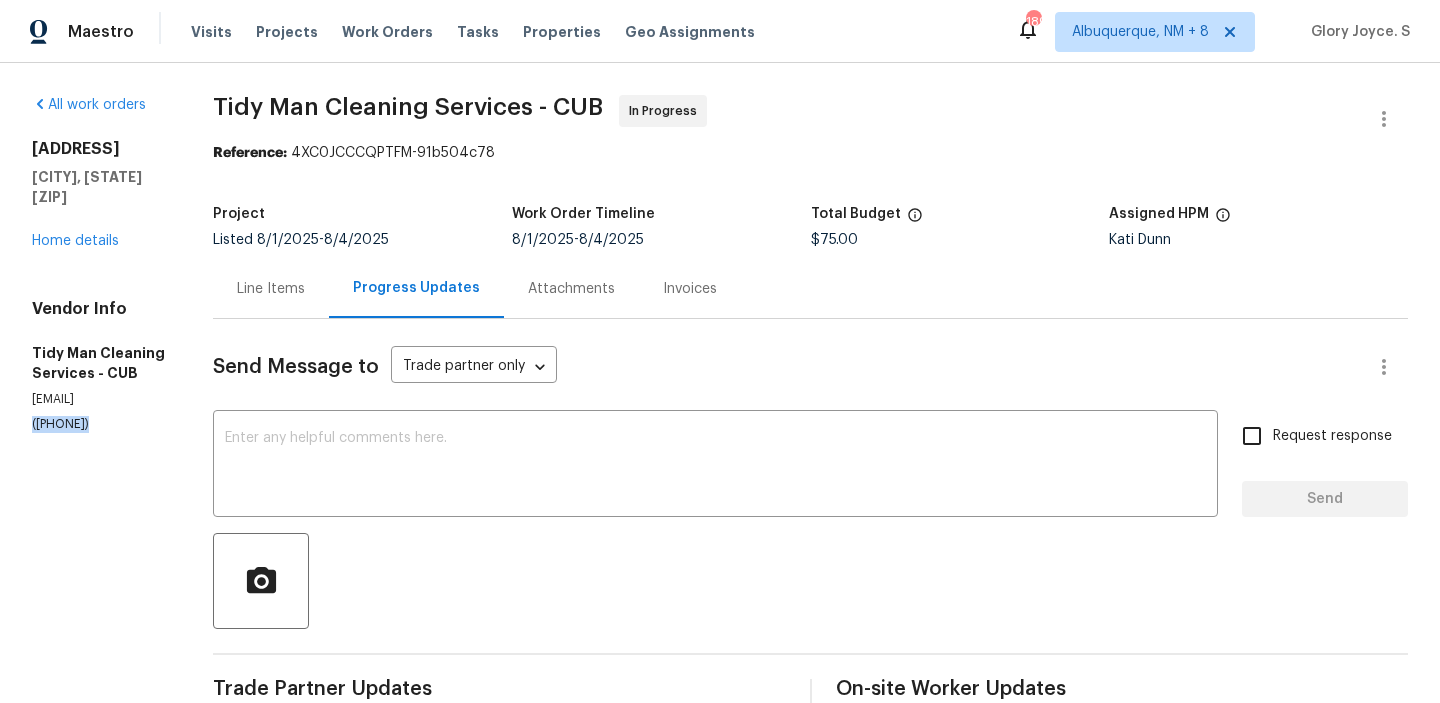 click on "All work orders [ADDRESS] [CITY], [STATE] [ZIP] Home details Vendor Info Tidy Man Cleaning Services - CUB [EMAIL] ([PHONE])" at bounding box center [98, 1030] 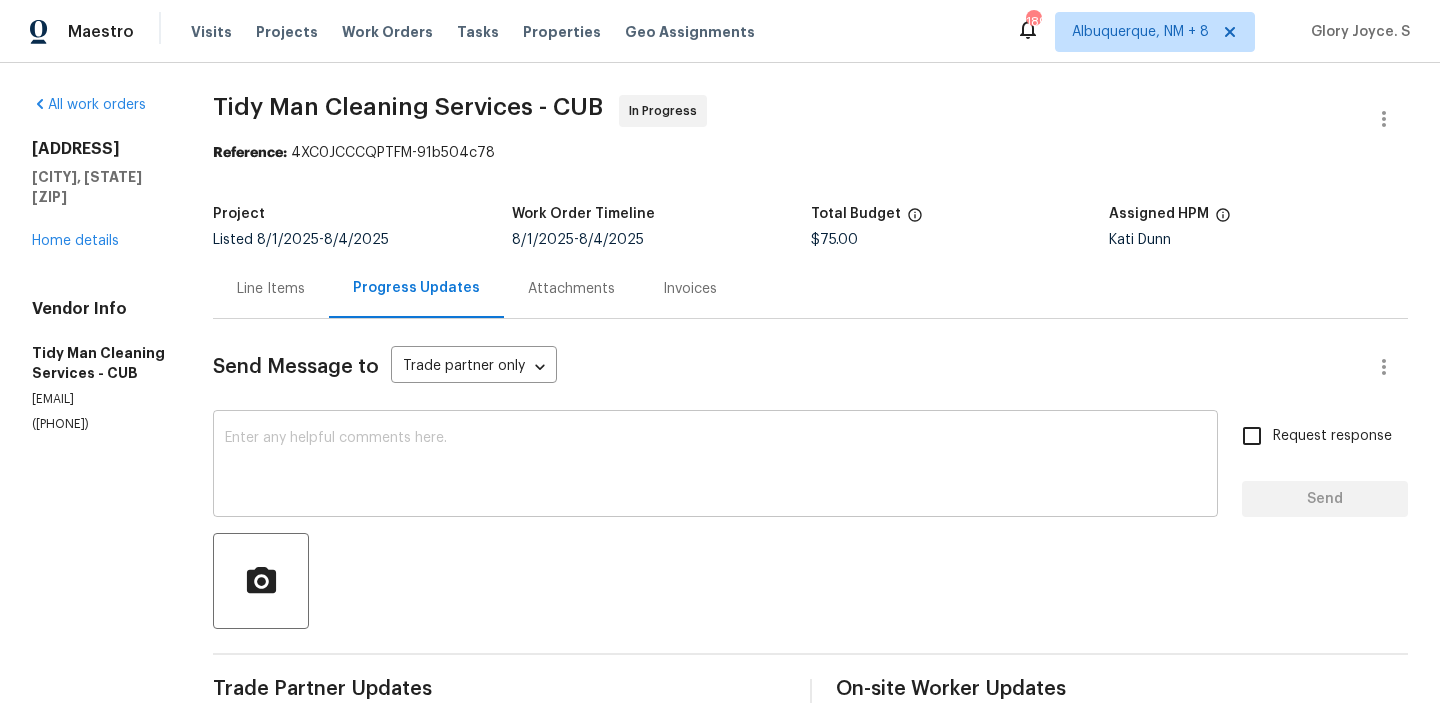 click at bounding box center [715, 466] 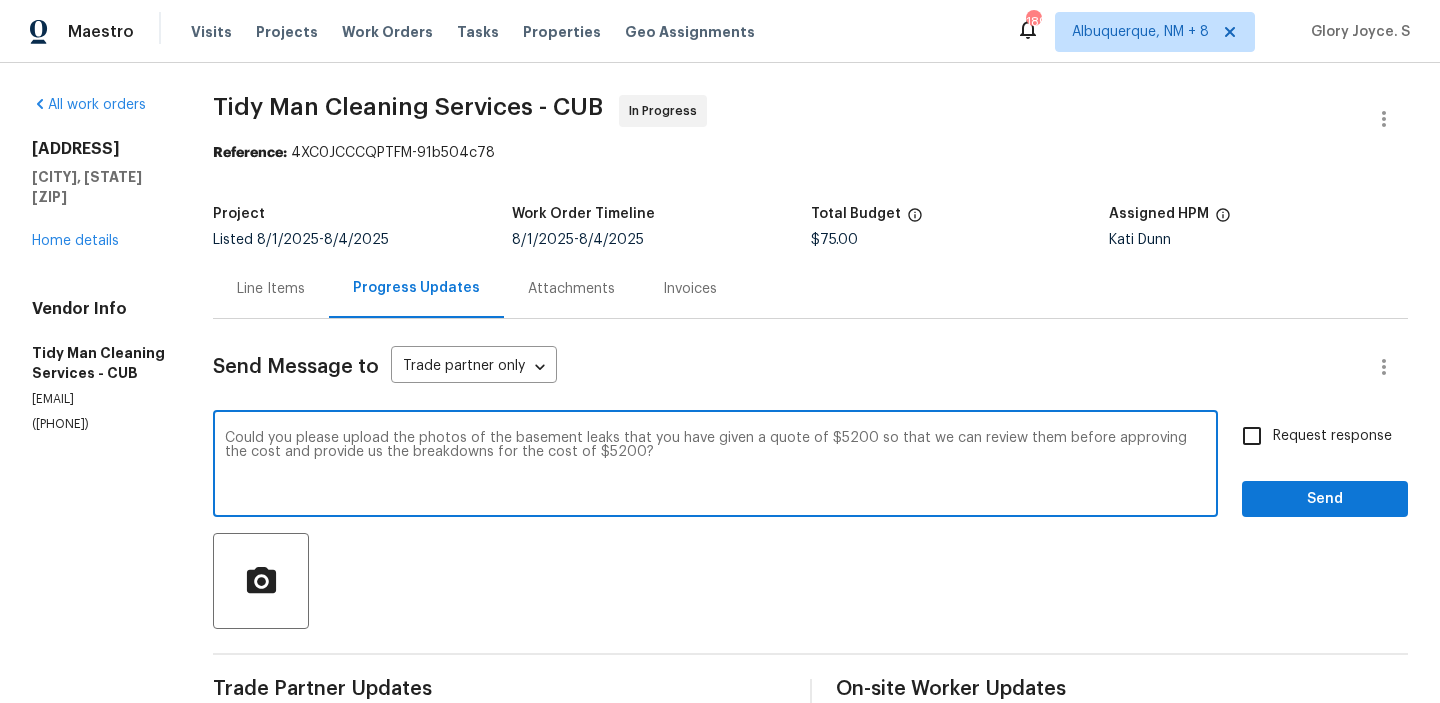 click on "Replace with" at bounding box center [0, 0] 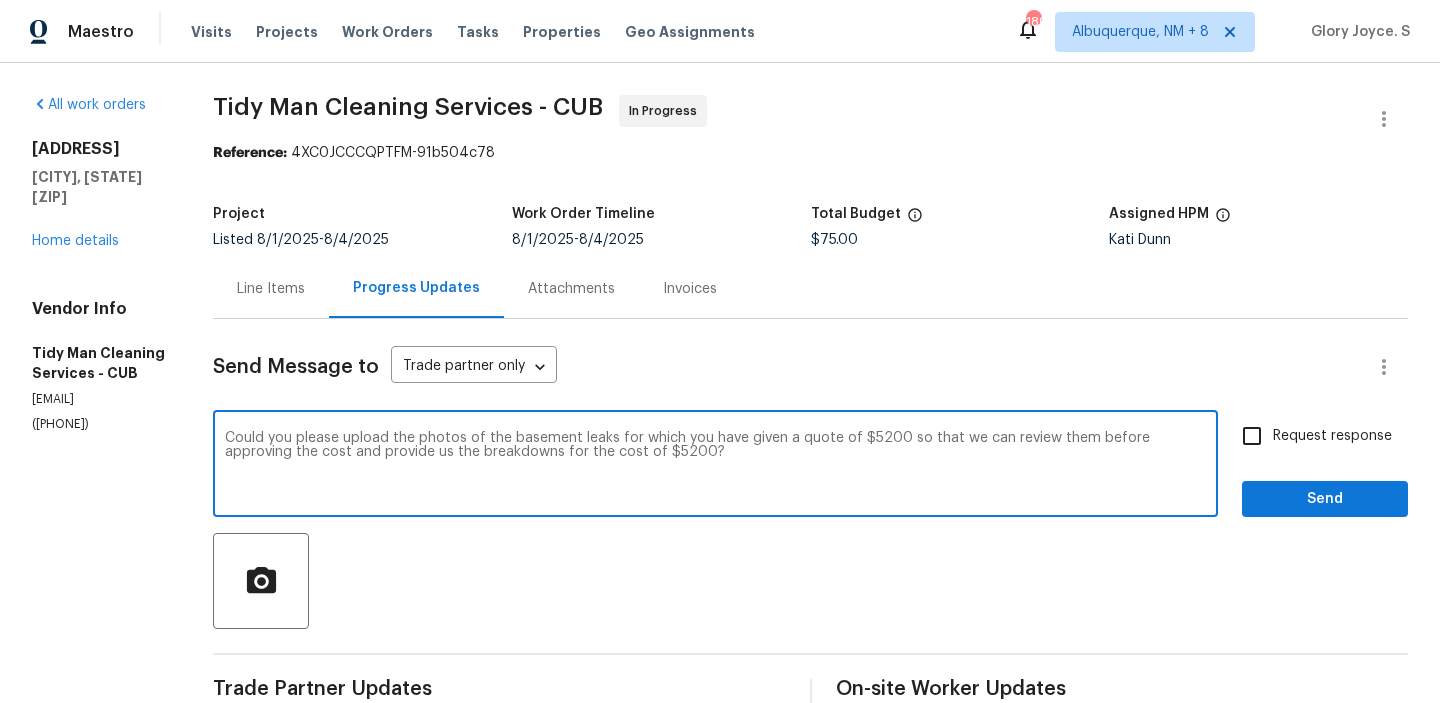 click on "Could you please upload the photos of the basement leaks for which you have given a quote of $5200 so that we can review them before approving the cost and provide us the breakdowns for the cost of $5200?" at bounding box center [715, 466] 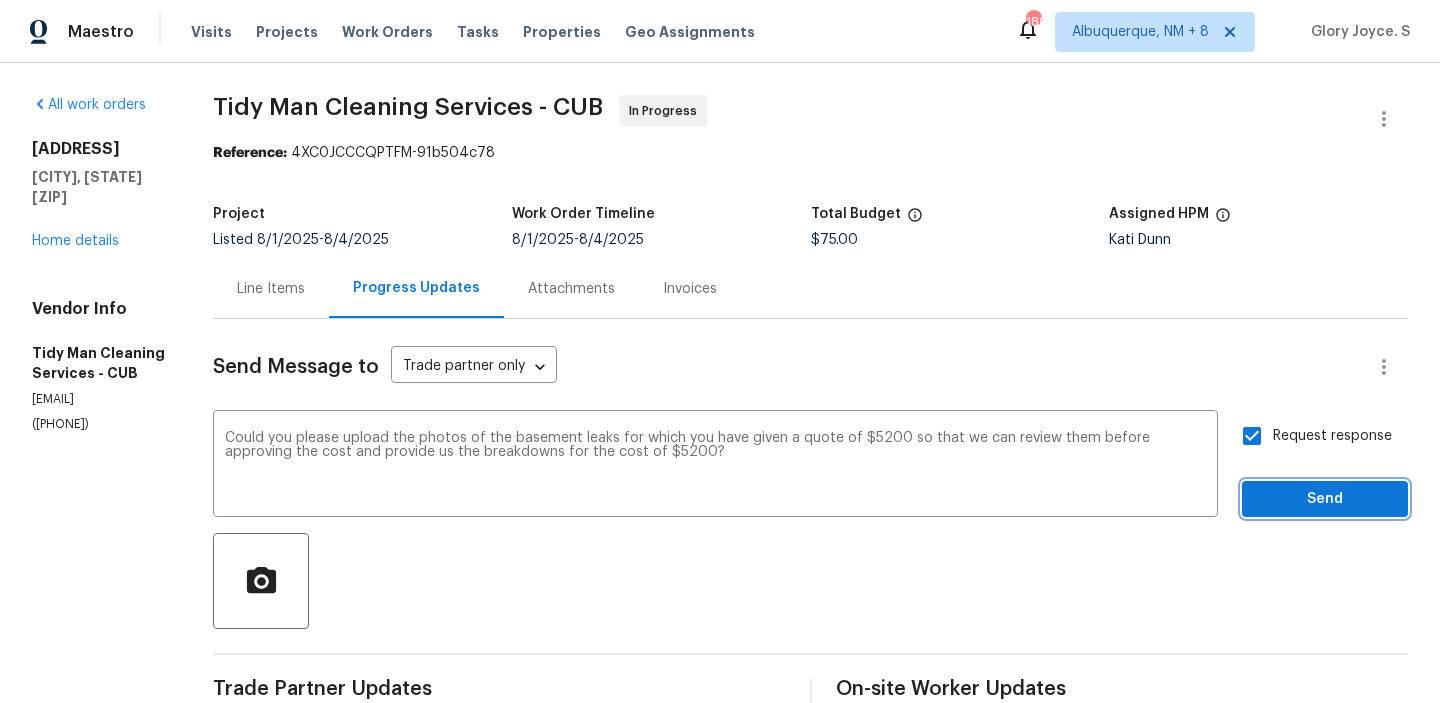 click on "Send" at bounding box center (1325, 499) 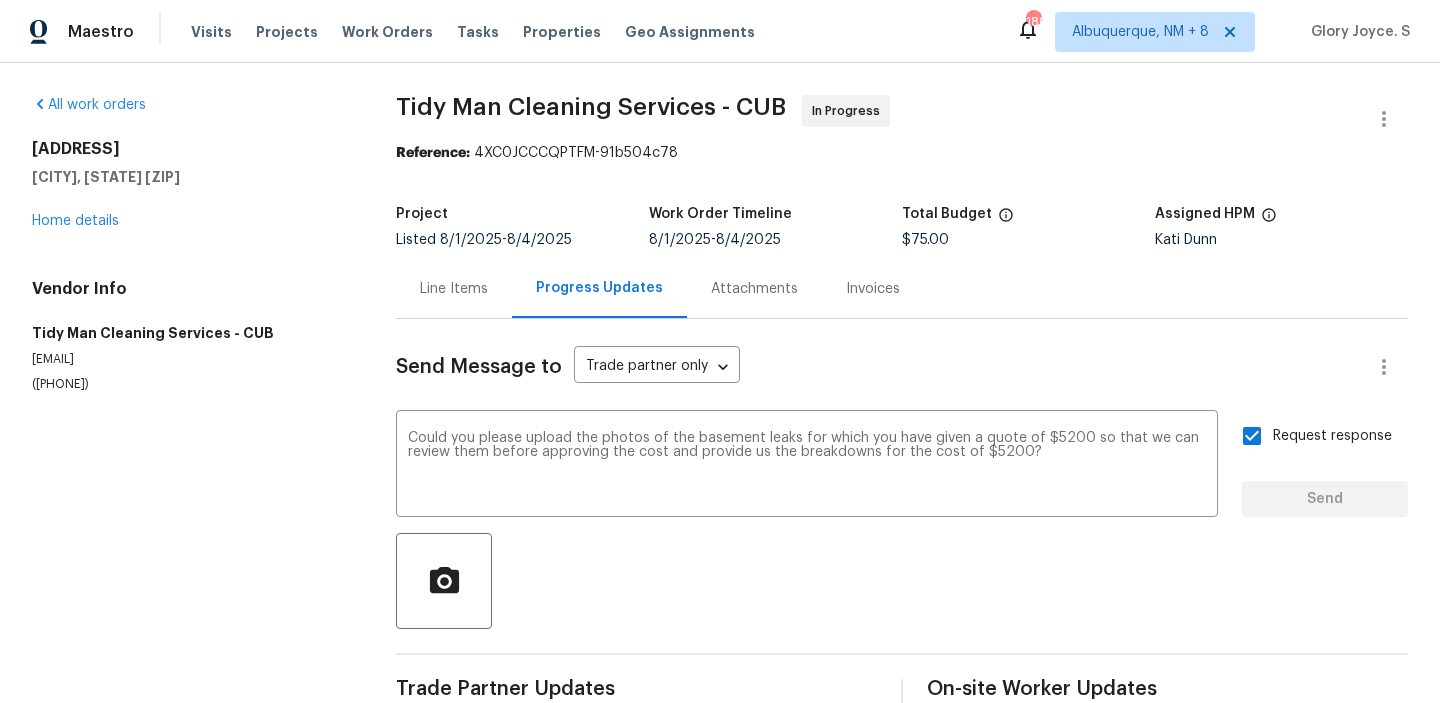 type 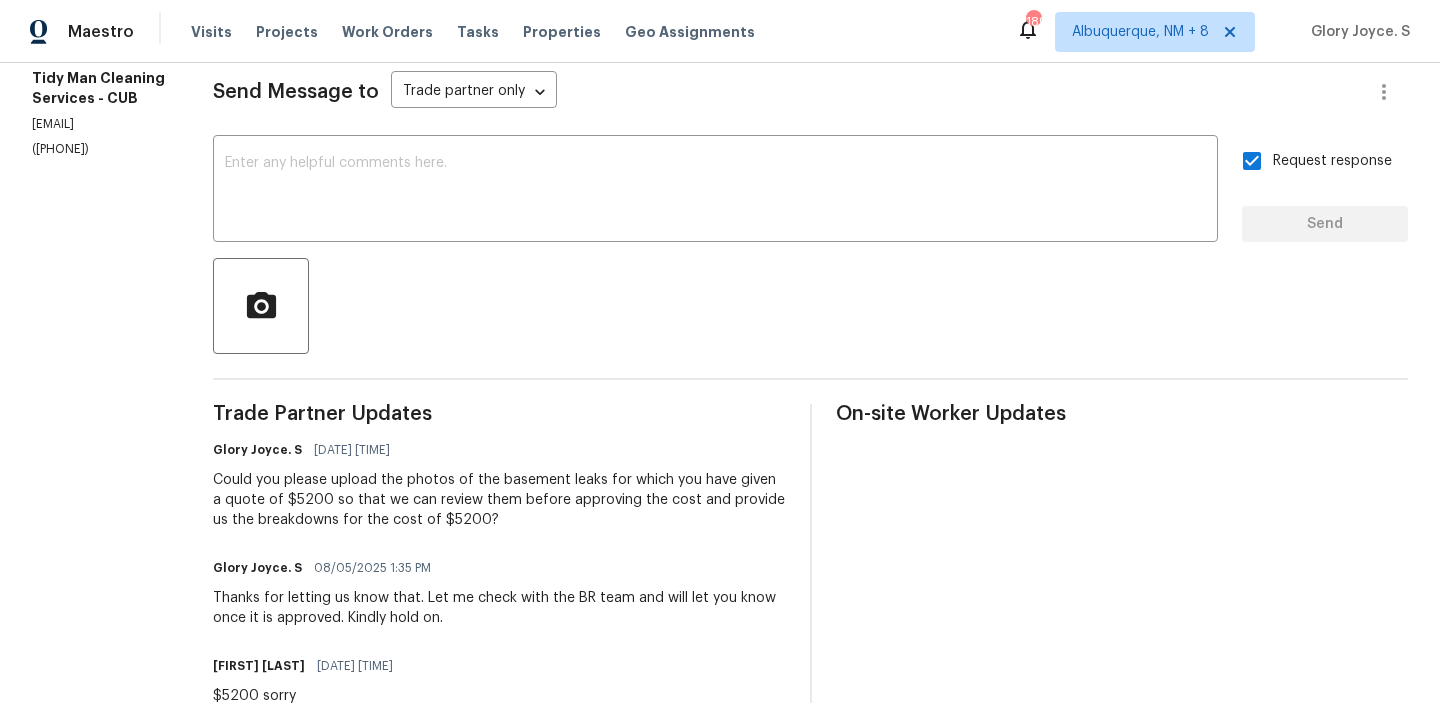 scroll, scrollTop: 424, scrollLeft: 0, axis: vertical 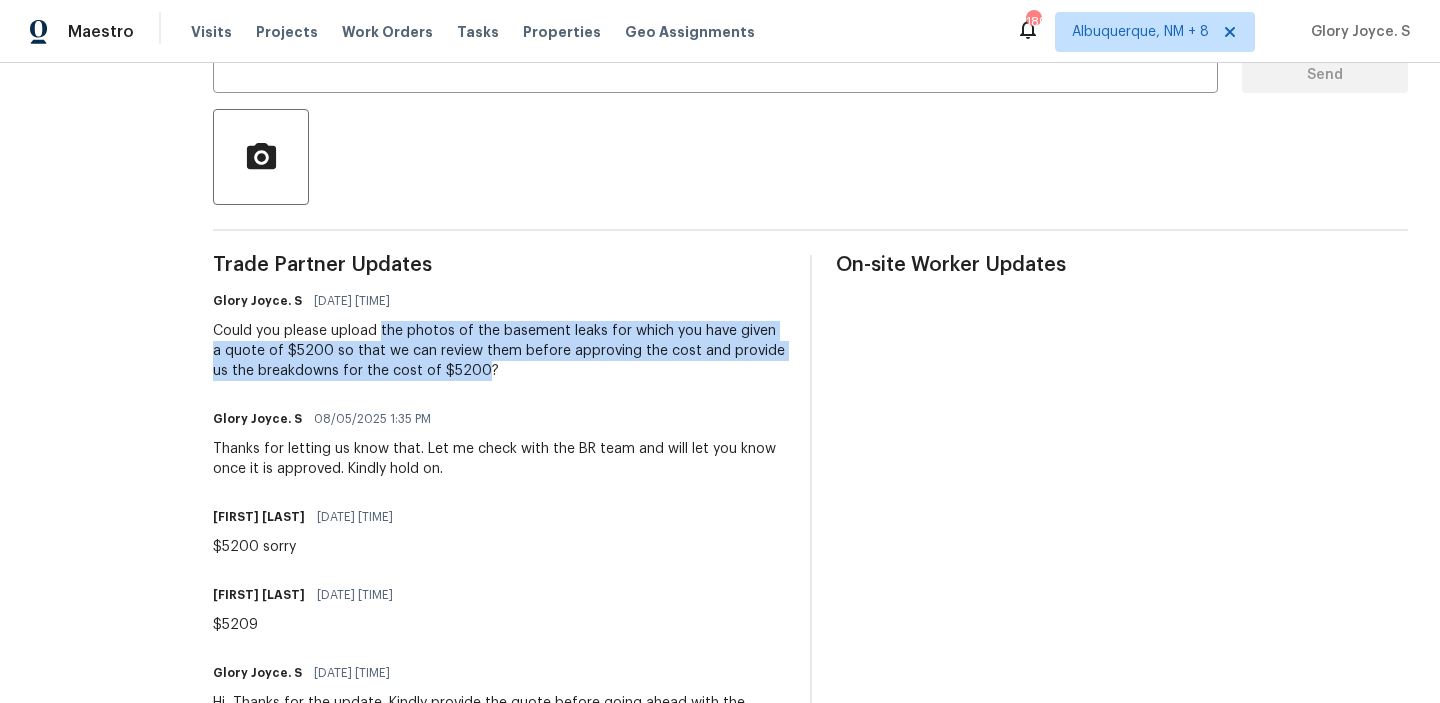 drag, startPoint x: 377, startPoint y: 331, endPoint x: 458, endPoint y: 367, distance: 88.63972 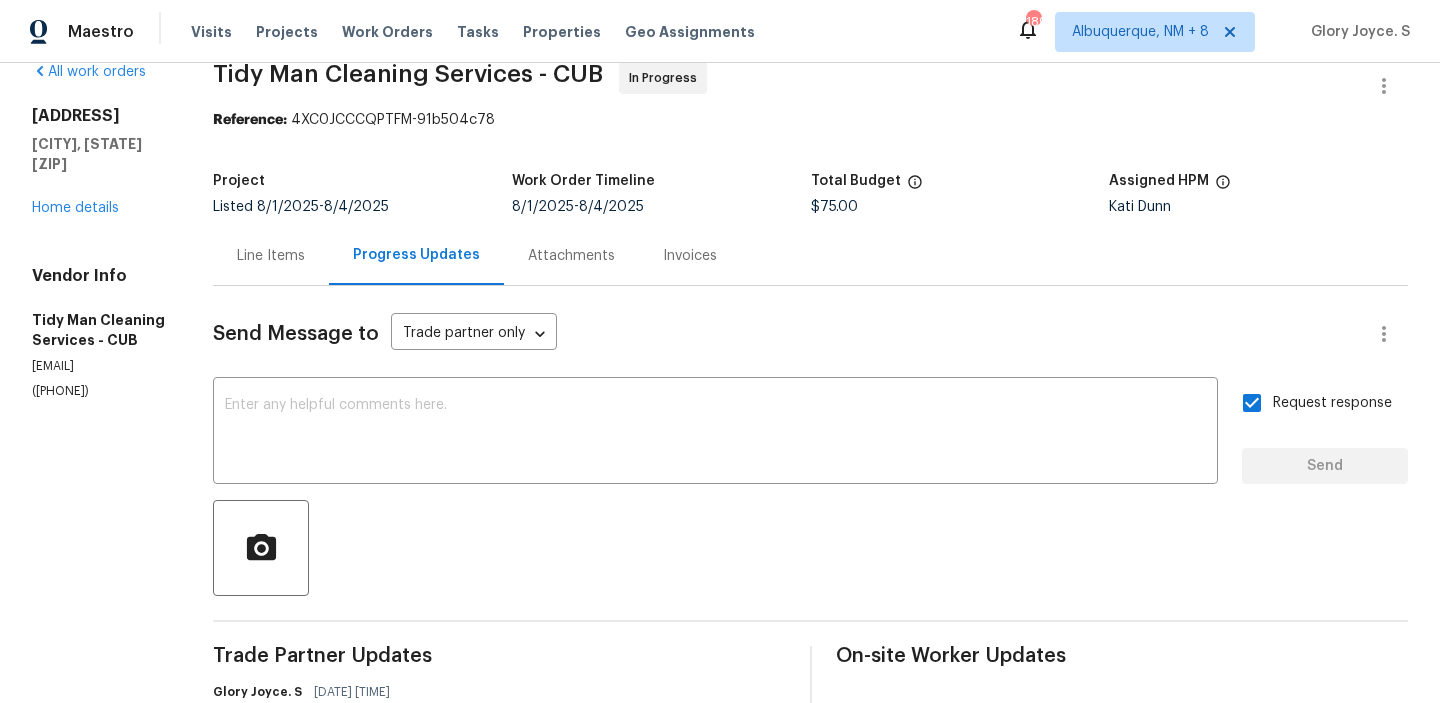 scroll, scrollTop: 0, scrollLeft: 0, axis: both 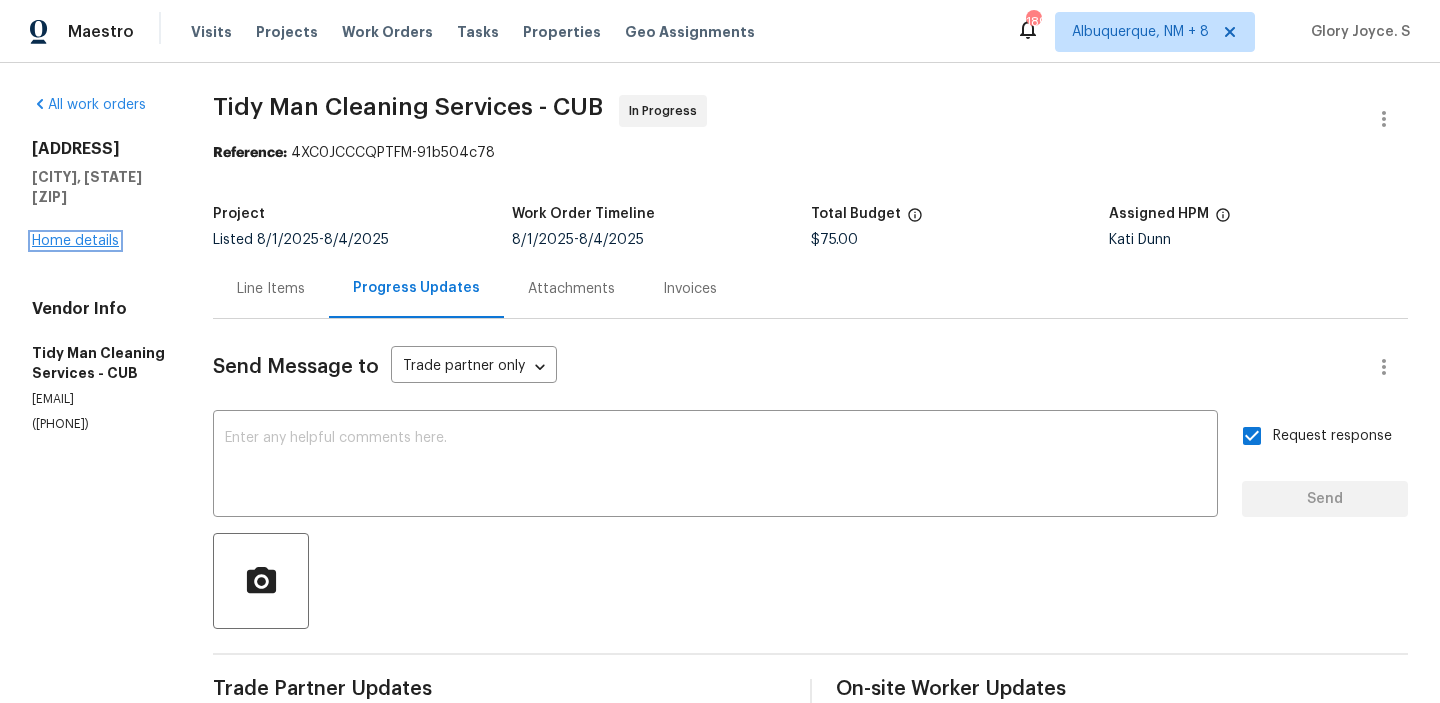 click on "Home details" at bounding box center [75, 241] 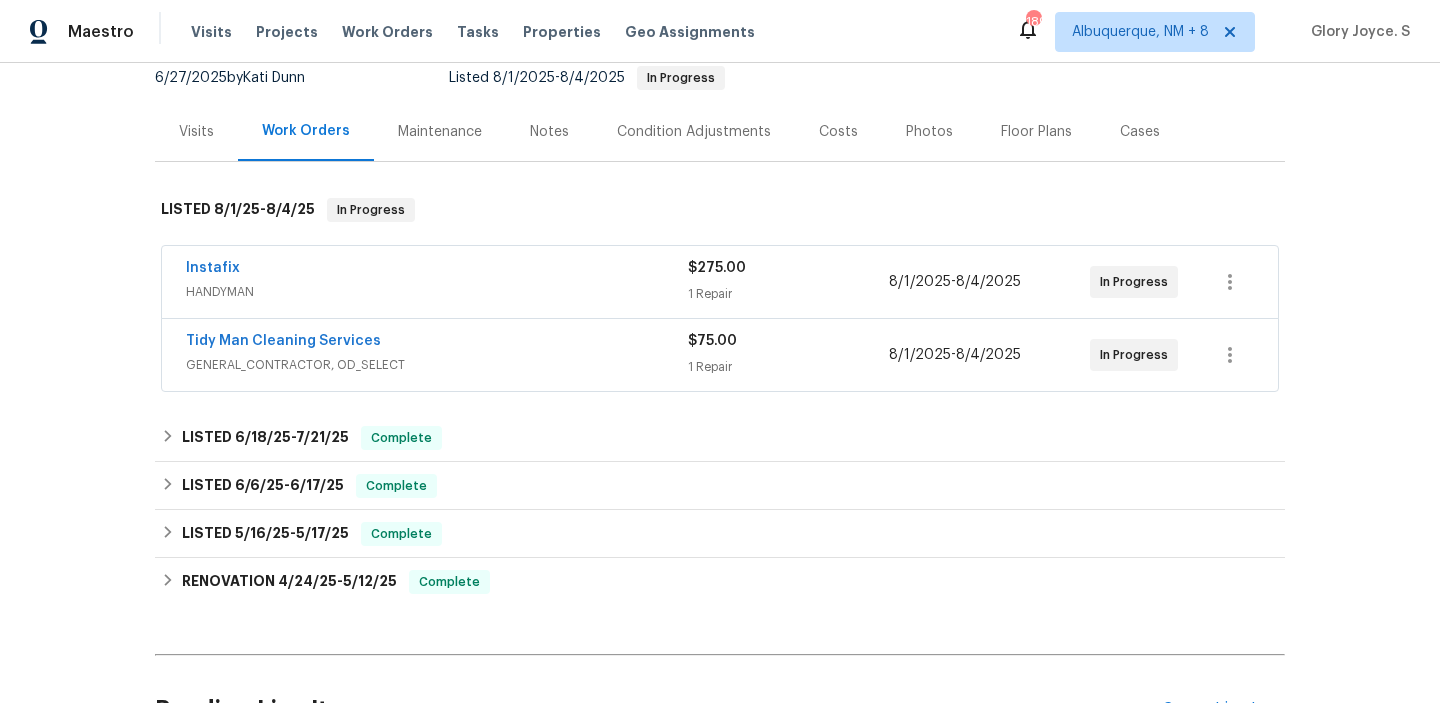 scroll, scrollTop: 332, scrollLeft: 0, axis: vertical 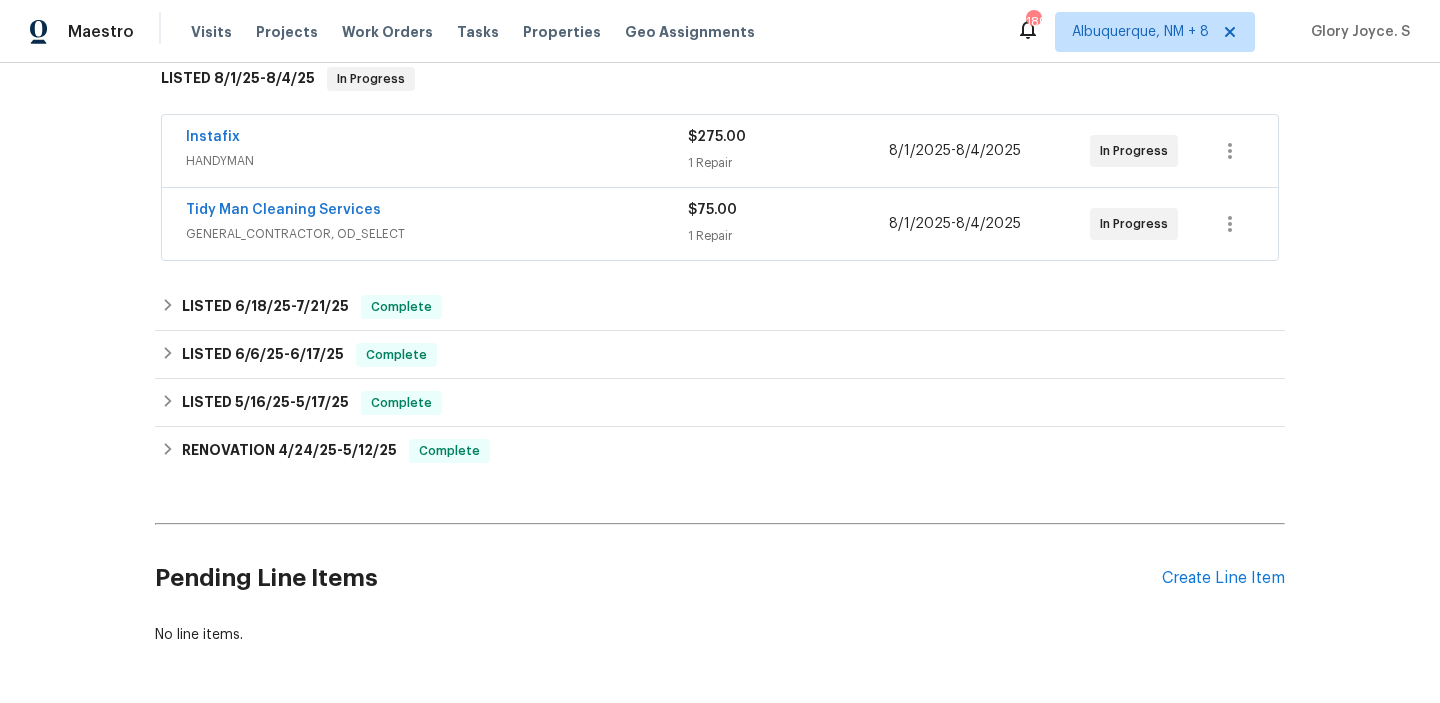 click on "Instafix" at bounding box center [437, 139] 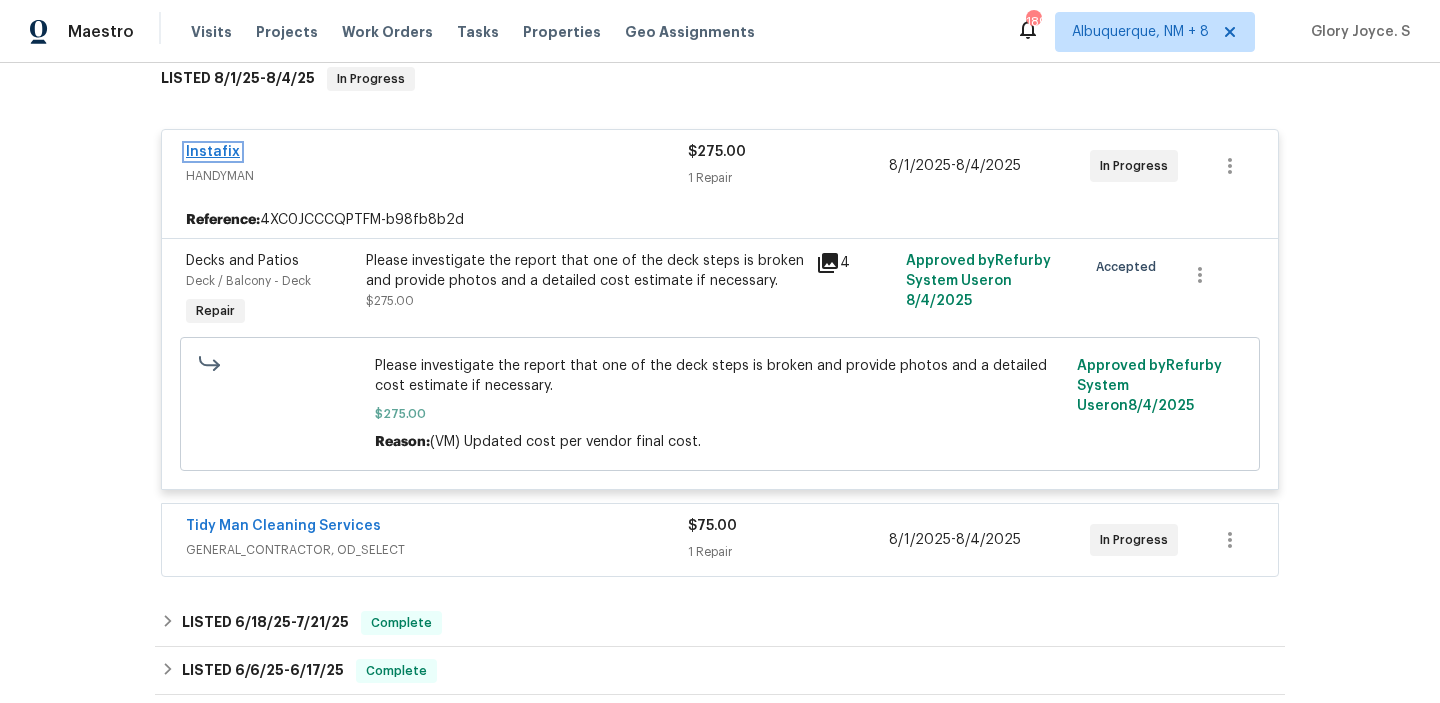 click on "Instafix" at bounding box center (213, 152) 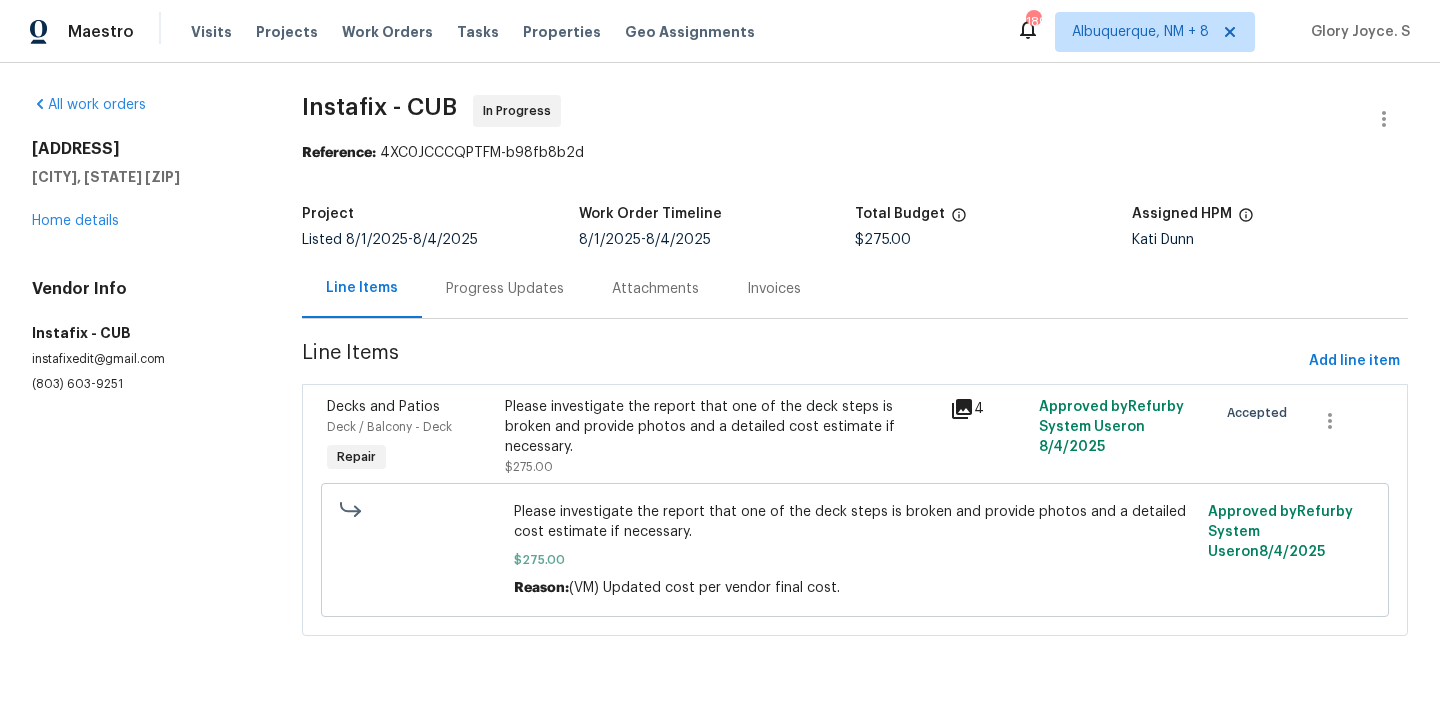 click on "Progress Updates" at bounding box center [505, 288] 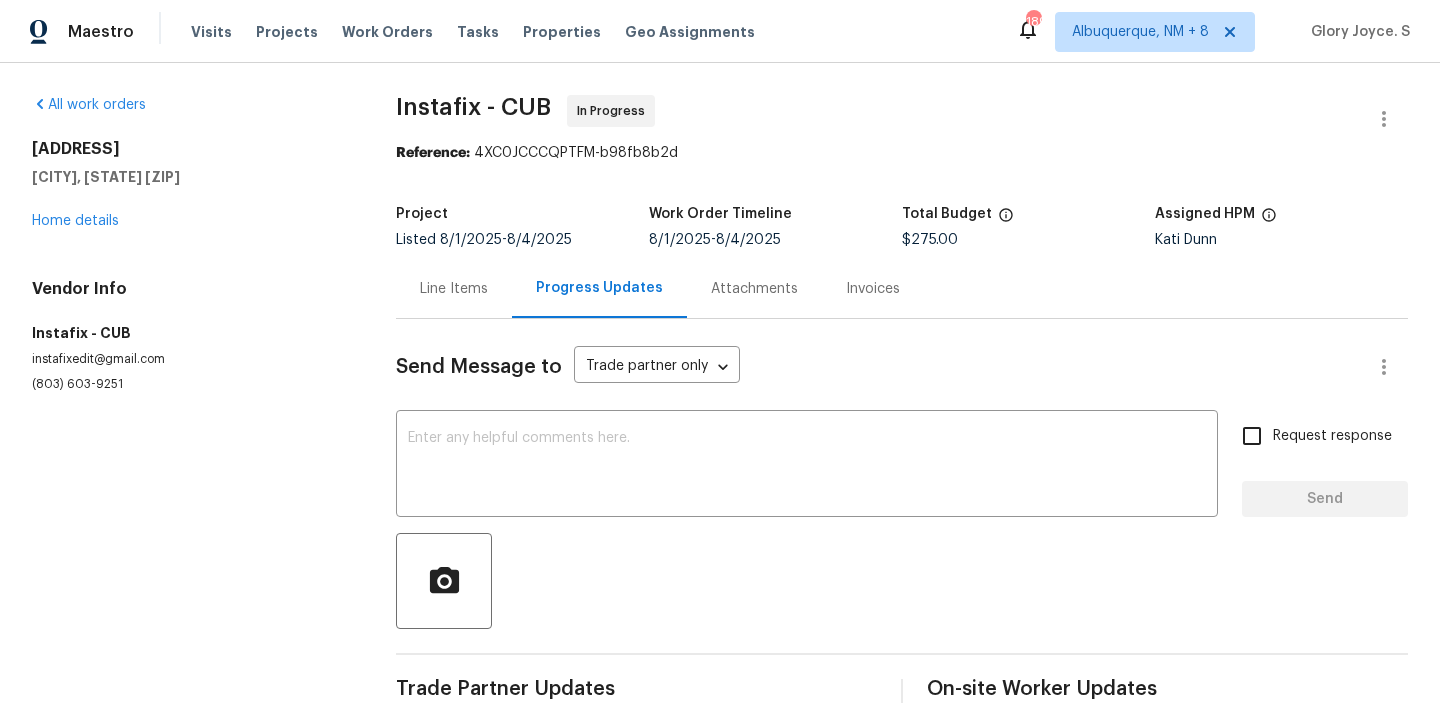 click on "Progress Updates" at bounding box center (599, 288) 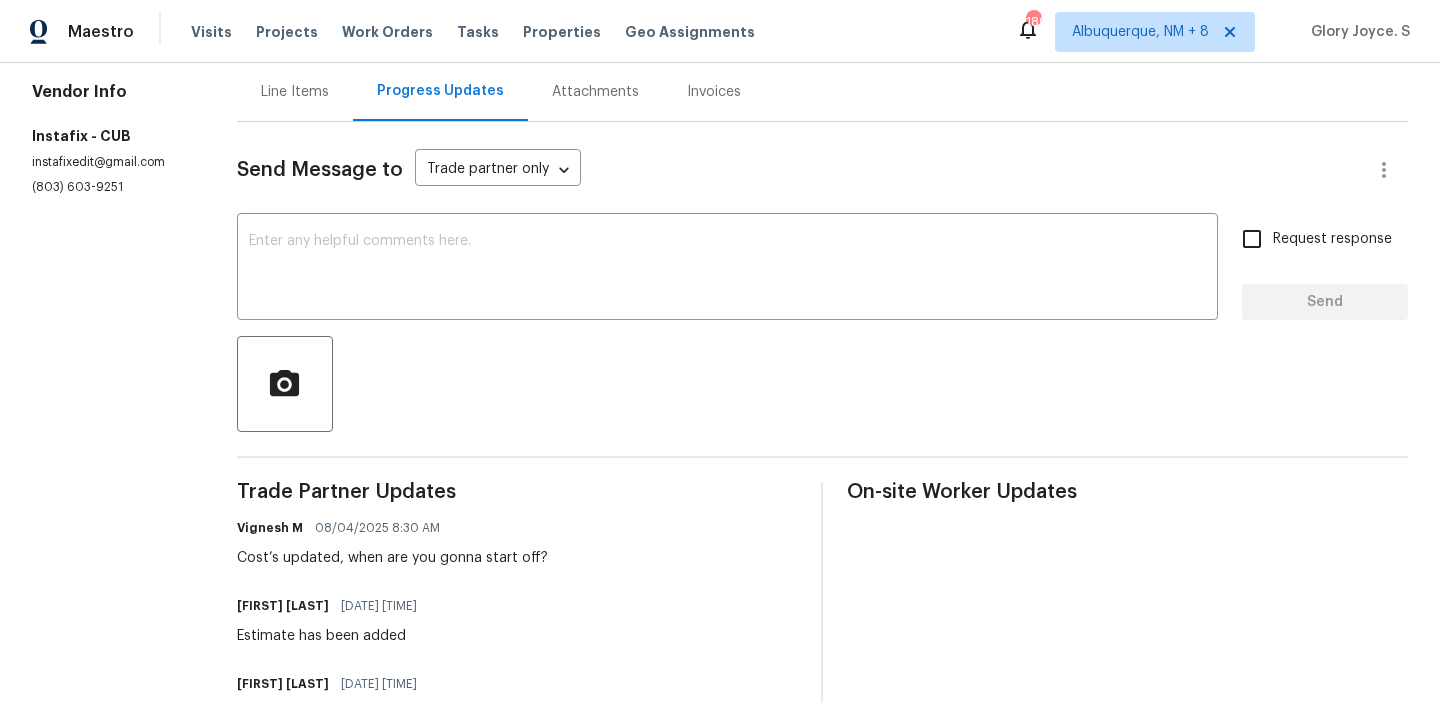 scroll, scrollTop: 0, scrollLeft: 0, axis: both 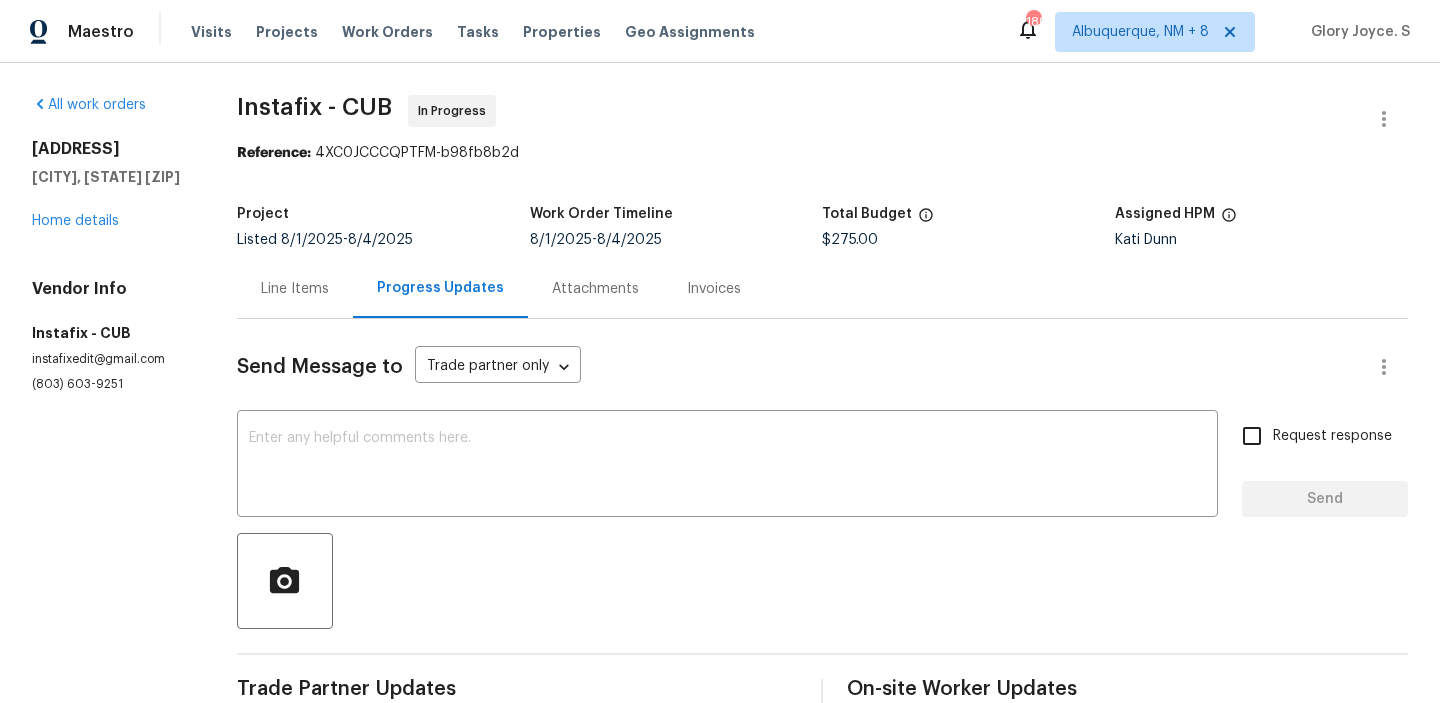 click on "7 Beech Branch Ct Irmo, SC 29063 Home details" at bounding box center (110, 185) 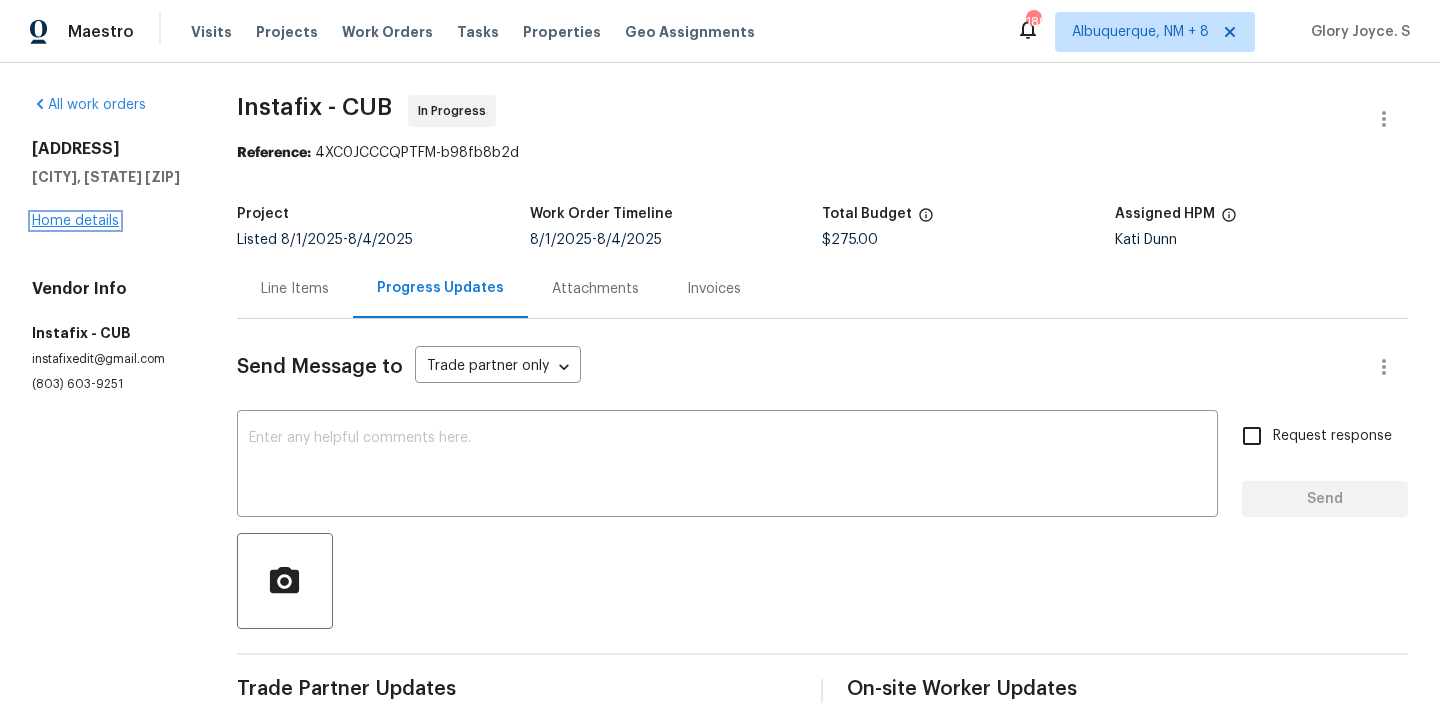 click on "Home details" at bounding box center (75, 221) 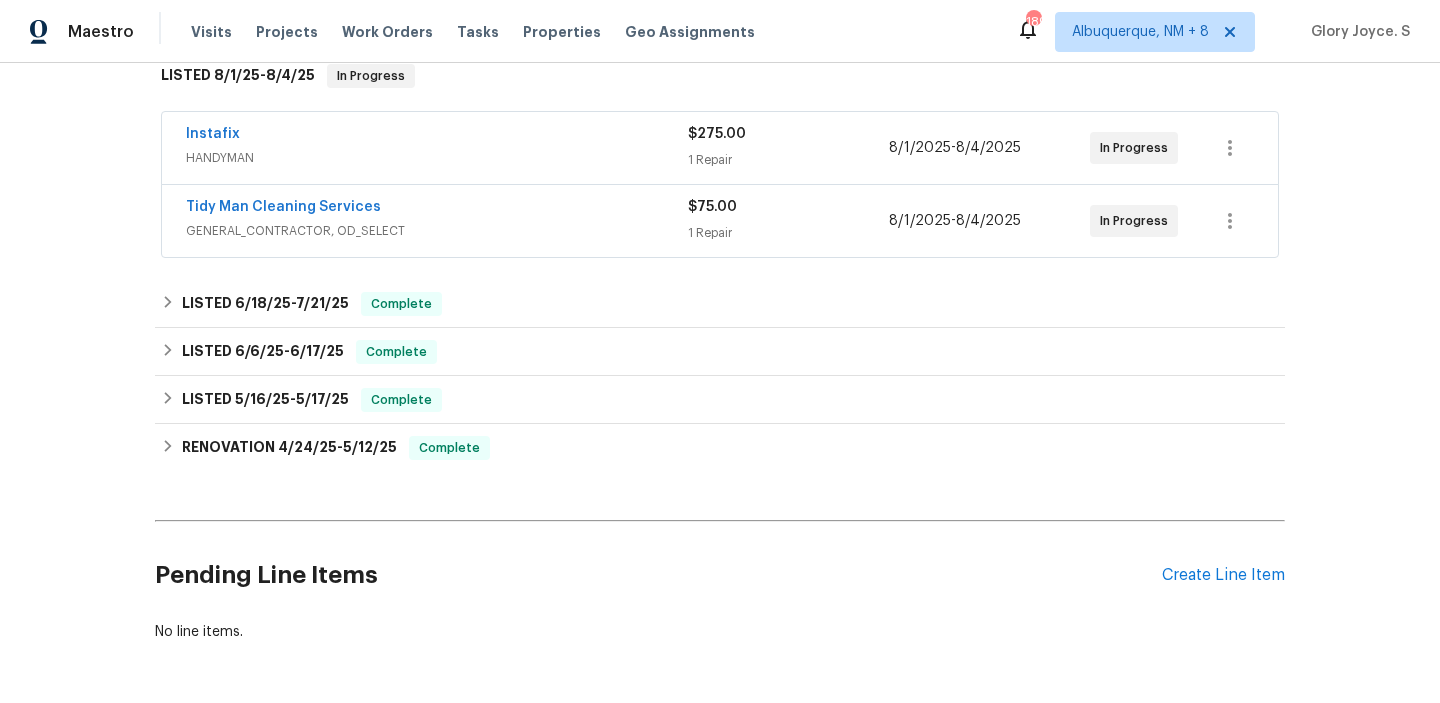 scroll, scrollTop: 410, scrollLeft: 0, axis: vertical 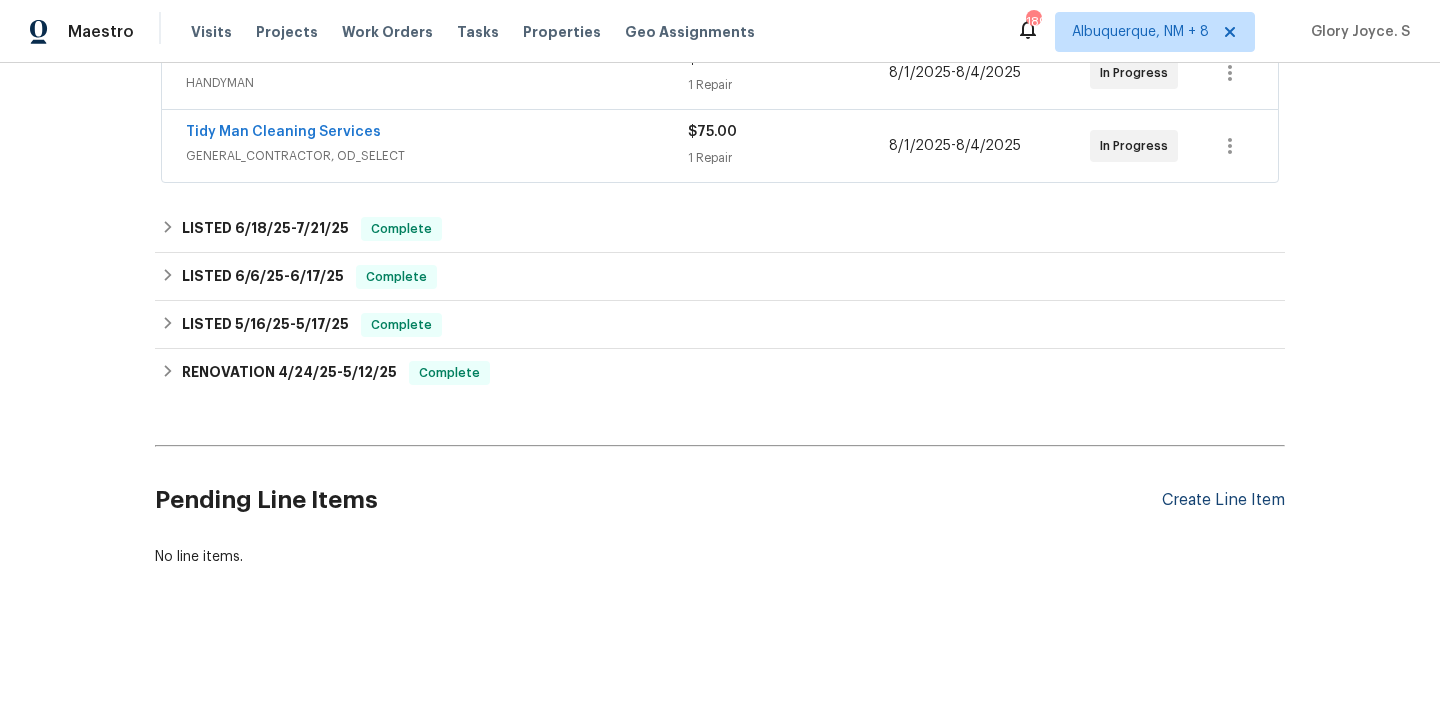click on "Create Line Item" at bounding box center [1223, 500] 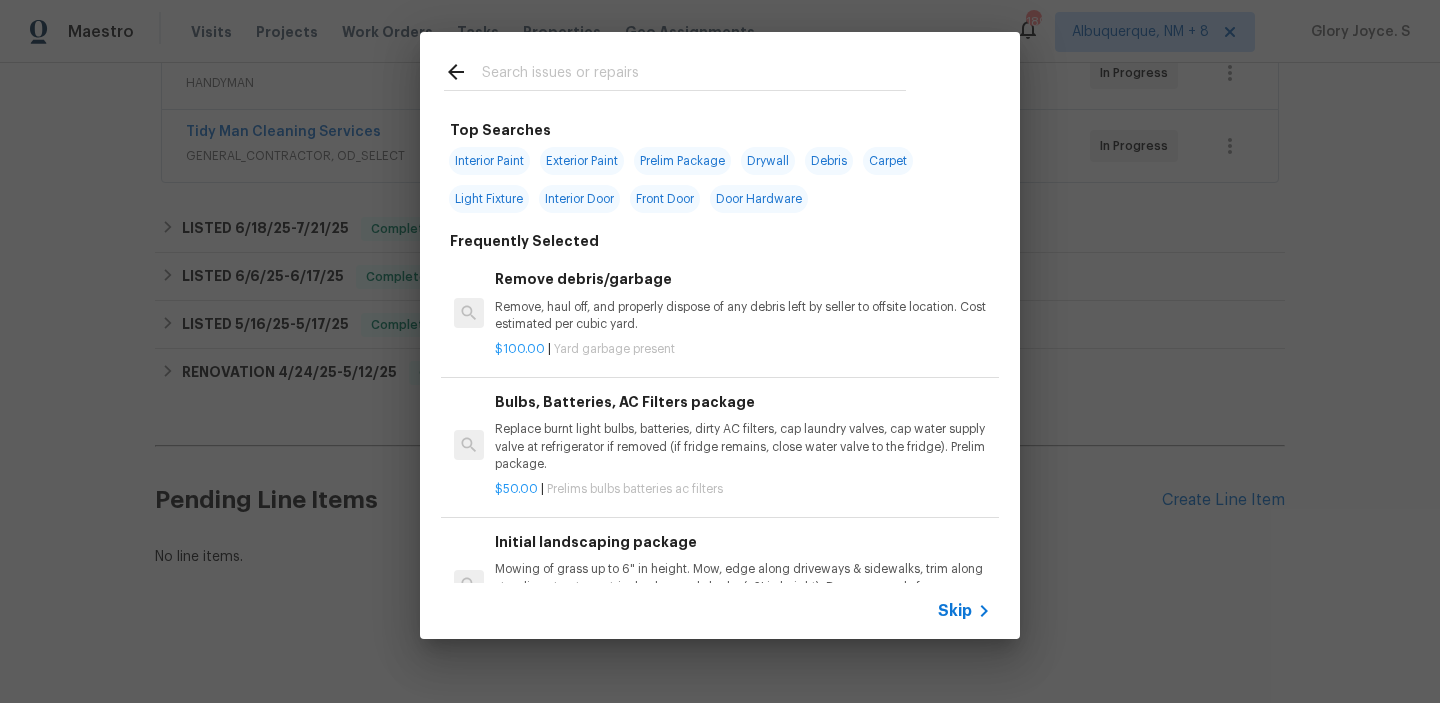 click on "Remove, haul off, and properly dispose of any debris left by seller to offsite location. Cost estimated per cubic yard." at bounding box center [743, 316] 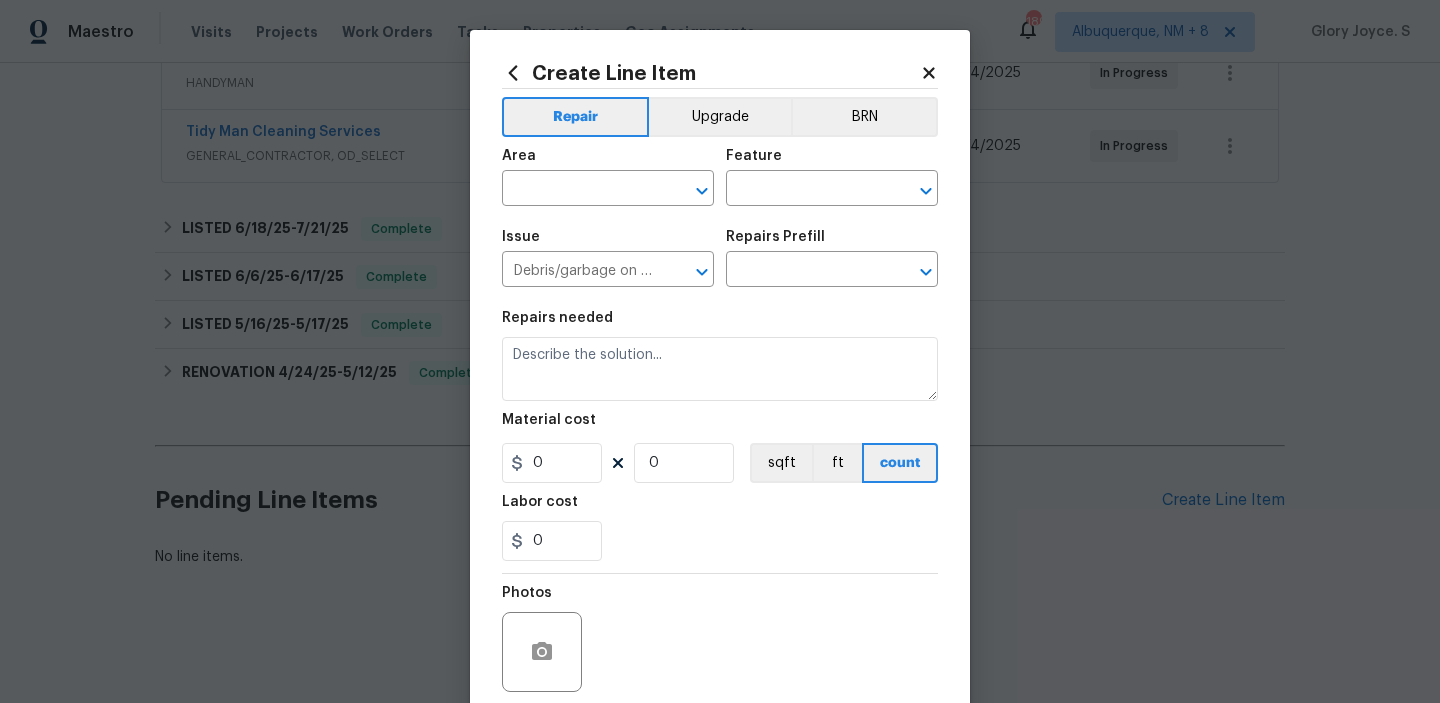 type on "Remove debris/garbage $100.00" 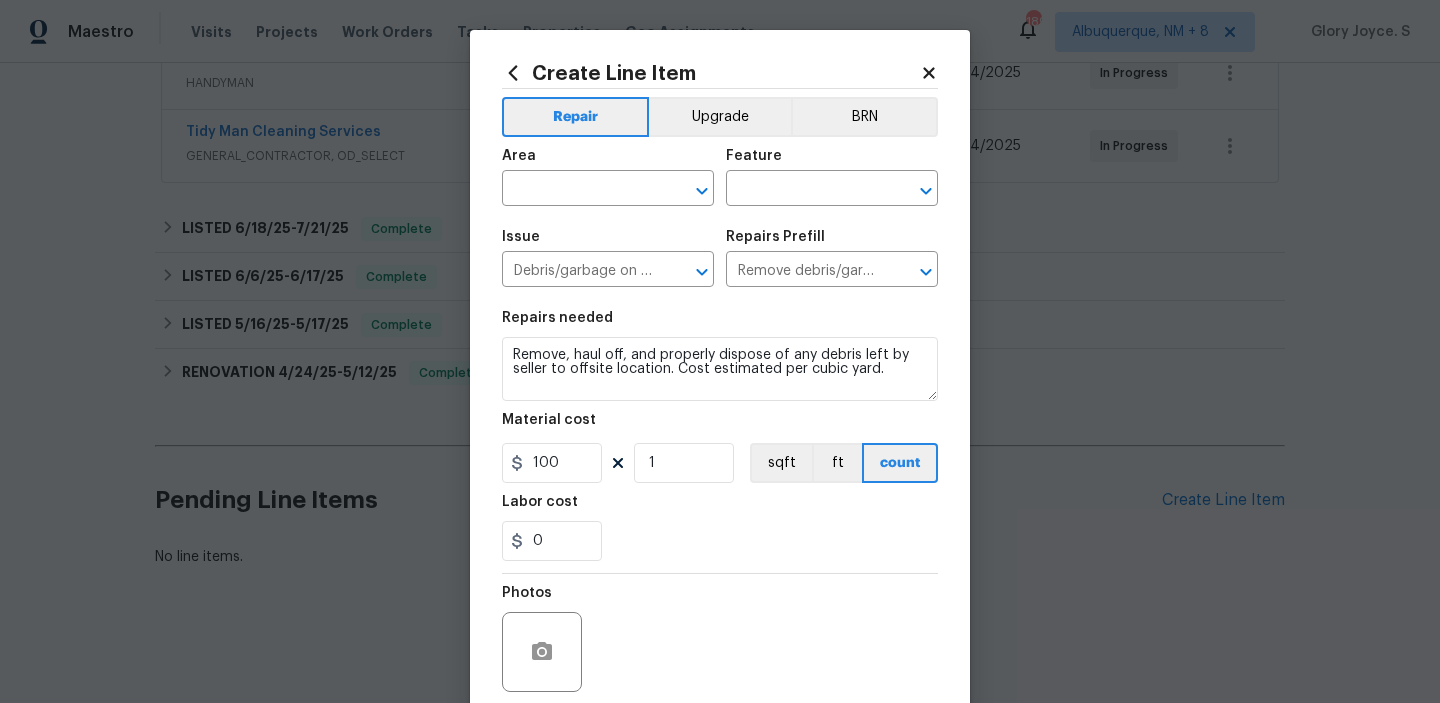 click on "Repairs needed" at bounding box center (720, 324) 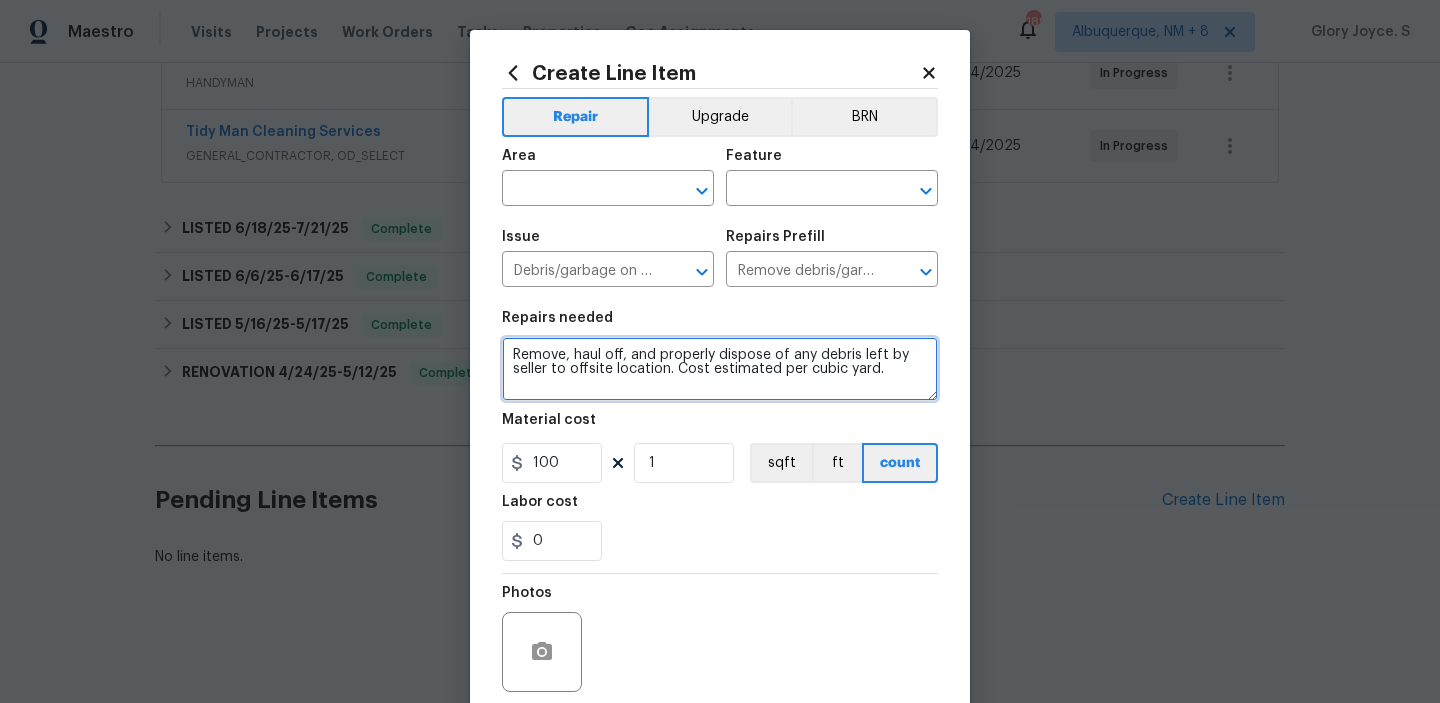 click on "Remove, haul off, and properly dispose of any debris left by seller to offsite location. Cost estimated per cubic yard." at bounding box center [720, 369] 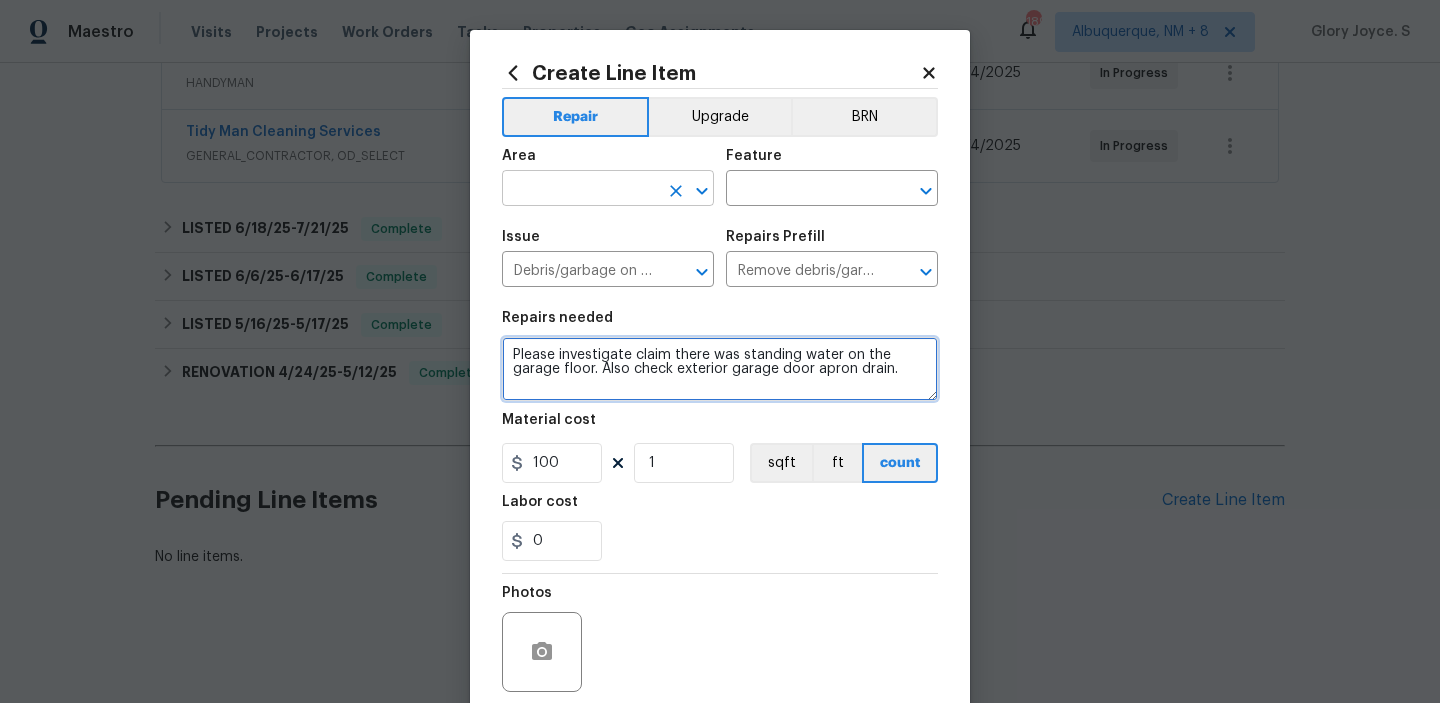 click 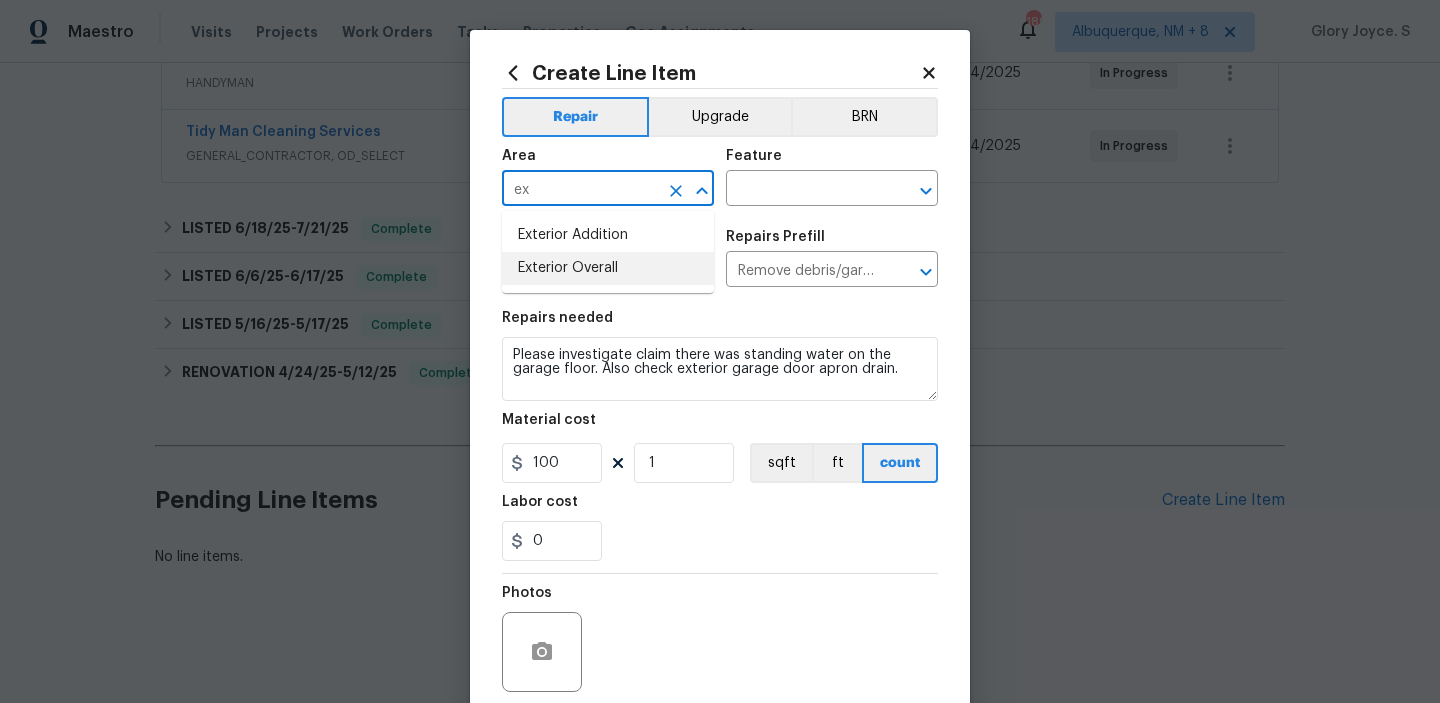 click on "Exterior Overall" at bounding box center [608, 268] 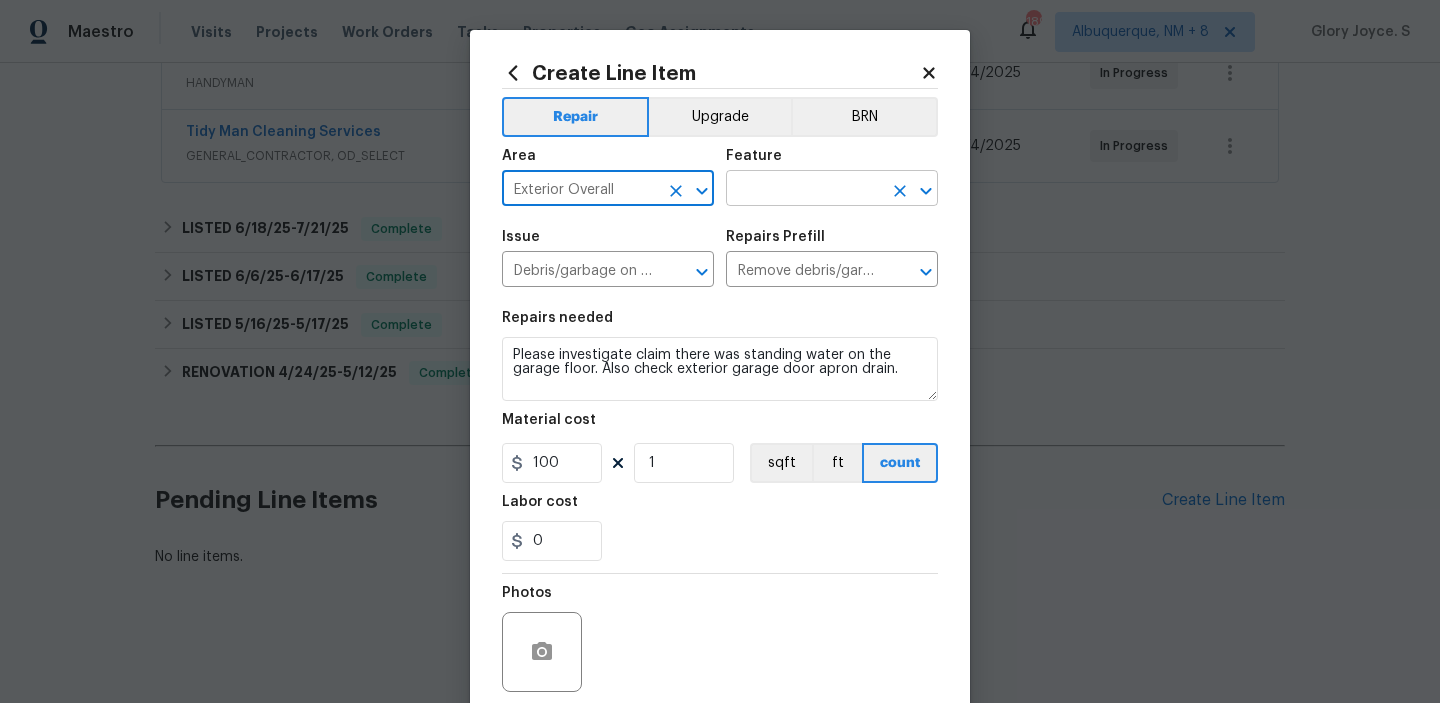 click 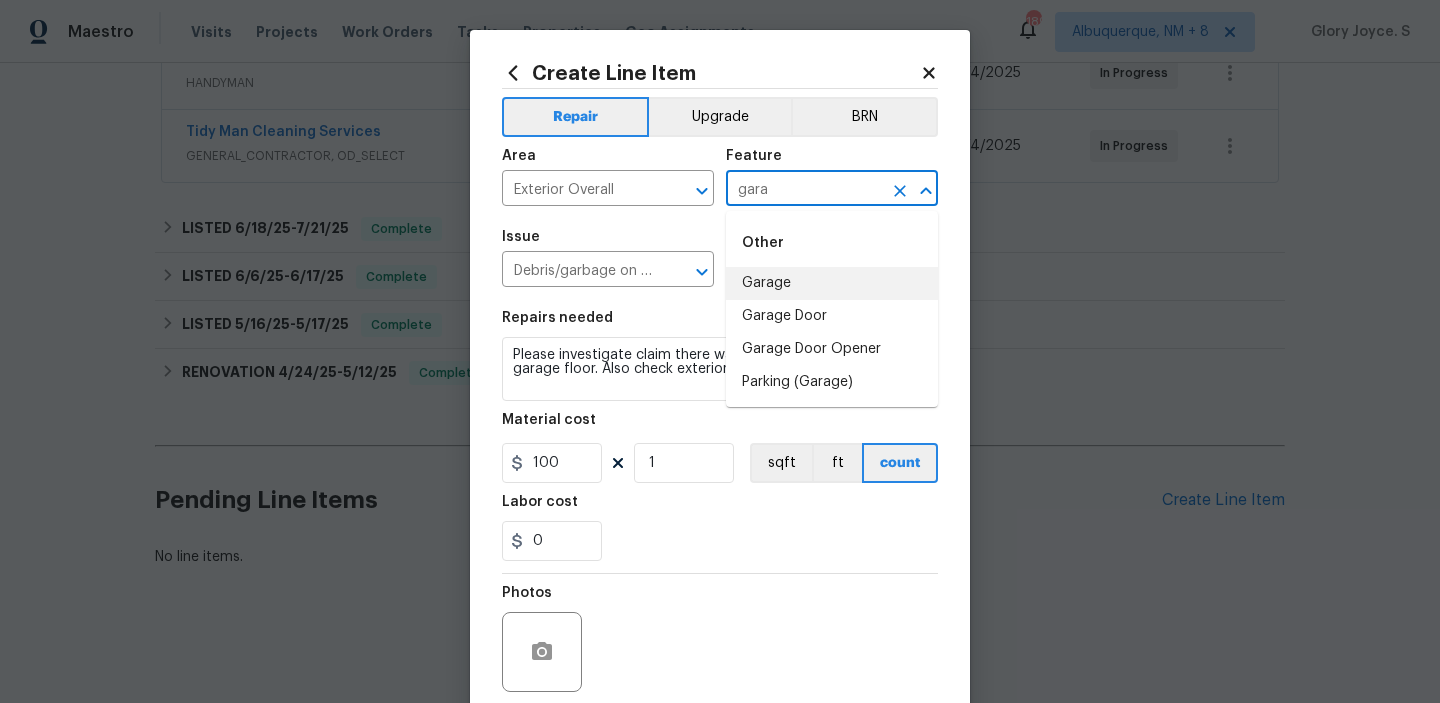 click on "Garage" at bounding box center (832, 283) 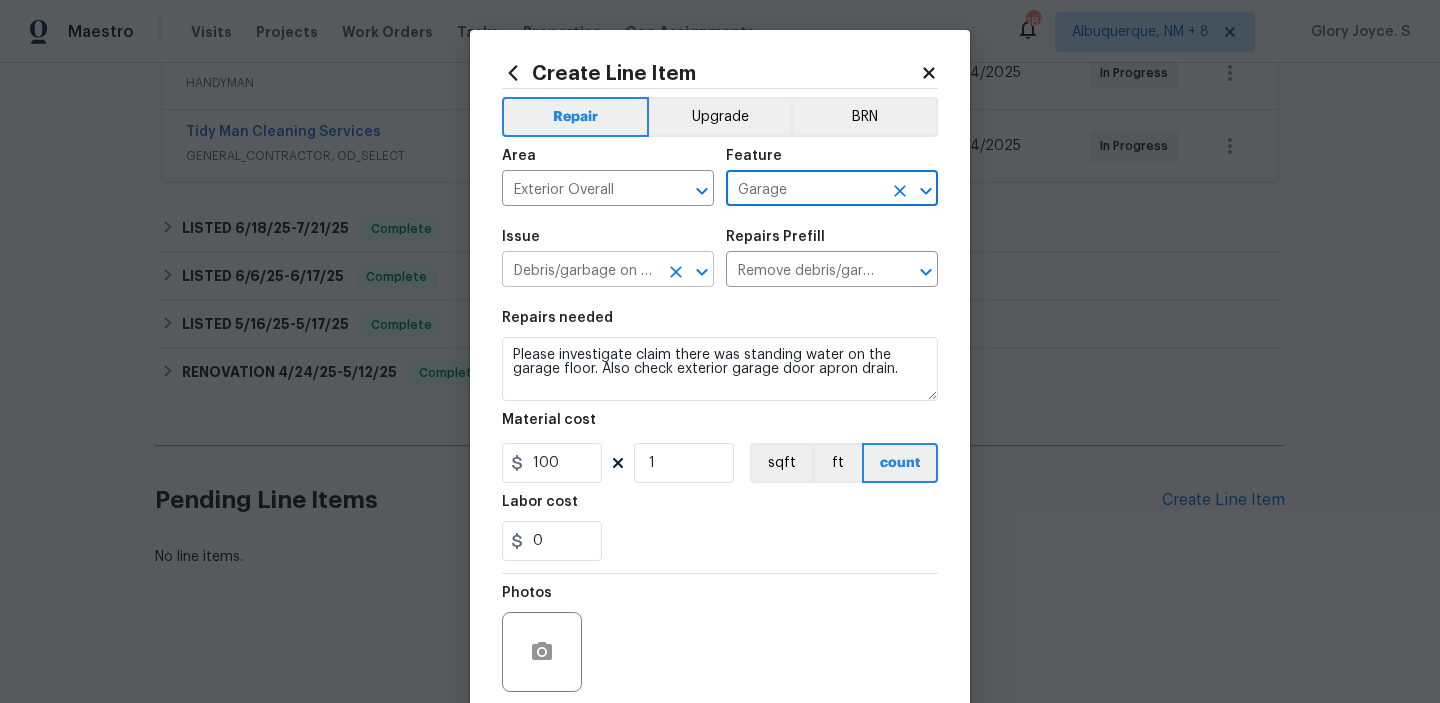 click 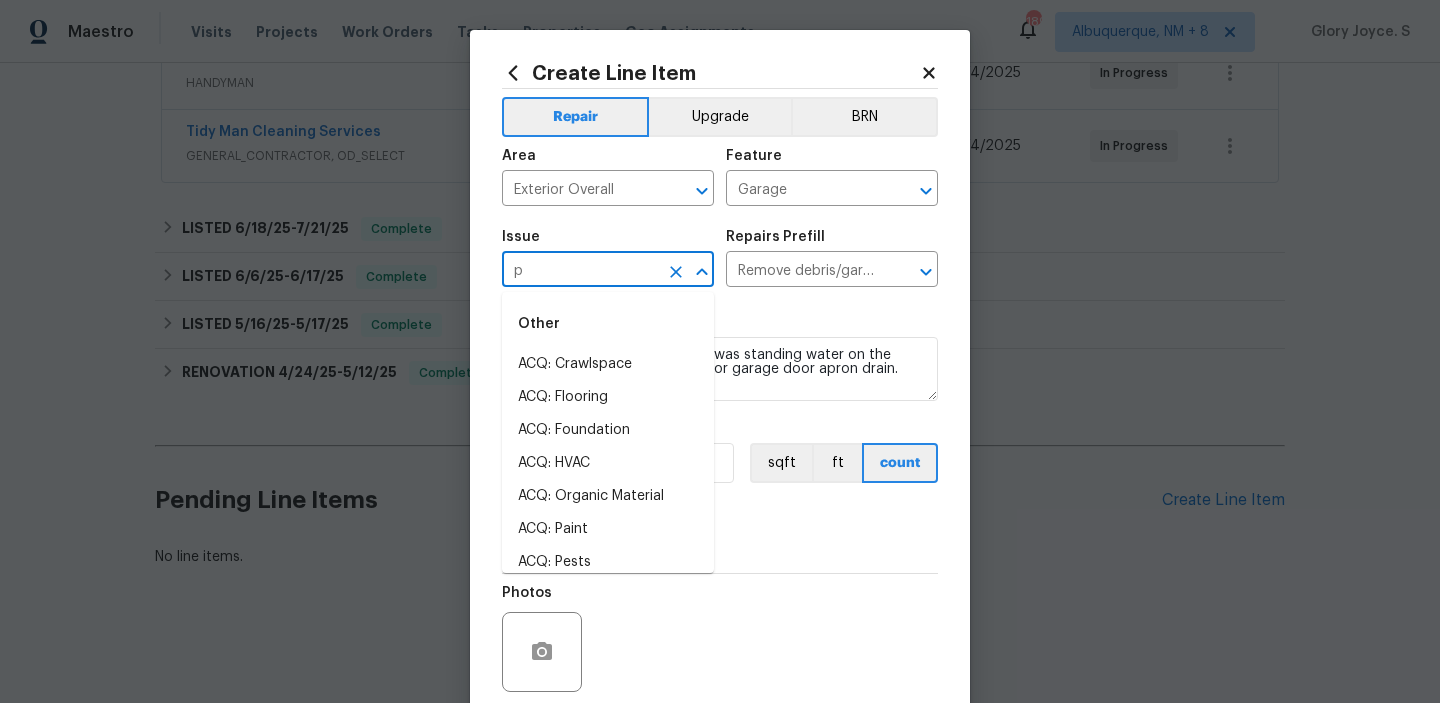scroll, scrollTop: 0, scrollLeft: 0, axis: both 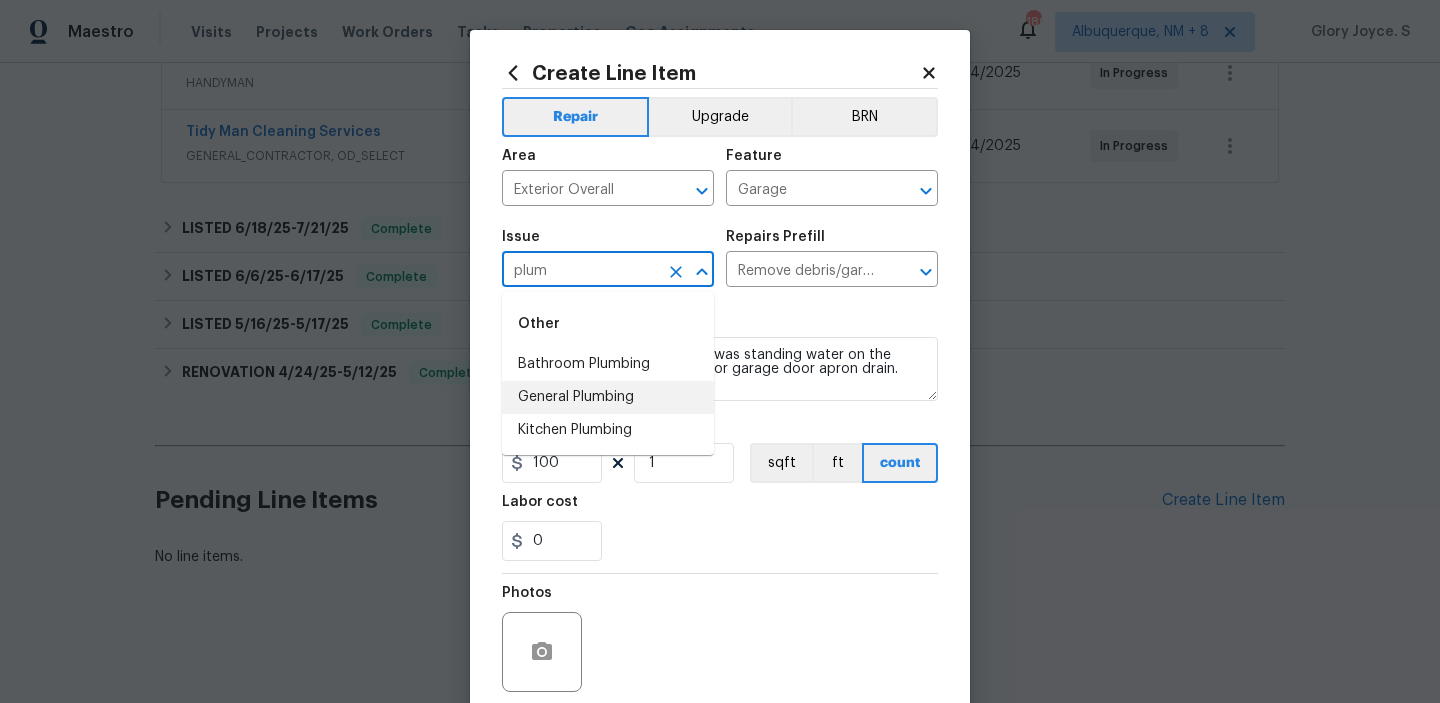 click on "General Plumbing" at bounding box center (608, 397) 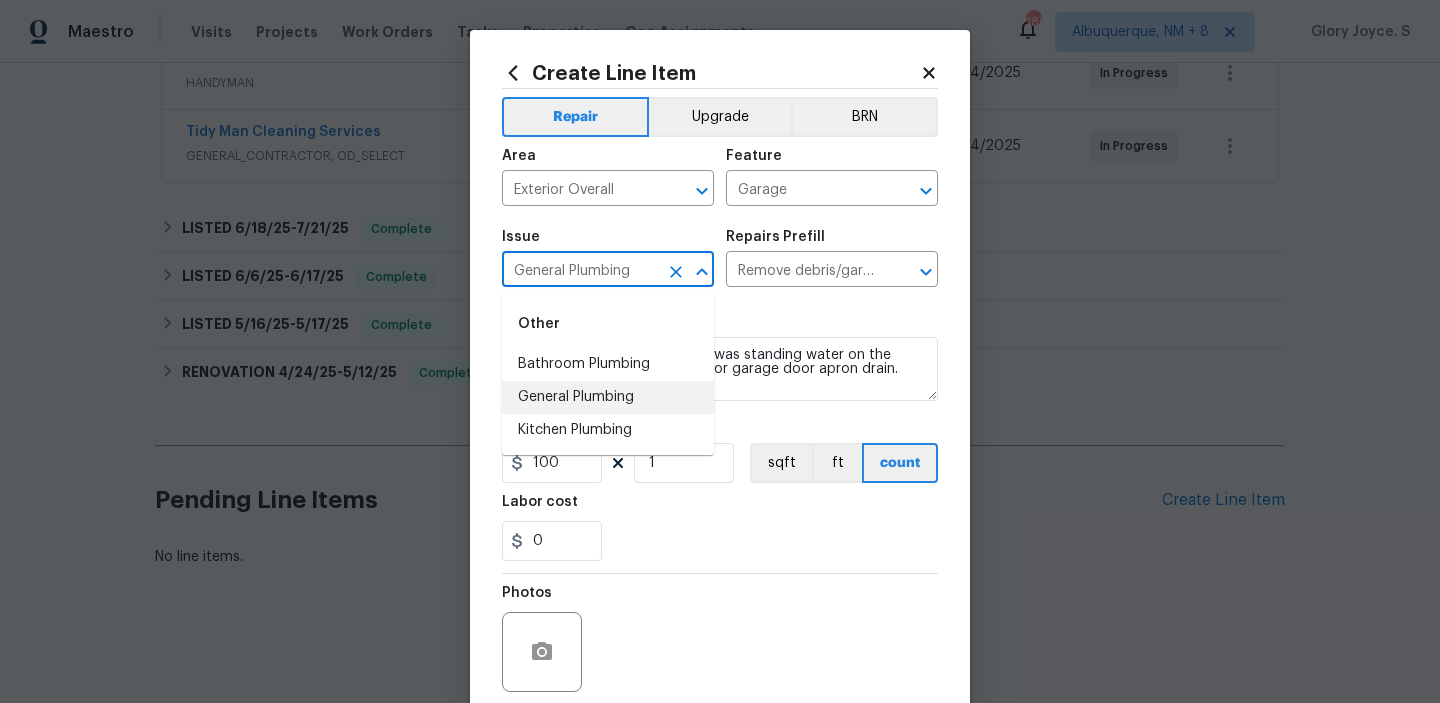 type 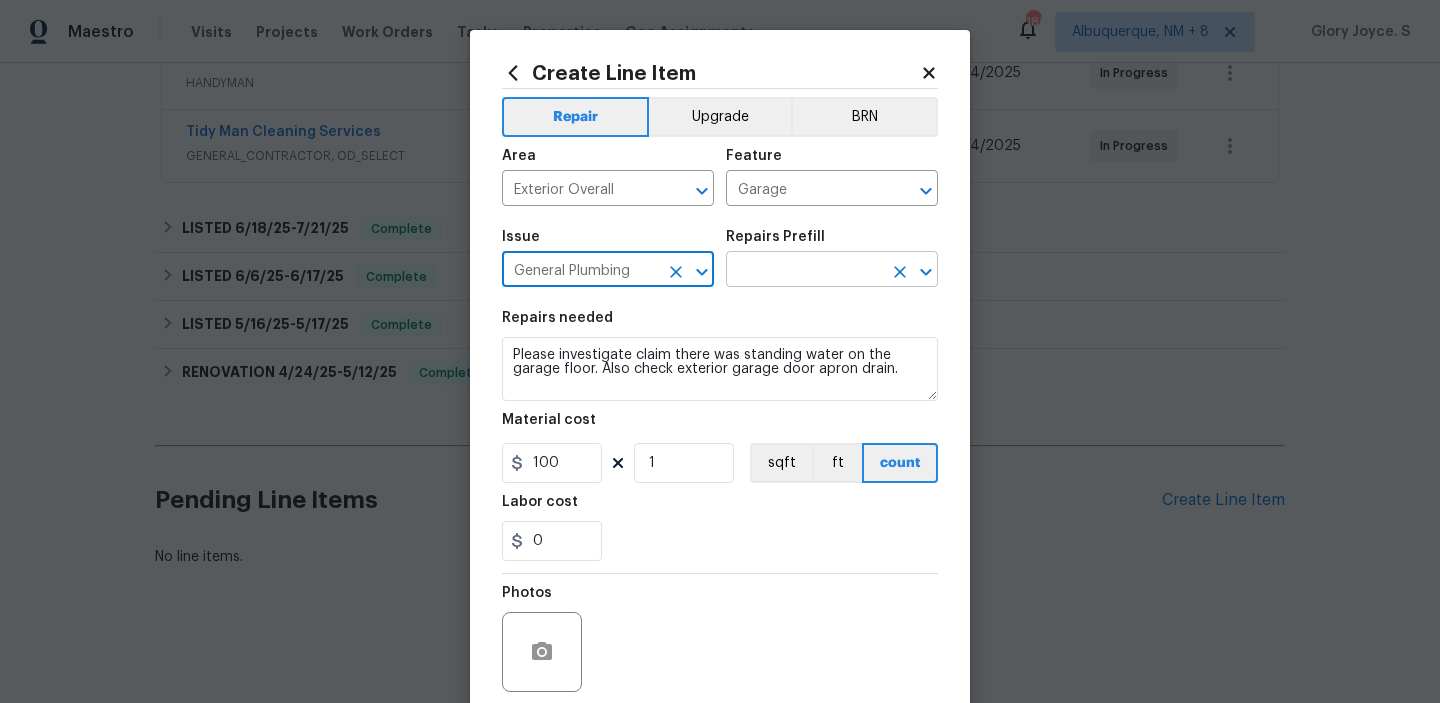 click 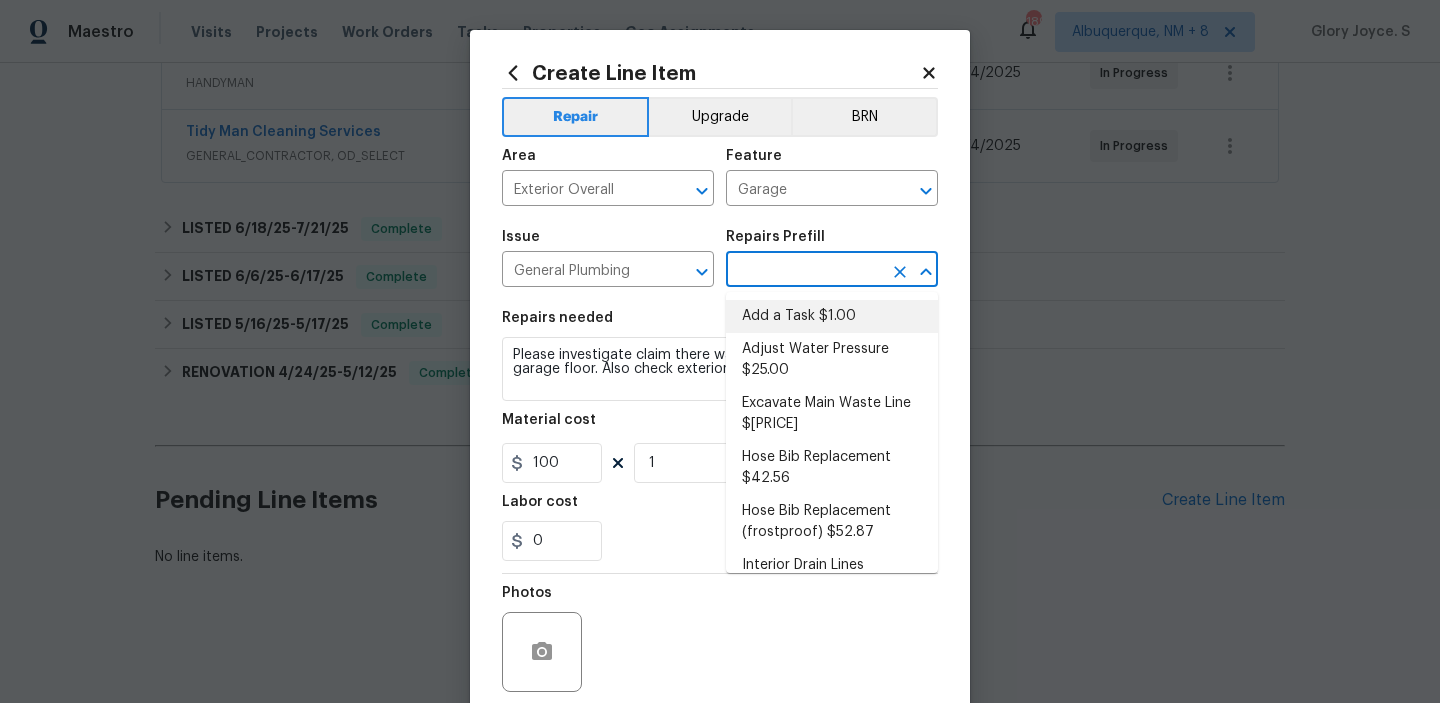click on "Add a Task $1.00" at bounding box center [832, 316] 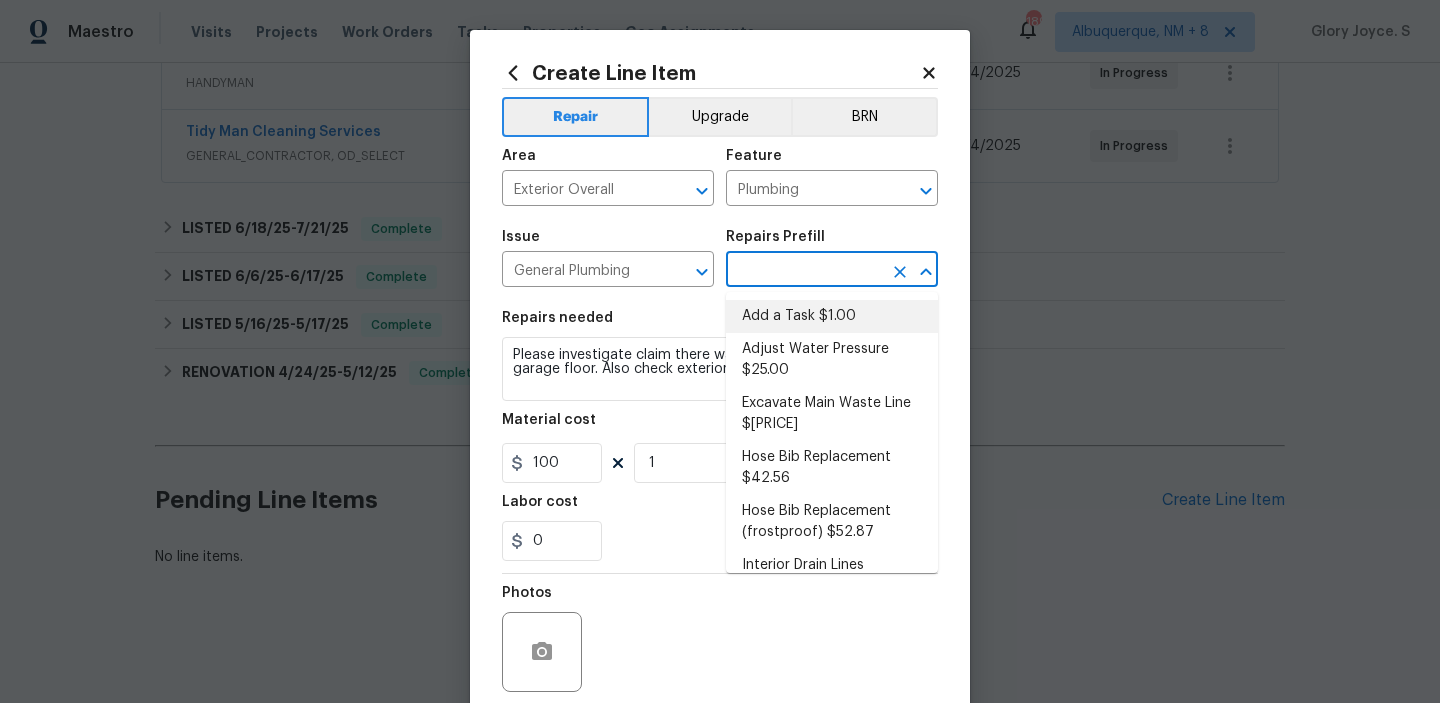 type on "Add a Task $1.00" 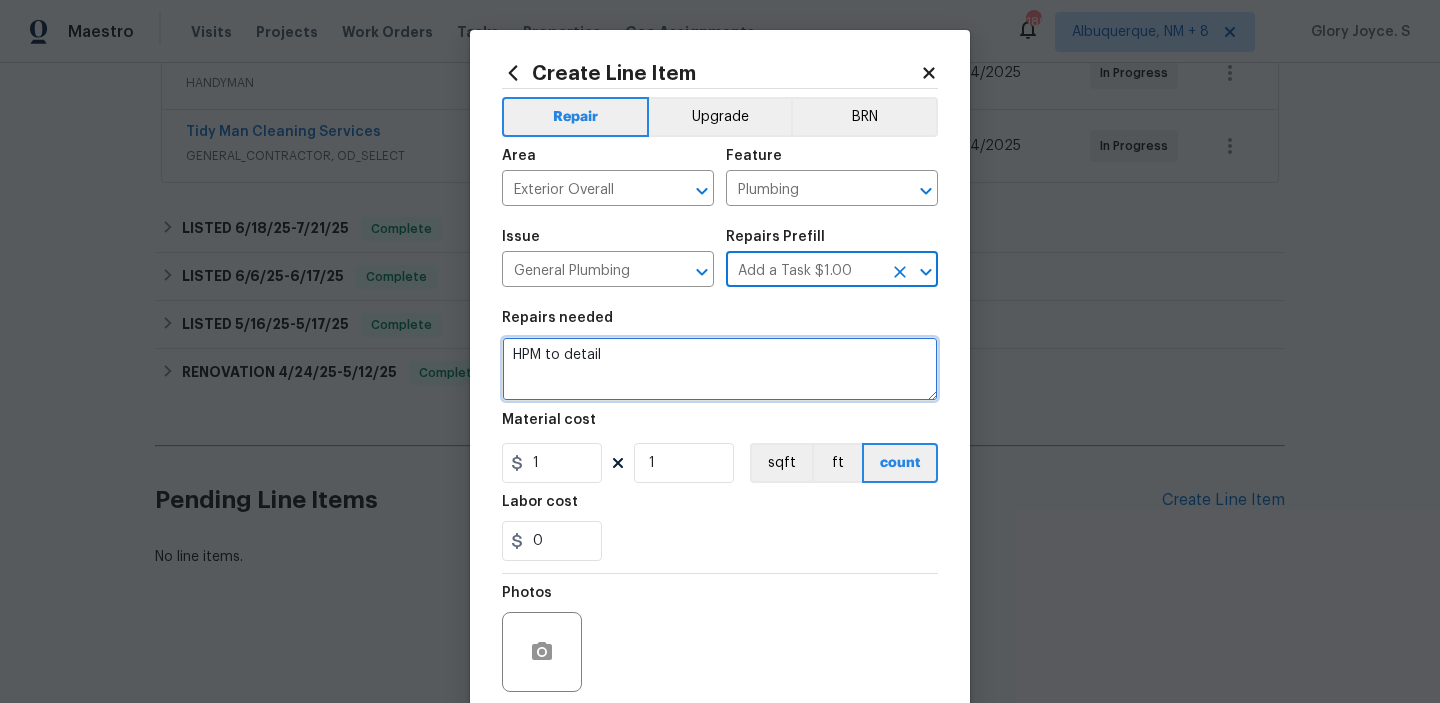 click on "HPM to detail" at bounding box center (720, 369) 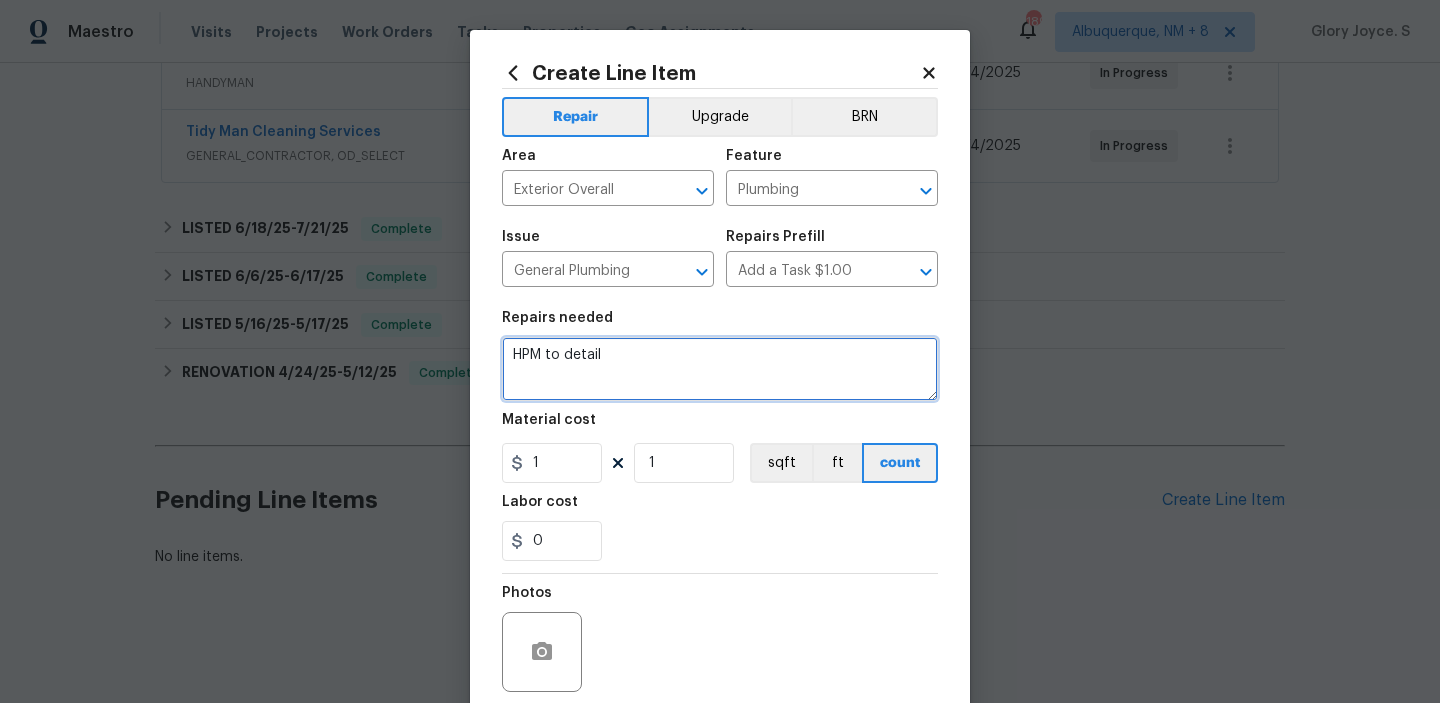 click on "HPM to detail" at bounding box center (720, 369) 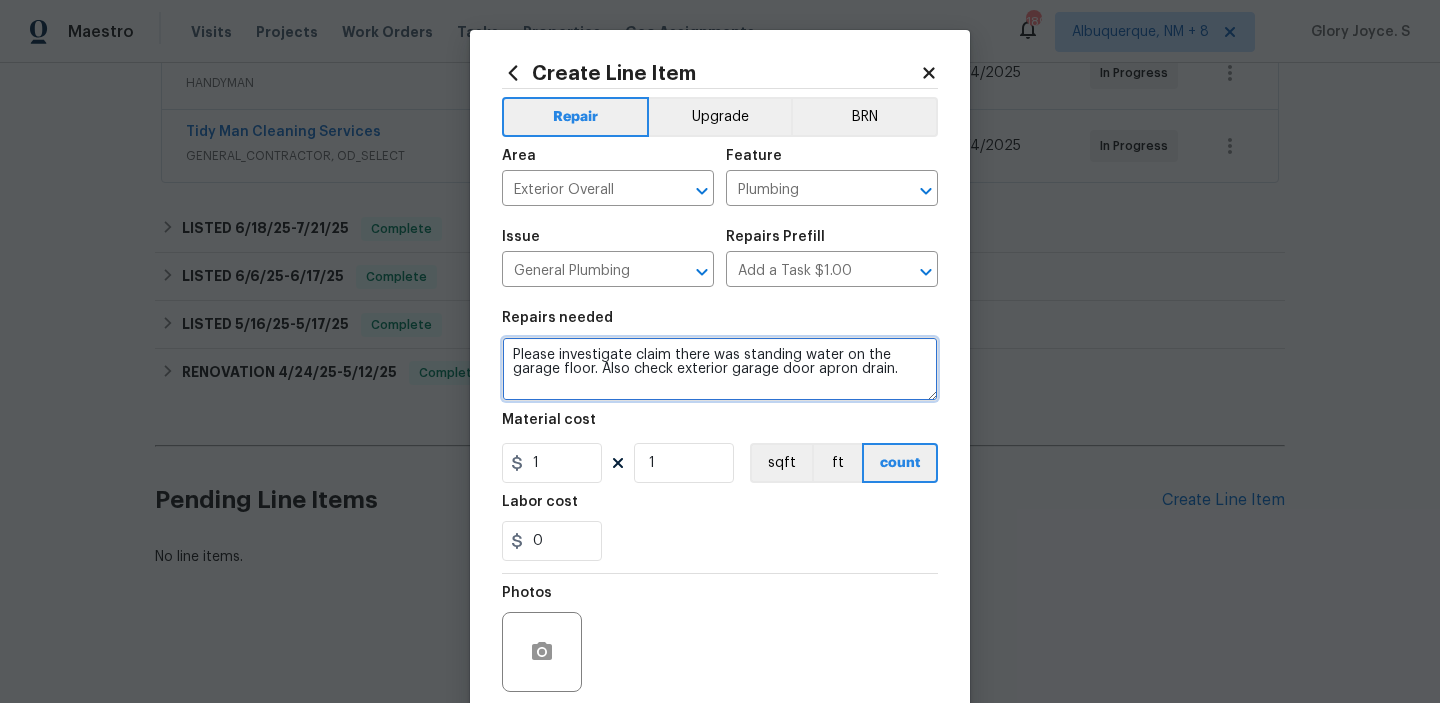 type on "Please investigate claim there was standing water on the garage floor. Also check exterior garage door apron drain." 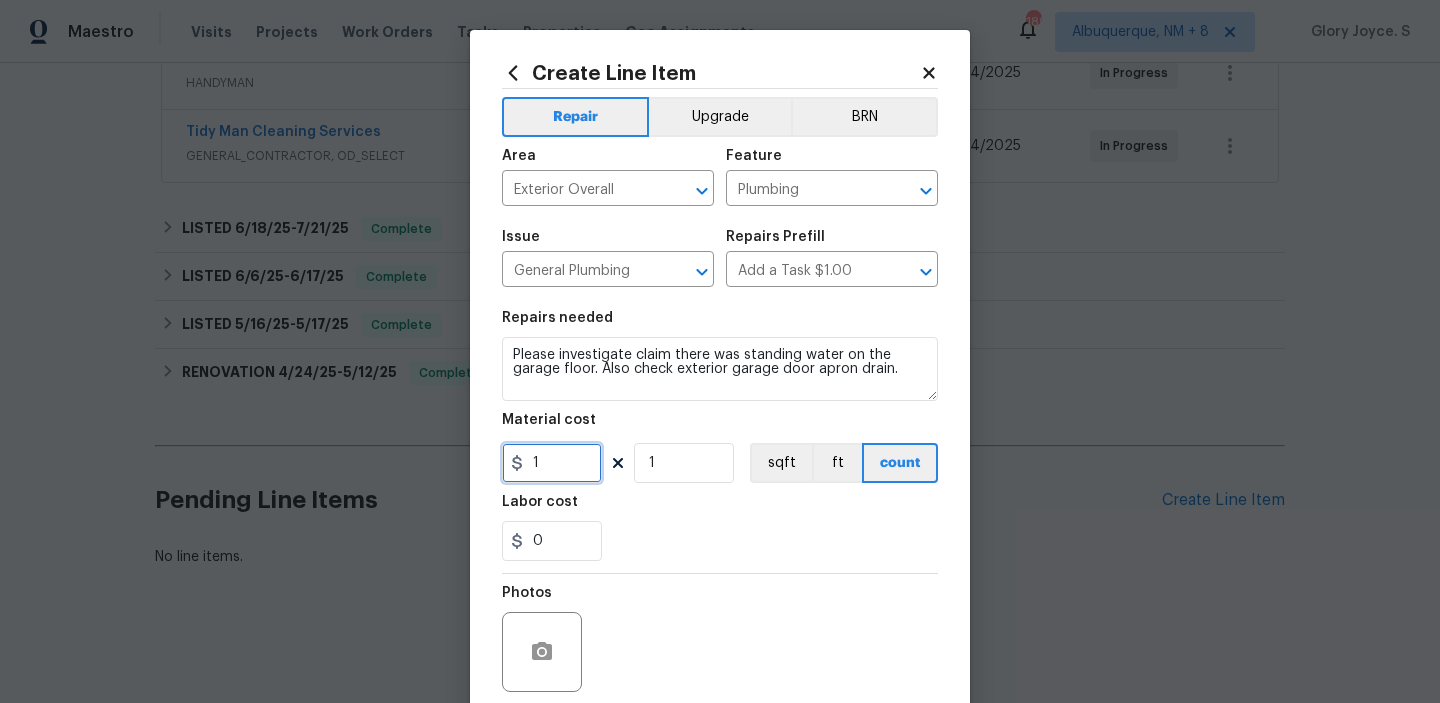 click on "1" at bounding box center (552, 463) 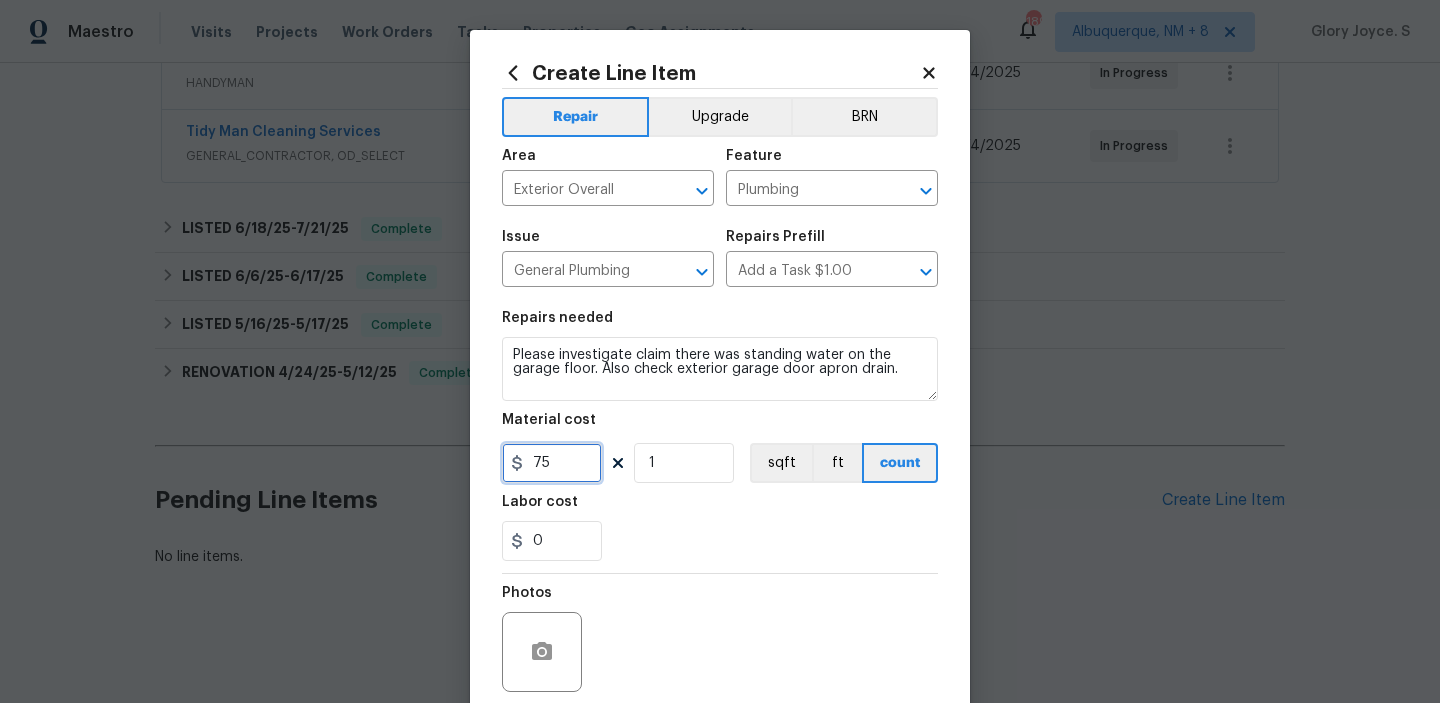 click on "Add" at bounding box center (0, 0) 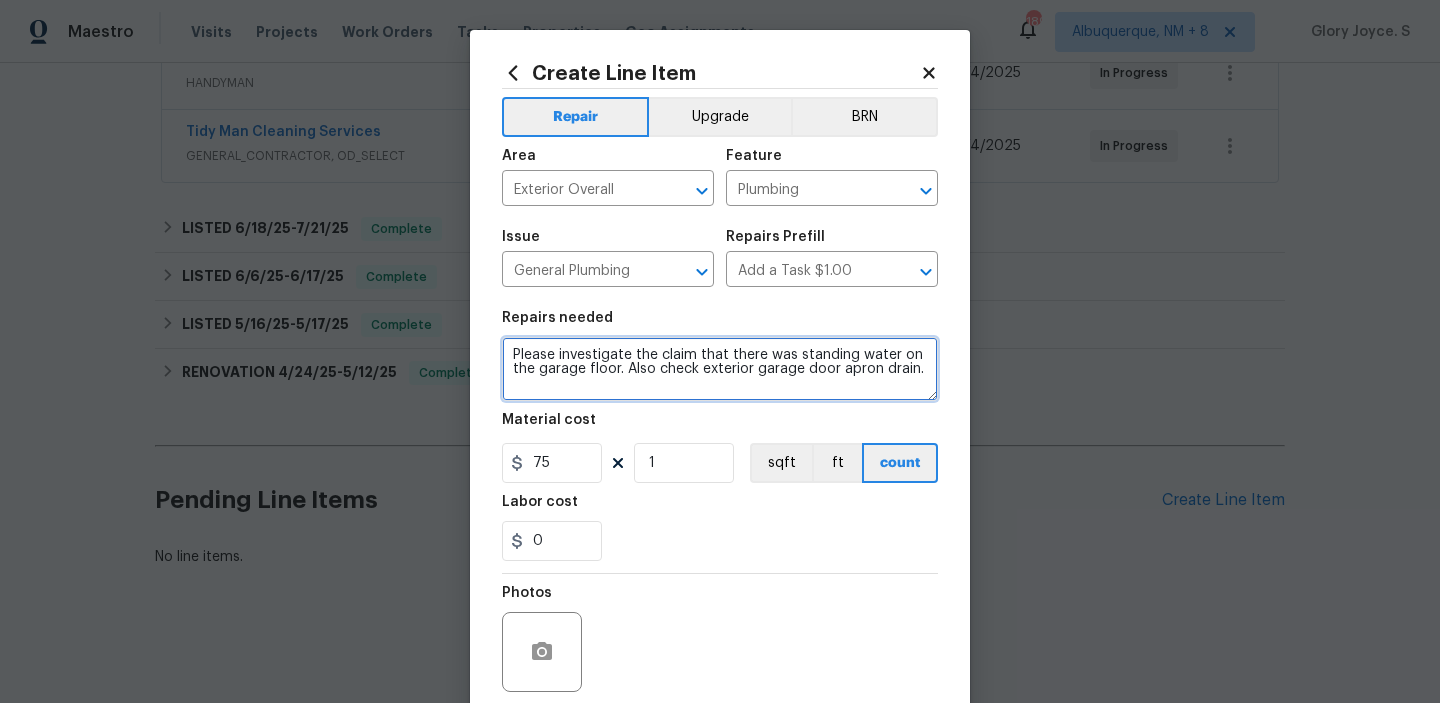 click on "Correct the article the  exterior" at bounding box center (0, 0) 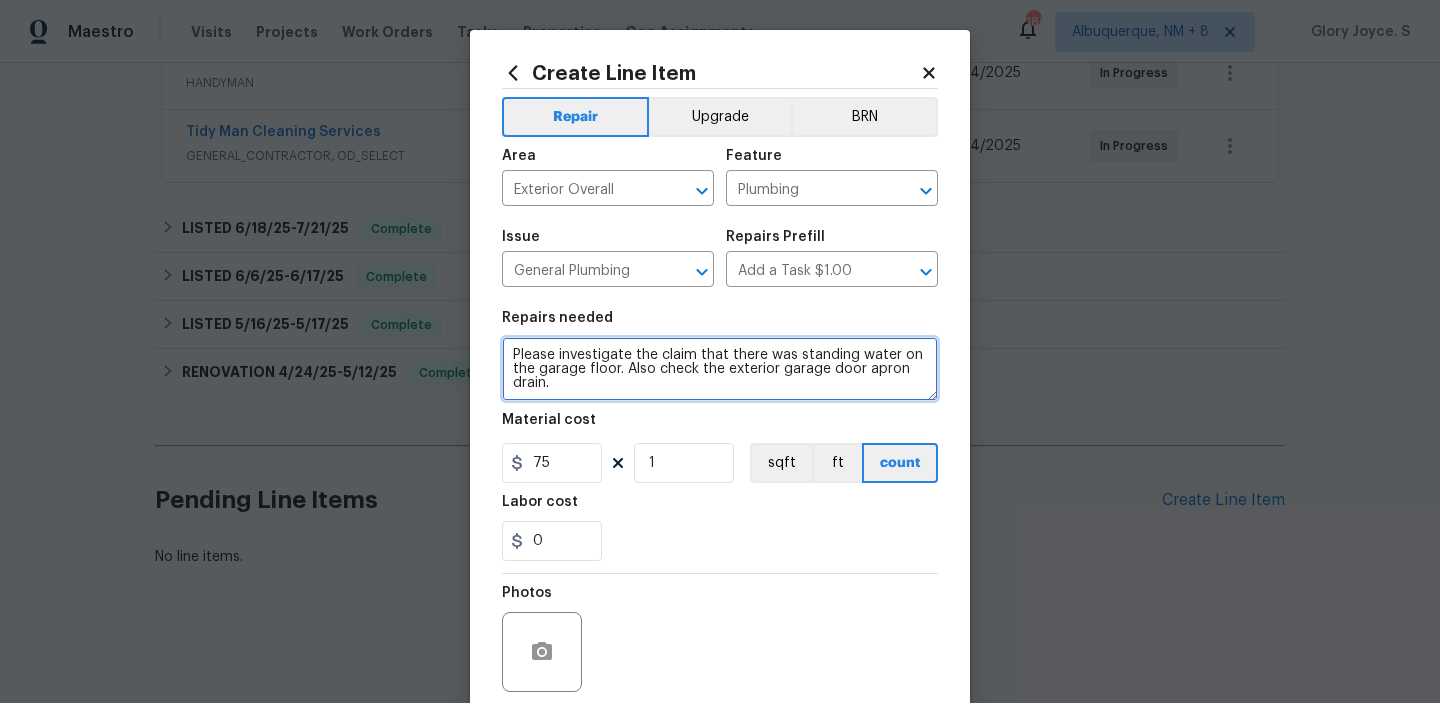 click on "Please investigate the claim that there was standing water on the garage floor. Also check the exterior garage door apron drain." at bounding box center (720, 369) 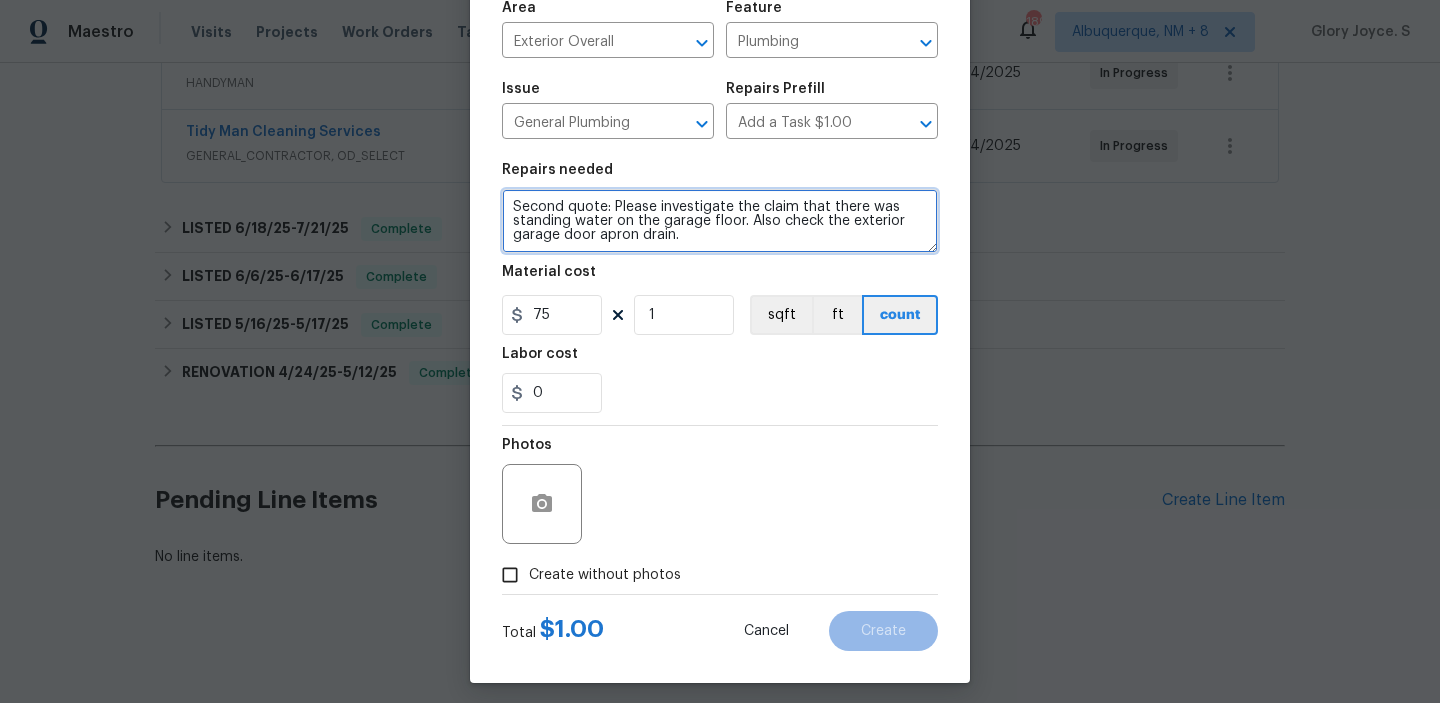 scroll, scrollTop: 159, scrollLeft: 0, axis: vertical 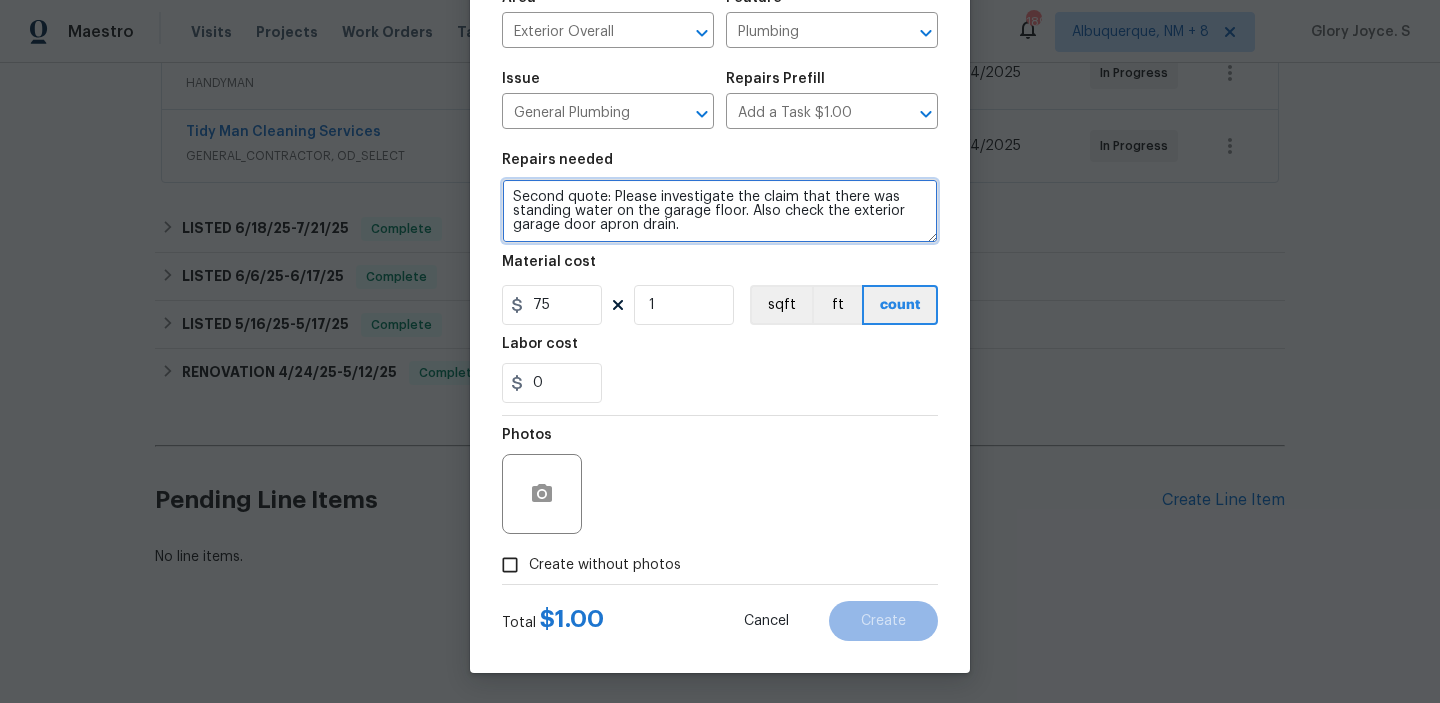type on "Second quote: Please investigate the claim that there was standing water on the garage floor. Also check the exterior garage door apron drain." 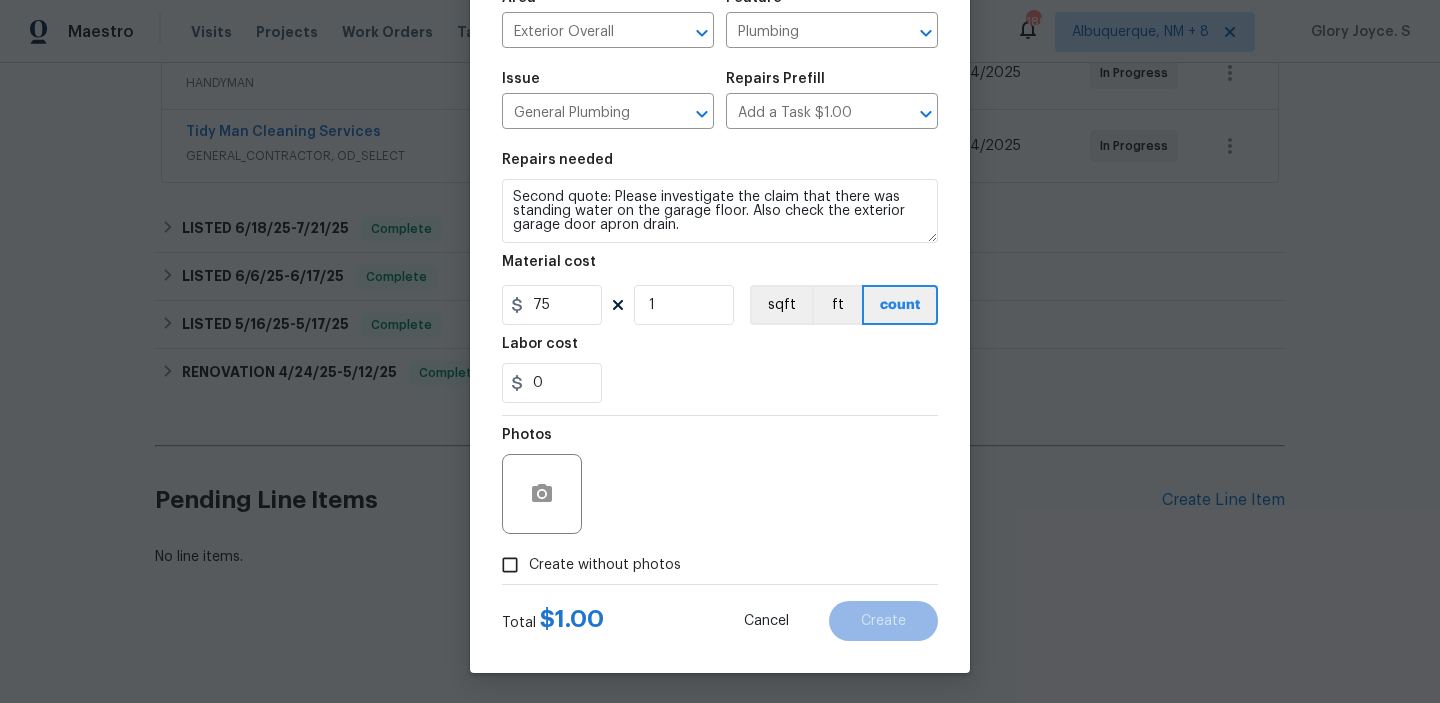 click on "Create without photos" at bounding box center (605, 565) 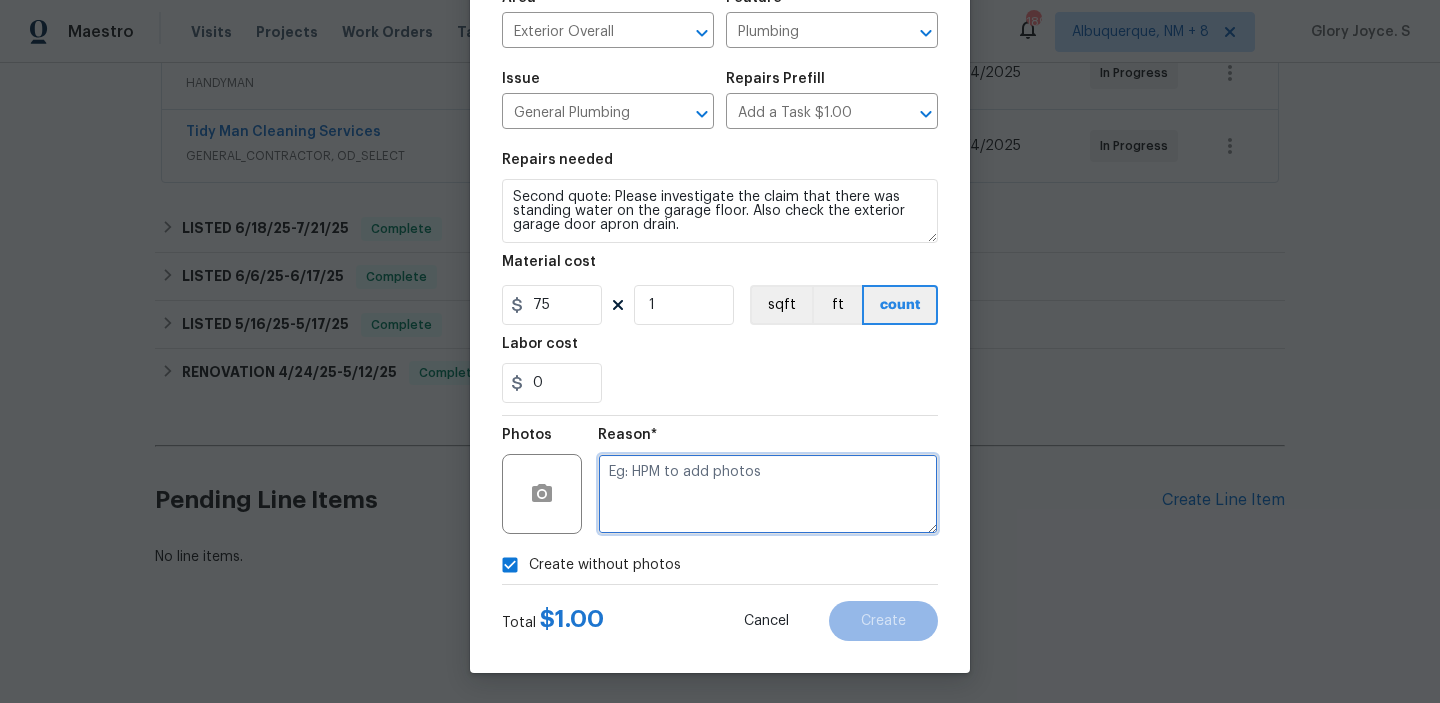 click at bounding box center [768, 494] 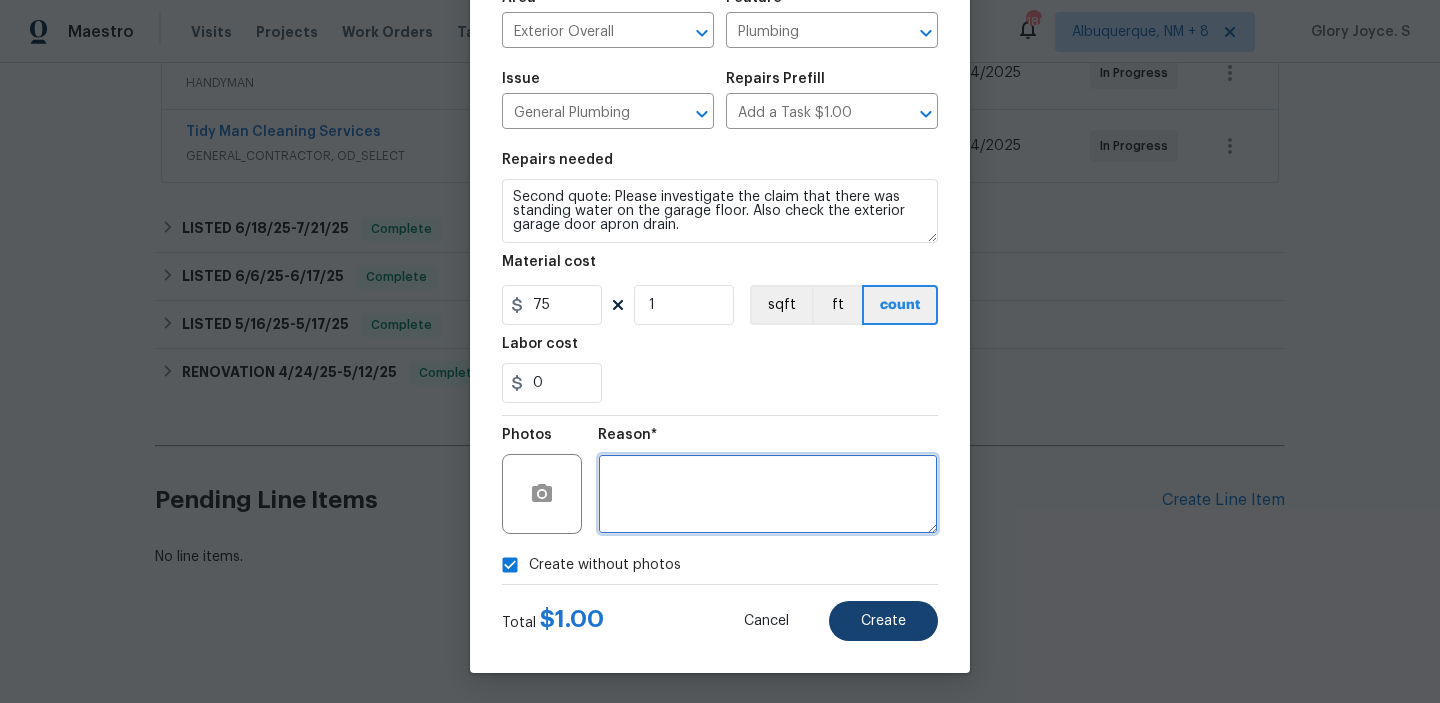 type 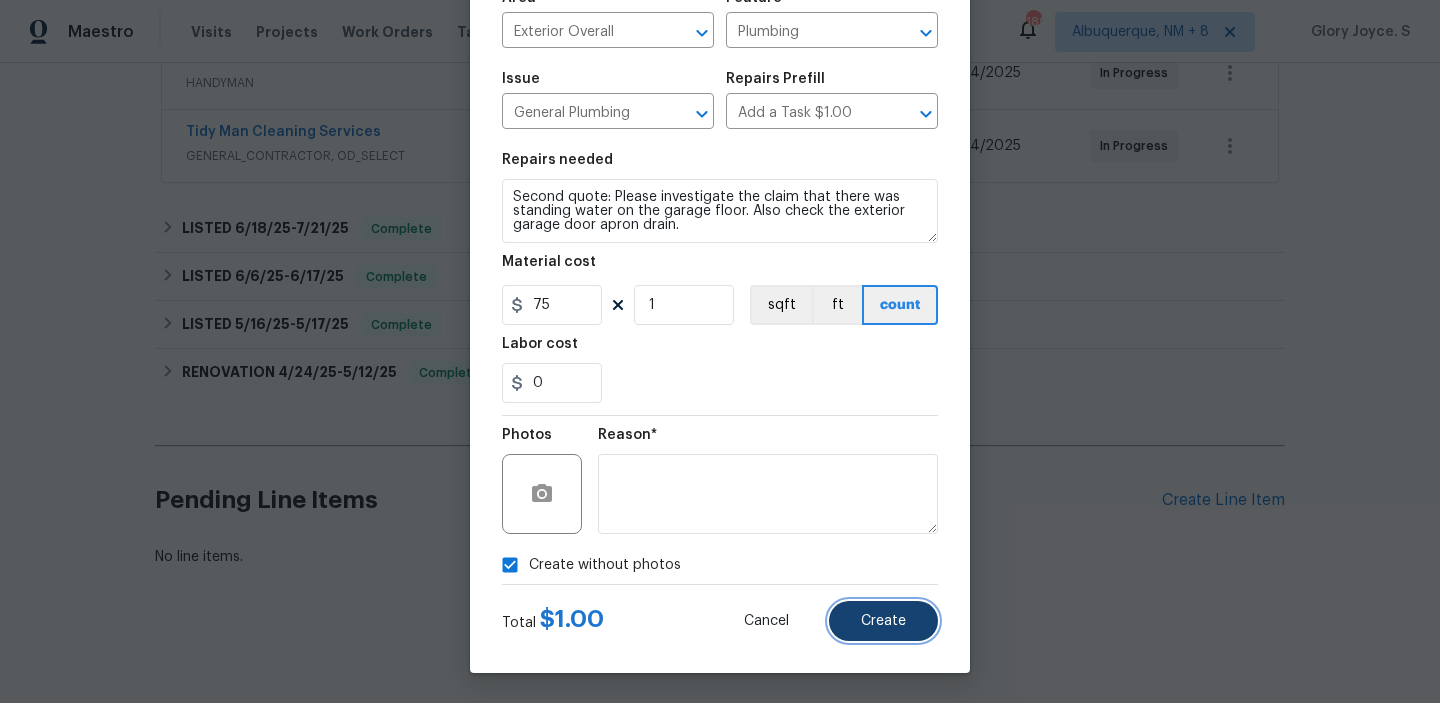 click on "Create" at bounding box center (883, 621) 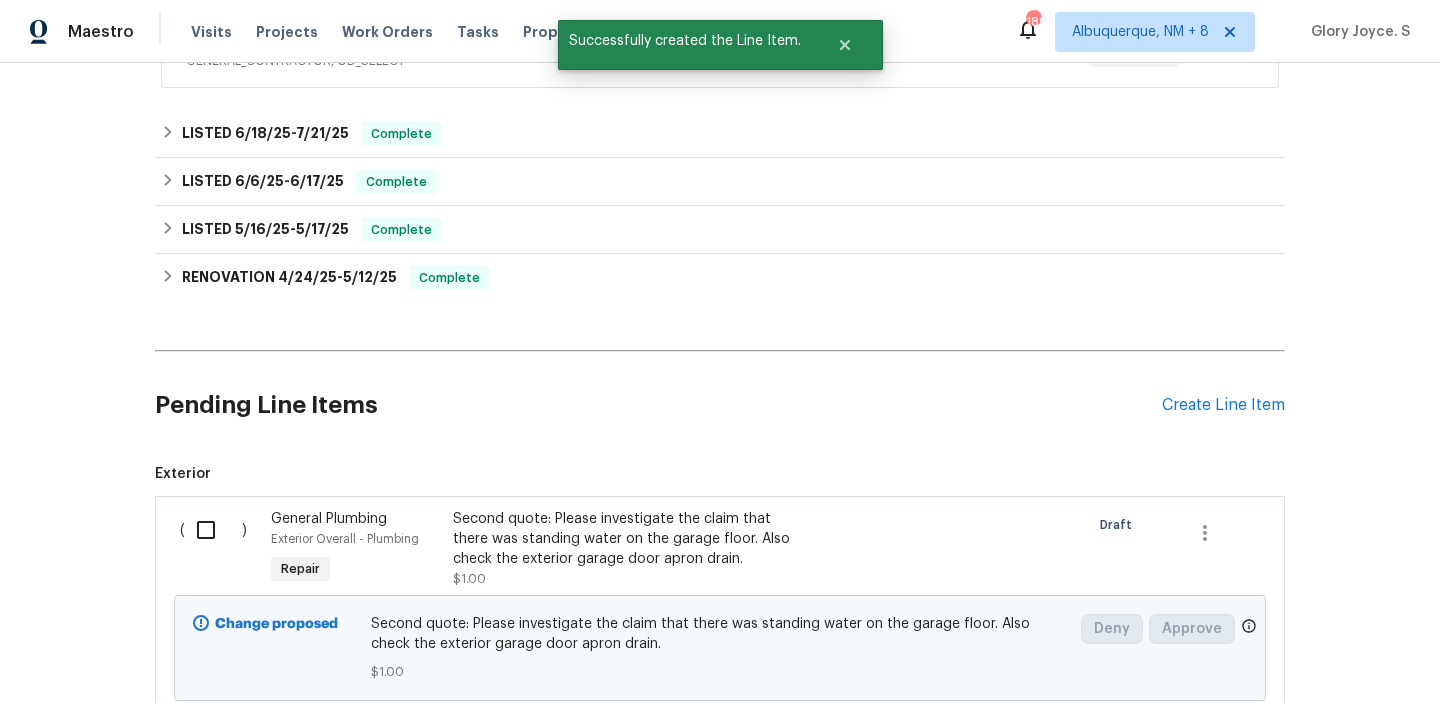 scroll, scrollTop: 658, scrollLeft: 0, axis: vertical 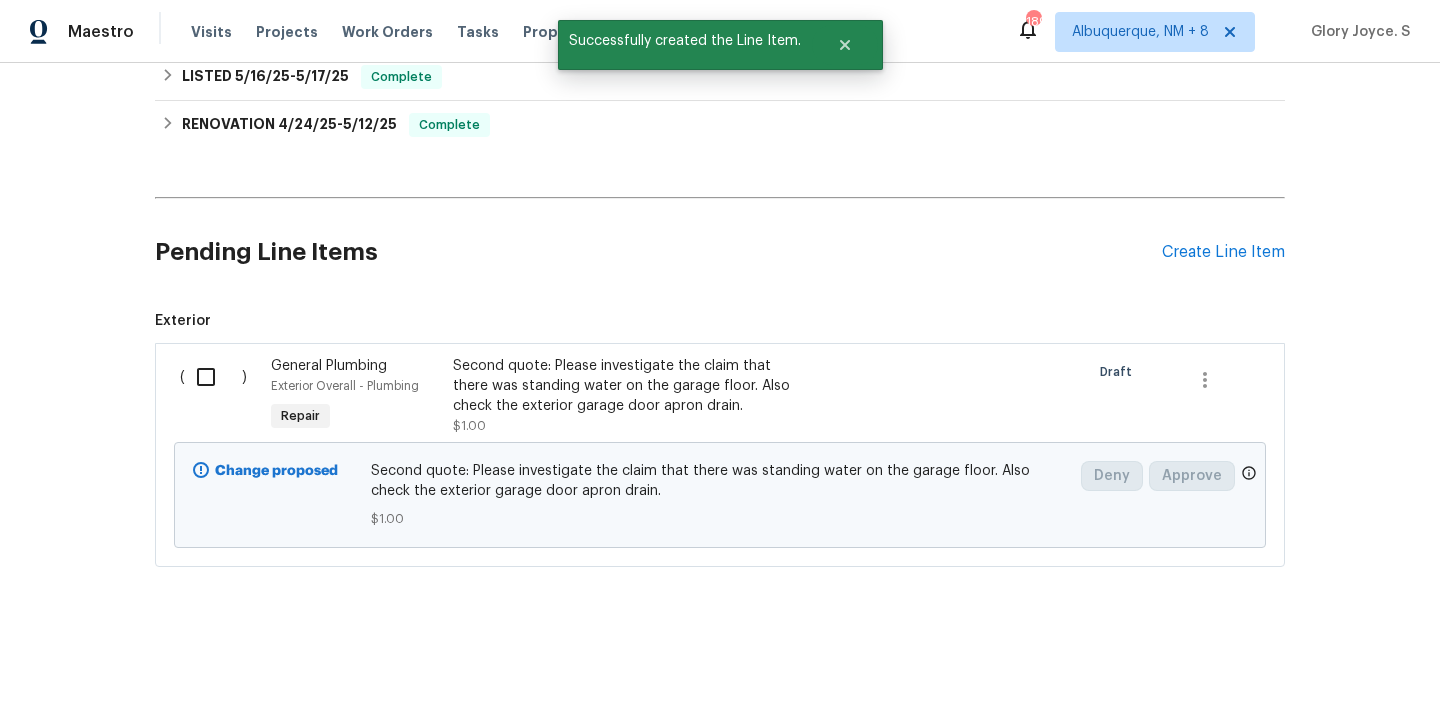 click at bounding box center [213, 377] 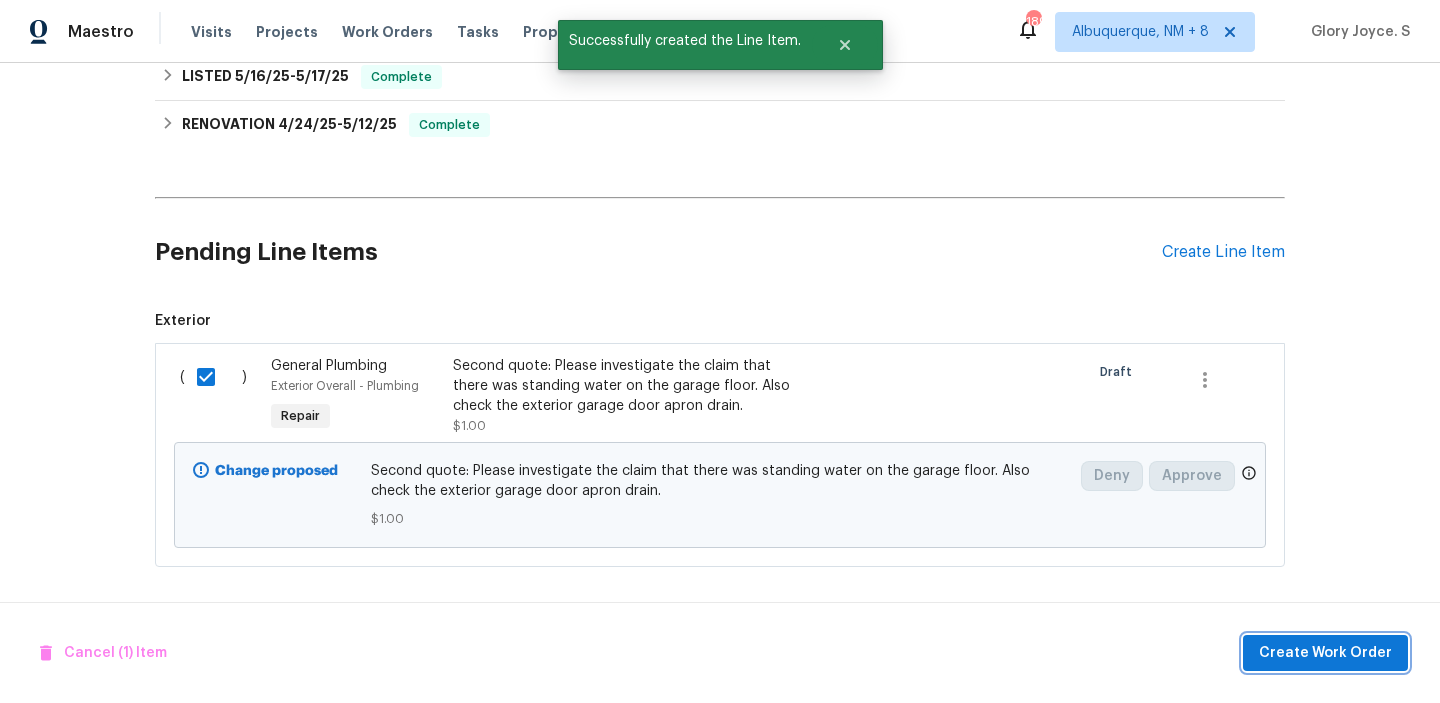 click on "Create Work Order" at bounding box center [1325, 653] 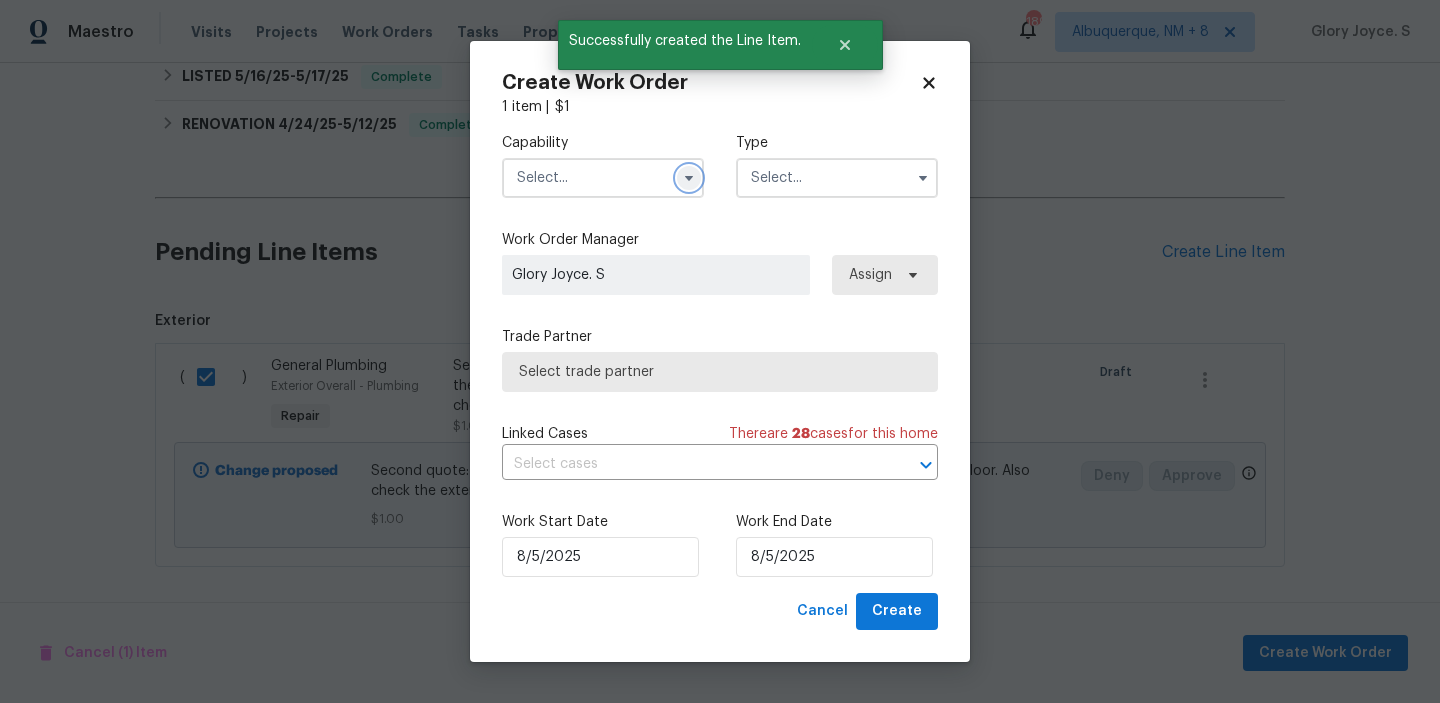 click at bounding box center [689, 178] 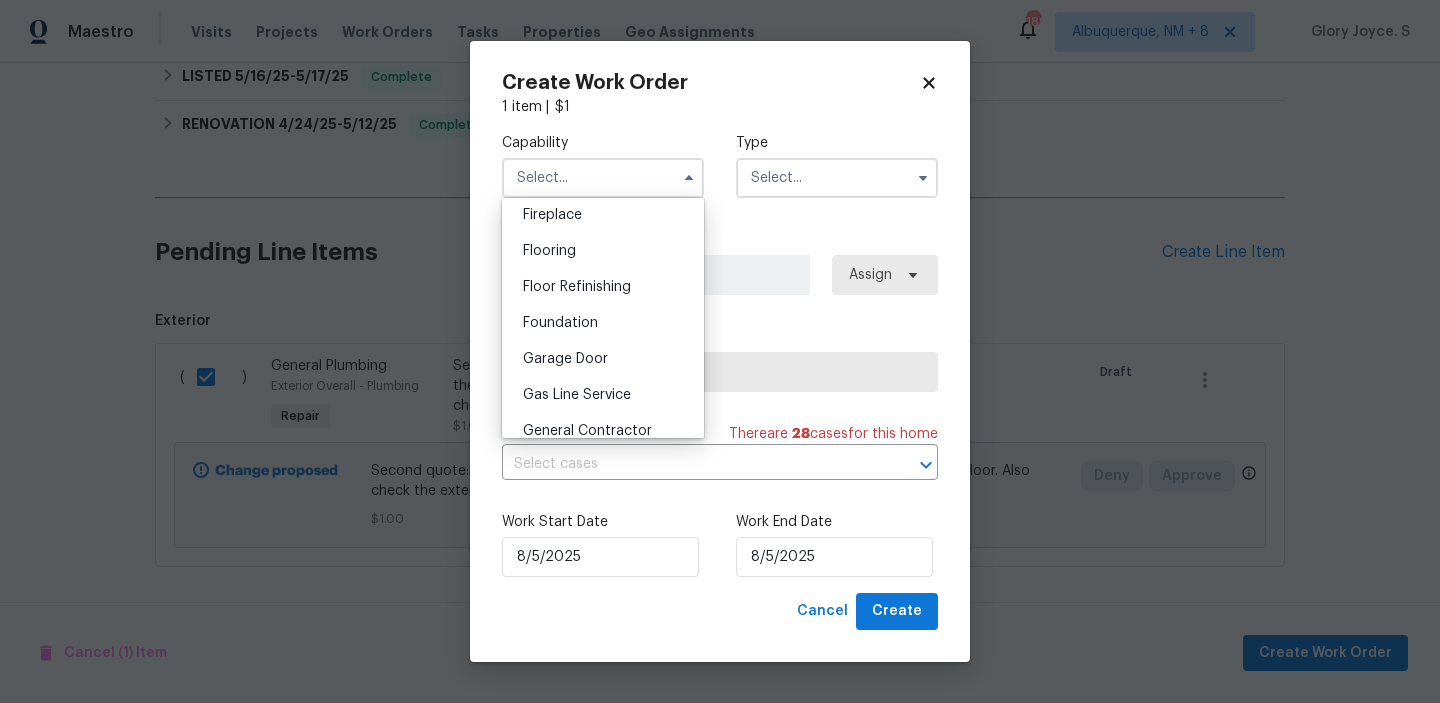 scroll, scrollTop: 892, scrollLeft: 0, axis: vertical 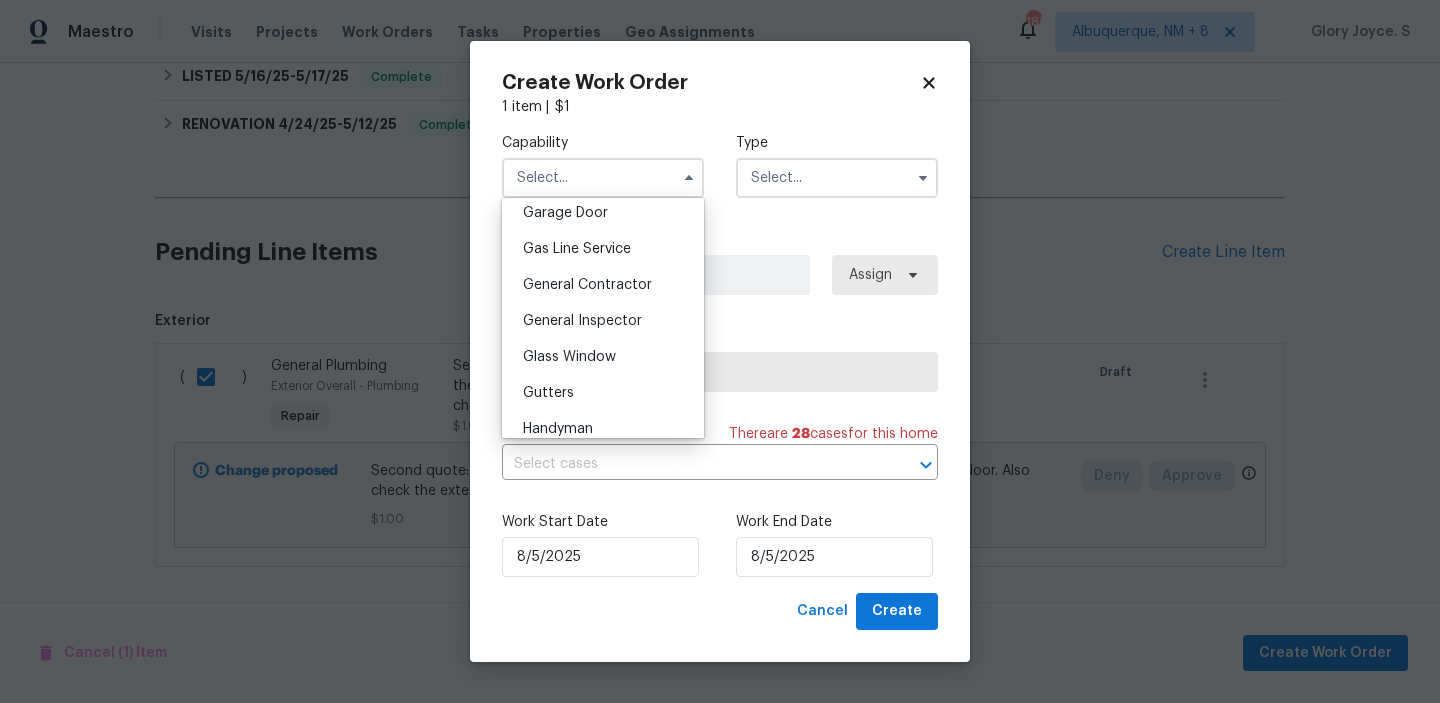 click on "Glass Window" at bounding box center [603, 357] 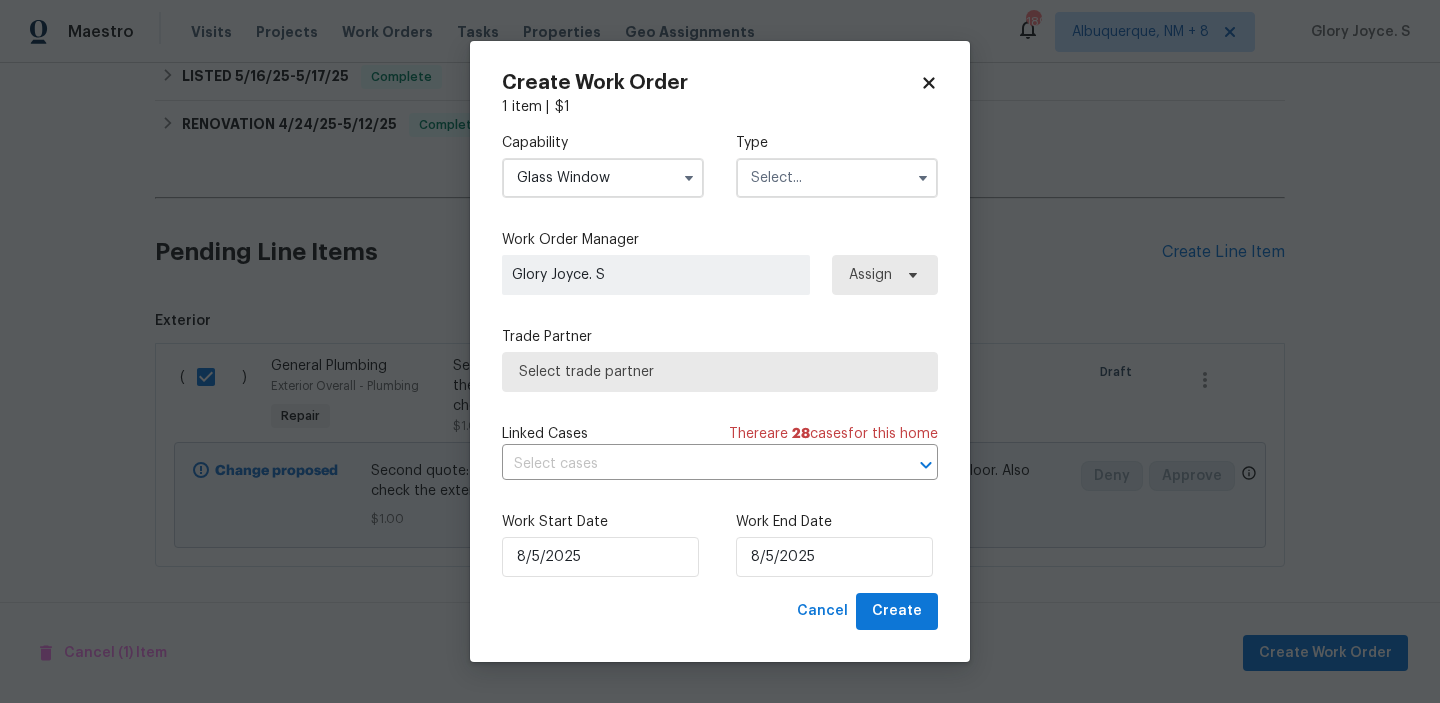 click on "Glass Window" at bounding box center [603, 178] 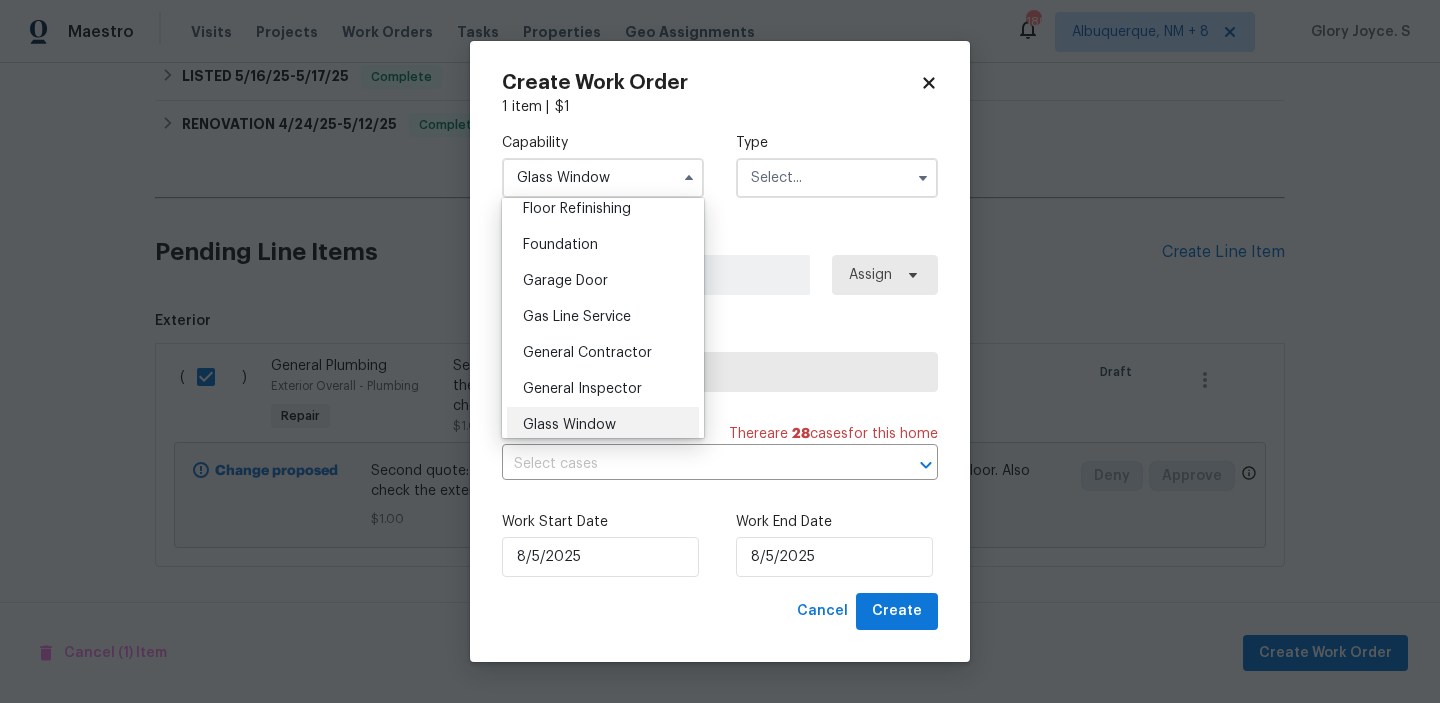 scroll, scrollTop: 835, scrollLeft: 0, axis: vertical 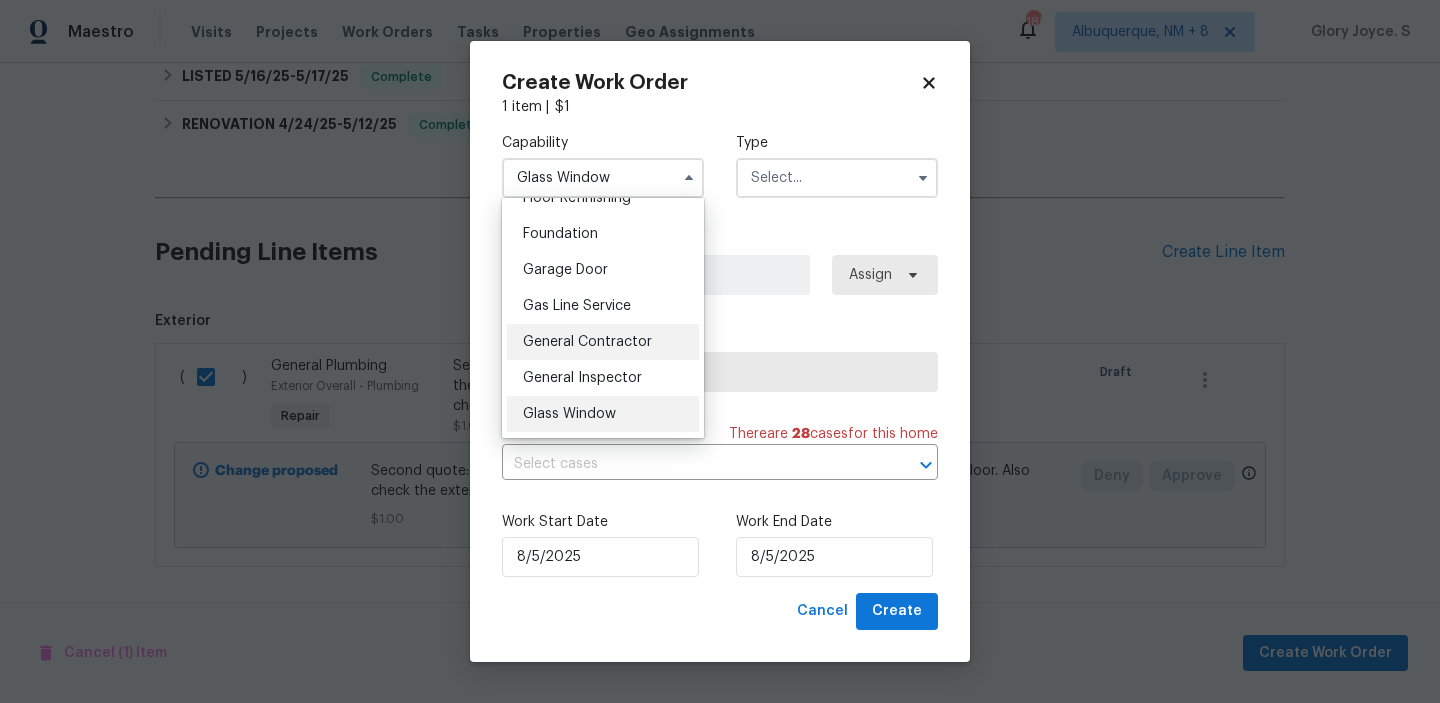 click on "General Contractor" at bounding box center [587, 342] 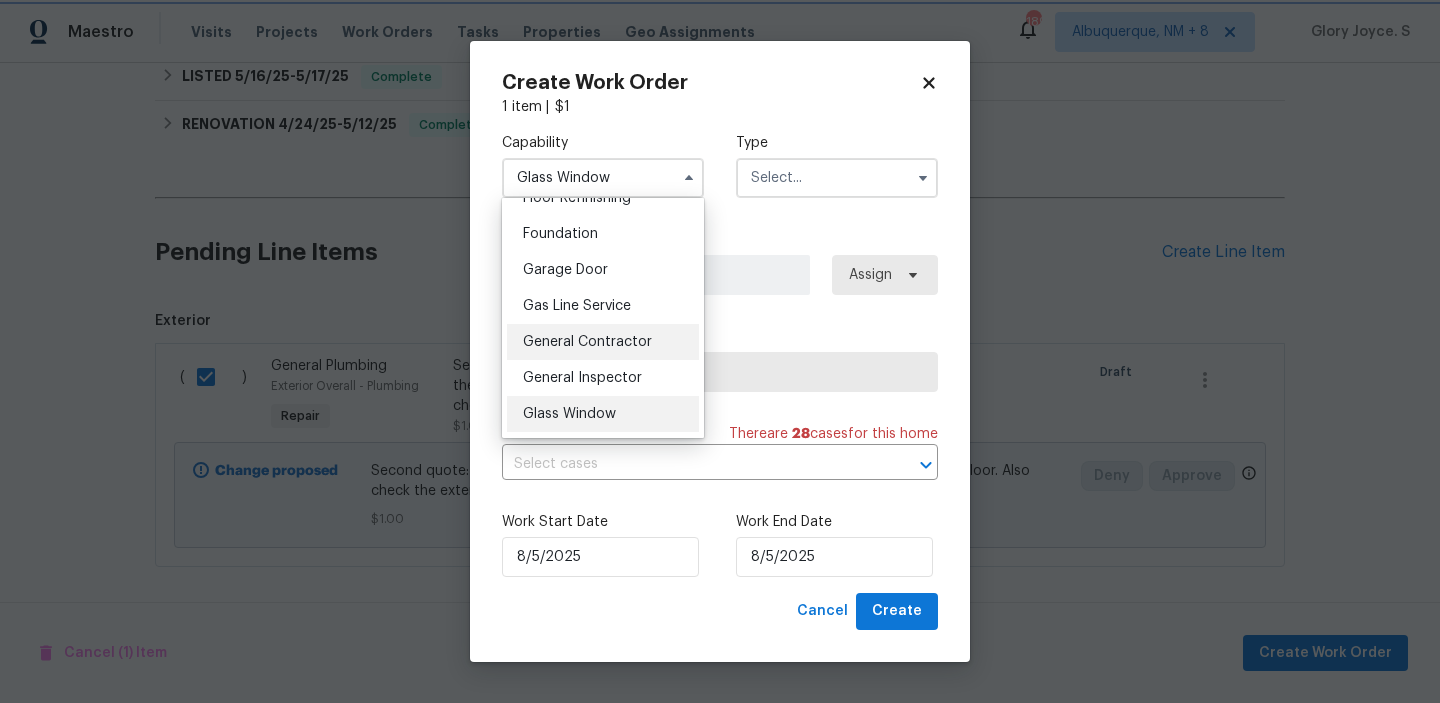 type on "General Contractor" 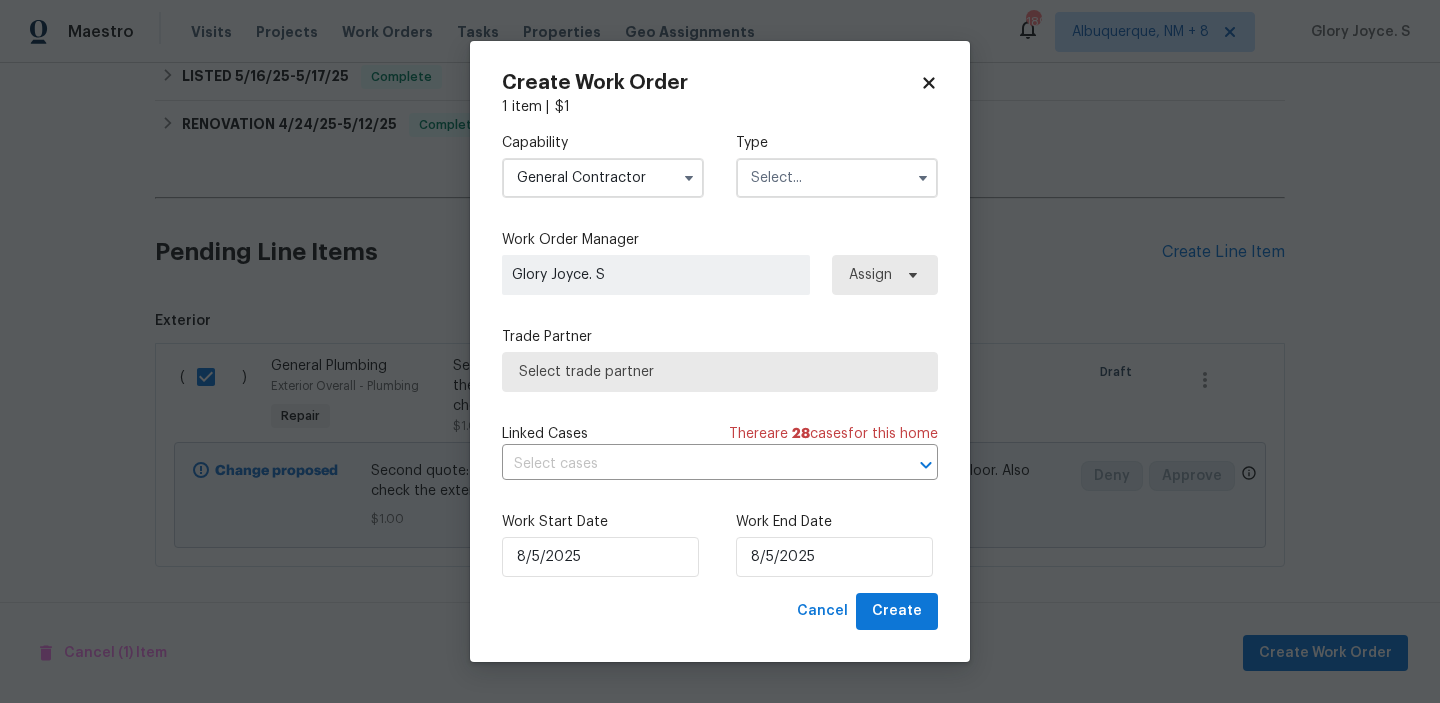 click at bounding box center (837, 178) 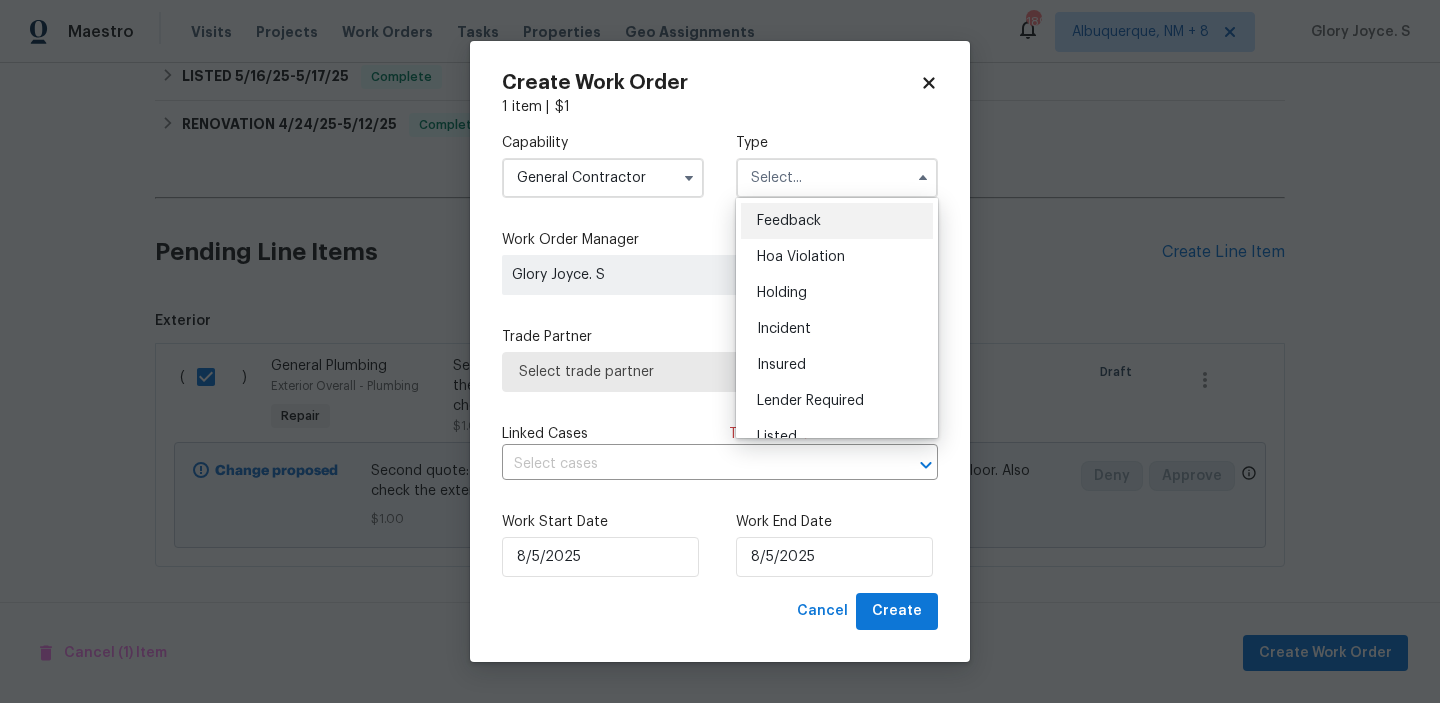 click on "Feedback" at bounding box center (837, 221) 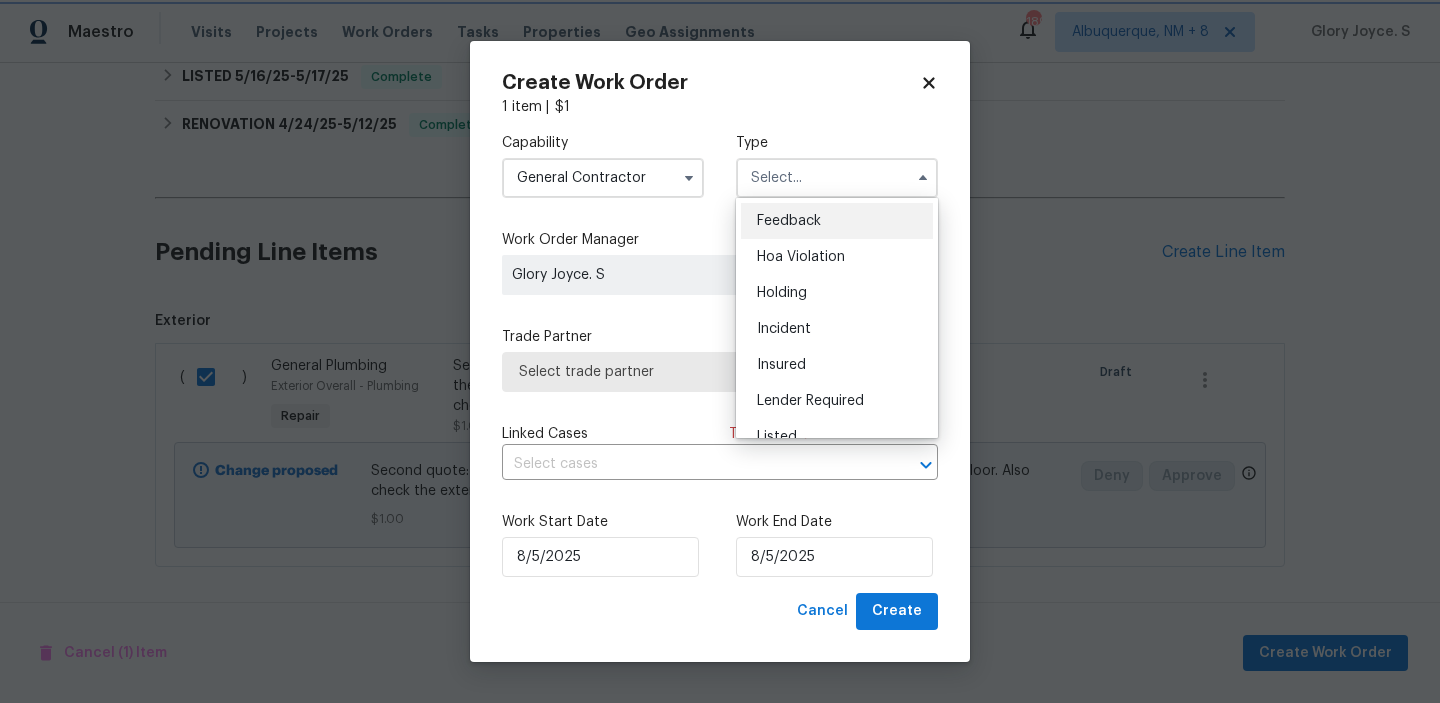 type on "Feedback" 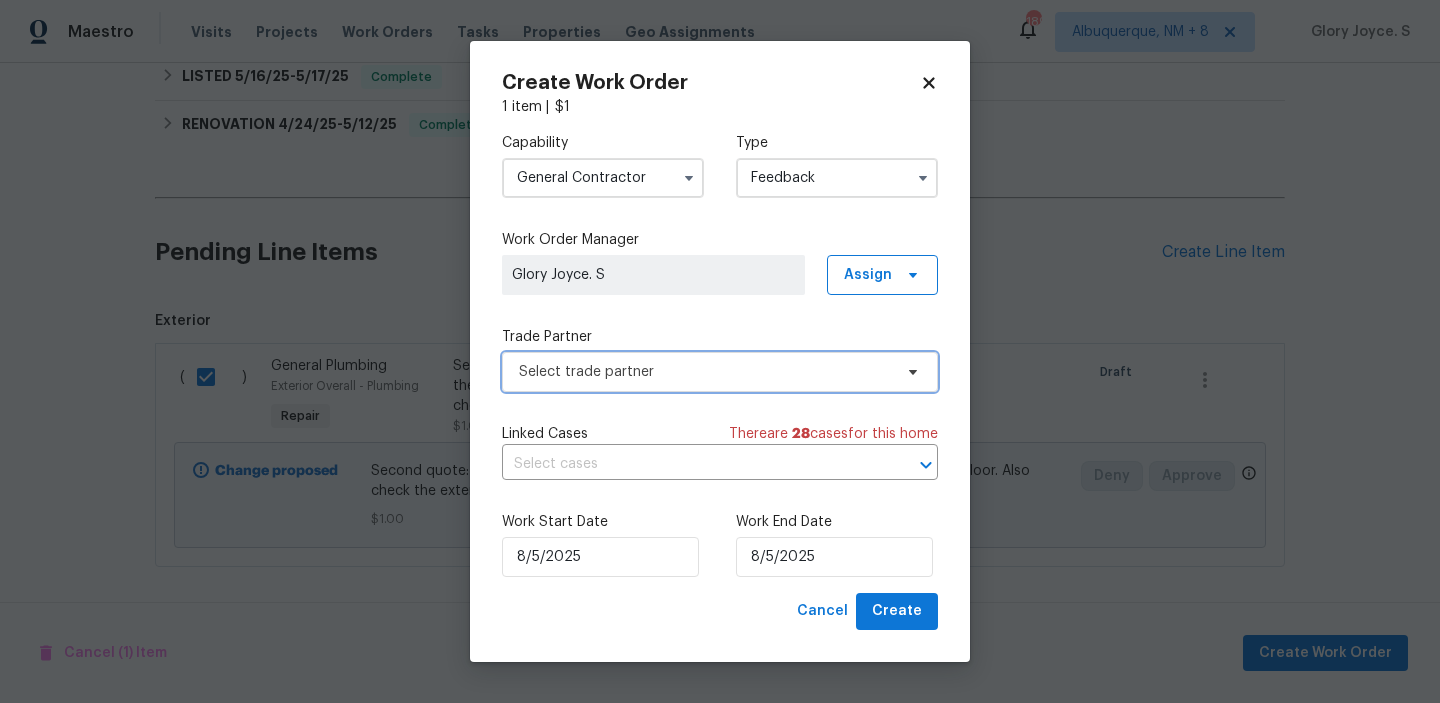 click on "Select trade partner" at bounding box center (705, 372) 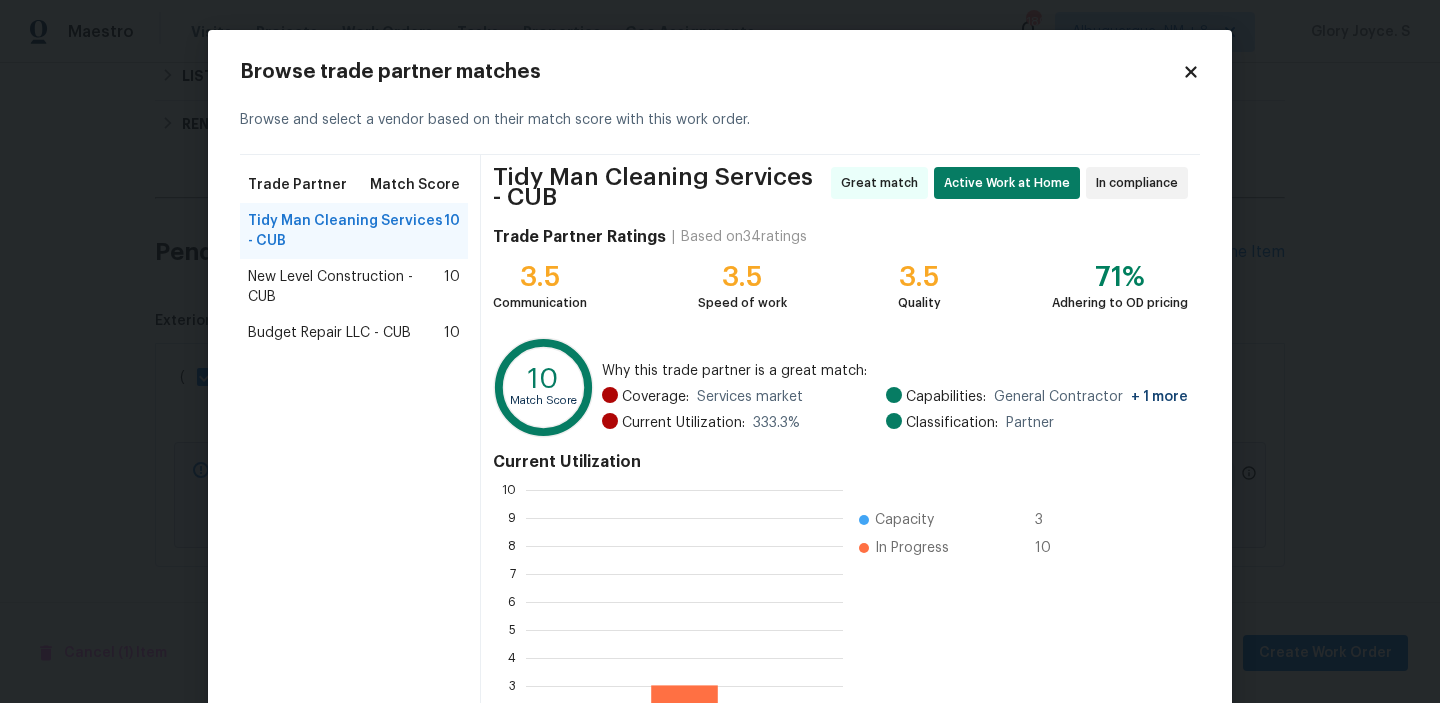 scroll, scrollTop: 2, scrollLeft: 2, axis: both 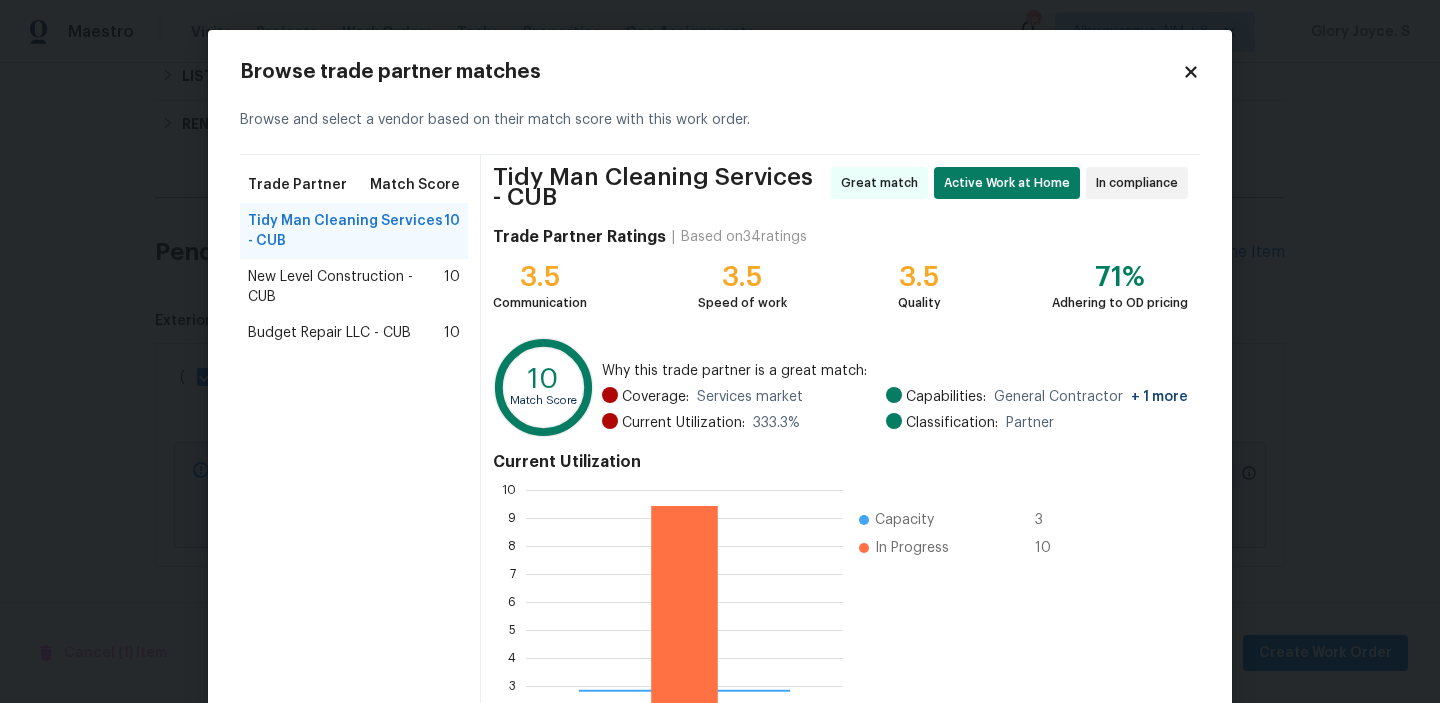 click on "New Level Construction - CUB" at bounding box center (346, 287) 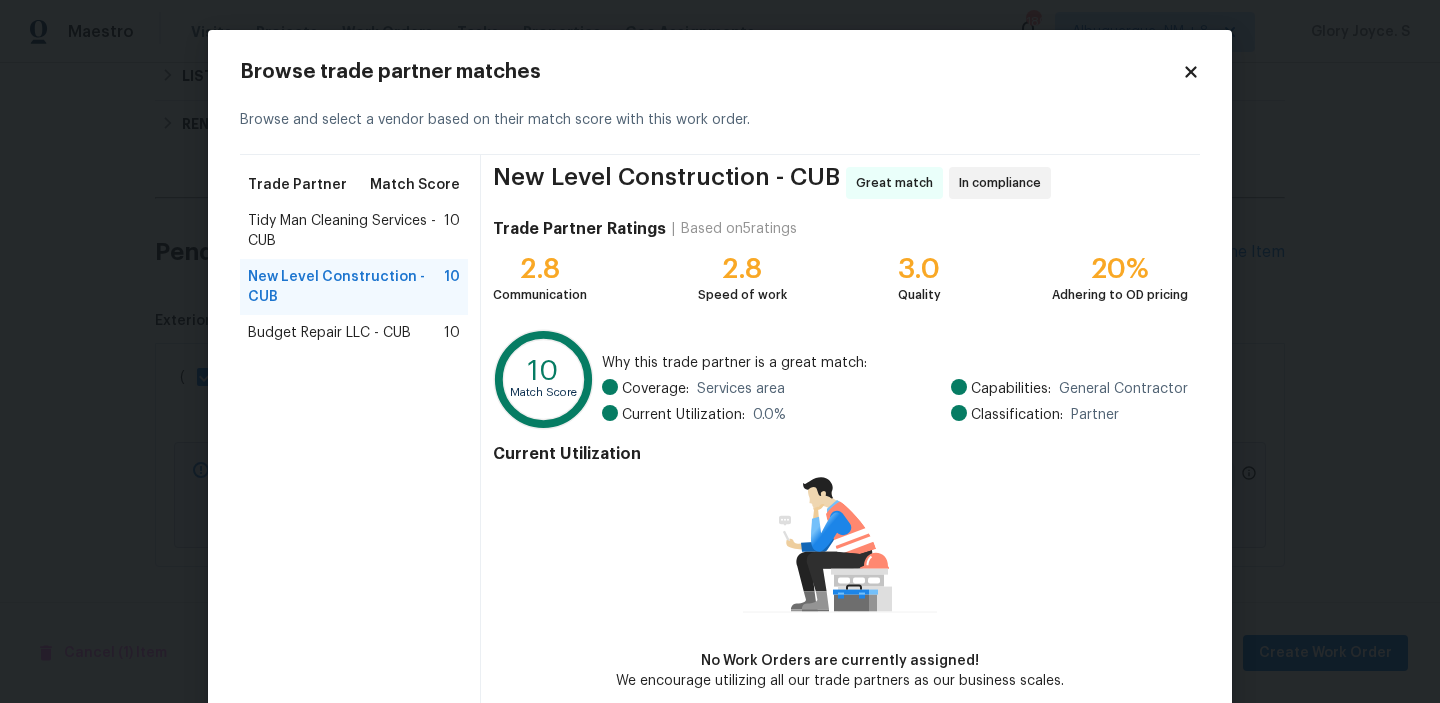 scroll, scrollTop: 97, scrollLeft: 0, axis: vertical 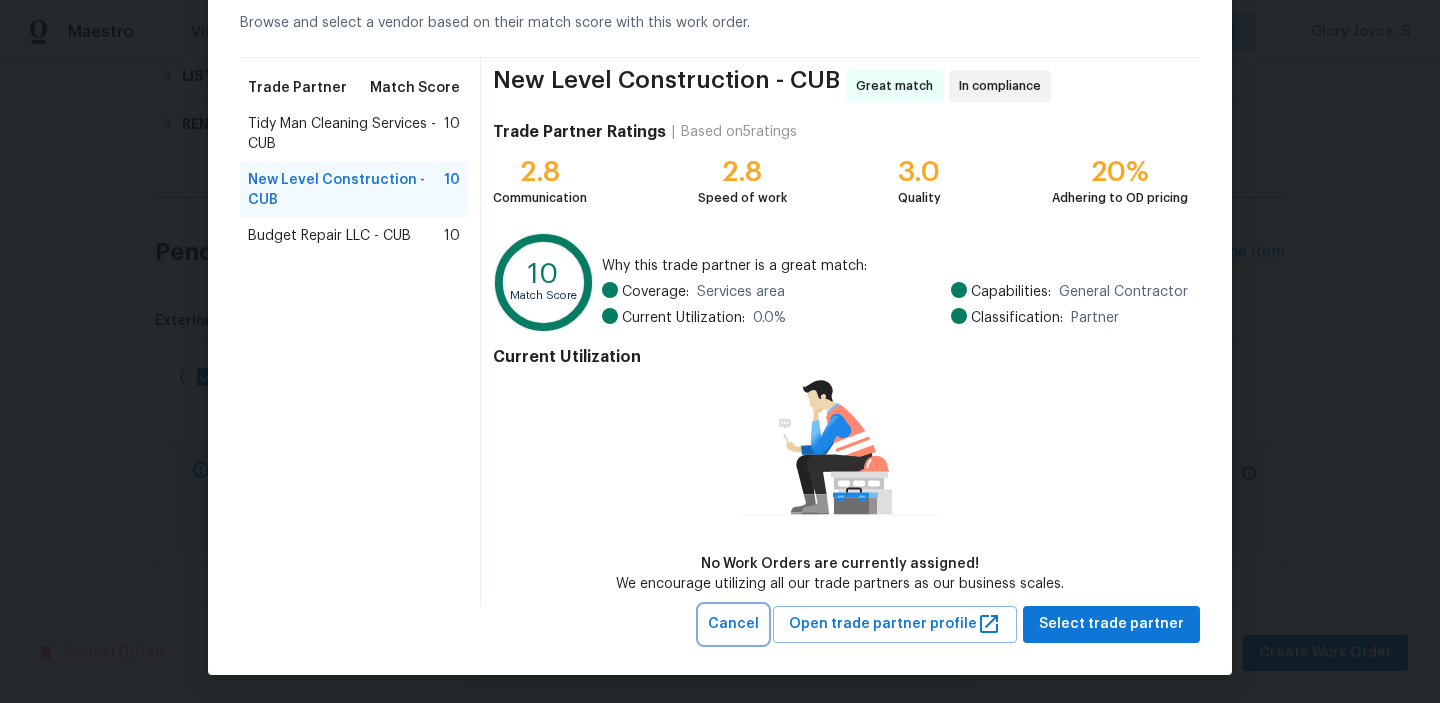 click on "Cancel" at bounding box center (733, 624) 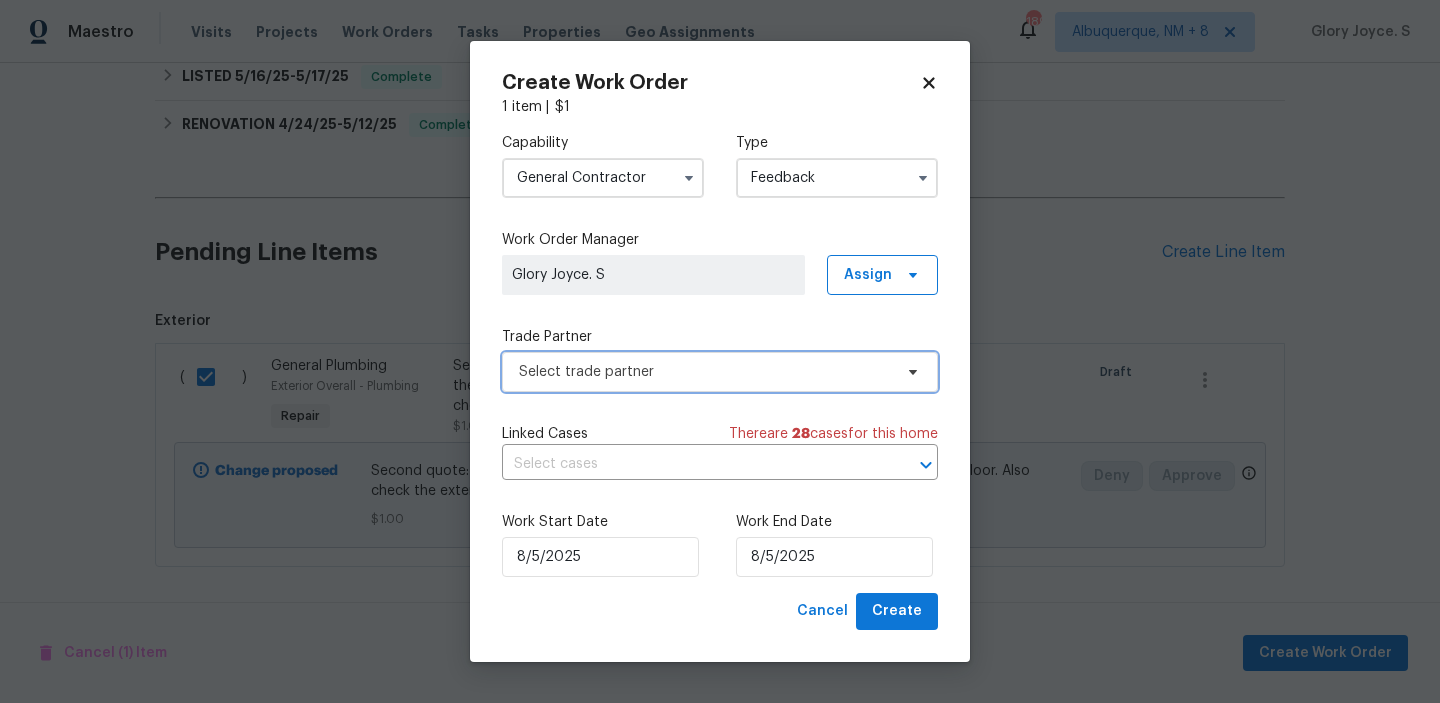 scroll, scrollTop: 0, scrollLeft: 0, axis: both 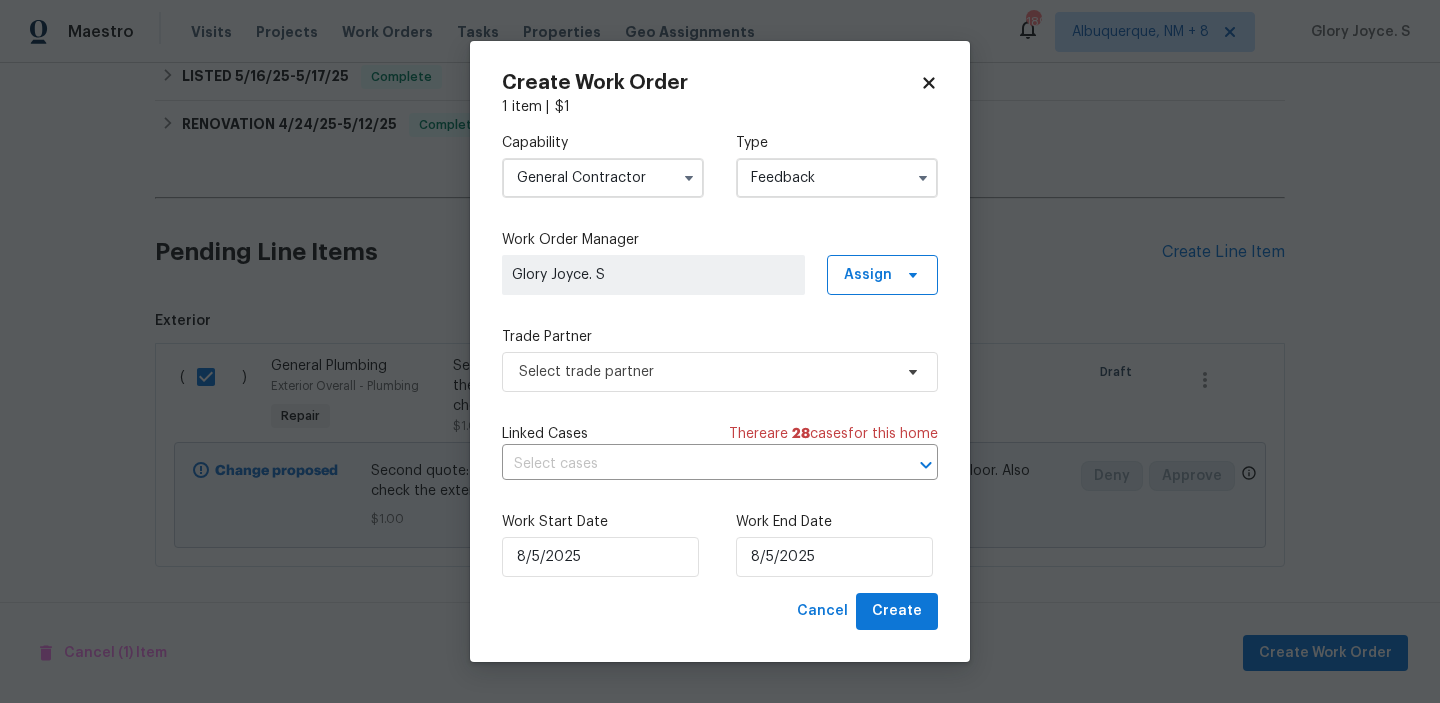 click on "General Contractor" at bounding box center (603, 178) 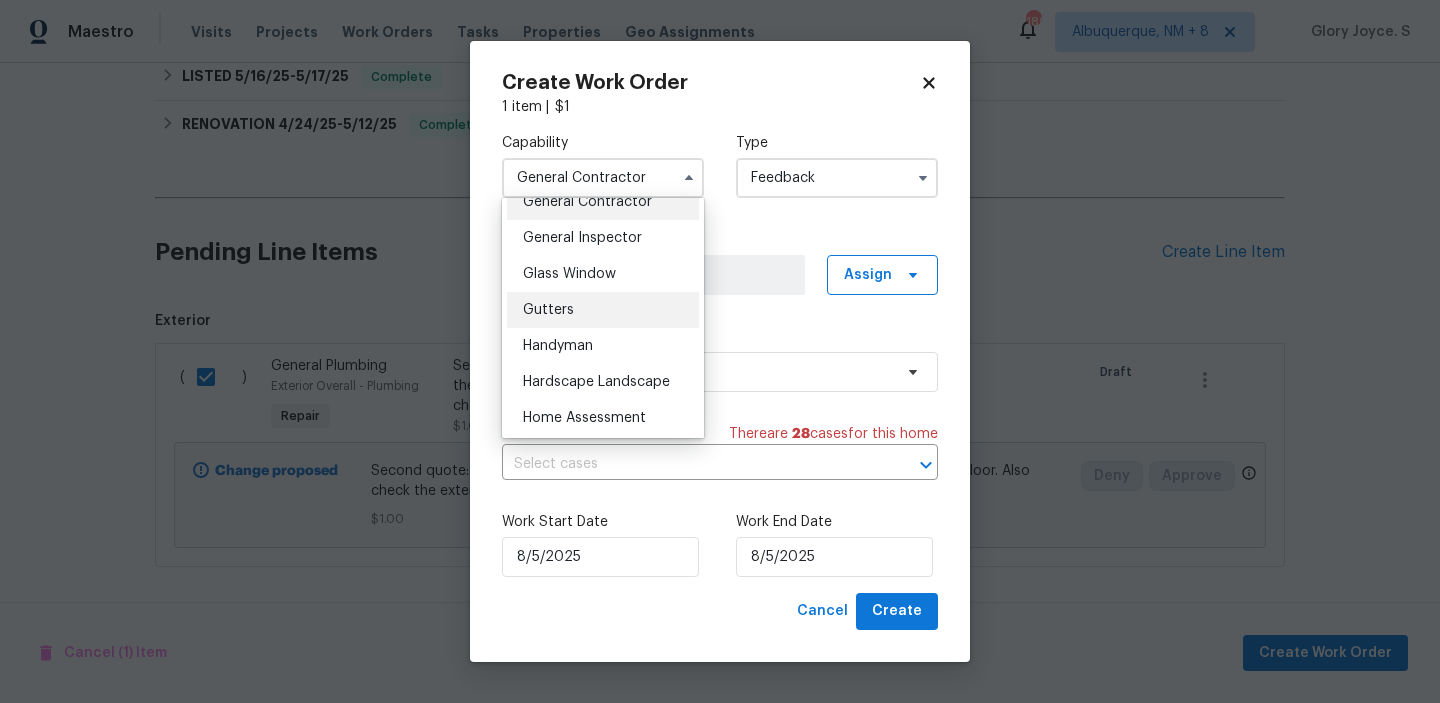 scroll, scrollTop: 999, scrollLeft: 0, axis: vertical 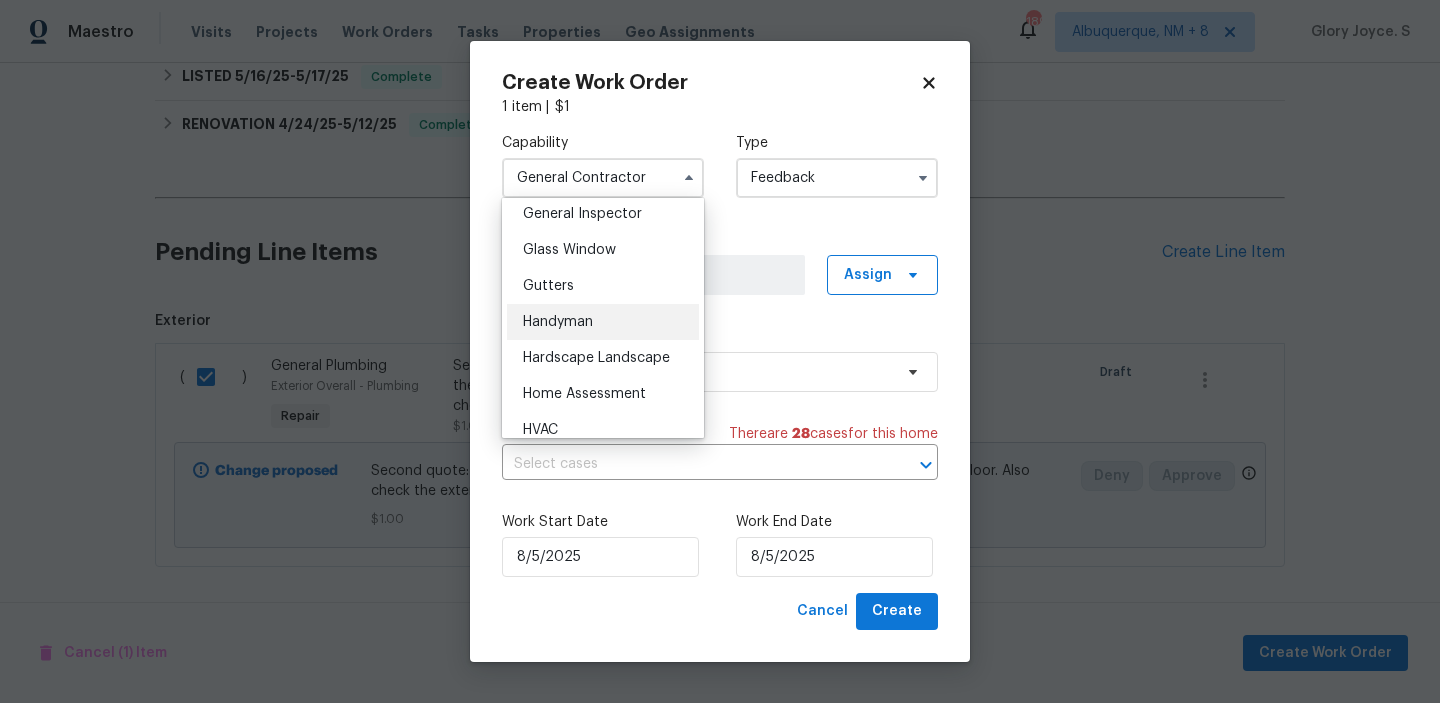 click on "Handyman" at bounding box center [603, 322] 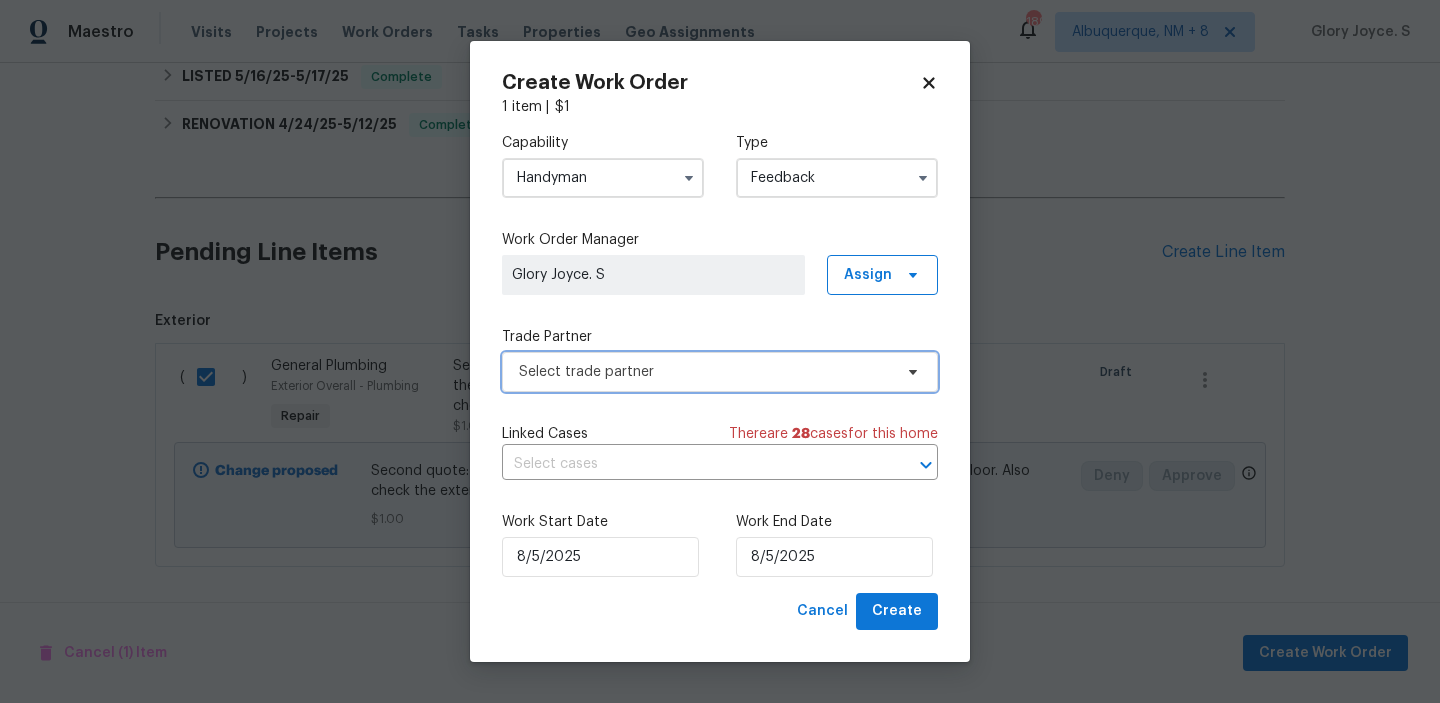 click on "Select trade partner" at bounding box center [705, 372] 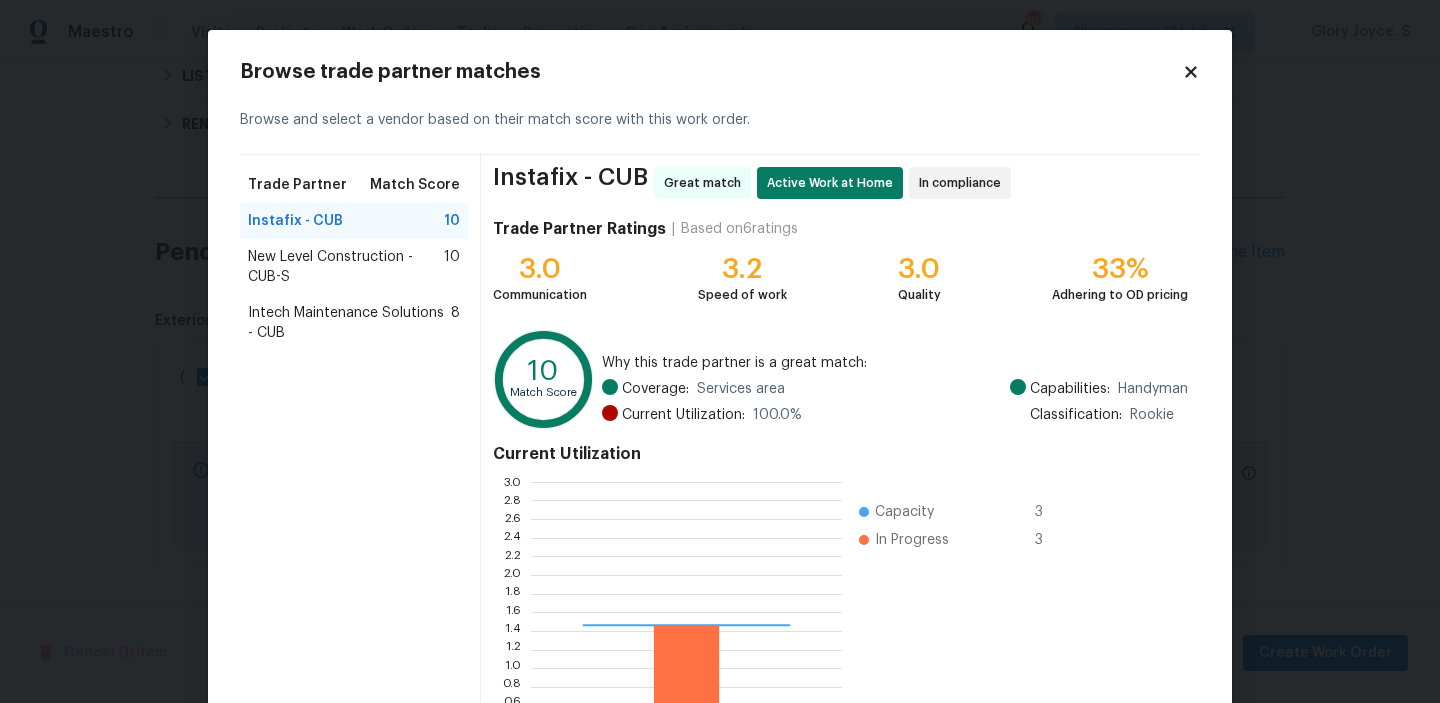 scroll, scrollTop: 2, scrollLeft: 1, axis: both 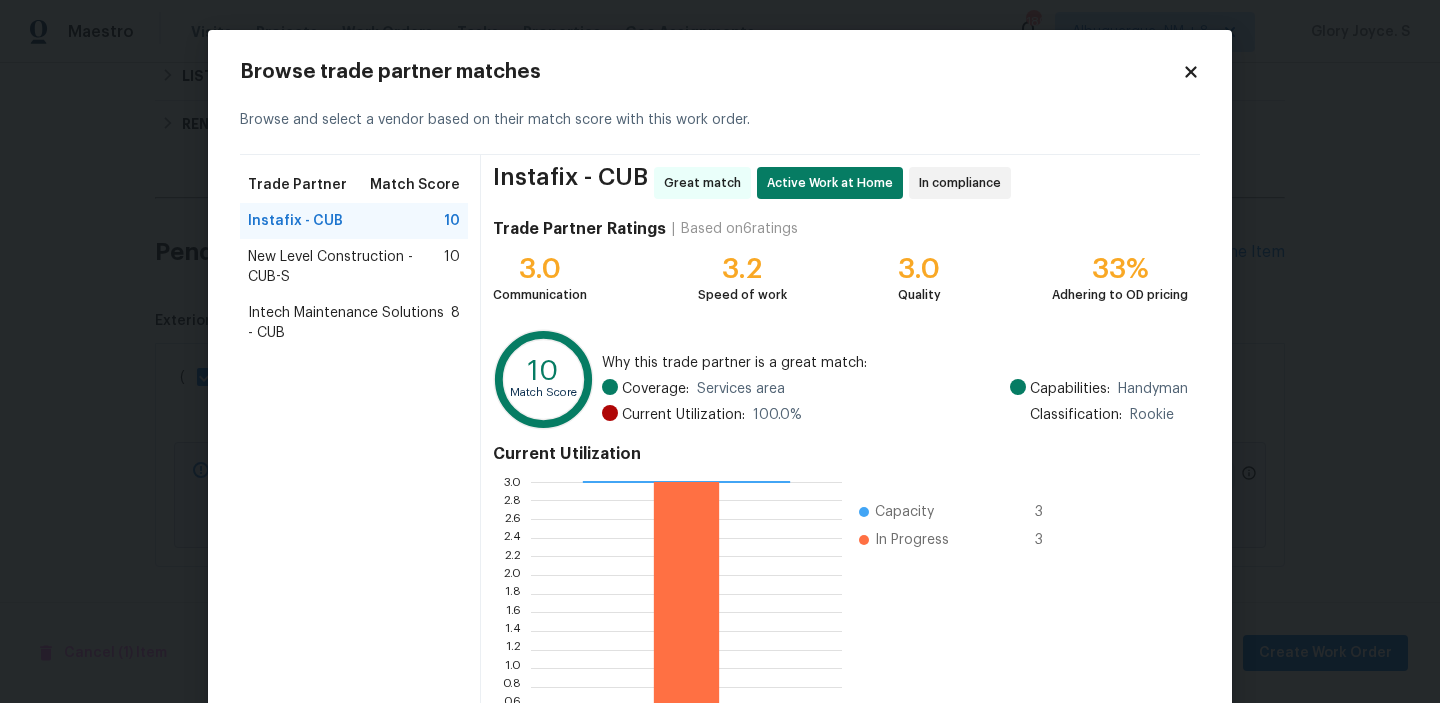 click on "New Level Construction - CUB-S 10" at bounding box center [354, 267] 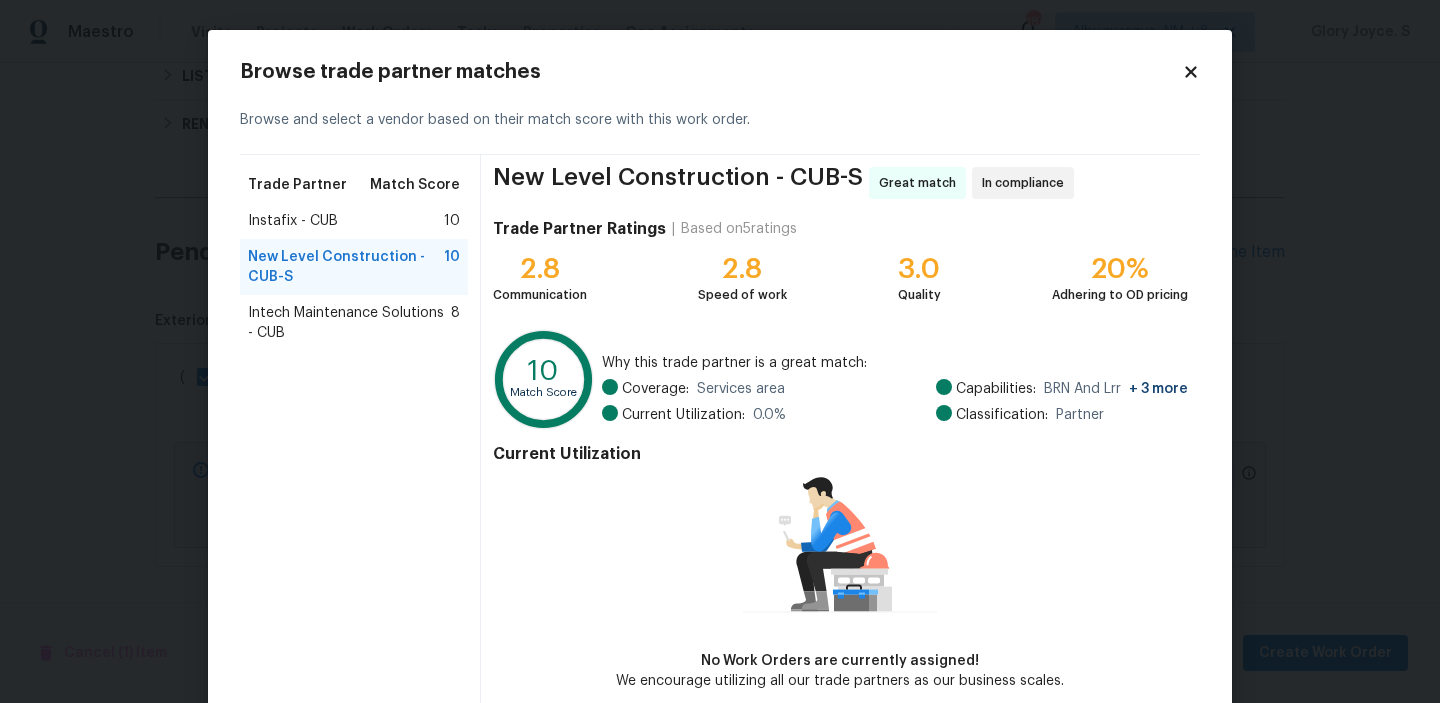 click on "Intech Maintenance Solutions - CUB" at bounding box center [349, 323] 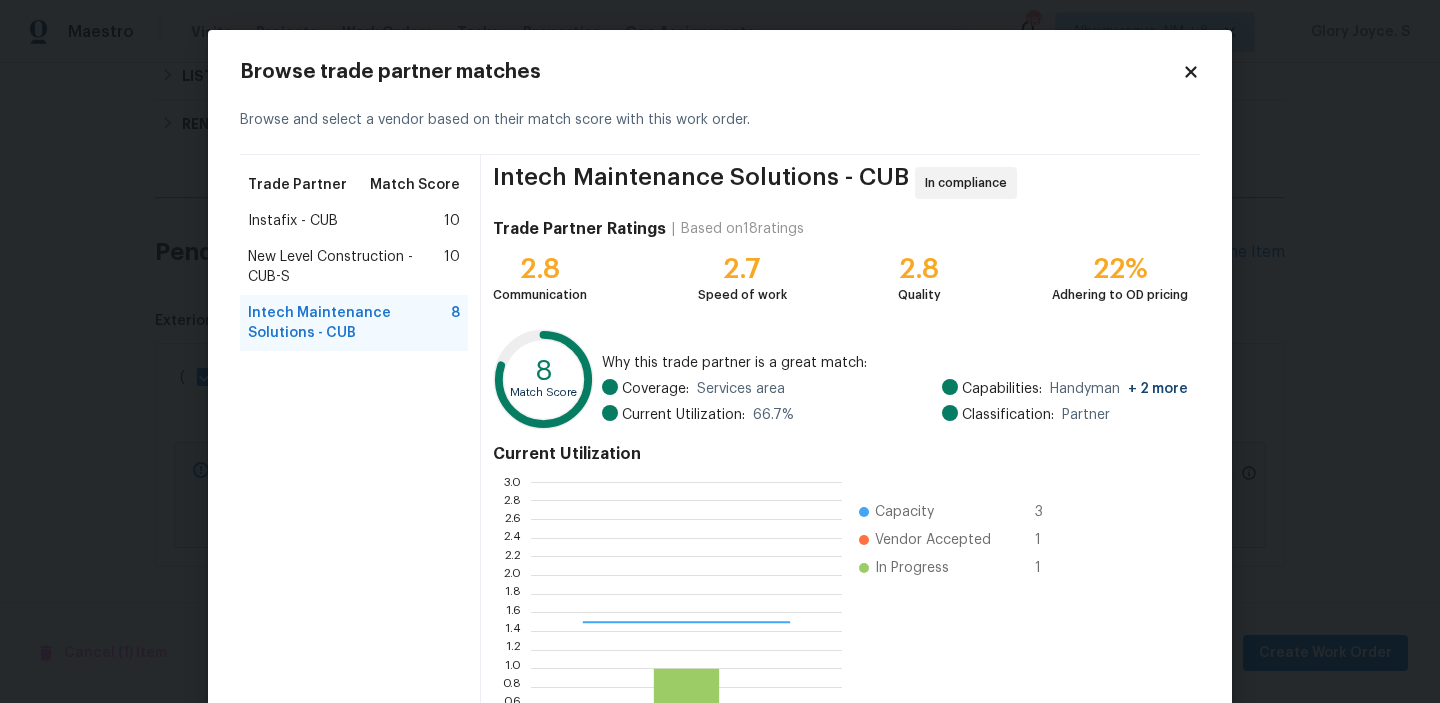 scroll, scrollTop: 2, scrollLeft: 1, axis: both 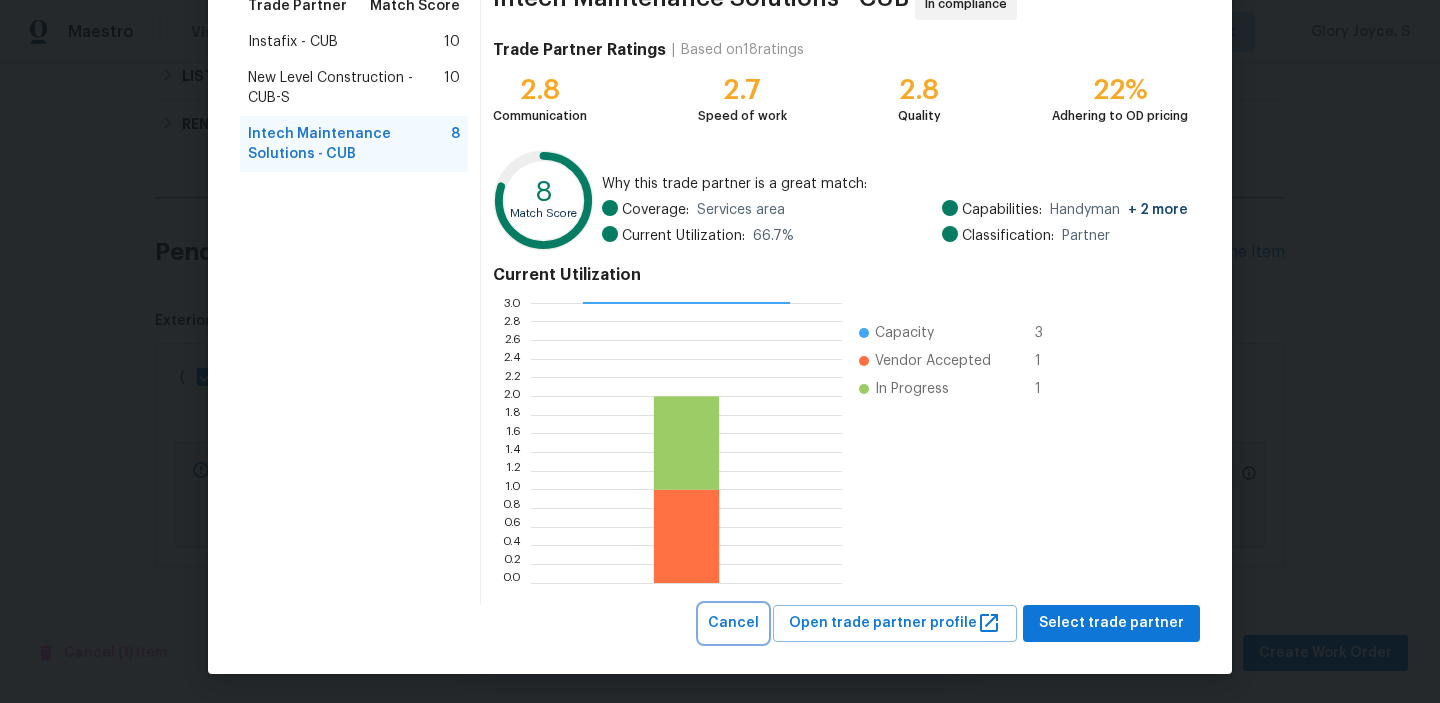 click on "Cancel" at bounding box center [733, 623] 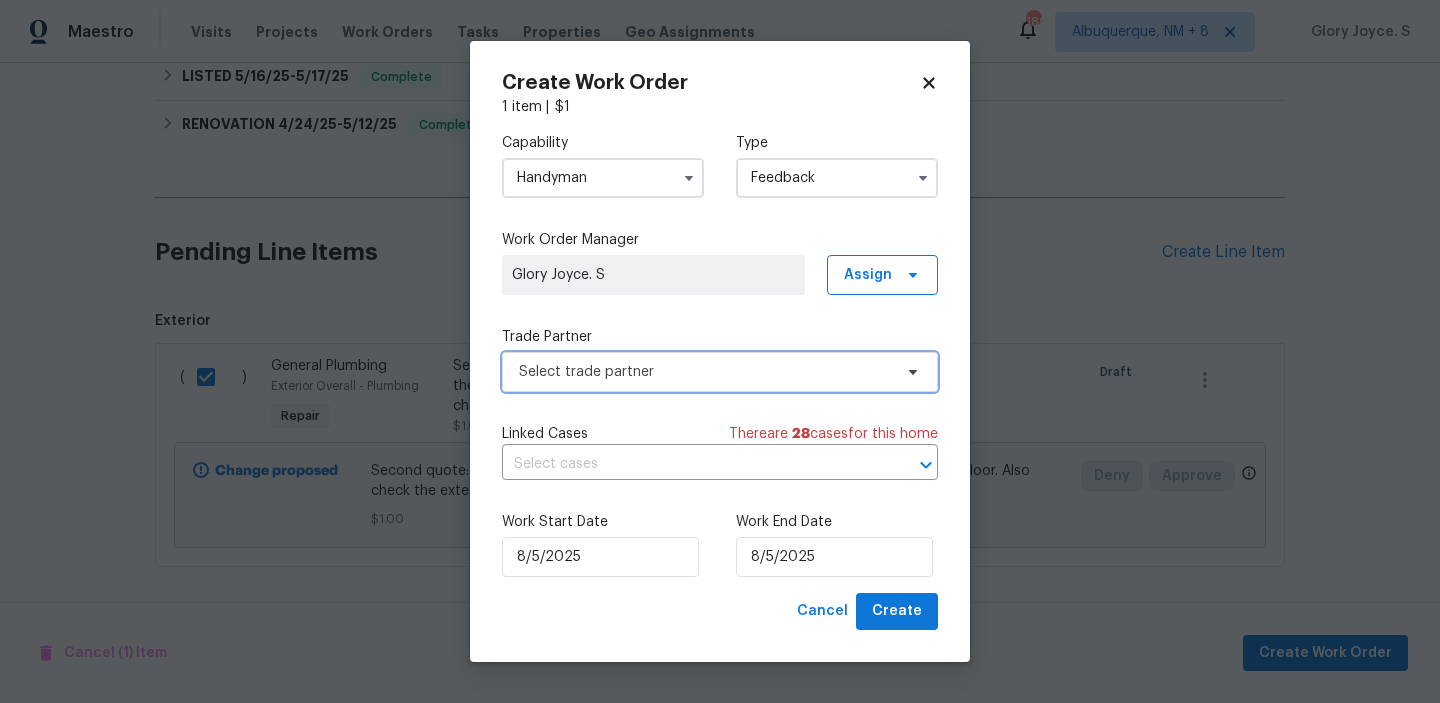 scroll, scrollTop: 0, scrollLeft: 0, axis: both 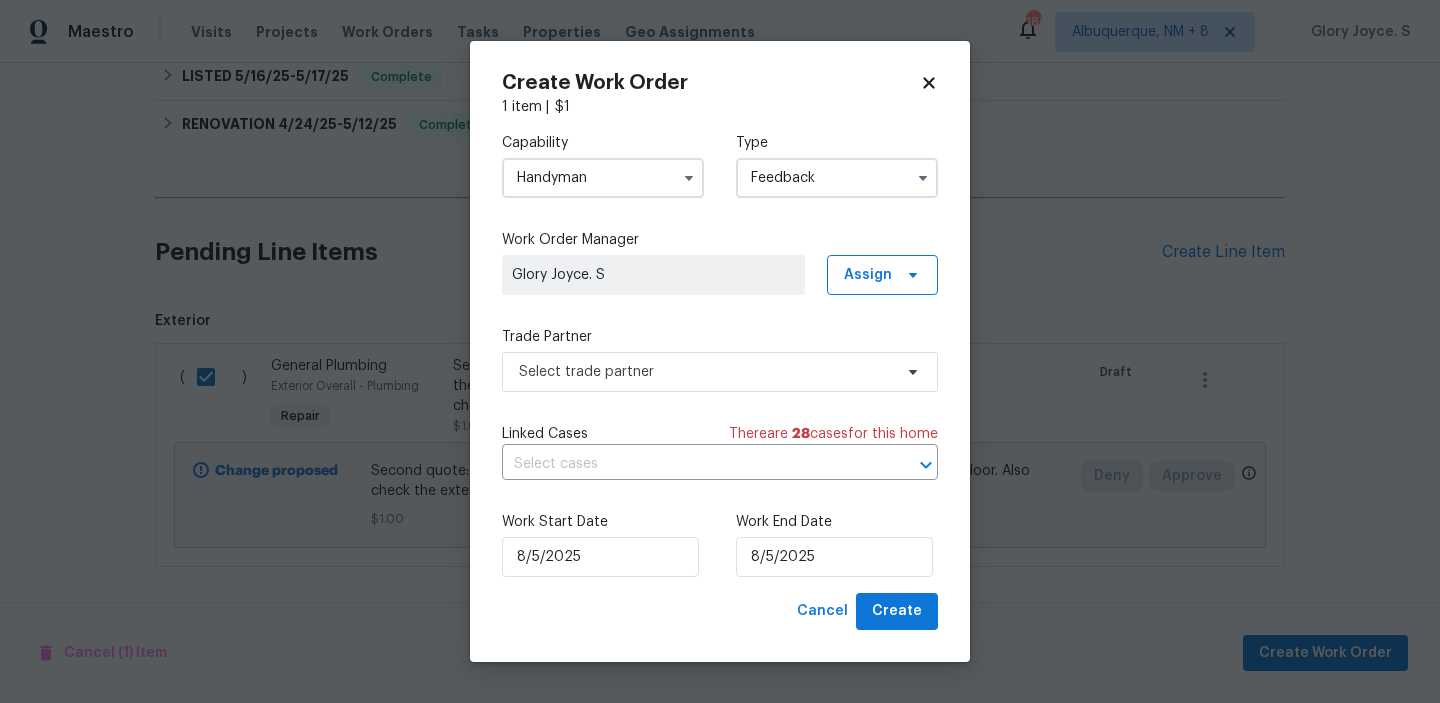 click on "Capability   Handyman Type   Feedback" at bounding box center (720, 165) 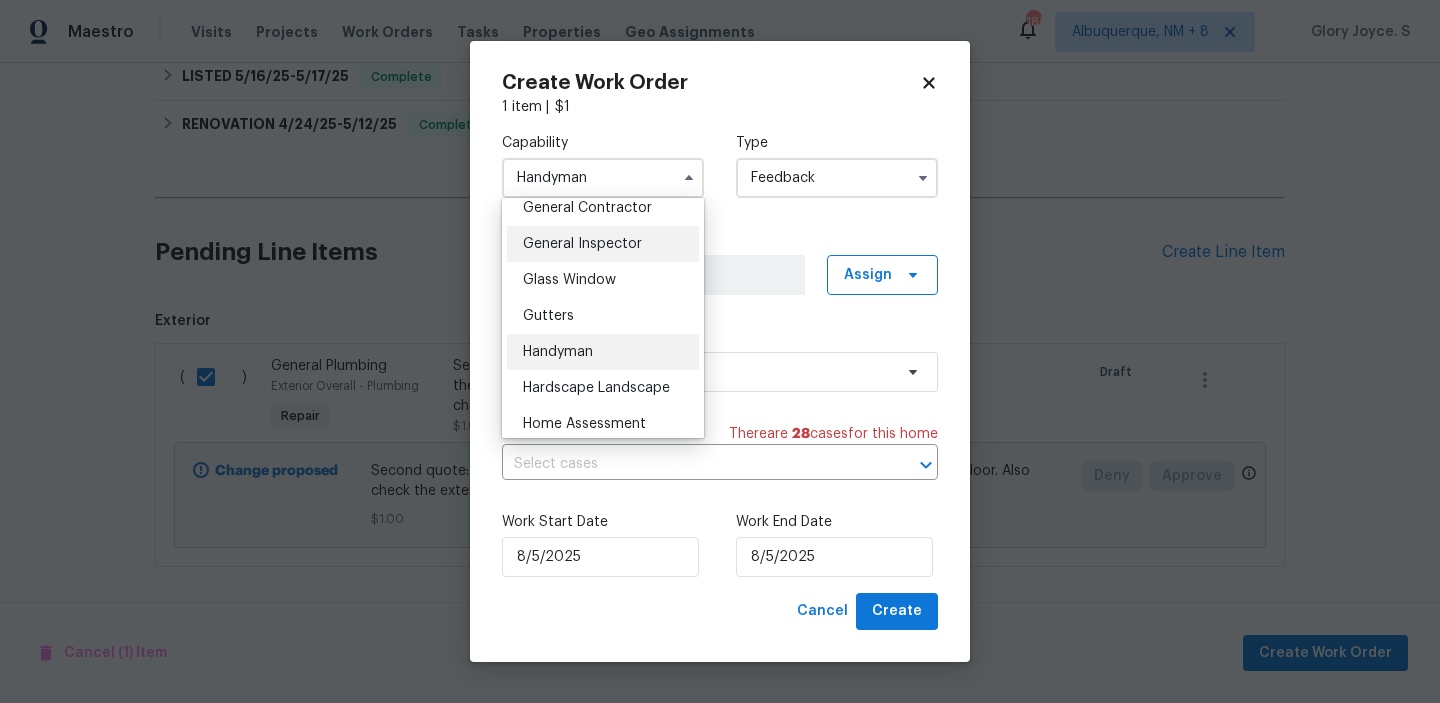 scroll, scrollTop: 973, scrollLeft: 0, axis: vertical 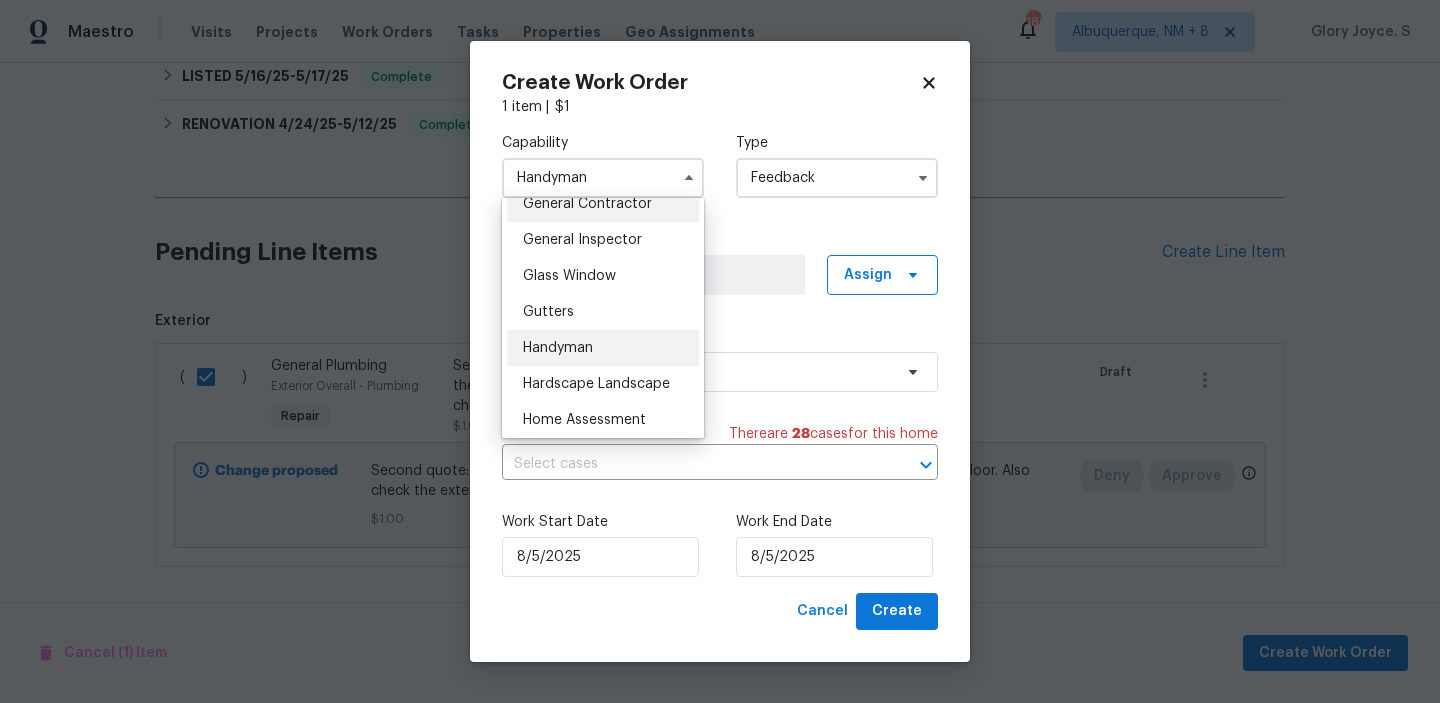 click on "General Contractor" at bounding box center [603, 204] 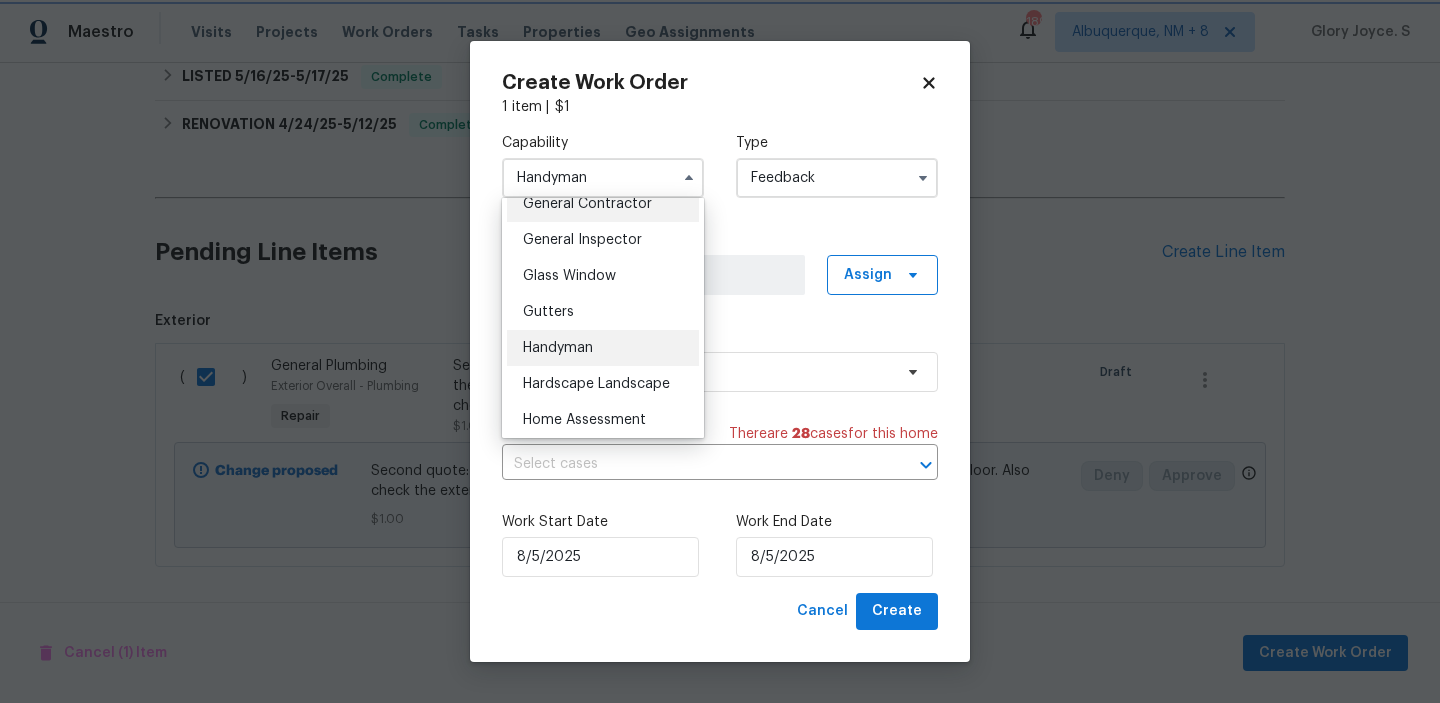 type on "General Contractor" 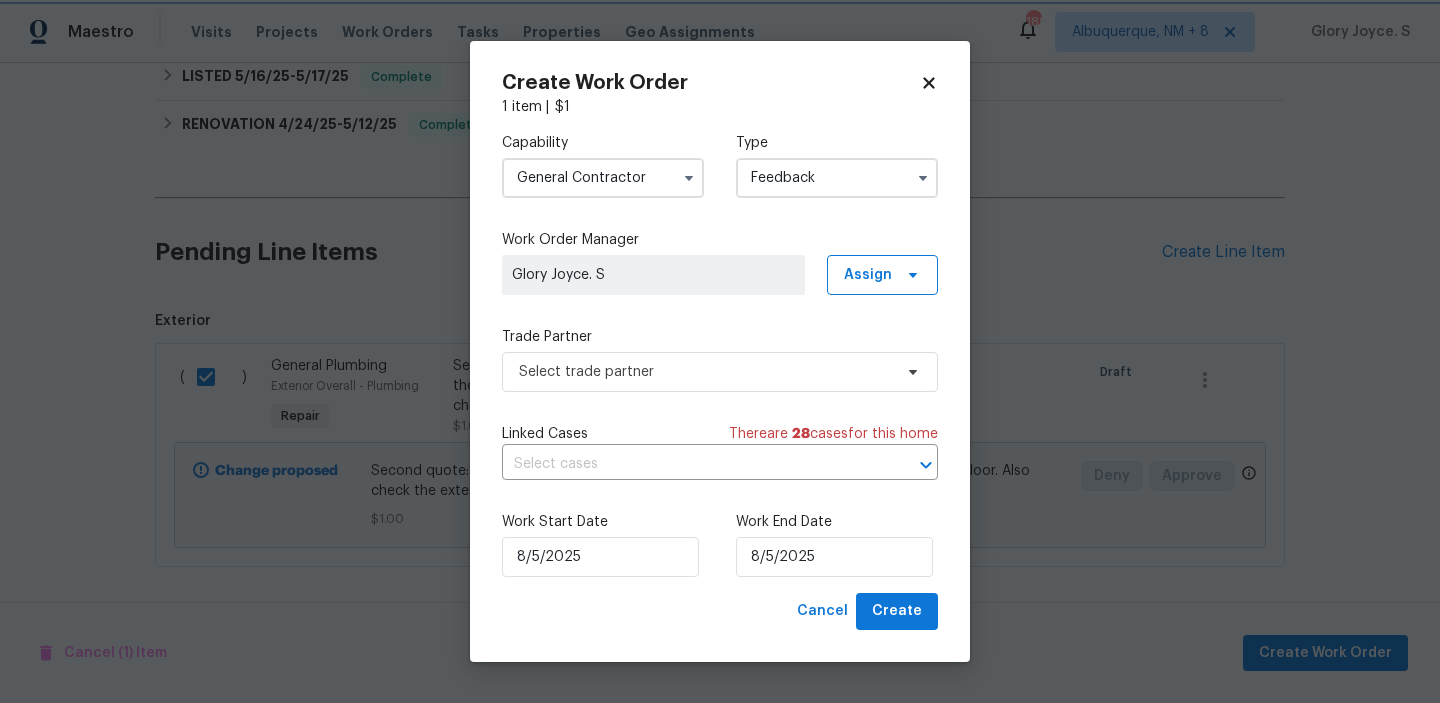 scroll, scrollTop: 920, scrollLeft: 0, axis: vertical 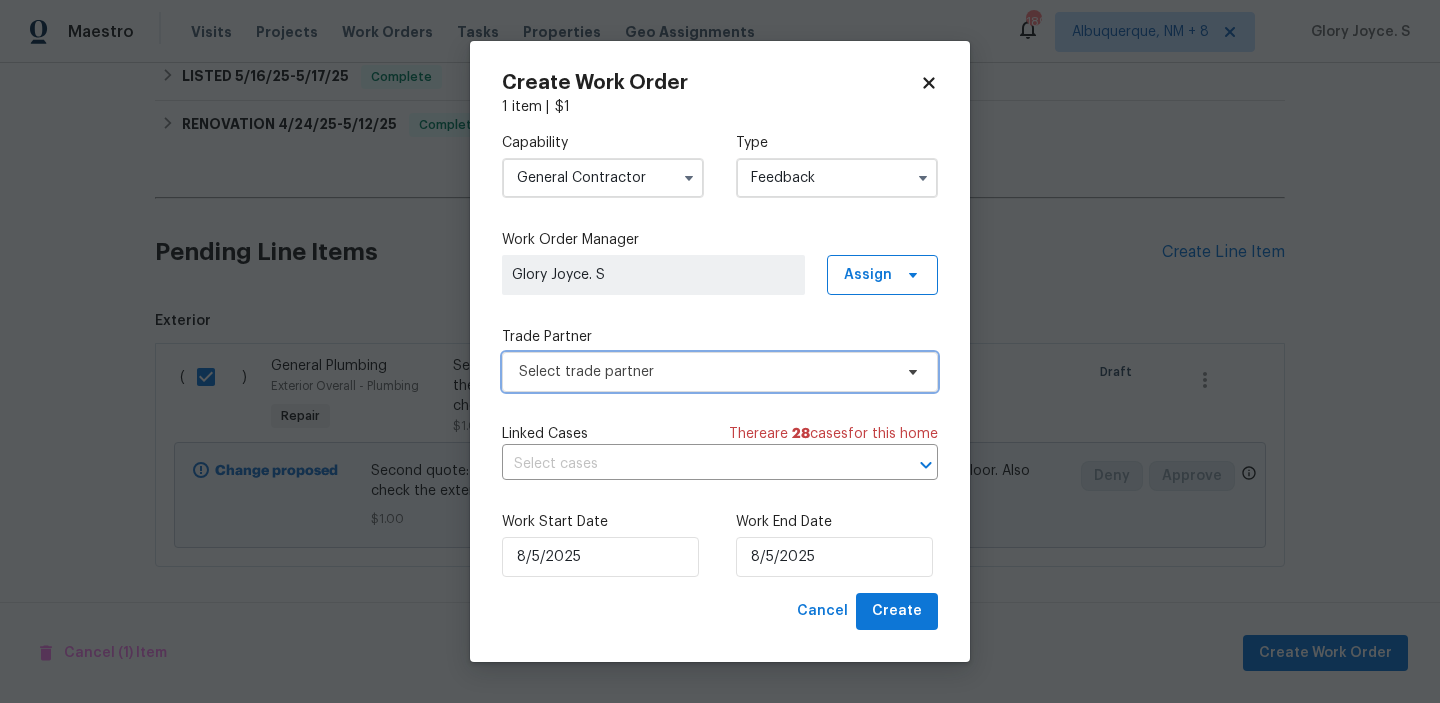 click on "Select trade partner" at bounding box center [705, 372] 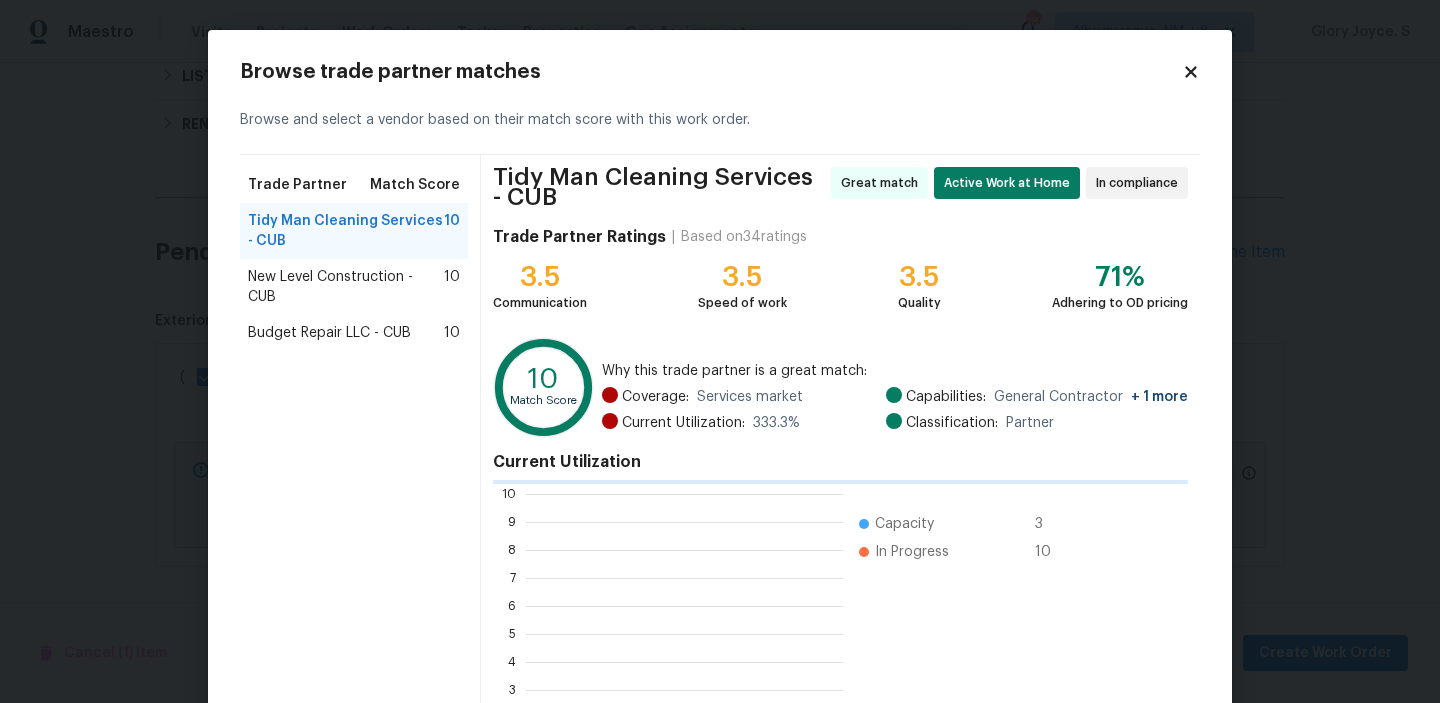 scroll, scrollTop: 2, scrollLeft: 2, axis: both 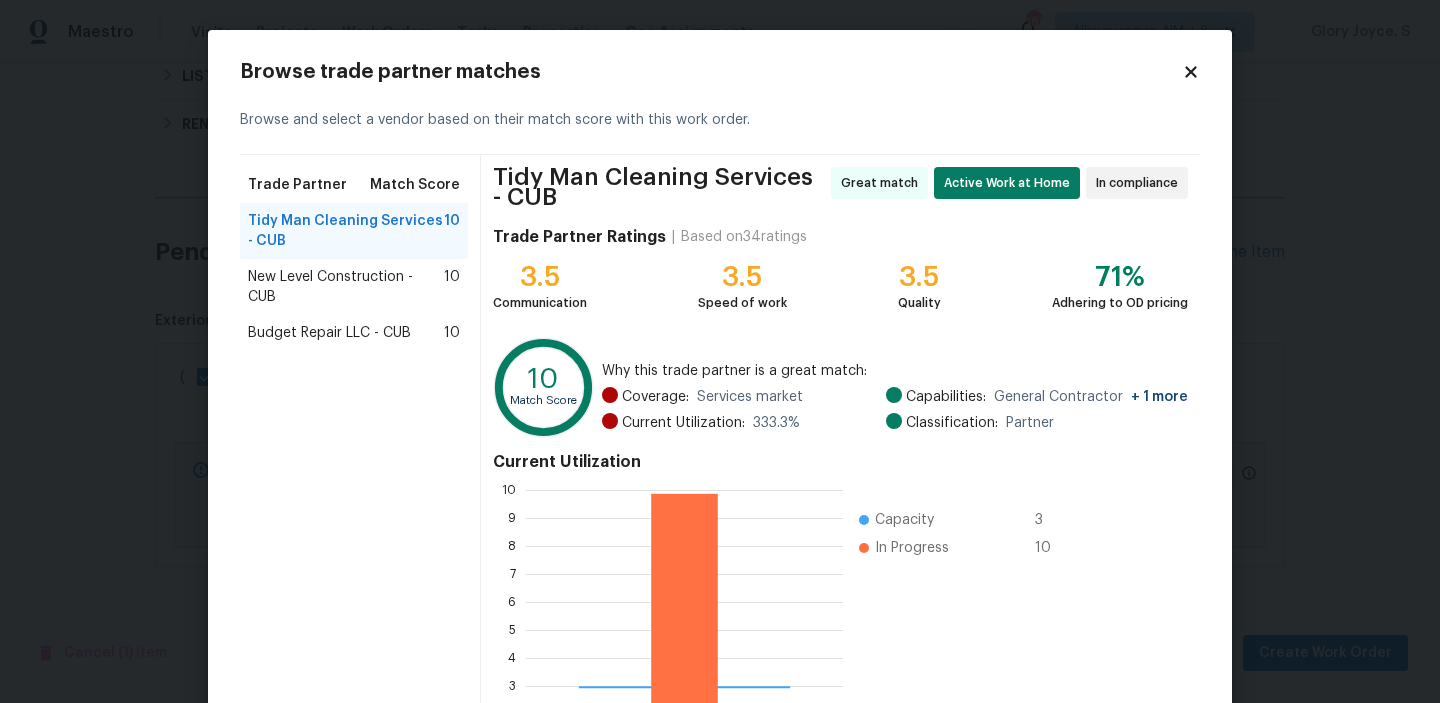 click on "Budget Repair LLC - CUB" at bounding box center (329, 333) 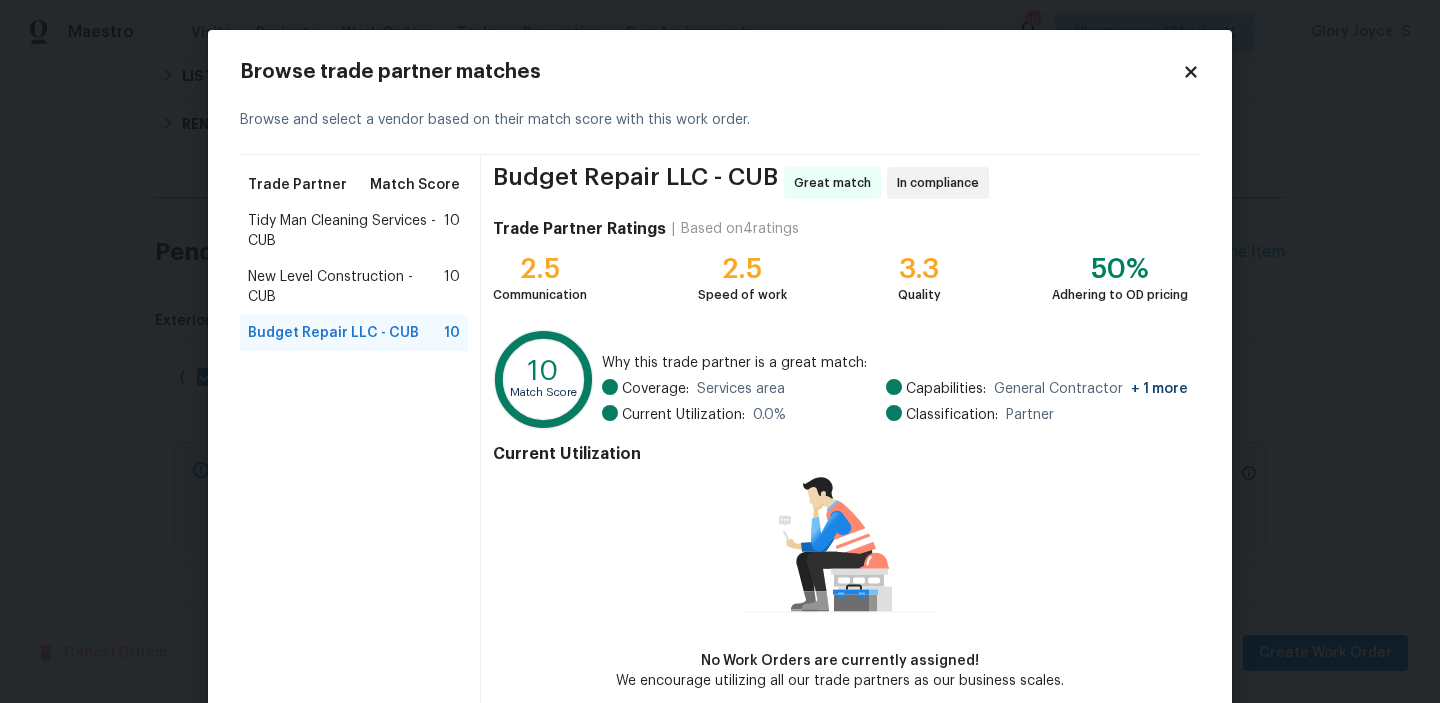 click on "New Level Construction - CUB" at bounding box center (346, 287) 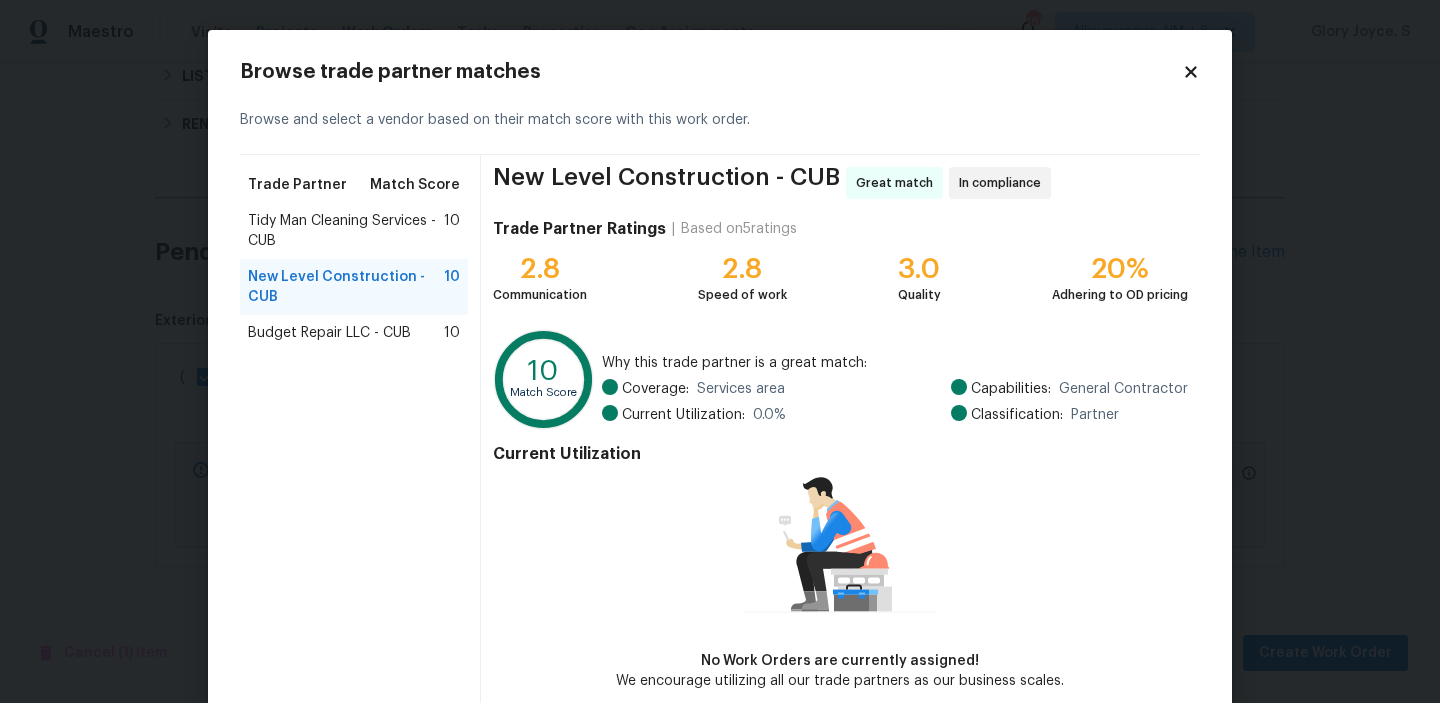 click on "Budget Repair LLC - CUB" at bounding box center (329, 333) 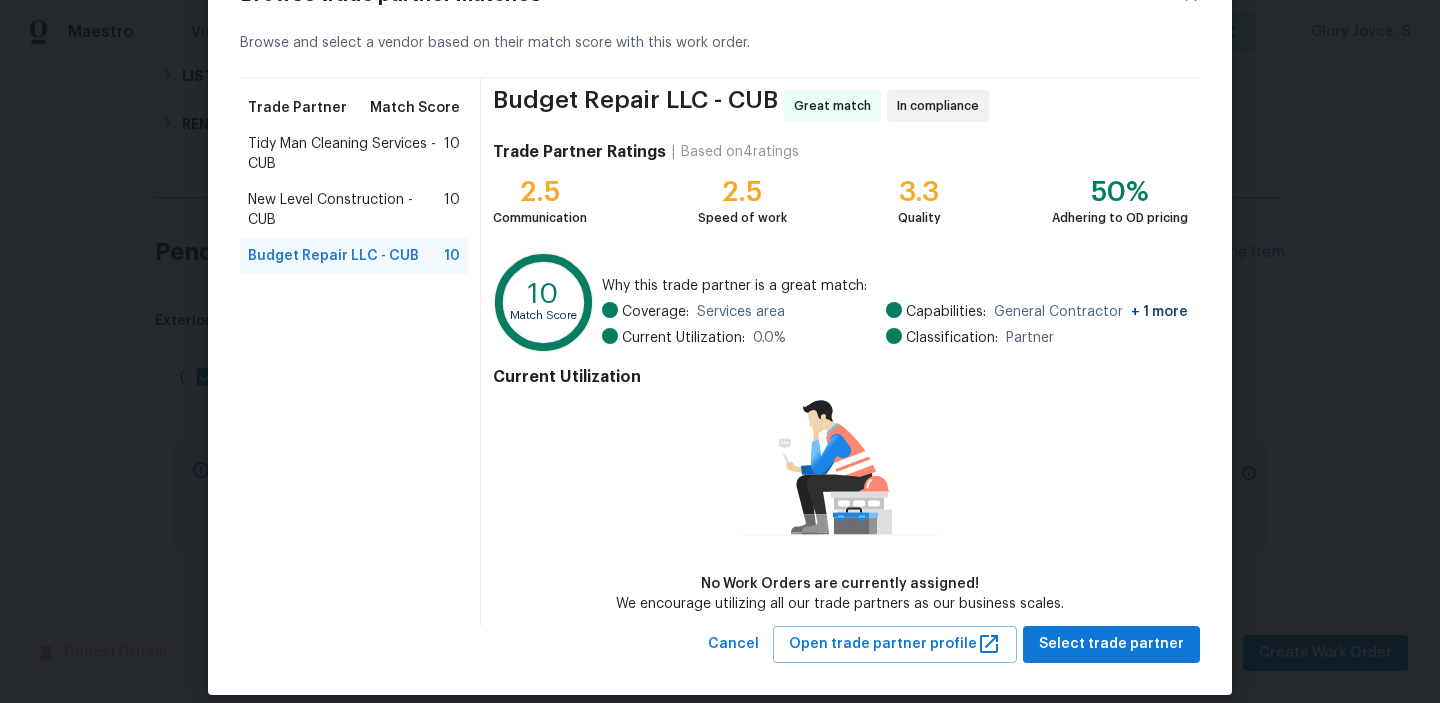 scroll, scrollTop: 97, scrollLeft: 0, axis: vertical 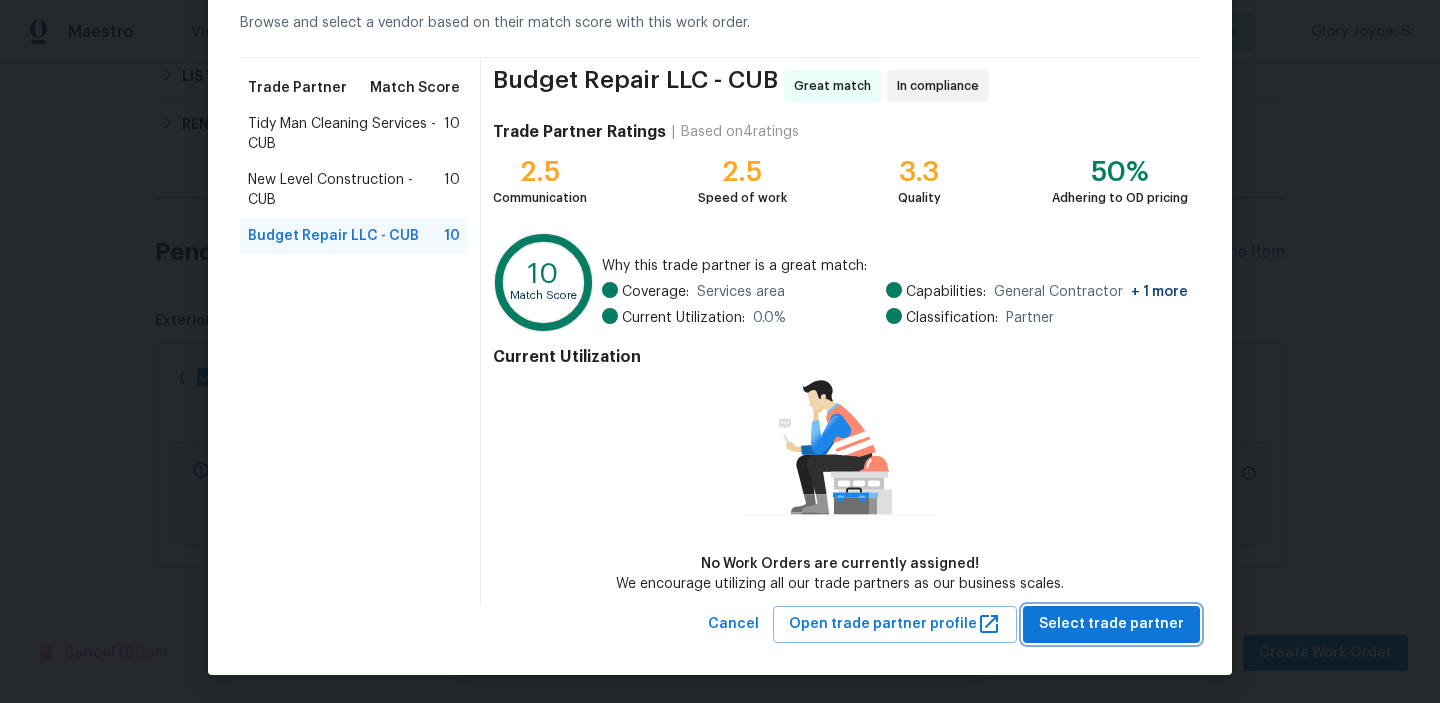 click on "Select trade partner" at bounding box center (1111, 624) 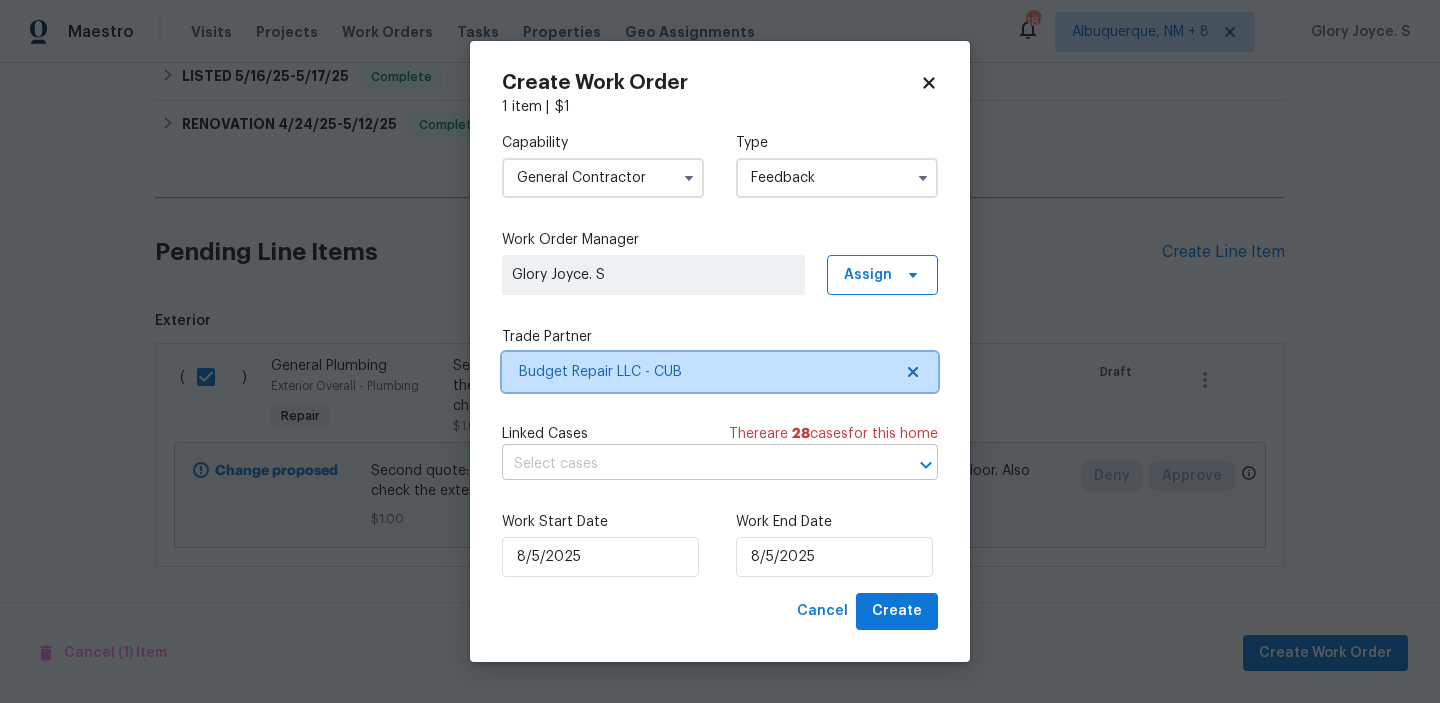 scroll, scrollTop: 0, scrollLeft: 0, axis: both 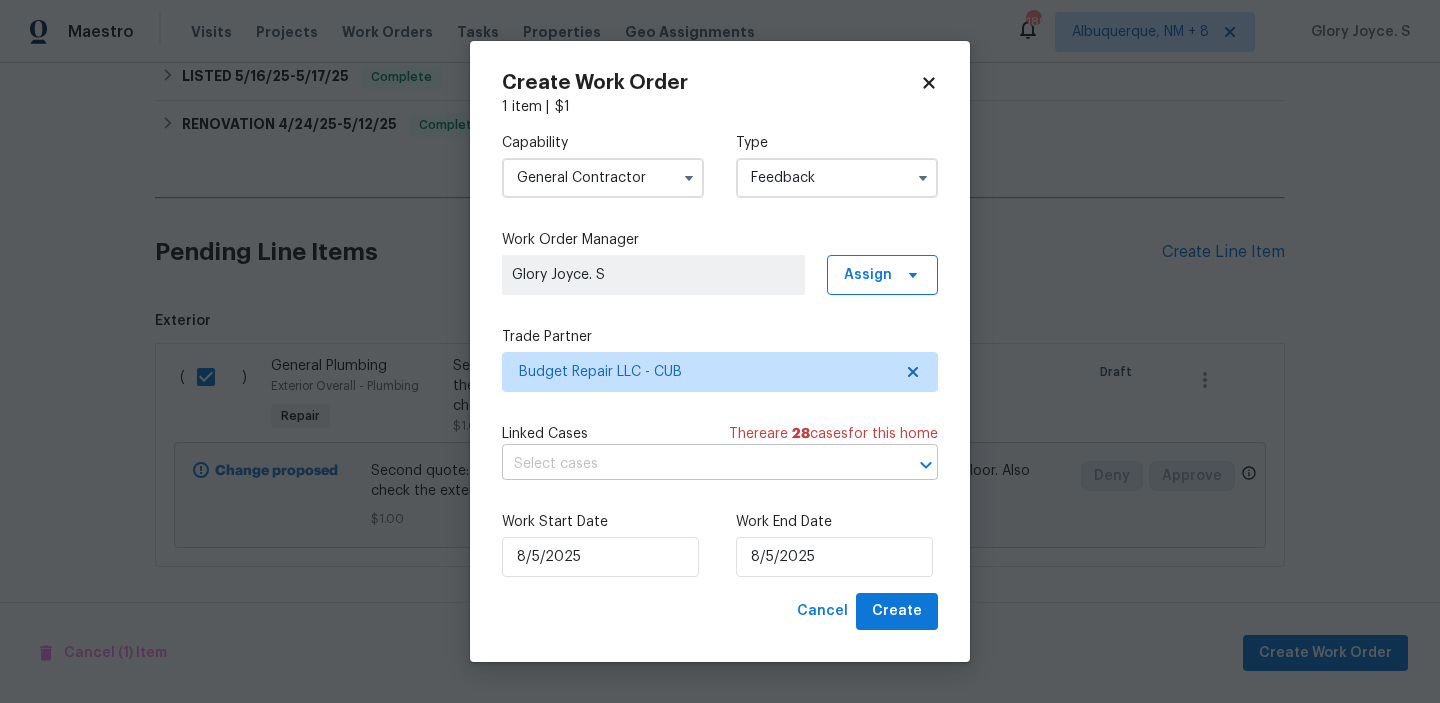 click at bounding box center [692, 464] 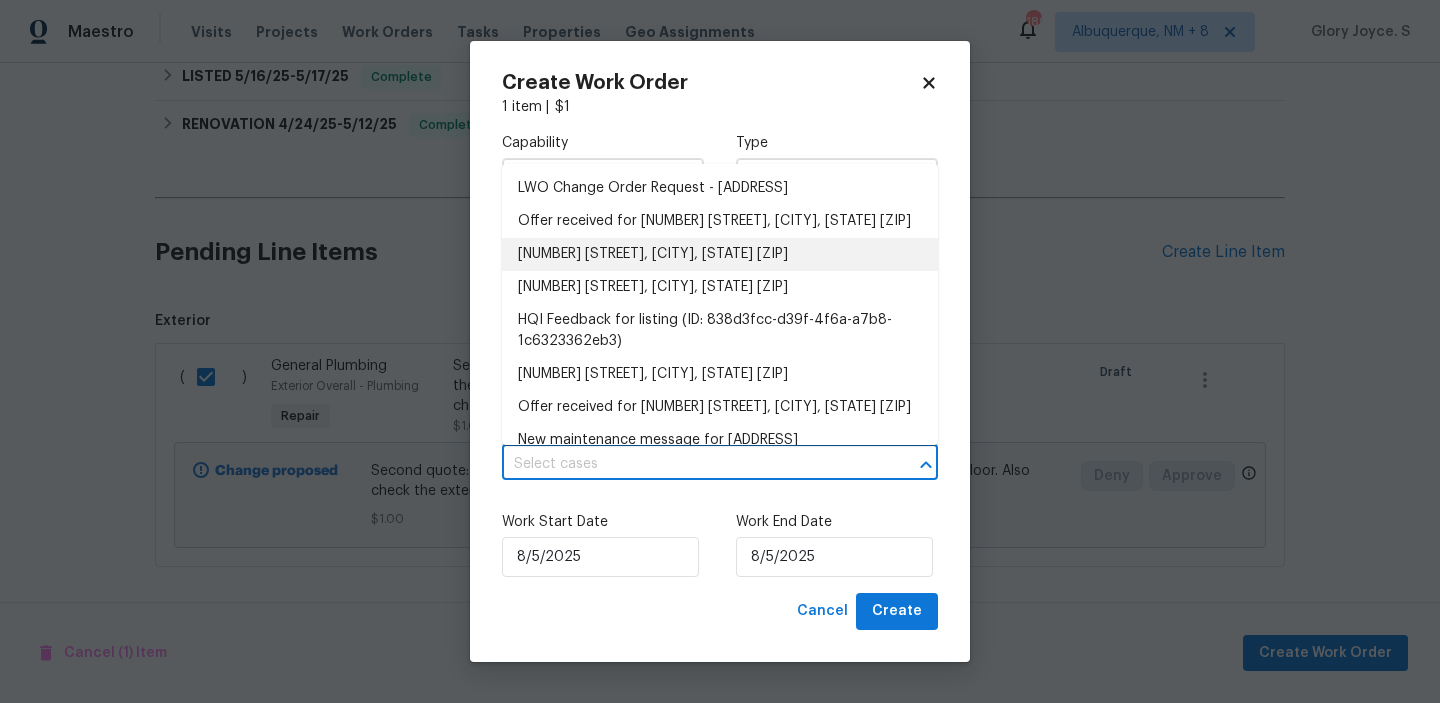click on "Feedback on 7 Beech Branch Ct, Irmo, SC 29063" at bounding box center [720, 254] 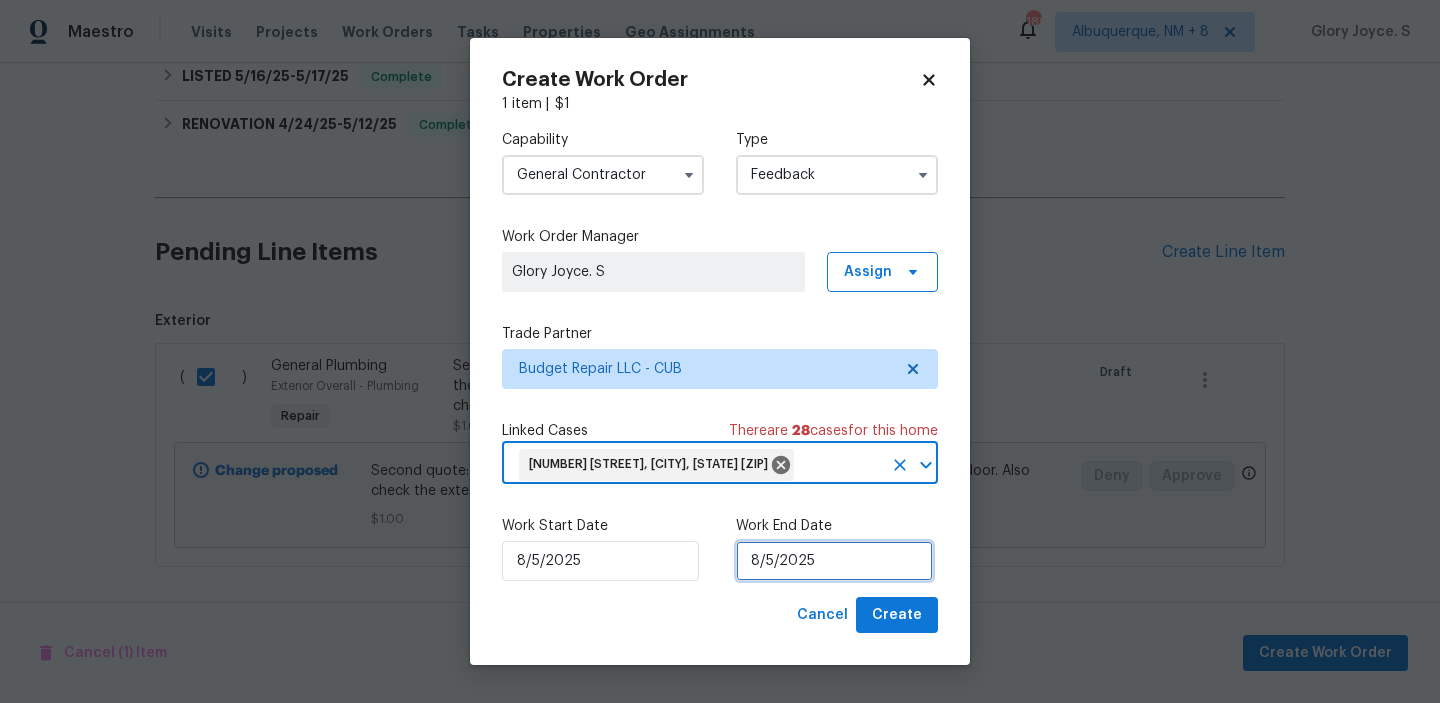 click on "8/5/2025" at bounding box center [834, 561] 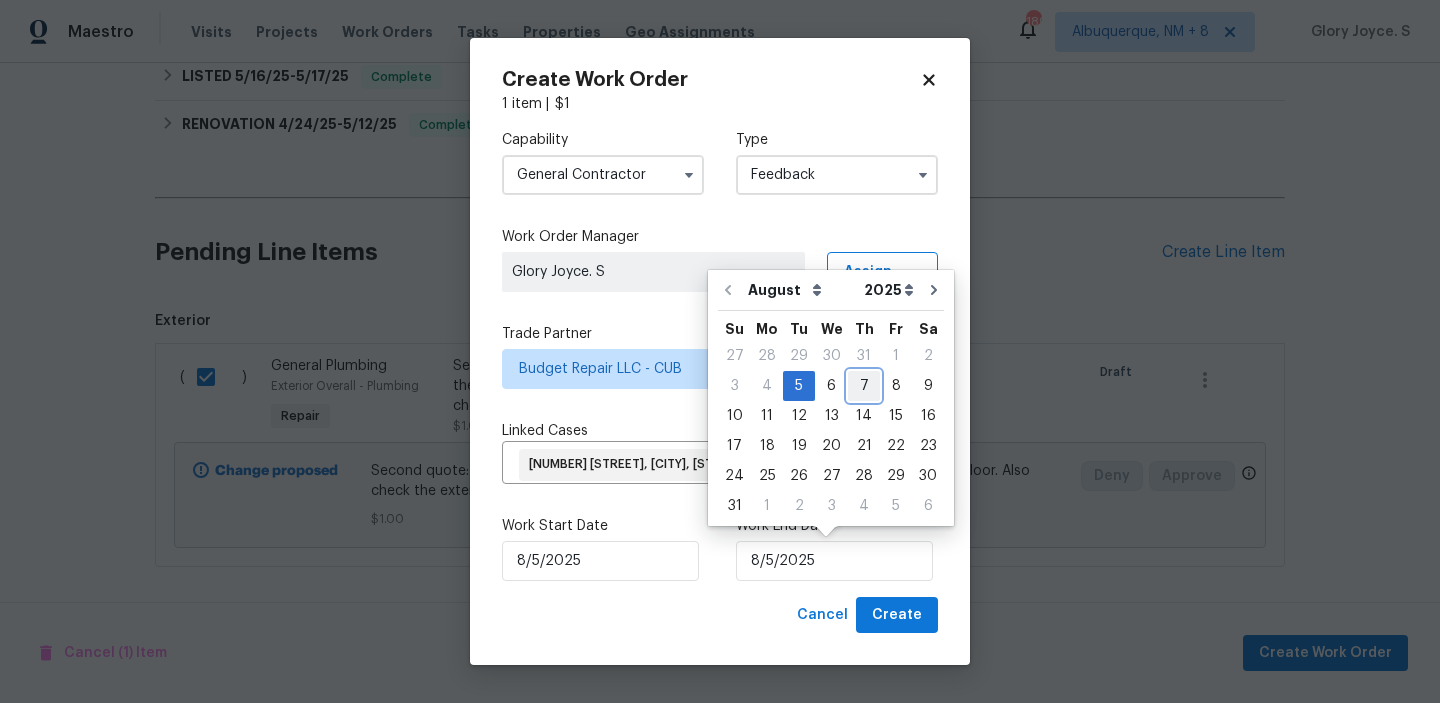 click on "7" at bounding box center [864, 386] 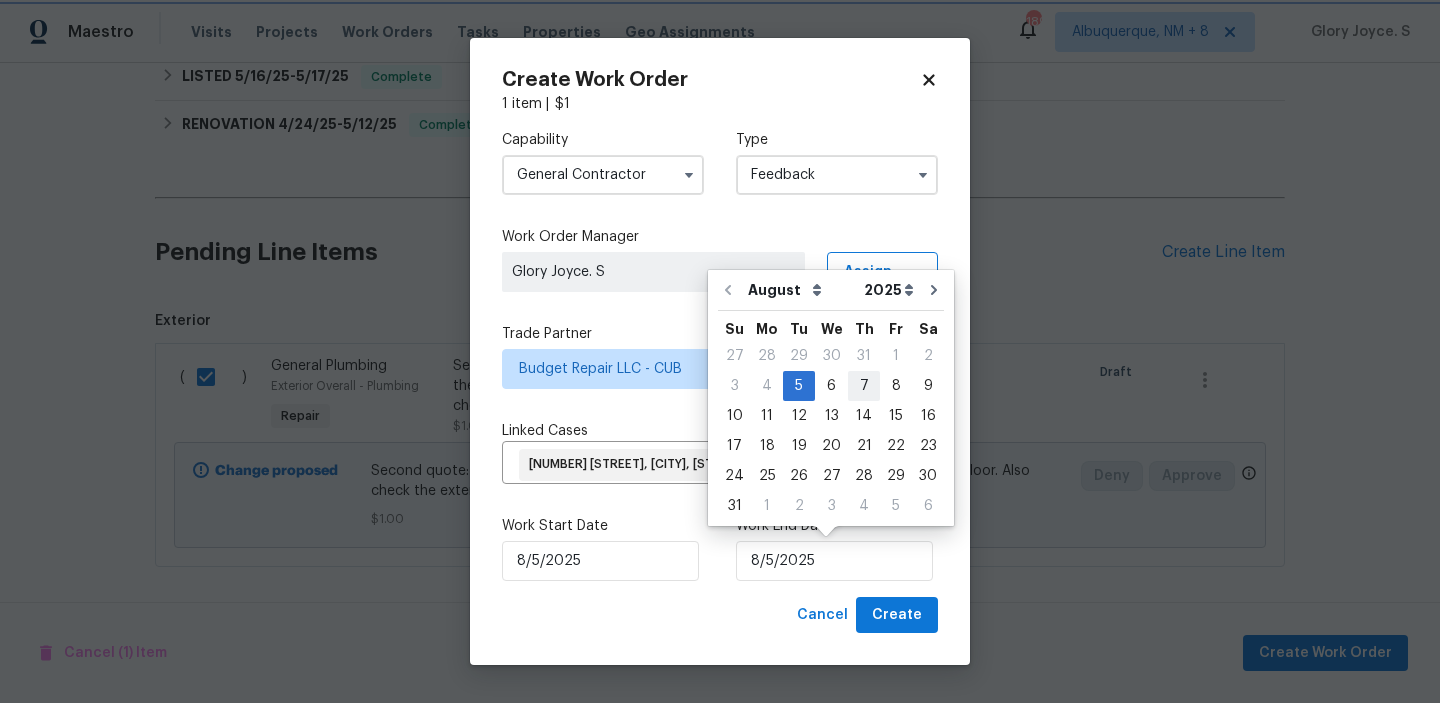 type on "8/7/2025" 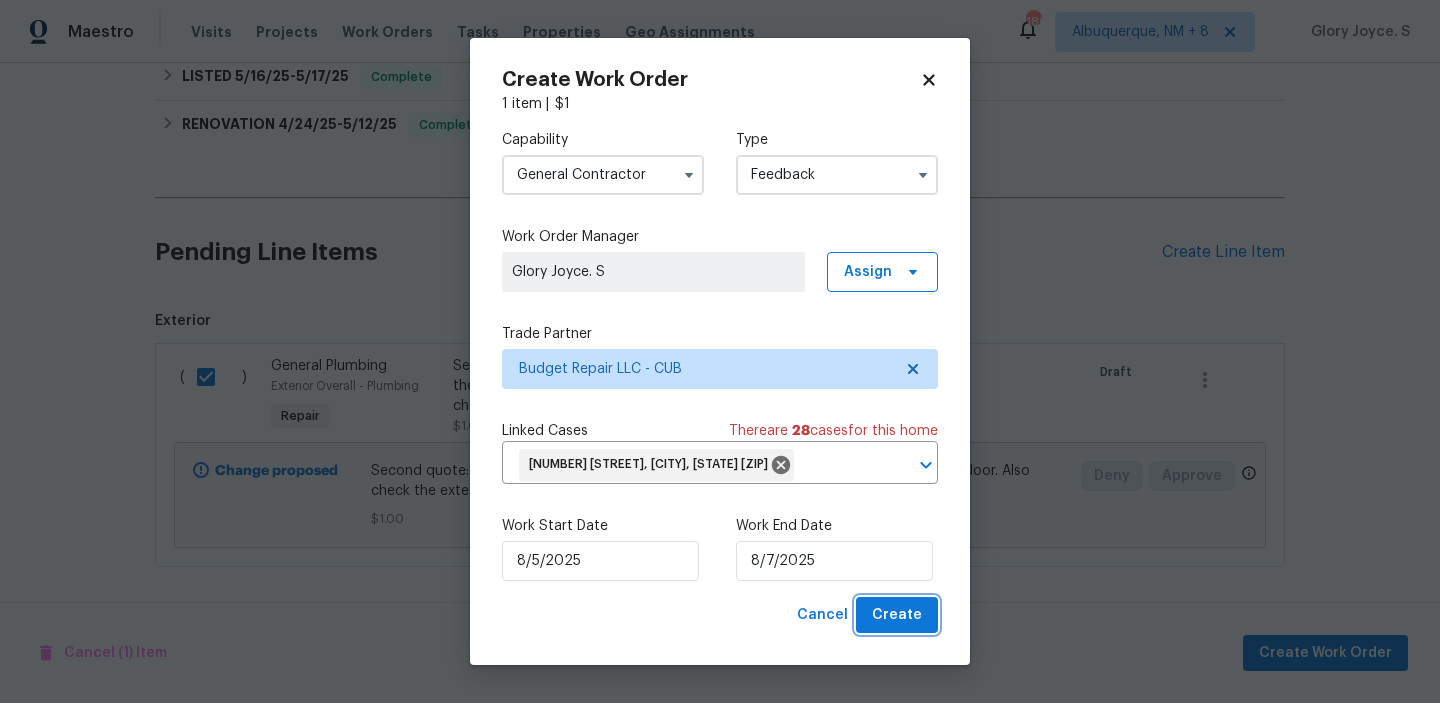 click on "Create" at bounding box center (897, 615) 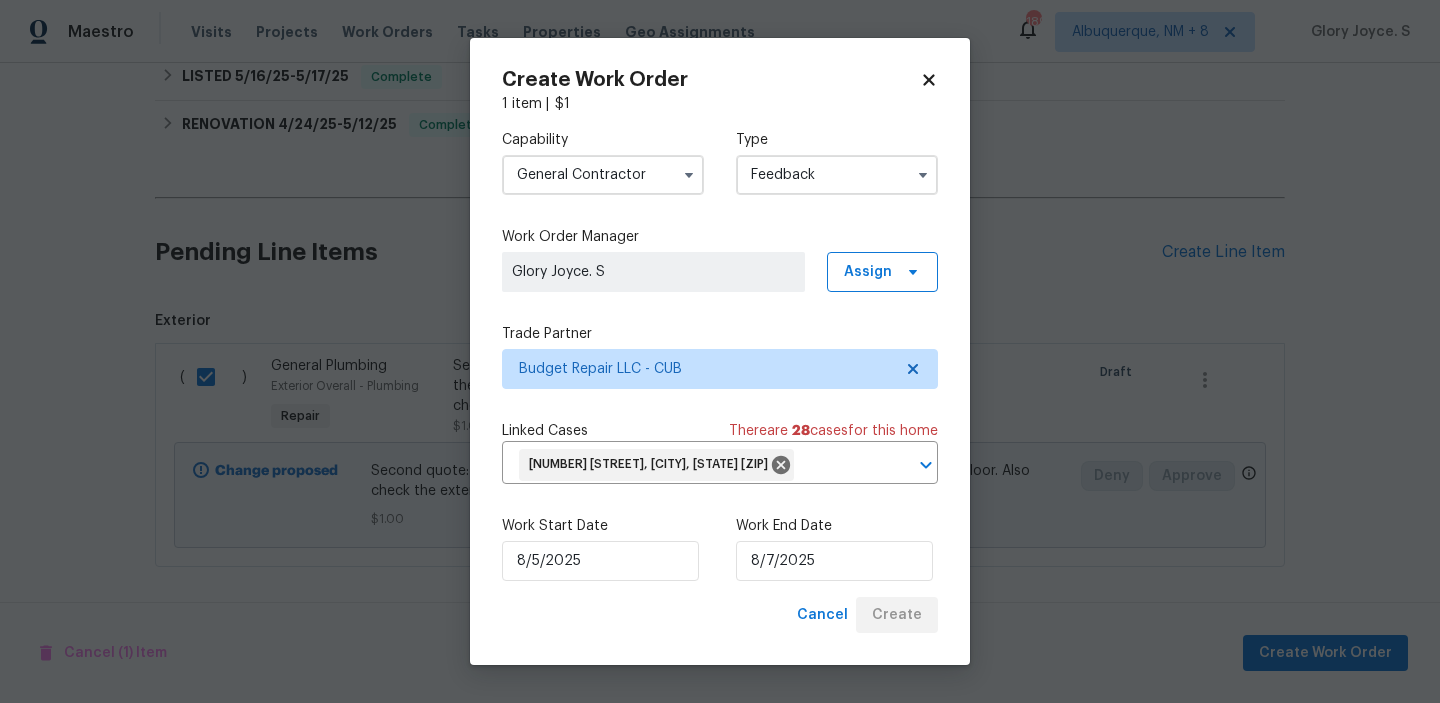 checkbox on "false" 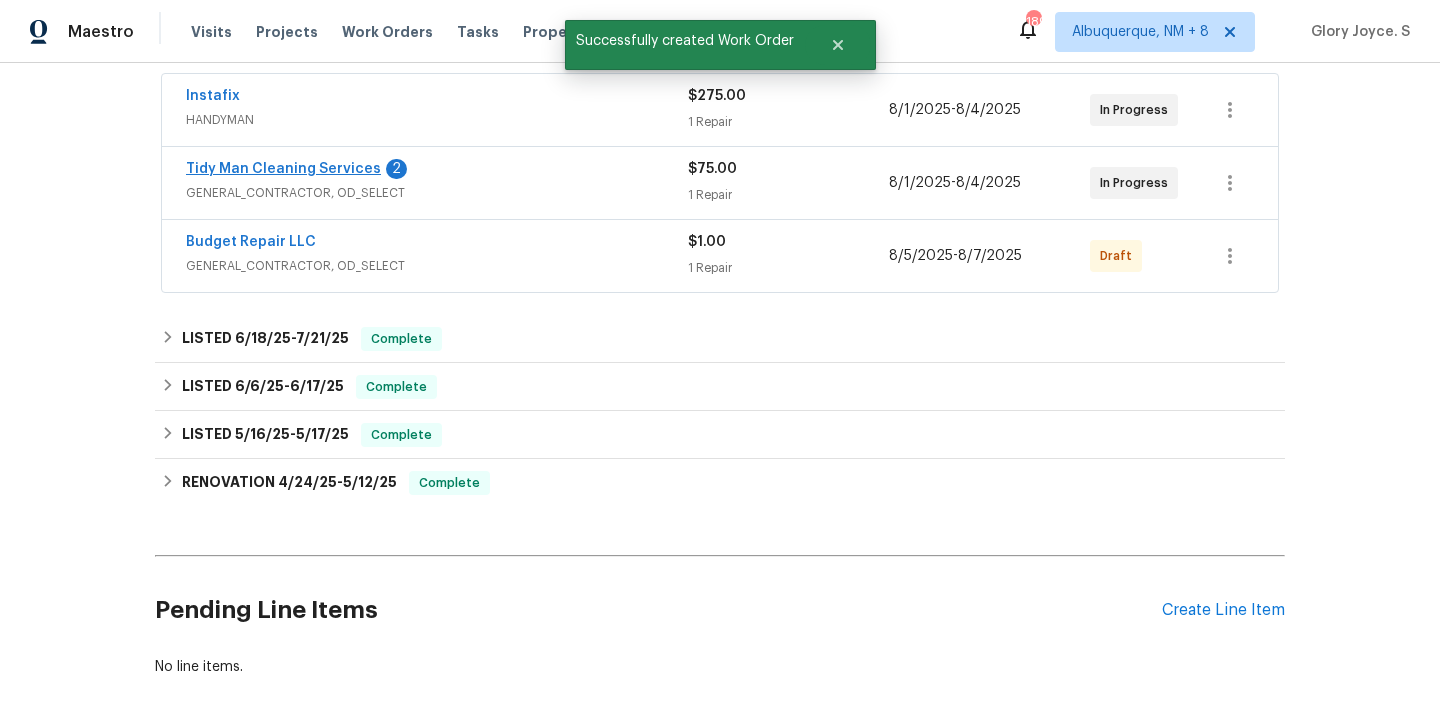 scroll, scrollTop: 344, scrollLeft: 0, axis: vertical 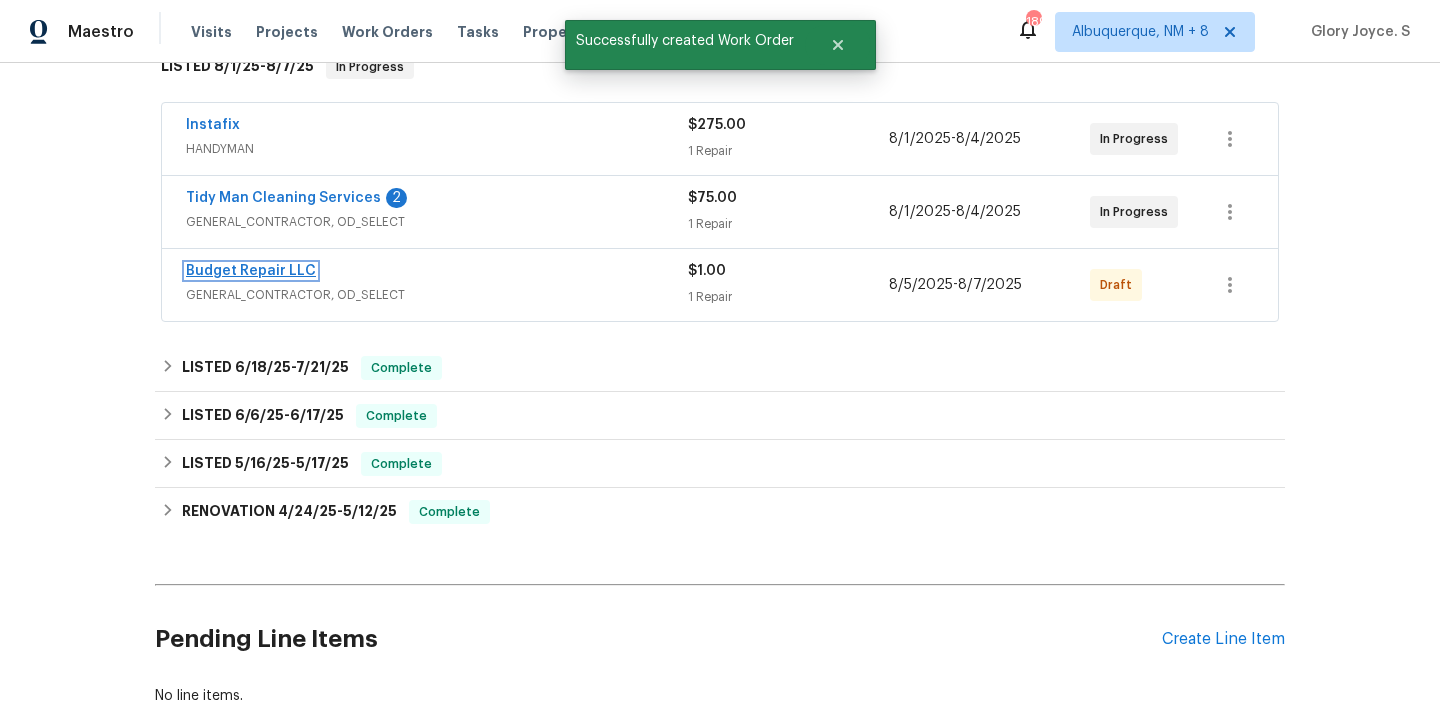 click on "Budget Repair LLC" at bounding box center [251, 271] 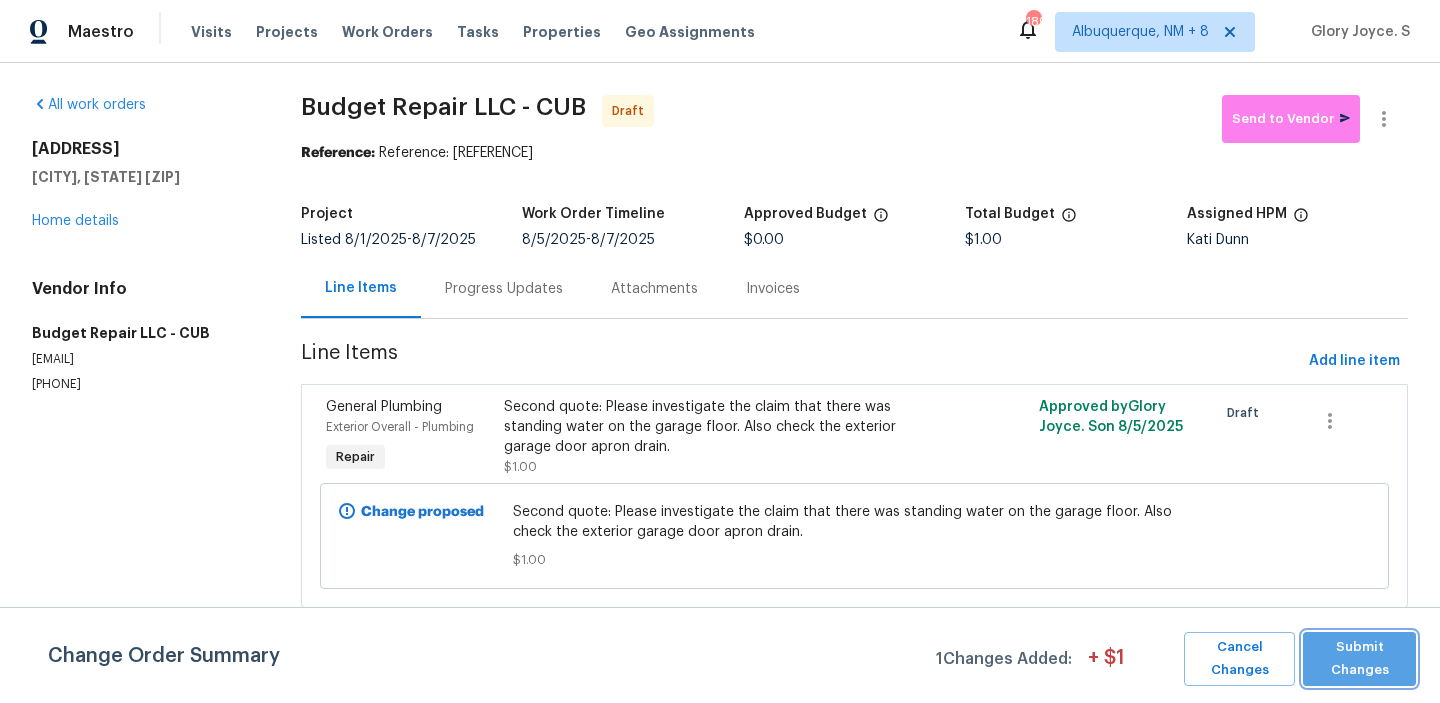 click on "Submit Changes" at bounding box center [1359, 659] 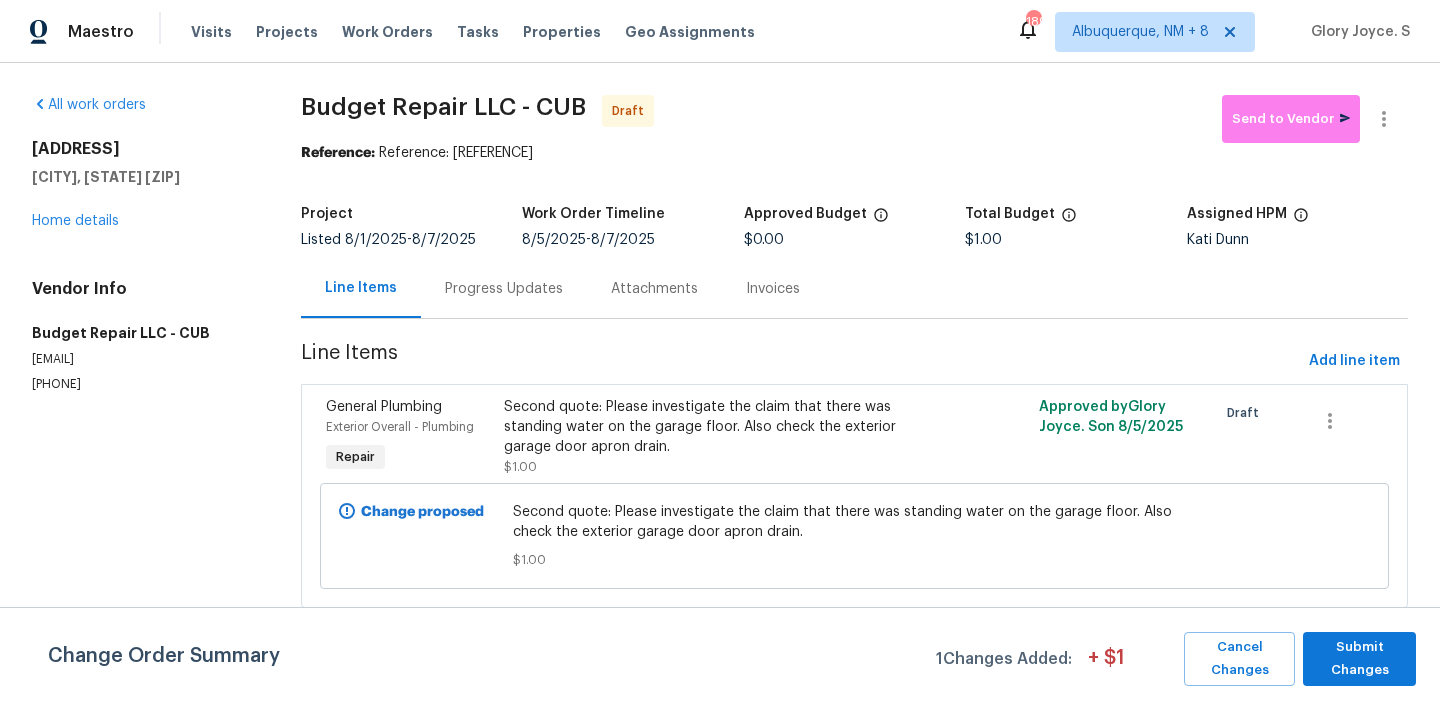 click on "Progress Updates" at bounding box center [504, 289] 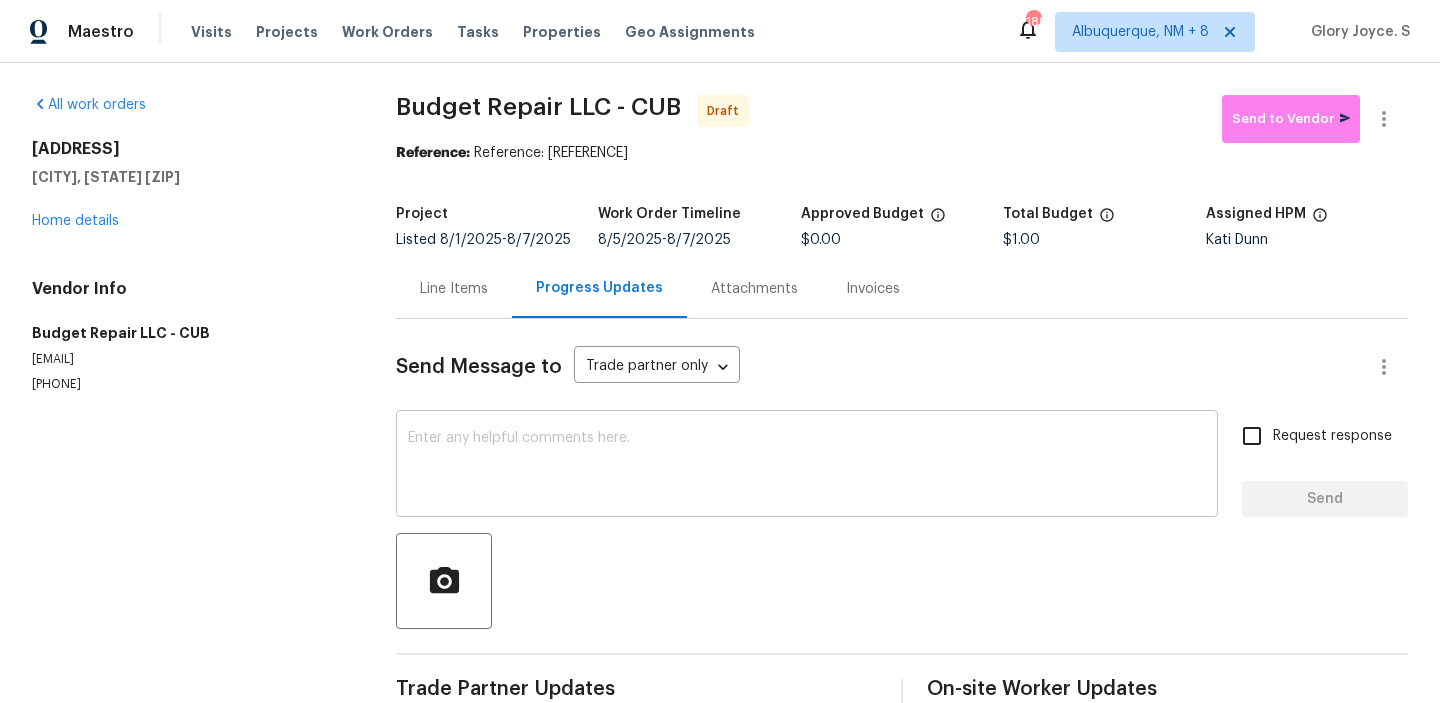 click at bounding box center (807, 466) 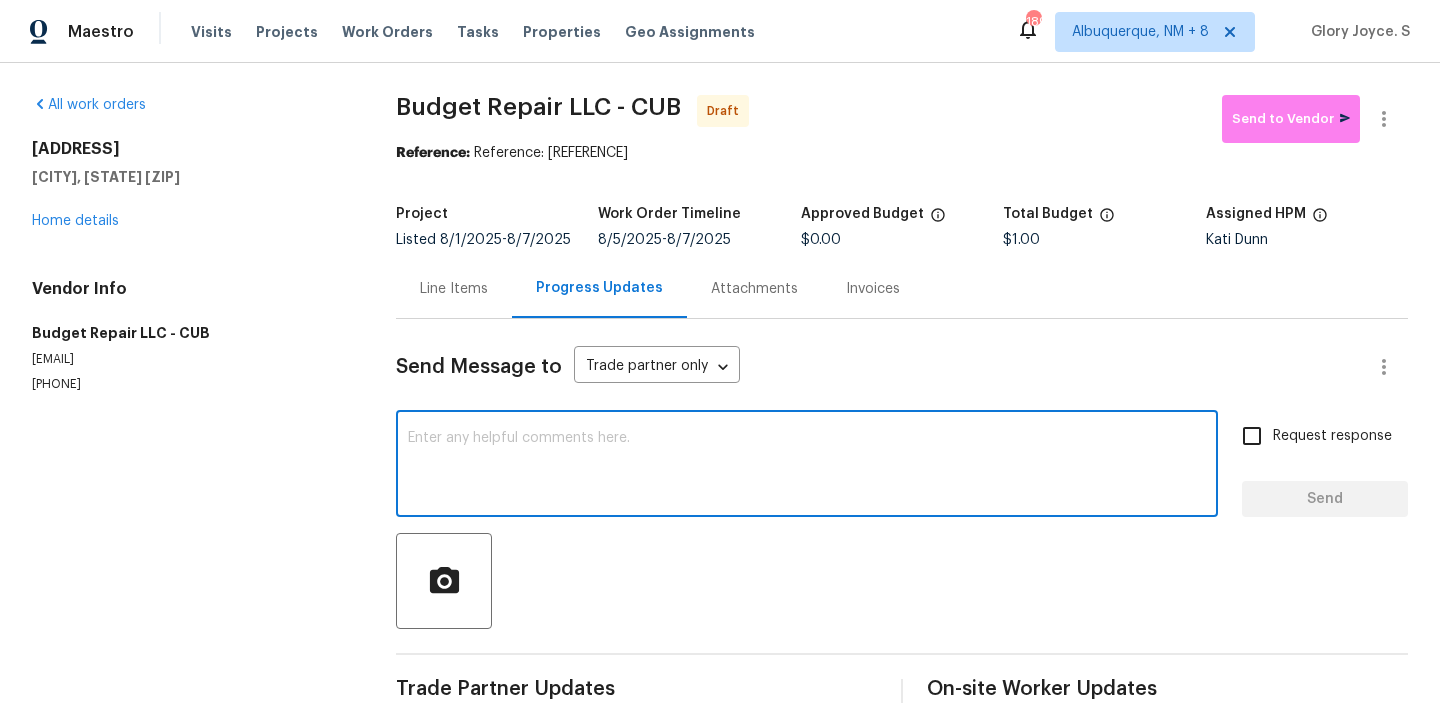 paste on "Hi, this is Glory with Opendoor. I’m confirming you received the WO for the property at (Address). Please review and accept the WO within 24 hours and provide a schedule date. Please disregard the contact information for the HPM included in the WO. Our Centralised LWO Team is responsible for Listed WOs. The team can be reached through the portal or by phone at (480) 478-0155." 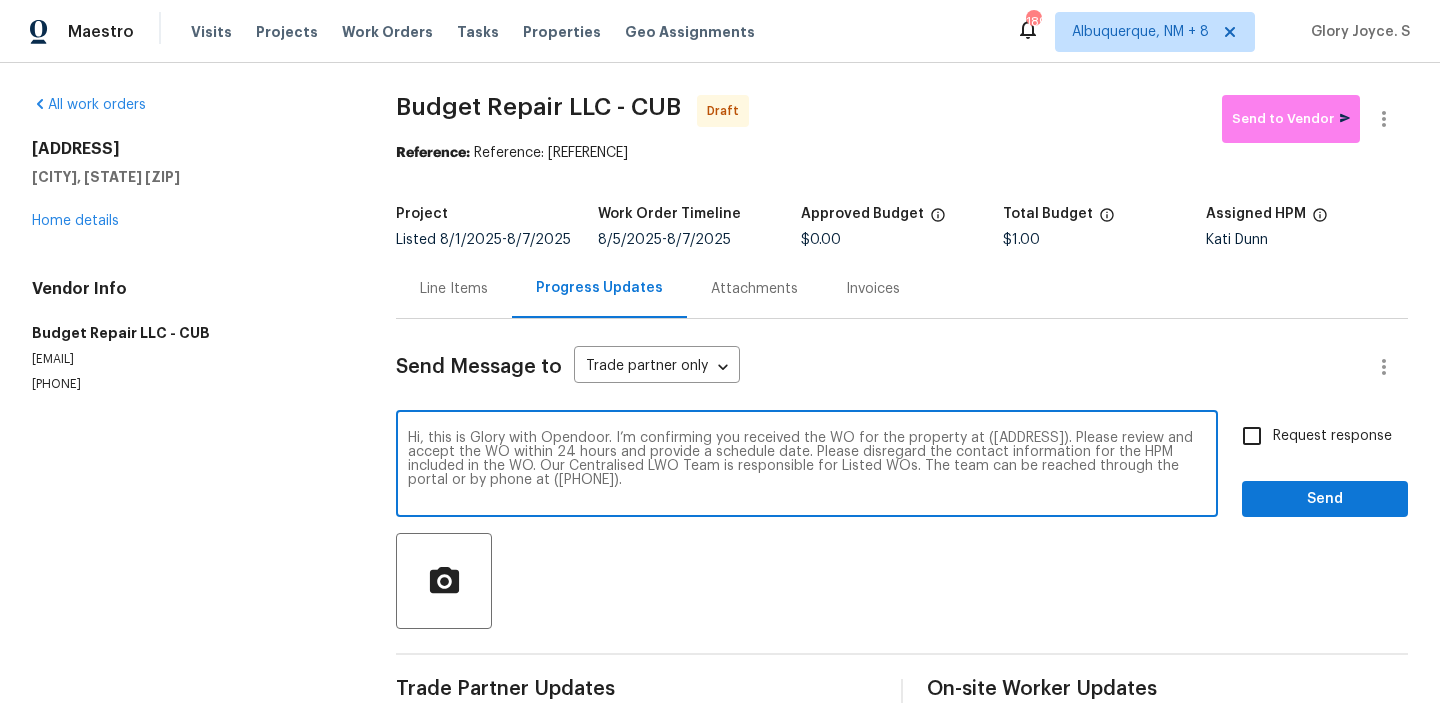 scroll, scrollTop: 40, scrollLeft: 0, axis: vertical 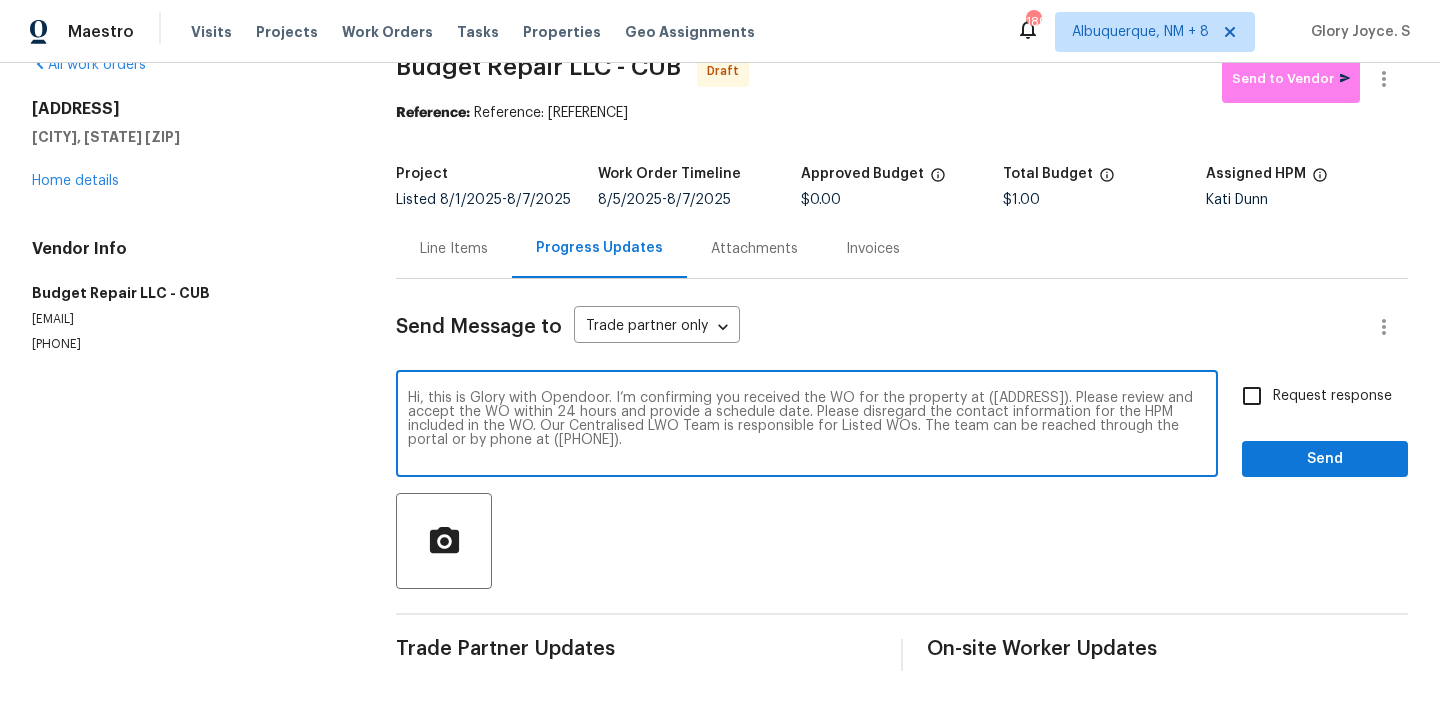 type on "Hi, this is Glory with Opendoor. I’m confirming you received the WO for the property at (Address). Please review and accept the WO within 24 hours and provide a schedule date. Please disregard the contact information for the HPM included in the WO. Our Centralised LWO Team is responsible for Listed WOs. The team can be reached through the portal or by phone at (480) 478-0155." 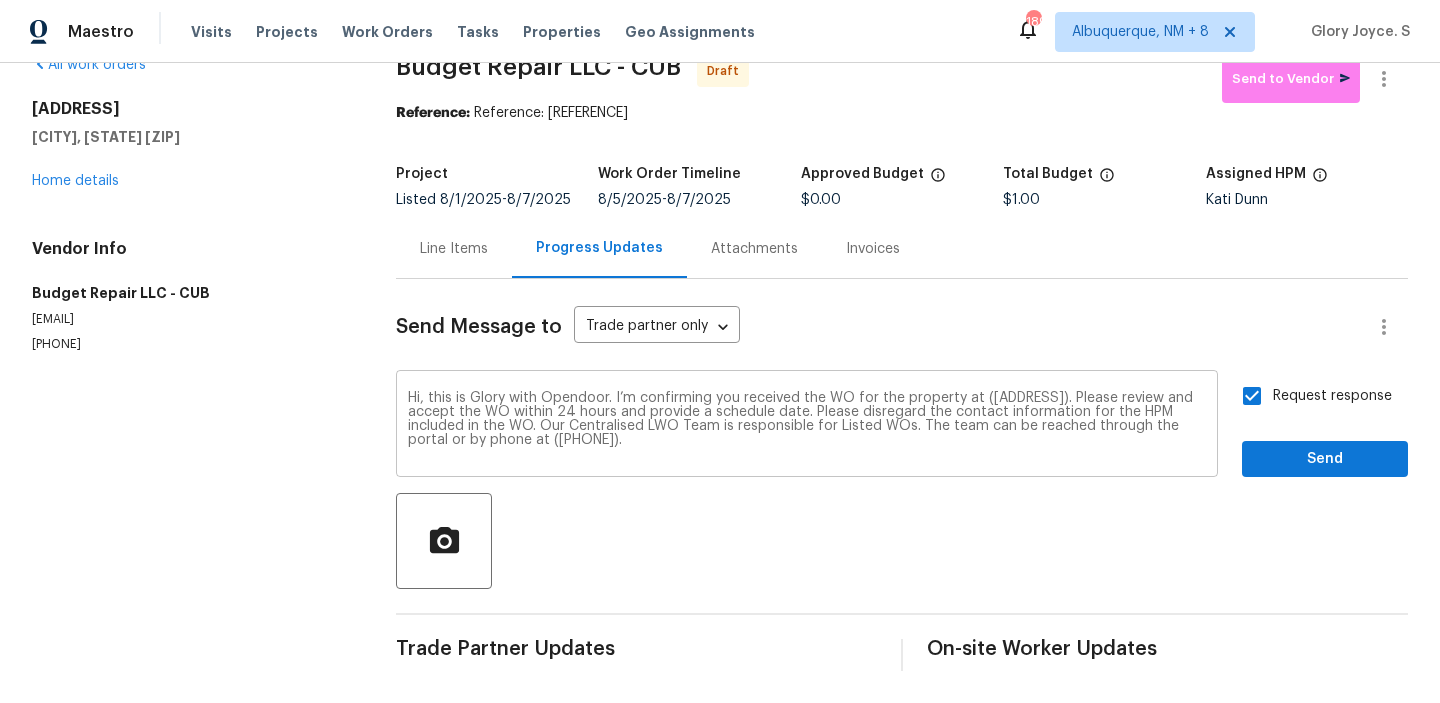 click on "Hi, this is Glory with Opendoor. I’m confirming you received the WO for the property at (Address). Please review and accept the WO within 24 hours and provide a schedule date. Please disregard the contact information for the HPM included in the WO. Our Centralised LWO Team is responsible for Listed WOs. The team can be reached through the portal or by phone at (480) 478-0155.
x ​" at bounding box center [807, 426] 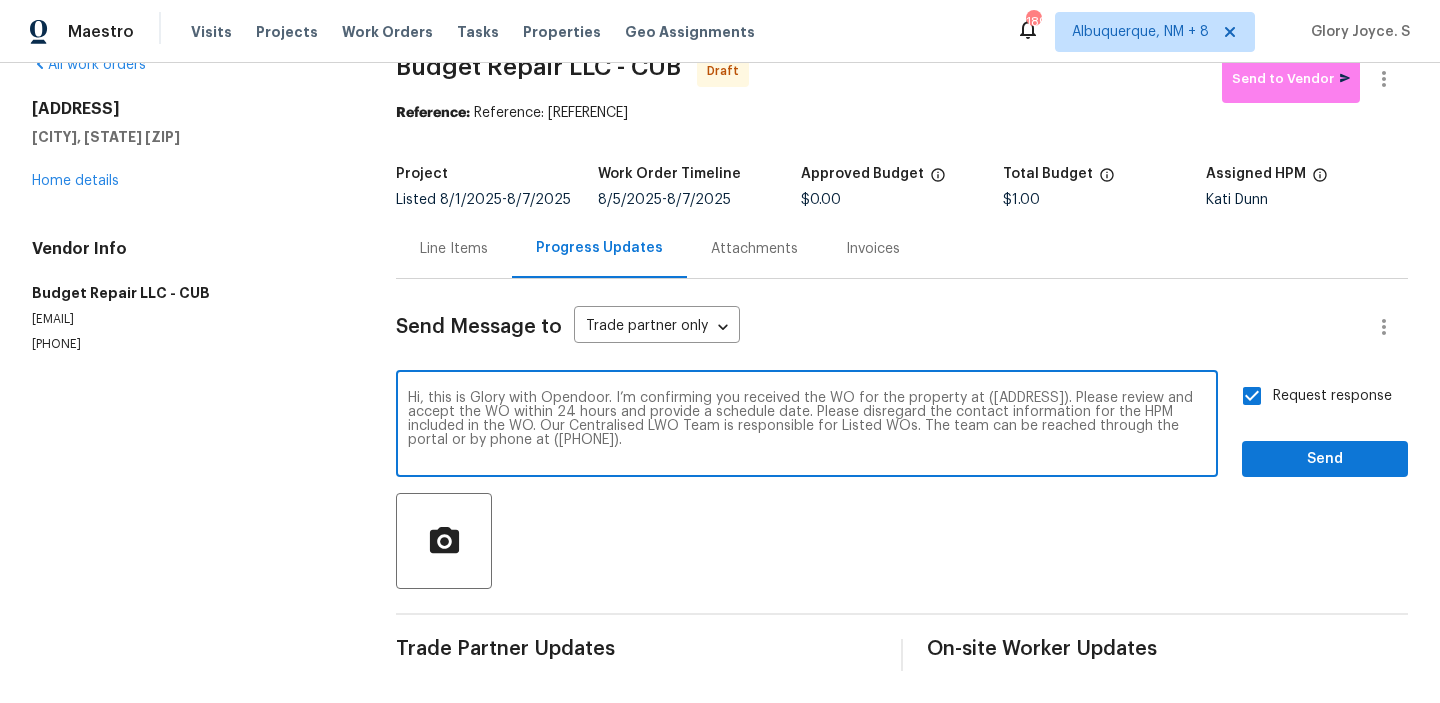 click on "Hi, this is Glory with Opendoor. I’m confirming you received the WO for the property at (Address). Please review and accept the WO within 24 hours and provide a schedule date. Please disregard the contact information for the HPM included in the WO. Our Centralised LWO Team is responsible for Listed WOs. The team can be reached through the portal or by phone at (480) 478-0155." at bounding box center (807, 426) 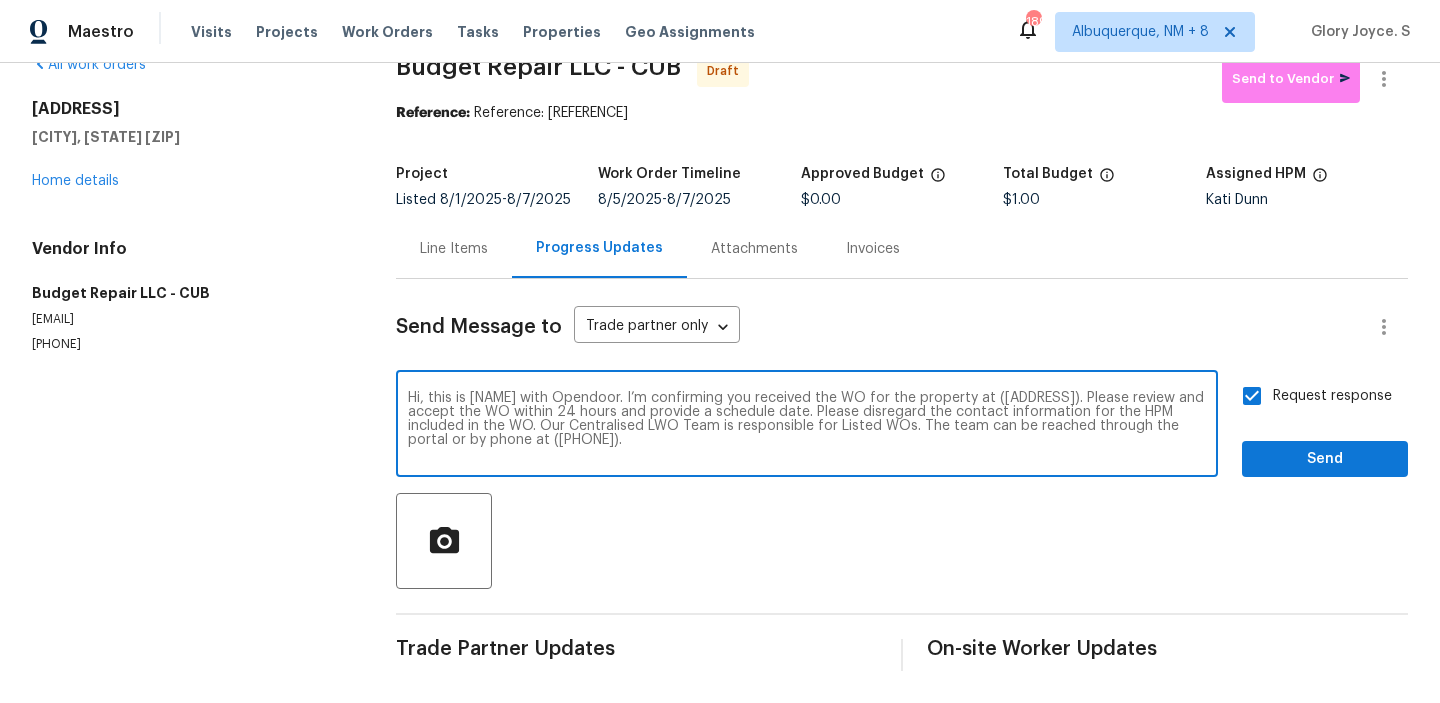 type on "Hi, this is Glory with Opendoor. I’m confirming you received the WO for the property at (7 Beech Branch Ct, Irmo, SC 29063). Please review and accept the WO within 24 hours and provide a schedule date. Please disregard the contact information for the HPM included in the WO. Our Centralised LWO Team is responsible for Listed WOs. The team can be reached through the portal or by phone at (480) 478-0155." 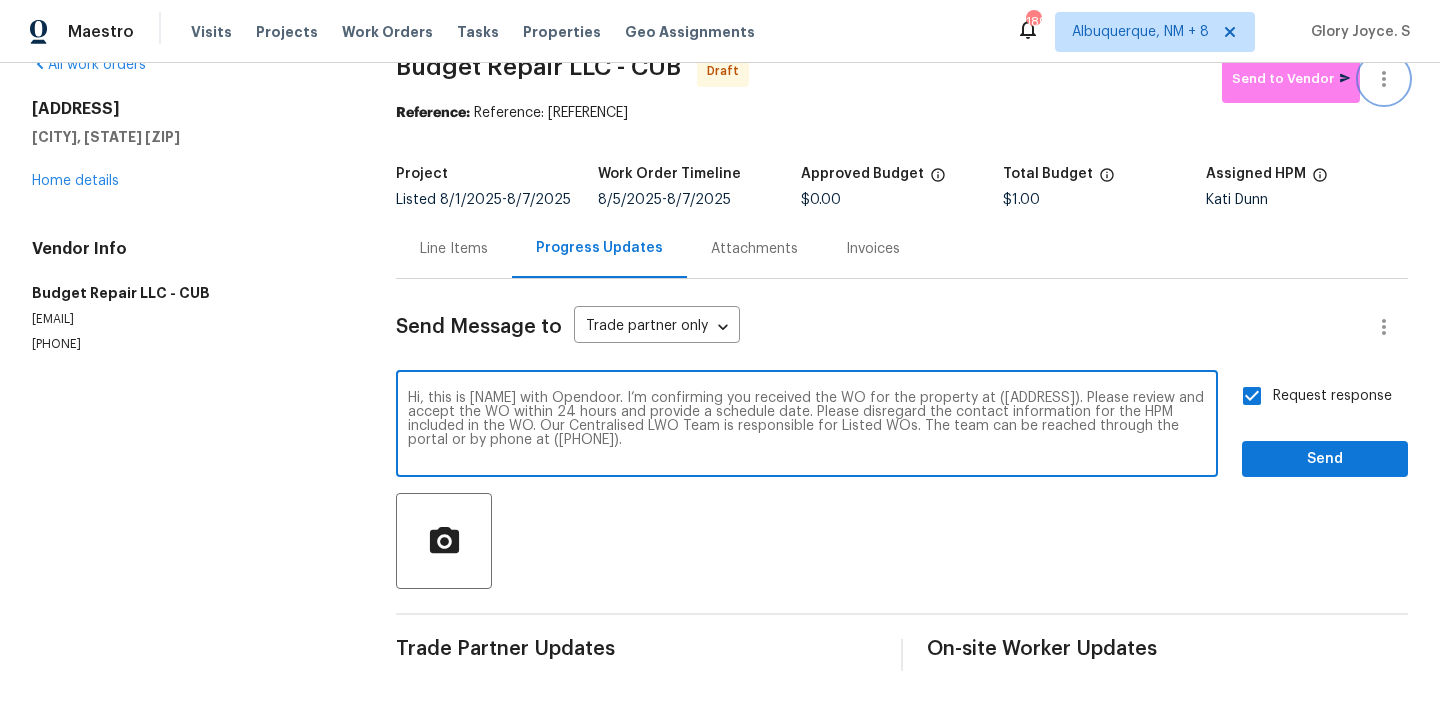 click at bounding box center [1384, 79] 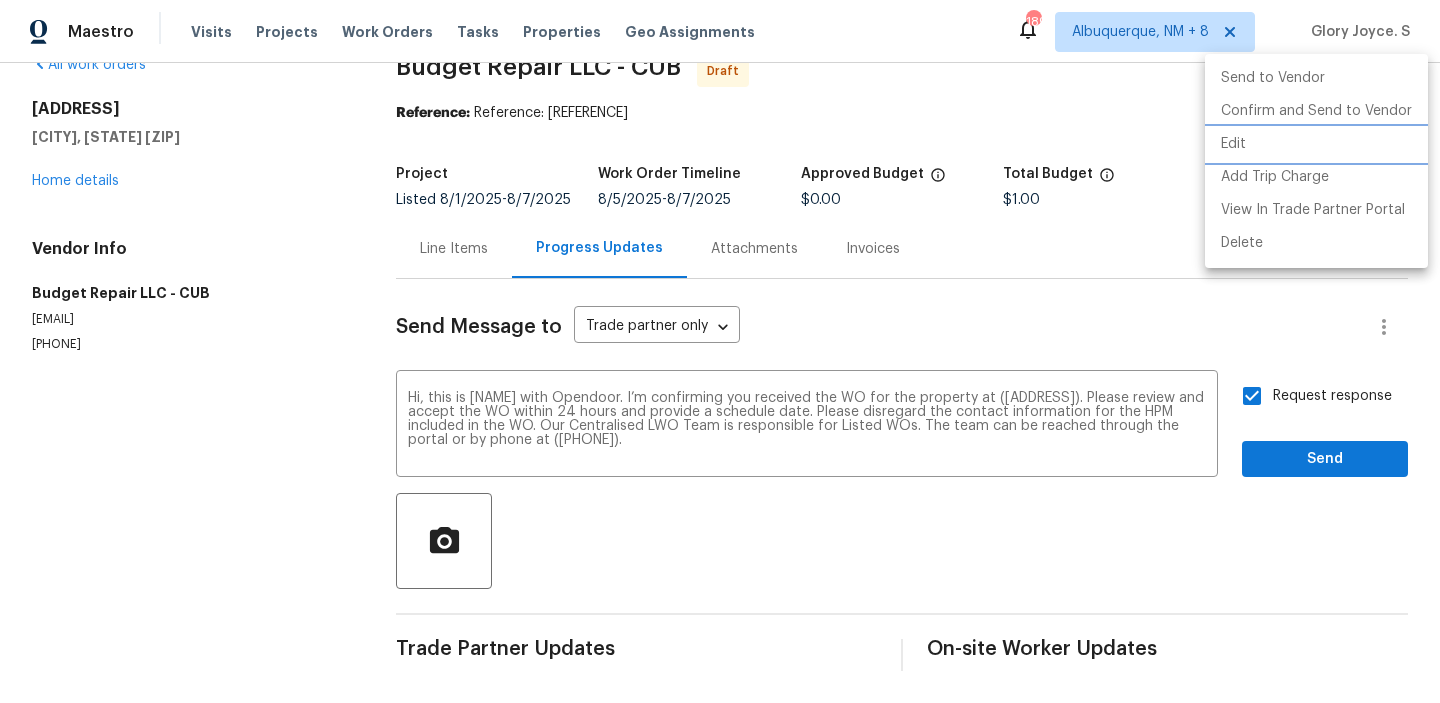 click on "Edit" at bounding box center (1316, 144) 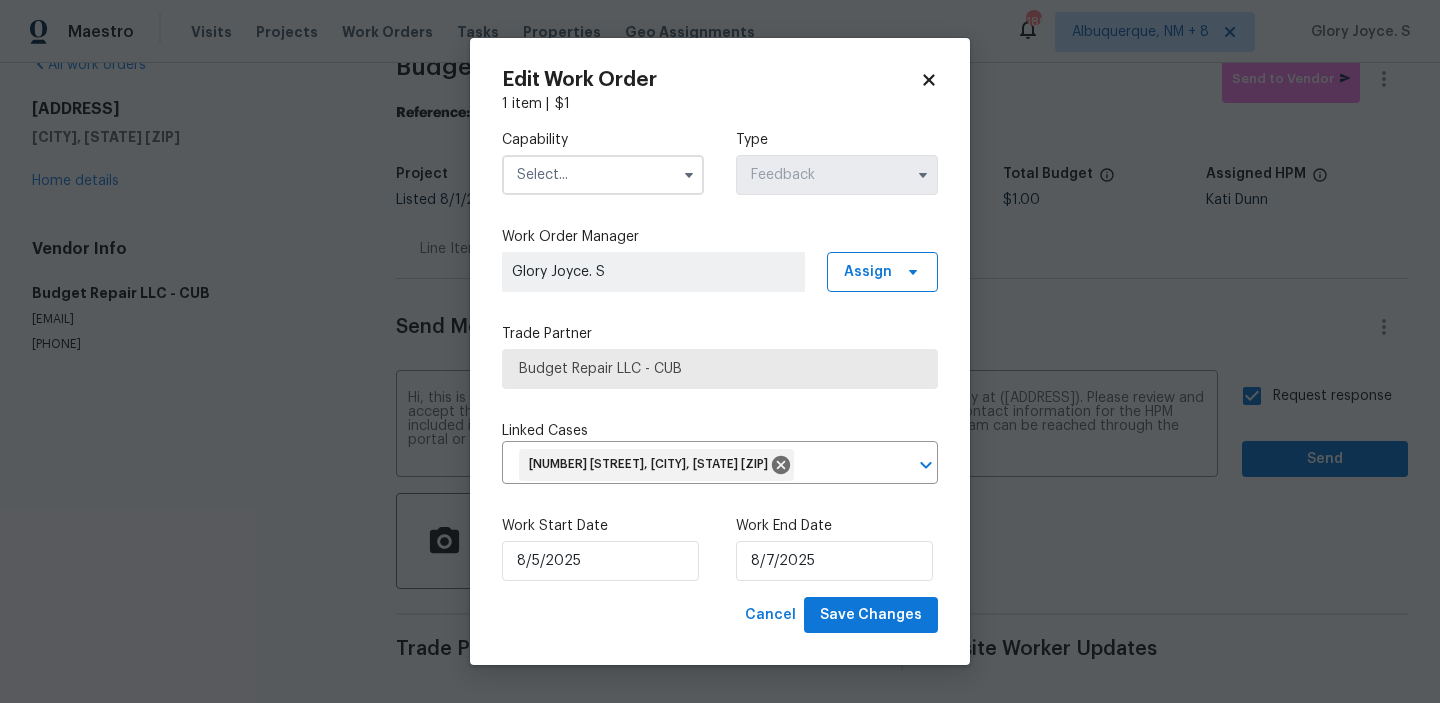 scroll, scrollTop: 32, scrollLeft: 0, axis: vertical 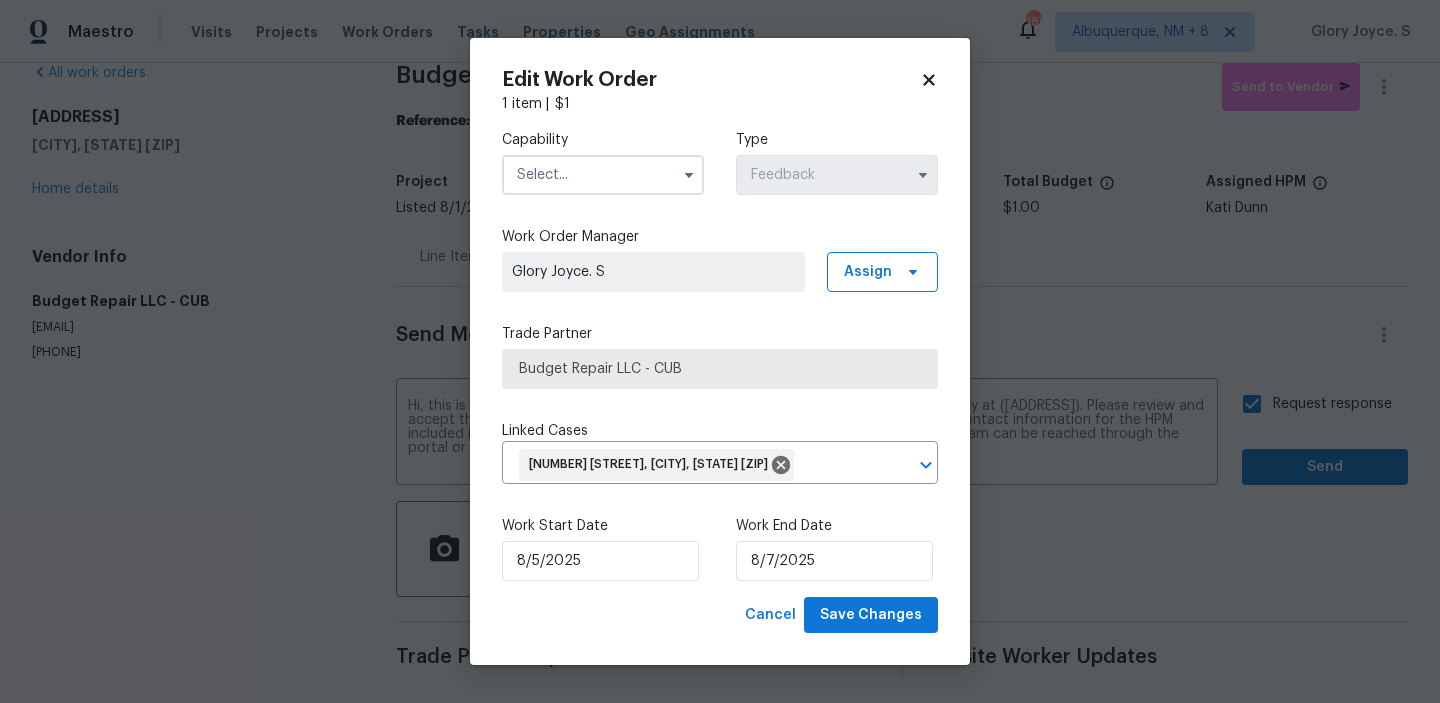 click on "Capability   Type   Feedback" at bounding box center (720, 162) 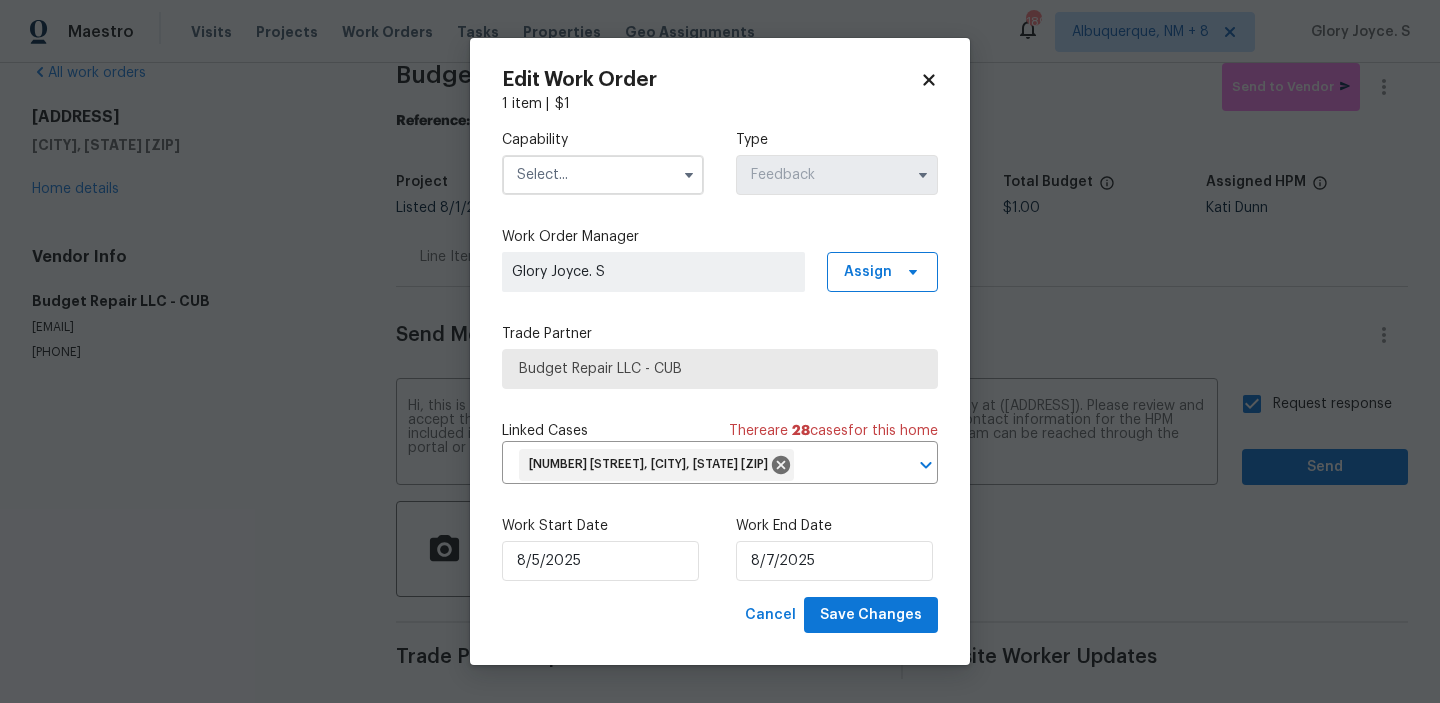 click at bounding box center [603, 175] 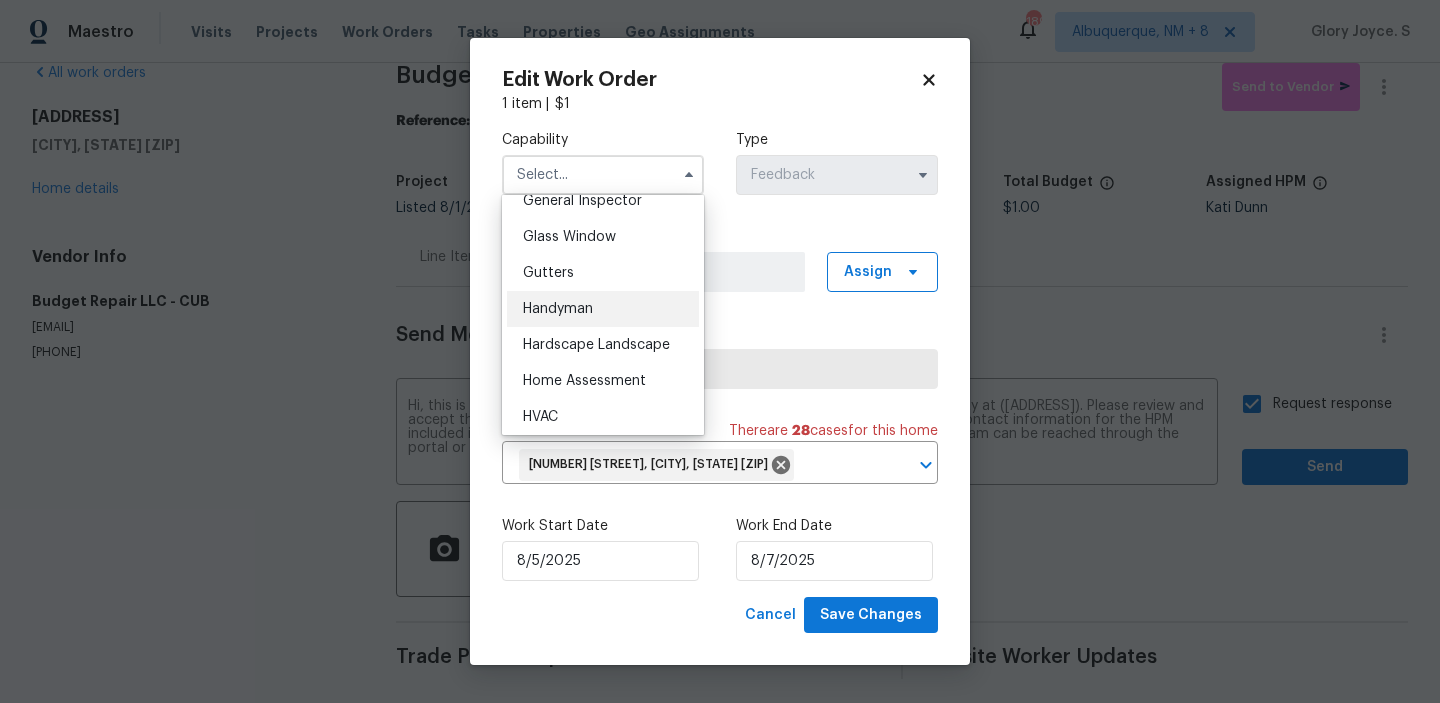 scroll, scrollTop: 1015, scrollLeft: 0, axis: vertical 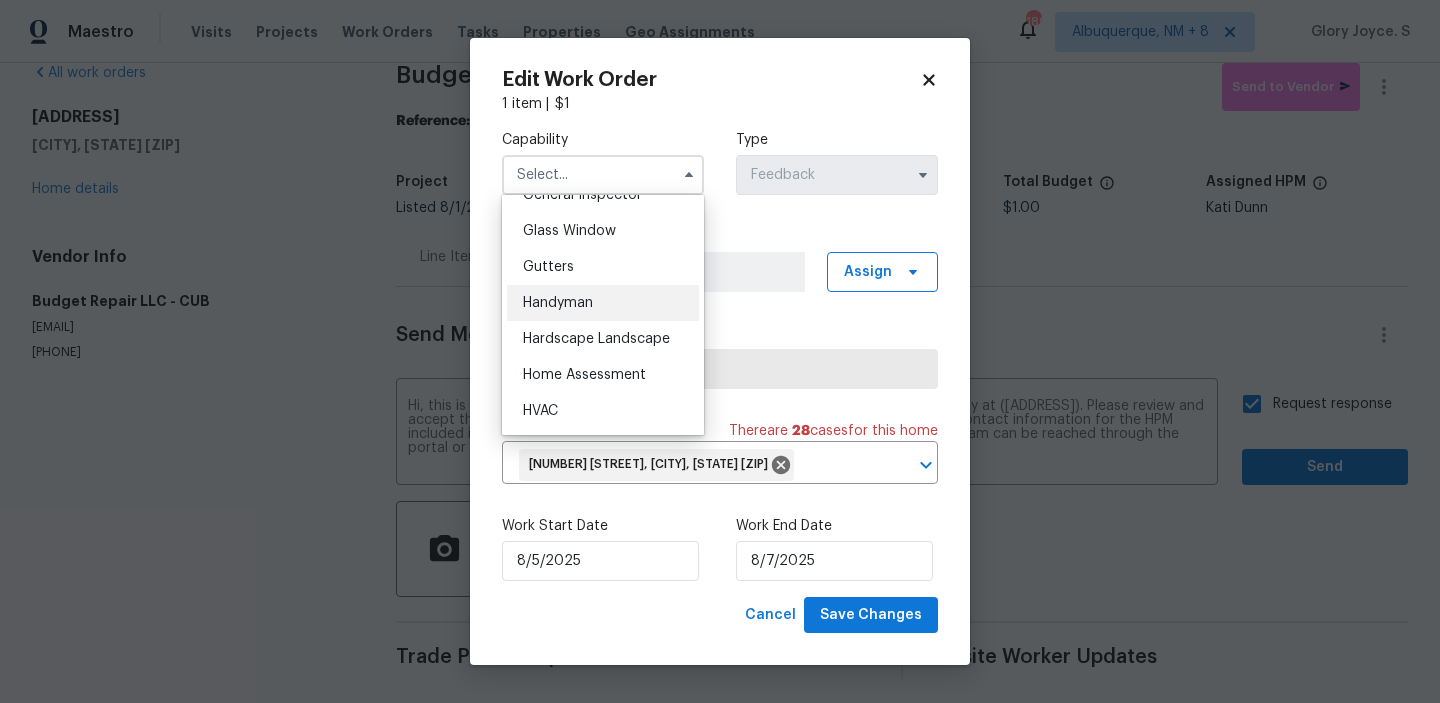 click on "Handyman" at bounding box center (603, 303) 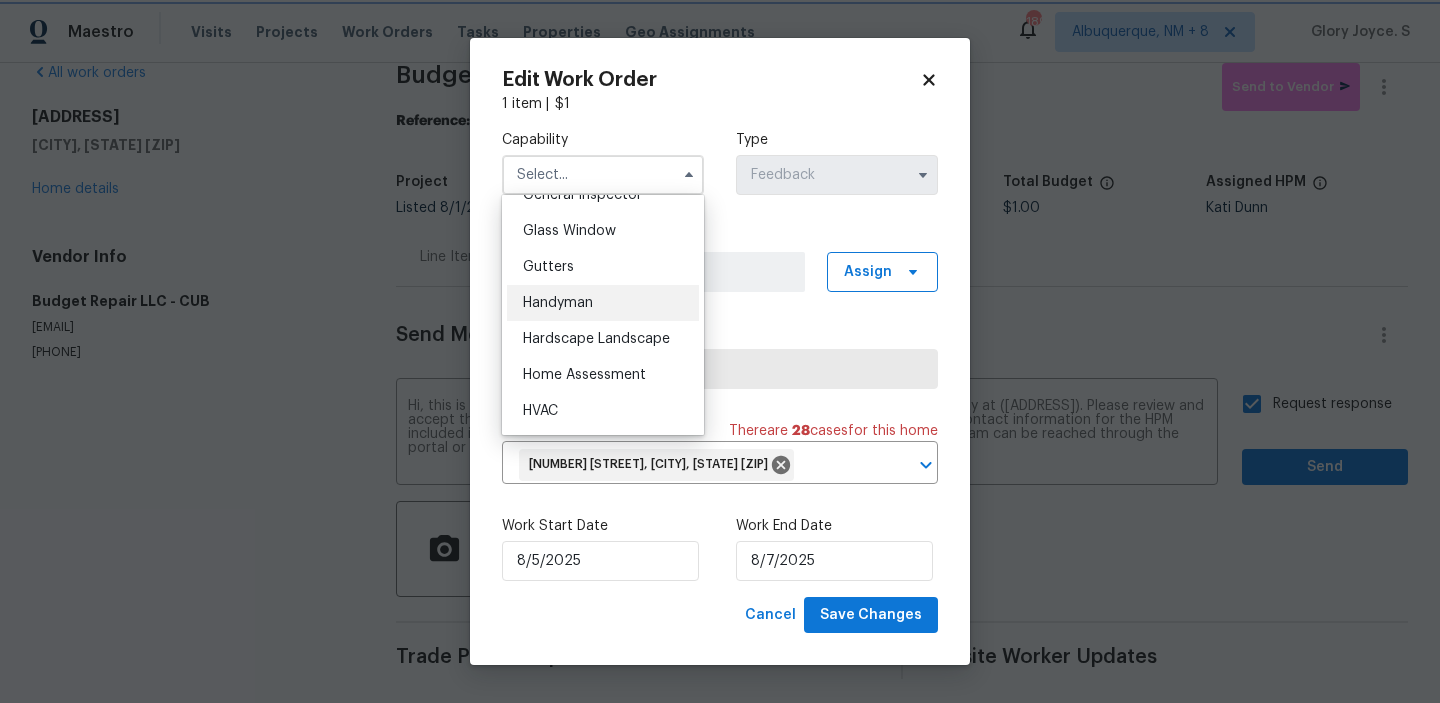 type on "Handyman" 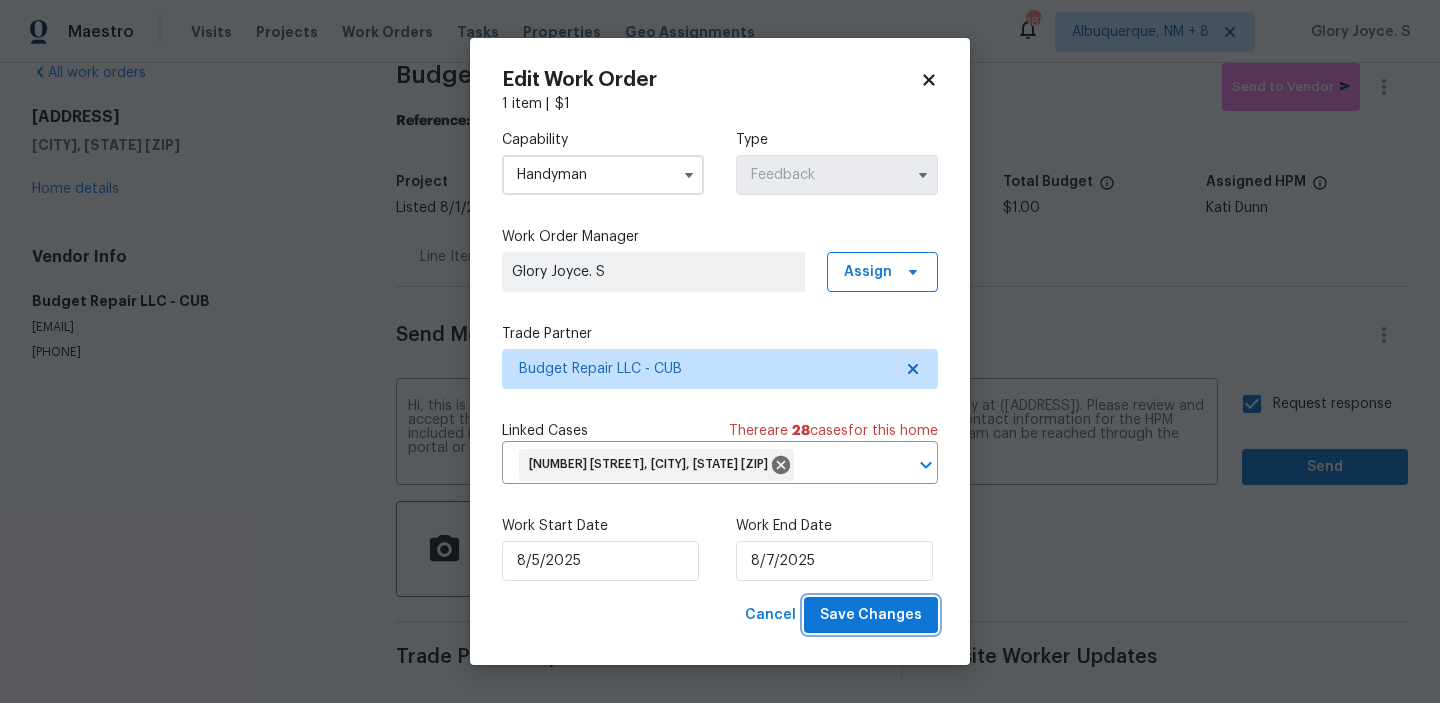 click on "Save Changes" at bounding box center (871, 615) 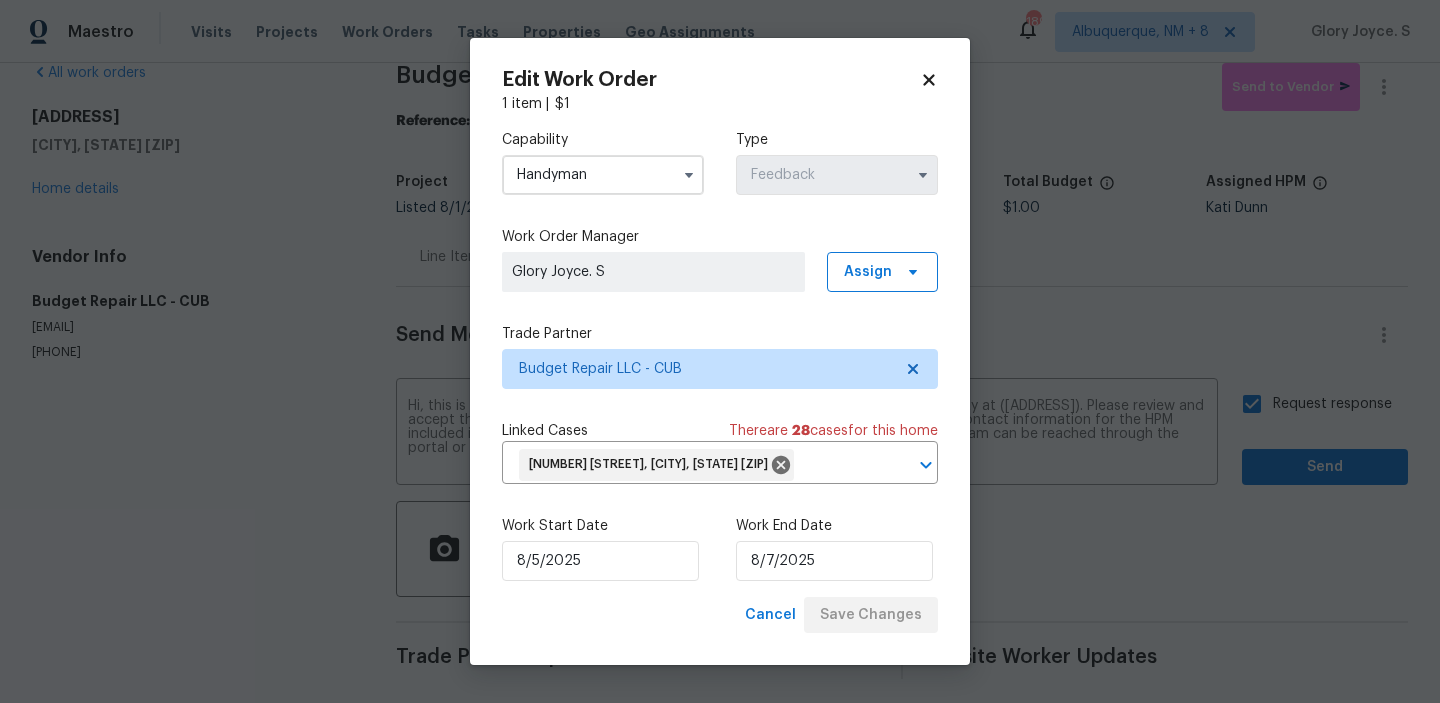 click on "Maestro Visits Projects Work Orders Tasks Properties Geo Assignments 189 Albuquerque, NM + 8 Glory Joyce. S All work orders 7 Beech Branch Ct Irmo, SC 29063 Home details Vendor Info Budget Repair LLC - CUB budgetrepair4@gmail.com (803) 261-6378 Budget Repair LLC - CUB Draft Send to Vendor   Reference:   4XC0JCCCQPTFM-1ae05ebb9 Project Listed   8/1/2025  -  8/7/2025 Work Order Timeline 8/5/2025  -  8/7/2025 Approved Budget $0.00 Total Budget $1.00 Assigned HPM Kati Dunn Line Items Progress Updates Attachments Invoices Send Message to Trade partner only Trade partner only ​ Hi, this is Glory with Opendoor. I’m confirming you received the WO for the property at (7 Beech Branch Ct, Irmo, SC 29063). Please review and accept the WO within 24 hours and provide a schedule date. Please disregard the contact information for the HPM included in the WO. Our Centralised LWO Team is responsible for Listed WOs. The team can be reached through the portal or by phone at (480) 478-0155.
x ​ Request response Send
$" at bounding box center [720, 351] 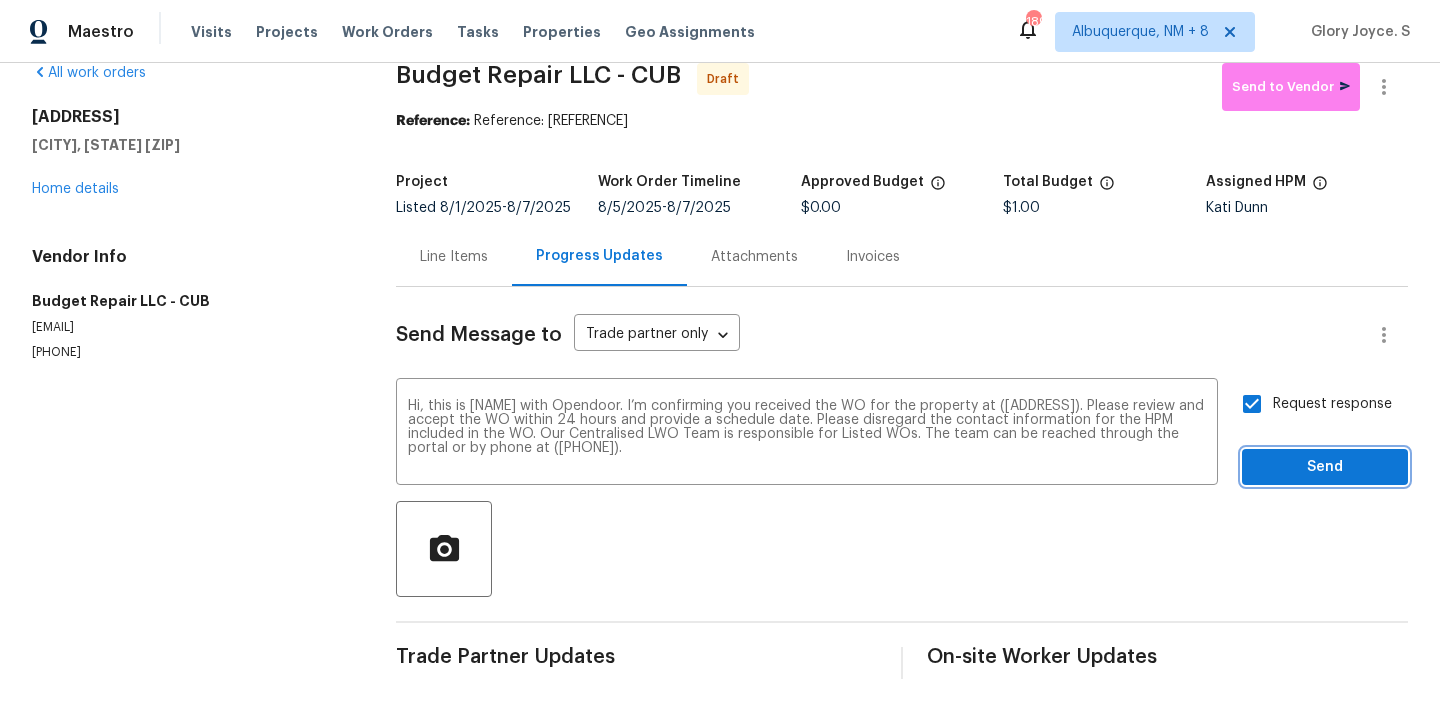 click on "Send" at bounding box center [1325, 467] 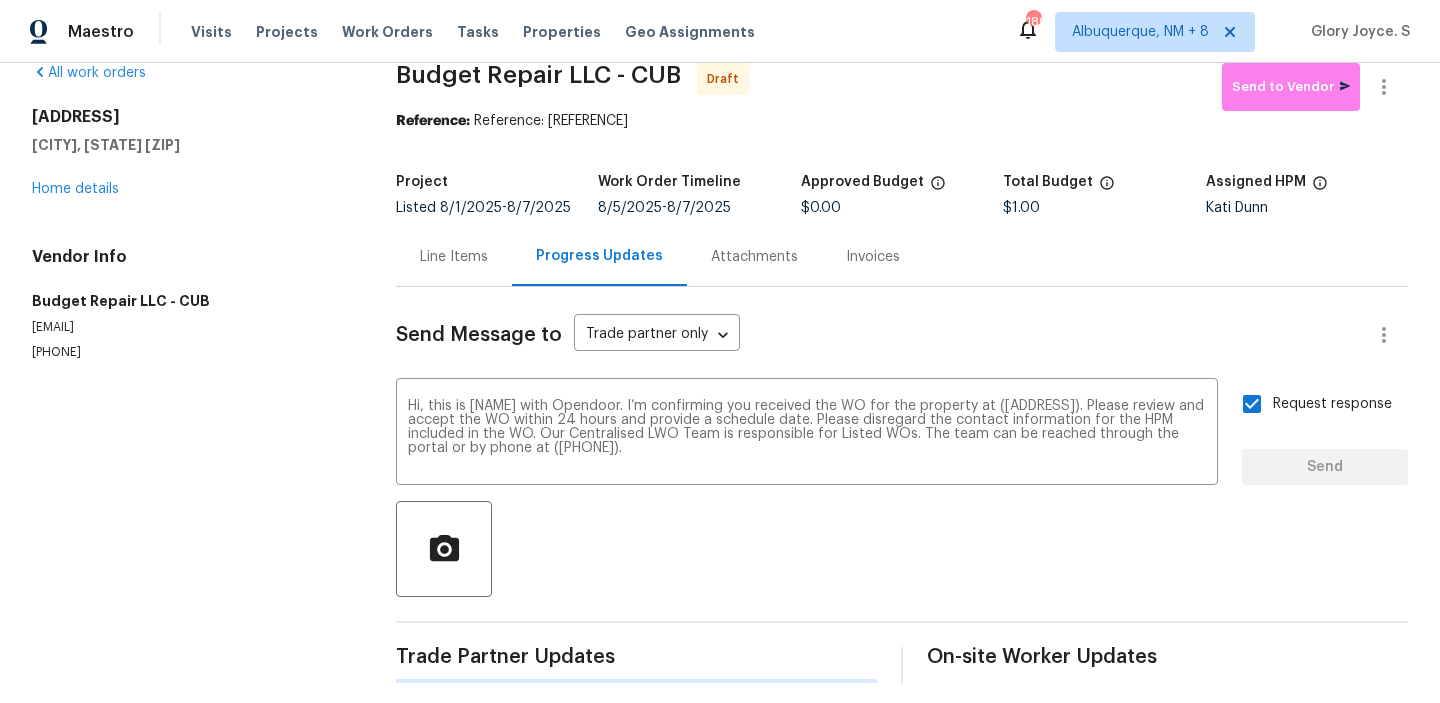 type 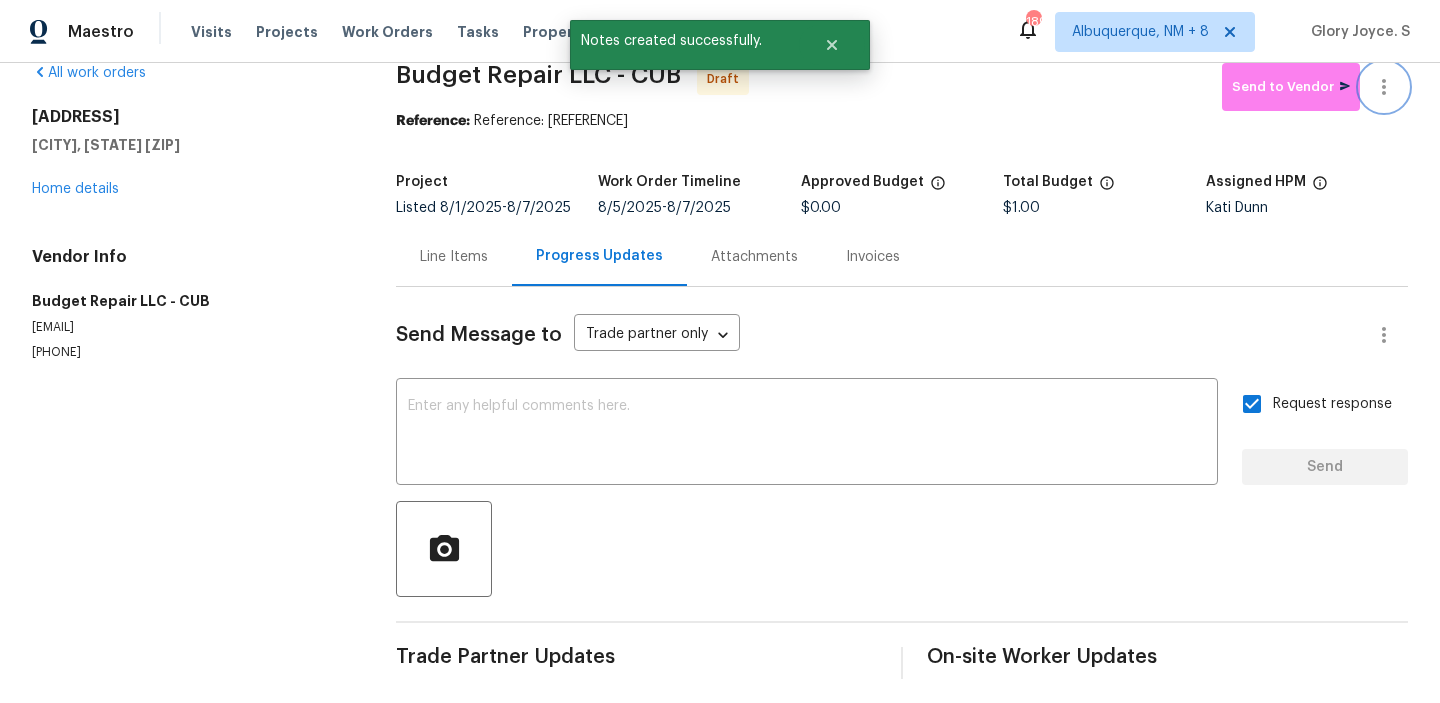 click at bounding box center [1384, 87] 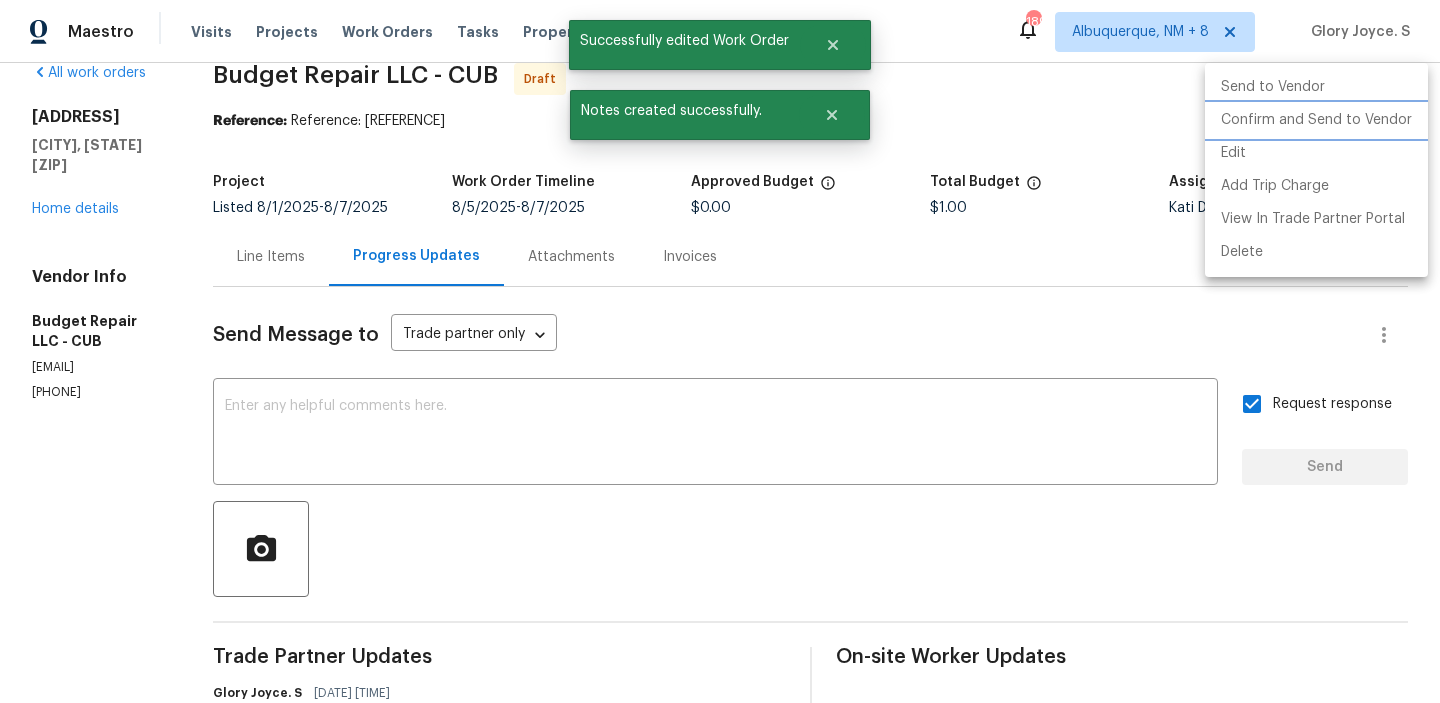 click on "Confirm and Send to Vendor" at bounding box center [1316, 120] 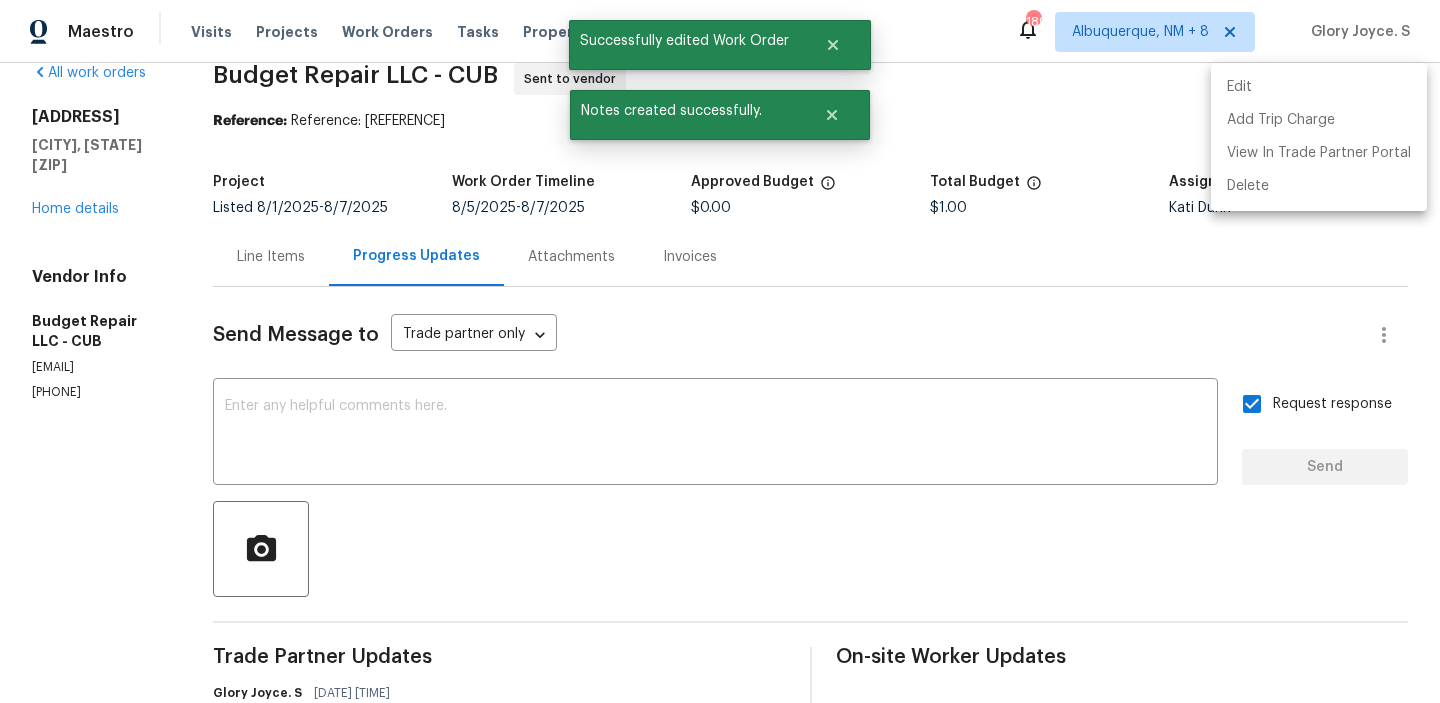 click at bounding box center [720, 351] 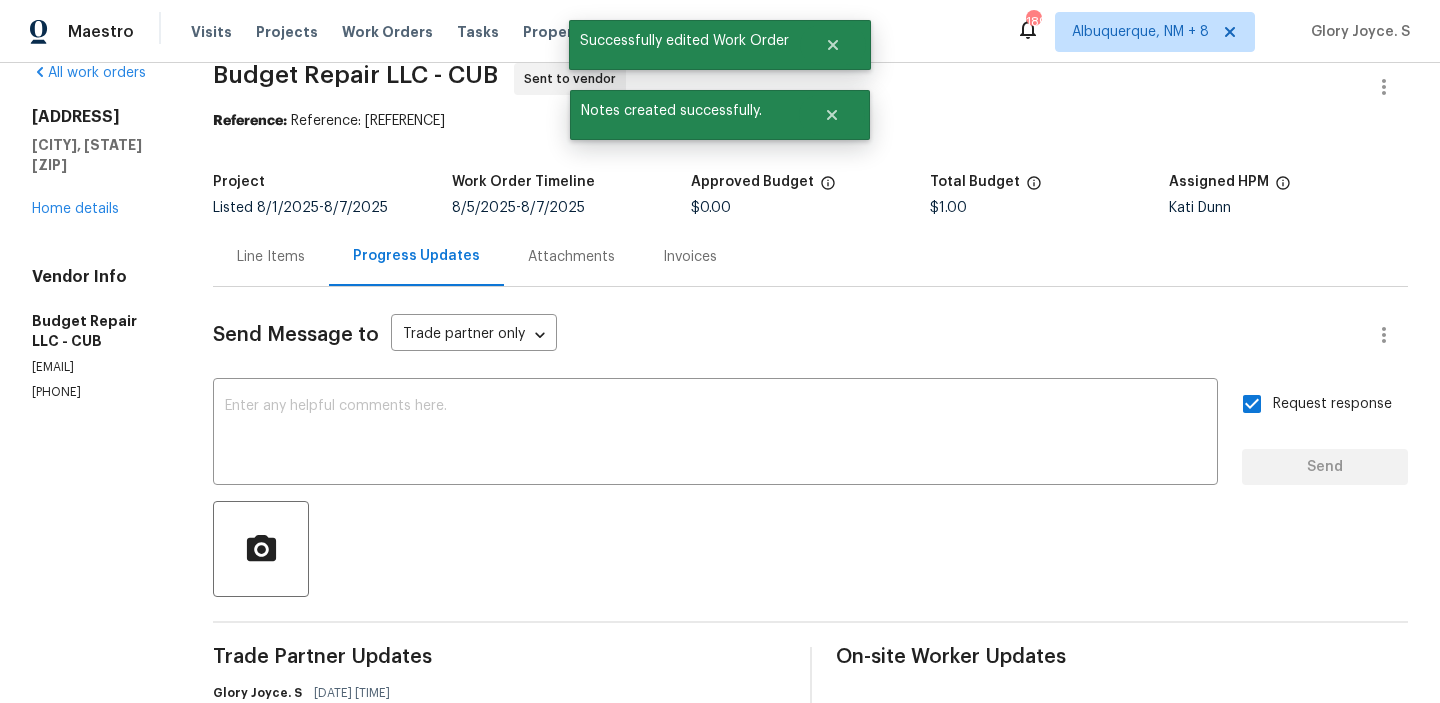 click on "Send Message to Trade partner only Trade partner only ​ x ​ Request response Send Trade Partner Updates Glory Joyce. S 08/05/2025 2:02 PM Hi, this is Glory with Opendoor. I’m confirming you received the WO for the property at (7 Beech Branch Ct, Irmo, SC 29063). Please review and accept the WO within 24 hours and provide a schedule date. Please disregard the contact information for the HPM included in the WO. Our Centralised LWO Team is responsible for Listed WOs. The team can be reached through the portal or by phone at (480) 478-0155. On-site Worker Updates" at bounding box center (810, 562) 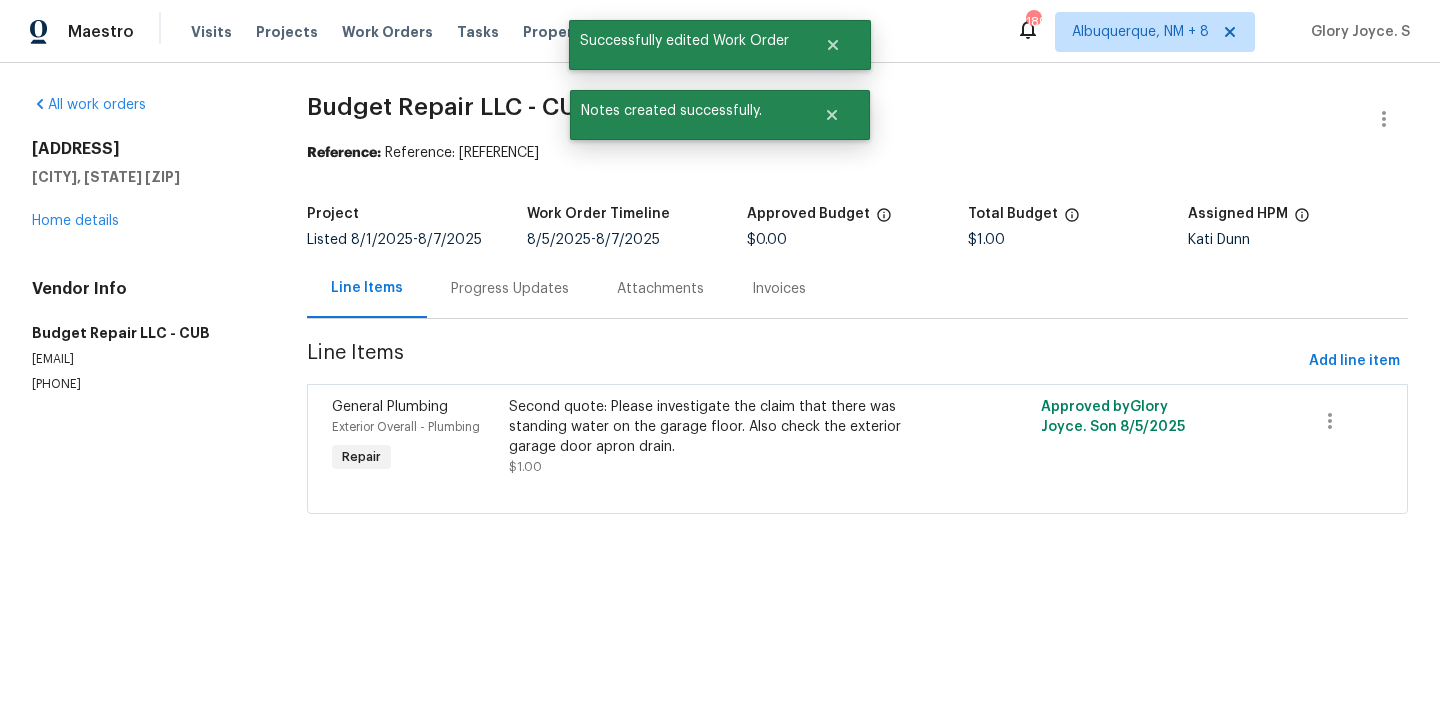 click at bounding box center [857, 489] 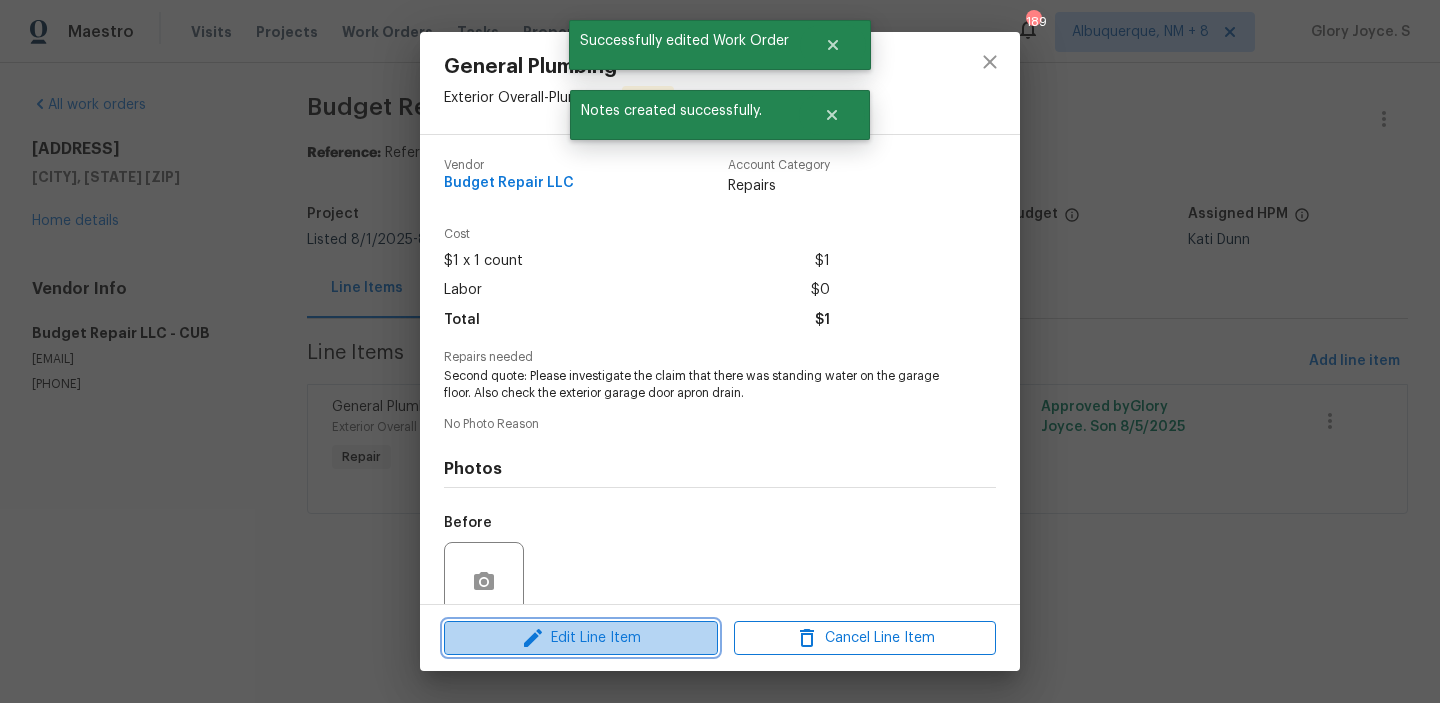 click on "Edit Line Item" at bounding box center [581, 638] 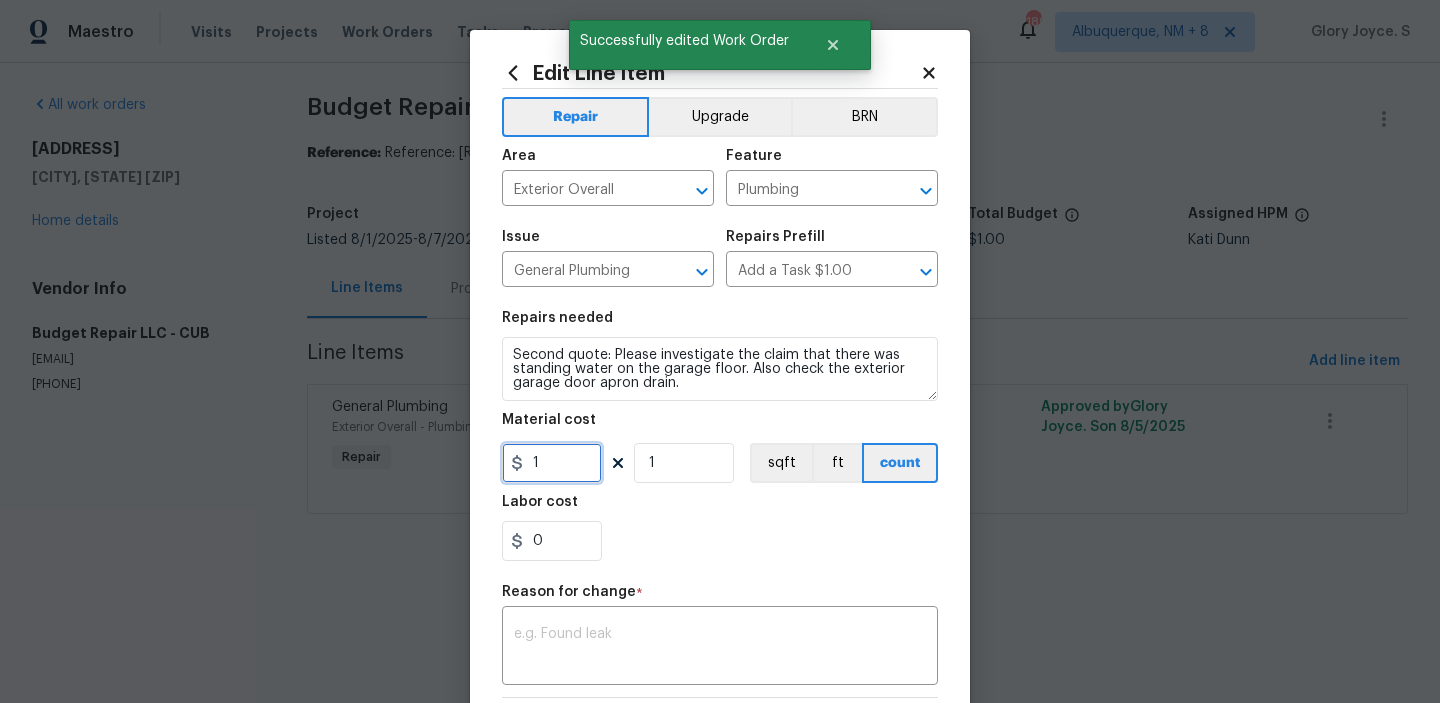 click on "1" at bounding box center (552, 463) 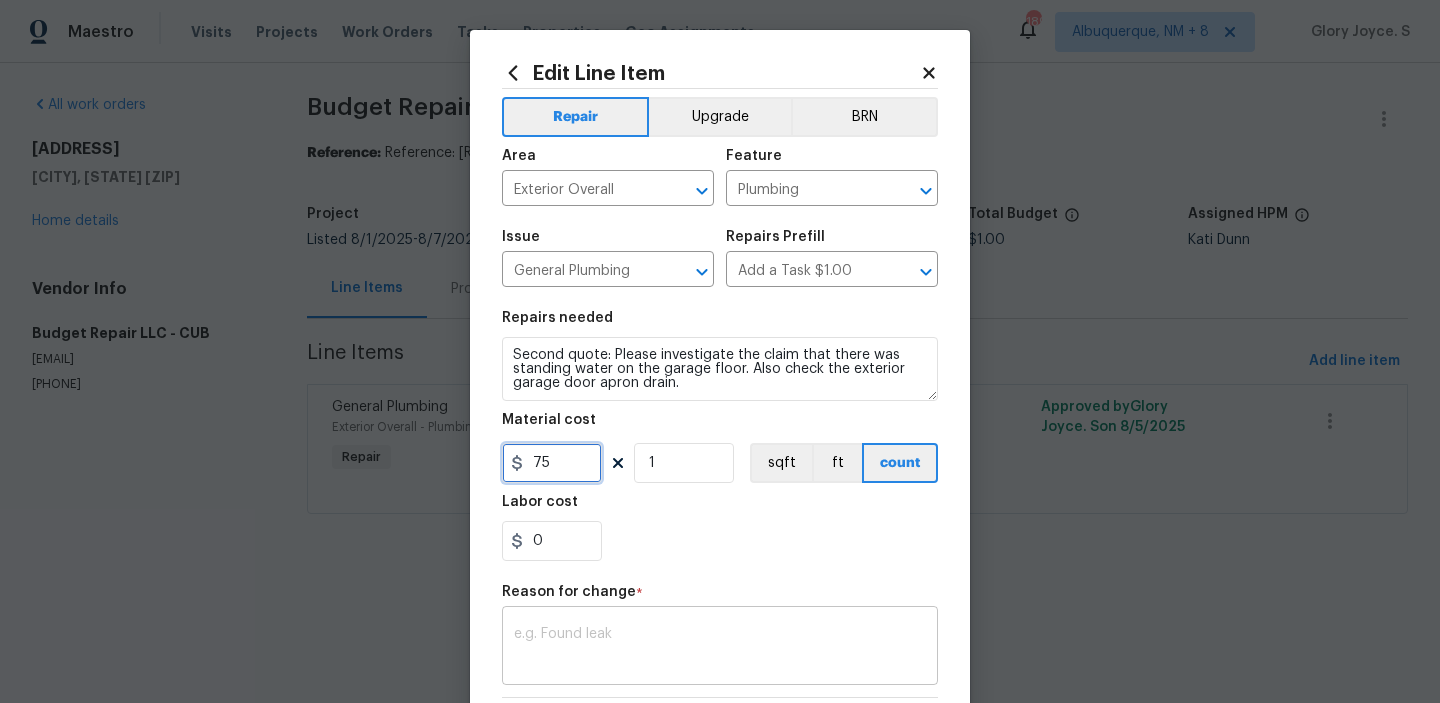 type on "75" 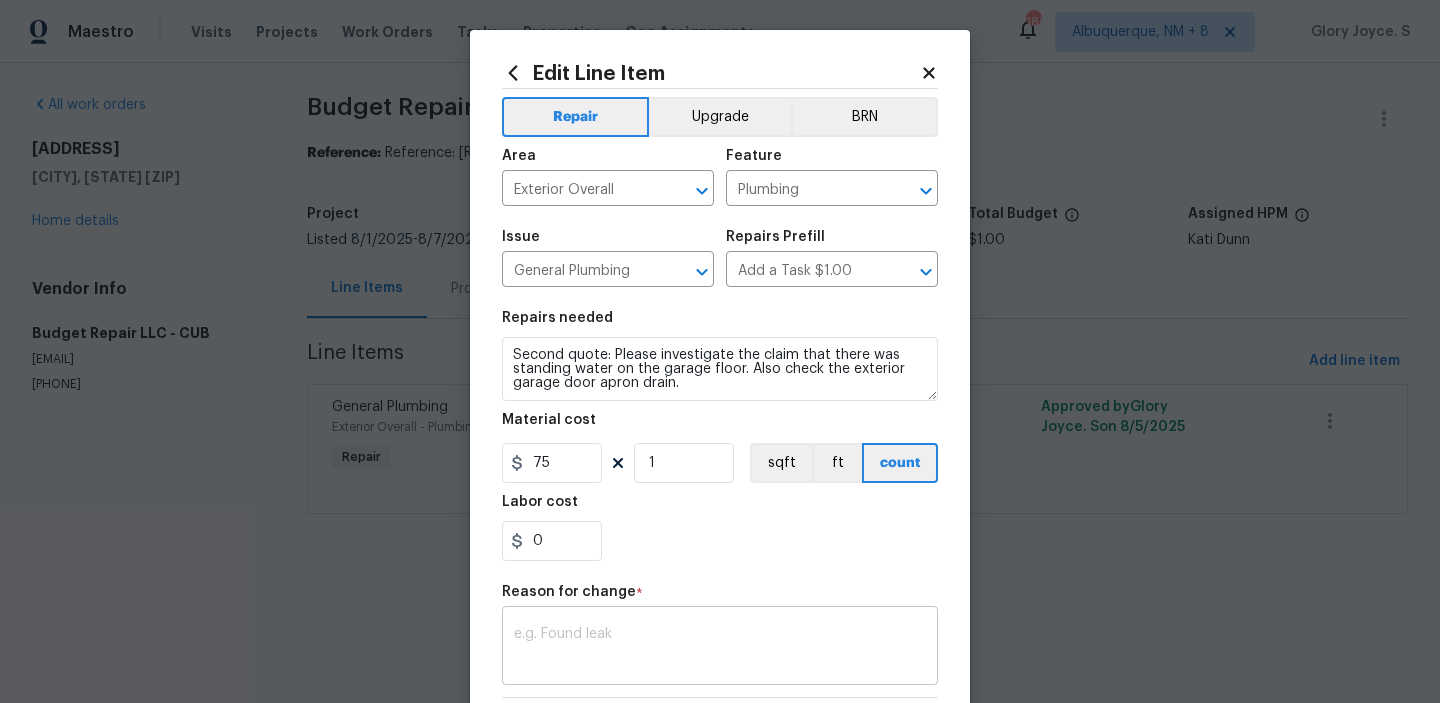 click at bounding box center [720, 648] 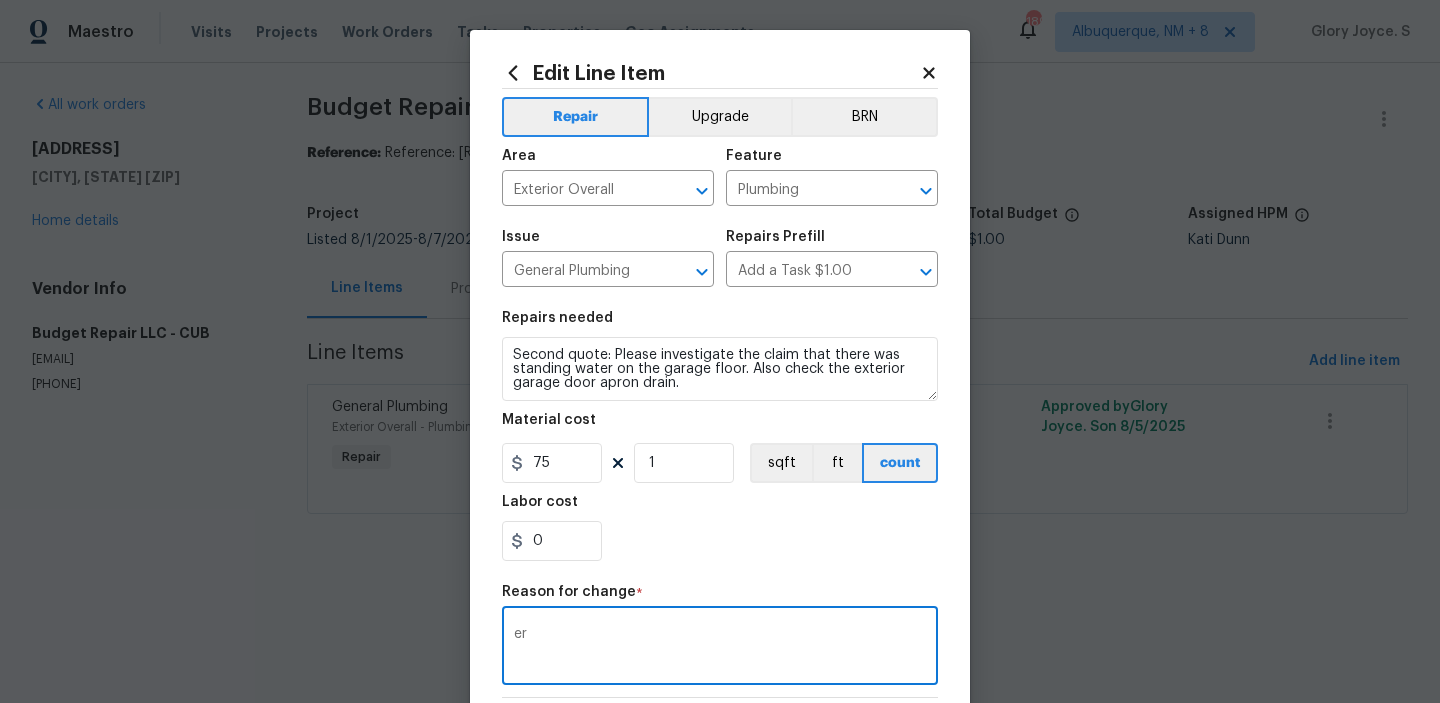 type on "e" 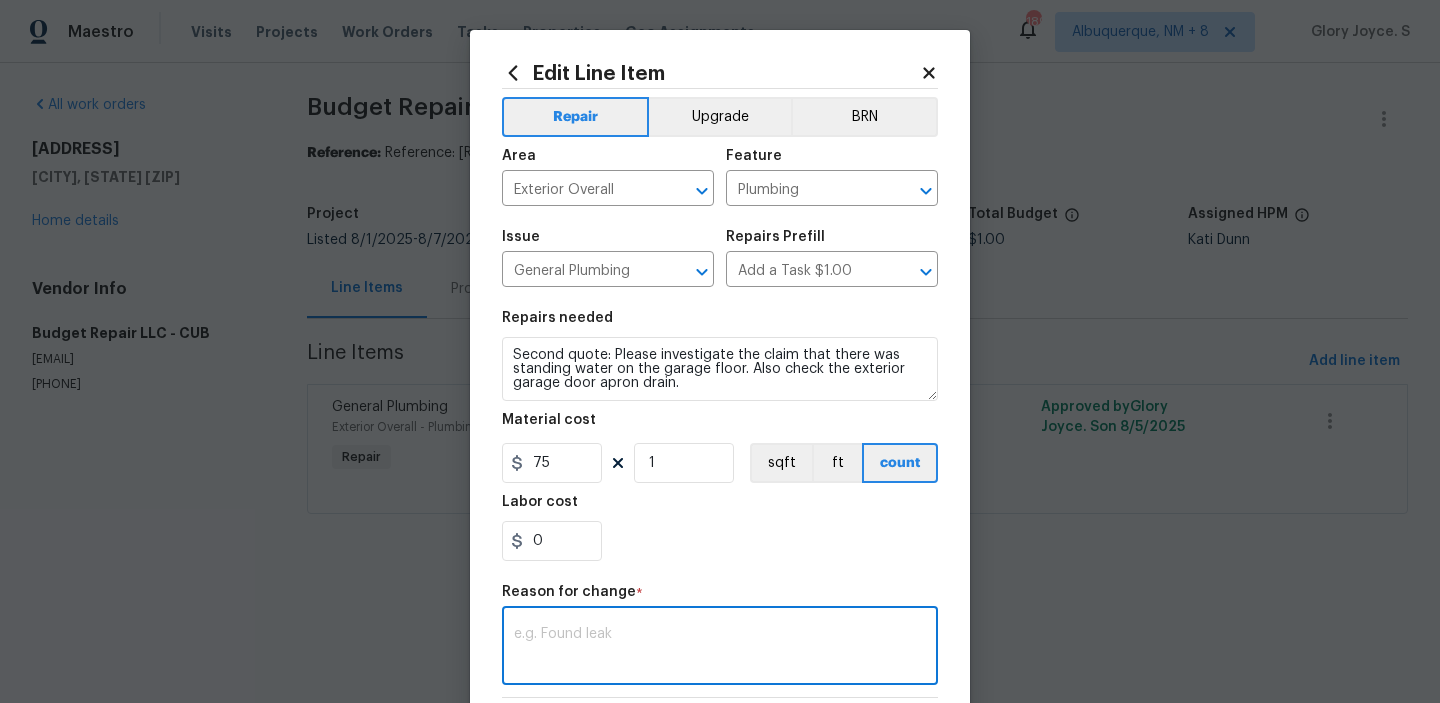 type on "v" 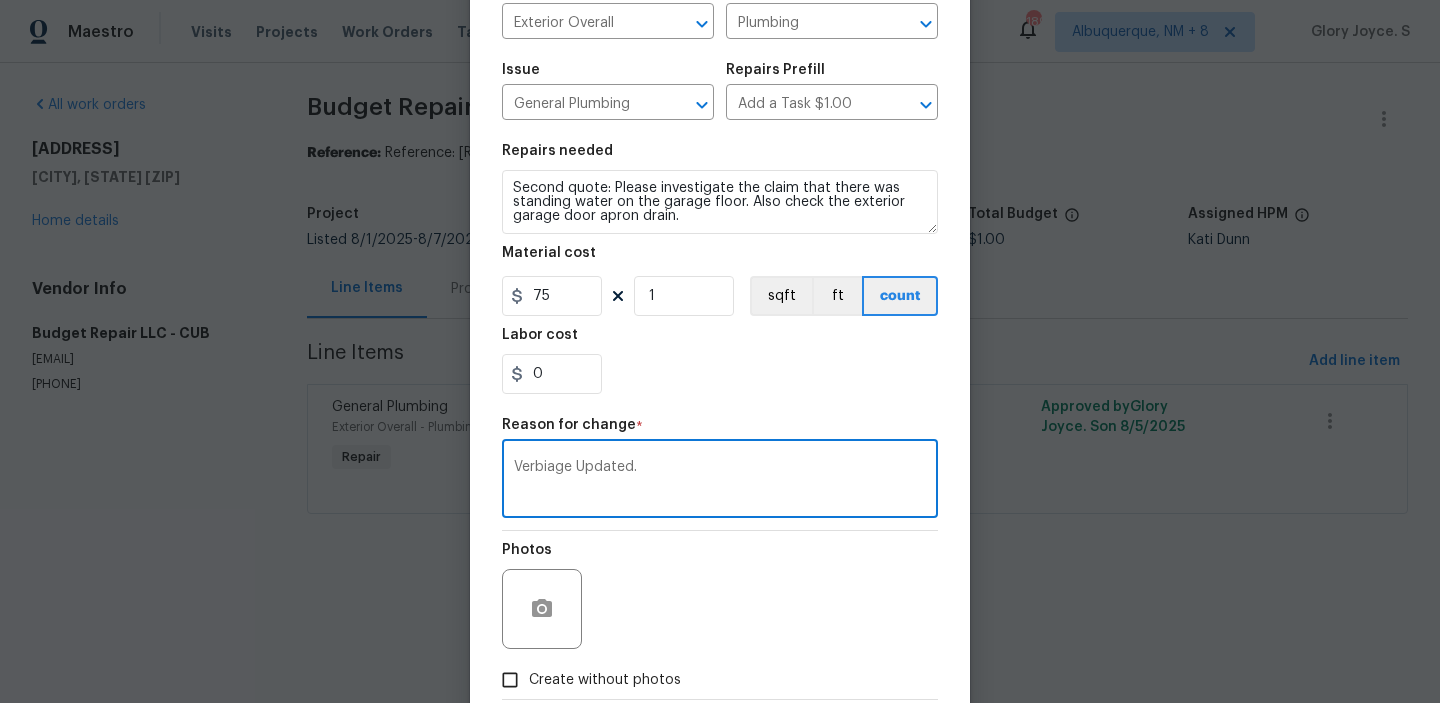 scroll, scrollTop: 275, scrollLeft: 0, axis: vertical 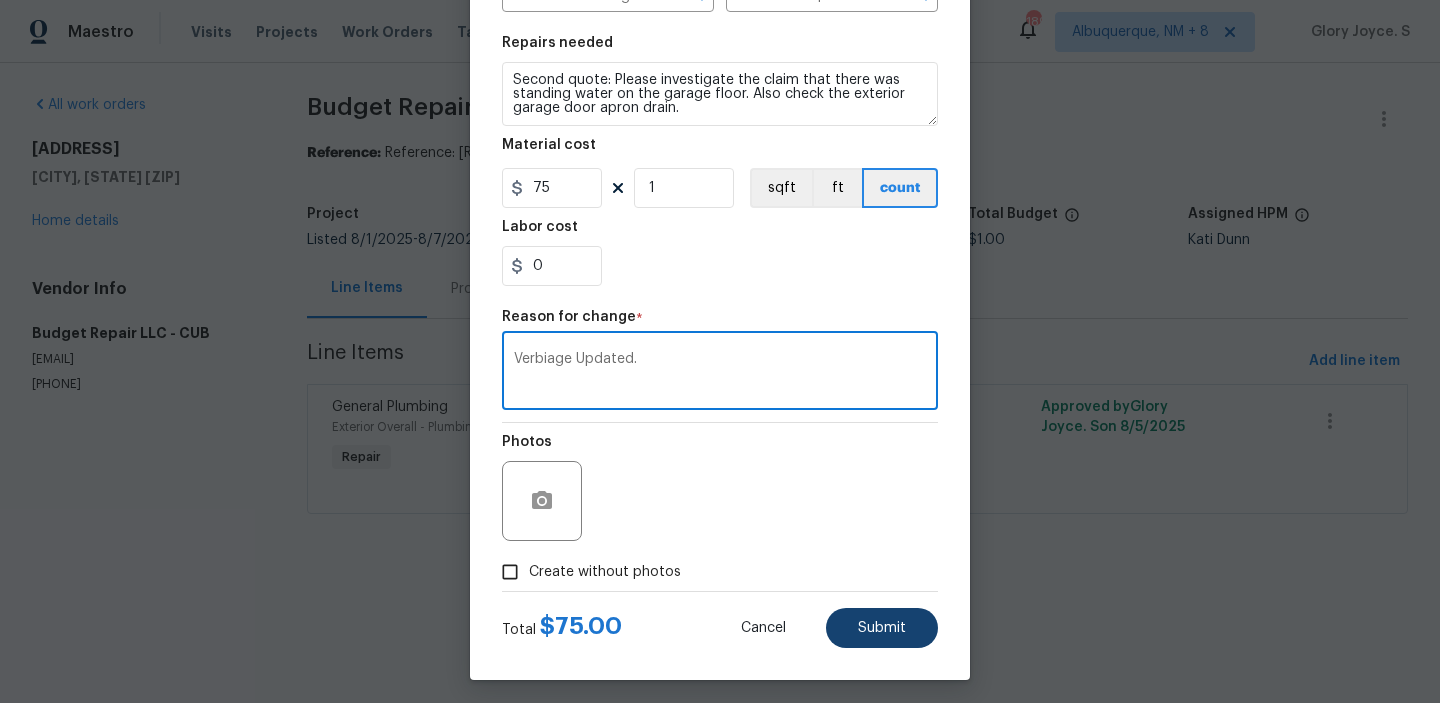 type on "Verbiage Updated." 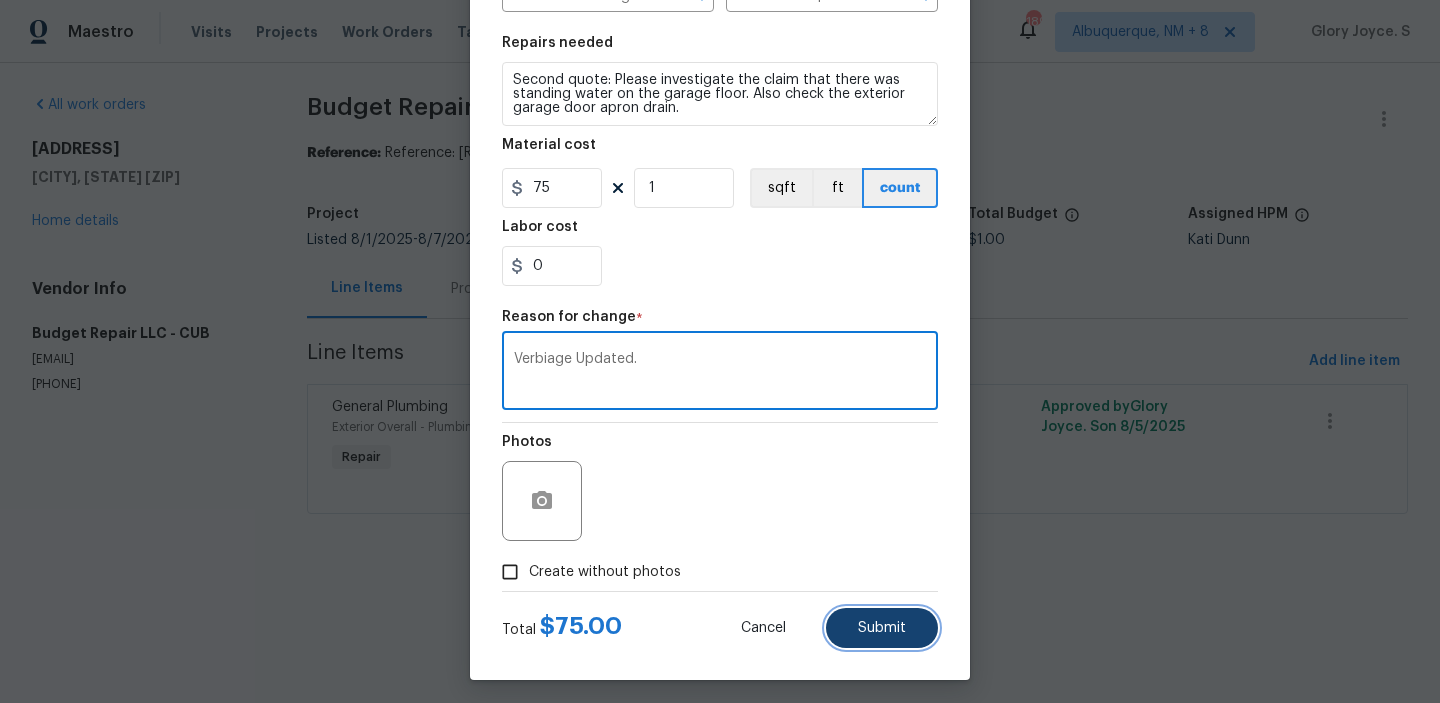 click on "Submit" at bounding box center [882, 628] 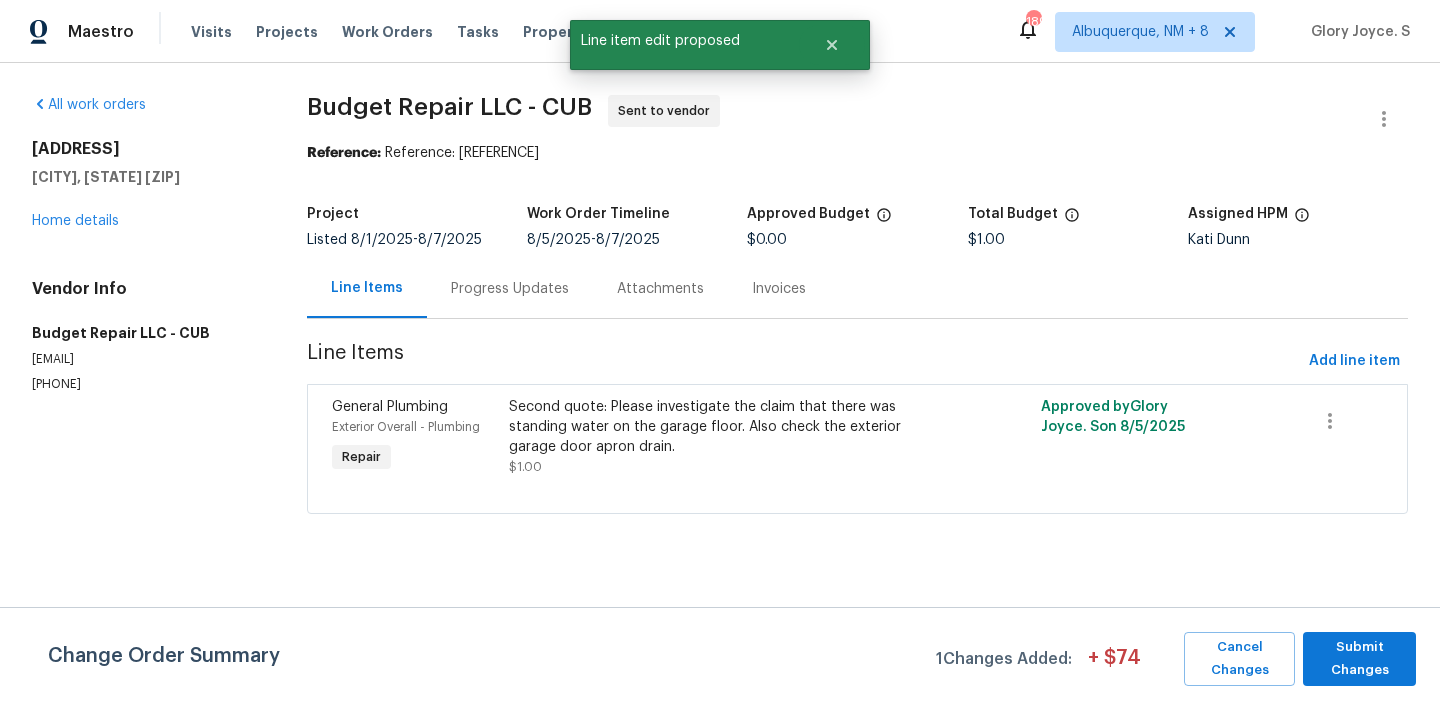 scroll, scrollTop: 0, scrollLeft: 0, axis: both 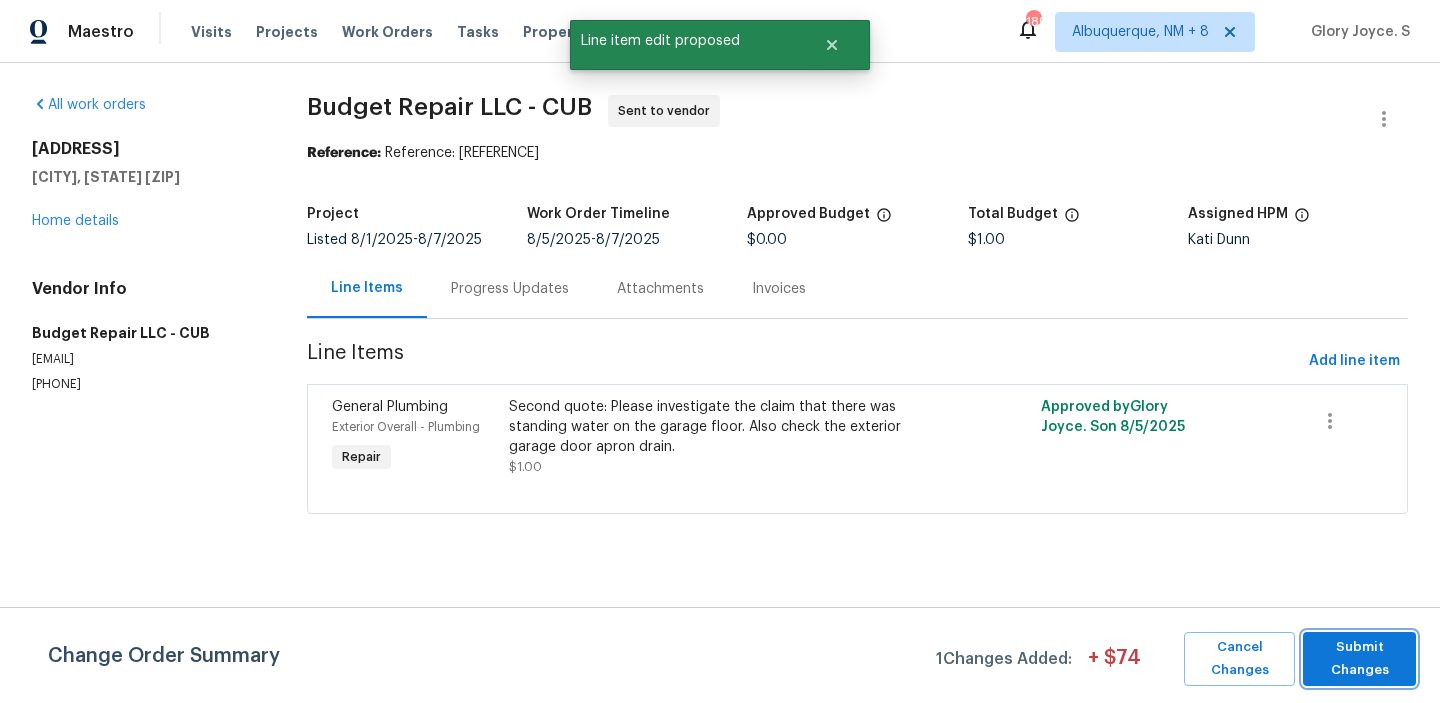 click on "Submit Changes" at bounding box center [1359, 659] 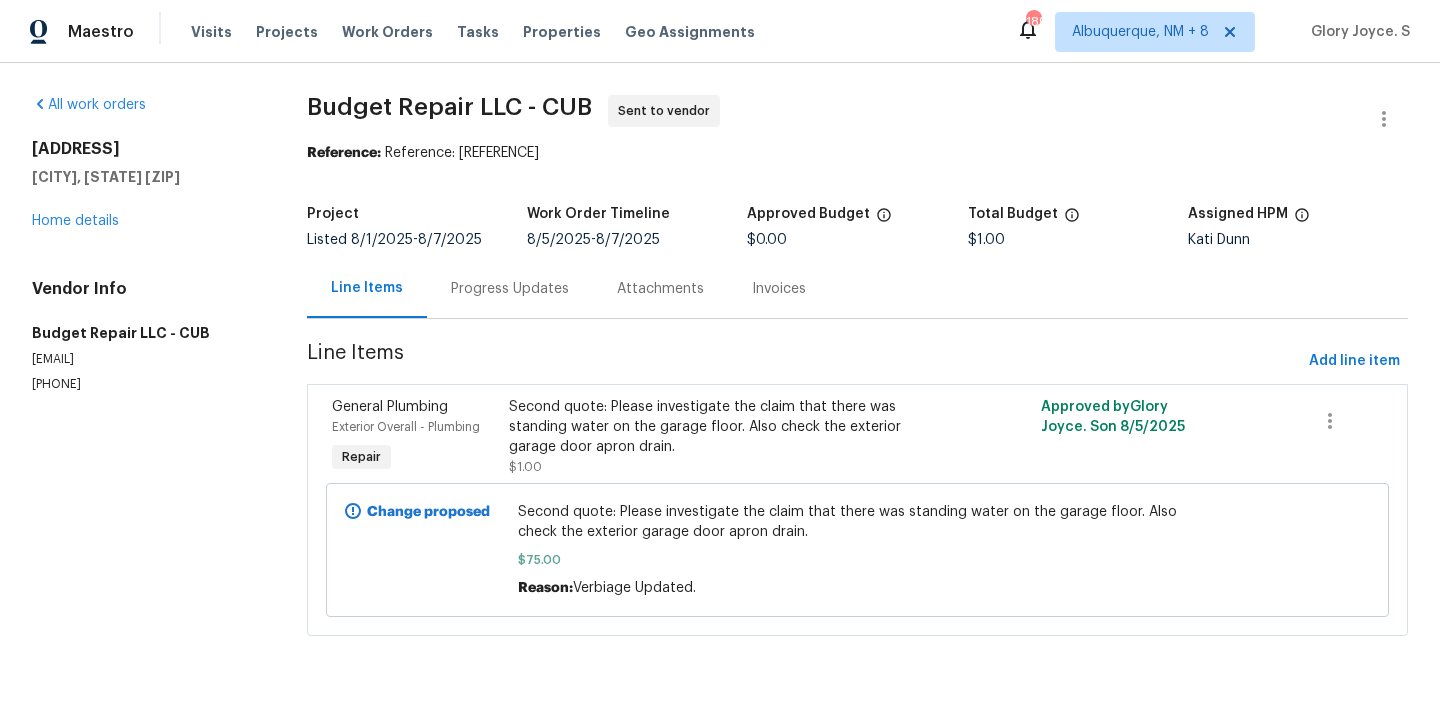 click on "All work orders 7 Beech Branch Ct Irmo, SC 29063 Home details Vendor Info Budget Repair LLC - CUB budgetrepair4@gmail.com (803) 261-6378 Budget Repair LLC - CUB Sent to vendor Reference:   4XC0JCCCQPTFM-1ae05ebb9 Project Listed   8/1/2025  -  8/7/2025 Work Order Timeline 8/5/2025  -  8/7/2025 Approved Budget $0.00 Total Budget $1.00 Assigned HPM Kati Dunn Line Items Progress Updates Attachments Invoices Line Items Add line item General Plumbing Exterior Overall - Plumbing Repair Second quote: Please investigate the claim that there was standing water on the garage floor. Also check the exterior garage door apron drain. $1.00 Approved by  Glory Joyce. S  on   8/5/2025 Change proposed Second quote: Please investigate the claim that there was standing water on the garage floor. Also check the exterior garage door apron drain. $75.00 Reason:  Verbiage Updated." at bounding box center (720, 377) 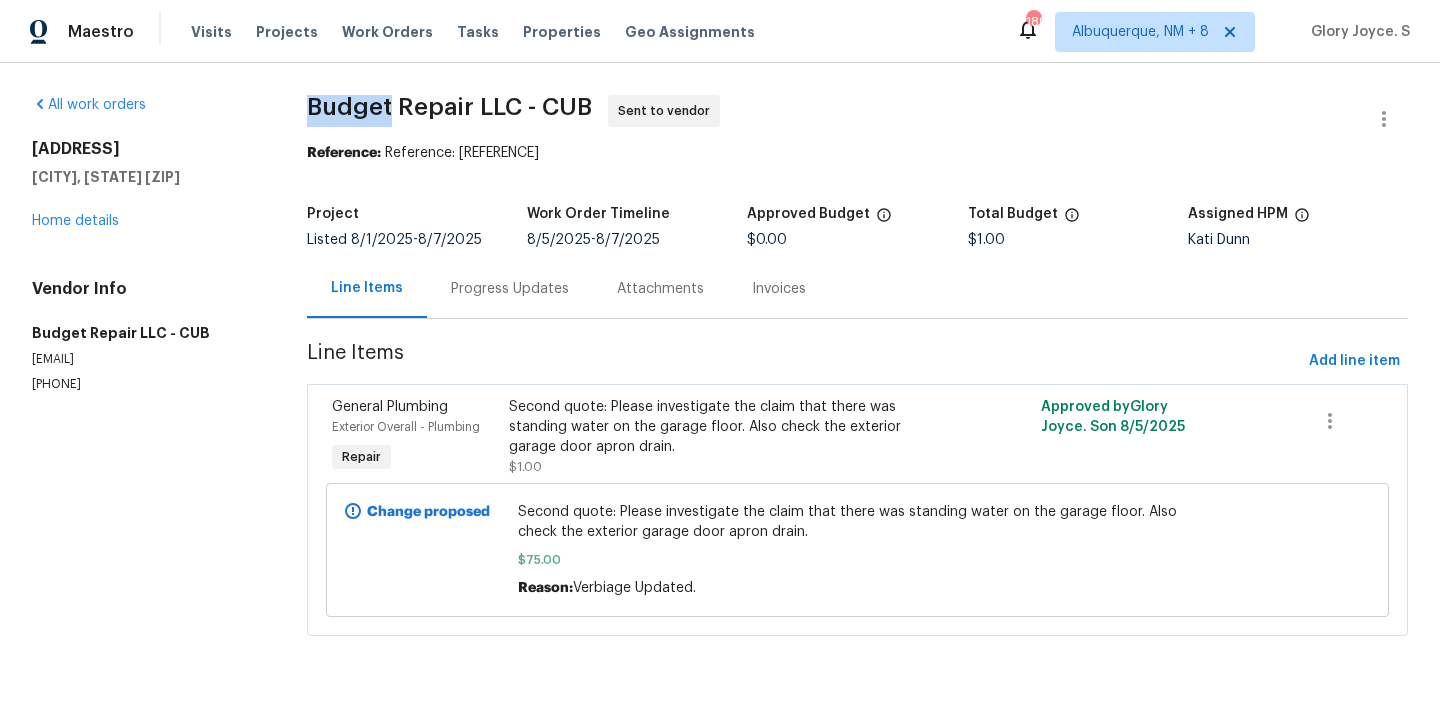 click on "All work orders 7 Beech Branch Ct Irmo, SC 29063 Home details Vendor Info Budget Repair LLC - CUB budgetrepair4@gmail.com (803) 261-6378 Budget Repair LLC - CUB Sent to vendor Reference:   4XC0JCCCQPTFM-1ae05ebb9 Project Listed   8/1/2025  -  8/7/2025 Work Order Timeline 8/5/2025  -  8/7/2025 Approved Budget $0.00 Total Budget $1.00 Assigned HPM Kati Dunn Line Items Progress Updates Attachments Invoices Line Items Add line item General Plumbing Exterior Overall - Plumbing Repair Second quote: Please investigate the claim that there was standing water on the garage floor. Also check the exterior garage door apron drain. $1.00 Approved by  Glory Joyce. S  on   8/5/2025 Change proposed Second quote: Please investigate the claim that there was standing water on the garage floor. Also check the exterior garage door apron drain. $75.00 Reason:  Verbiage Updated." at bounding box center [720, 377] 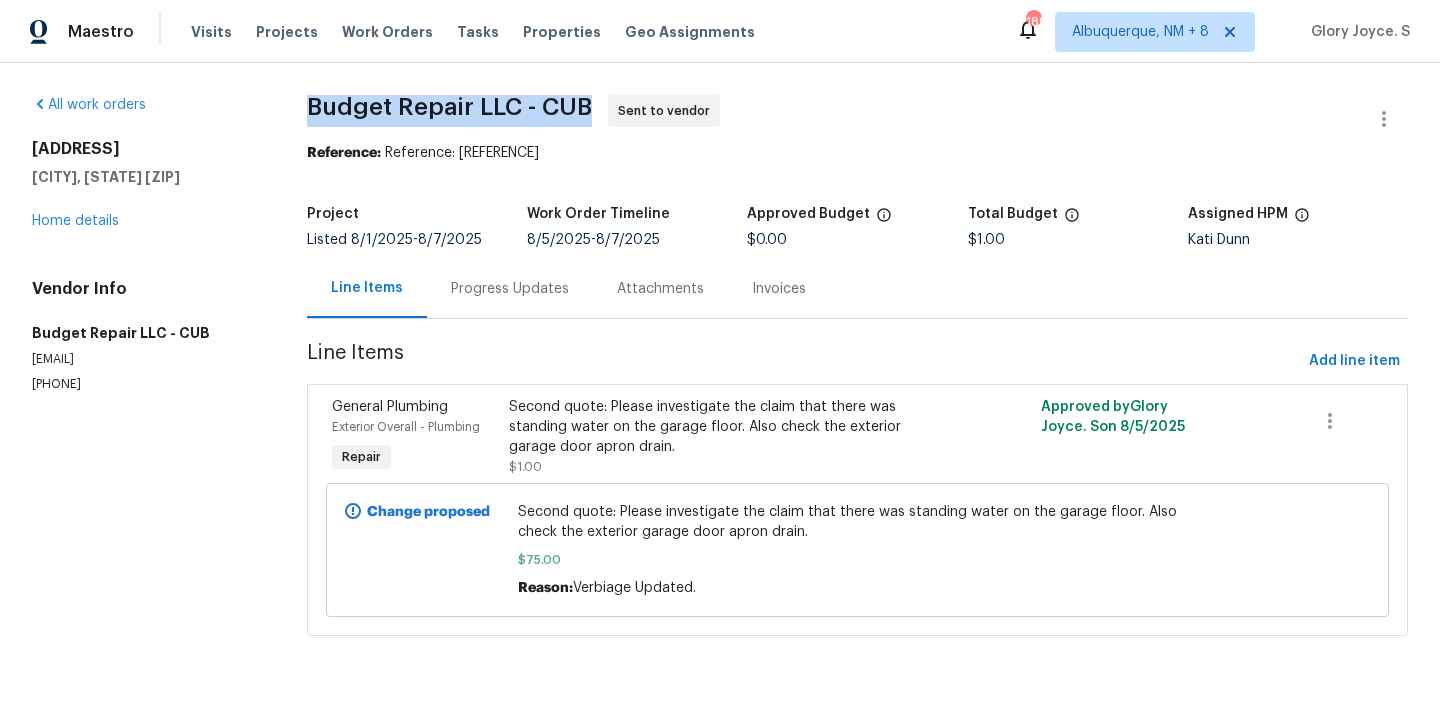copy on "Budget Repair LLC - CUB" 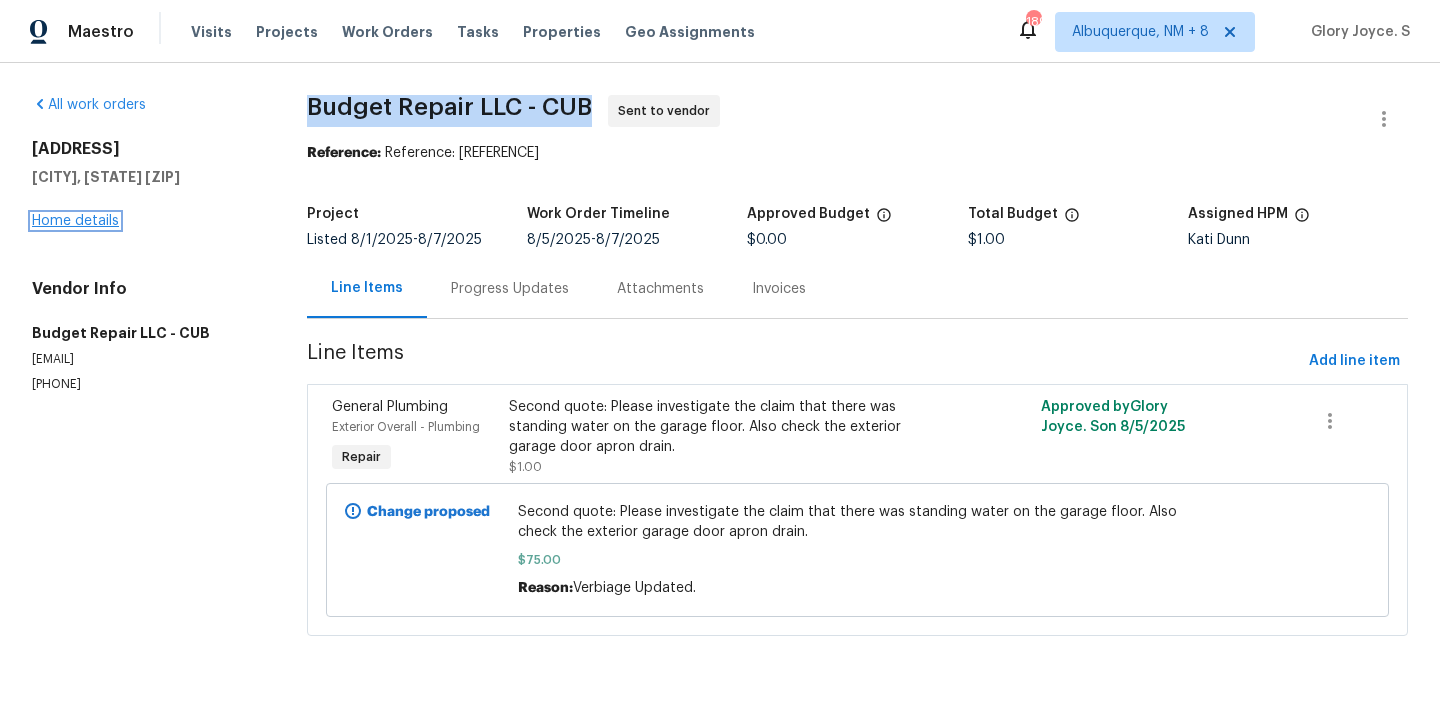 click on "Home details" at bounding box center (75, 221) 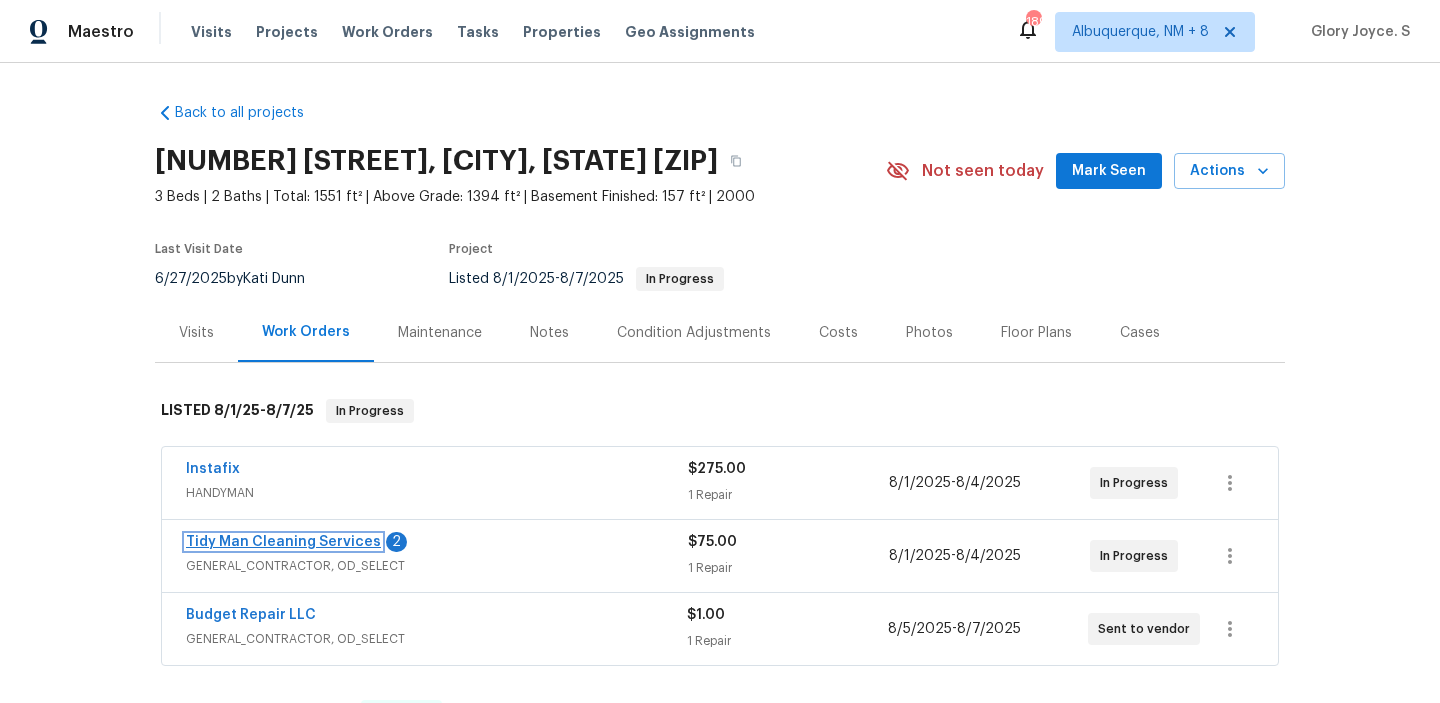 click on "Tidy Man Cleaning Services" at bounding box center [283, 542] 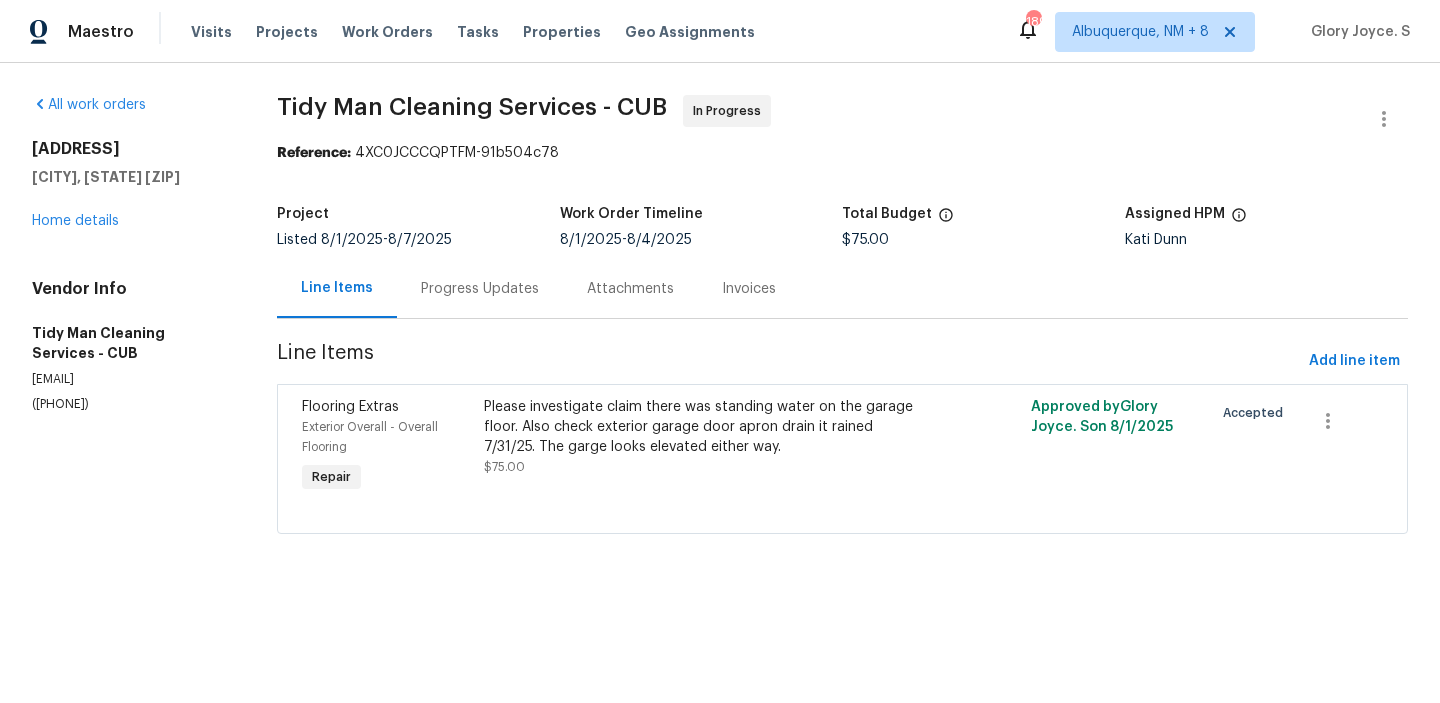 click on "Progress Updates" at bounding box center (480, 289) 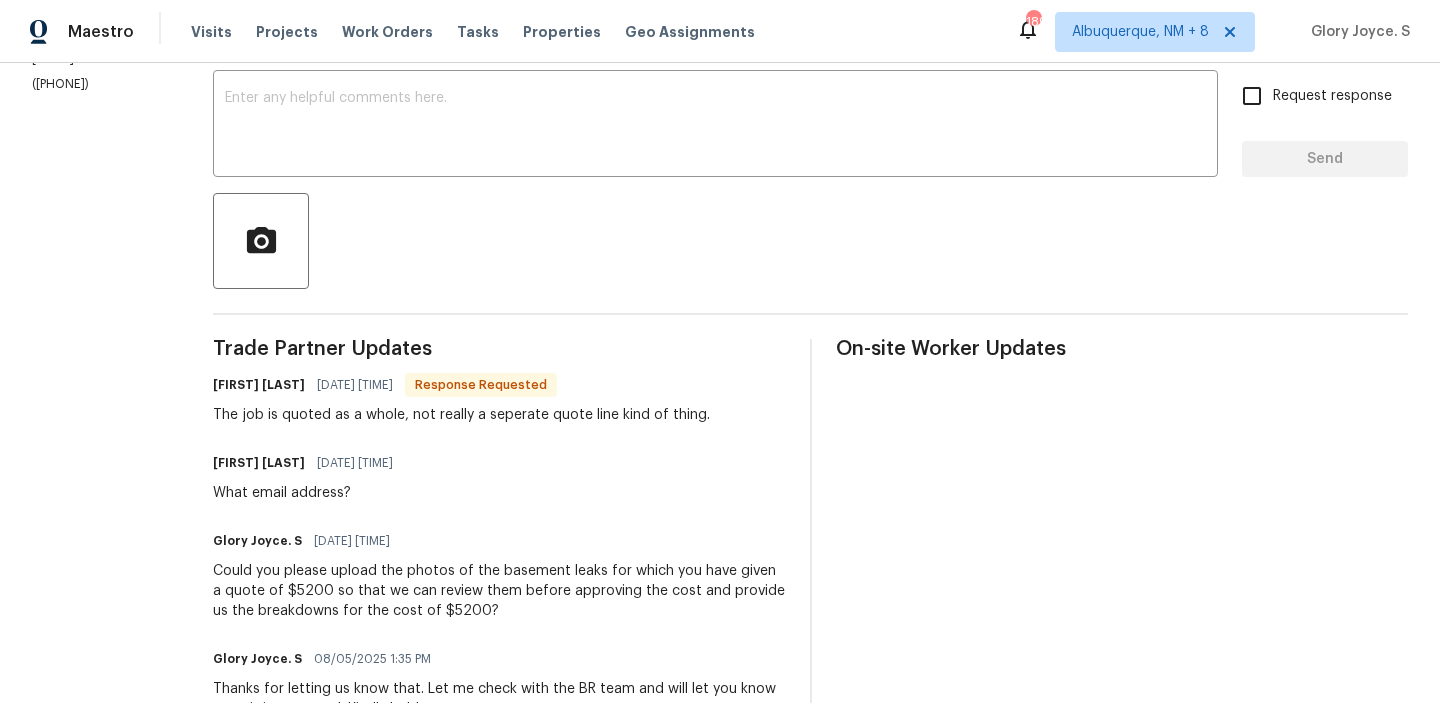 scroll, scrollTop: 270, scrollLeft: 0, axis: vertical 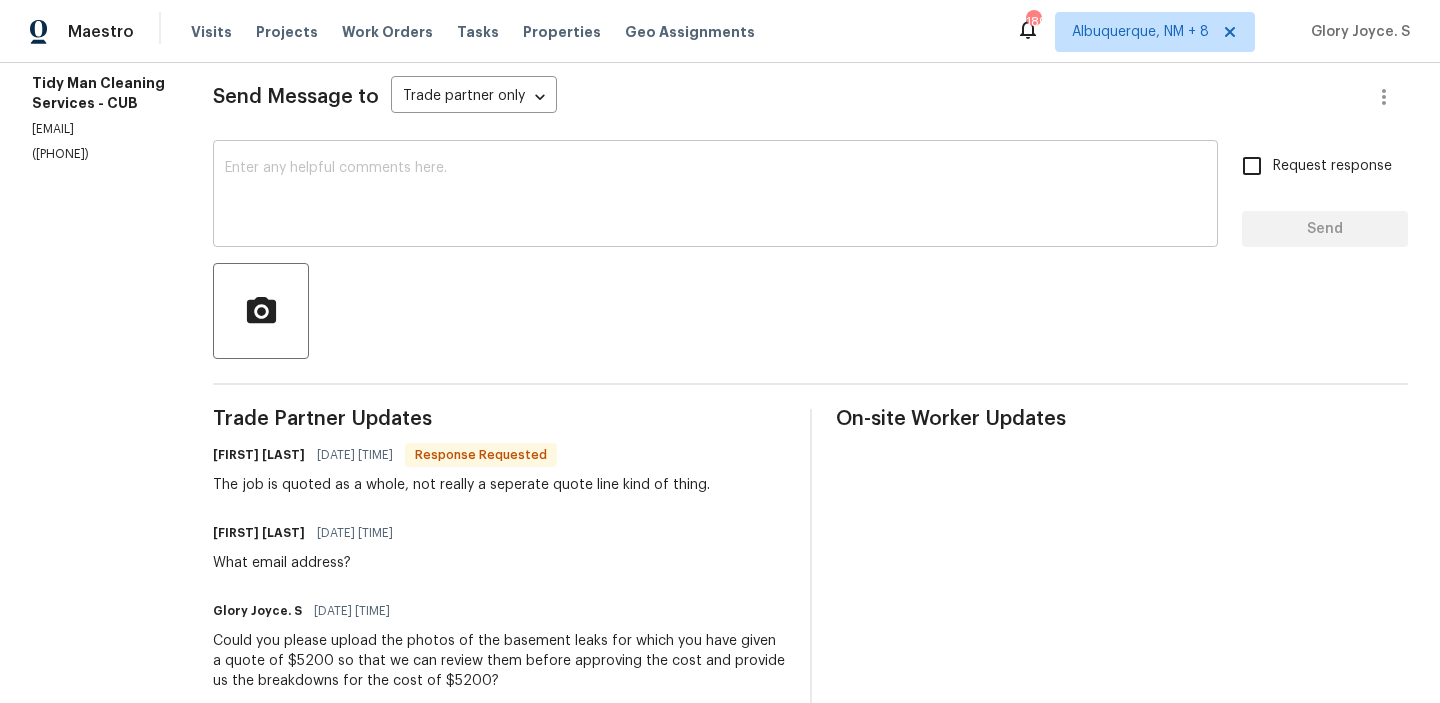 click on "x ​" at bounding box center (715, 196) 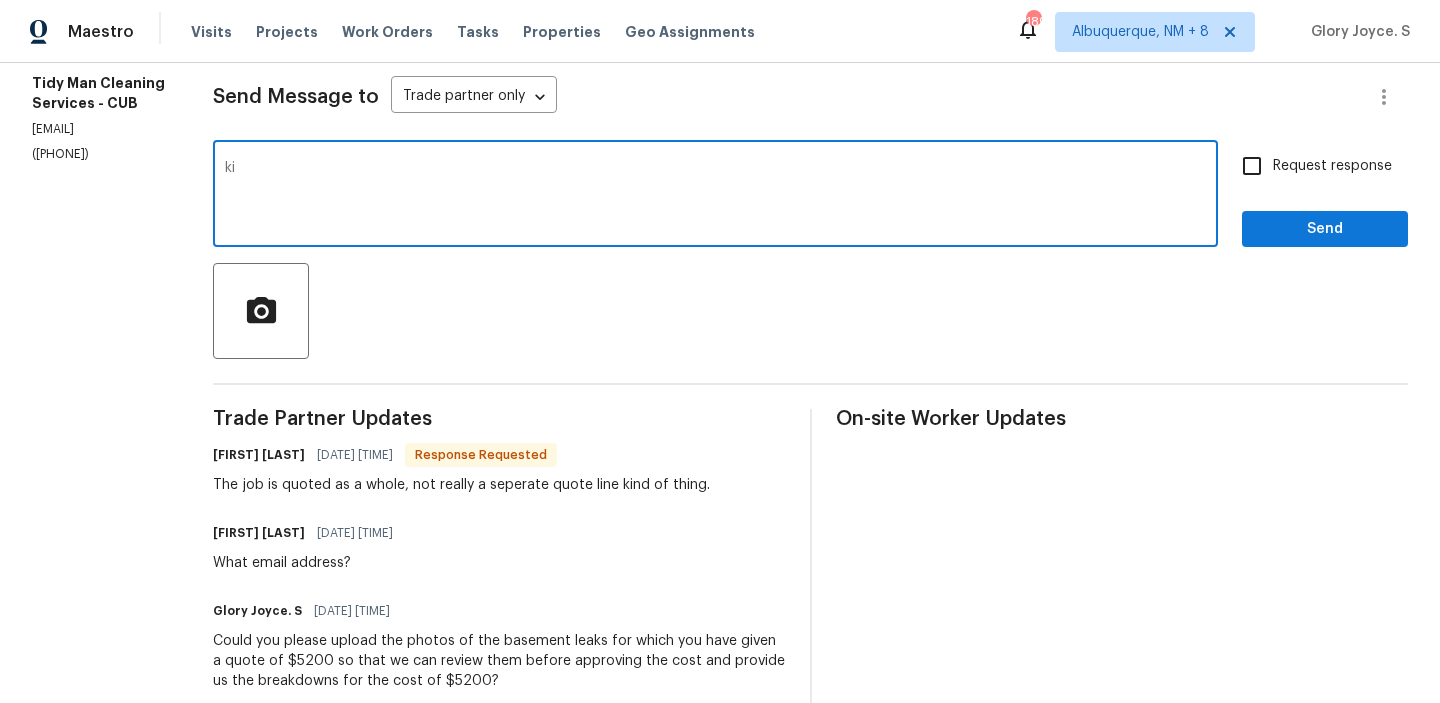 type on "k" 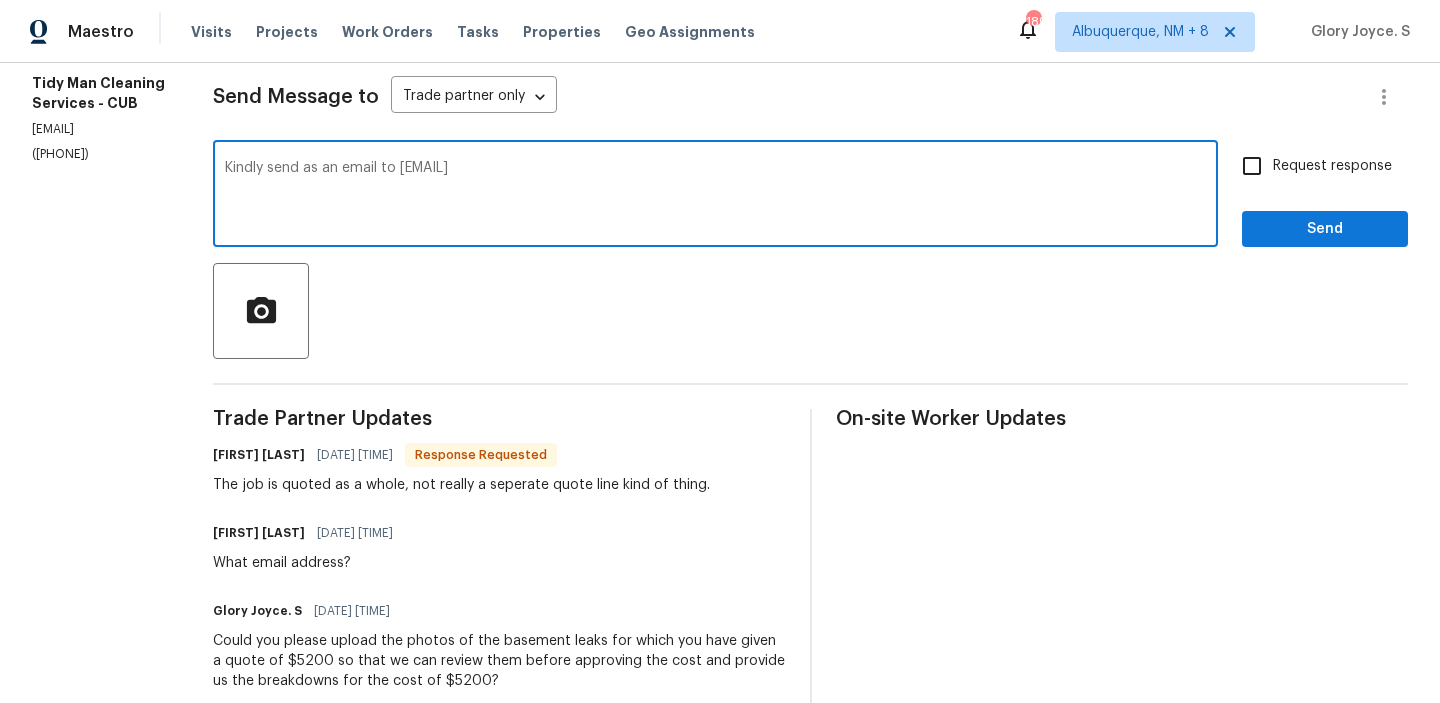 type on "Kindly send as an email to glory.joyce@opendoor.com" 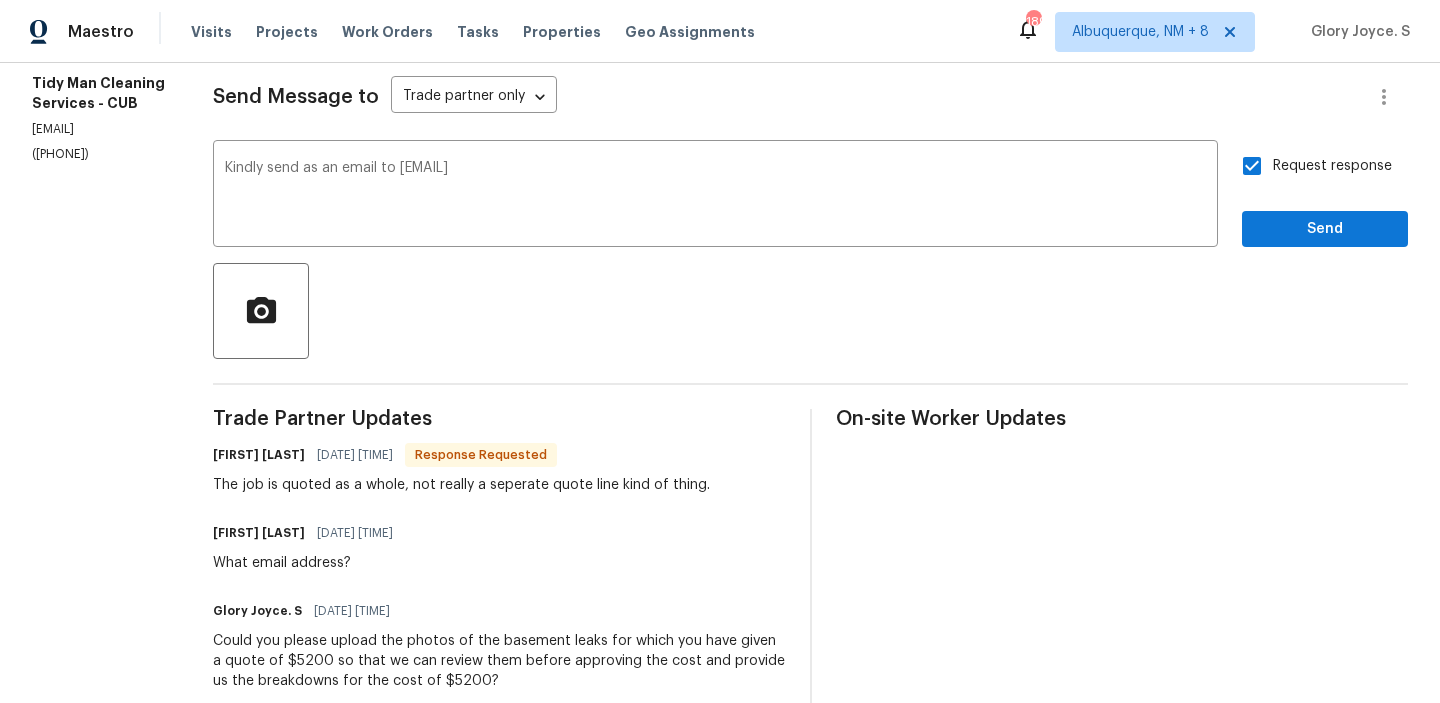 click on "Request response Send" at bounding box center [1325, 196] 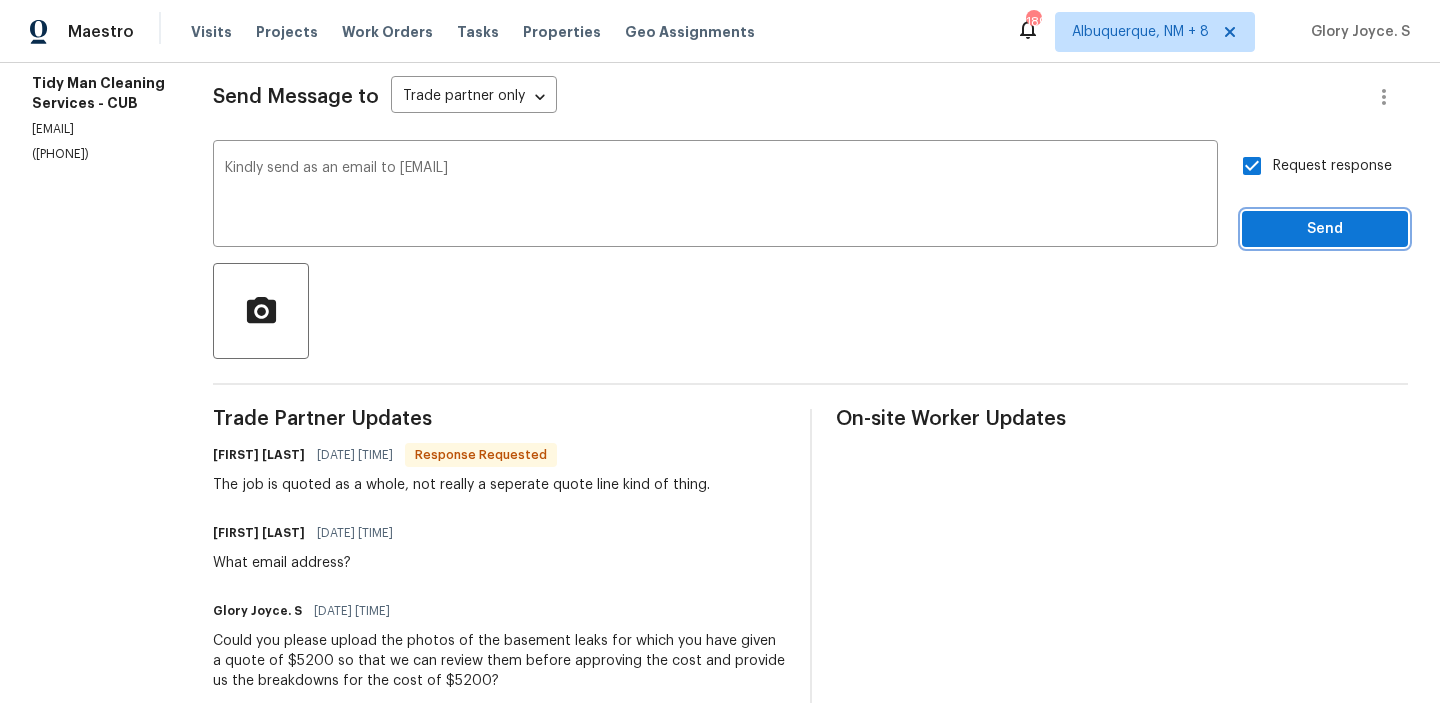click on "Send" at bounding box center (1325, 229) 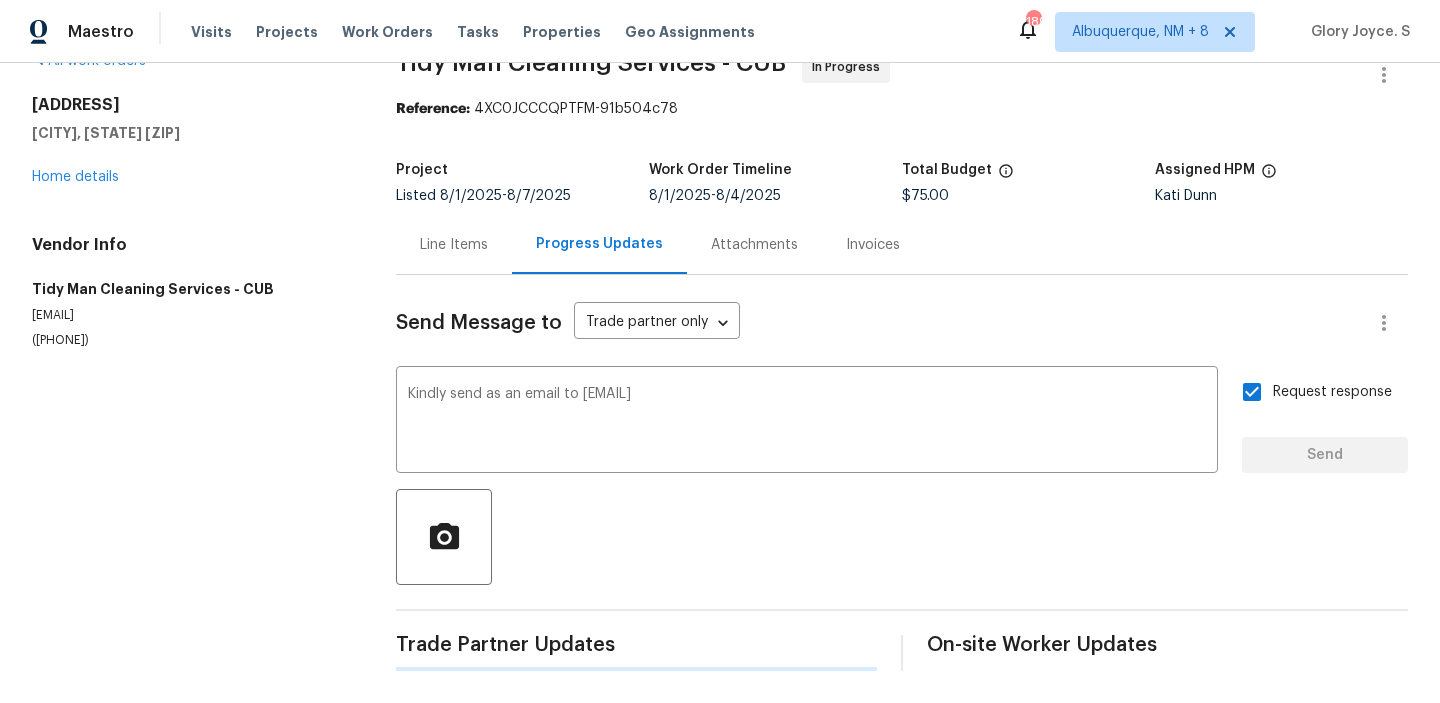 type 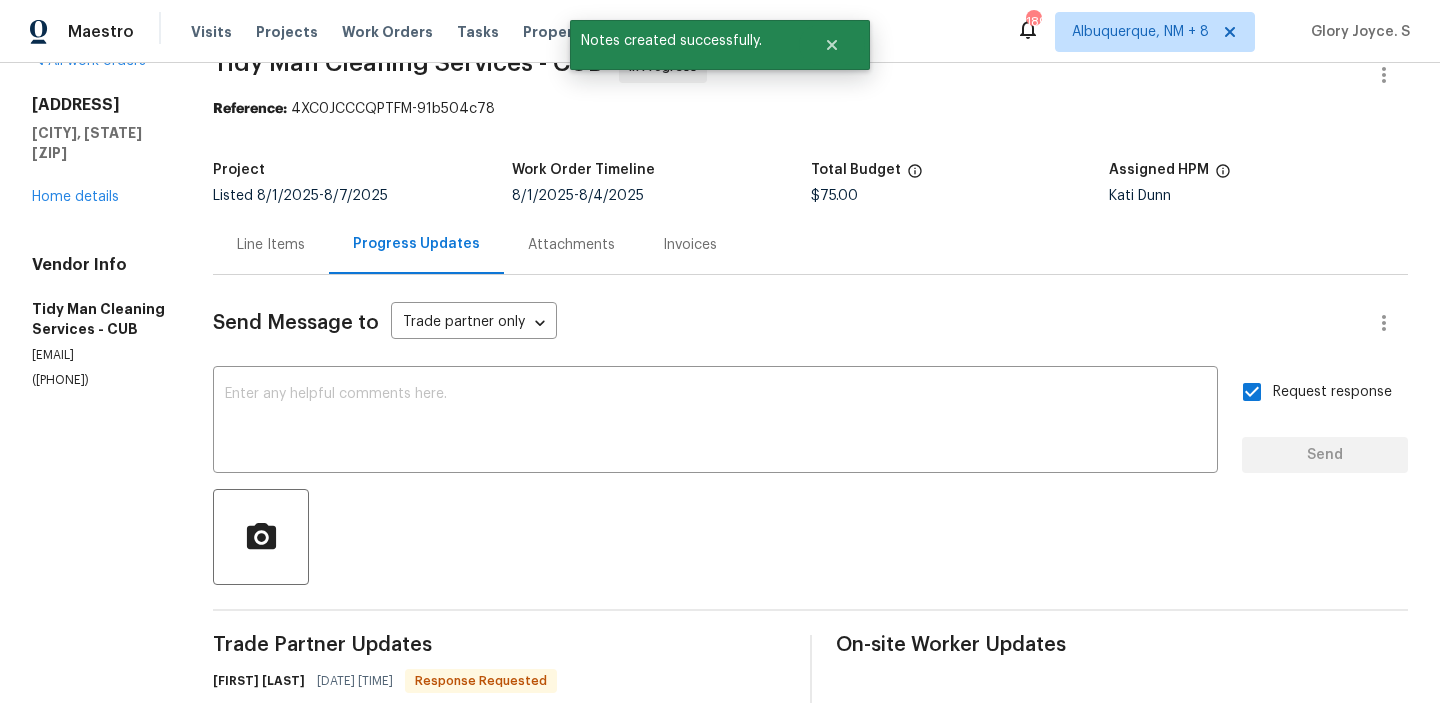 scroll, scrollTop: 270, scrollLeft: 0, axis: vertical 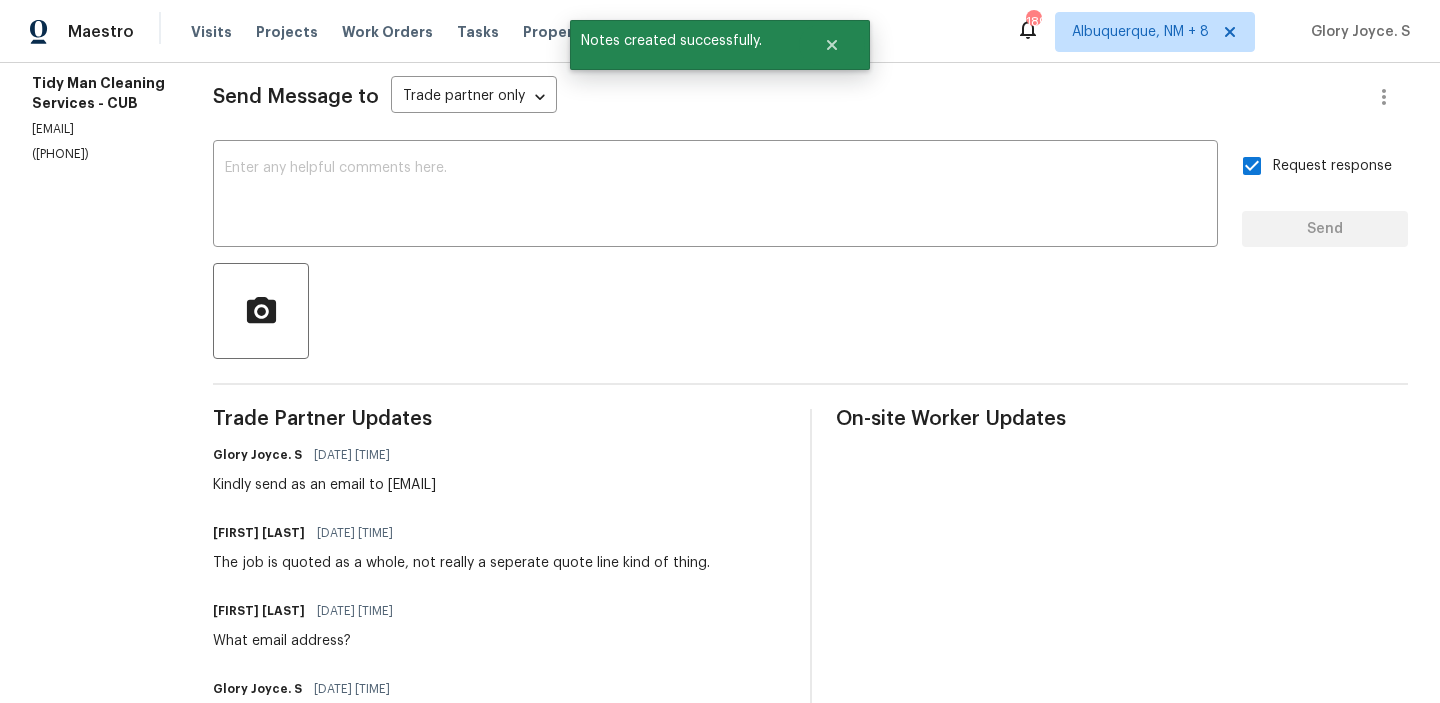 click on "The job is quoted as a whole, not really a seperate quote line kind of thing." at bounding box center [461, 563] 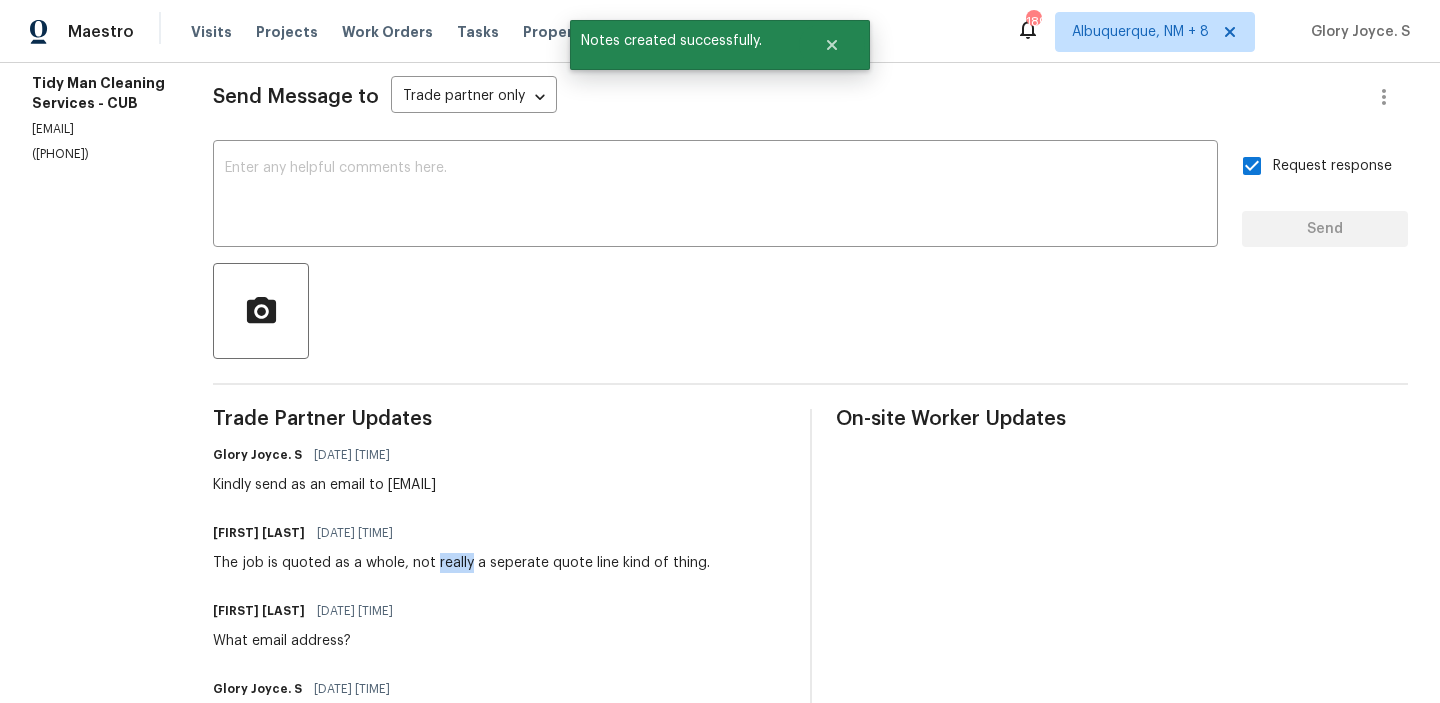 click on "The job is quoted as a whole, not really a seperate quote line kind of thing." at bounding box center (461, 563) 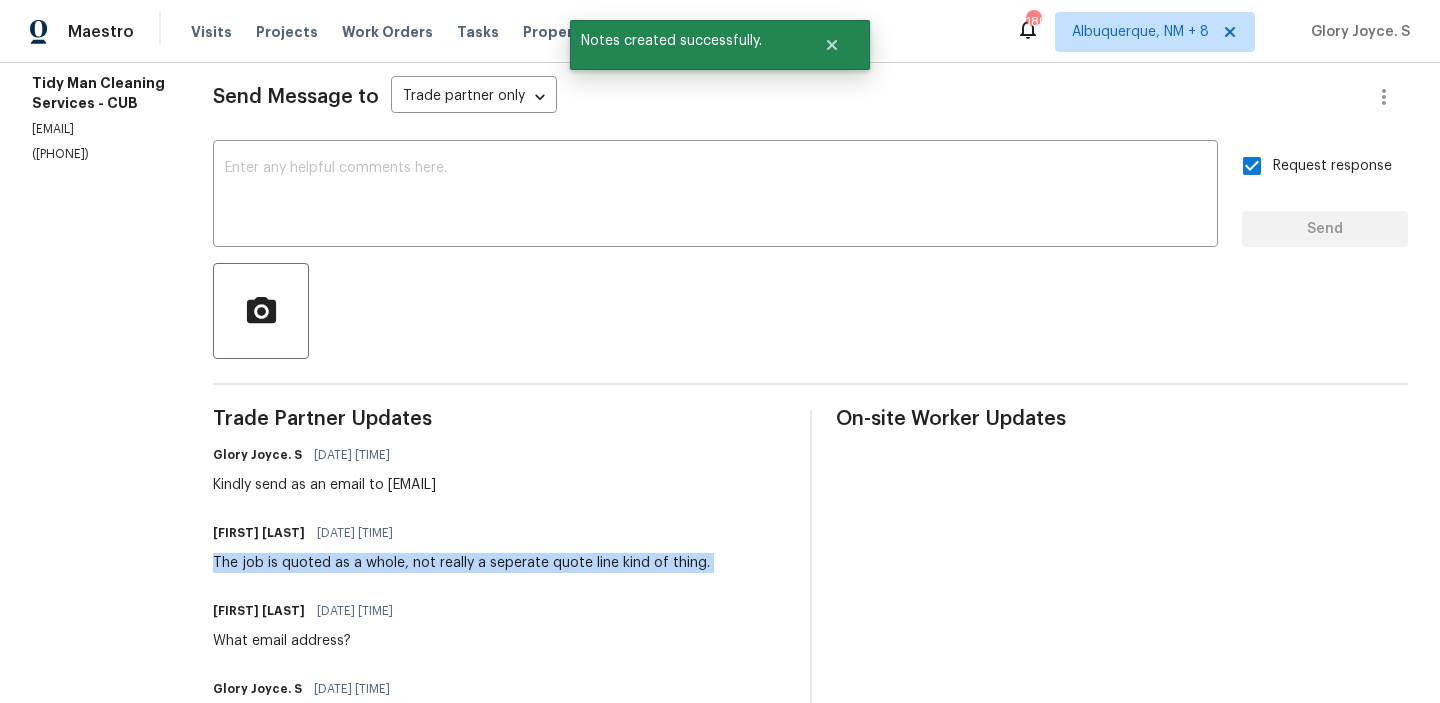 copy on "The job is quoted as a whole, not really a seperate quote line kind of thing." 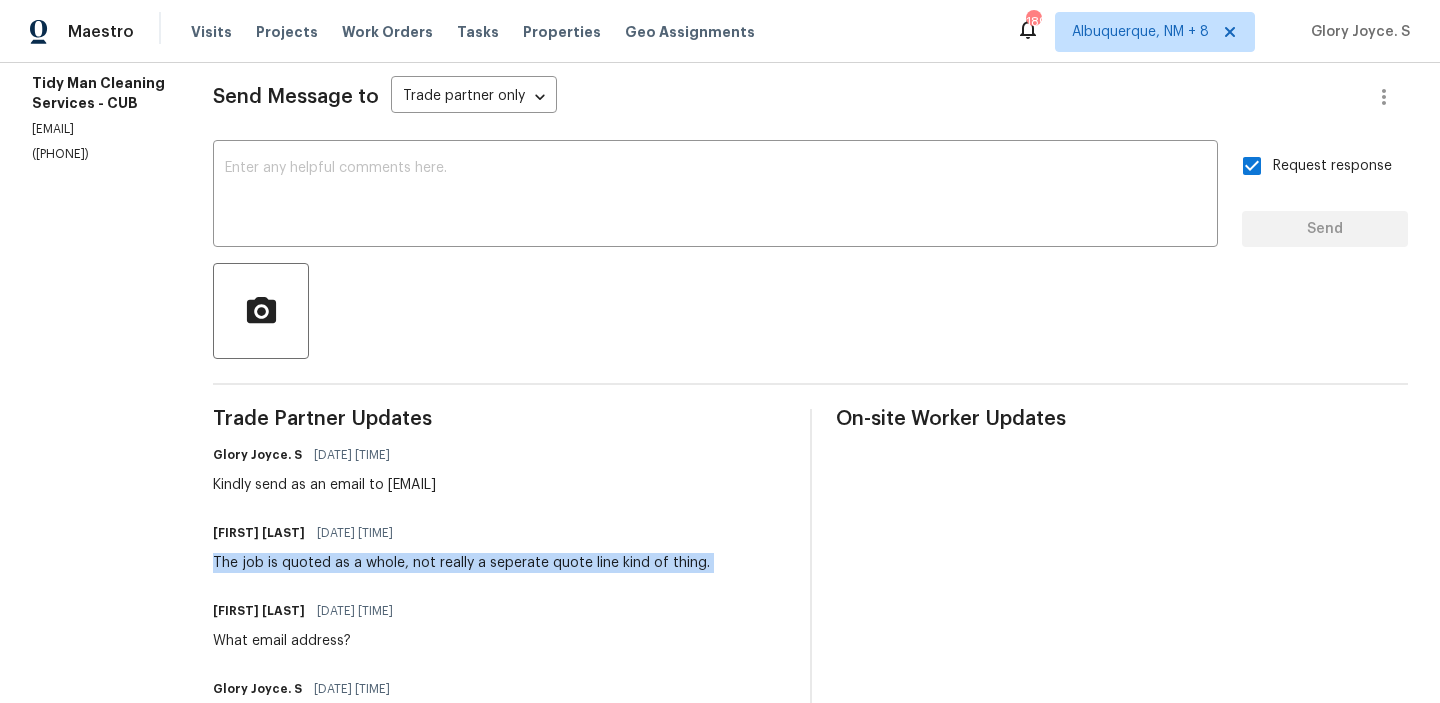 scroll, scrollTop: 0, scrollLeft: 0, axis: both 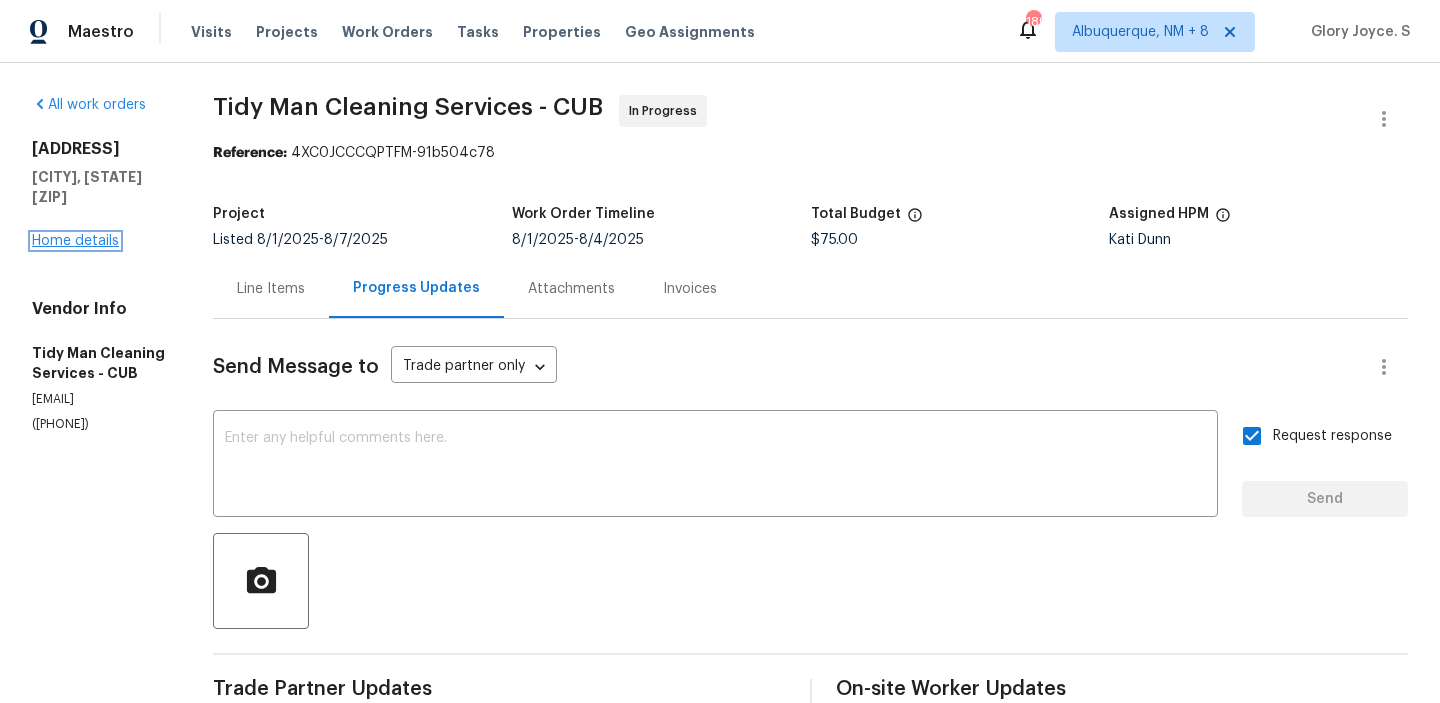 click on "Home details" at bounding box center (75, 241) 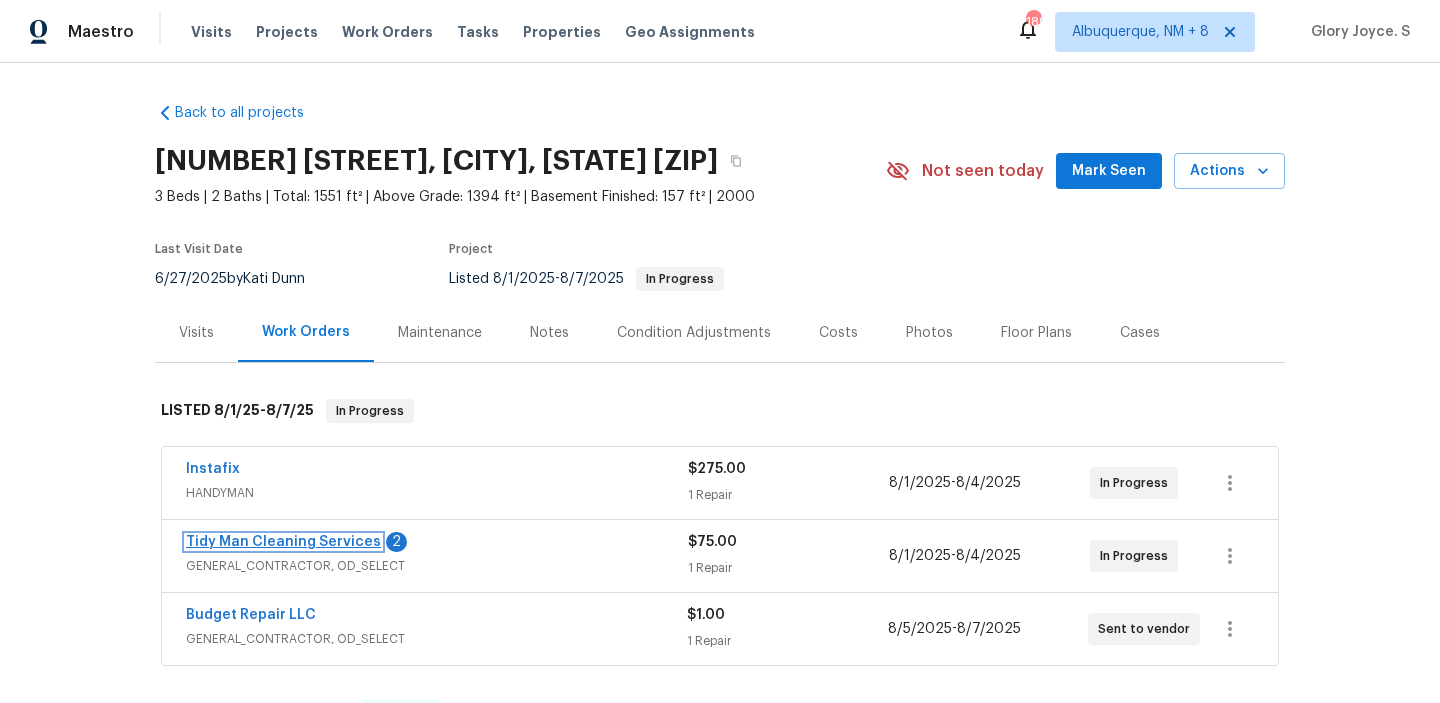 click on "Tidy Man Cleaning Services" at bounding box center (283, 542) 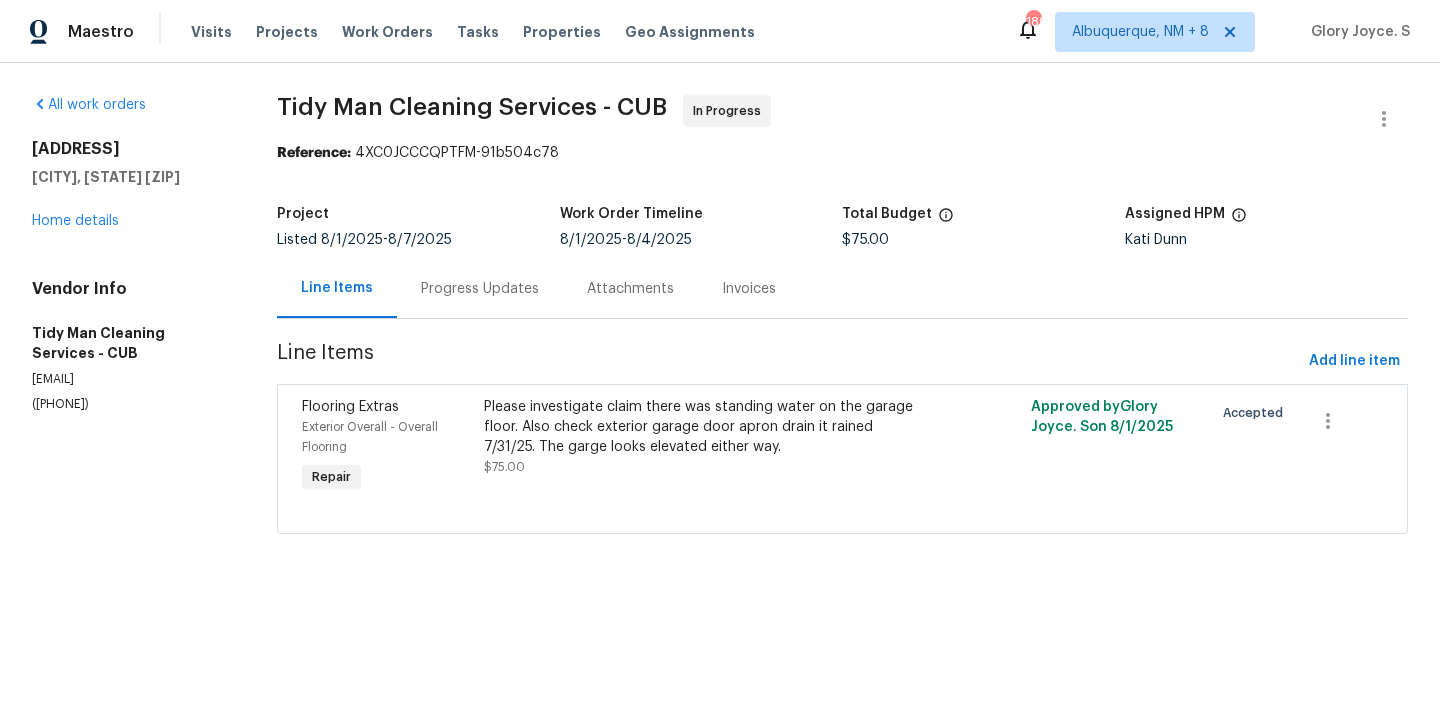 click on "Progress Updates" at bounding box center [480, 289] 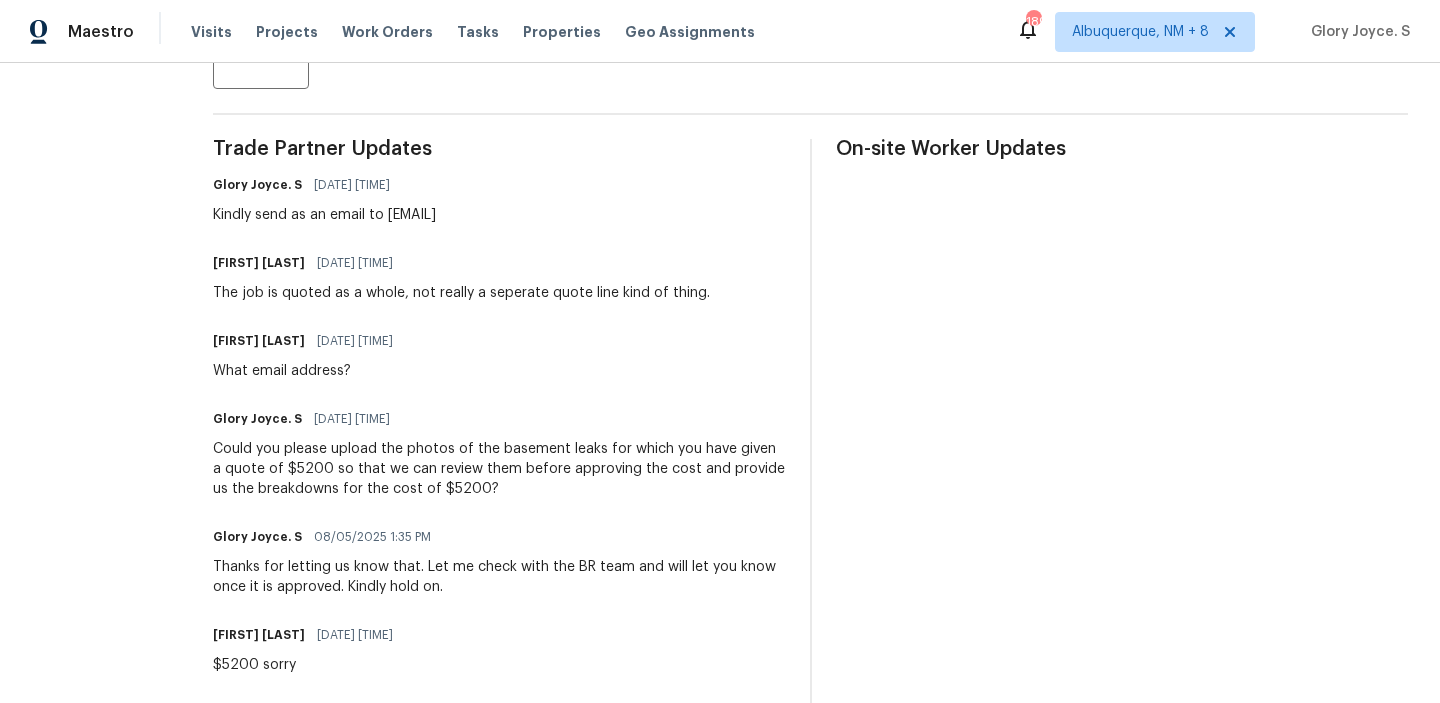 scroll, scrollTop: 0, scrollLeft: 0, axis: both 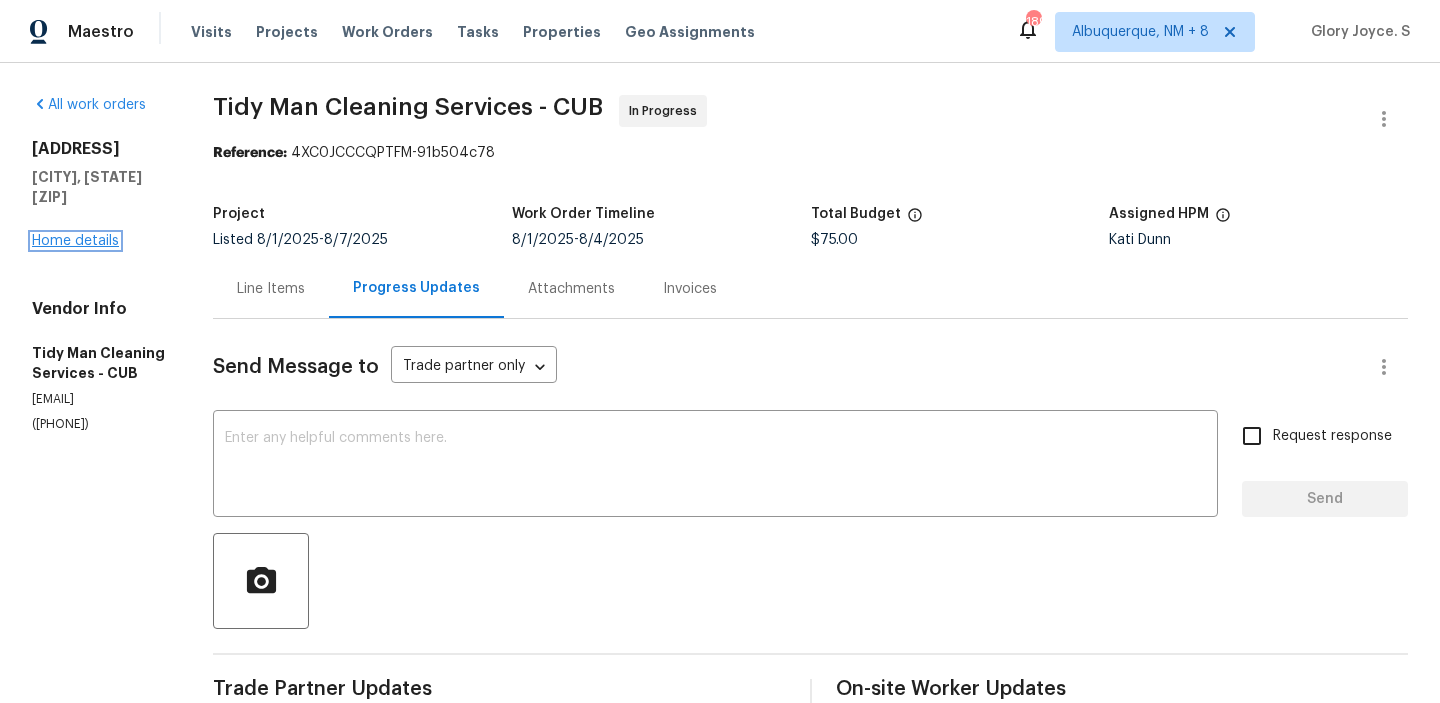 click on "Home details" at bounding box center [75, 241] 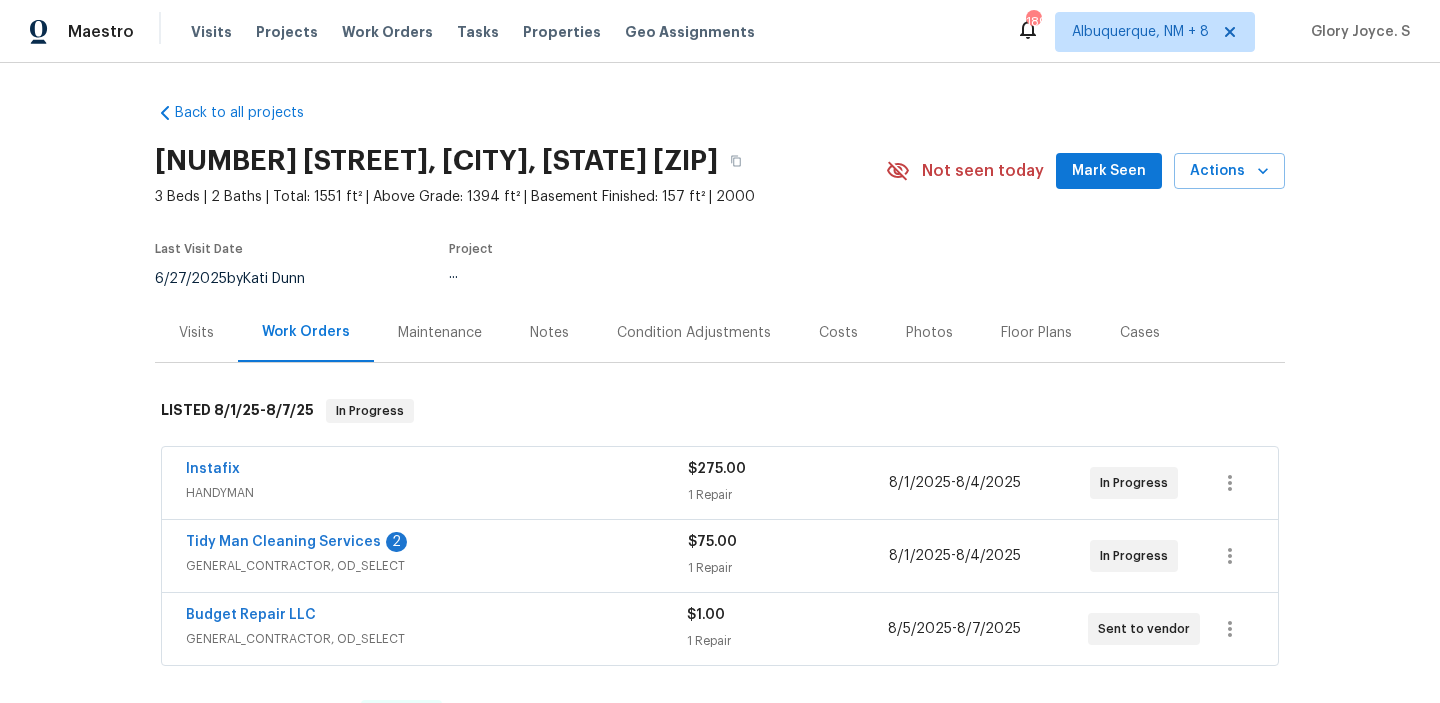 scroll, scrollTop: 159, scrollLeft: 0, axis: vertical 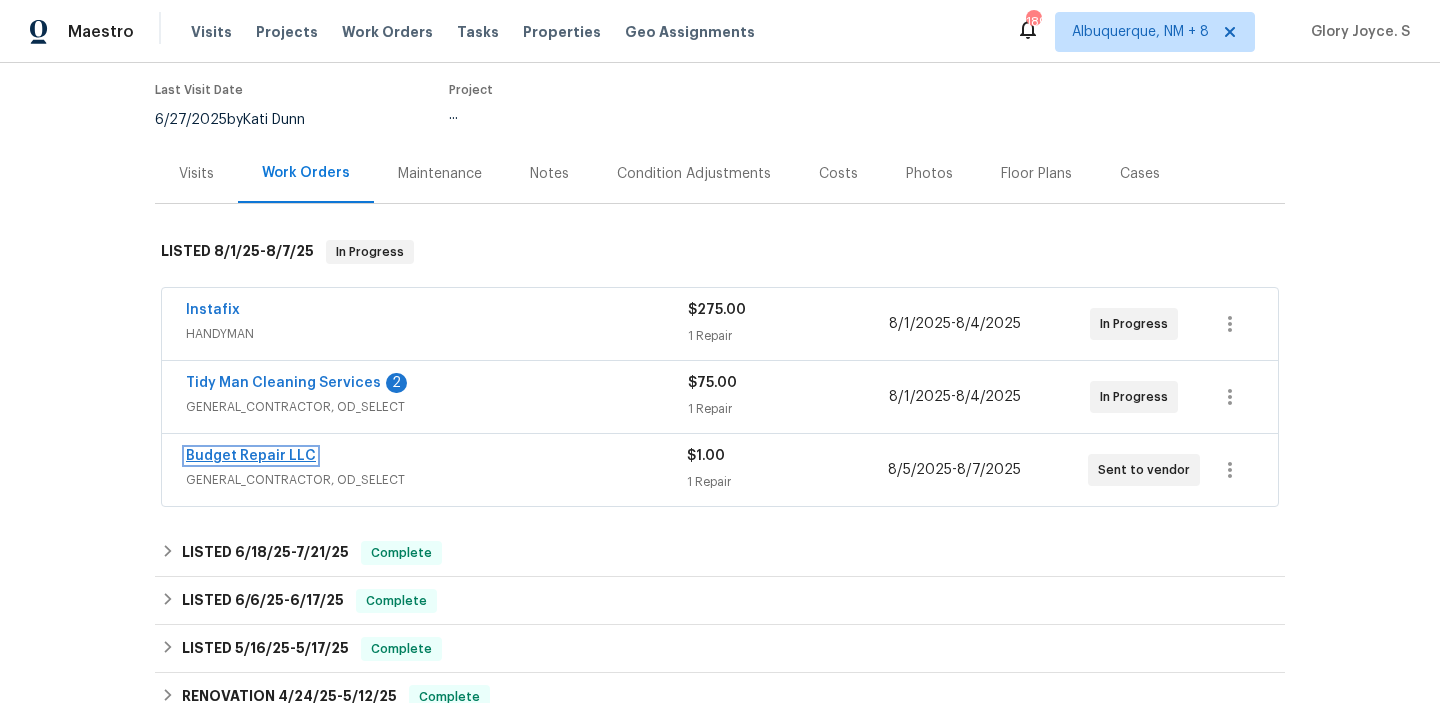 click on "Budget Repair LLC" at bounding box center [251, 456] 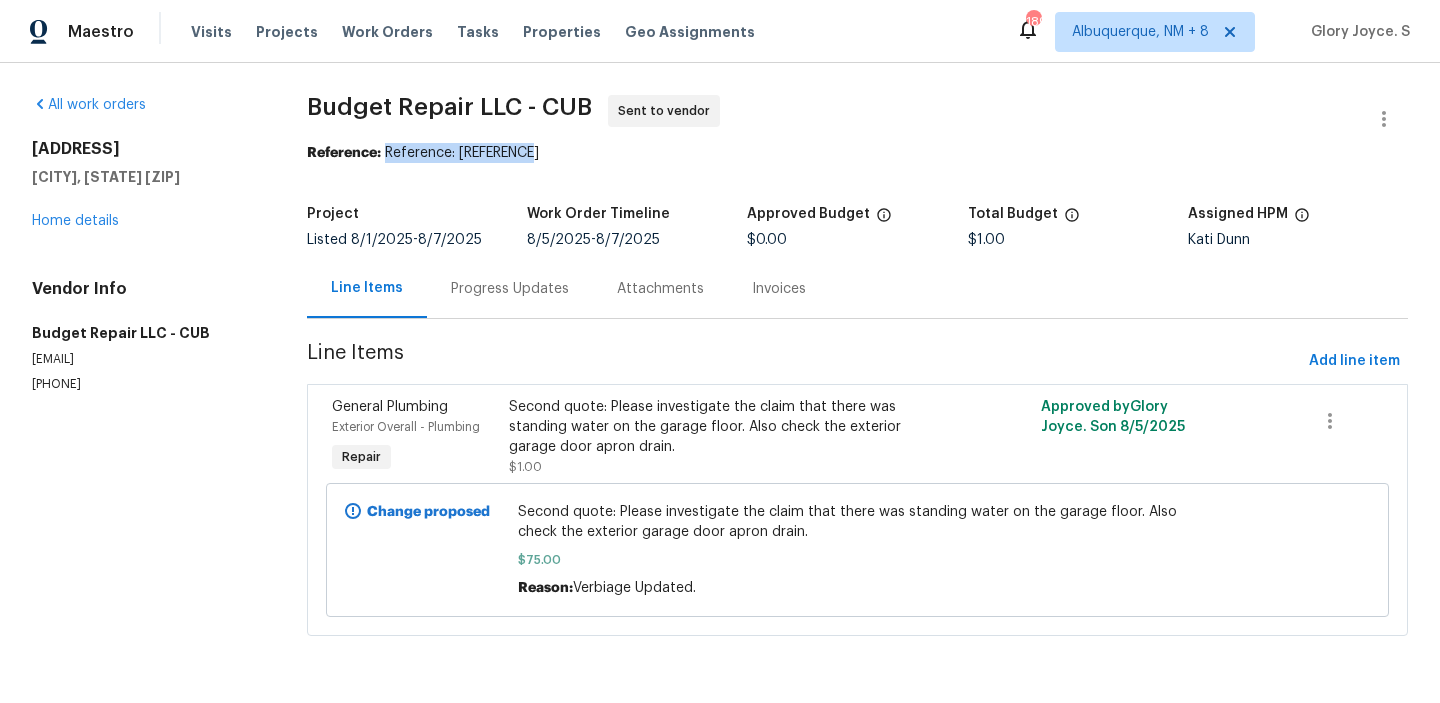 drag, startPoint x: 390, startPoint y: 149, endPoint x: 651, endPoint y: 149, distance: 261 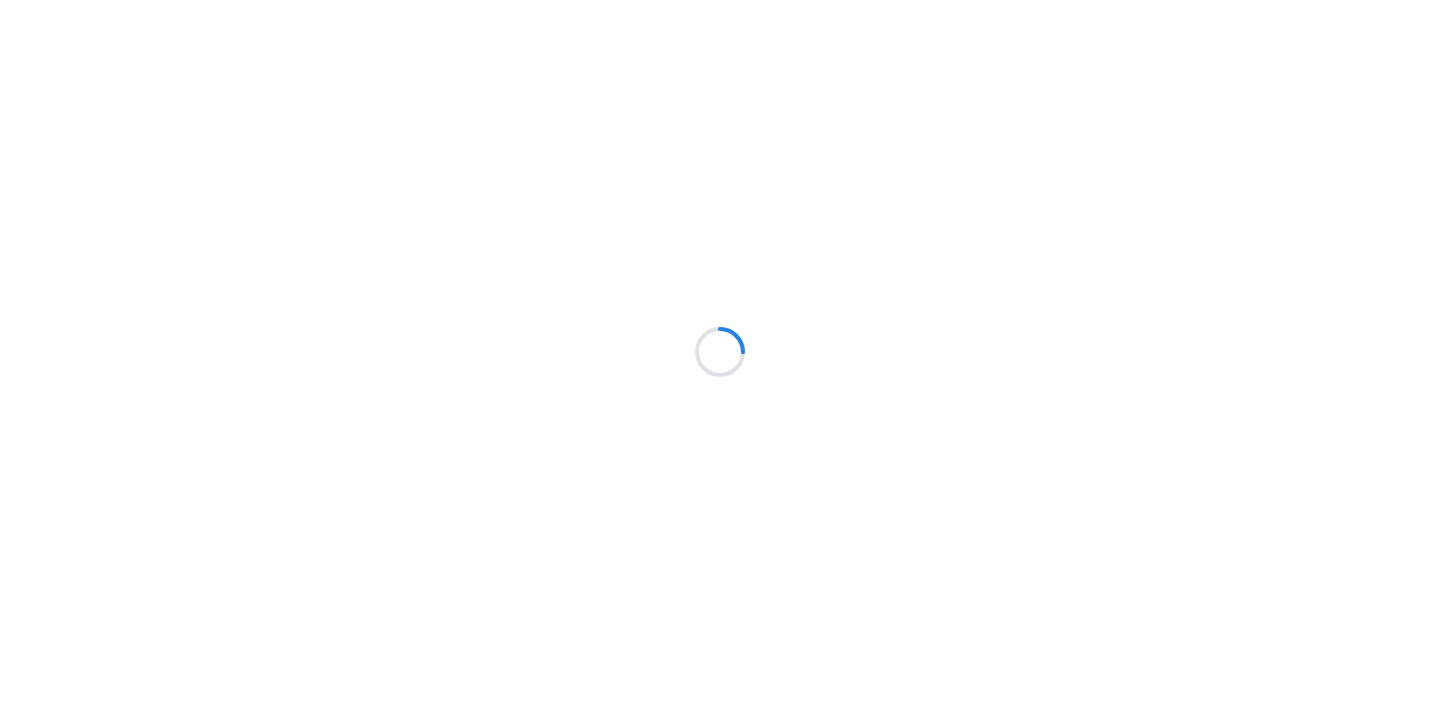 scroll, scrollTop: 0, scrollLeft: 0, axis: both 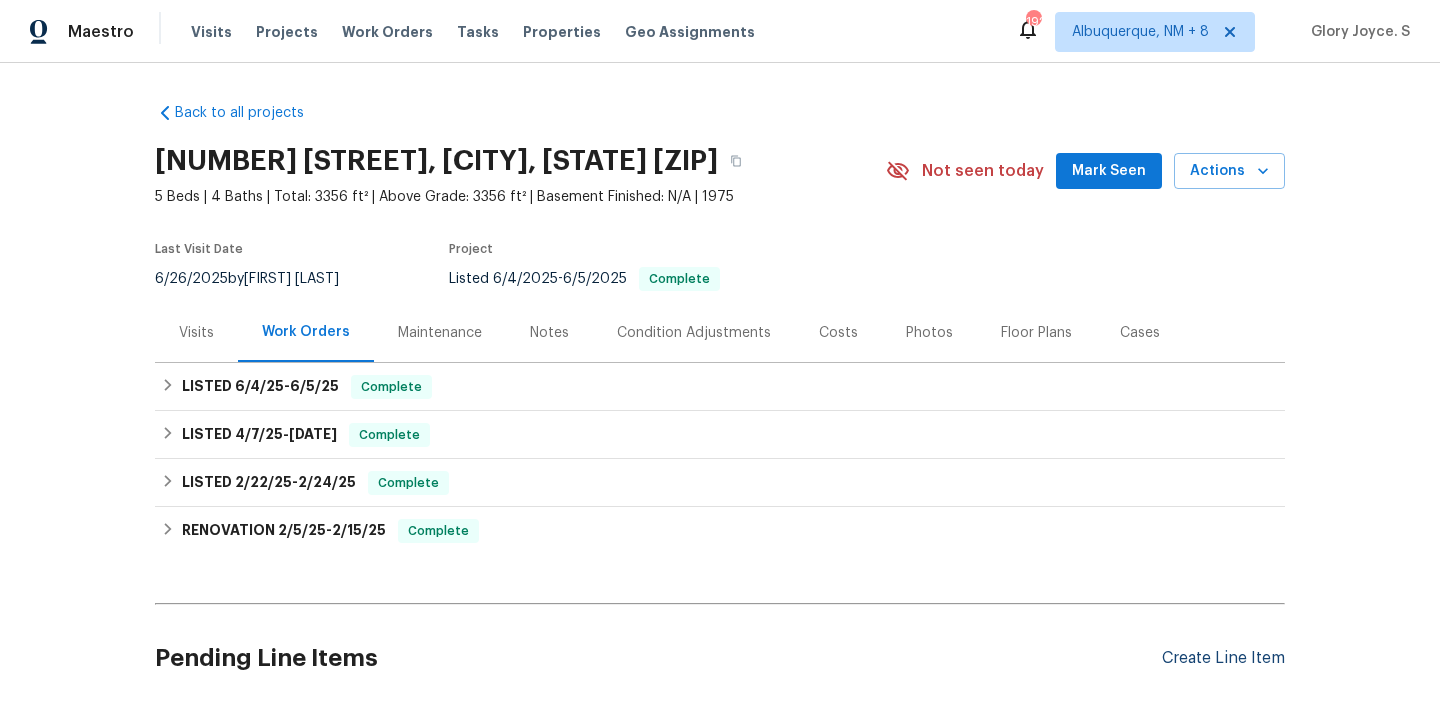 click on "Create Line Item" at bounding box center (1223, 658) 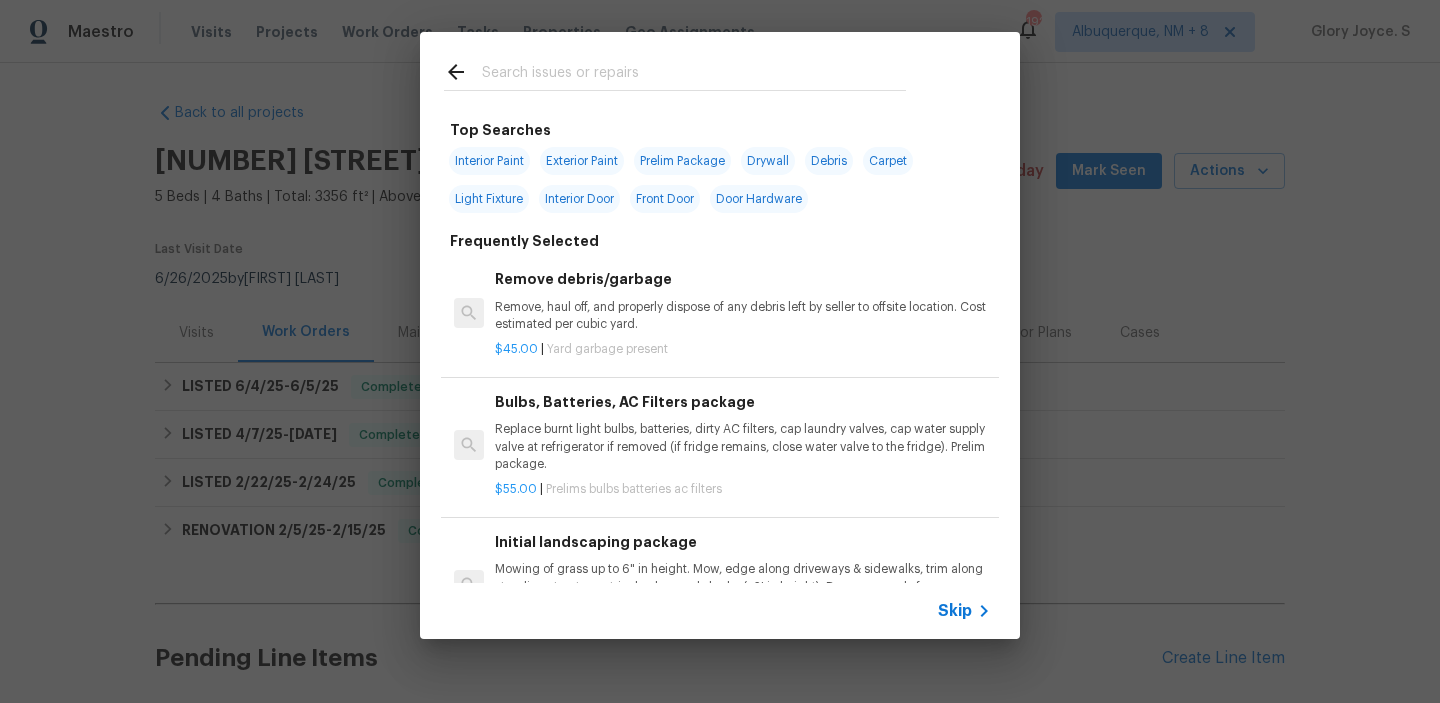 click on "Replace burnt light bulbs, batteries, dirty AC filters, cap laundry valves, cap water supply valve at refrigerator if removed (if fridge remains, close water valve to the fridge). Prelim package." at bounding box center [743, 446] 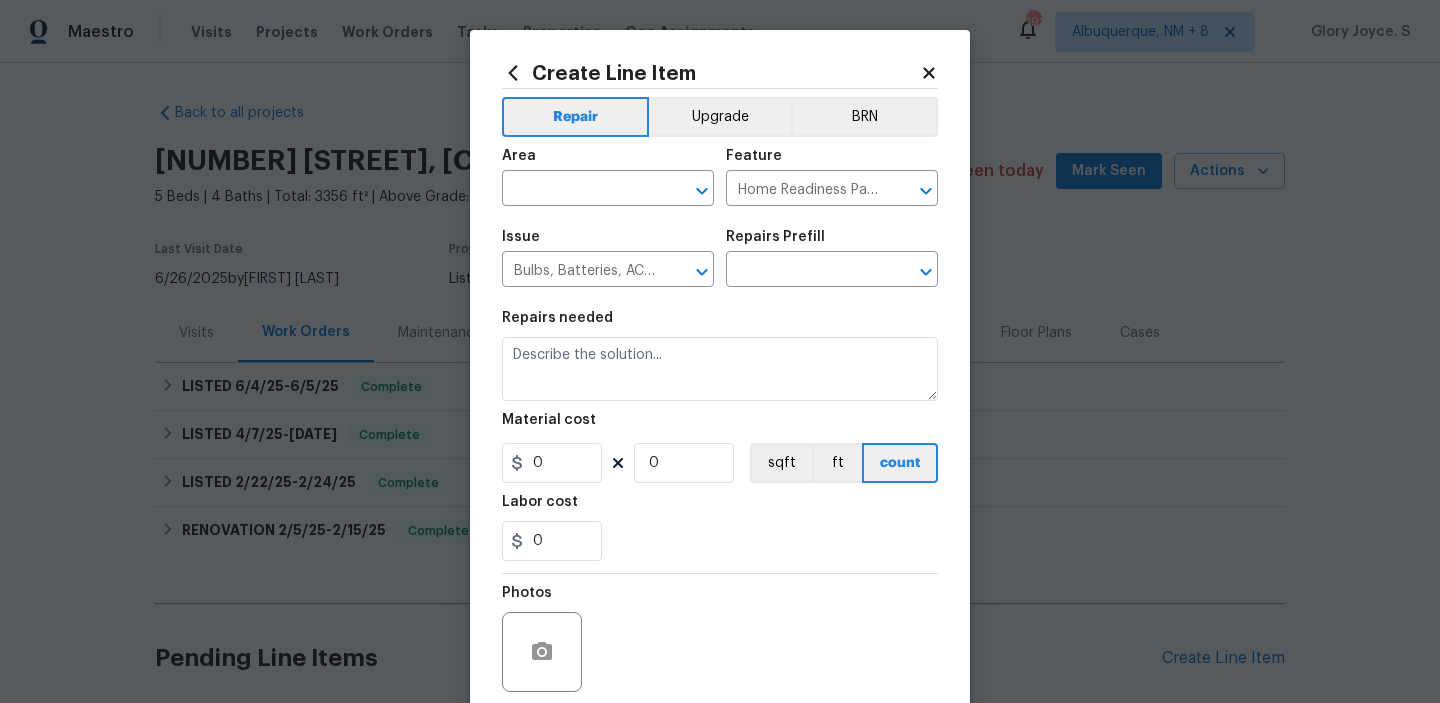 type on "Replace burnt light bulbs, batteries, dirty AC filters, cap laundry valves, cap water supply valve at refrigerator if removed (if fridge remains, close water valve to the fridge). Prelim package." 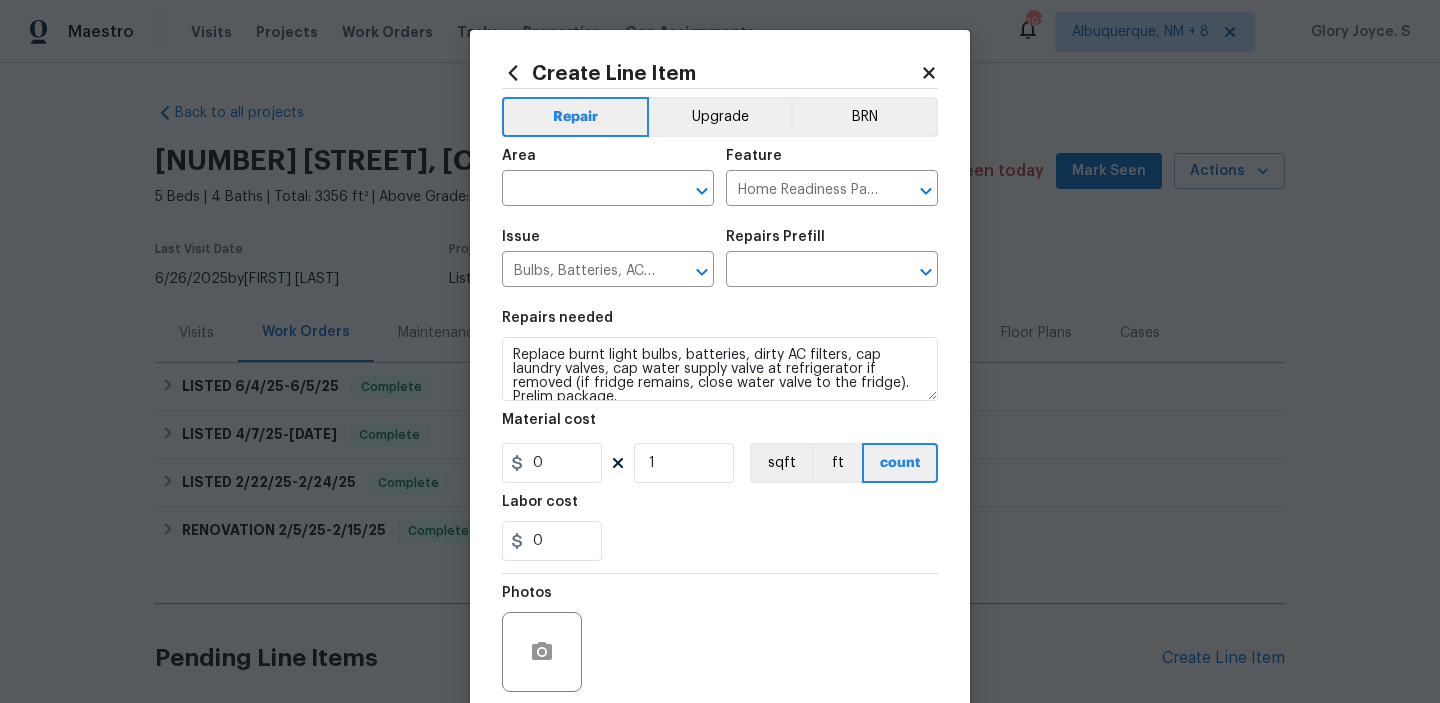 type on "Bulbs, Batteries, AC Filters package $55.00" 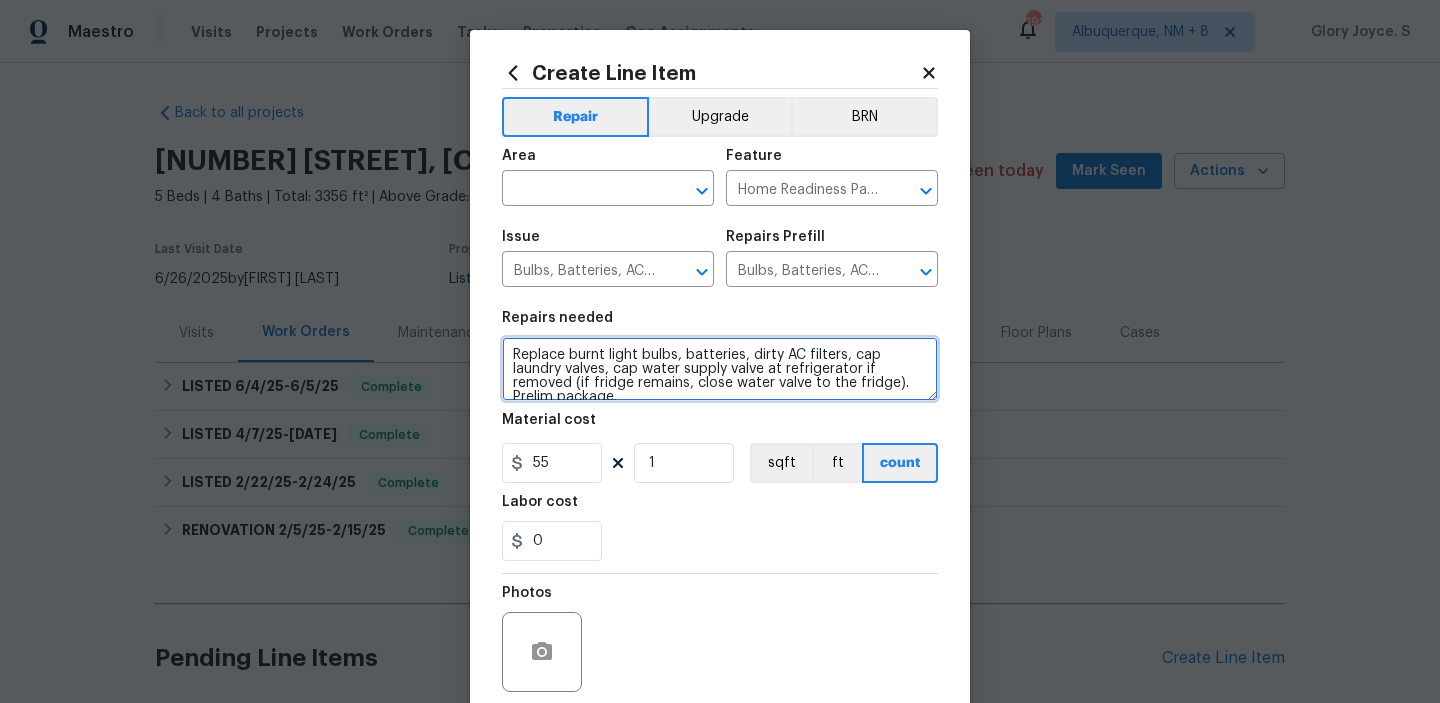 click on "Replace burnt light bulbs, batteries, dirty AC filters, cap laundry valves, cap water supply valve at refrigerator if removed (if fridge remains, close water valve to the fridge). Prelim package." at bounding box center [720, 369] 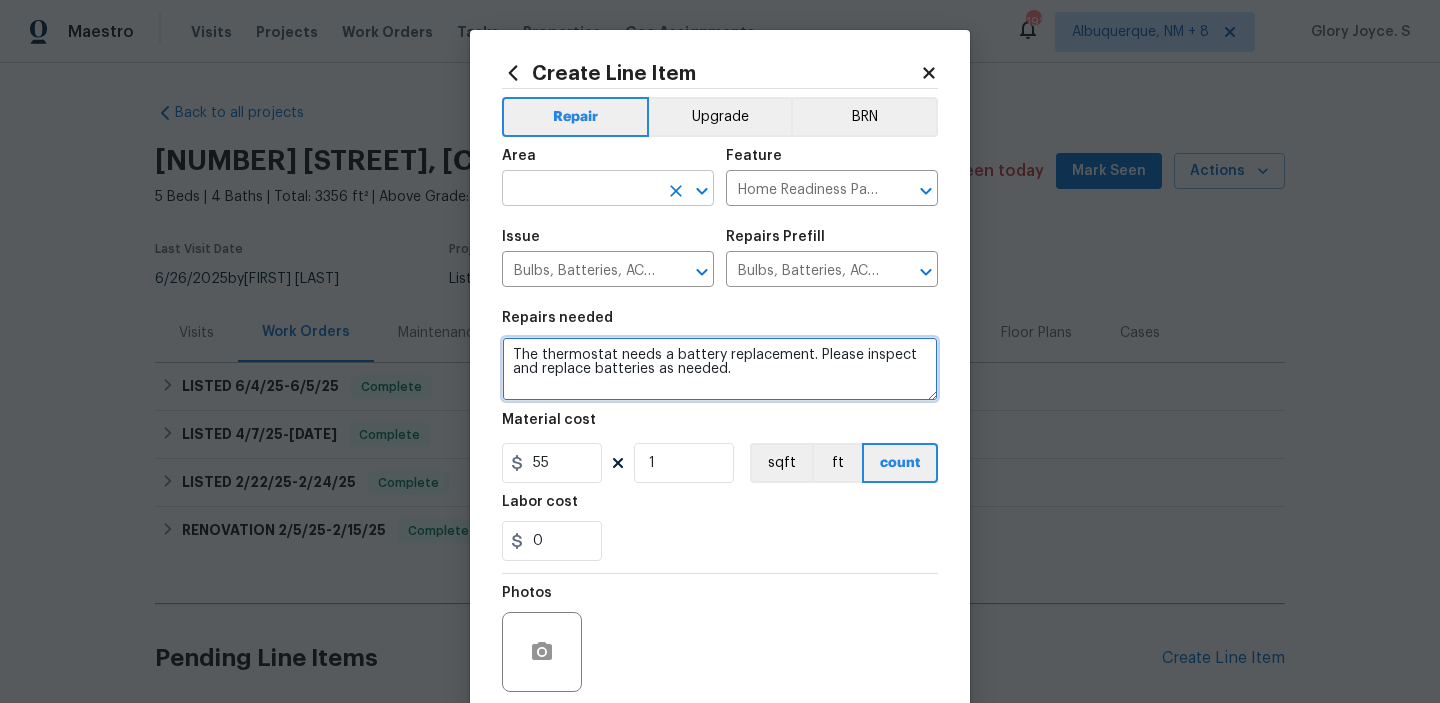 click on "​" at bounding box center [608, 190] 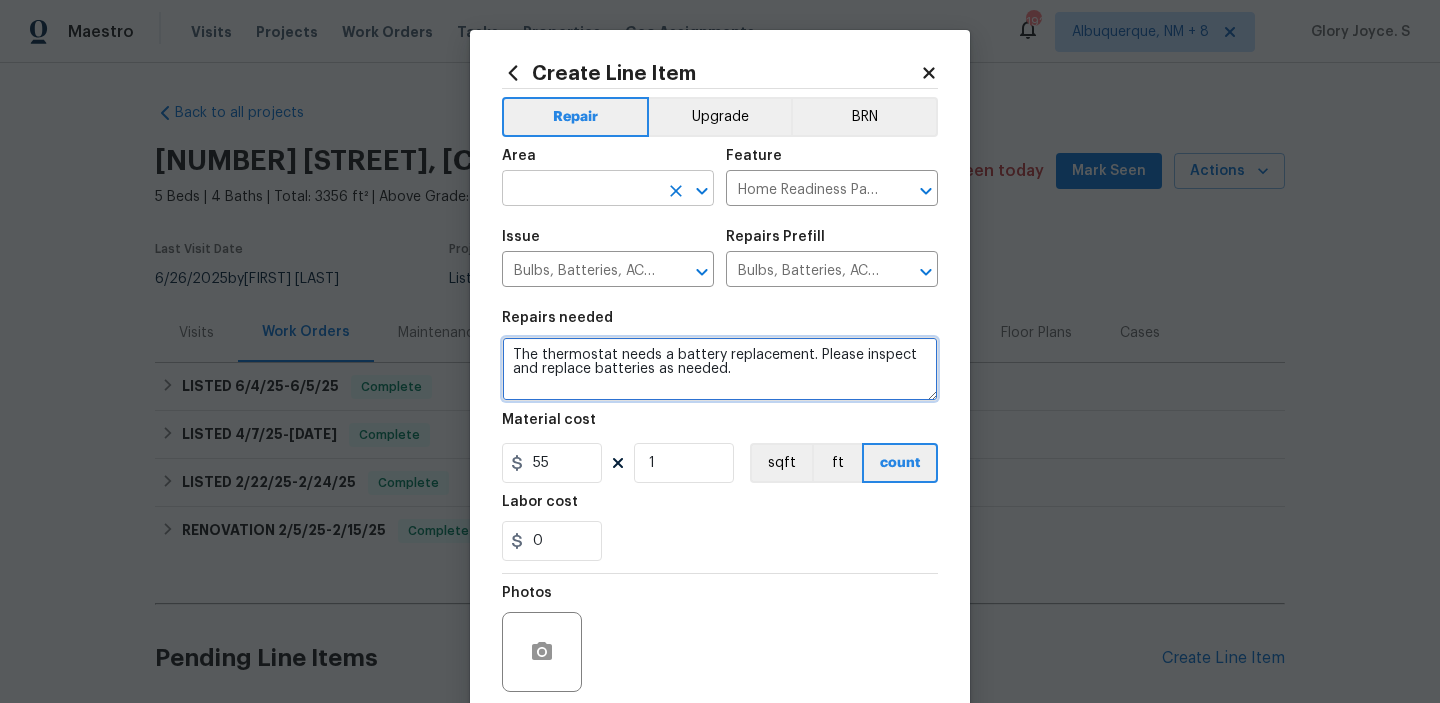 type on "The thermostat needs a battery replacement. Please inspect and replace batteries as needed." 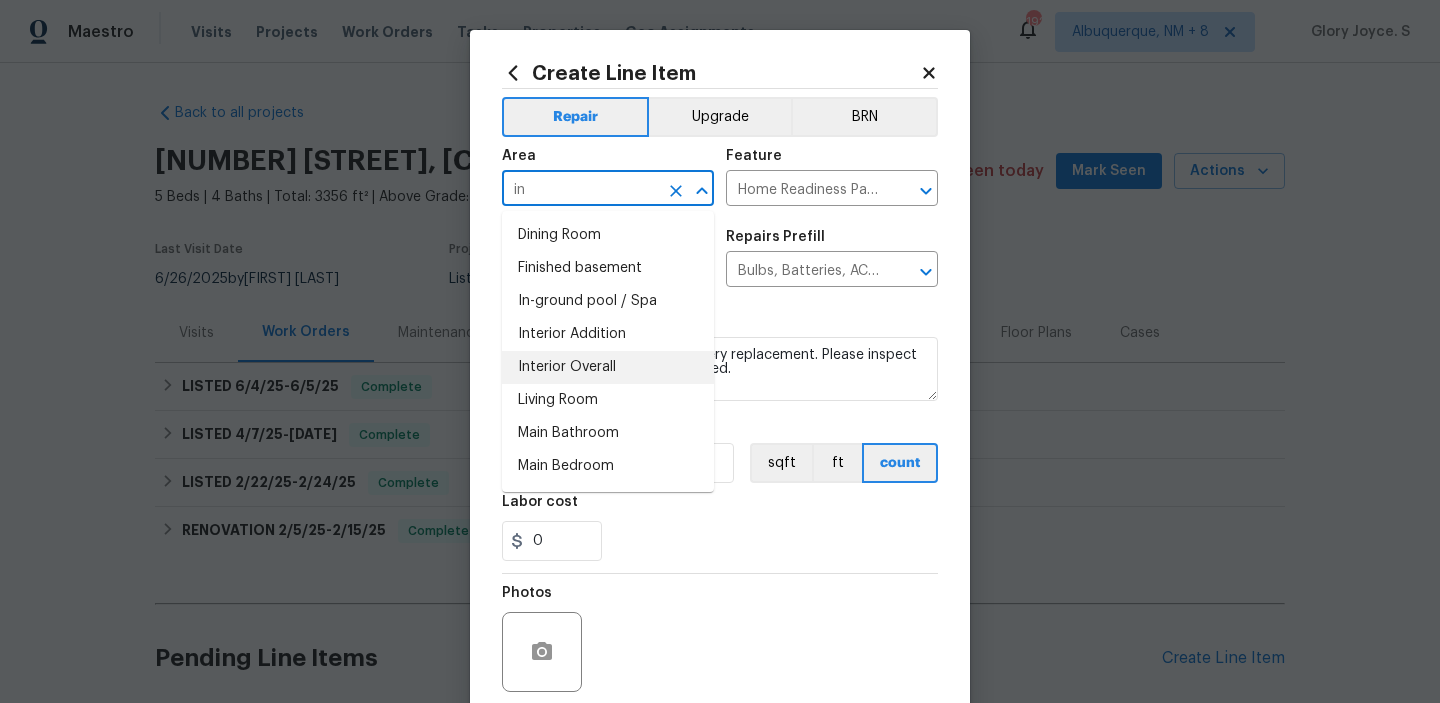click on "Interior Overall" at bounding box center [608, 367] 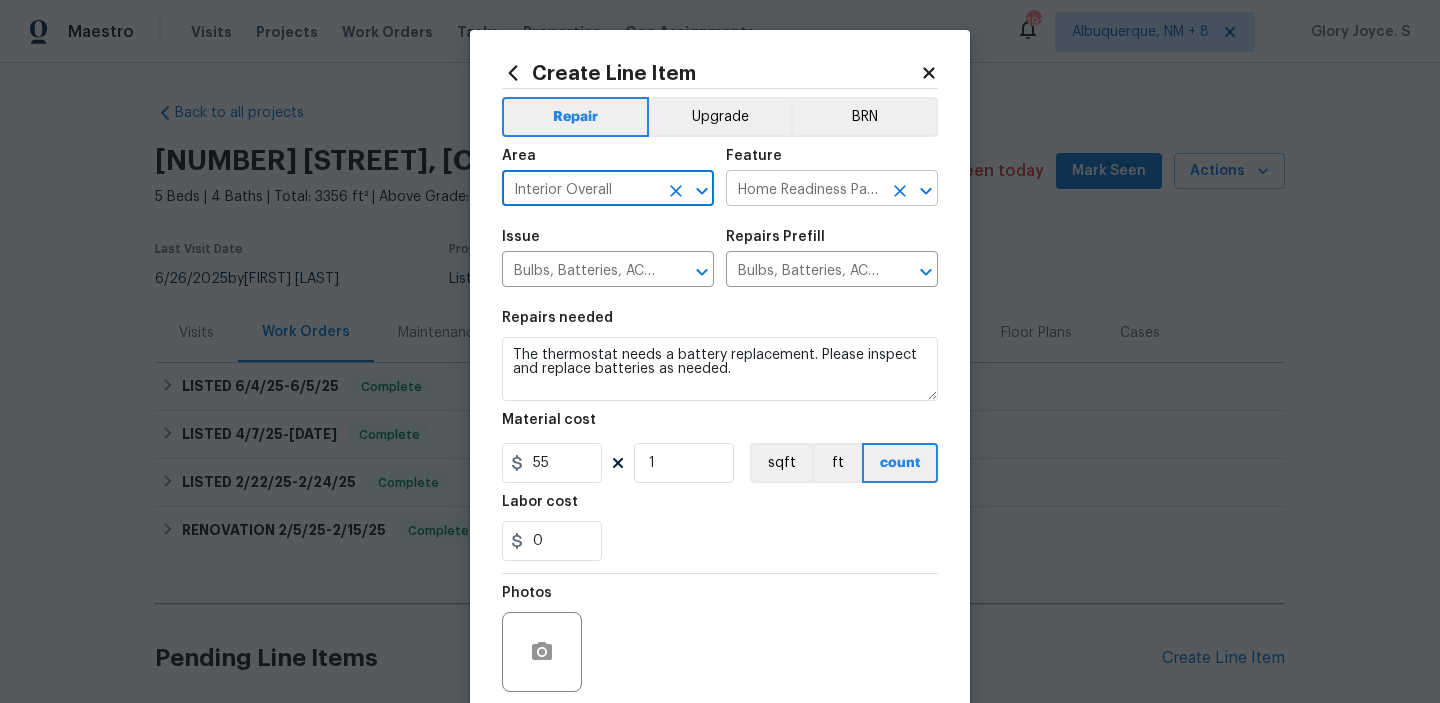 click 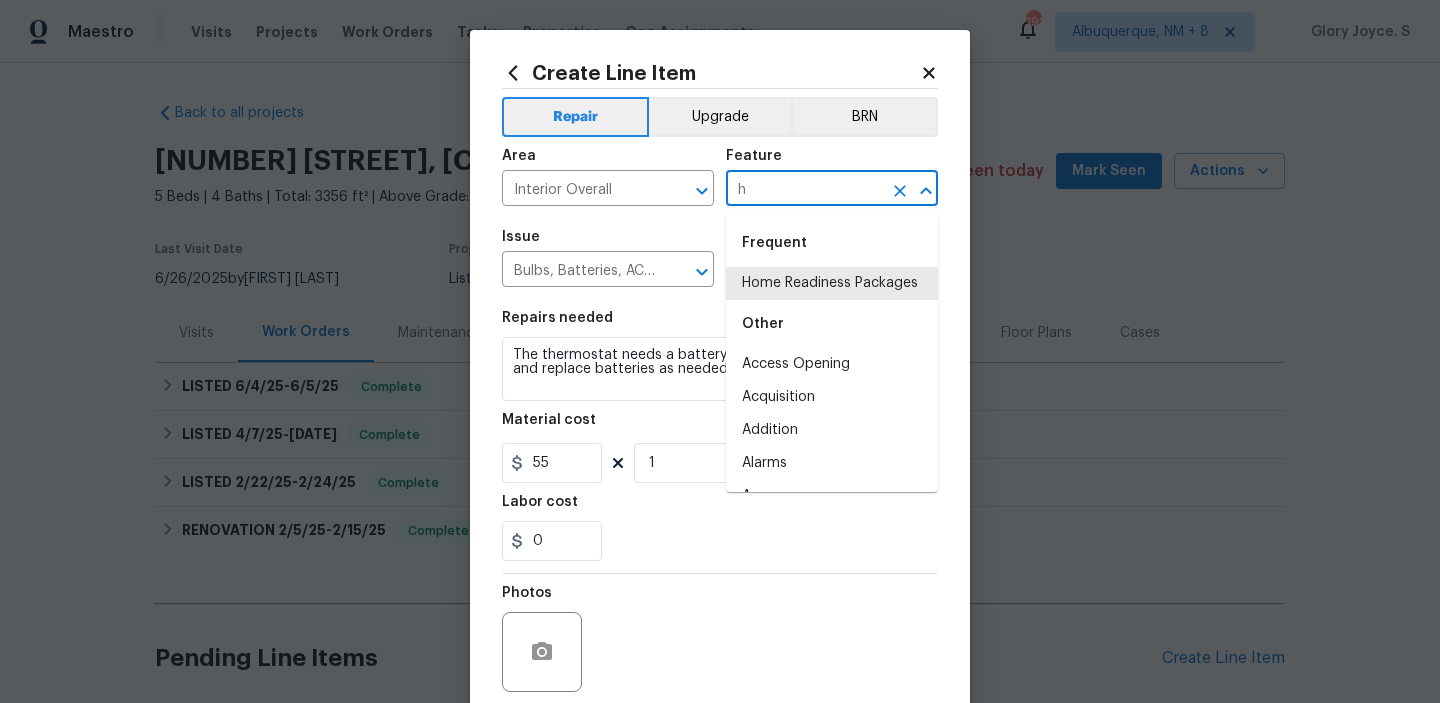 scroll, scrollTop: 0, scrollLeft: 0, axis: both 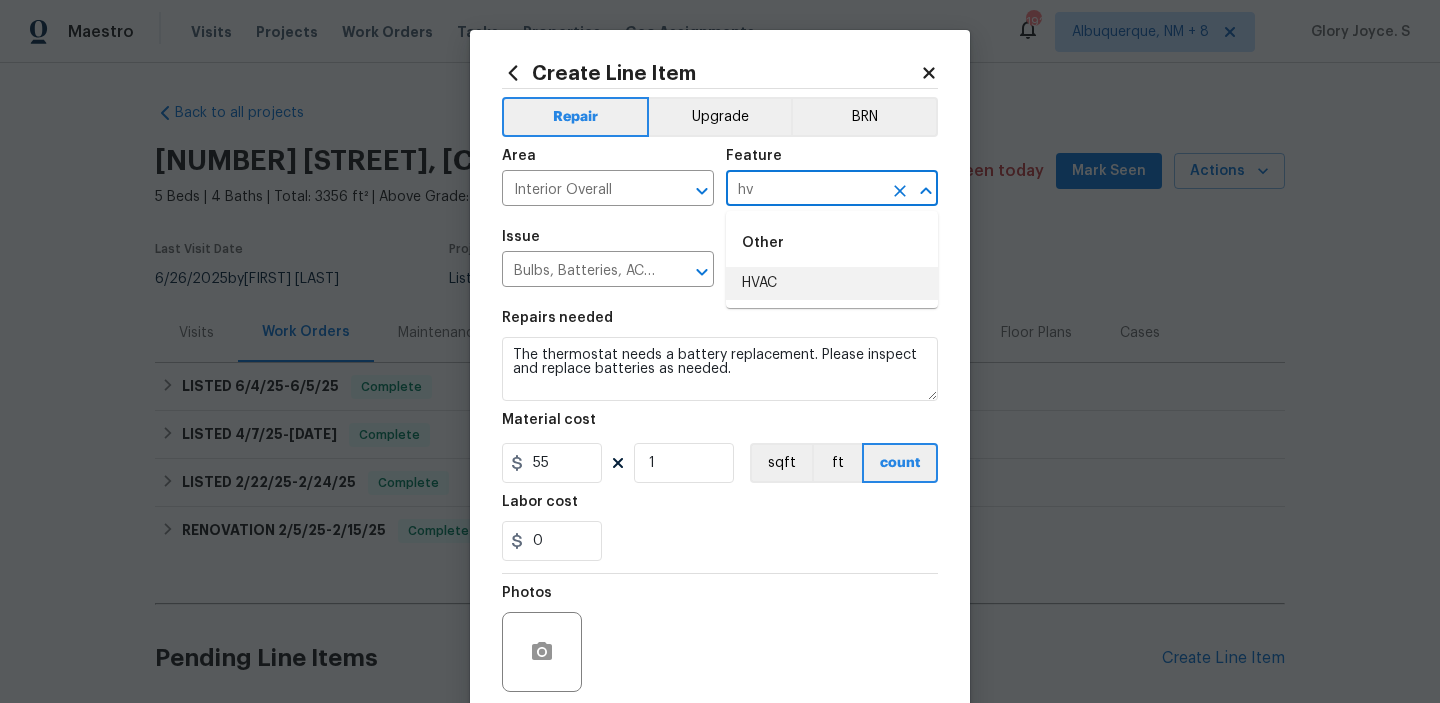click on "HVAC" at bounding box center (832, 283) 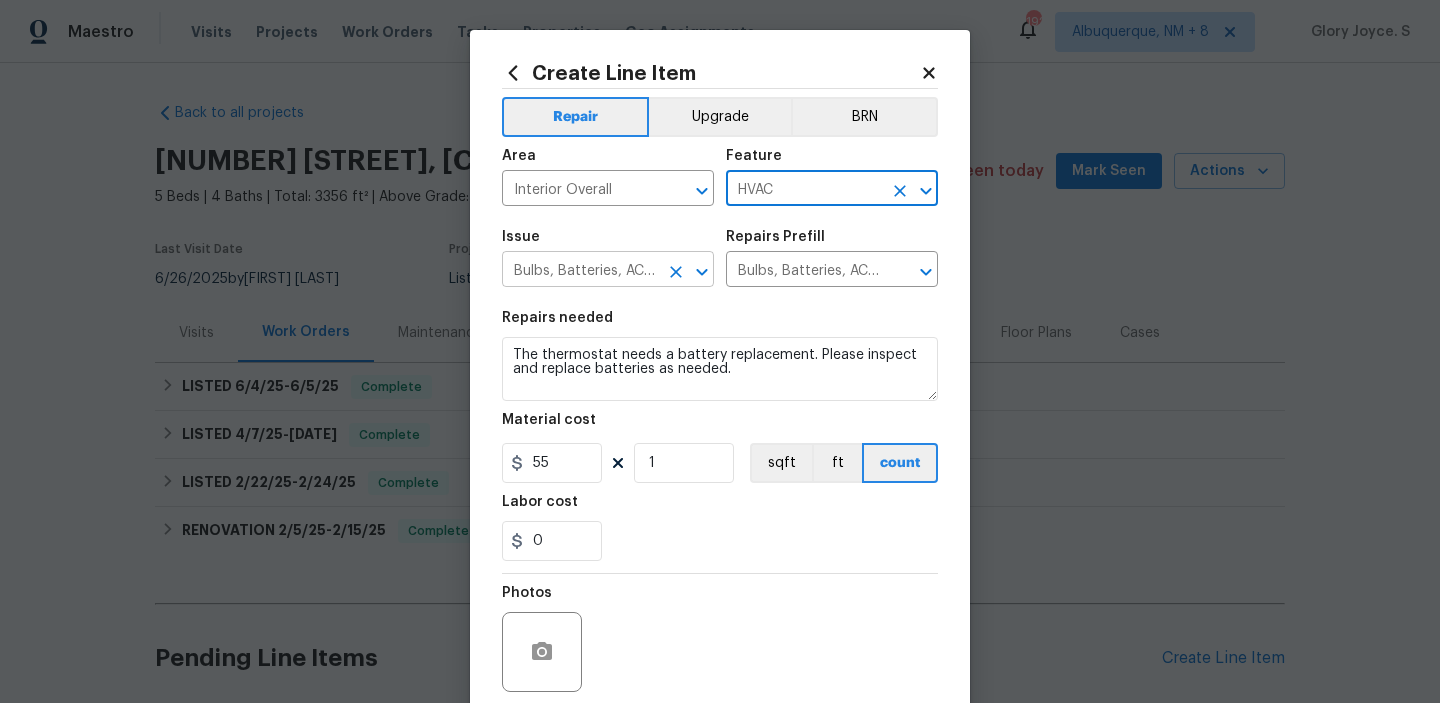 click 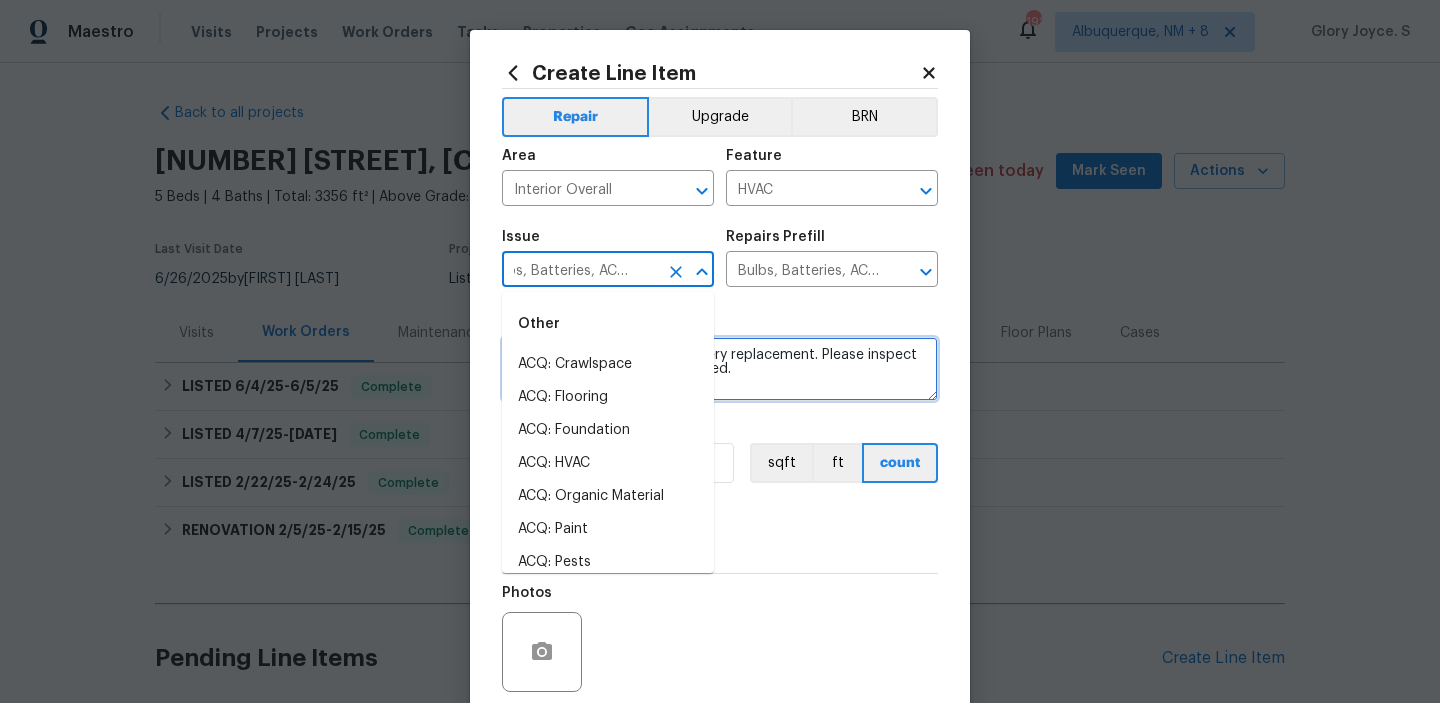 click on "The thermostat needs a battery replacement. Please inspect and replace batteries as needed." at bounding box center (720, 369) 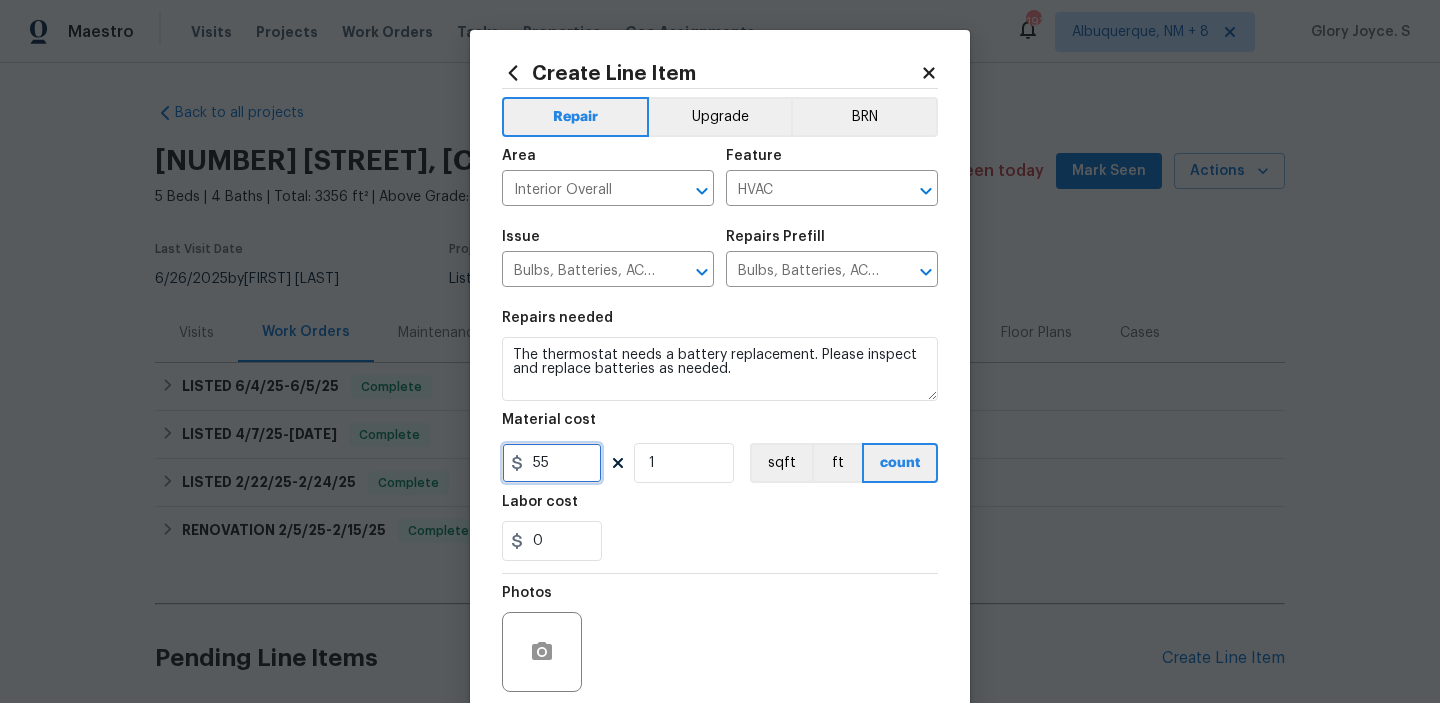 click on "55" at bounding box center (552, 463) 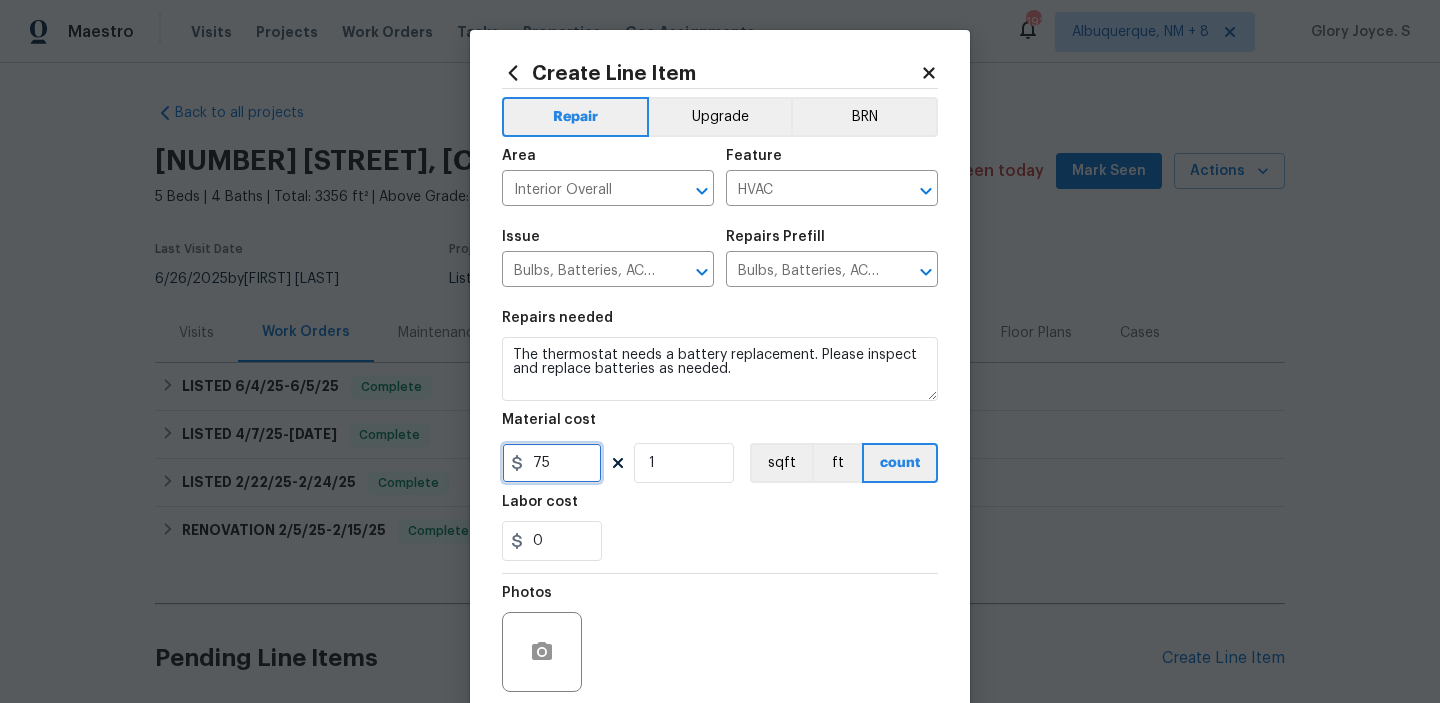 scroll, scrollTop: 159, scrollLeft: 0, axis: vertical 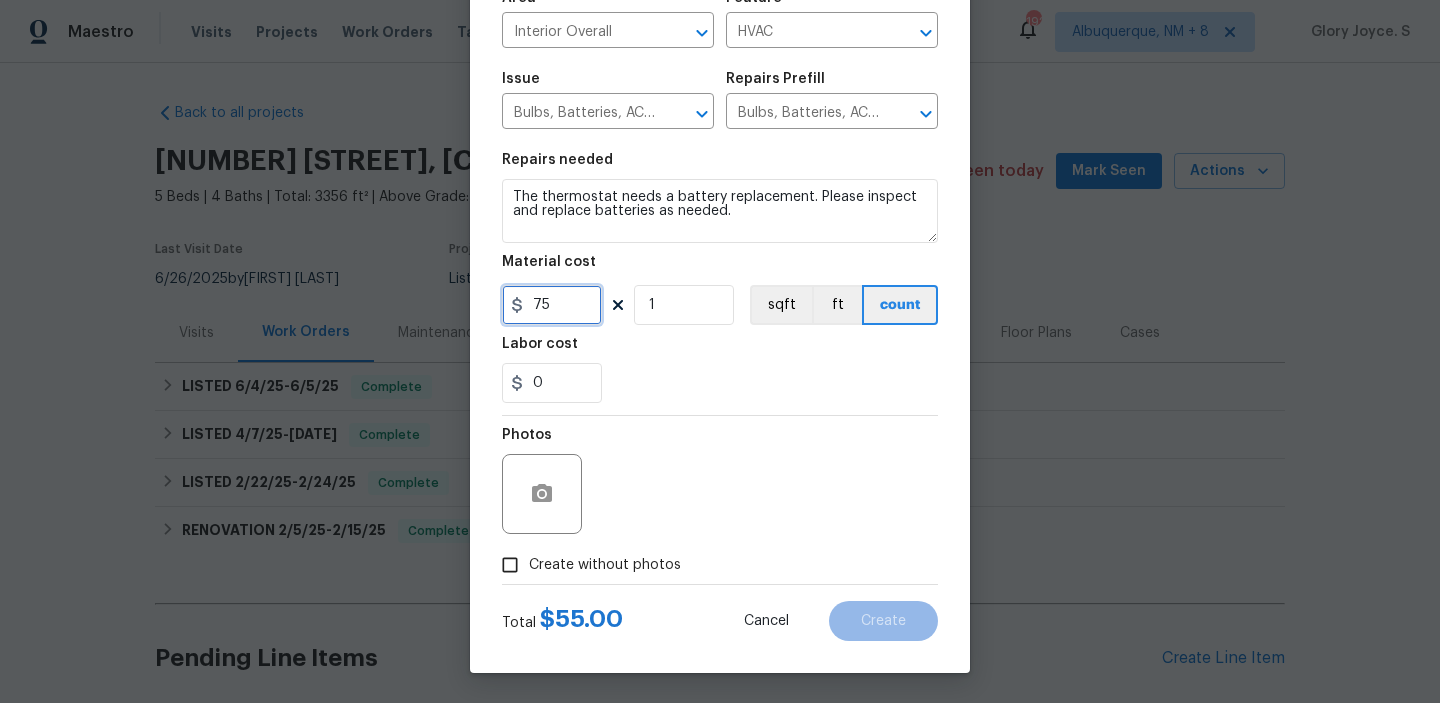 type on "75" 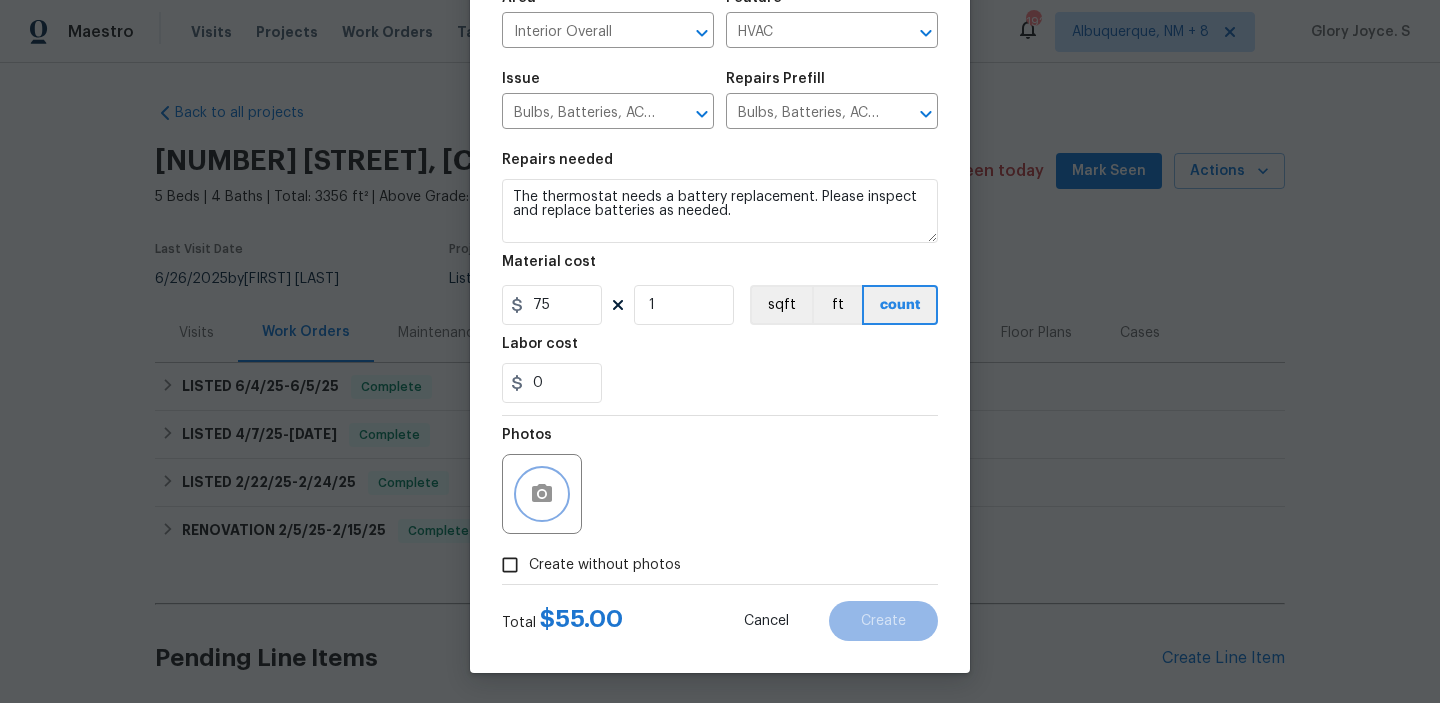 click 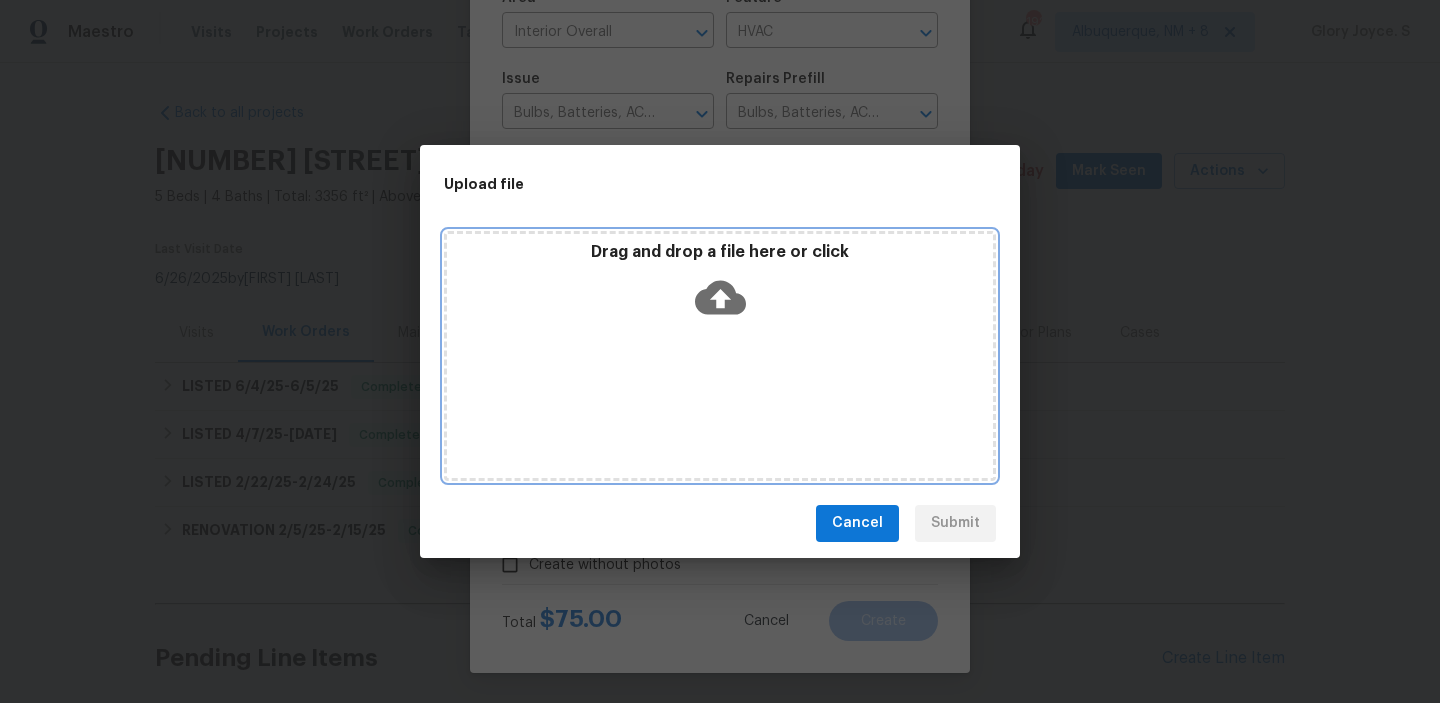 click 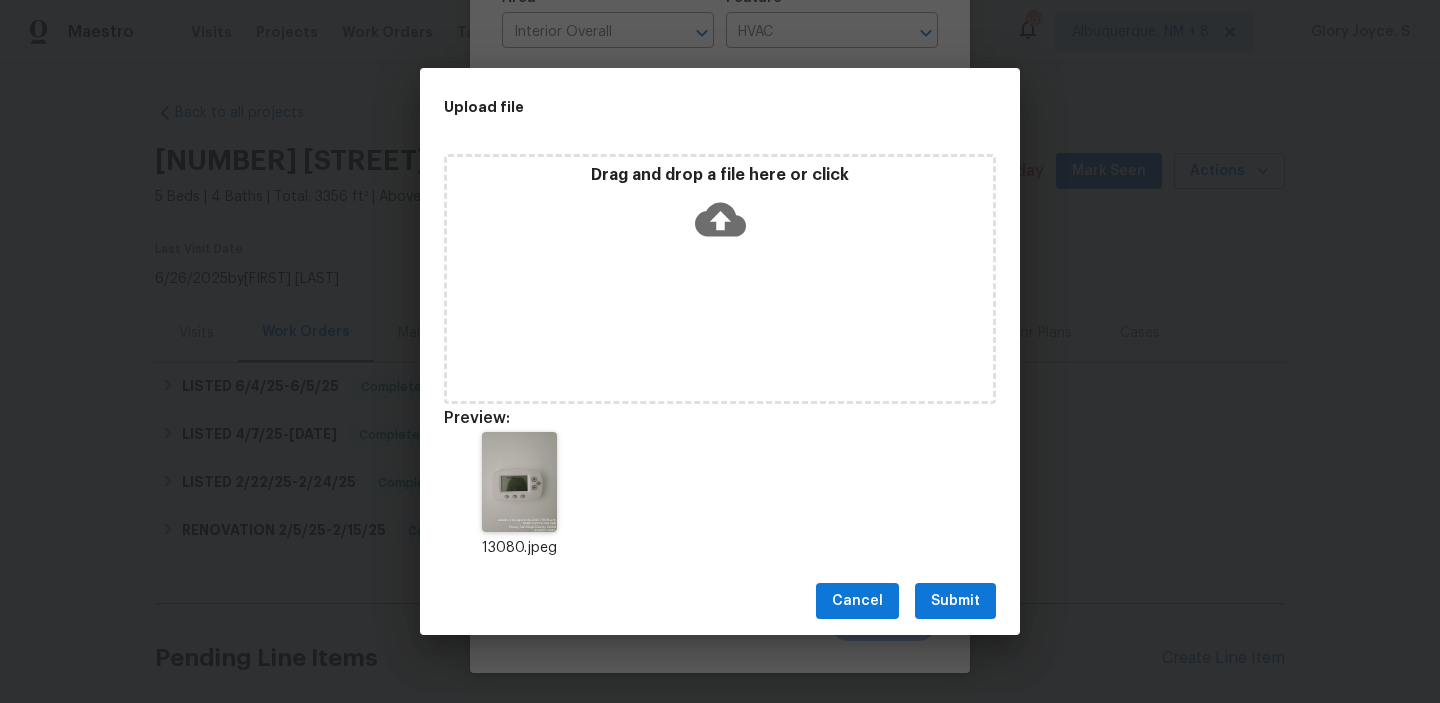 click on "Cancel Submit" at bounding box center (720, 601) 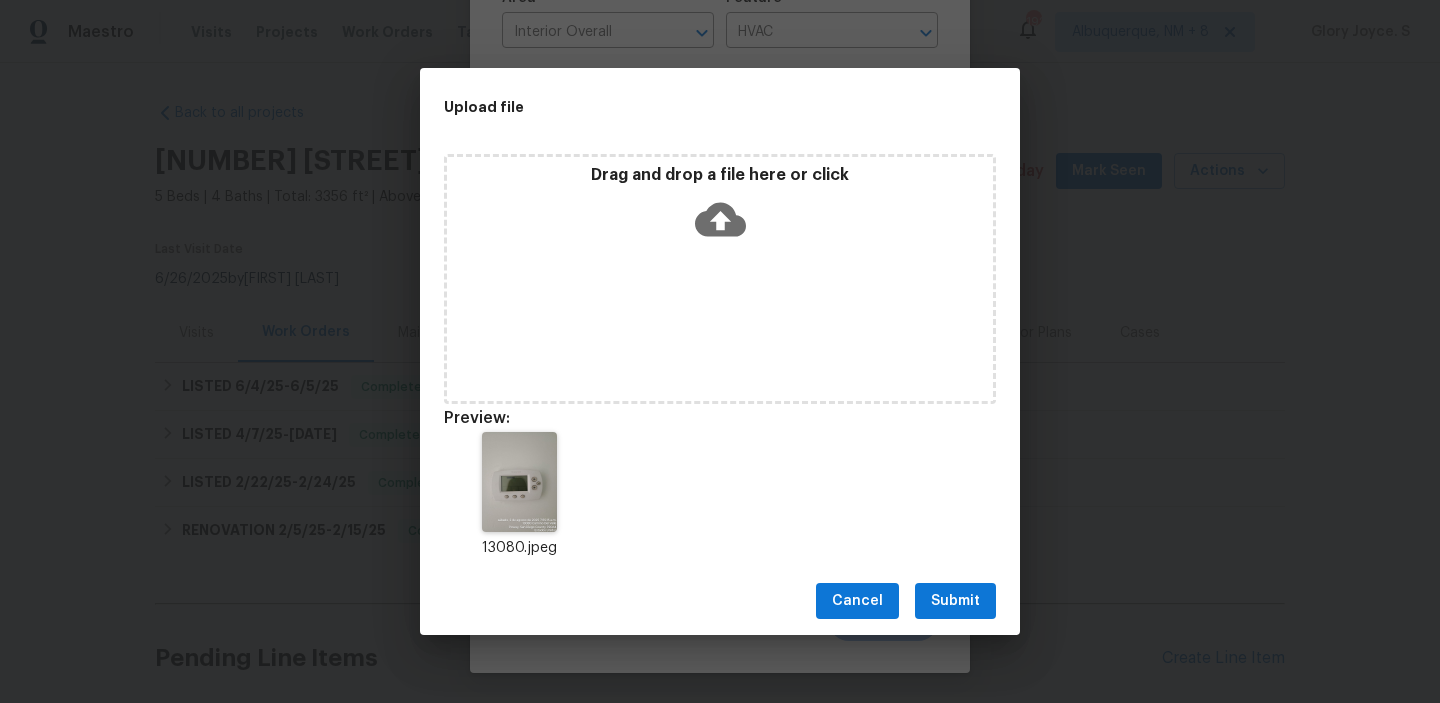click on "Cancel Submit" at bounding box center (720, 601) 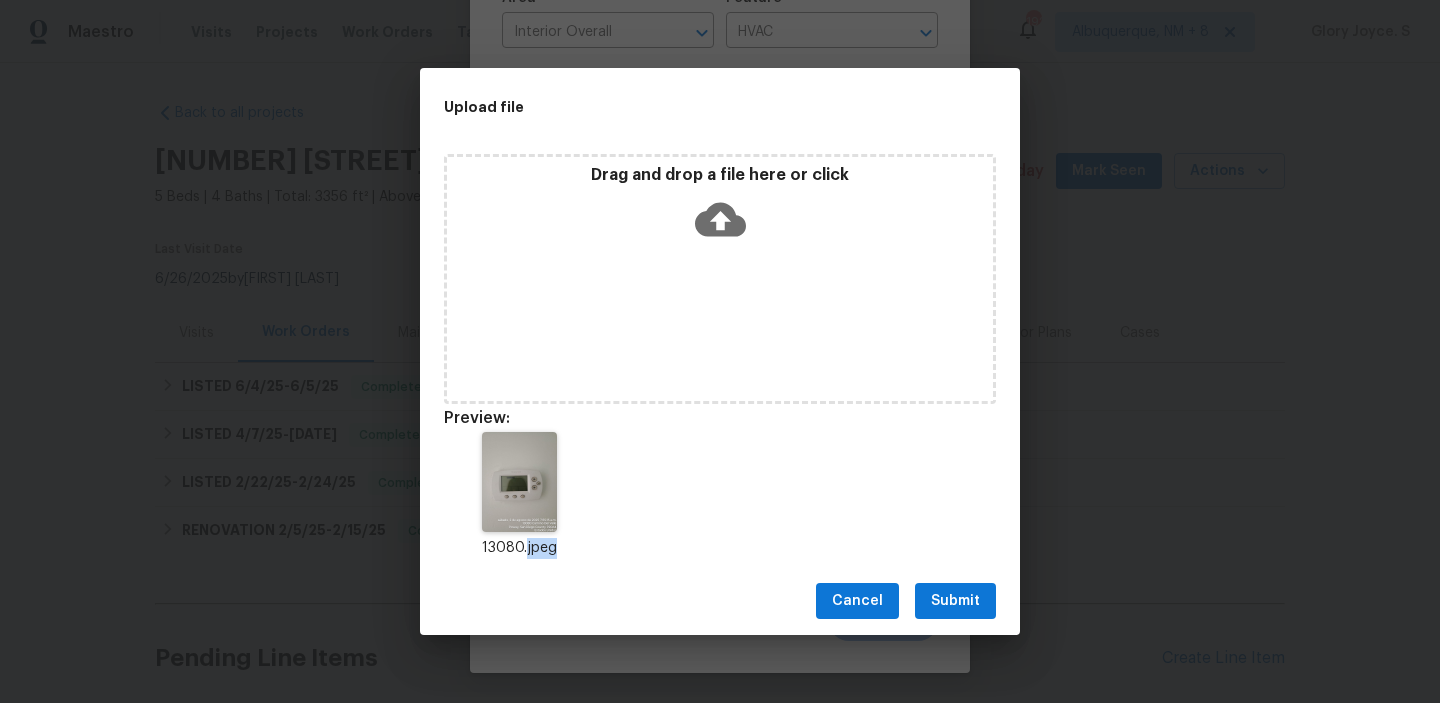 click on "Submit" at bounding box center [955, 601] 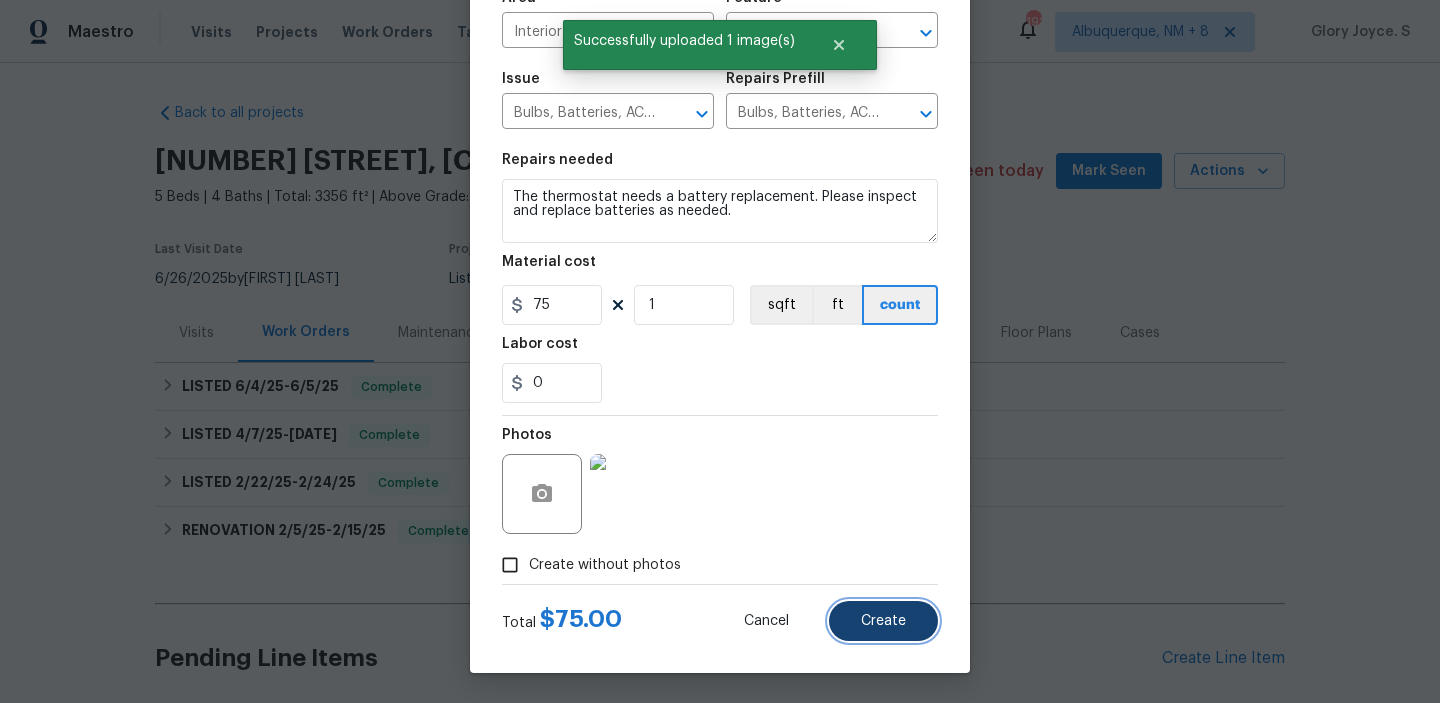 click on "Create" at bounding box center [883, 621] 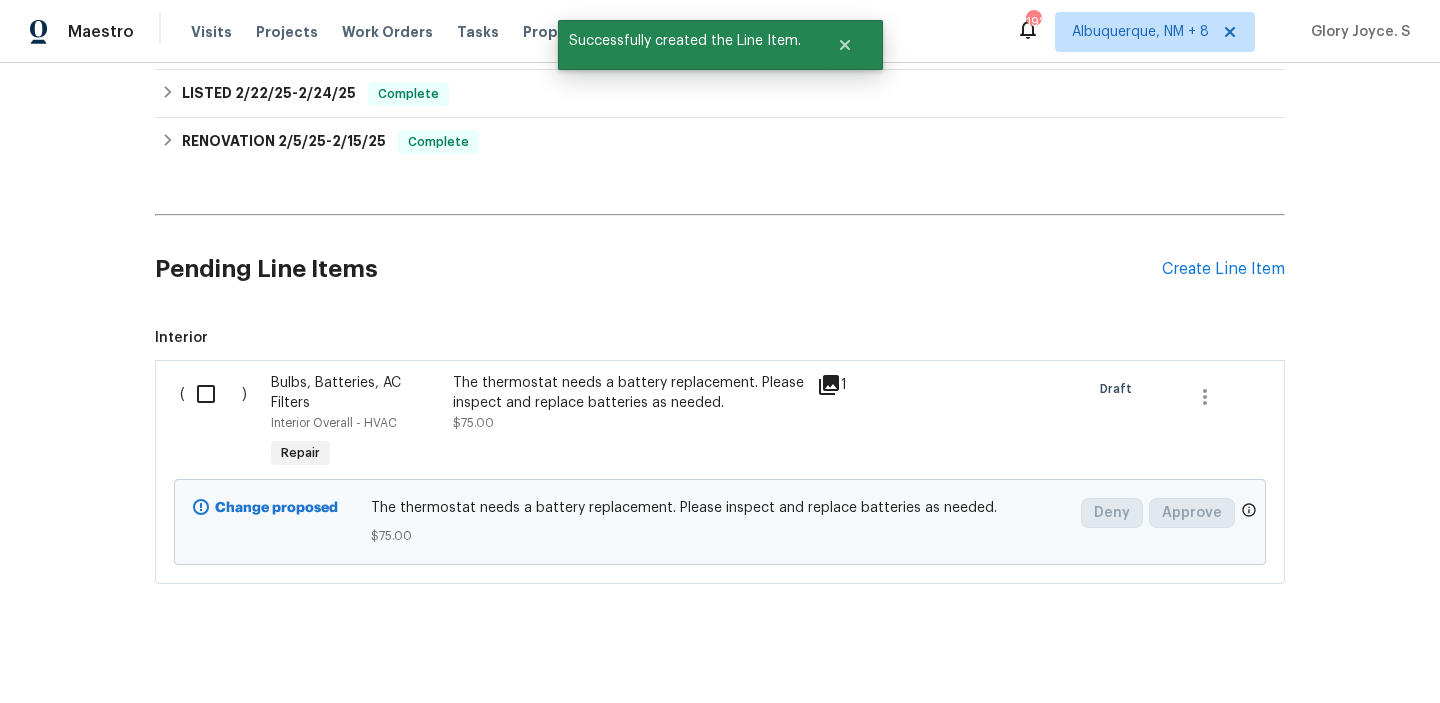 scroll, scrollTop: 406, scrollLeft: 0, axis: vertical 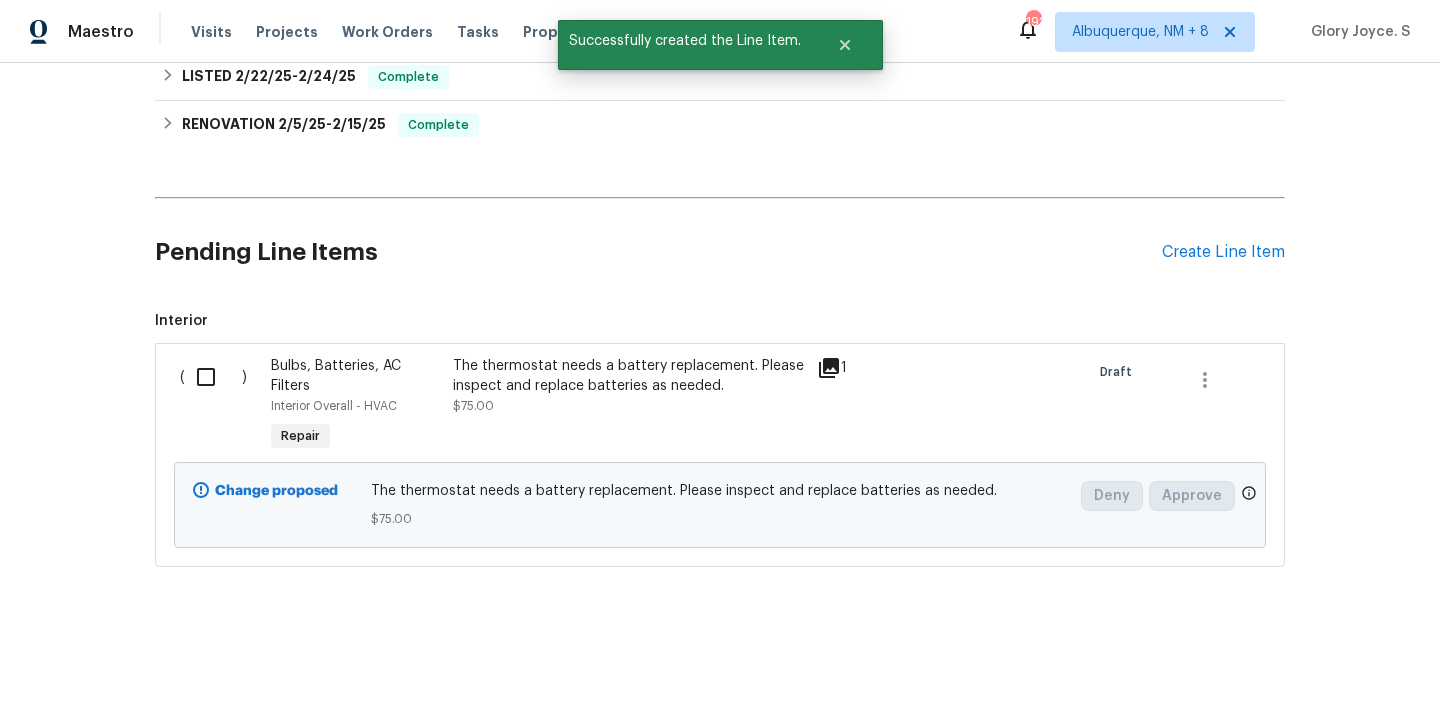 click on "( )" at bounding box center [219, 406] 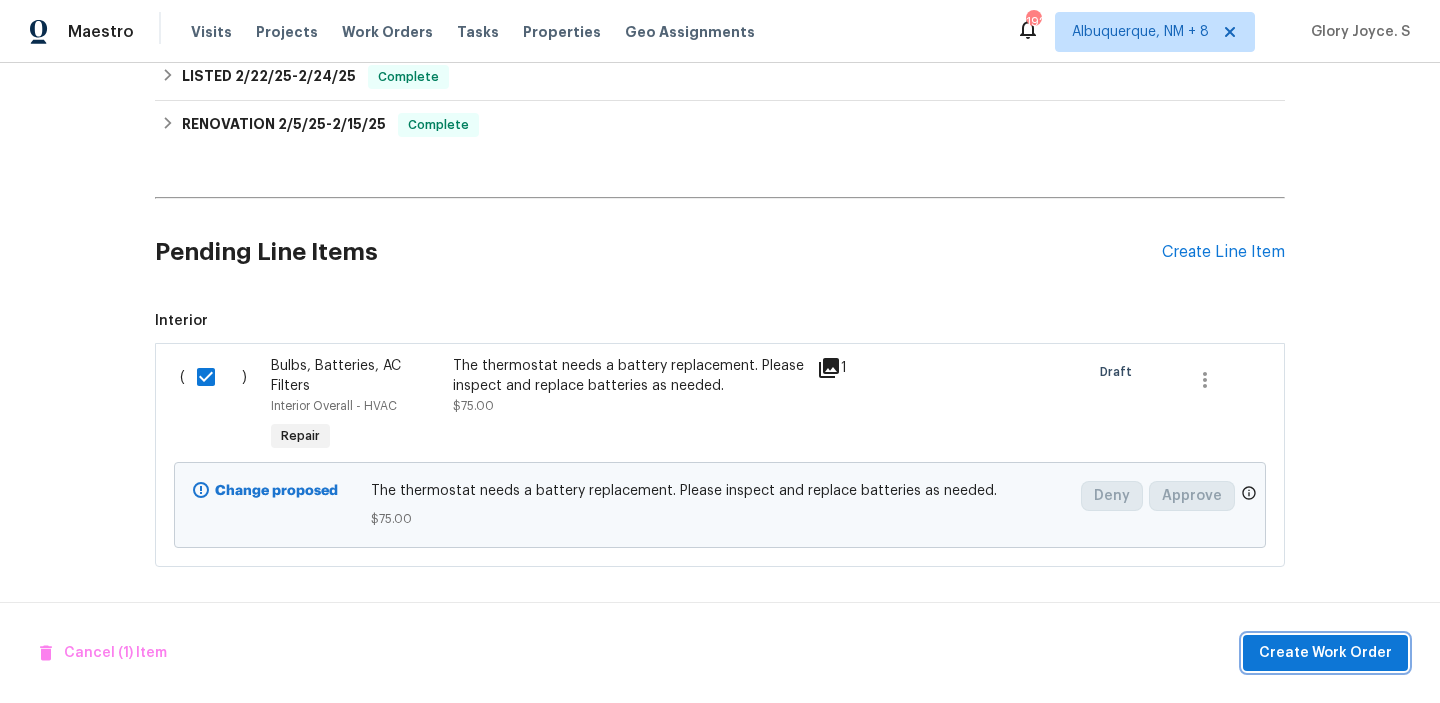 click on "Create Work Order" at bounding box center [1325, 653] 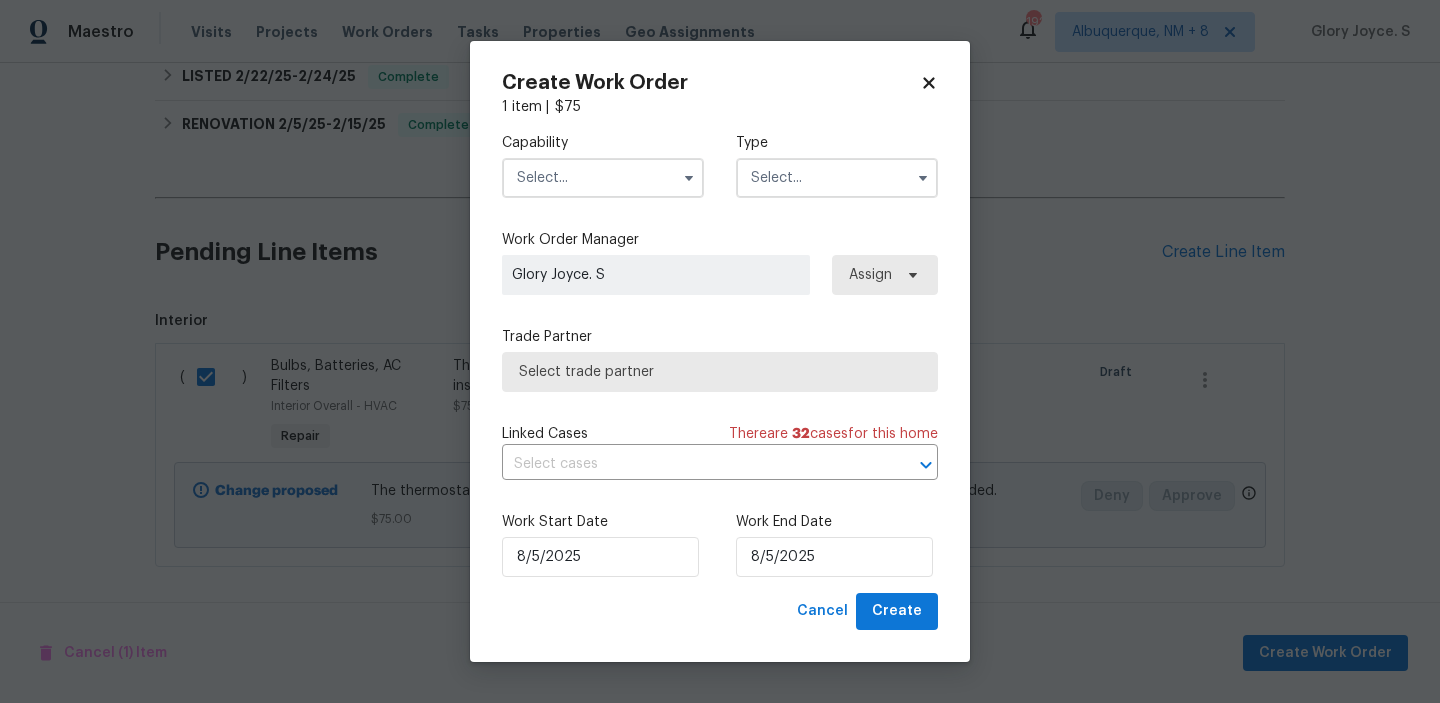 click at bounding box center (603, 178) 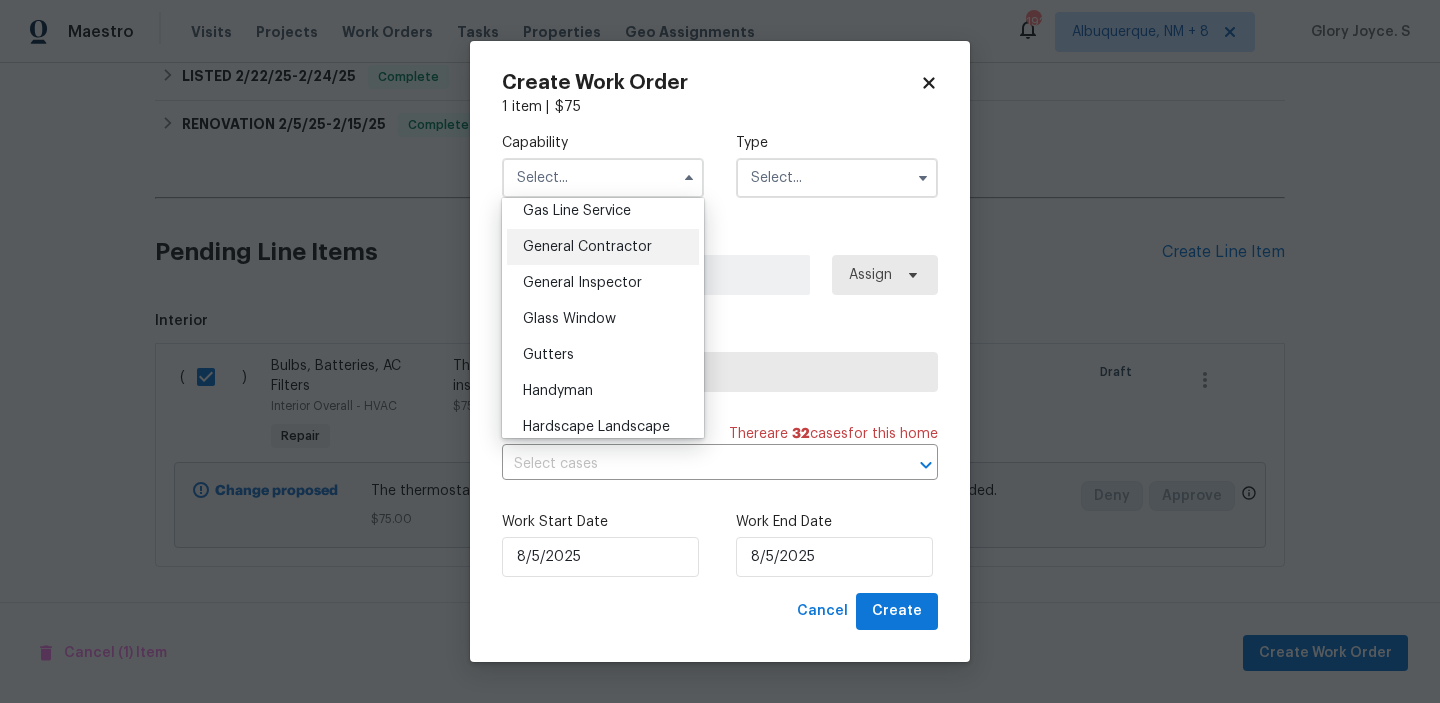 scroll, scrollTop: 939, scrollLeft: 0, axis: vertical 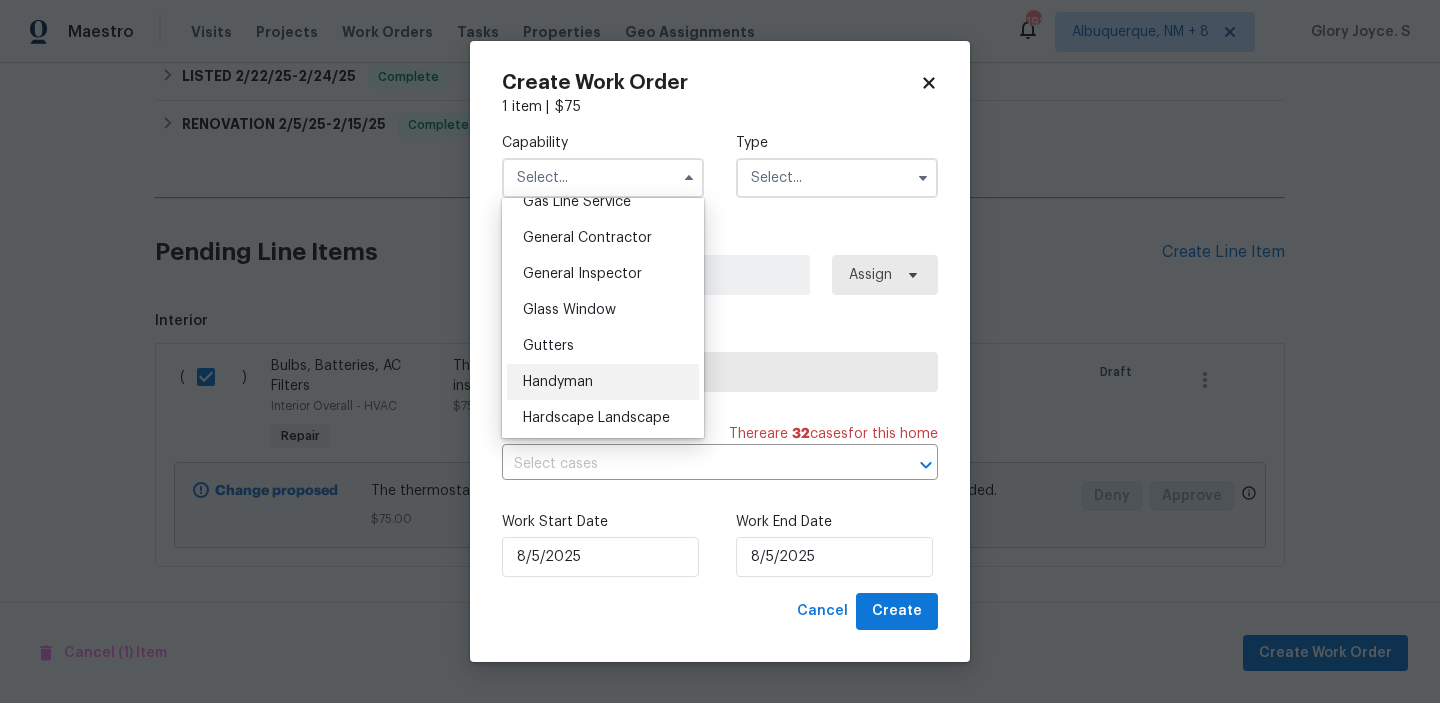 click on "Handyman" at bounding box center [603, 382] 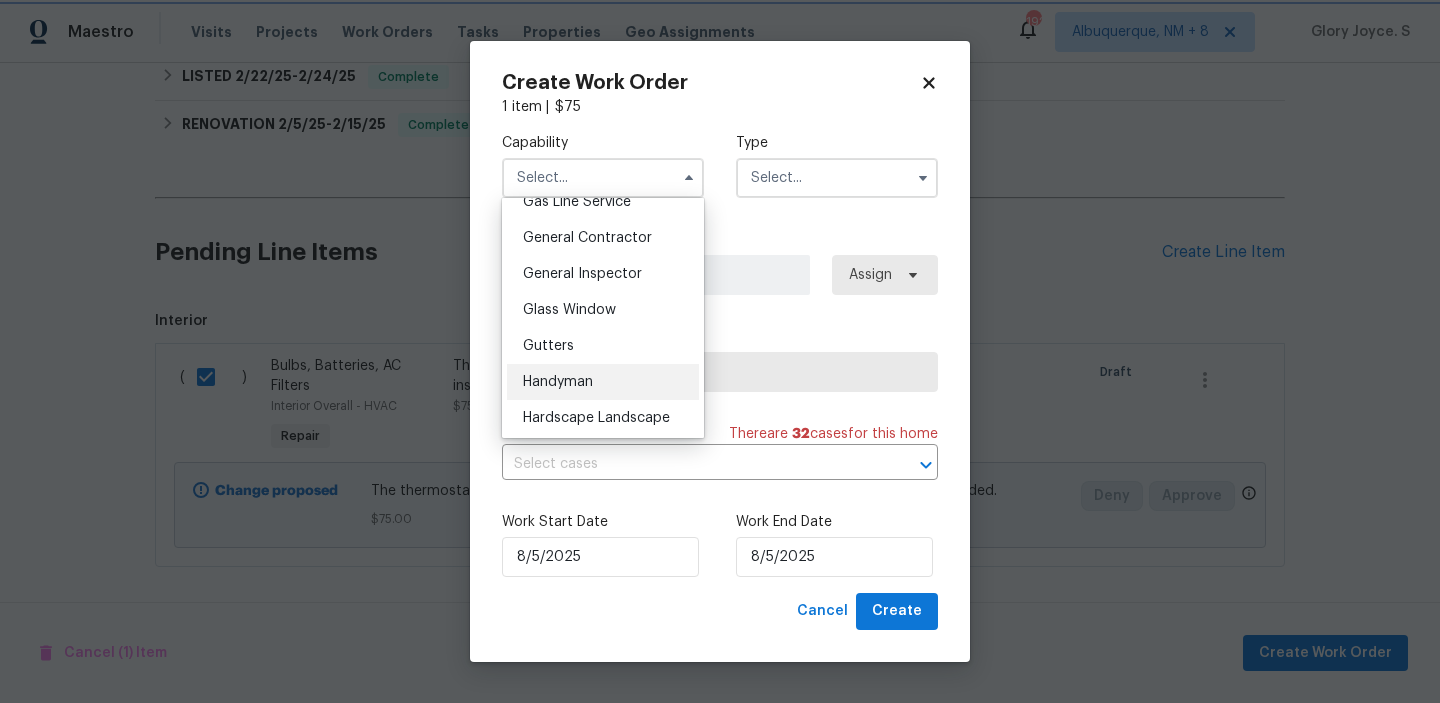 type on "Handyman" 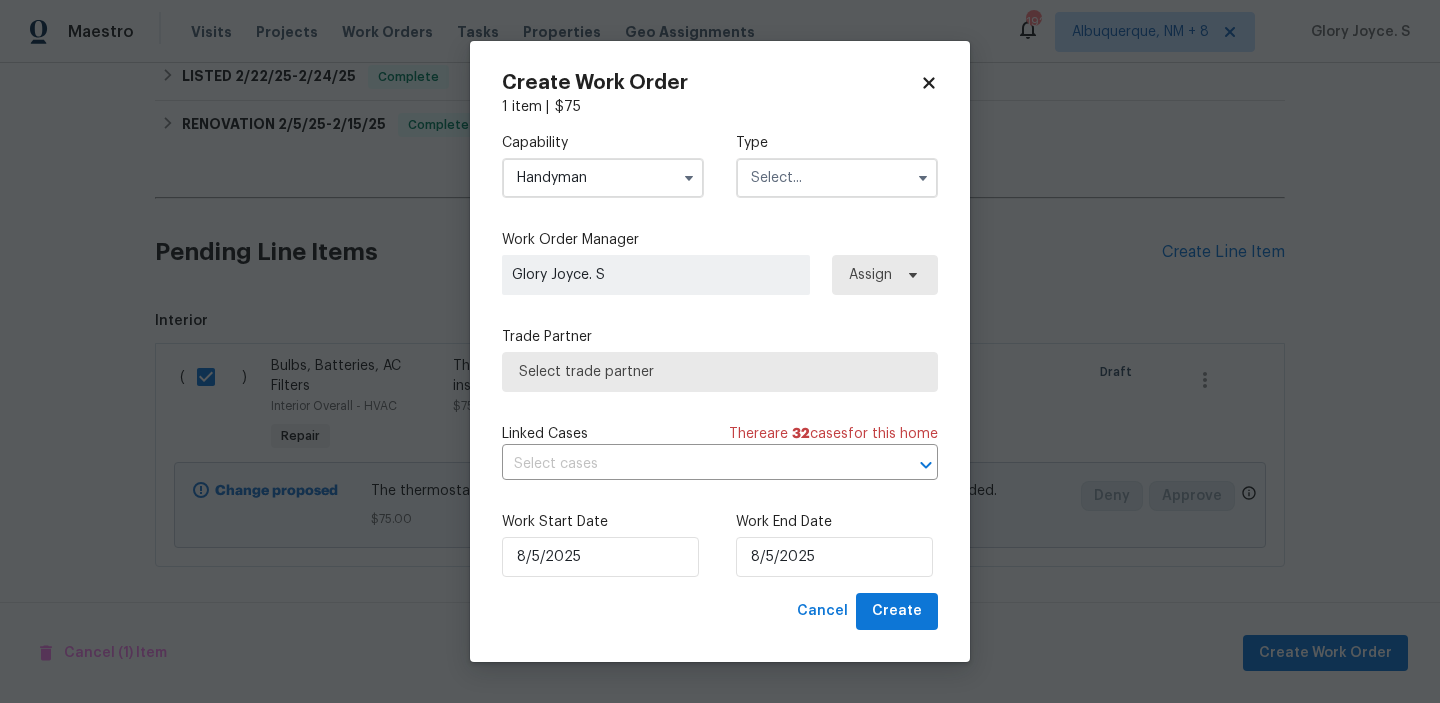 click at bounding box center [837, 178] 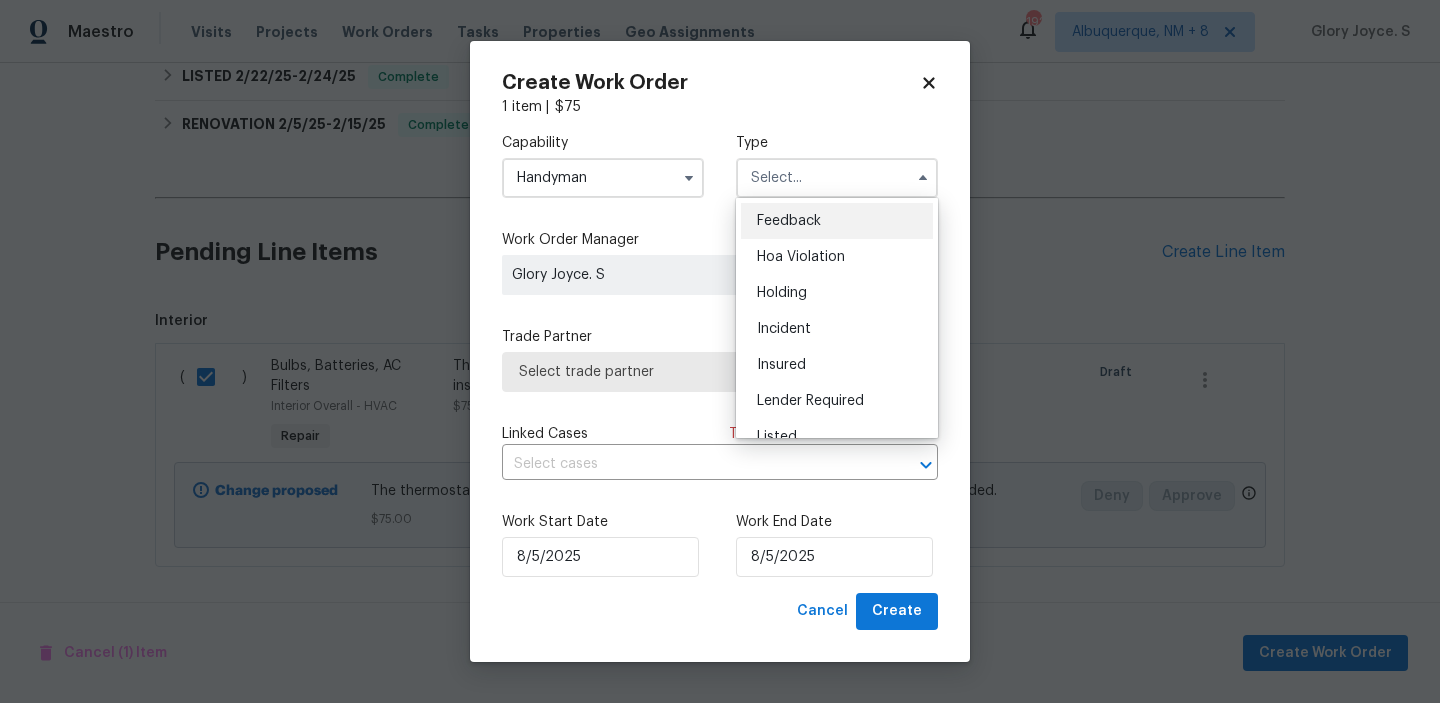 click on "Feedback" at bounding box center [837, 221] 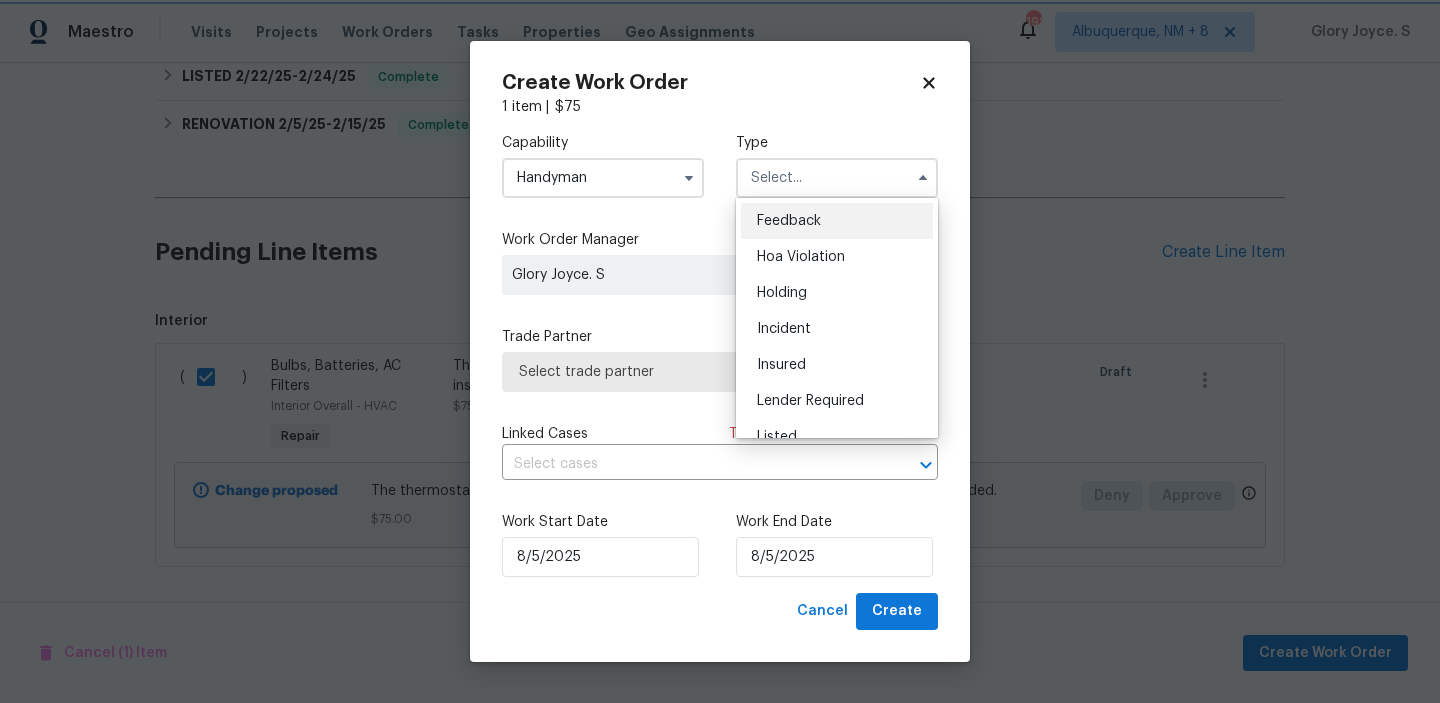 type on "Feedback" 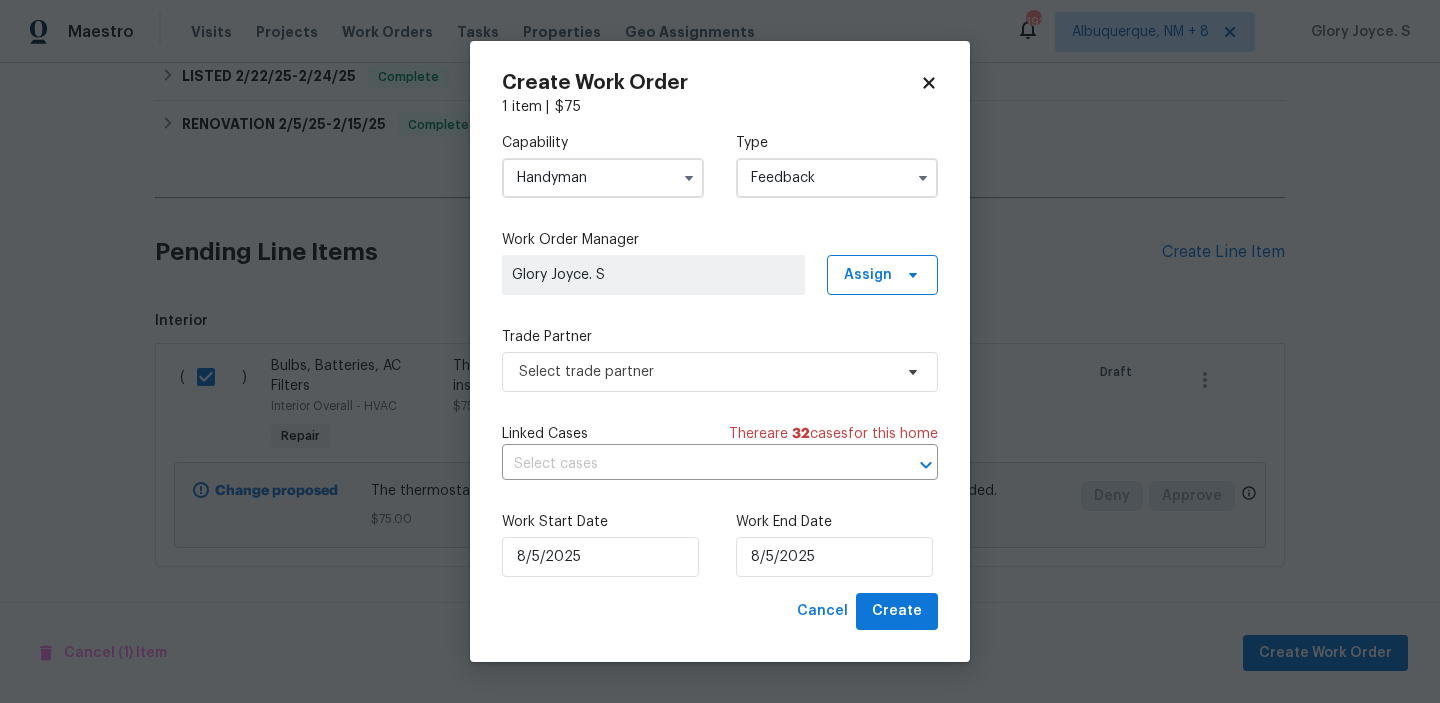 click on "Capability Handyman Type Feedback Work Order Manager Glory Joyce. S Assign Trade Partner Select trade partner Linked Cases There are 32 cases for this home Work Start Date [DATE] Work End Date [DATE]" at bounding box center (720, 355) 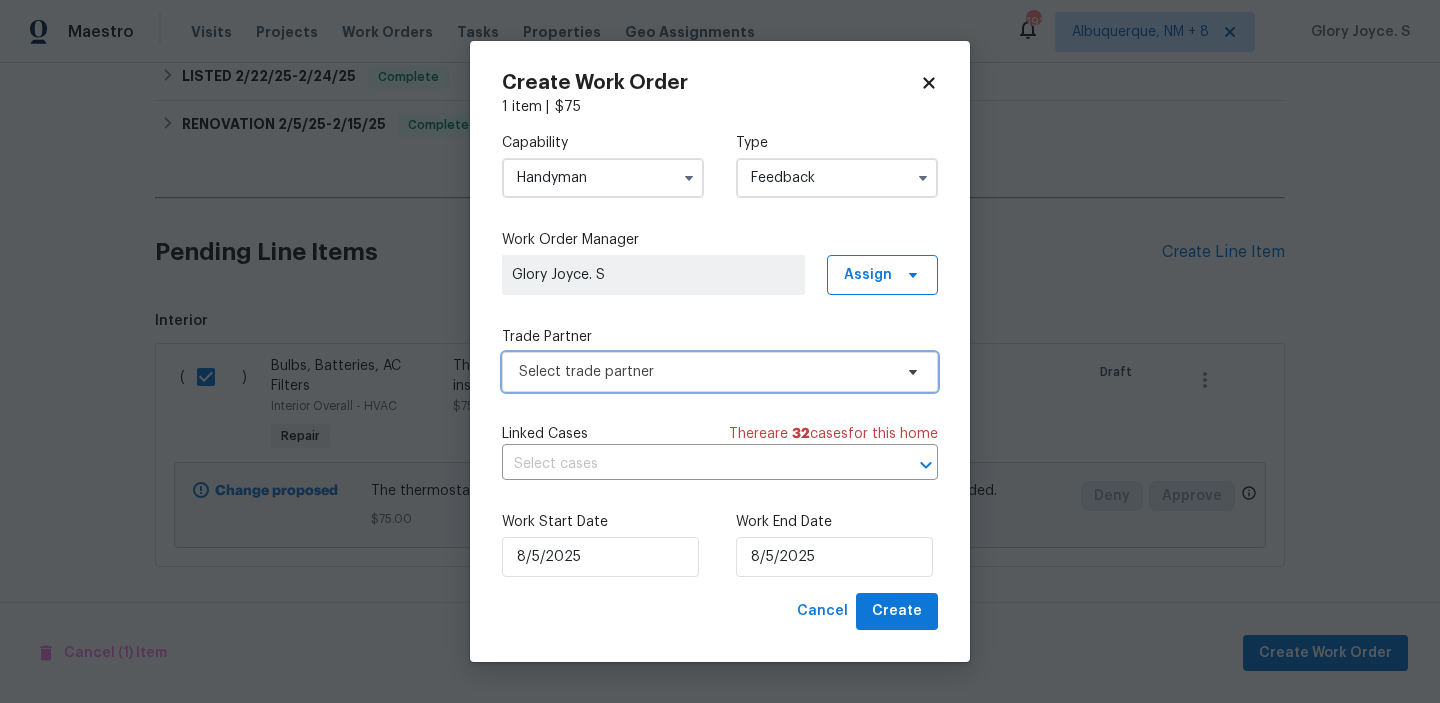 click on "Select trade partner" at bounding box center (705, 372) 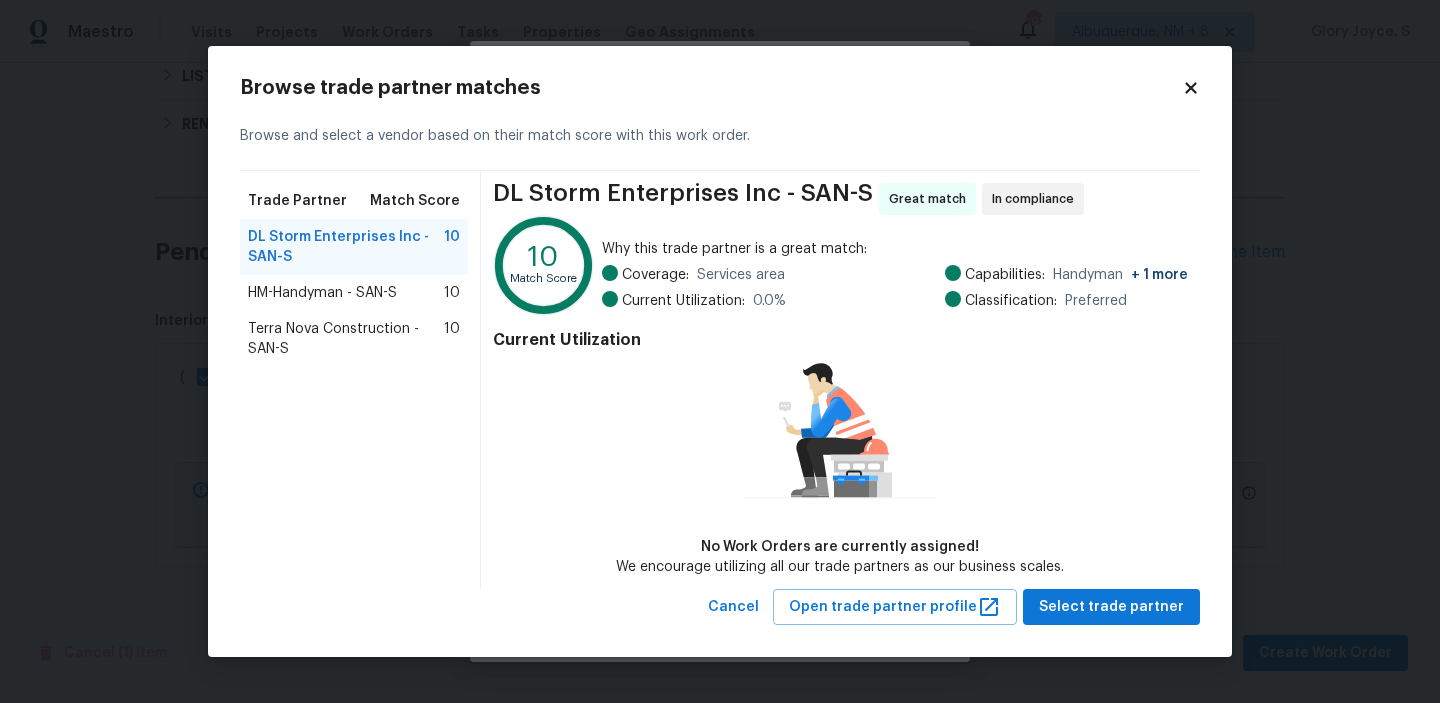 click on "HM-Handyman - SAN-S 10" at bounding box center [354, 293] 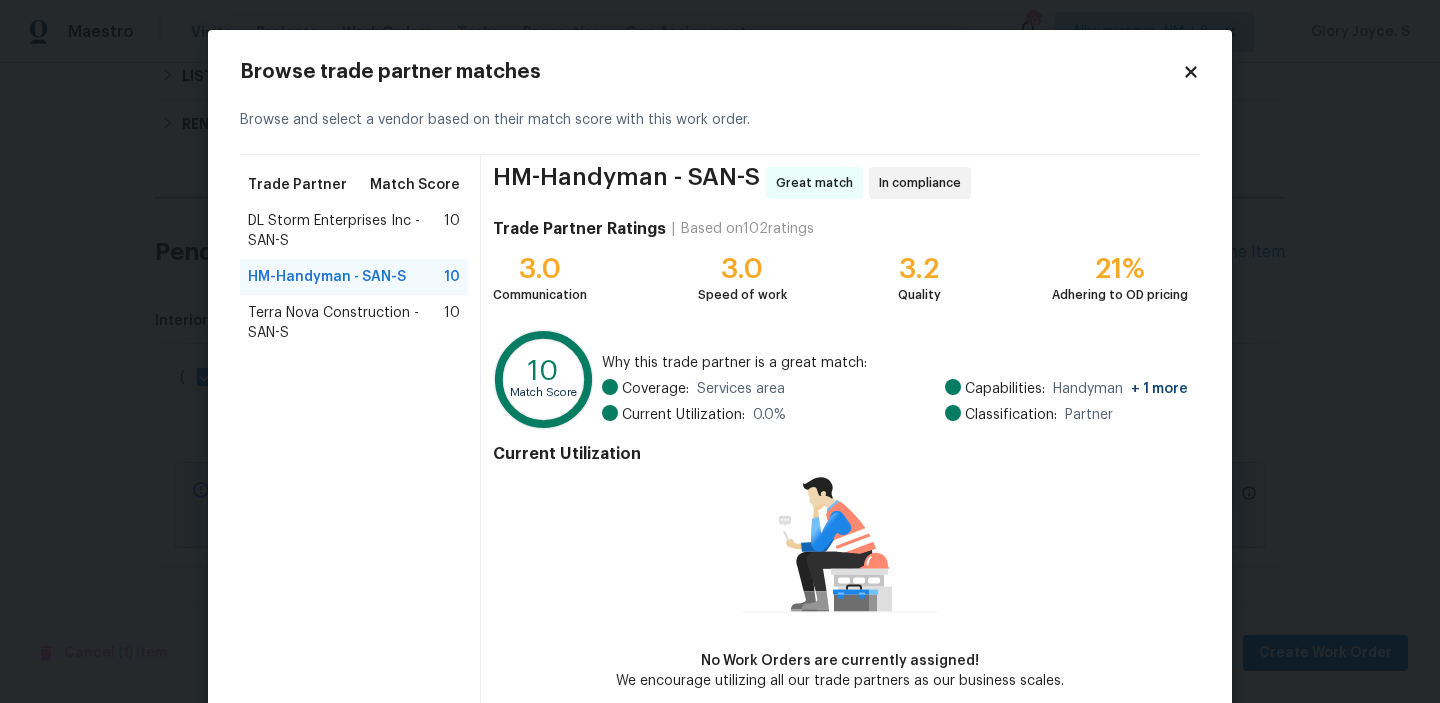 click on "Trade Partner Match Score DL Storm Enterprises Inc - SAN-S 10 HM-Handyman - SAN-S 10 Terra Nova Construction - SAN-S 10" at bounding box center (360, 429) 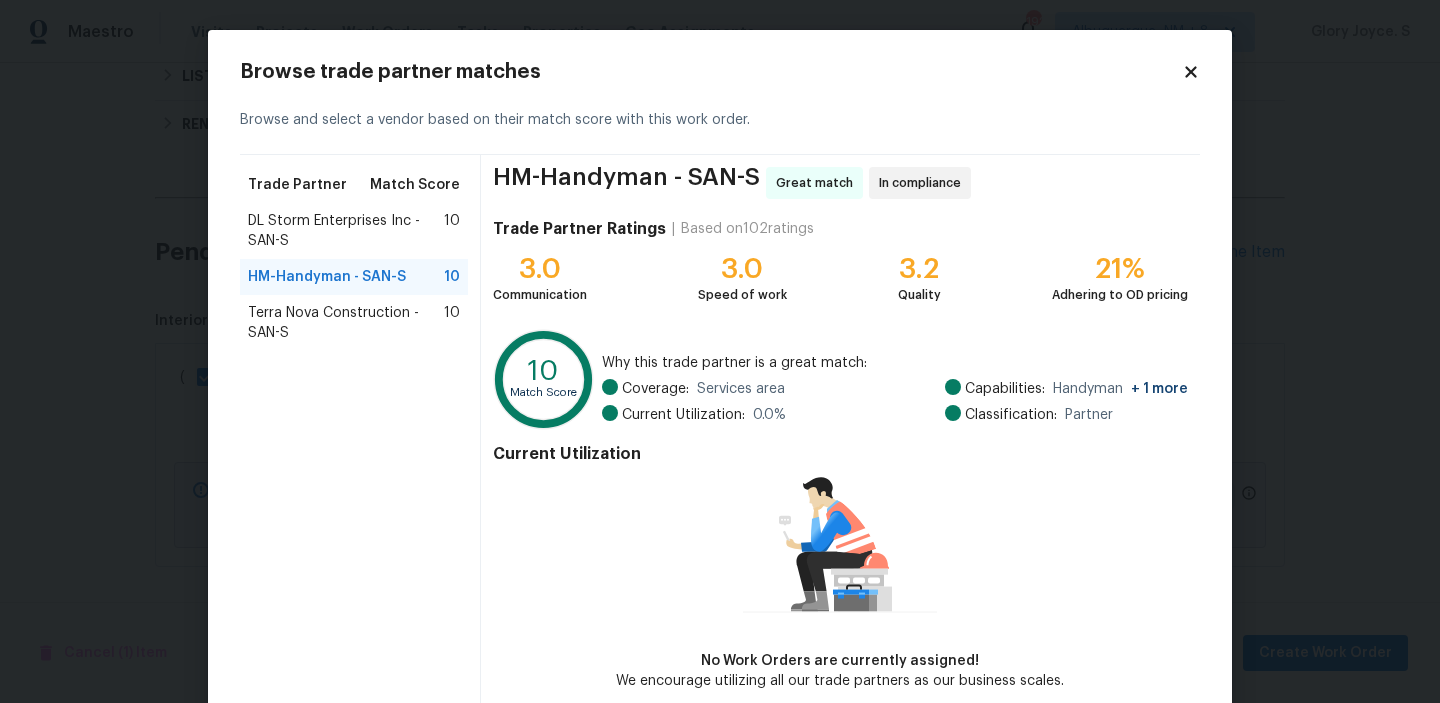 click on "Terra Nova Construction - SAN-S" at bounding box center [346, 323] 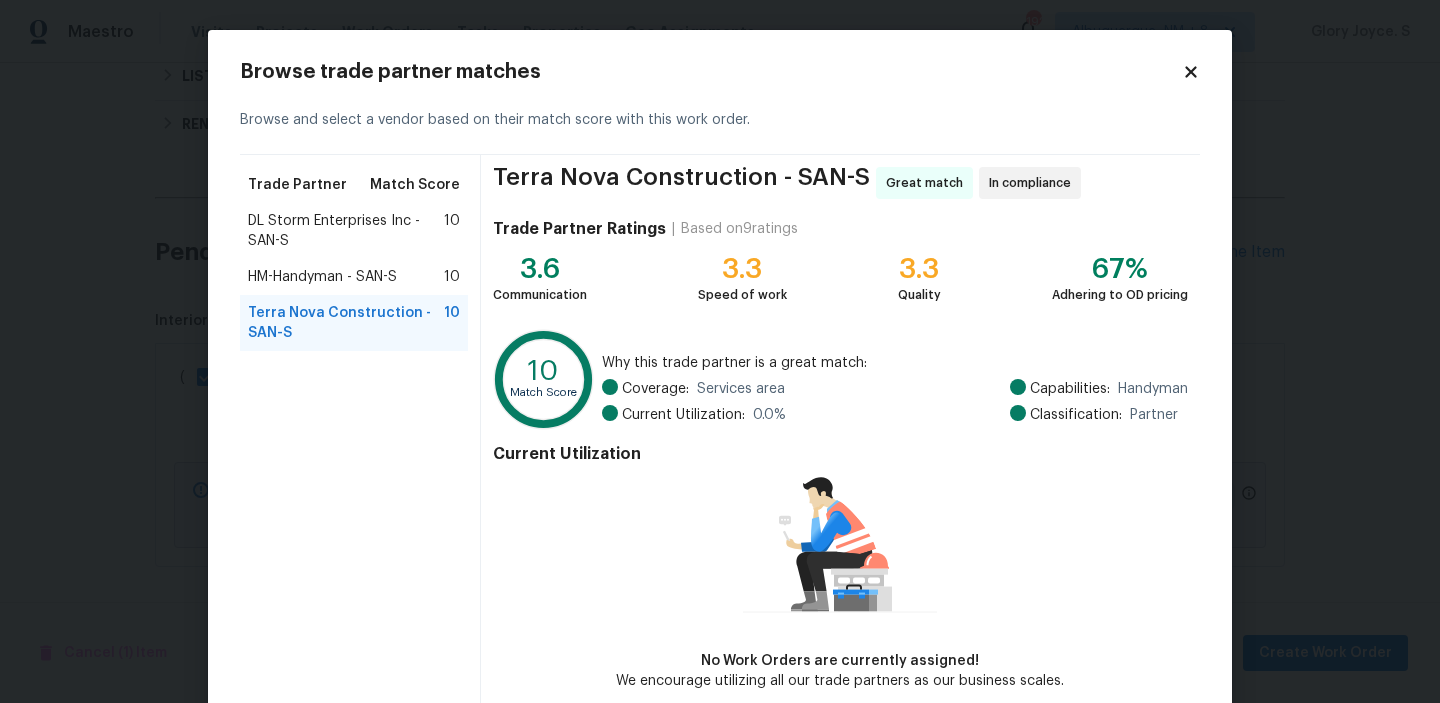 scroll, scrollTop: 97, scrollLeft: 0, axis: vertical 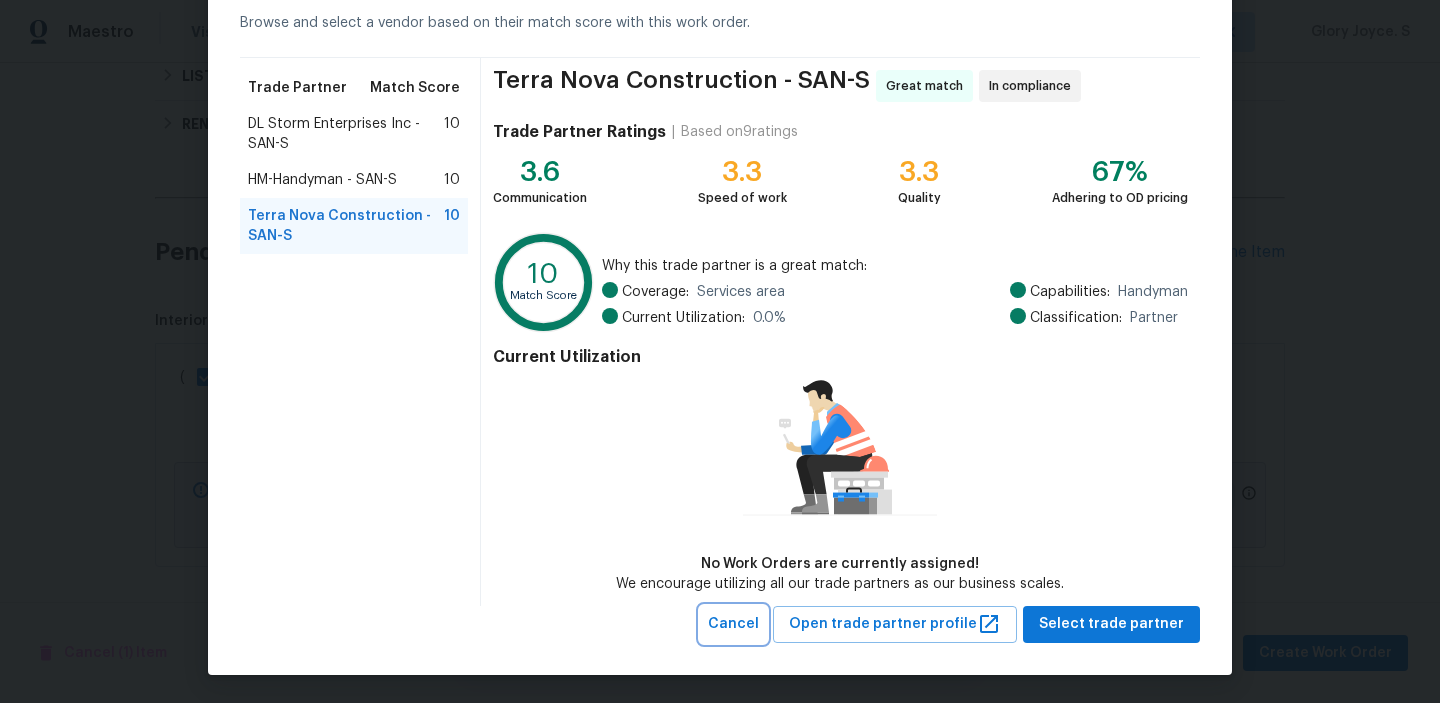 click on "Cancel" at bounding box center [733, 624] 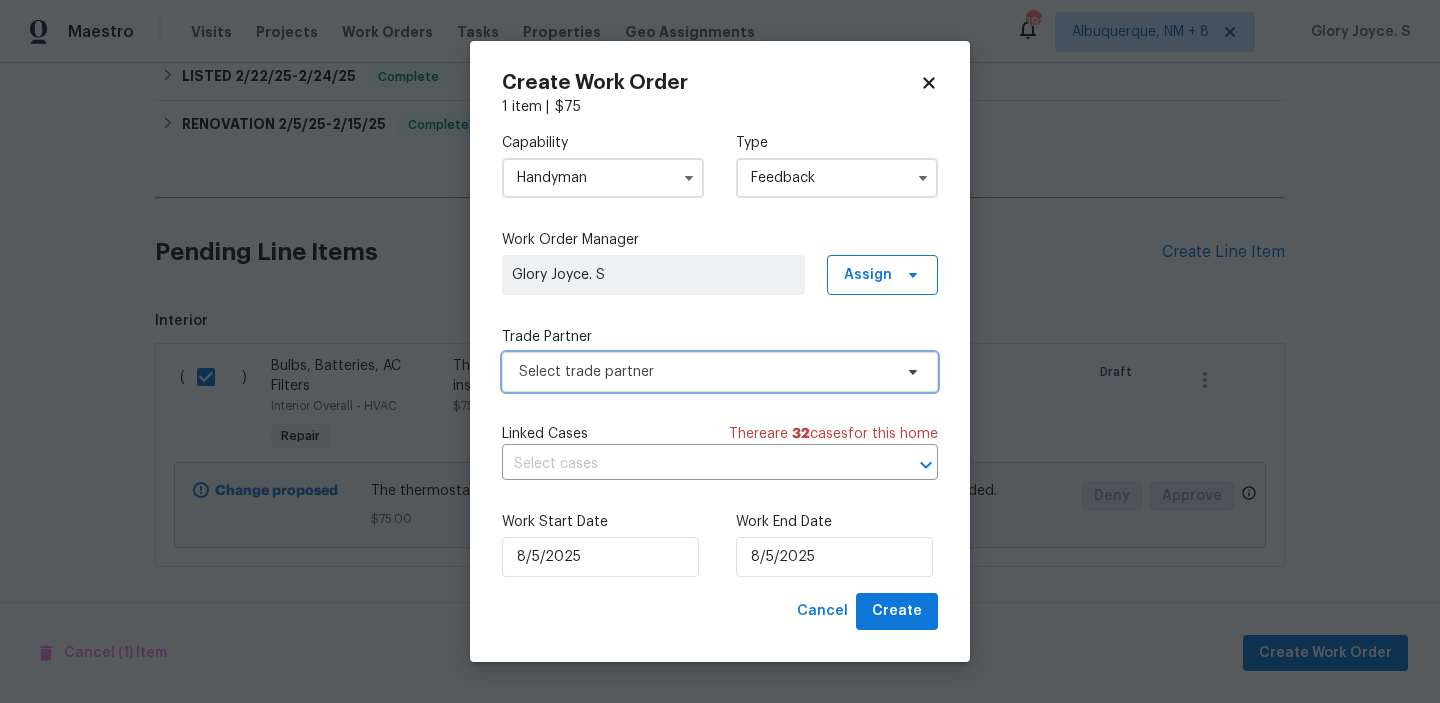 scroll, scrollTop: 0, scrollLeft: 0, axis: both 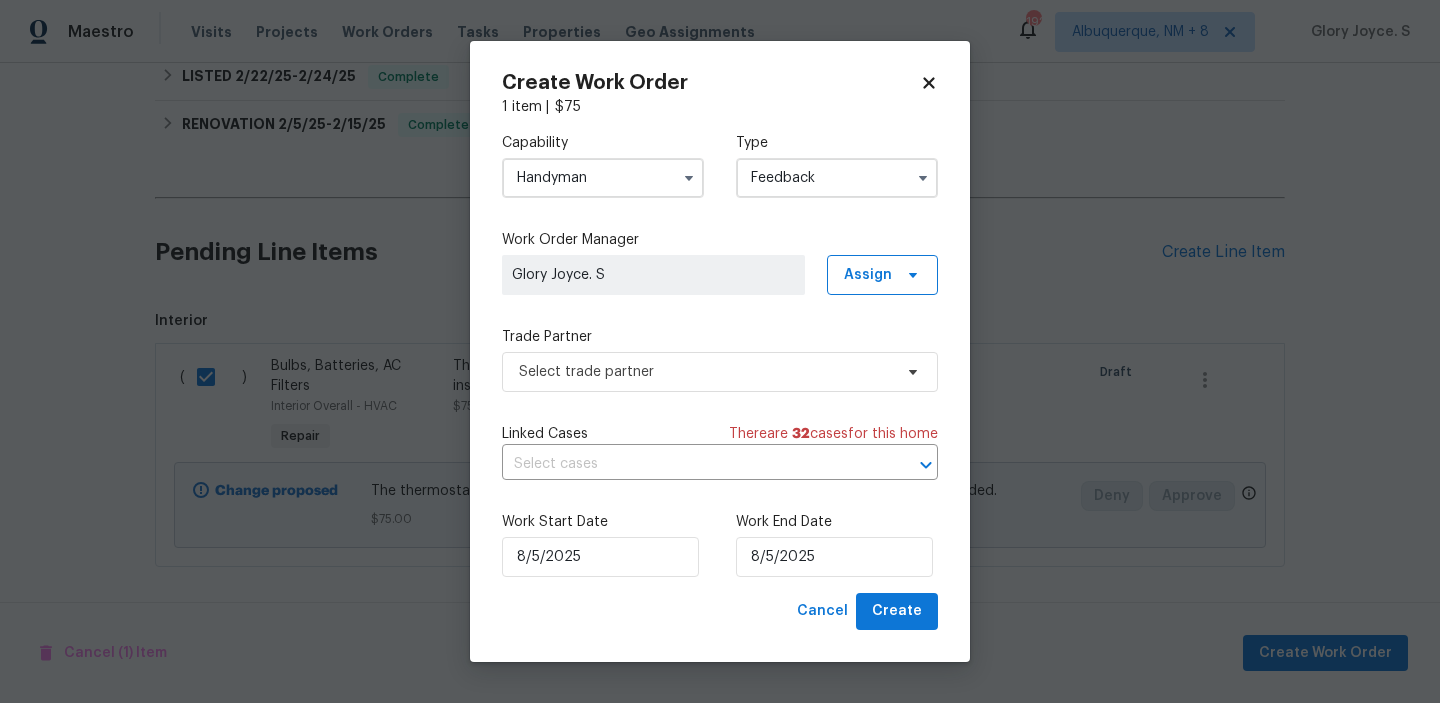 click on "Handyman" at bounding box center (603, 178) 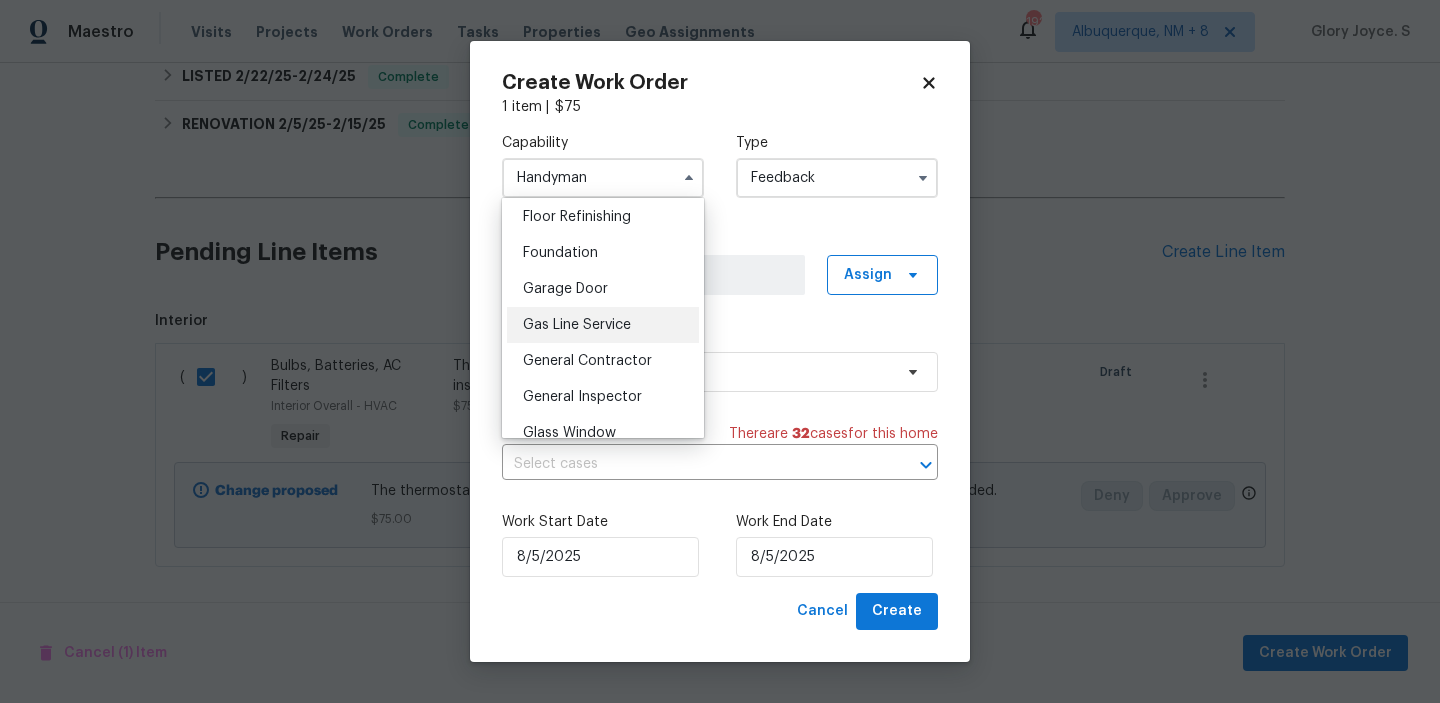 scroll, scrollTop: 835, scrollLeft: 0, axis: vertical 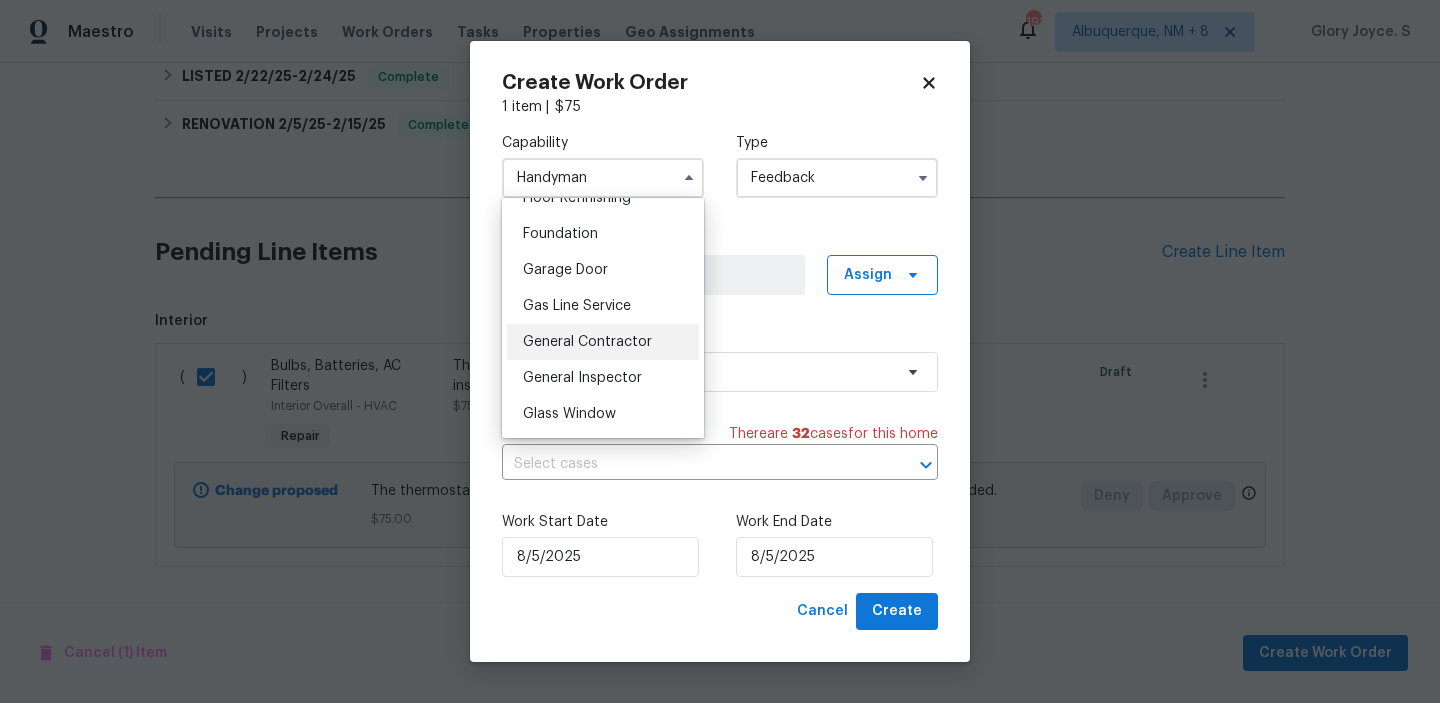 click on "General Contractor" at bounding box center (587, 342) 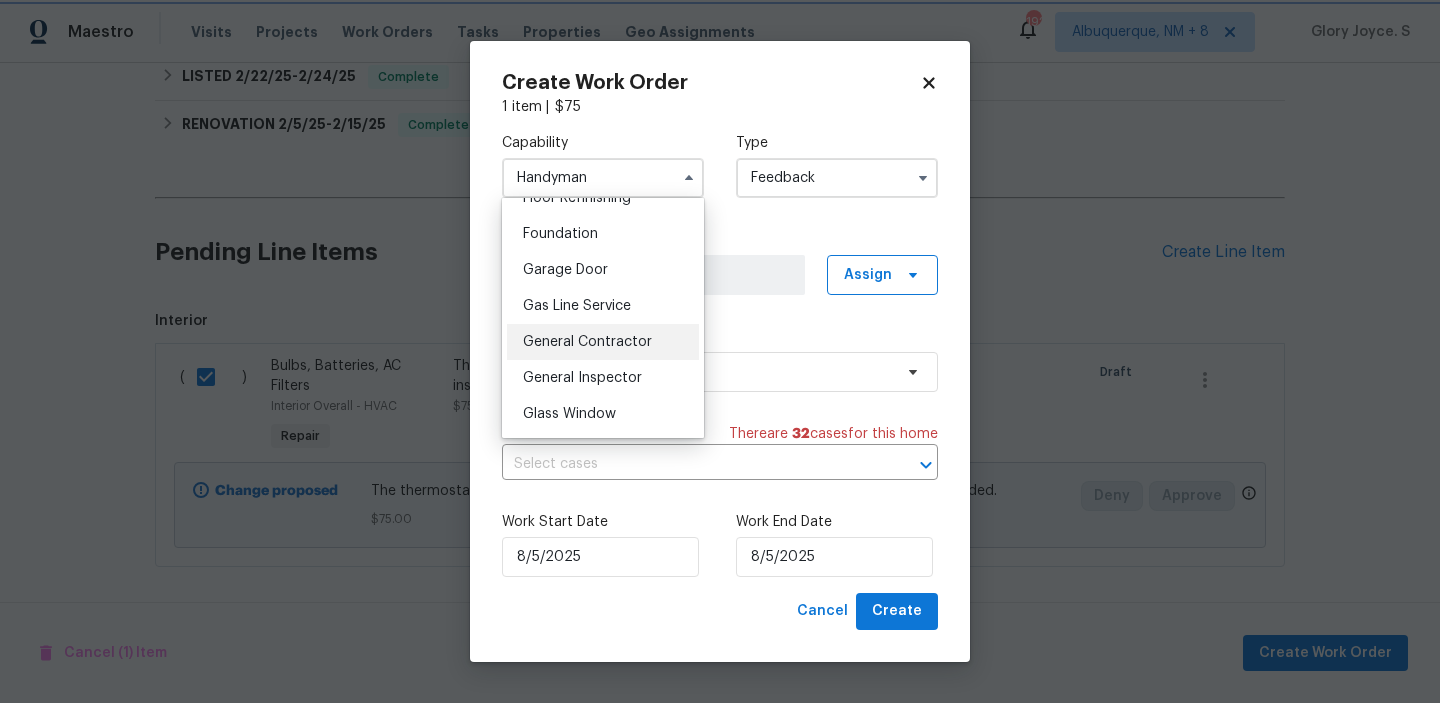 type on "General Contractor" 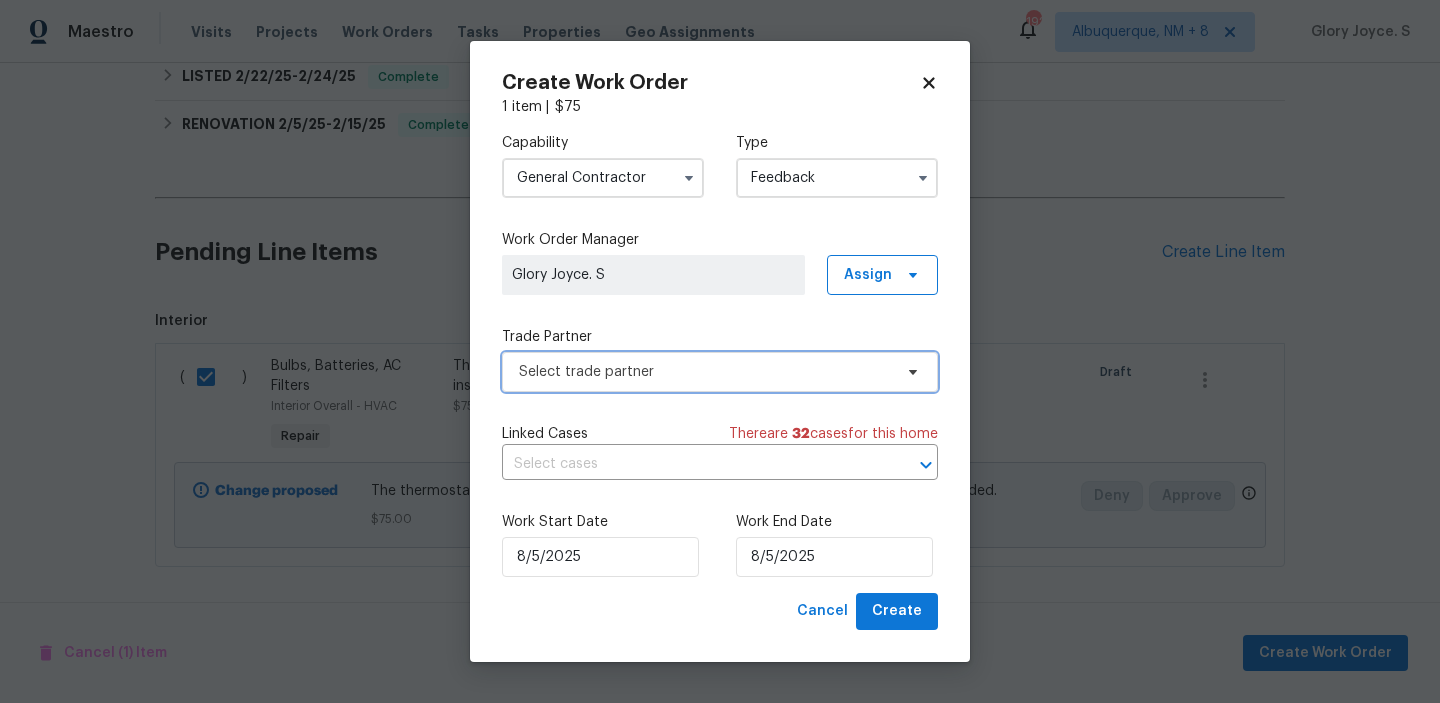 click on "Select trade partner" at bounding box center (705, 372) 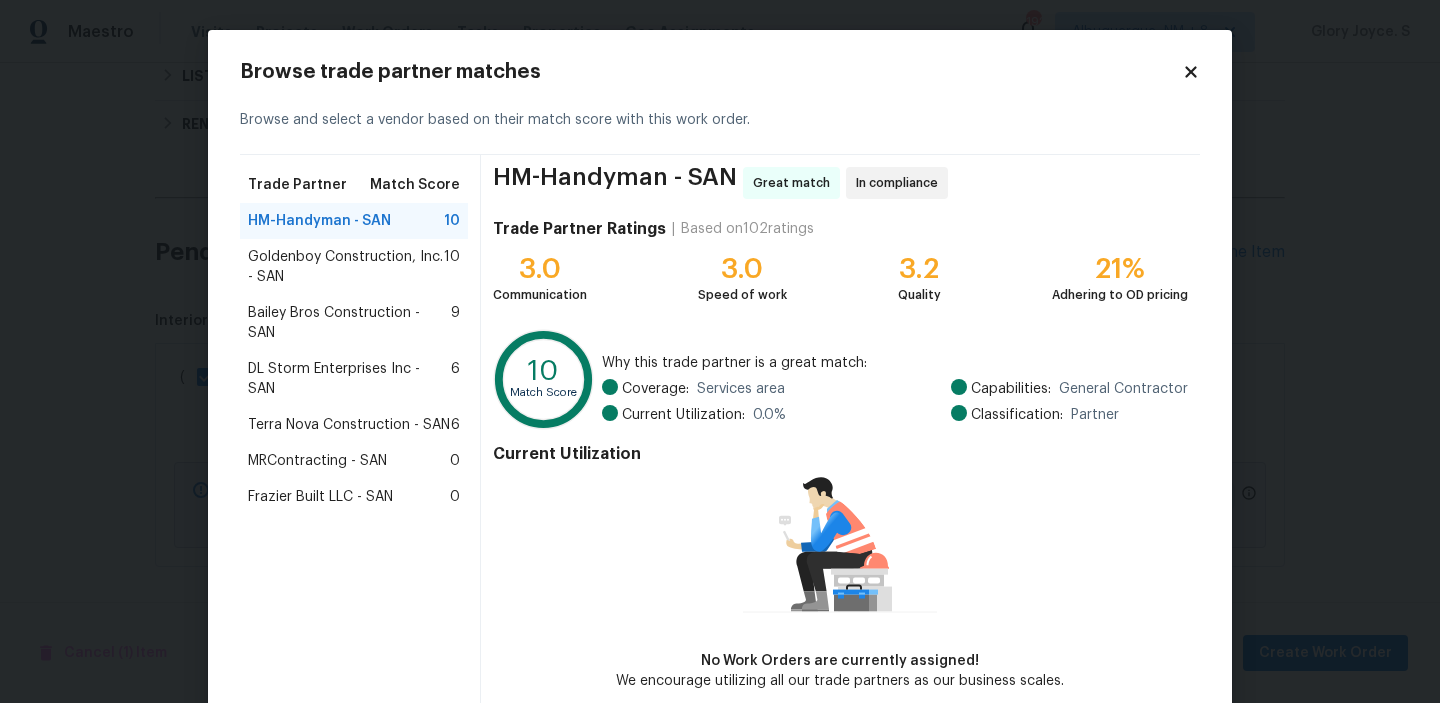 click on "Goldenboy Construction, Inc. - SAN 10" at bounding box center (354, 267) 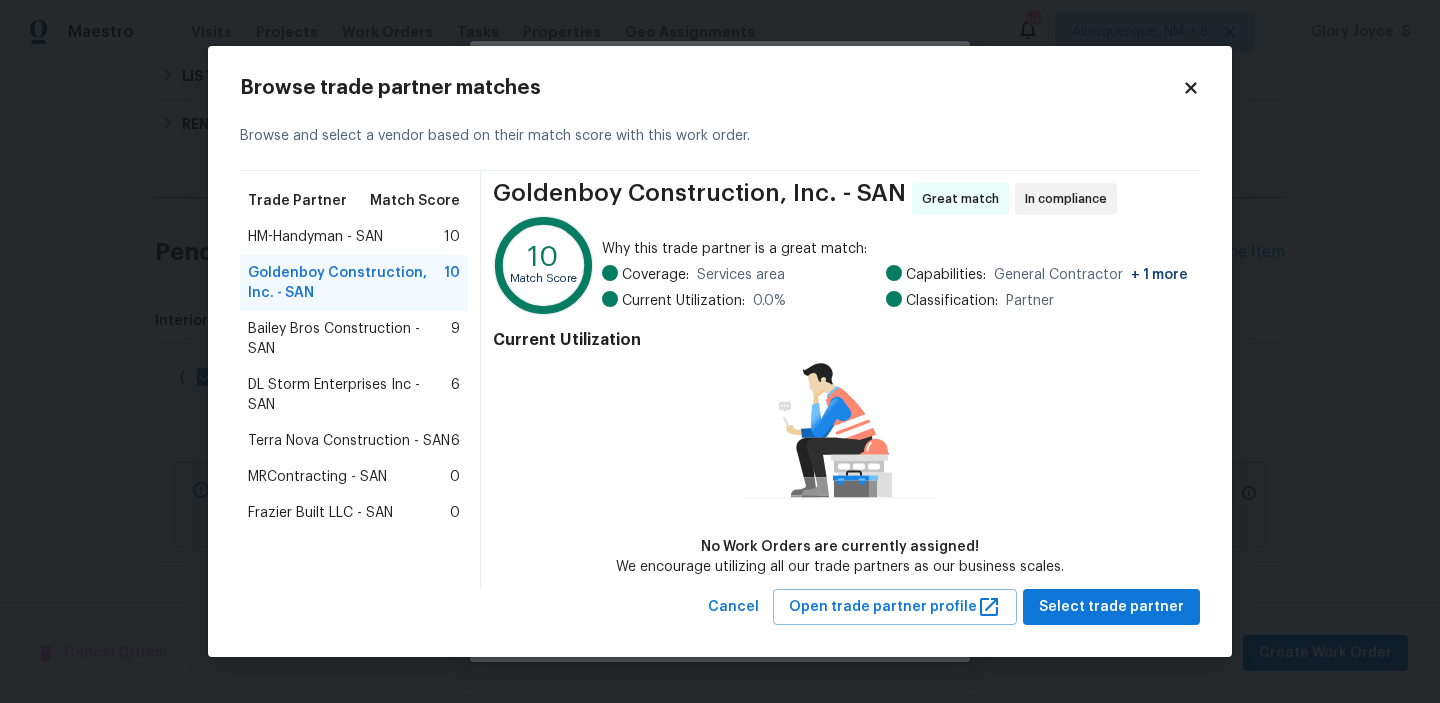 click on "Bailey Bros Construction - SAN" at bounding box center [349, 339] 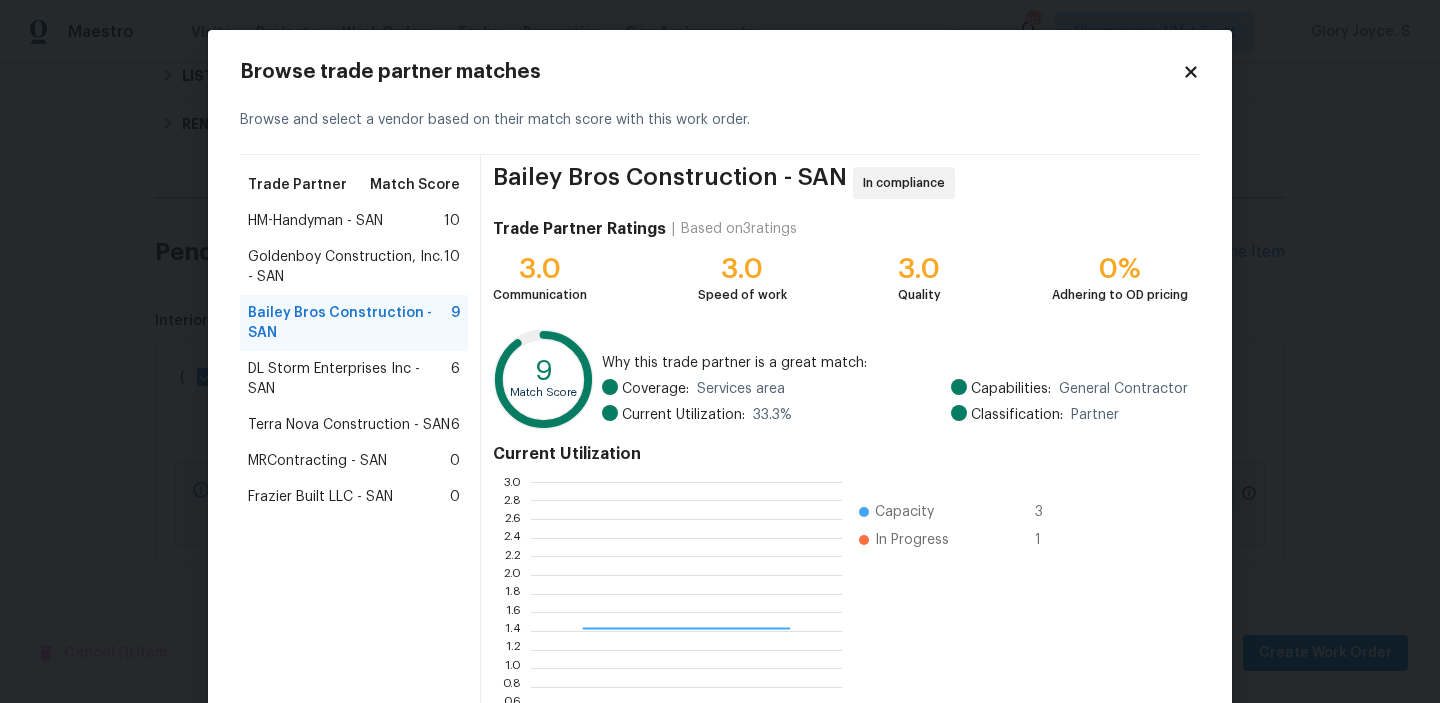 scroll, scrollTop: 2, scrollLeft: 1, axis: both 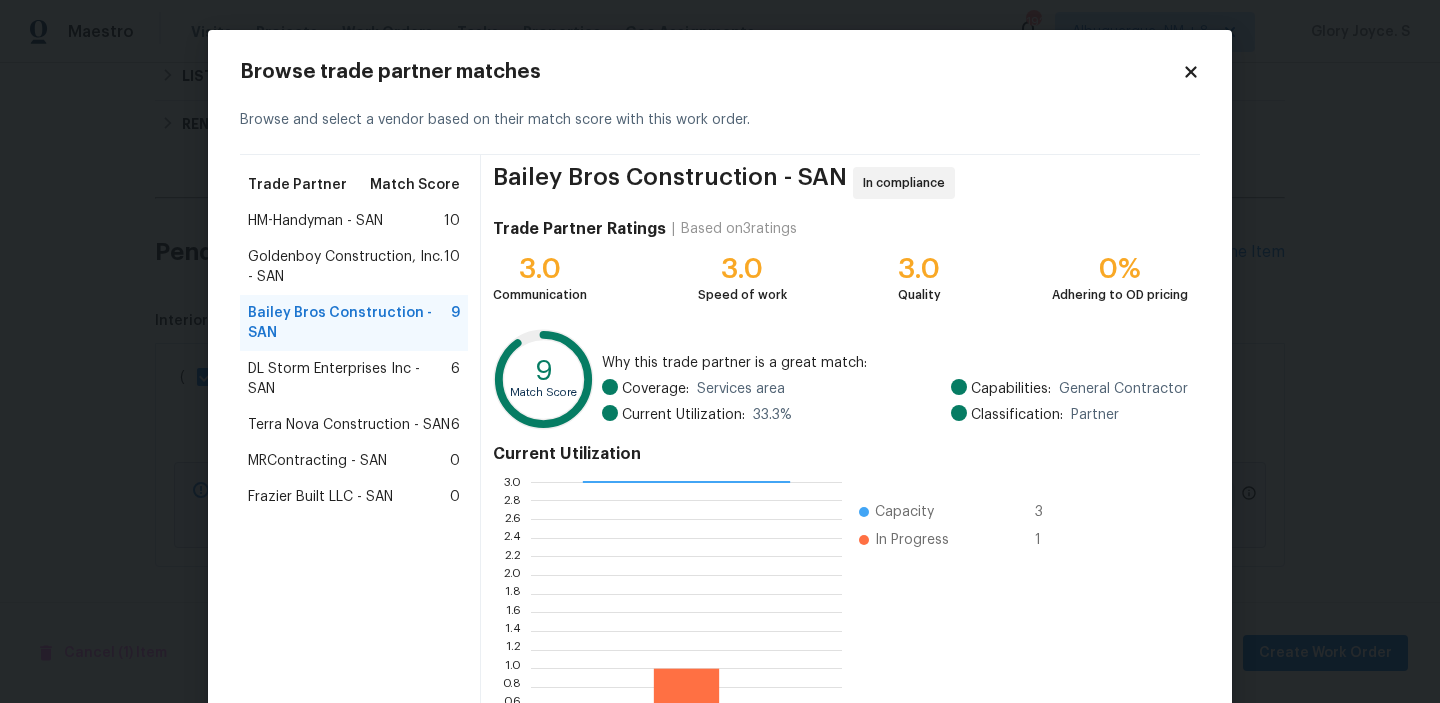 click on "DL Storm Enterprises Inc - SAN" at bounding box center (349, 379) 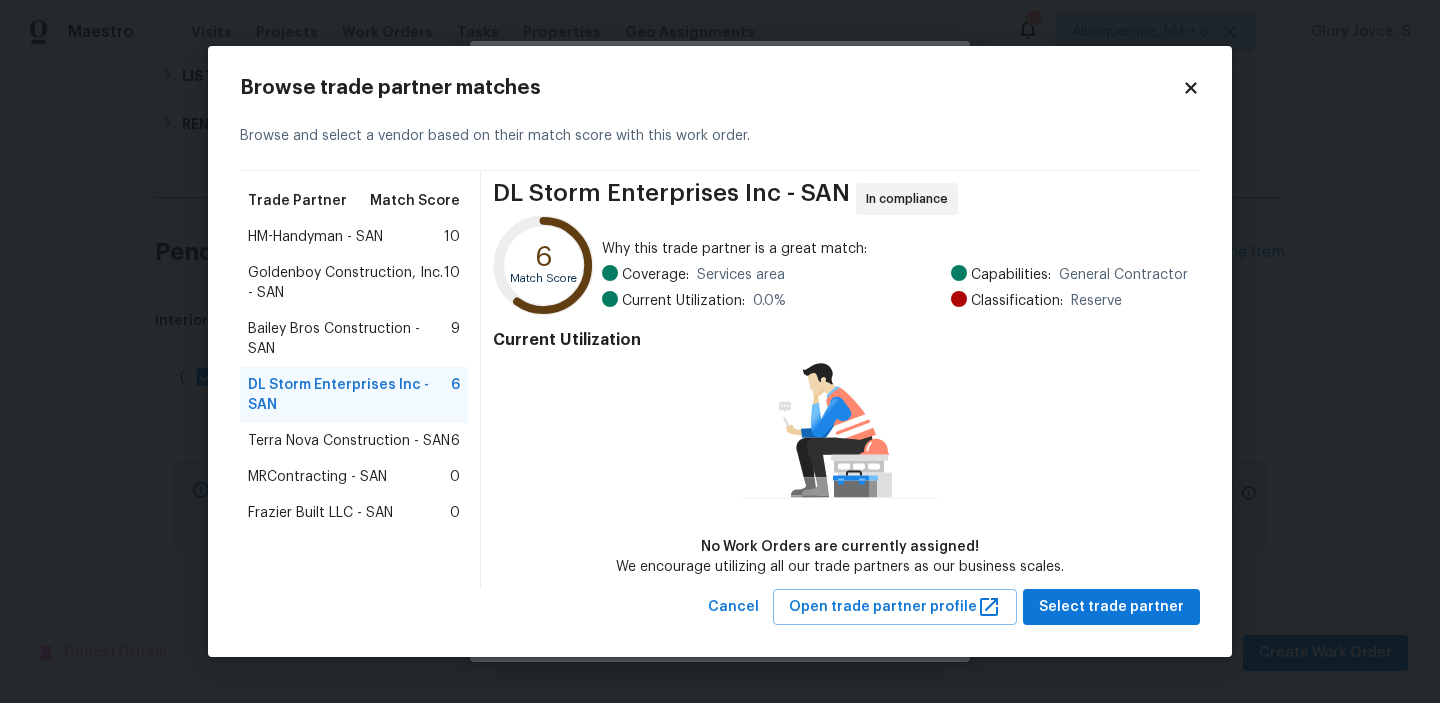 click on "Terra Nova Construction - SAN" at bounding box center [349, 441] 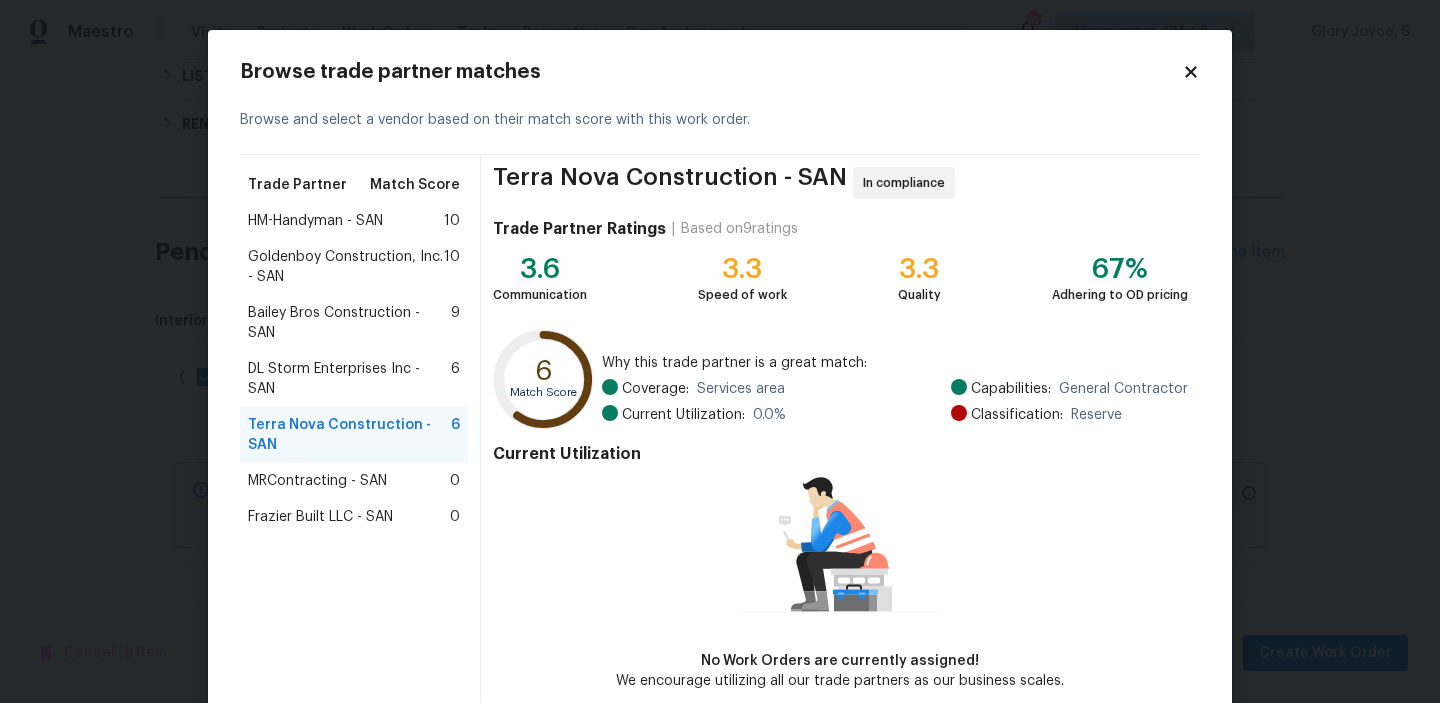 scroll, scrollTop: 97, scrollLeft: 0, axis: vertical 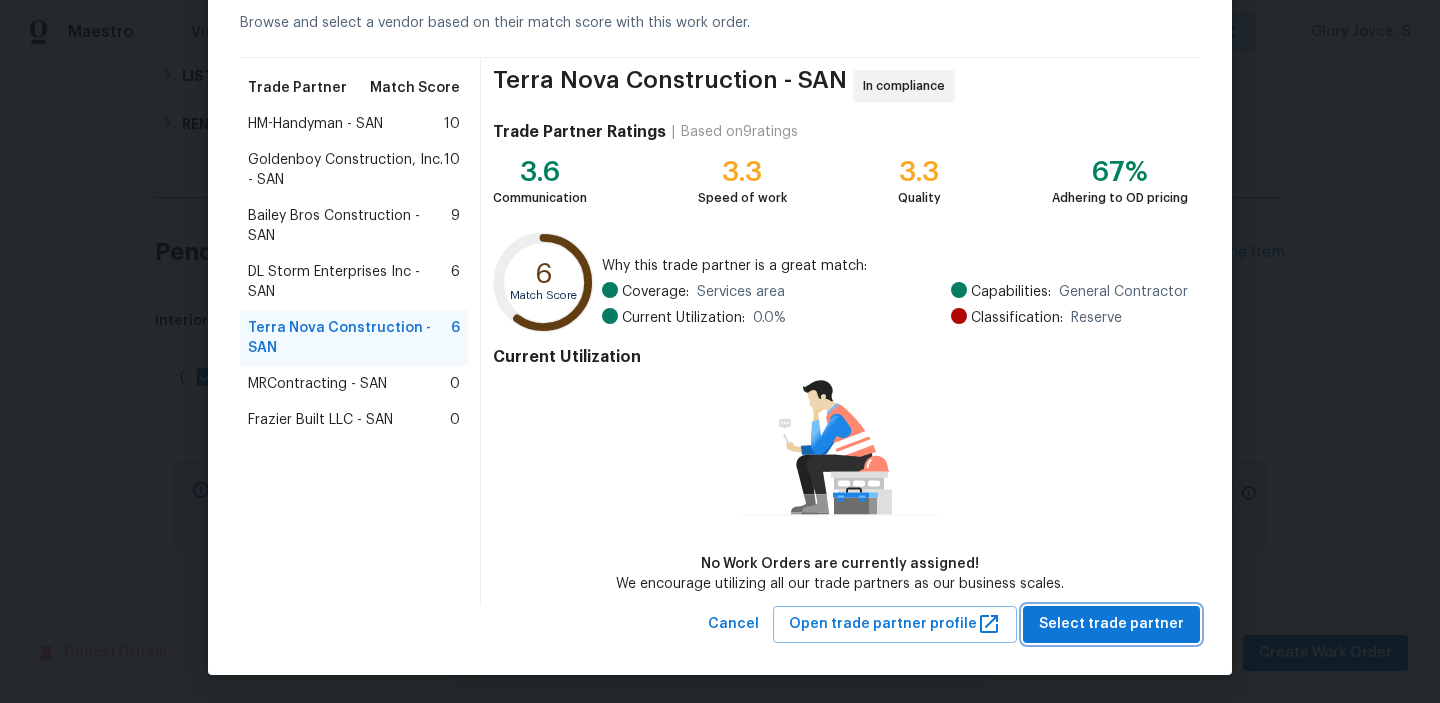 click on "Select trade partner" at bounding box center (1111, 624) 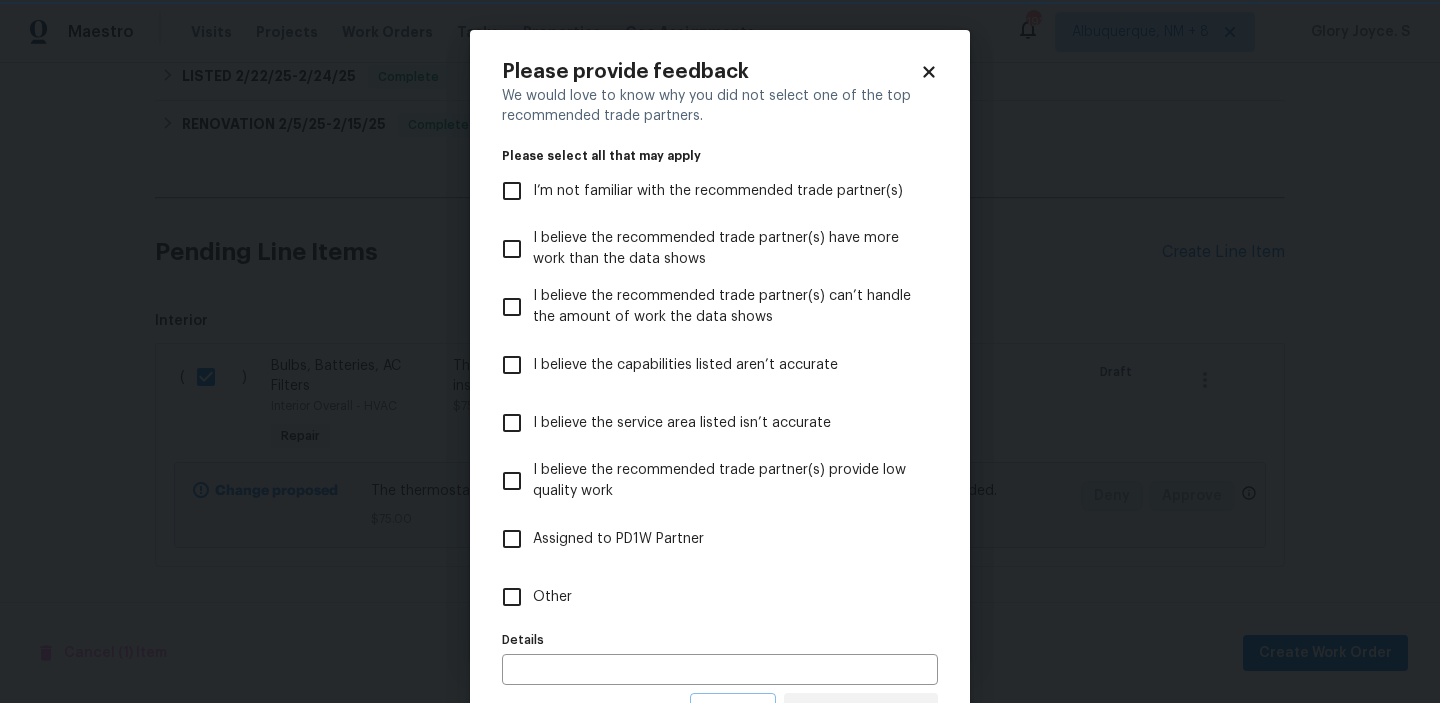 scroll, scrollTop: 0, scrollLeft: 0, axis: both 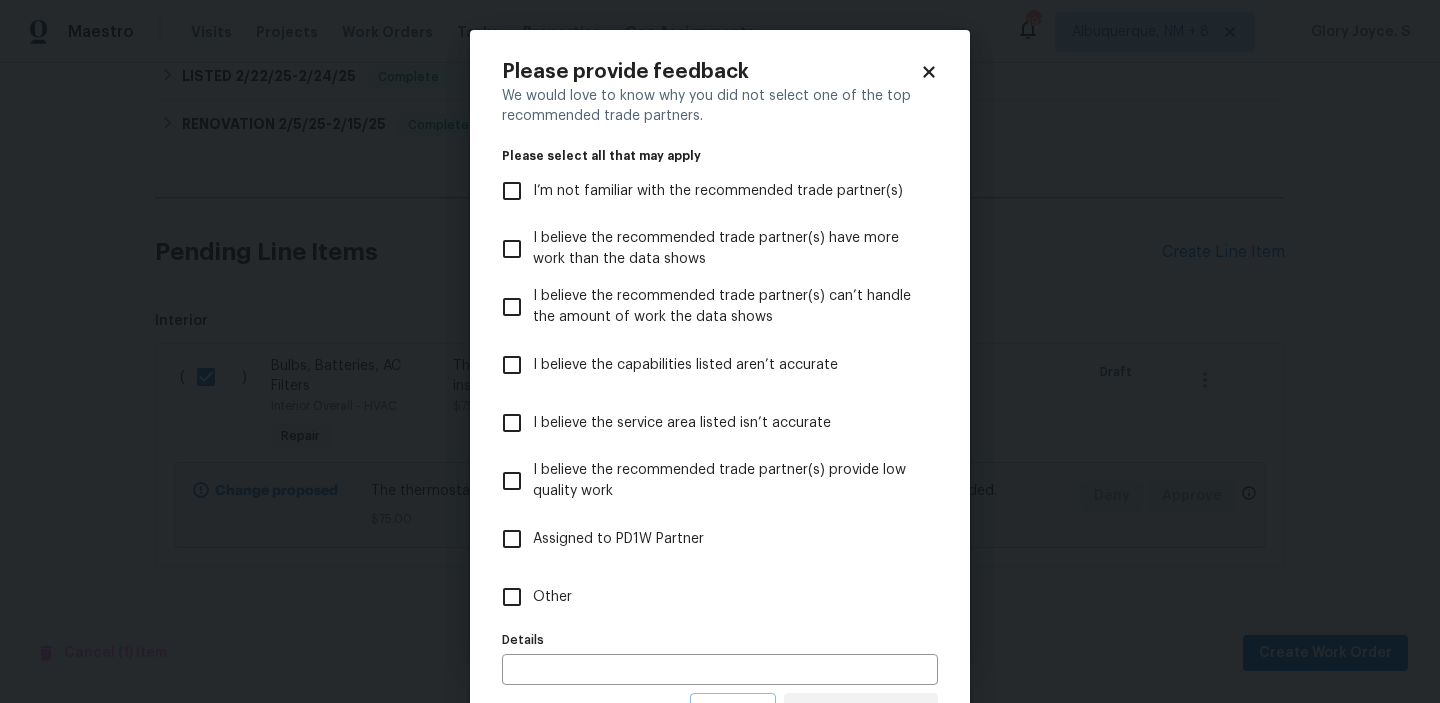 click on "Other" at bounding box center [706, 597] 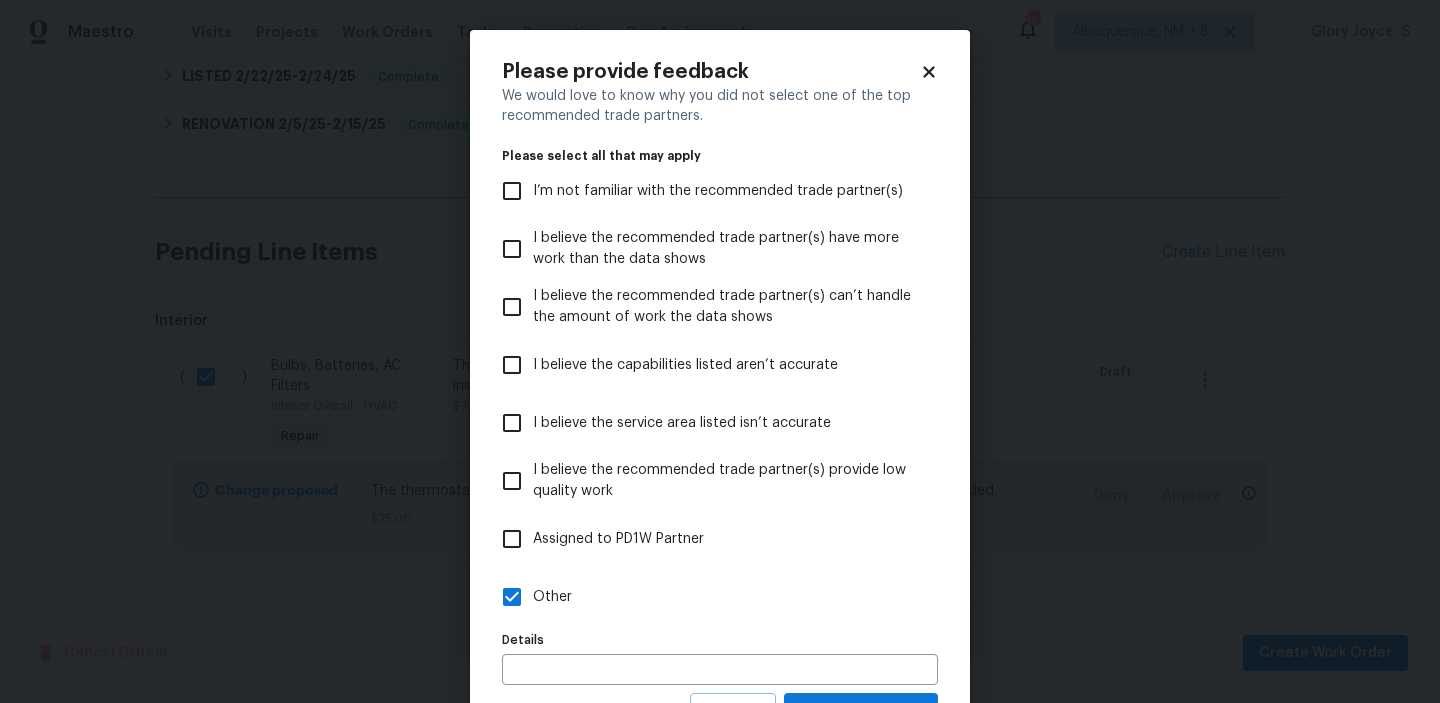 scroll, scrollTop: 89, scrollLeft: 0, axis: vertical 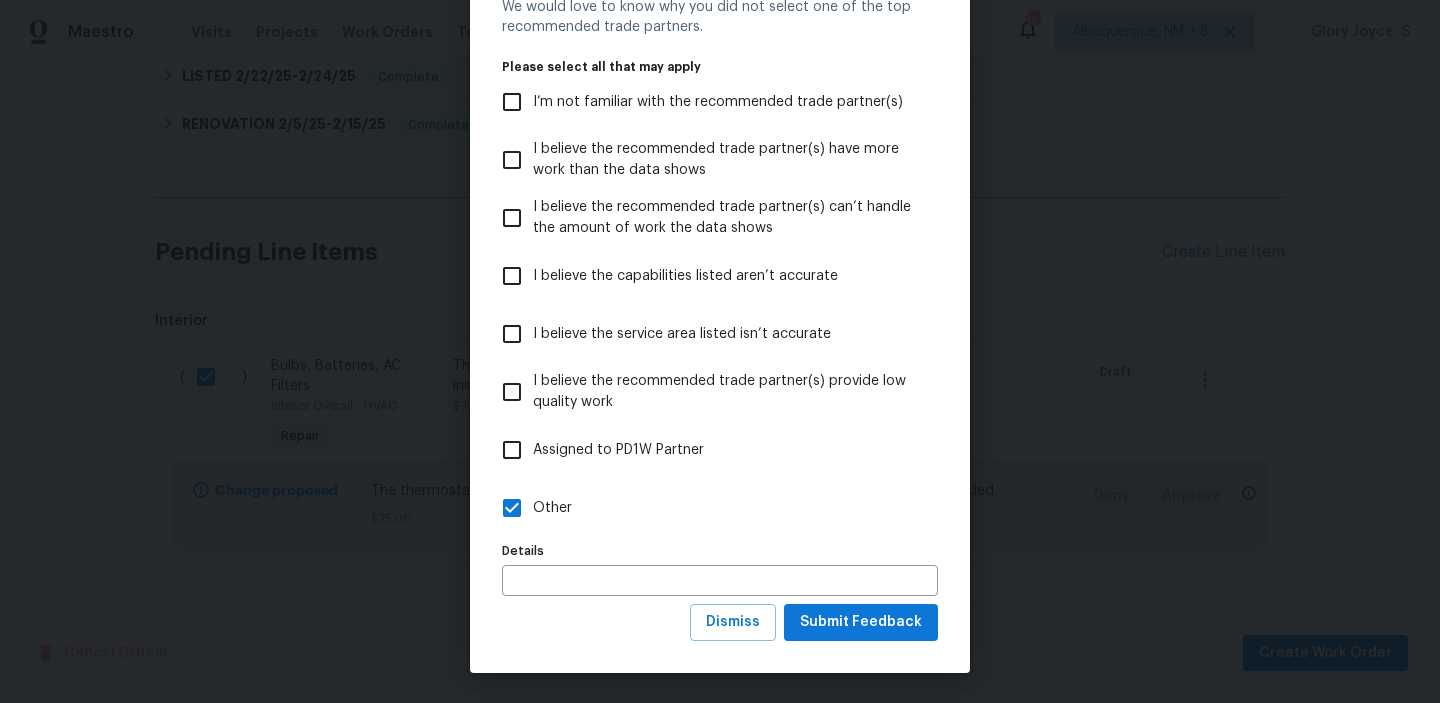 click on "Please provide feedback We would love to know why you did not select one of the top recommended trade partners. Please select all that may apply I’m not familiar with the recommended trade partner(s) I believe the recommended trade partner(s) have more work than the data shows I believe the recommended trade partner(s) can’t handle the amount of work the data shows I believe the capabilities listed aren’t accurate I believe the service area listed isn’t accurate I believe the recommended trade partner(s) provide low quality work Assigned to PD1W Partner Other Details Details Dismiss Submit Feedback" at bounding box center [720, 307] 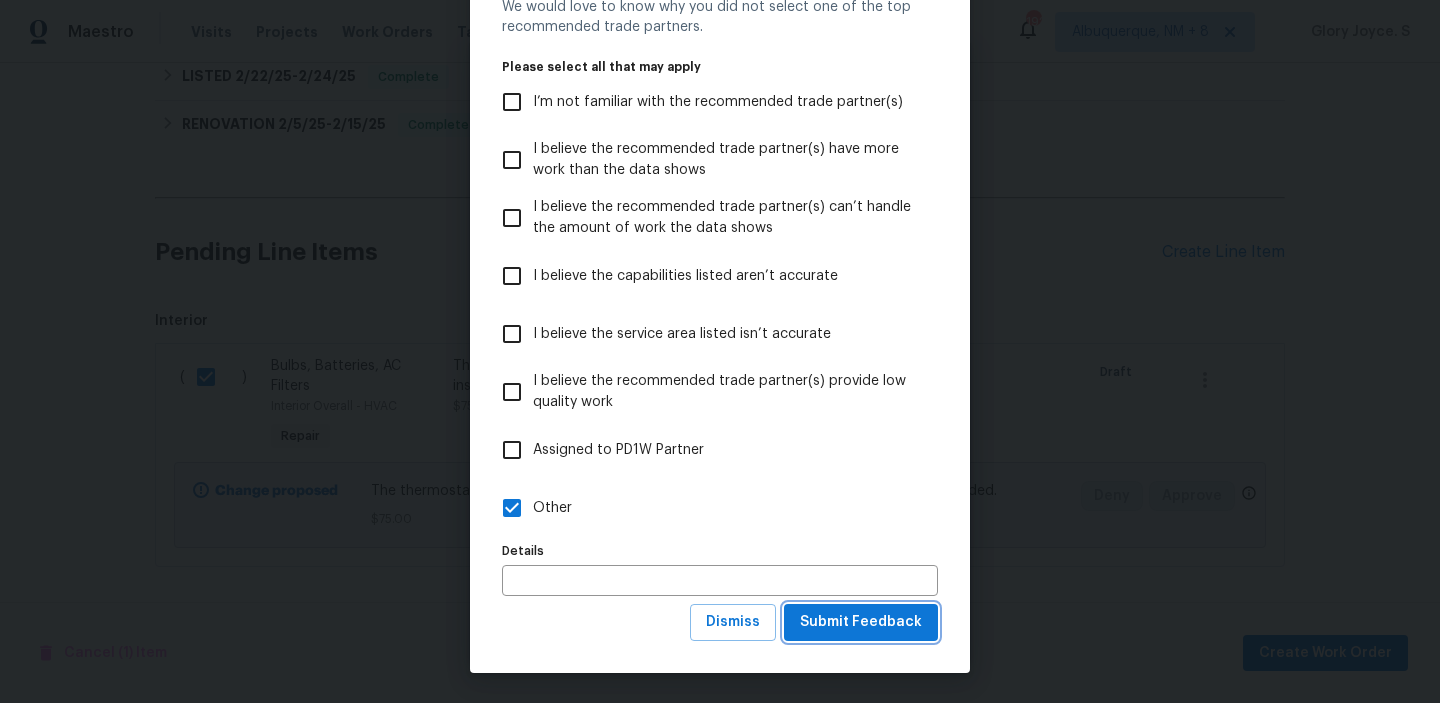 click on "Submit Feedback" at bounding box center [861, 622] 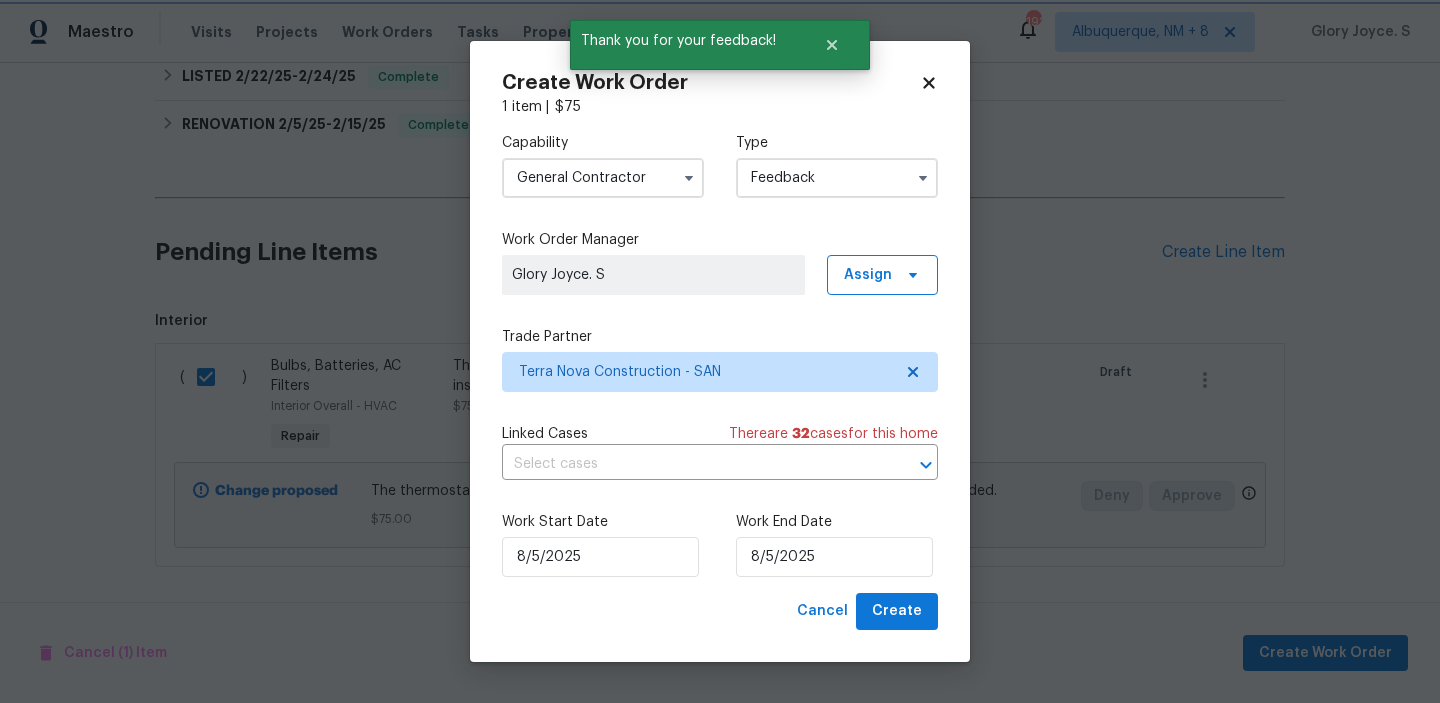 scroll, scrollTop: 0, scrollLeft: 0, axis: both 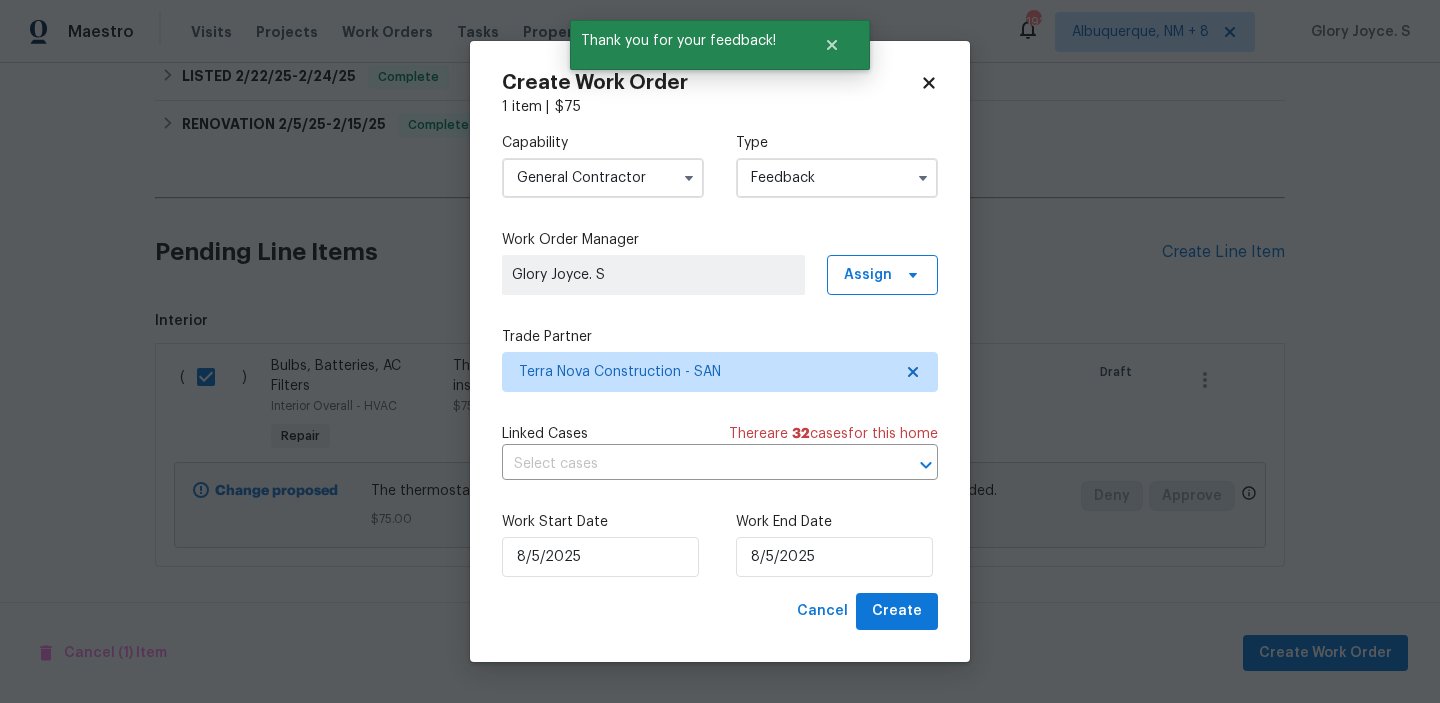 click at bounding box center [689, 178] 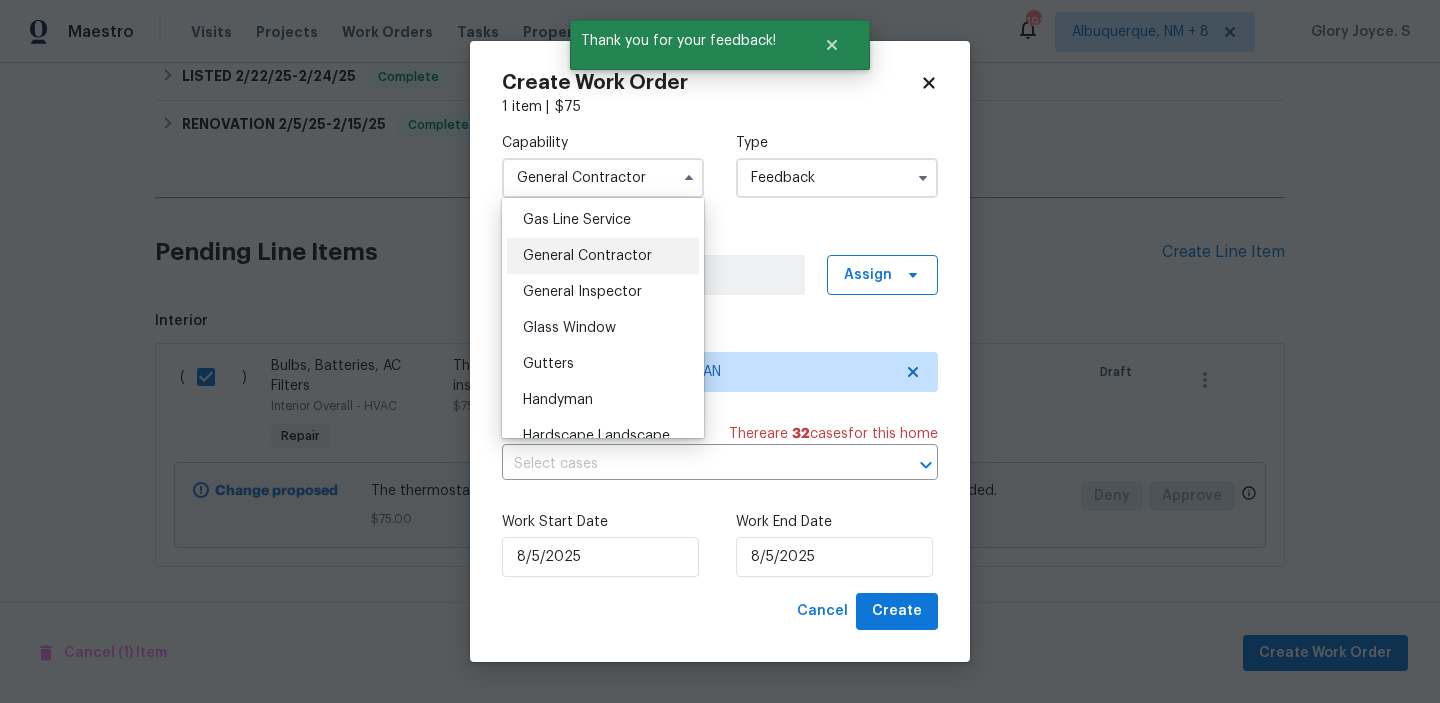 scroll, scrollTop: 936, scrollLeft: 0, axis: vertical 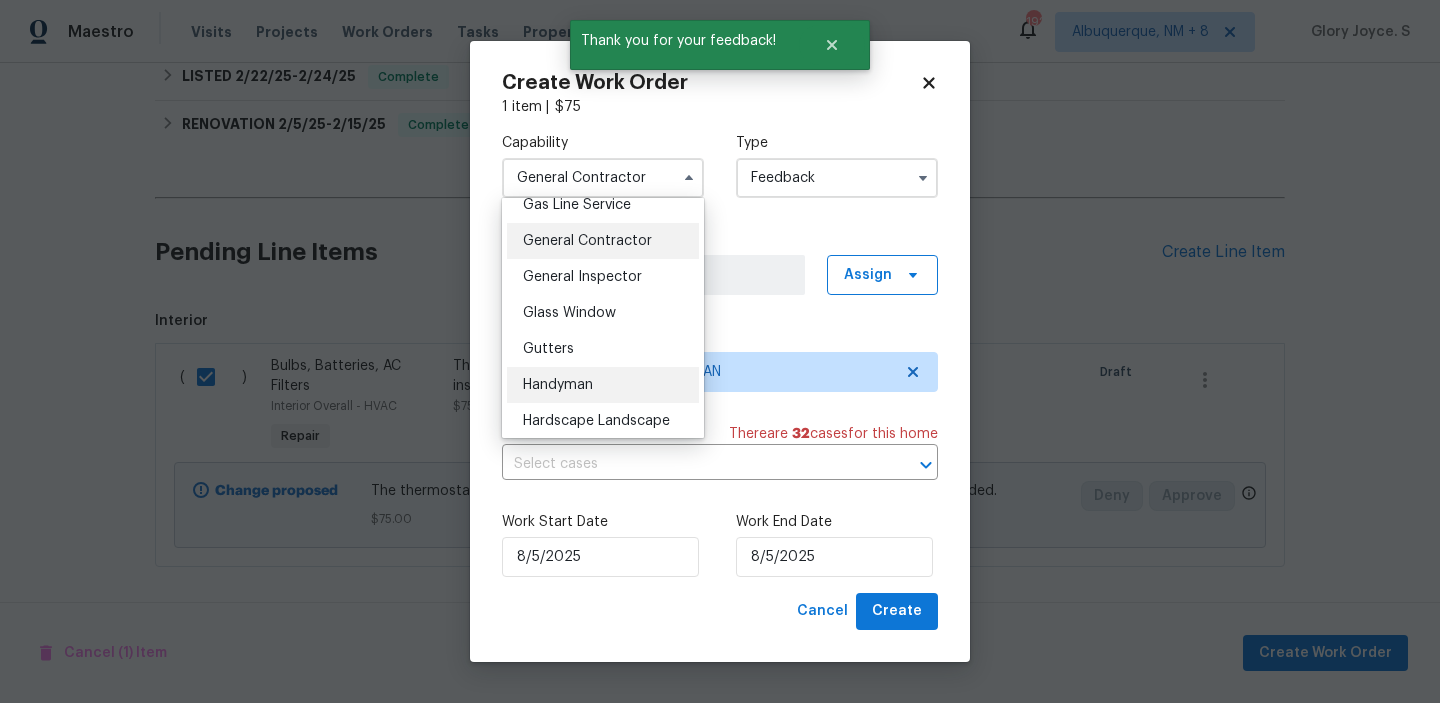 click on "Handyman" at bounding box center [603, 385] 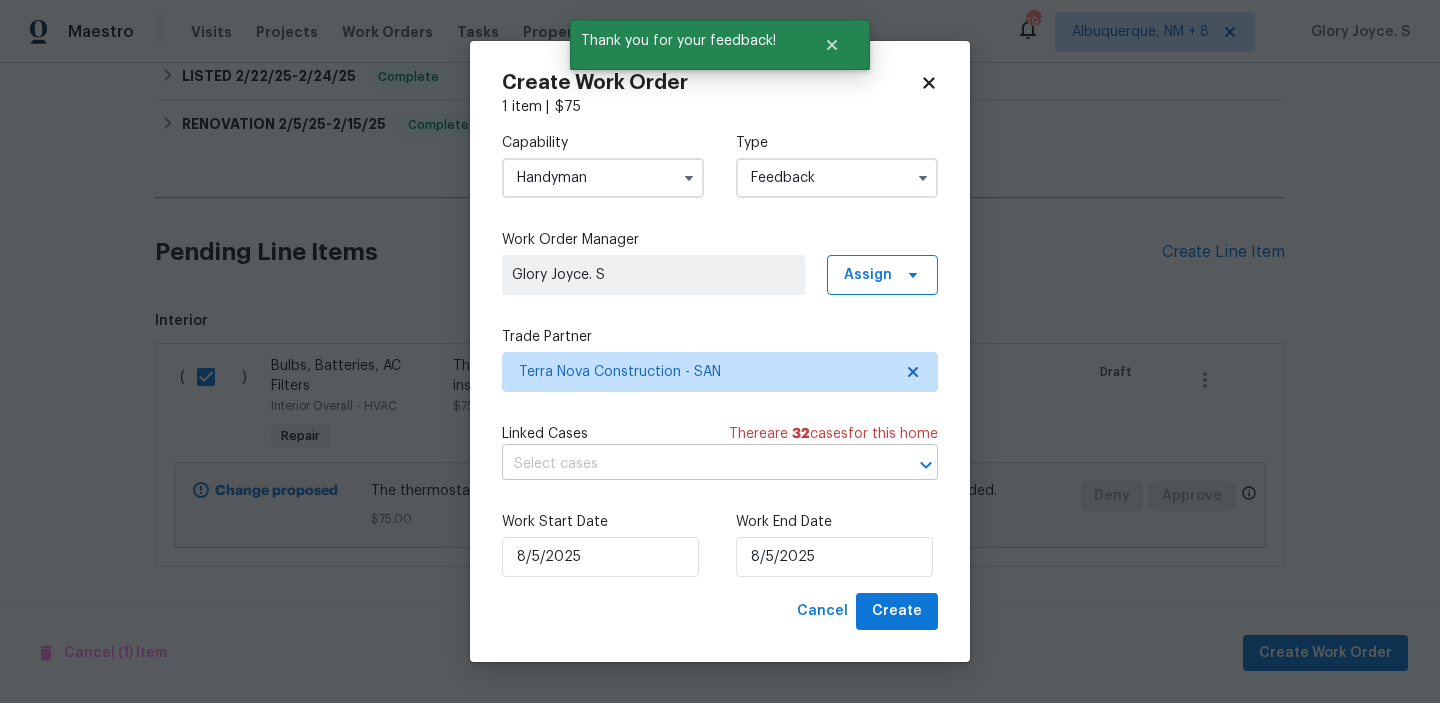 click at bounding box center (692, 464) 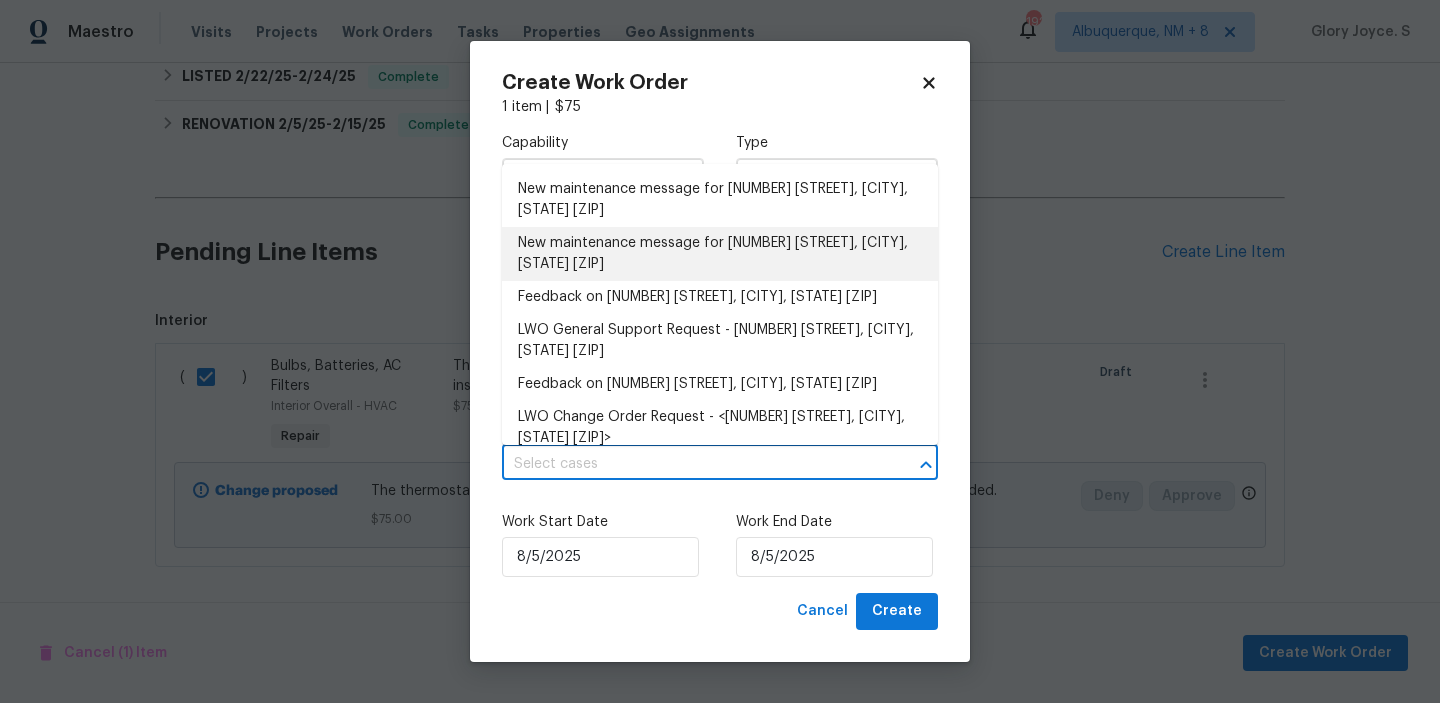 scroll, scrollTop: 325, scrollLeft: 0, axis: vertical 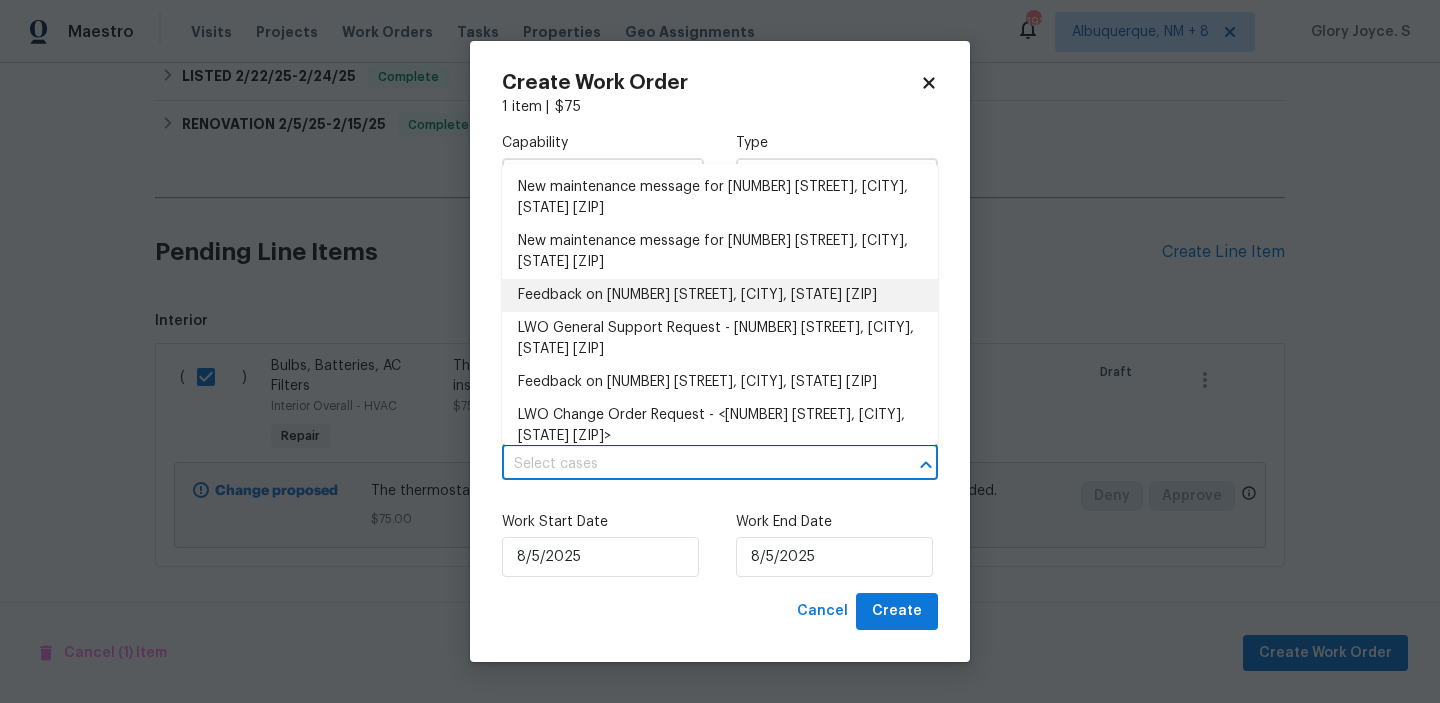 click on "Feedback on [NUMBER] [STREET], [CITY], [STATE] [ZIP]" at bounding box center [720, 295] 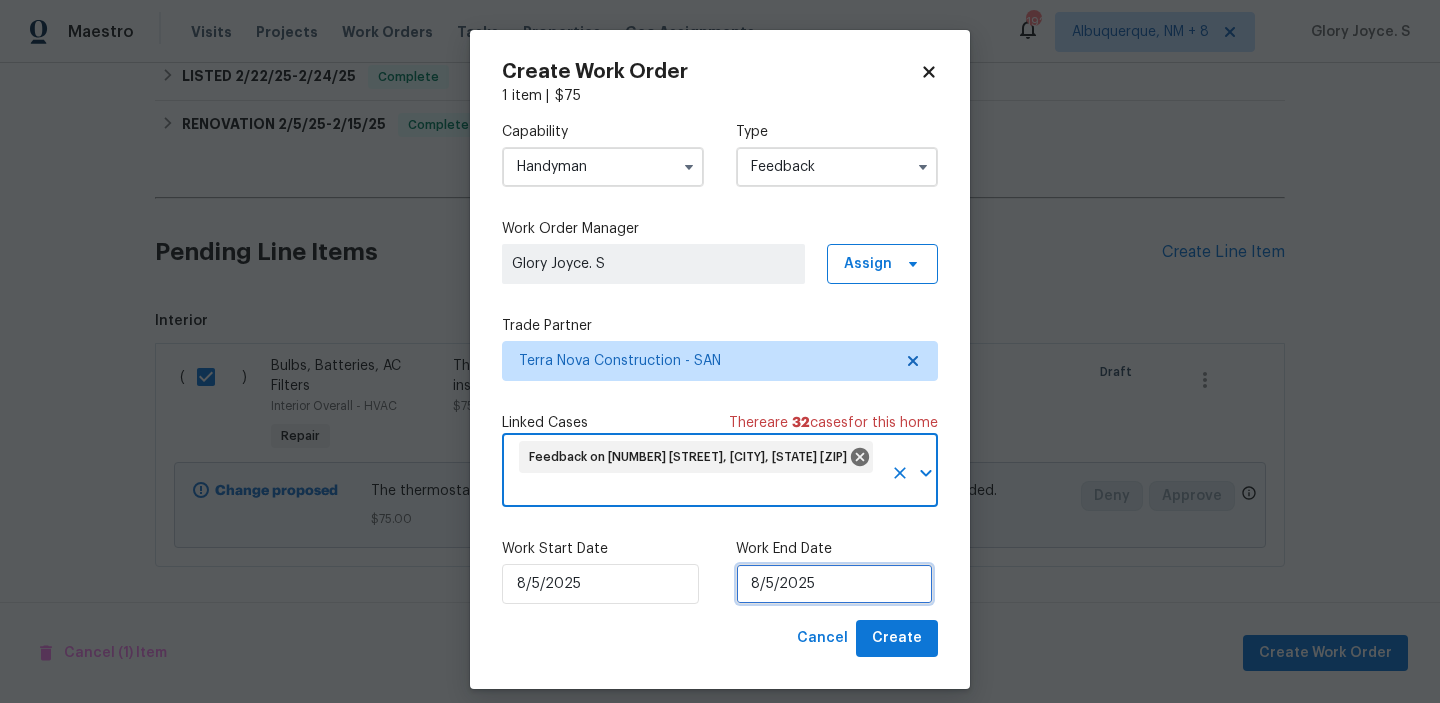 click on "8/5/2025" at bounding box center [834, 584] 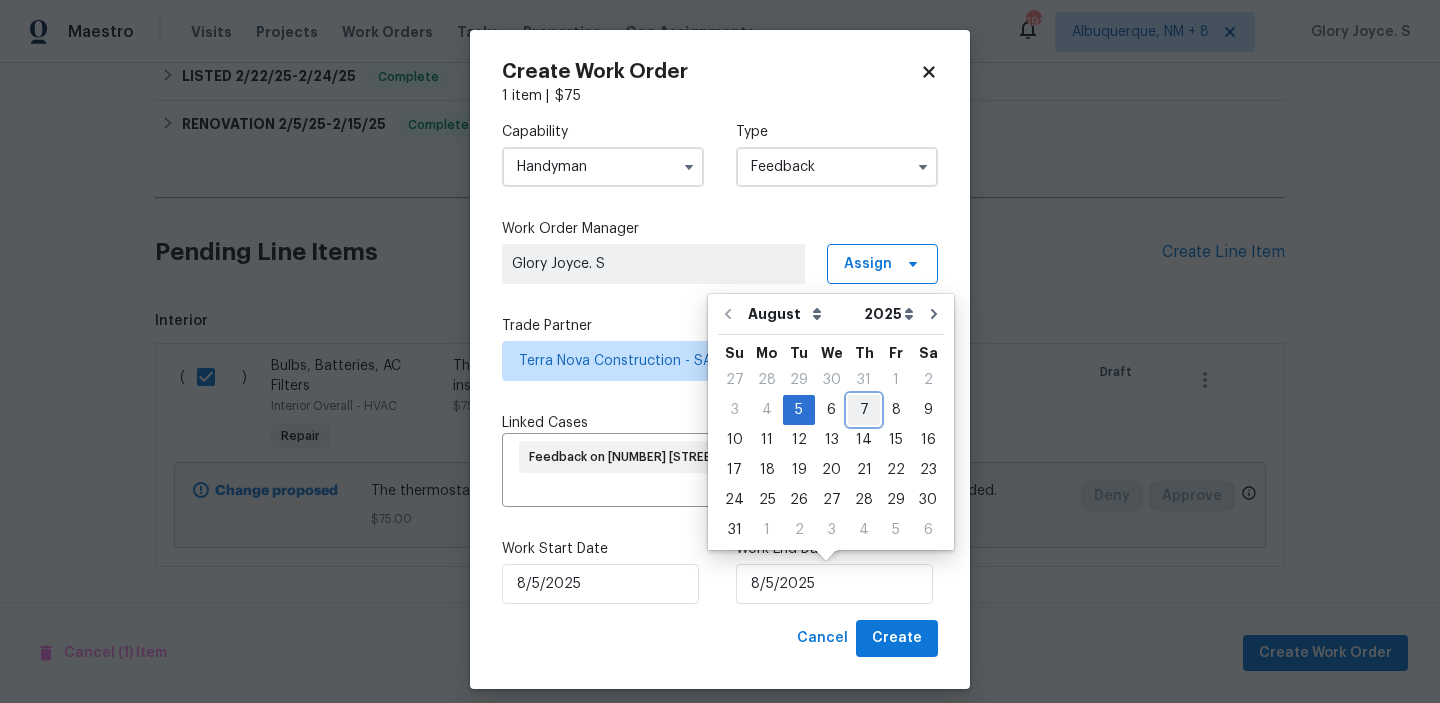click on "7" at bounding box center [864, 410] 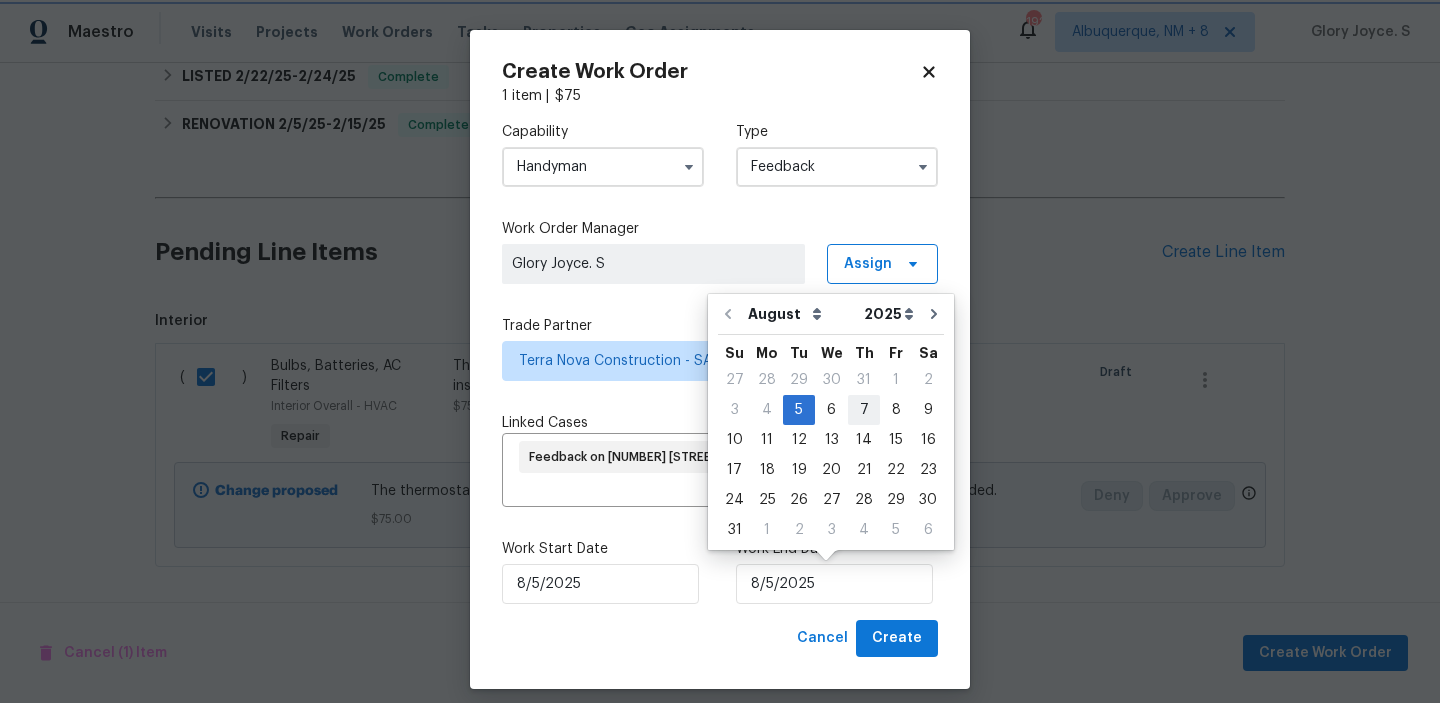 type on "8/7/2025" 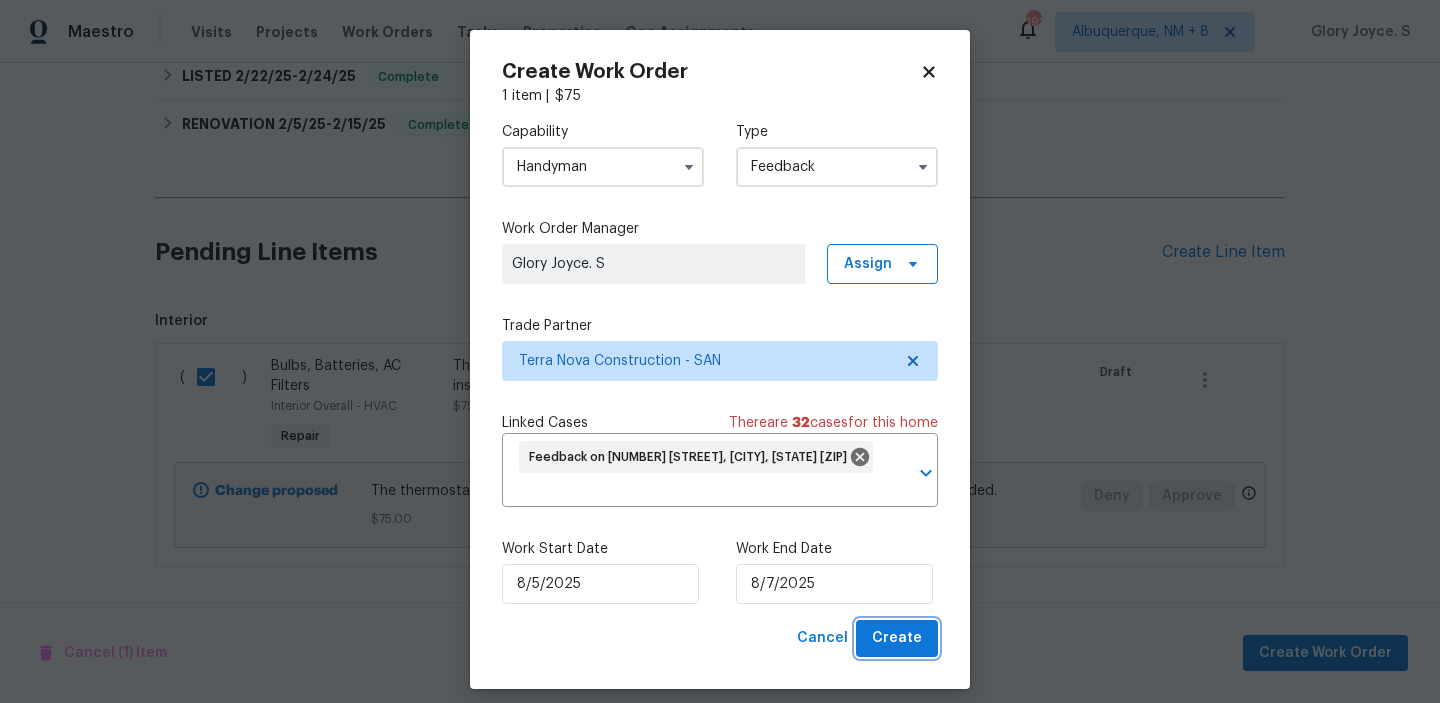 click on "Create" at bounding box center [897, 638] 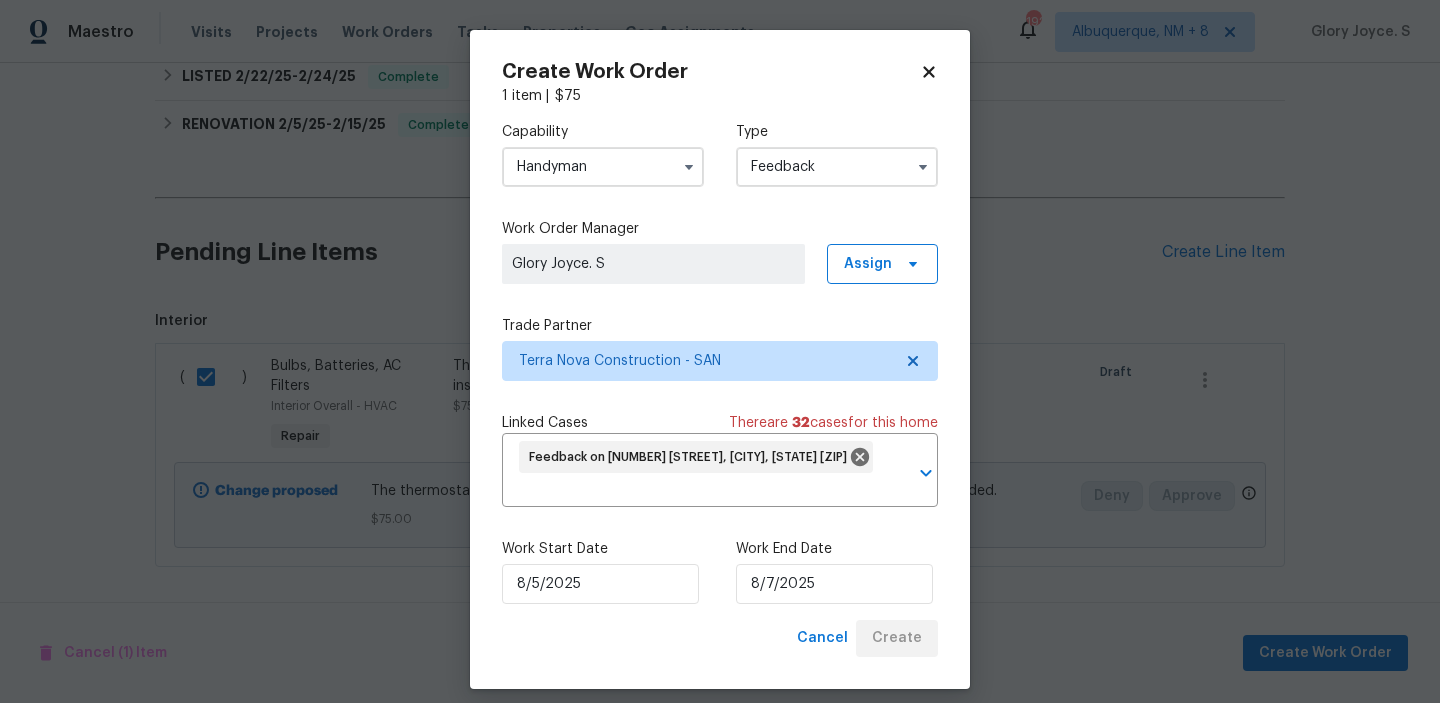 checkbox on "false" 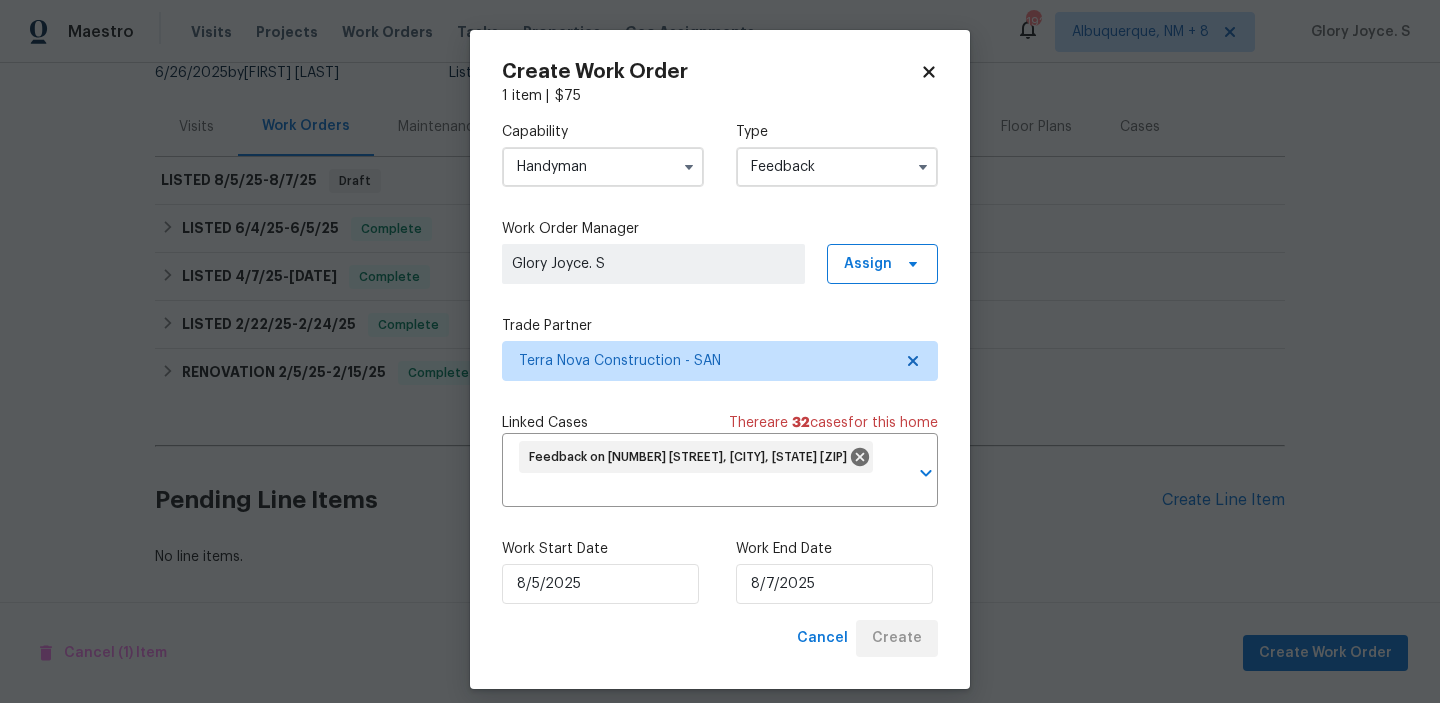 scroll, scrollTop: 206, scrollLeft: 0, axis: vertical 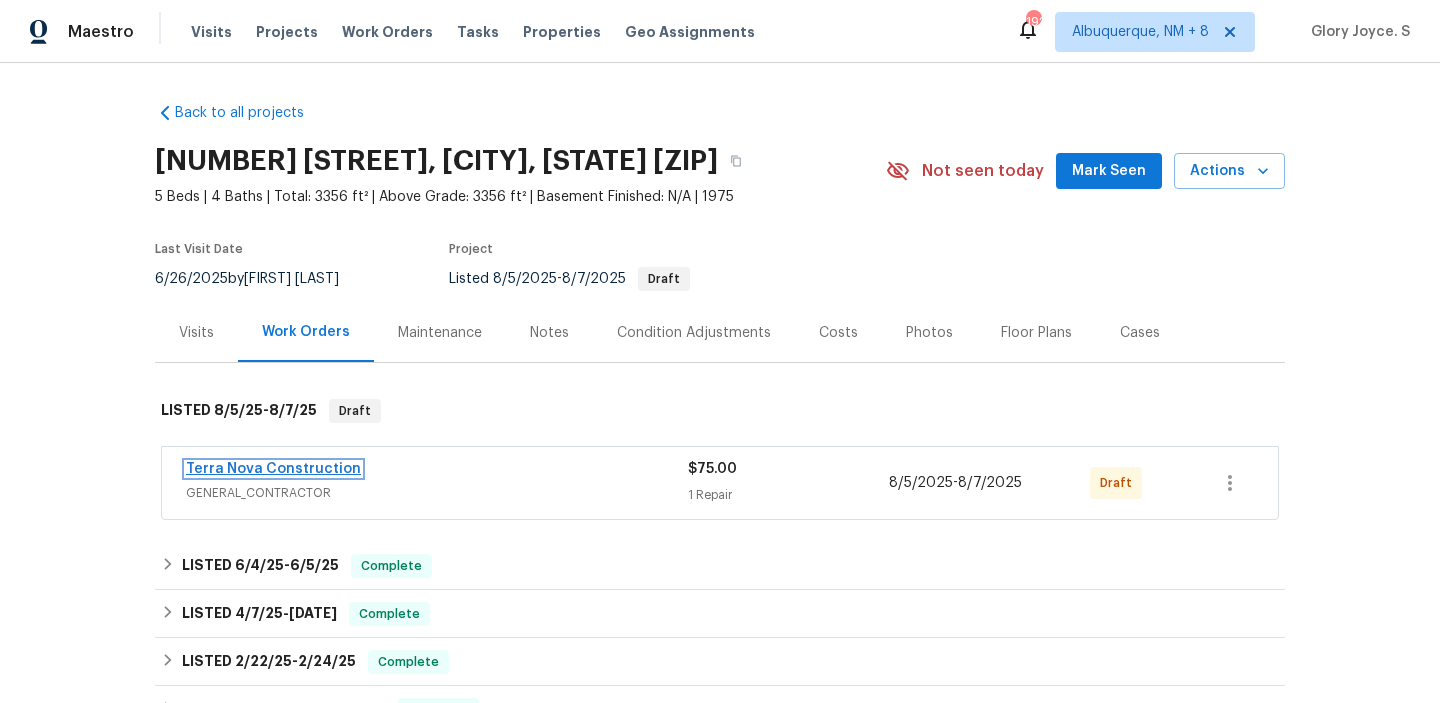 click on "Terra Nova Construction" at bounding box center [273, 469] 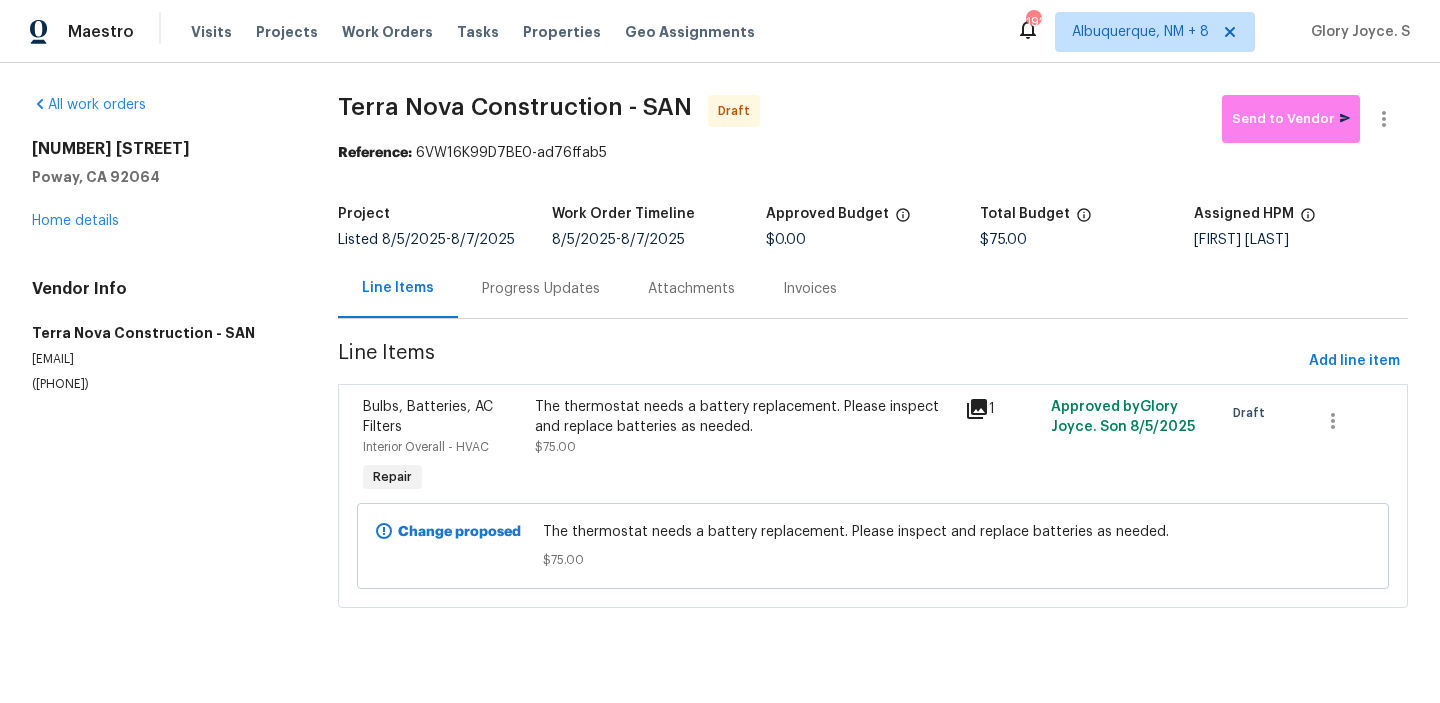 click on "Progress Updates" at bounding box center (541, 288) 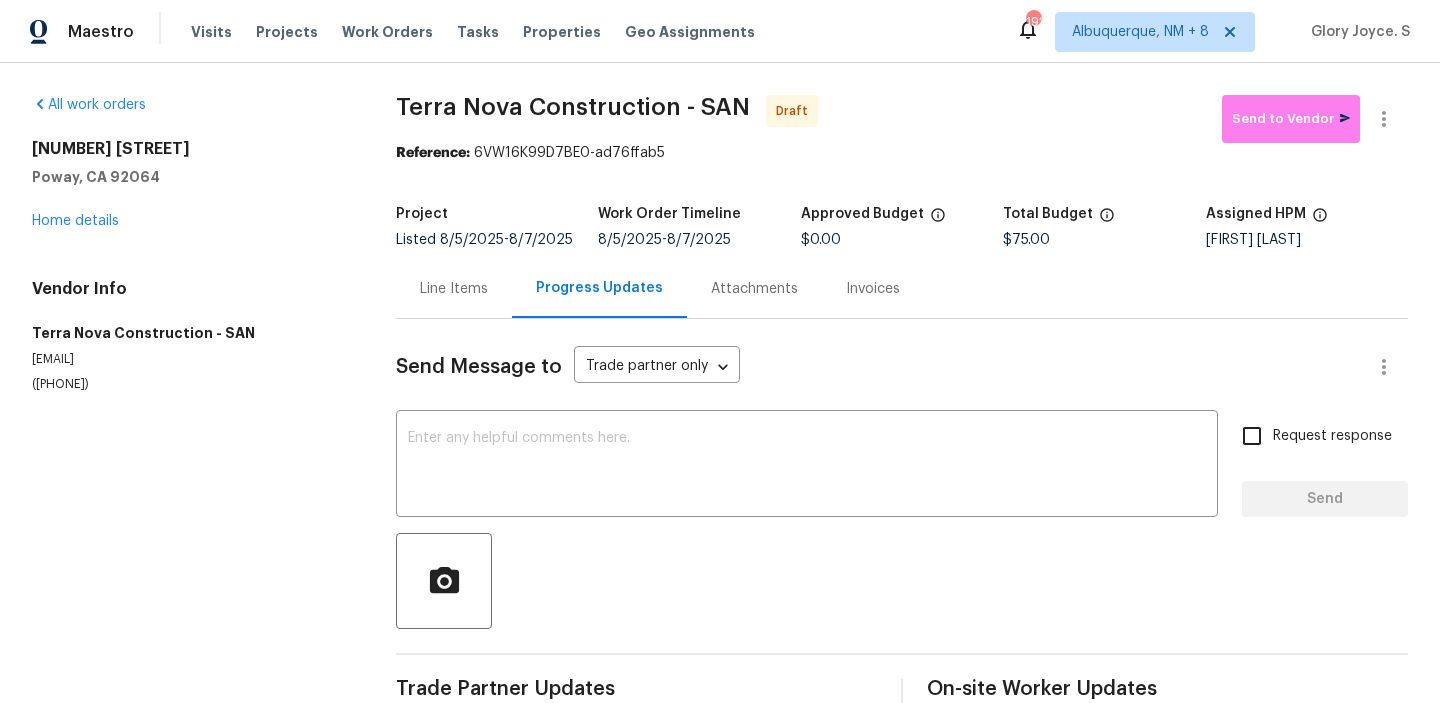 click at bounding box center [807, 466] 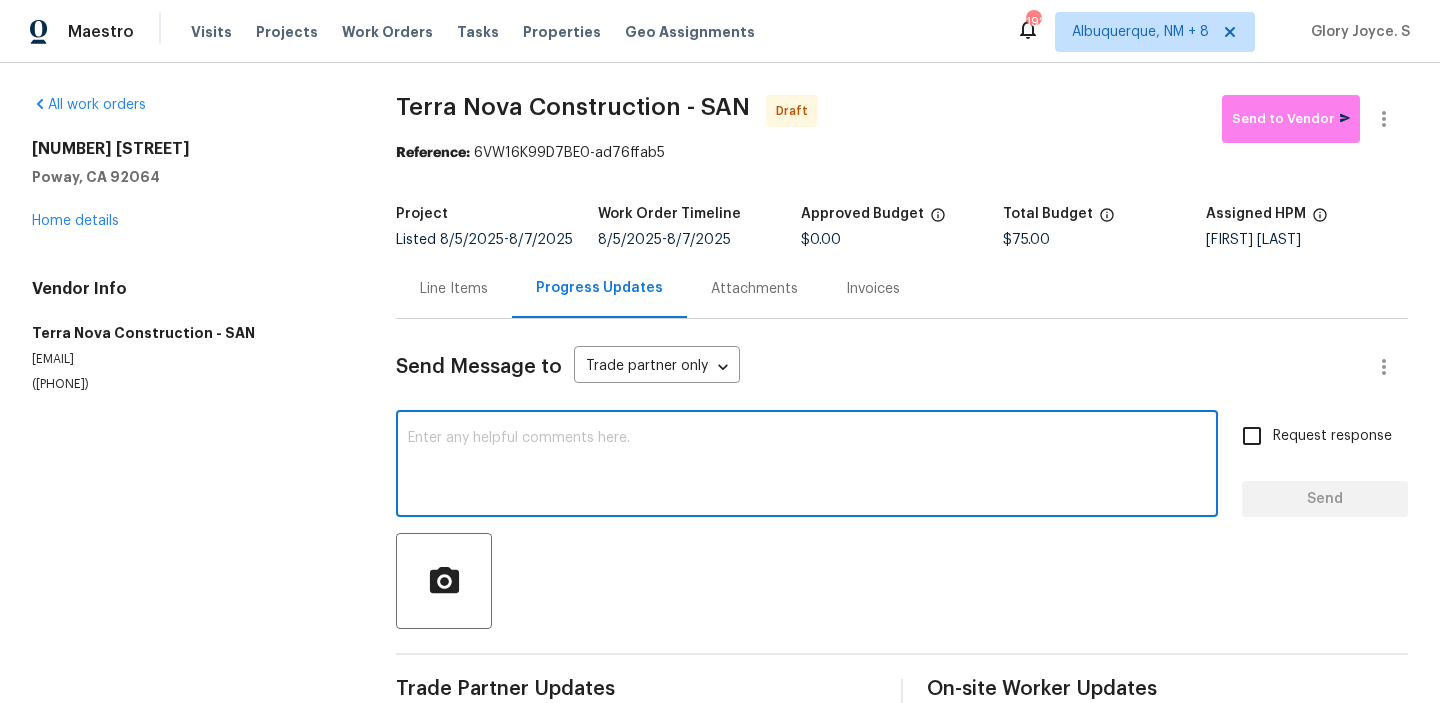 paste on "Hi, this is Glory with Opendoor. I’m confirming you received the WO for the property at (Address). Please review and accept the WO within 24 hours and provide a schedule date. Please disregard the contact information for the HPM included in the WO. Our Centralised LWO Team is responsible for Listed WOs. The team can be reached through the portal or by phone at (480) 478-0155." 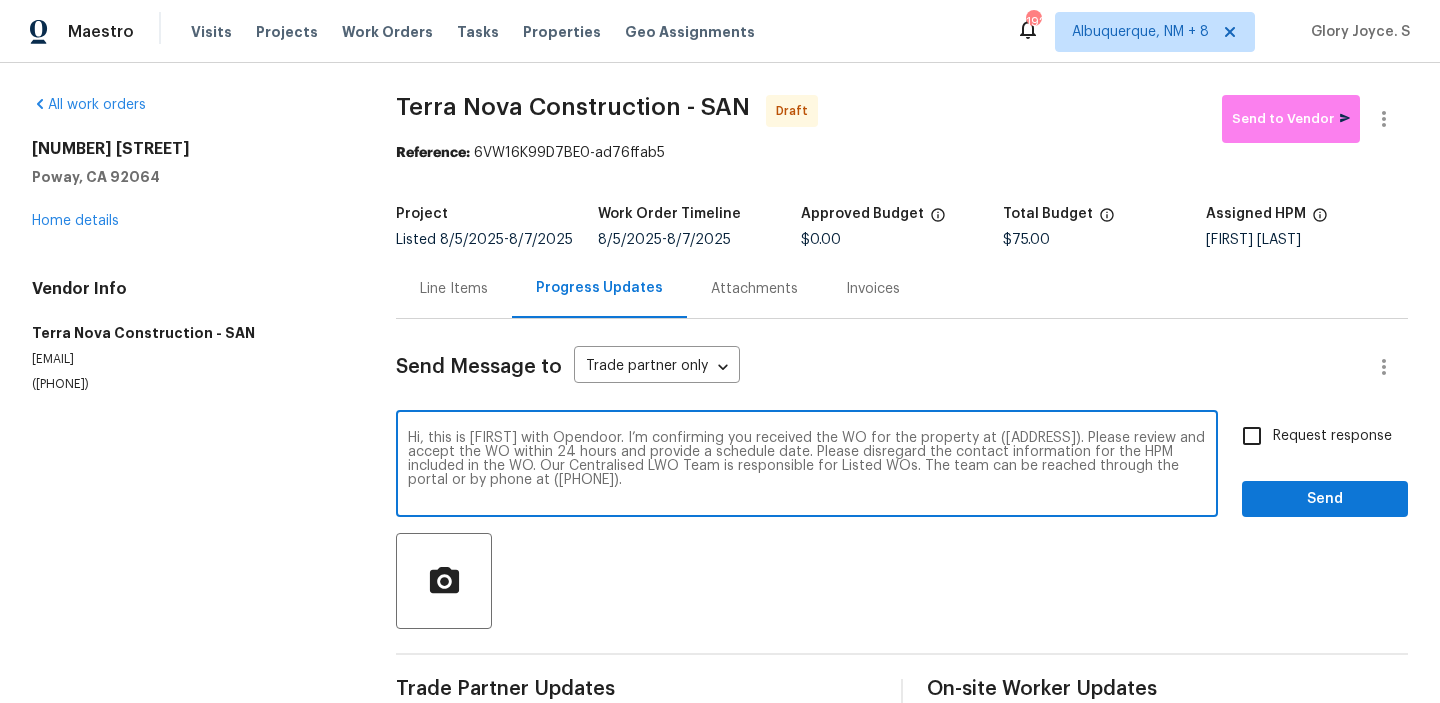 click on "Hi, this is Glory with Opendoor. I’m confirming you received the WO for the property at (Address). Please review and accept the WO within 24 hours and provide a schedule date. Please disregard the contact information for the HPM included in the WO. Our Centralised LWO Team is responsible for Listed WOs. The team can be reached through the portal or by phone at (480) 478-0155." at bounding box center (807, 466) 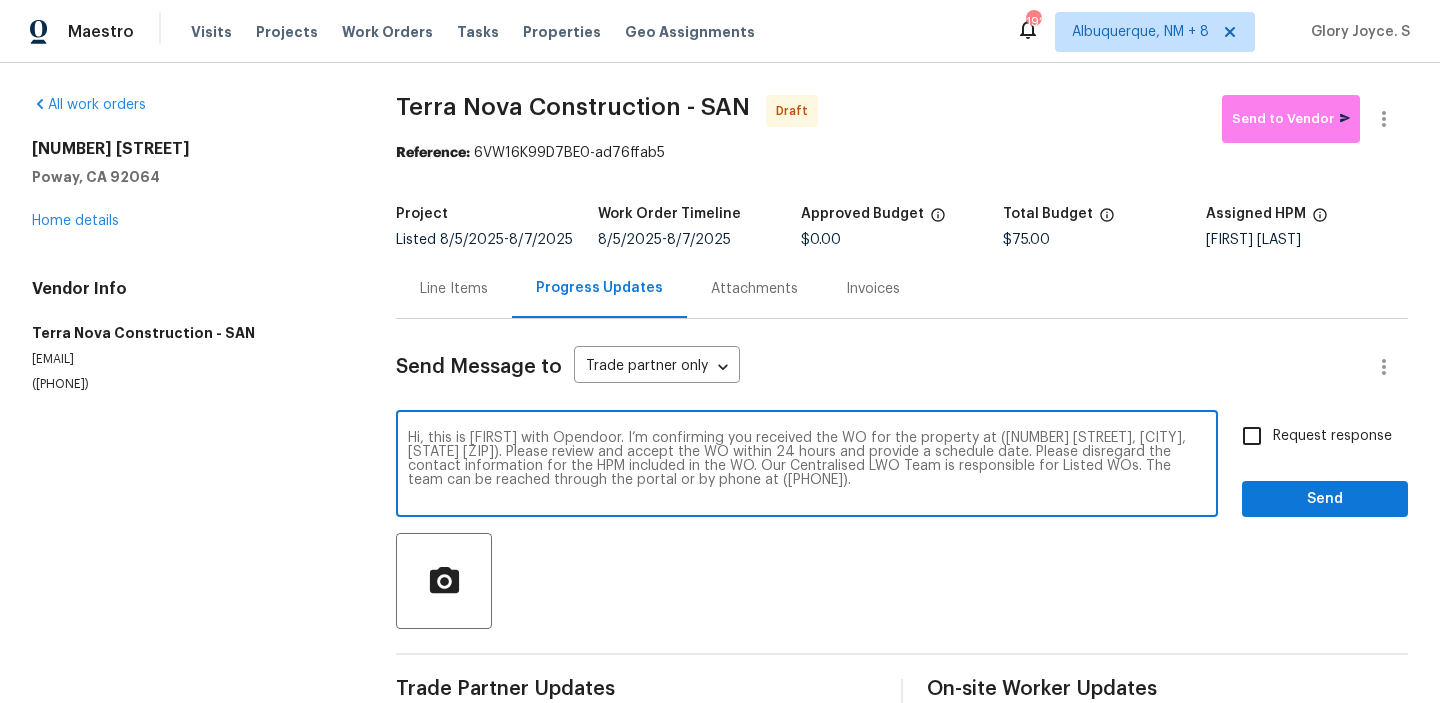 type on "Hi, this is Glory with Opendoor. I’m confirming you received the WO for the property at (13080 Camino Del Valle, Poway, CA 92064). Please review and accept the WO within 24 hours and provide a schedule date. Please disregard the contact information for the HPM included in the WO. Our Centralised LWO Team is responsible for Listed WOs. The team can be reached through the portal or by phone at (480) 478-0155." 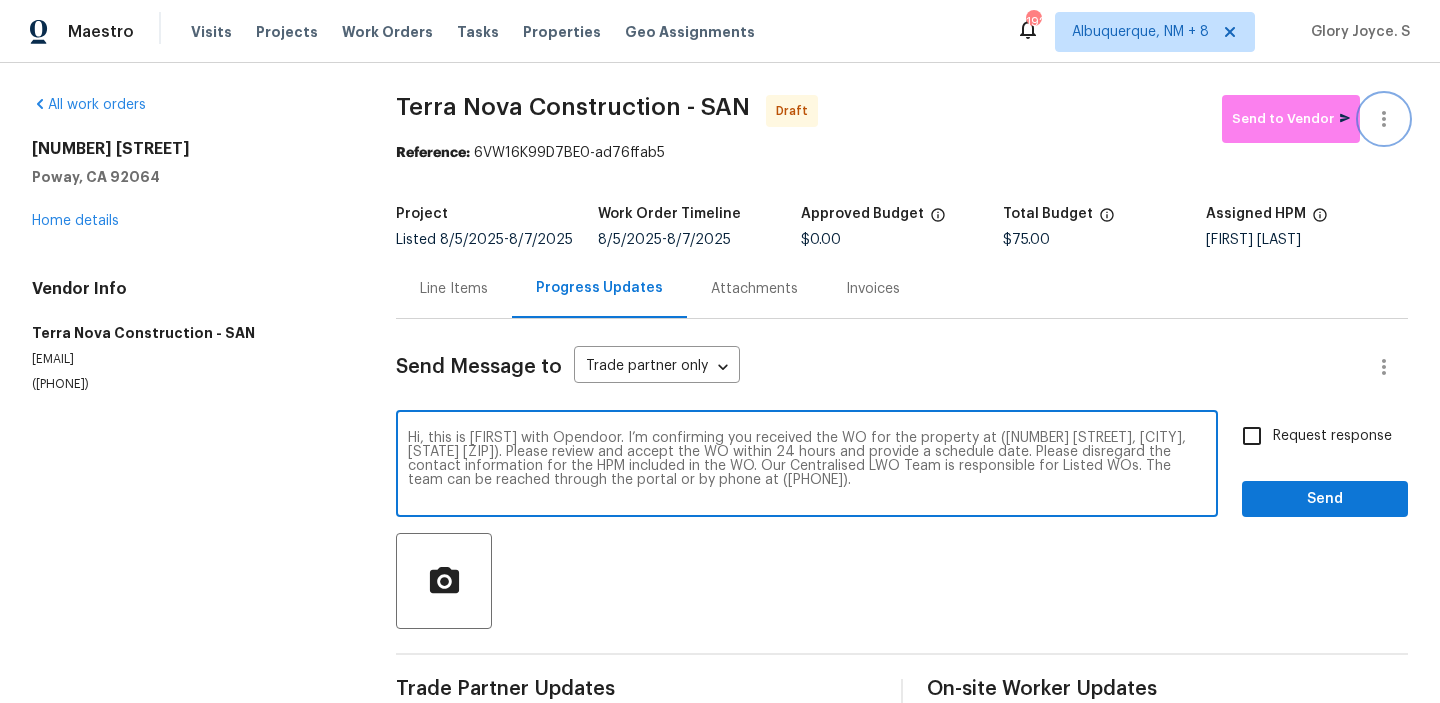 click 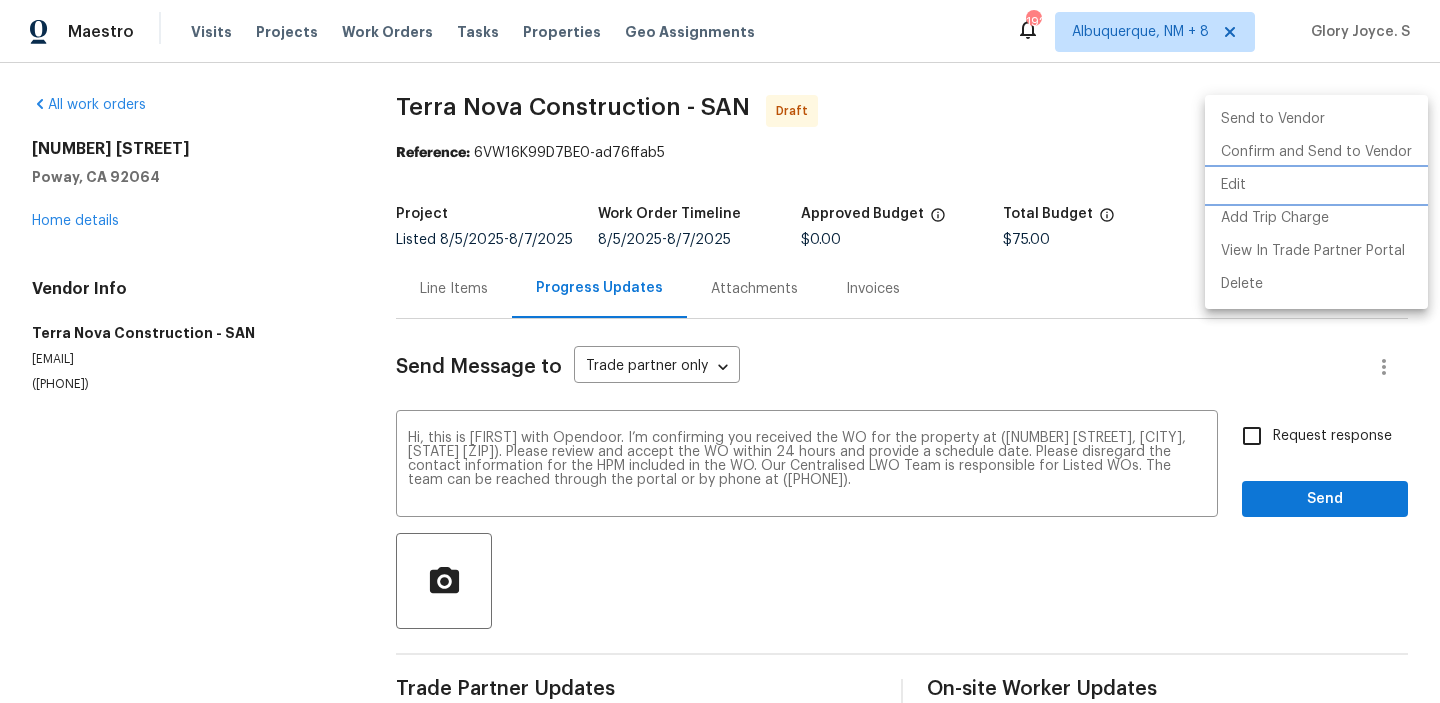 click on "Edit" at bounding box center (1316, 185) 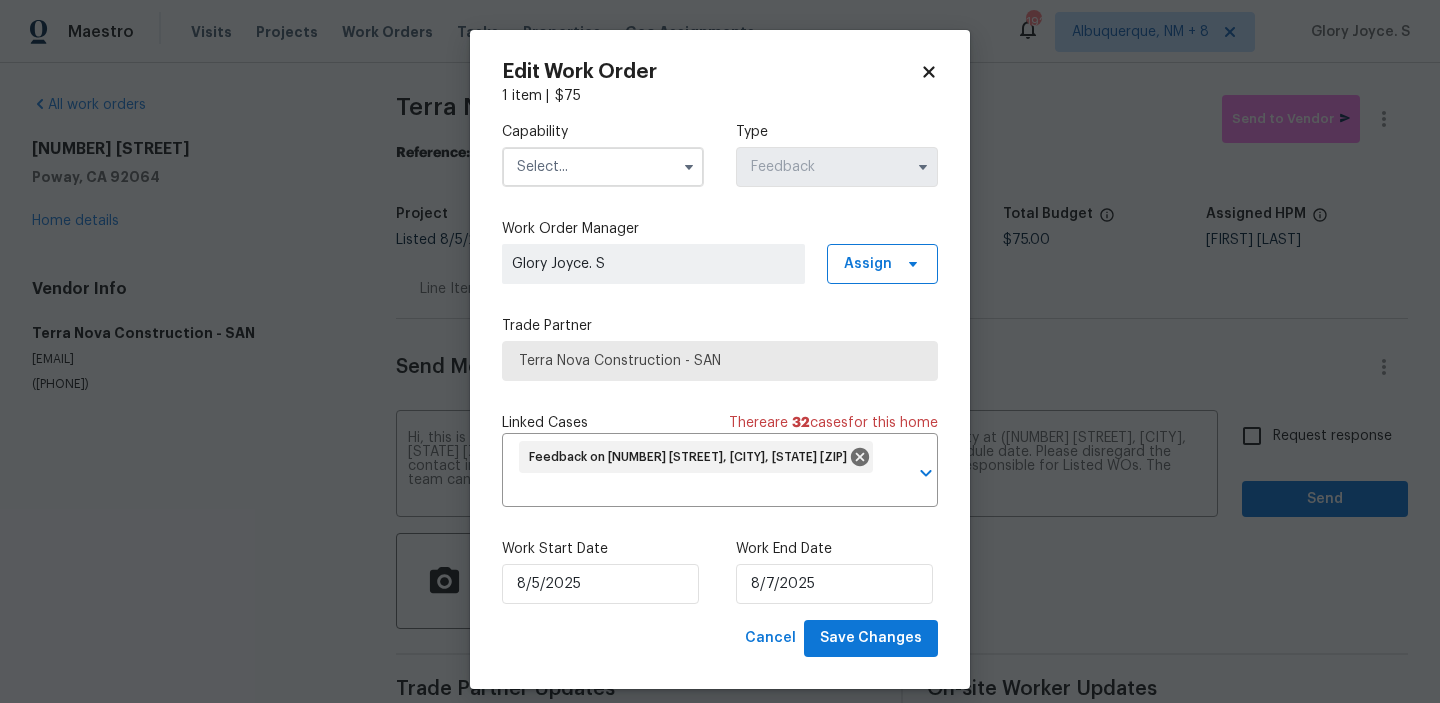 click at bounding box center [603, 167] 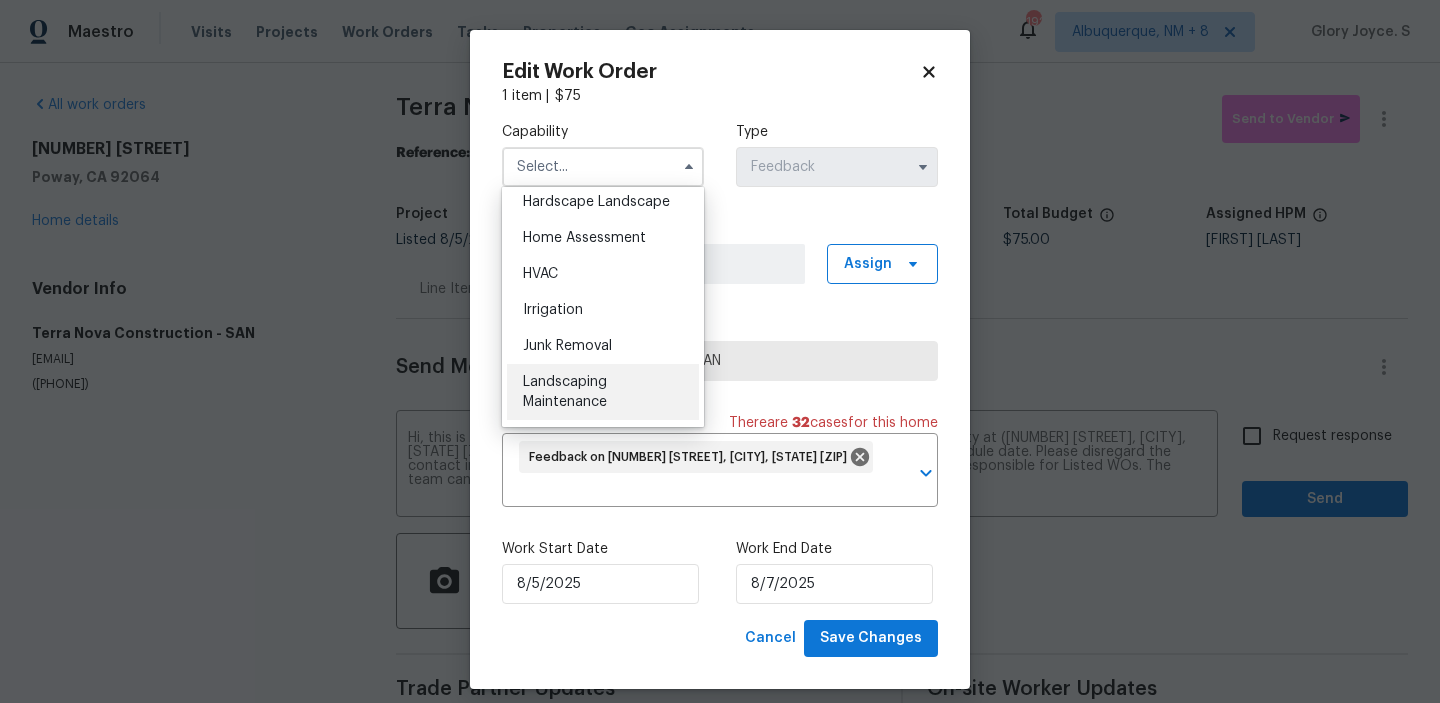 scroll, scrollTop: 1049, scrollLeft: 0, axis: vertical 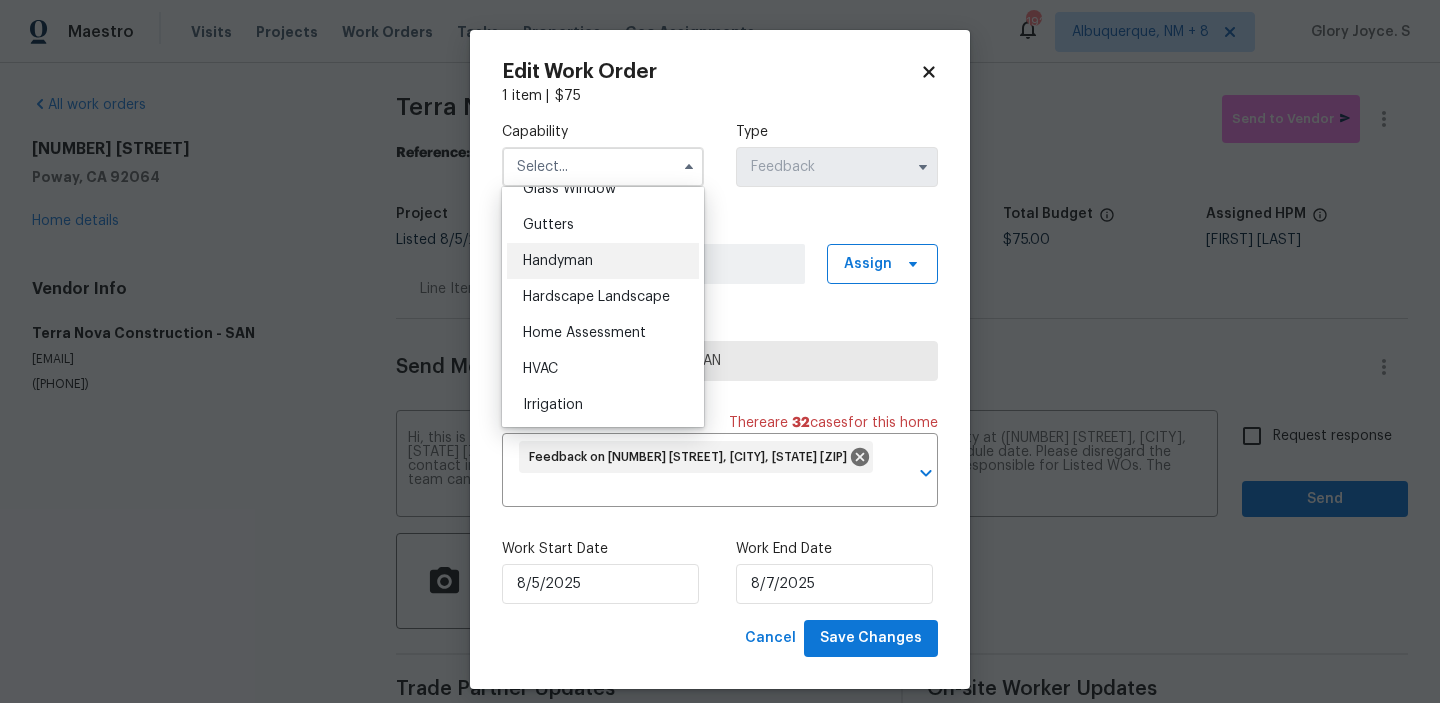 click on "Handyman" at bounding box center (603, 261) 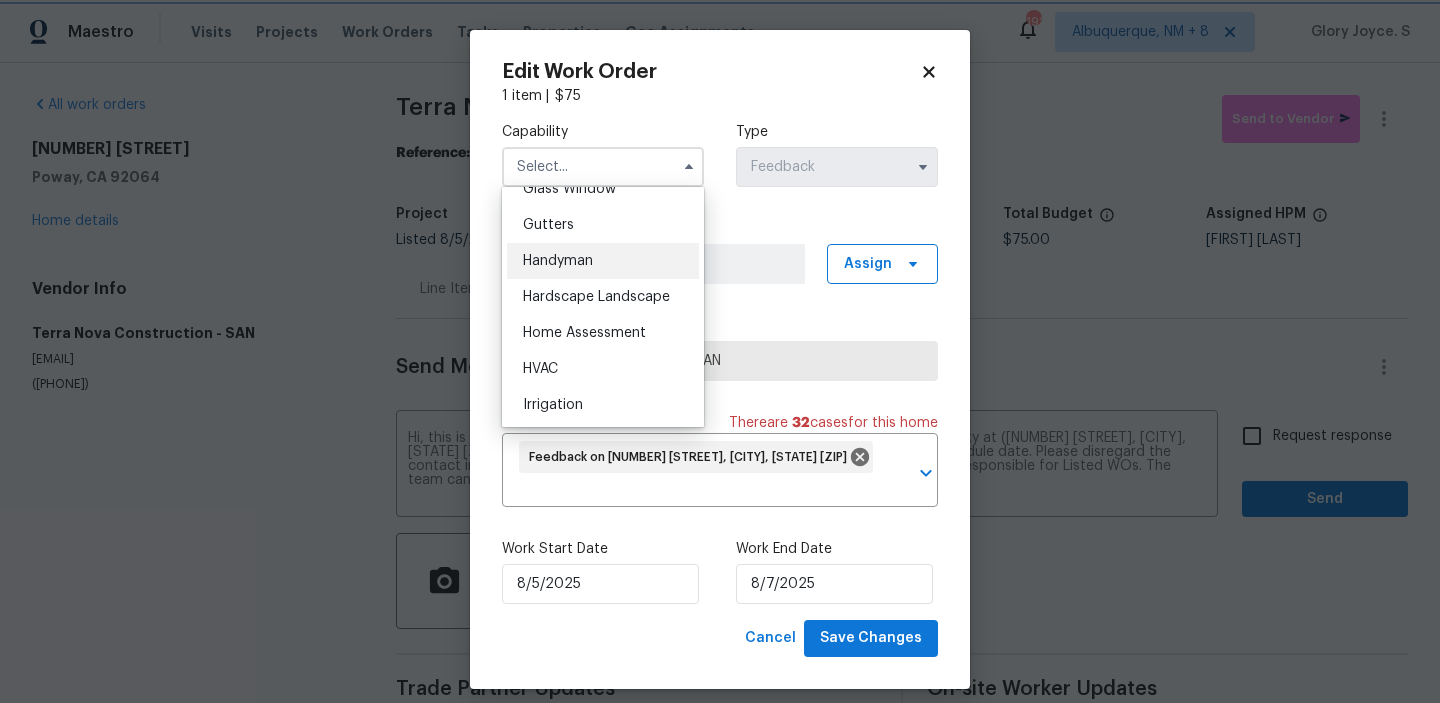 type on "Handyman" 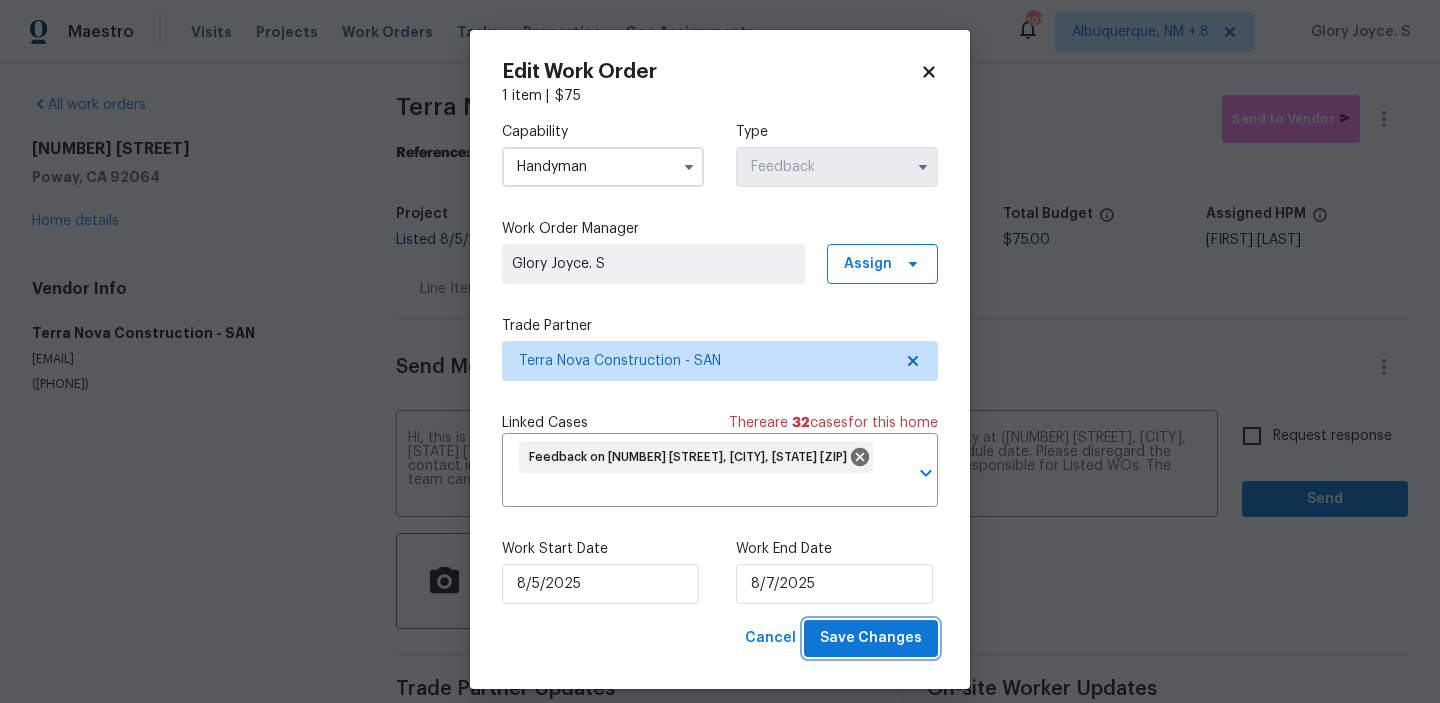 click on "Save Changes" at bounding box center [871, 638] 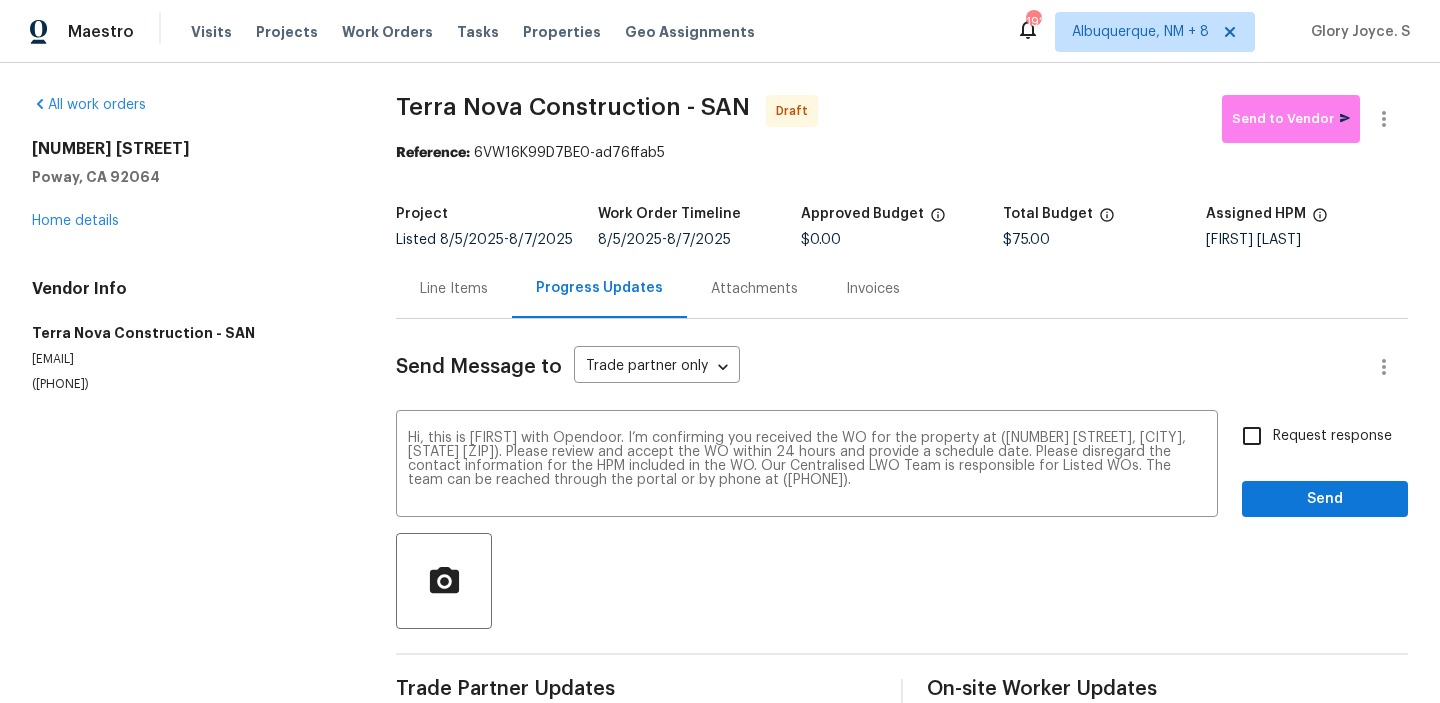 click on "Maestro Visits Projects Work Orders Tasks Properties Geo Assignments 192 Albuquerque, NM + 8 Glory Joyce. S All work orders 13080 Camino Del Valle Poway, CA 92064 Home details Vendor Info Terra Nova Construction - SAN terranovaconstructionca@gmail.com (562) 832-8884 Terra Nova Construction - SAN Draft Send to Vendor   Reference:   6VW16K99D7BE0-ad76ffab5 Project Listed   8/5/2025  -  8/7/2025 Work Order Timeline 8/5/2025  -  8/7/2025 Approved Budget $0.00 Total Budget $75.00 Assigned HPM Kaden Peterson Line Items Progress Updates Attachments Invoices Send Message to Trade partner only Trade partner only ​ x ​ Request response Send Trade Partner Updates On-site Worker Updates
Edit Work Order 1 item | $ 75 Capability   Handyman Type   Feedback Work Order Manager   Glory Joyce. S Assign Trade Partner   Terra Nova Construction - SAN Linked Cases There  are   32  case s  for this home   Feedback on 13080 Camino Del Valle, Poway, CA 92064 ​ Work Start Date   8/5/2025 Work End Date   8/7/2025 Cancel" at bounding box center [720, 351] 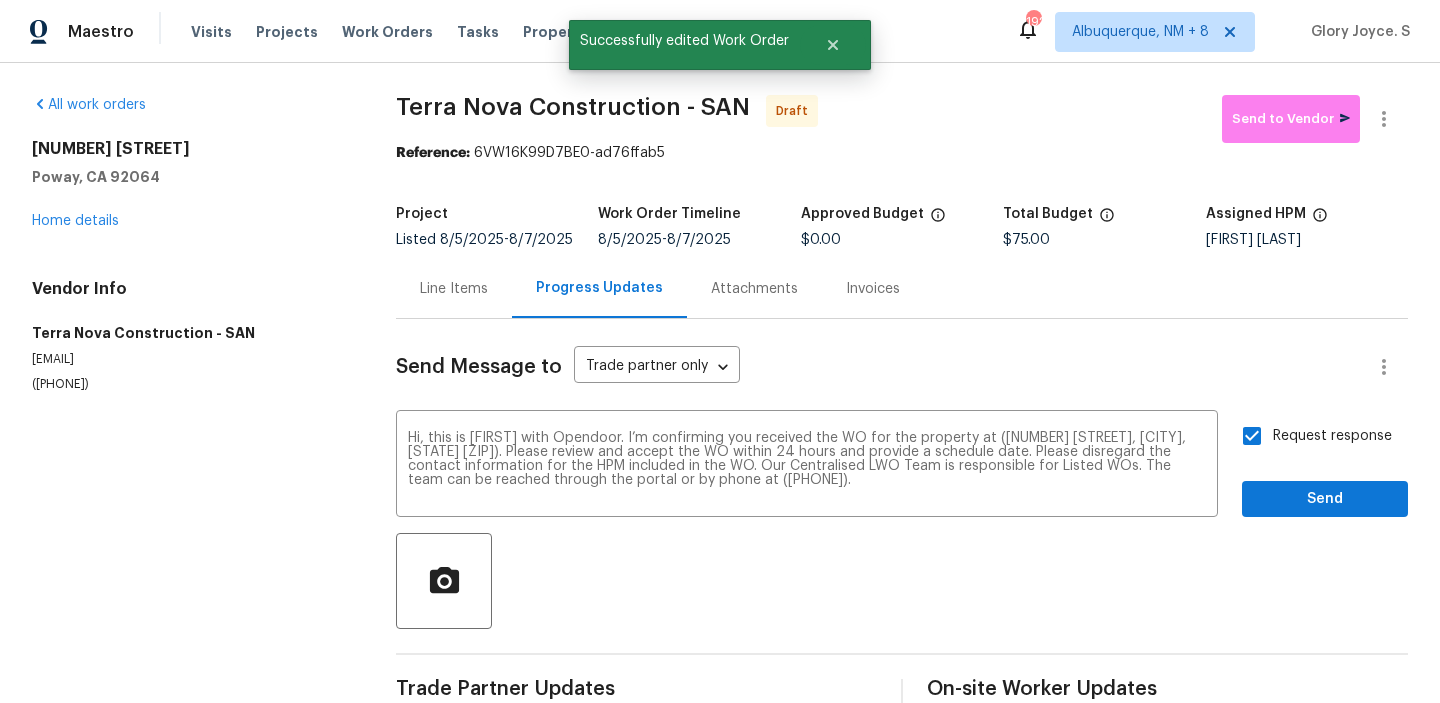 click on "Send Message to Trade partner only Trade partner only ​ Hi, this is Glory with Opendoor. I’m confirming you received the WO for the property at (13080 Camino Del Valle, Poway, CA 92064). Please review and accept the WO within 24 hours and provide a schedule date. Please disregard the contact information for the HPM included in the WO. Our Centralised LWO Team is responsible for Listed WOs. The team can be reached through the portal or by phone at (480) 478-0155.
x ​ Request response Send Trade Partner Updates On-site Worker Updates" at bounding box center [902, 515] 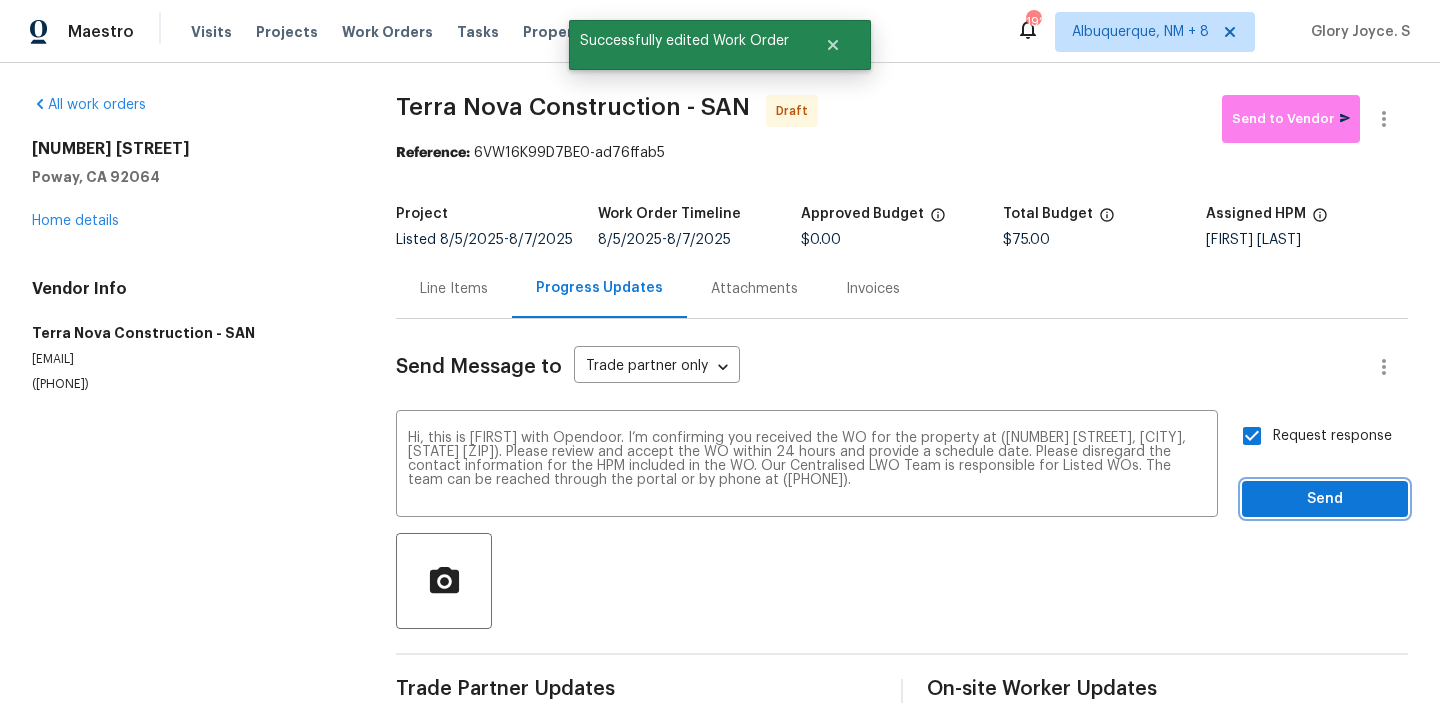 click on "Send" at bounding box center (1325, 499) 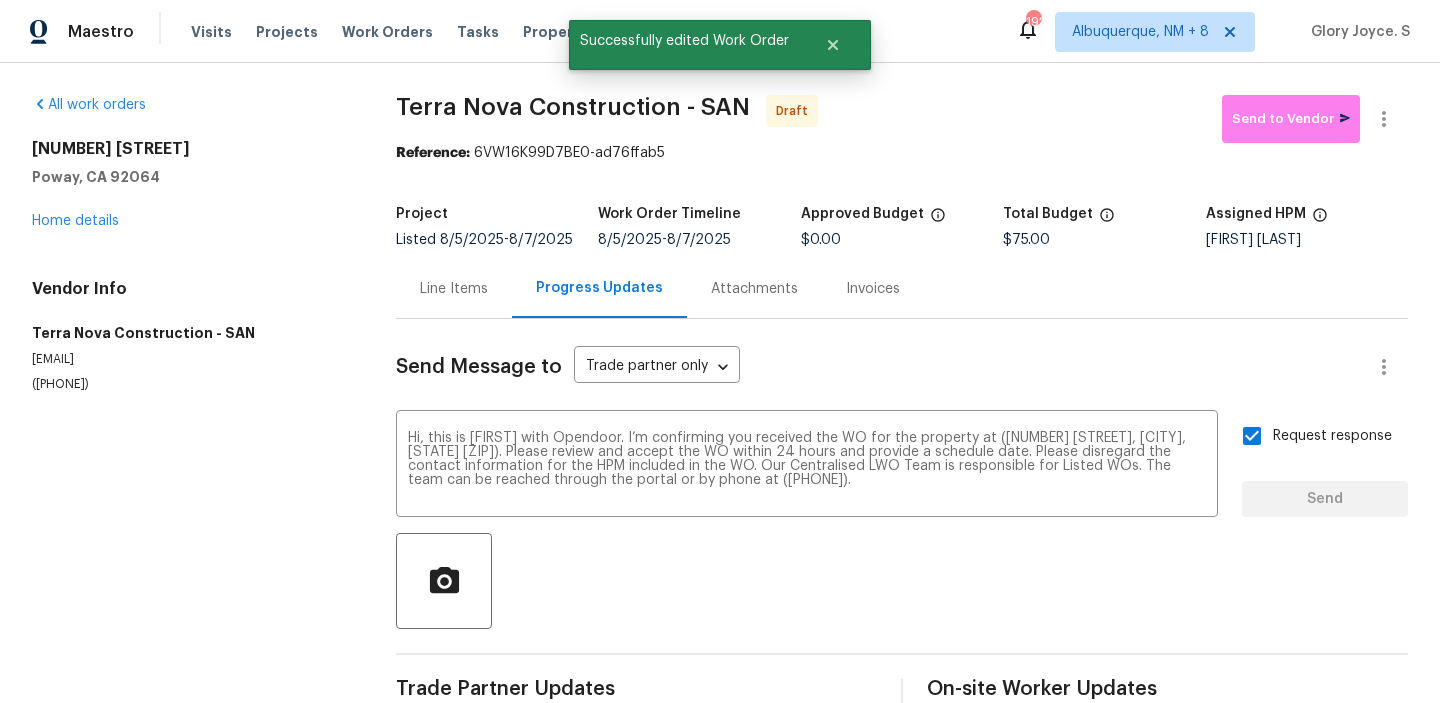 type 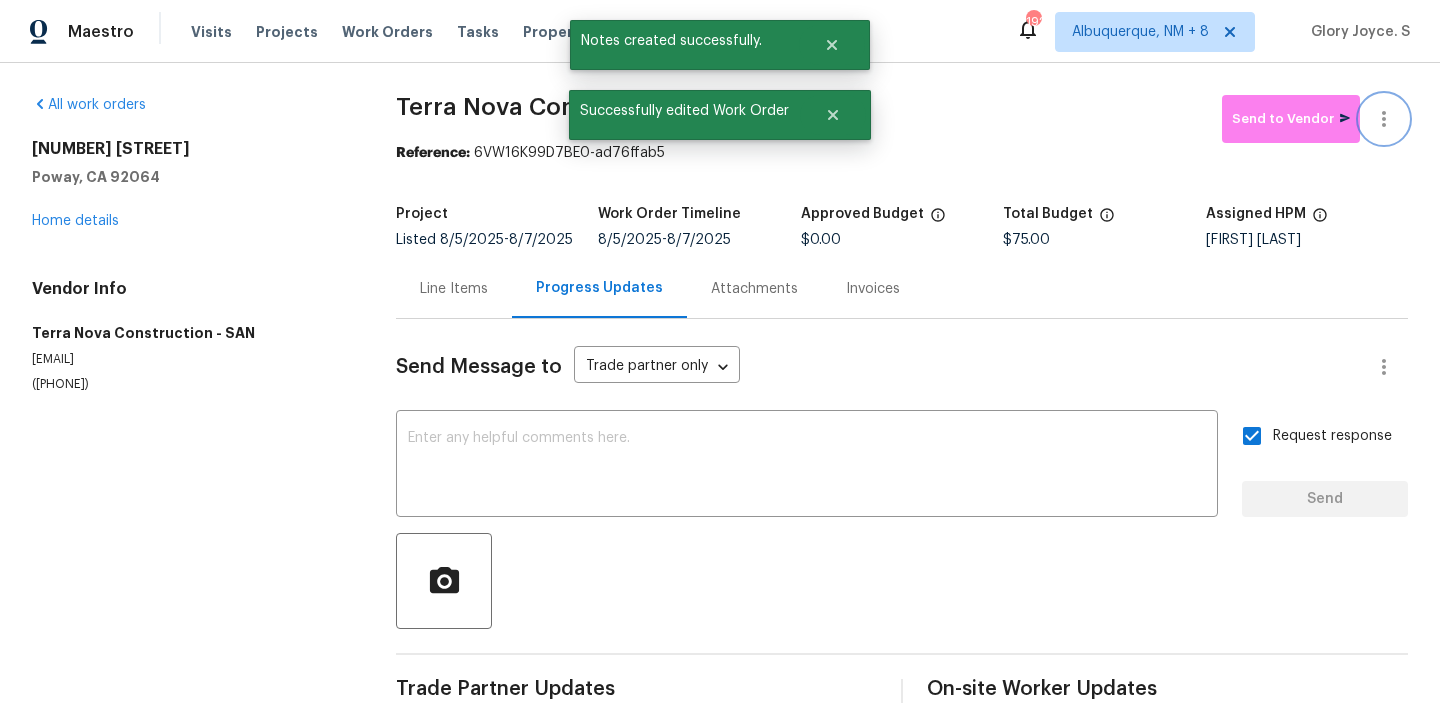 click 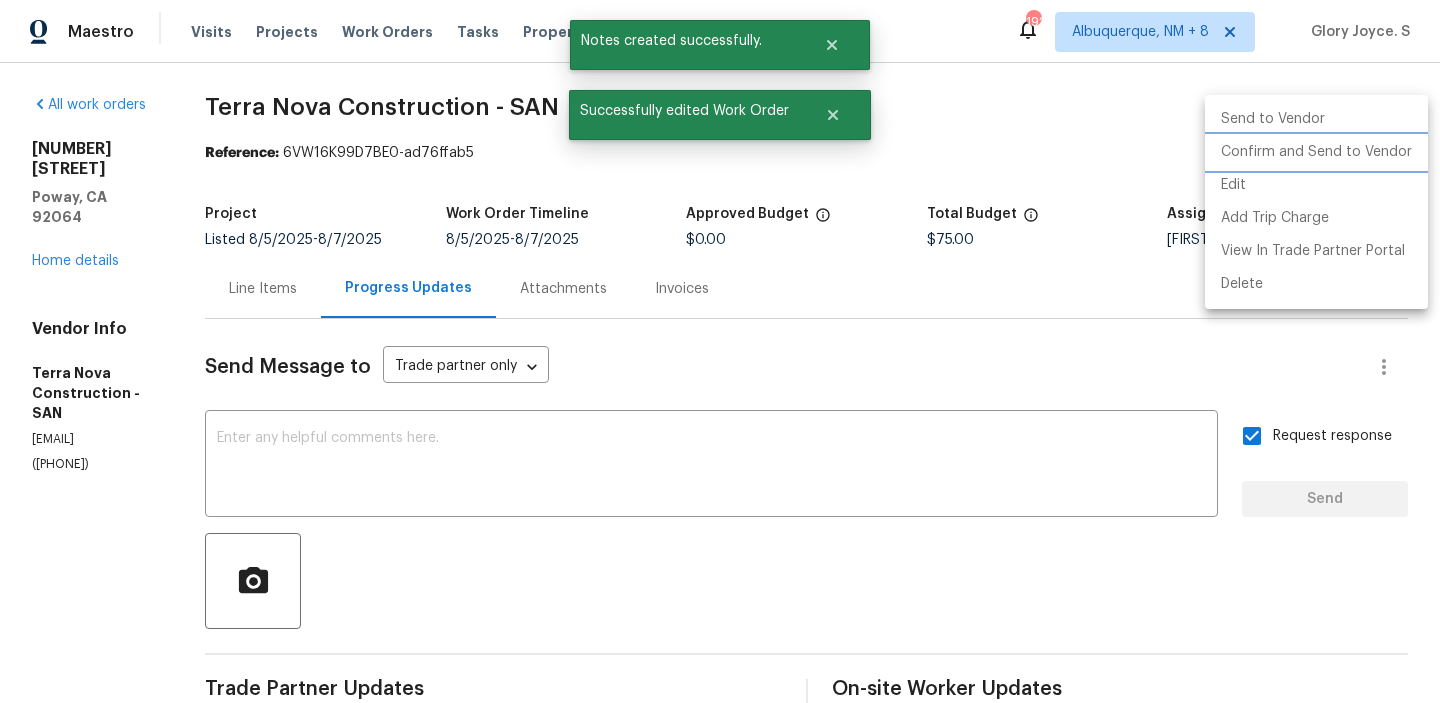 click on "Confirm and Send to Vendor" at bounding box center [1316, 152] 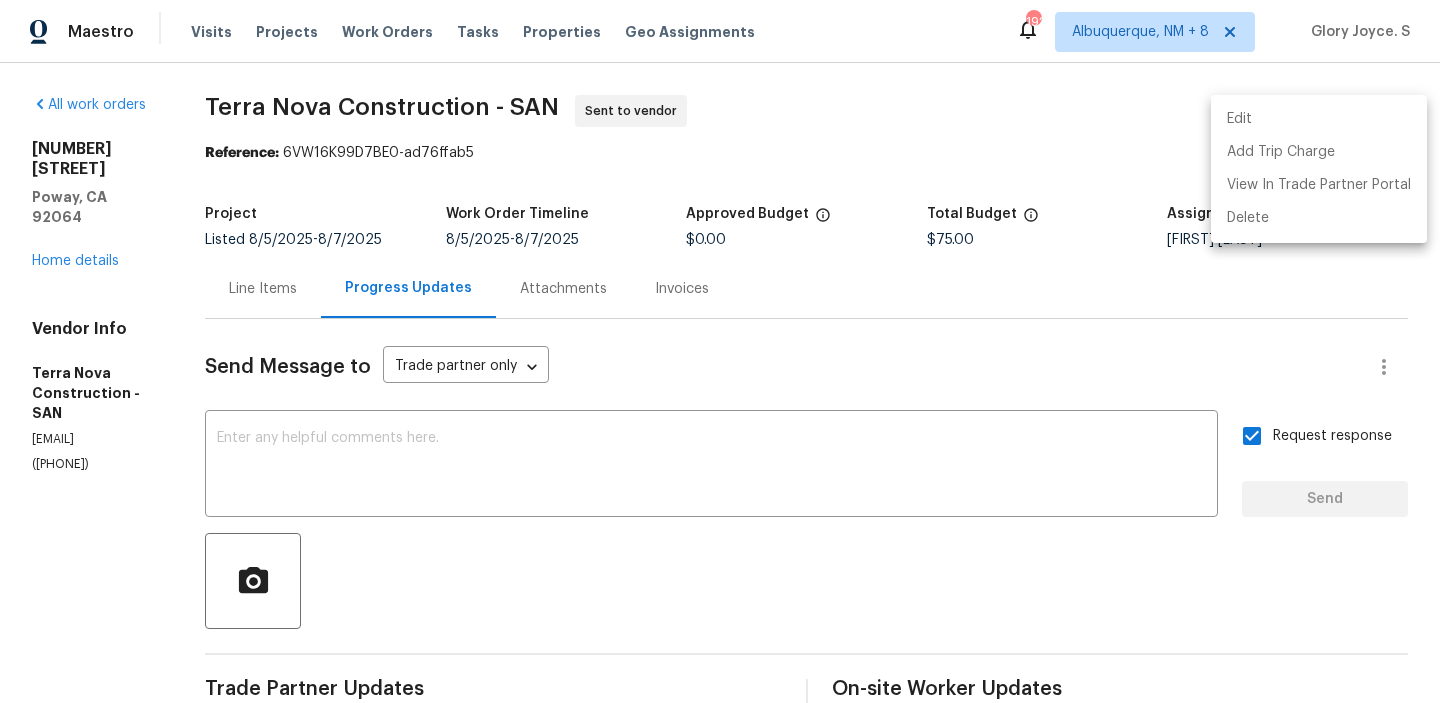 click at bounding box center (720, 351) 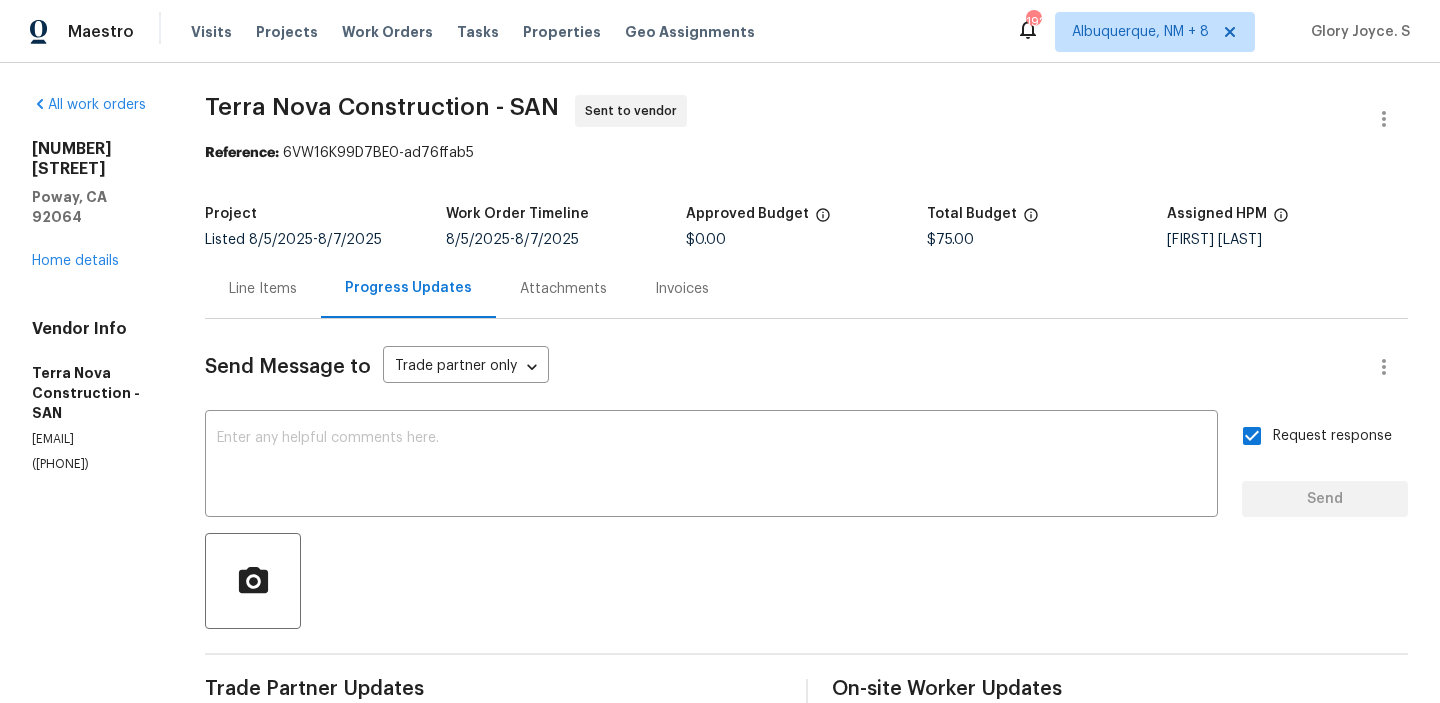 click on "Edit Add Trip Charge View In Trade Partner Portal Delete" at bounding box center [720, 351] 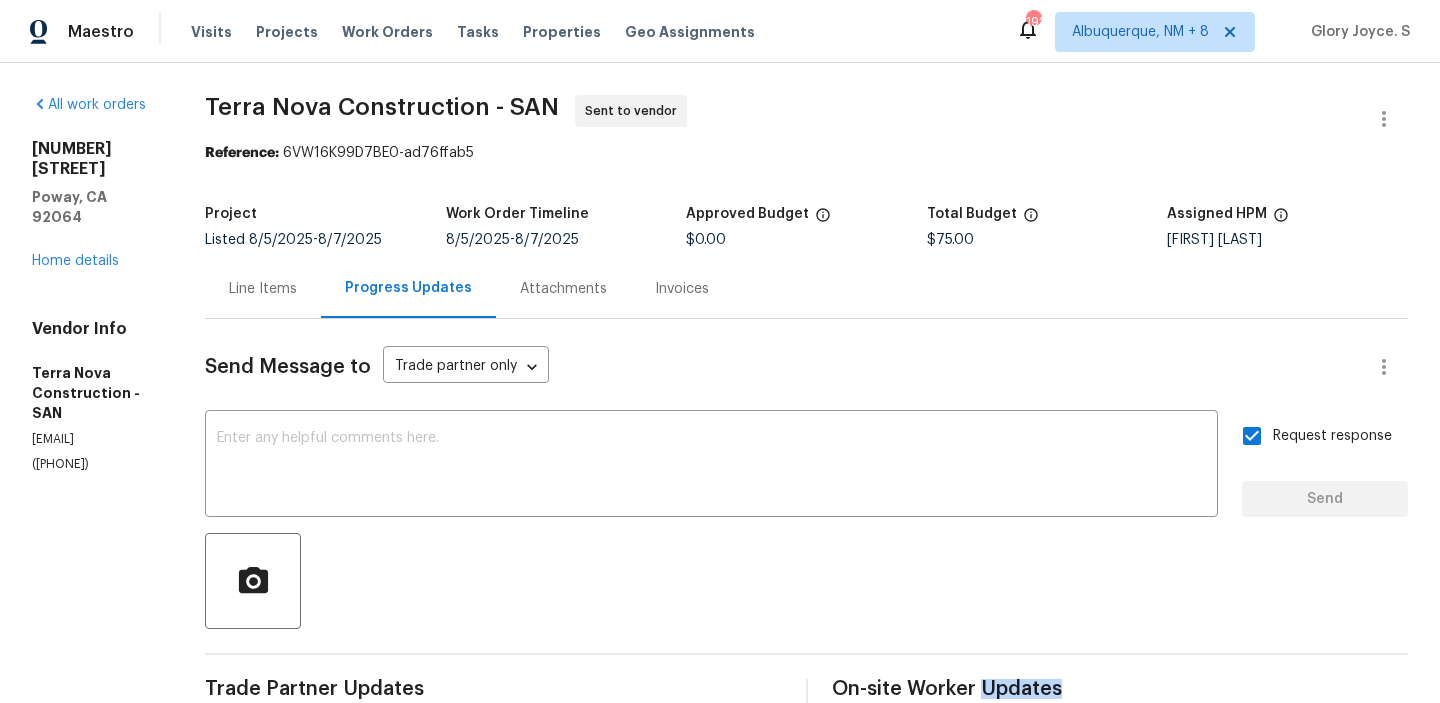 click on "Terra Nova Construction - SAN Sent to vendor" at bounding box center (782, 119) 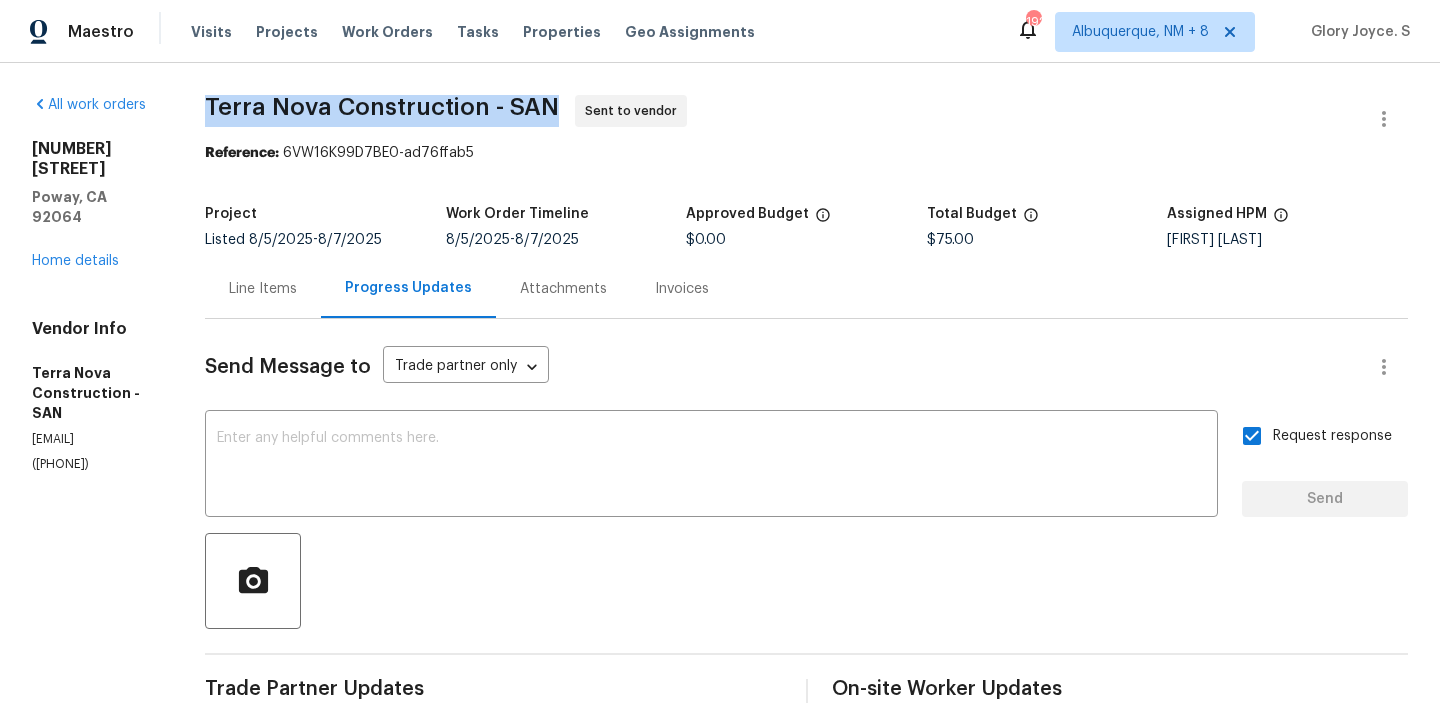 click on "Terra Nova Construction - SAN Sent to vendor" at bounding box center (782, 119) 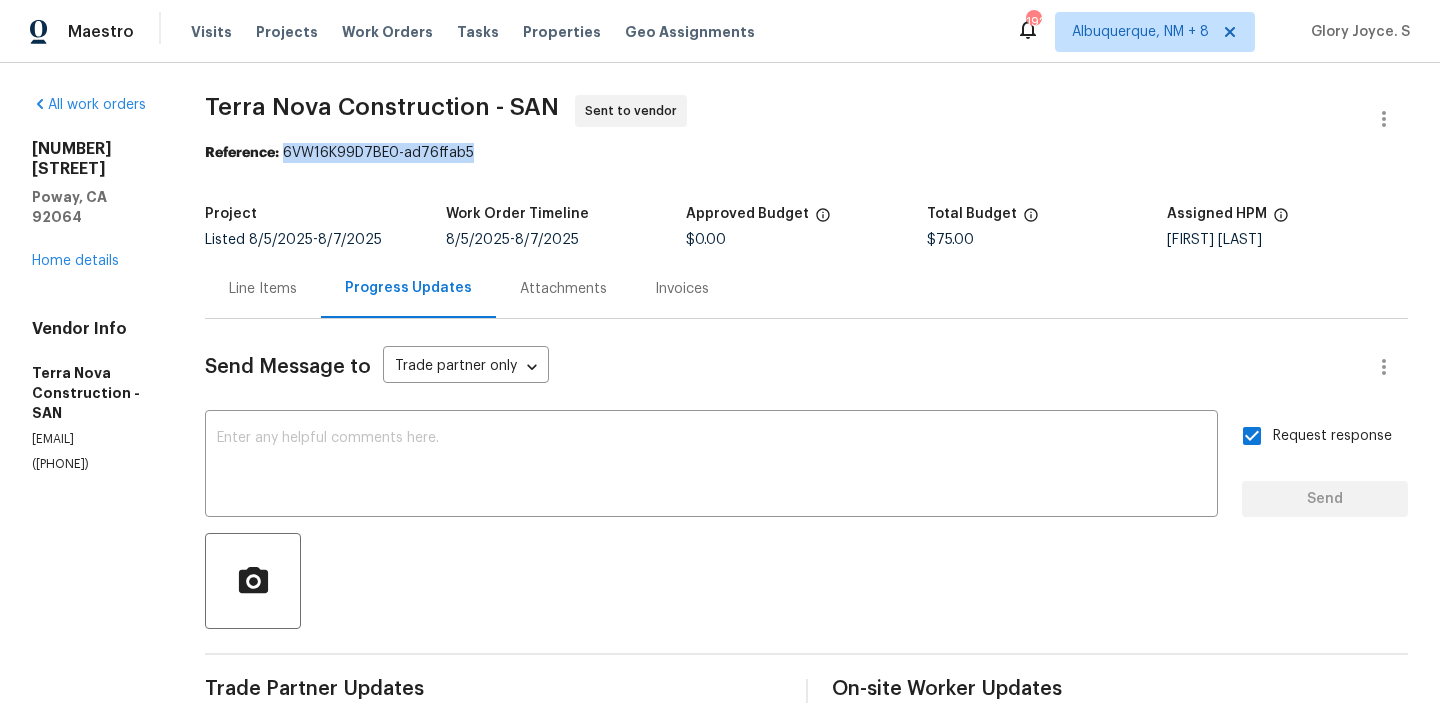 drag, startPoint x: 384, startPoint y: 154, endPoint x: 843, endPoint y: 154, distance: 459 